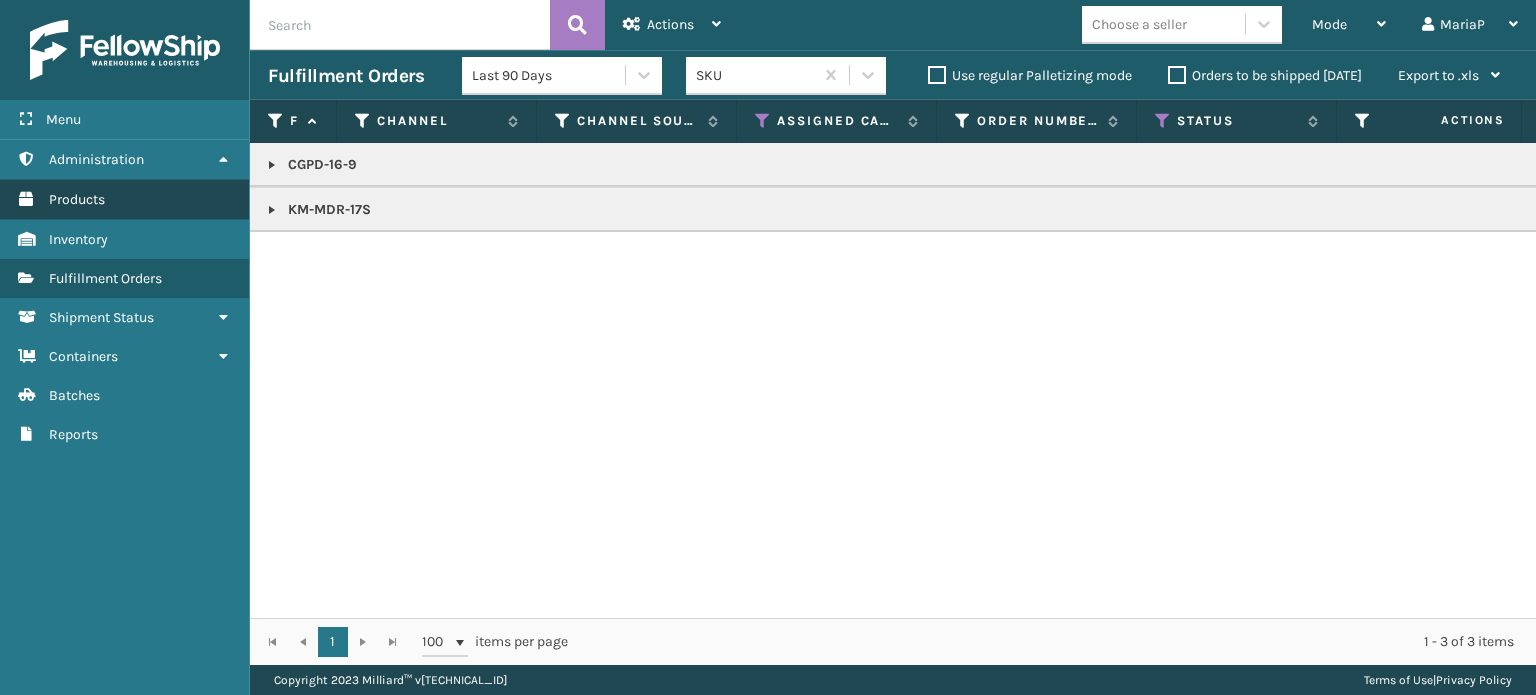 scroll, scrollTop: 0, scrollLeft: 0, axis: both 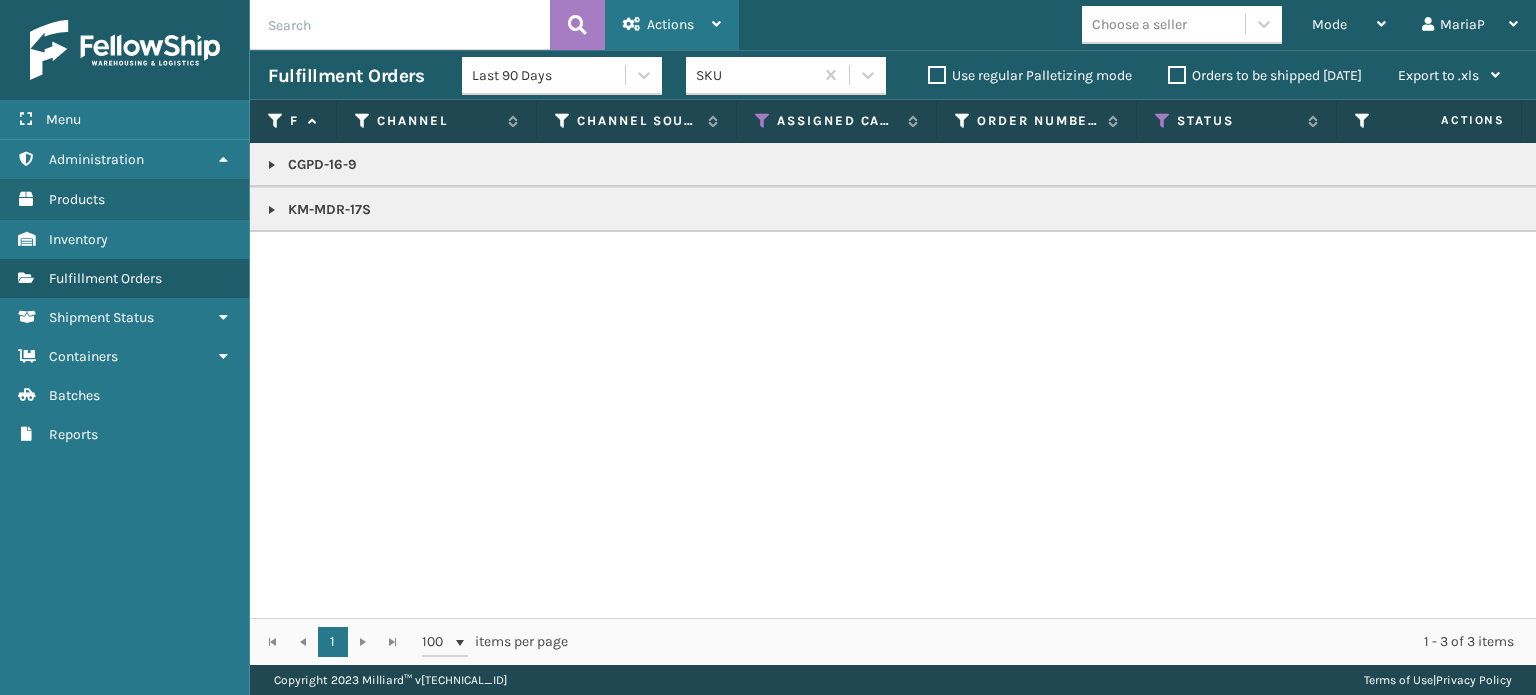 click on "CGPD-16-9 KM-MDR-17S" at bounding box center (893, 380) 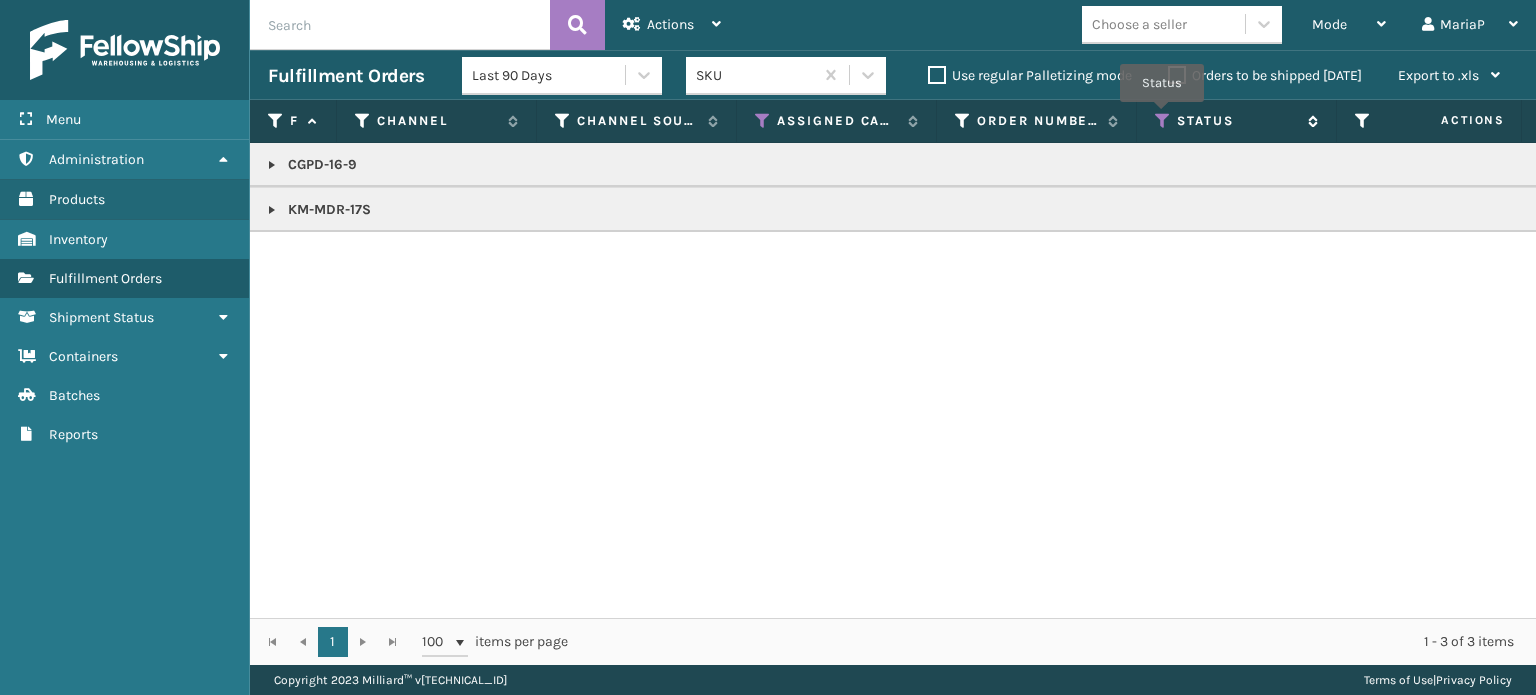 click at bounding box center [1163, 121] 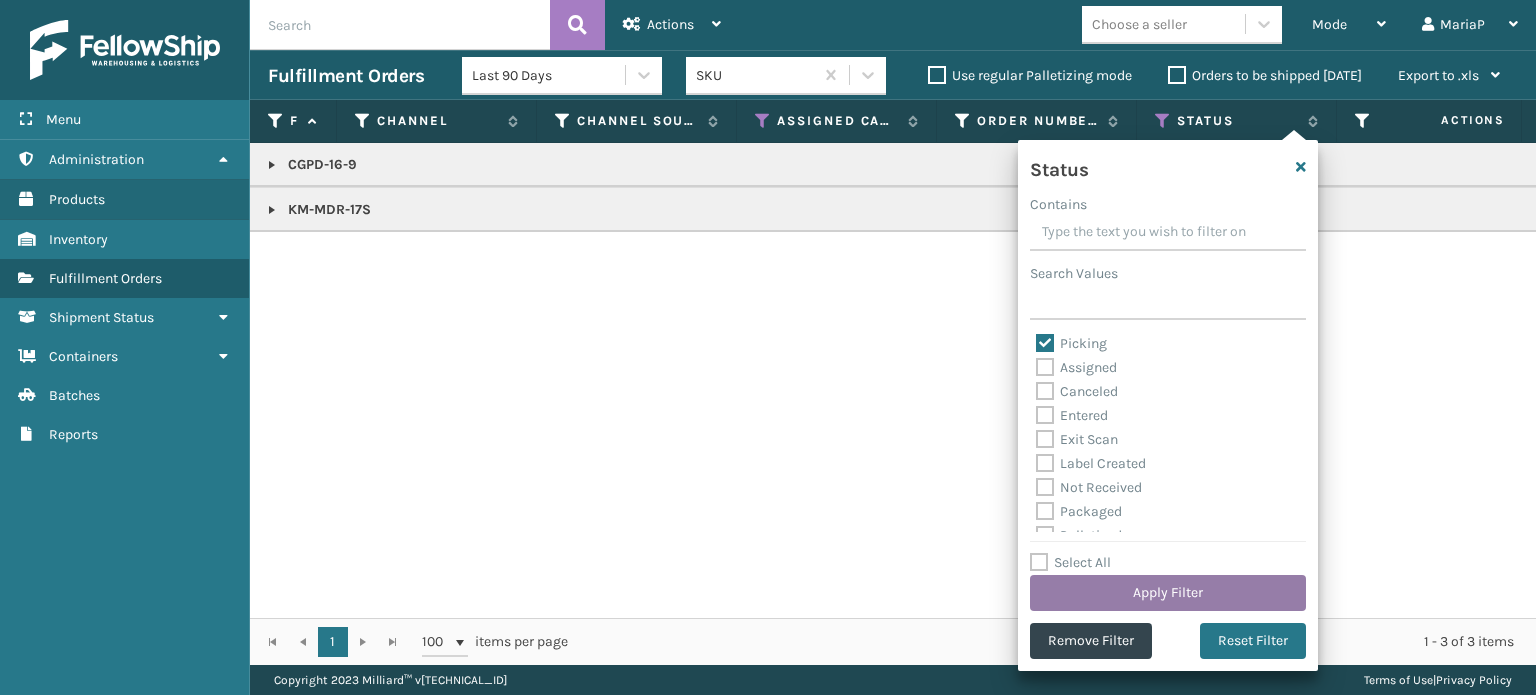 click on "Apply Filter" at bounding box center (1168, 593) 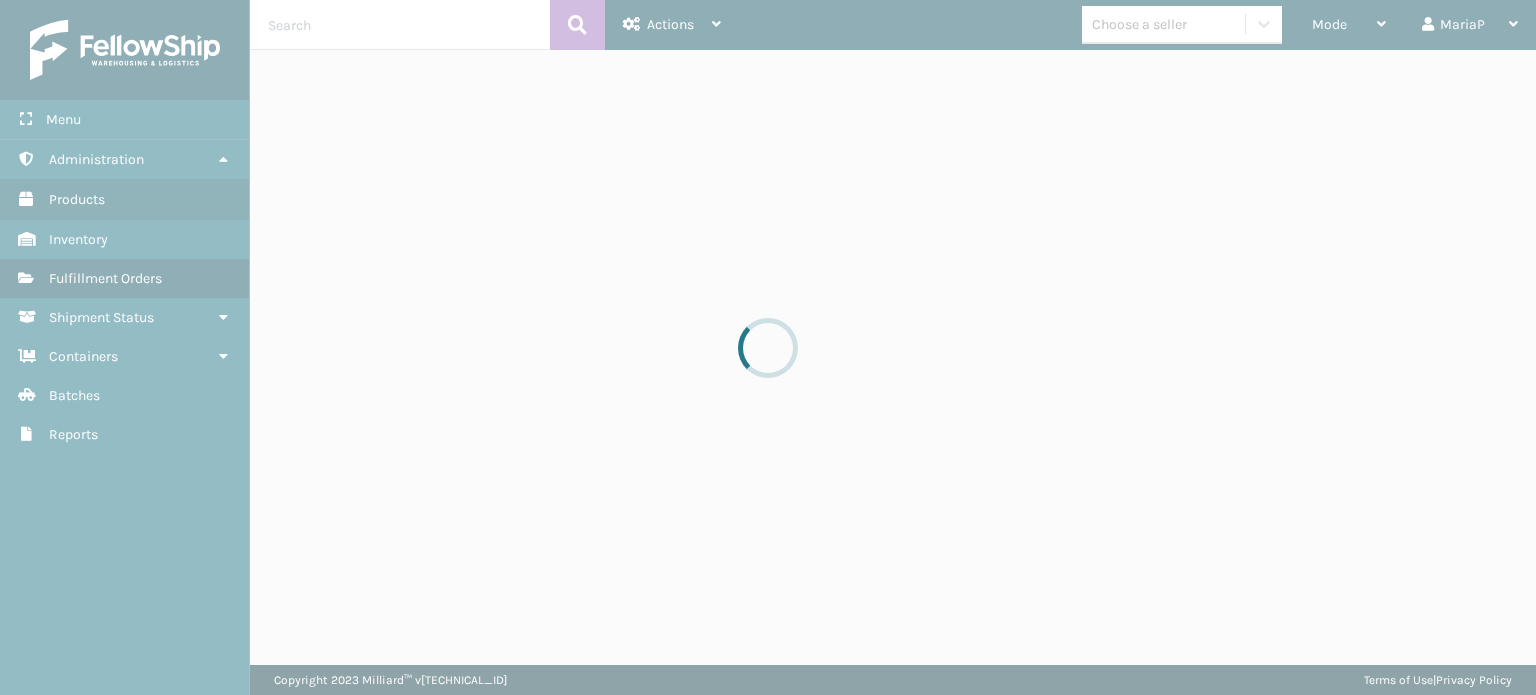 click at bounding box center (768, 347) 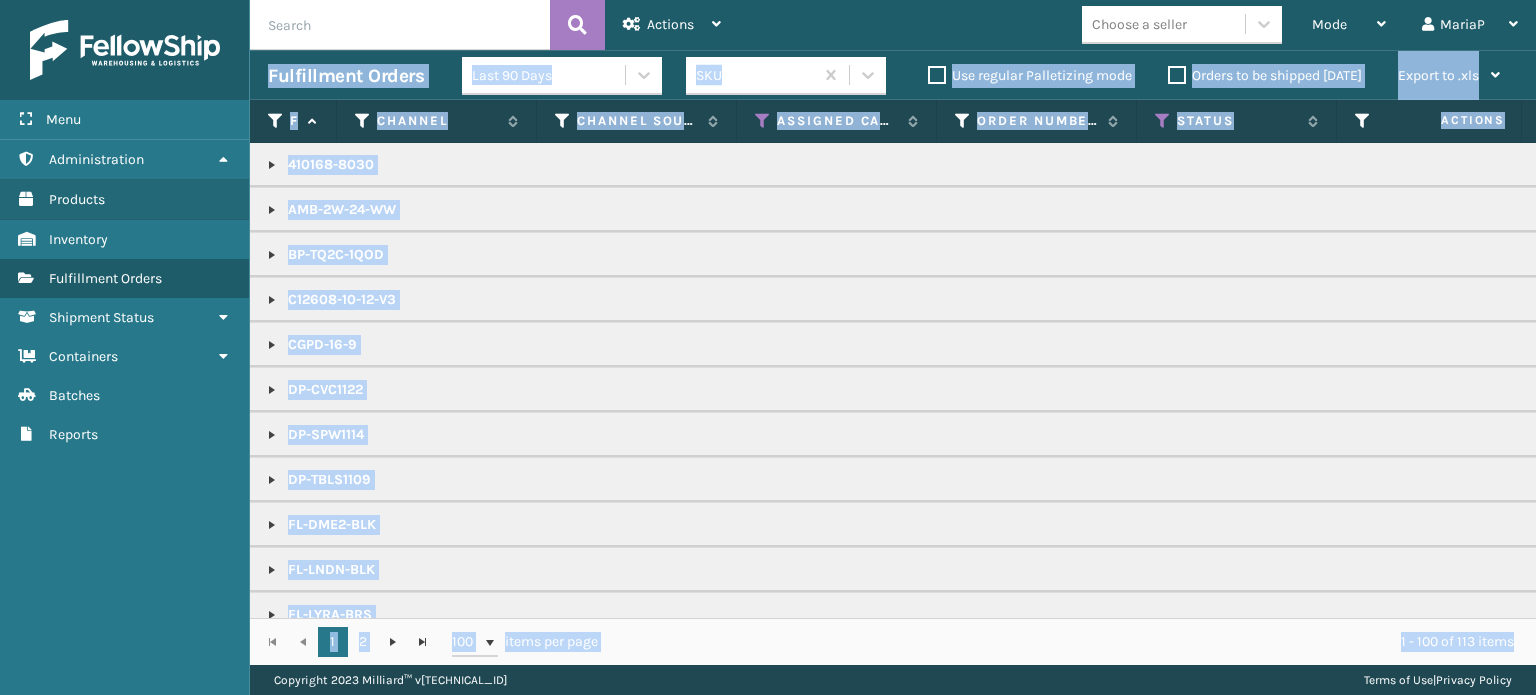 click on "Mode" at bounding box center (1329, 24) 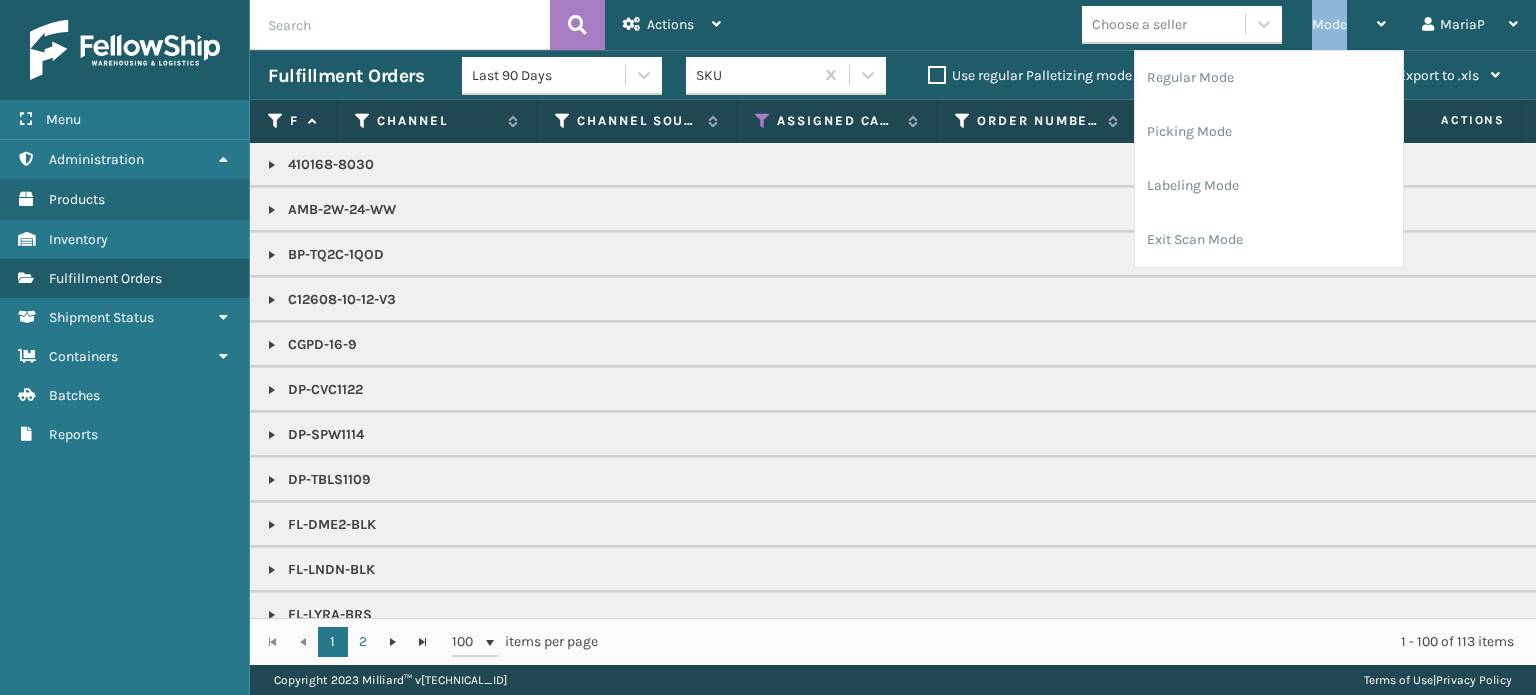 click on "Mode" at bounding box center [1329, 24] 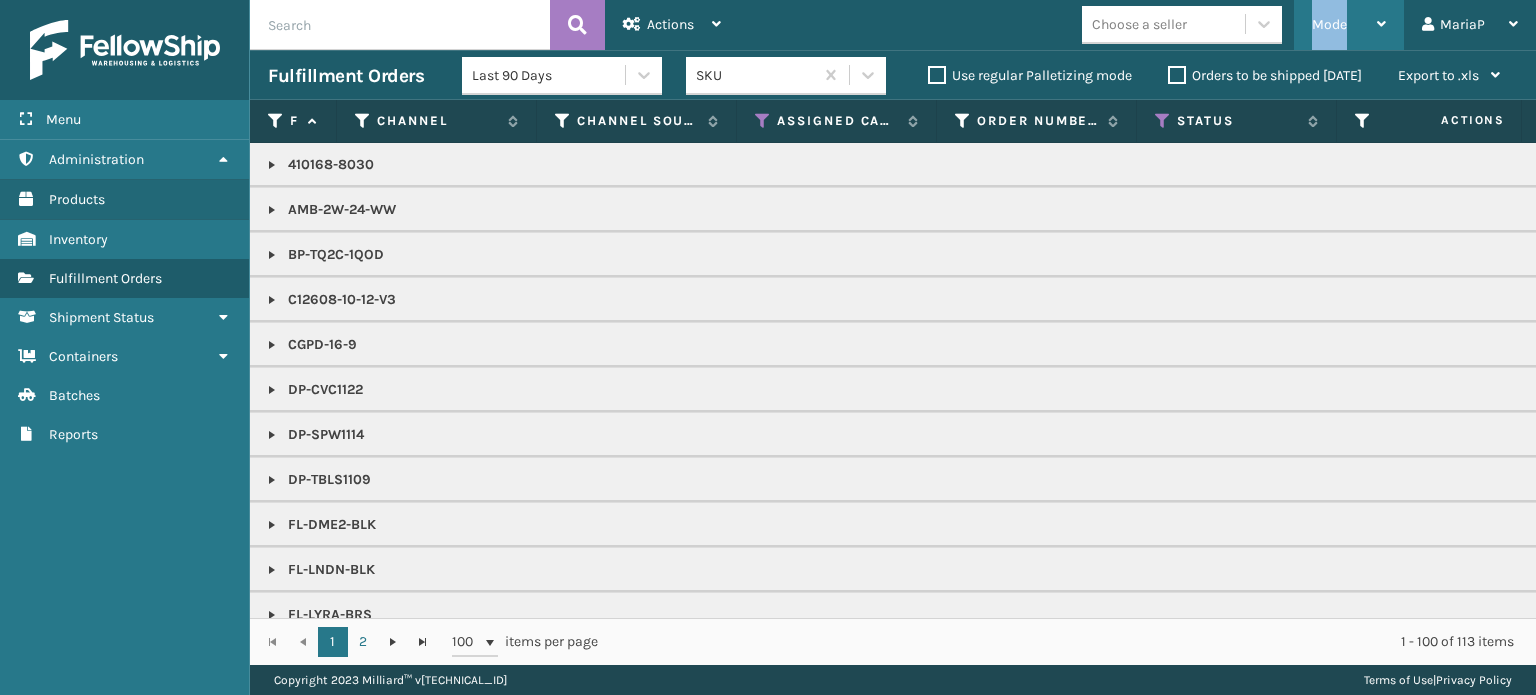 click on "Mode" at bounding box center (1329, 24) 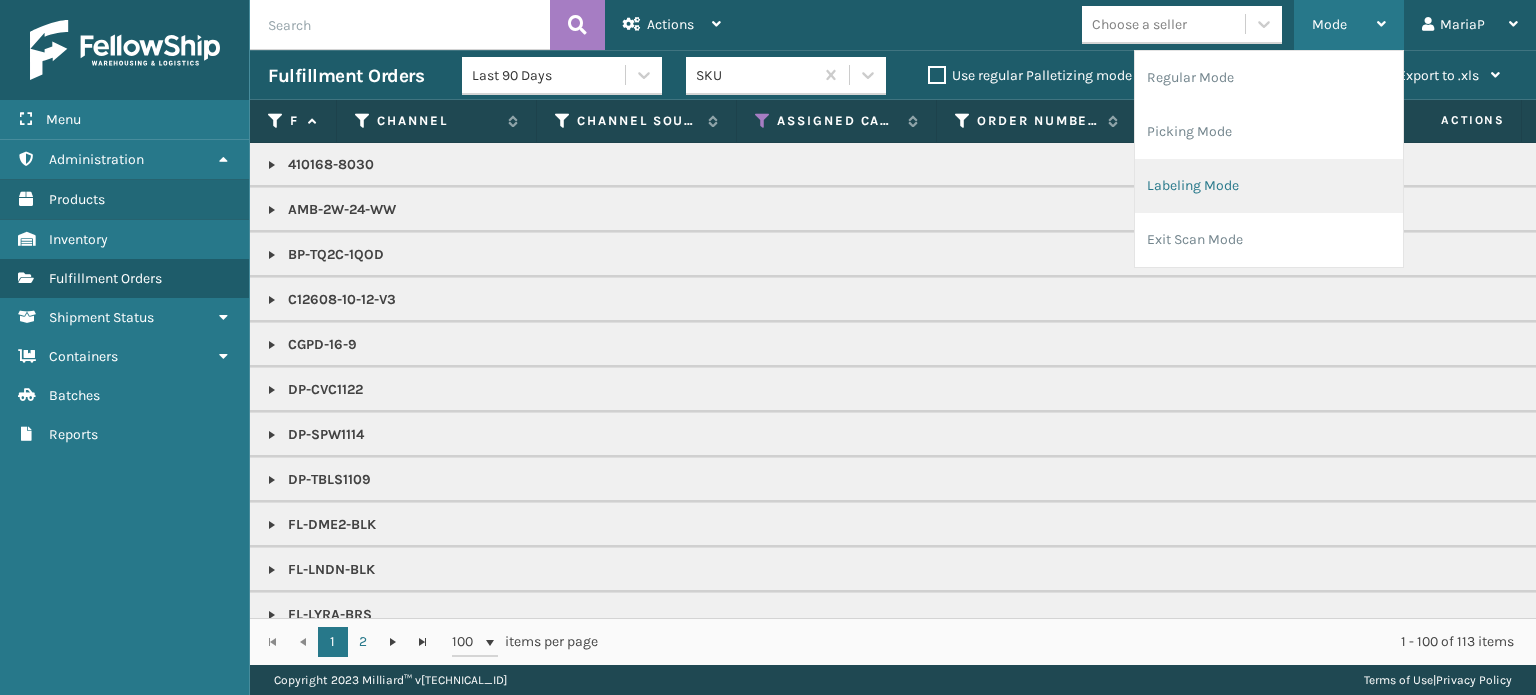 click on "Labeling Mode" at bounding box center [1269, 186] 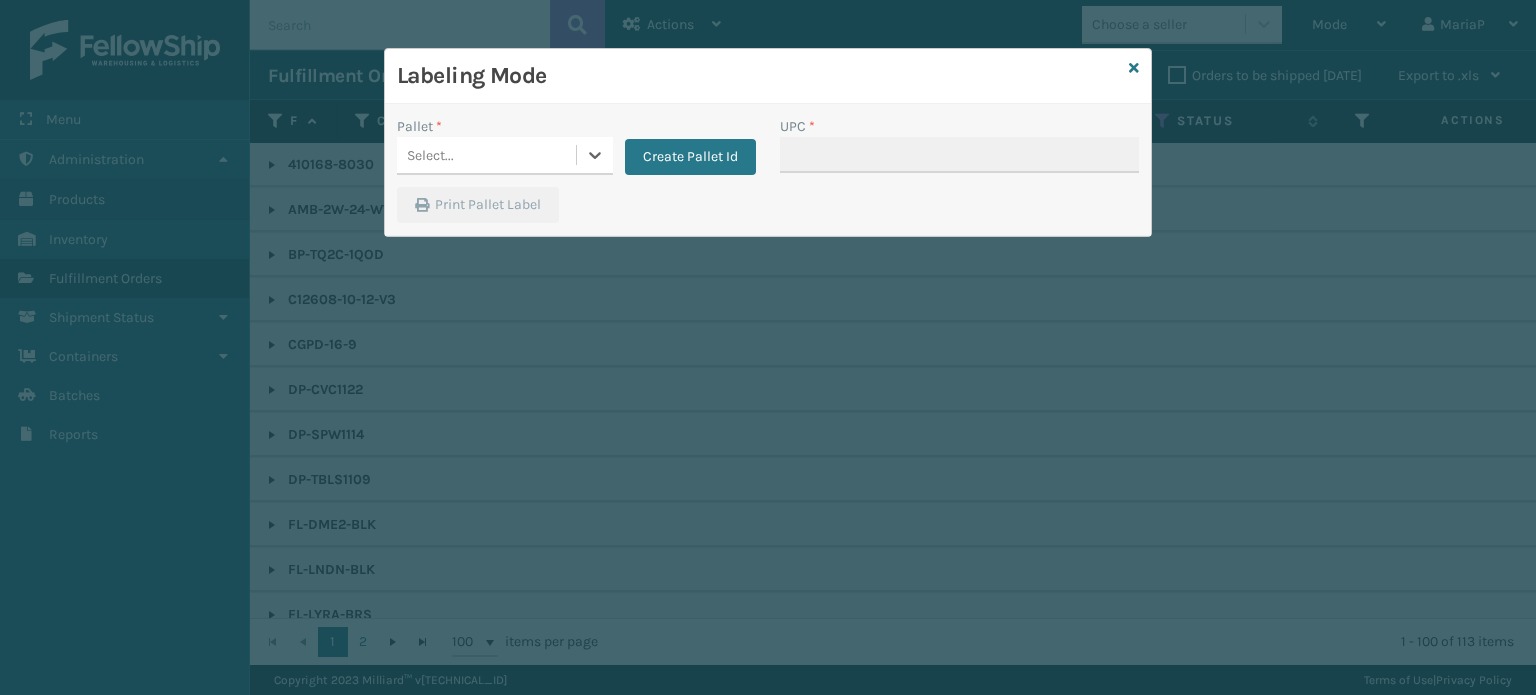 click on "Select..." at bounding box center (486, 155) 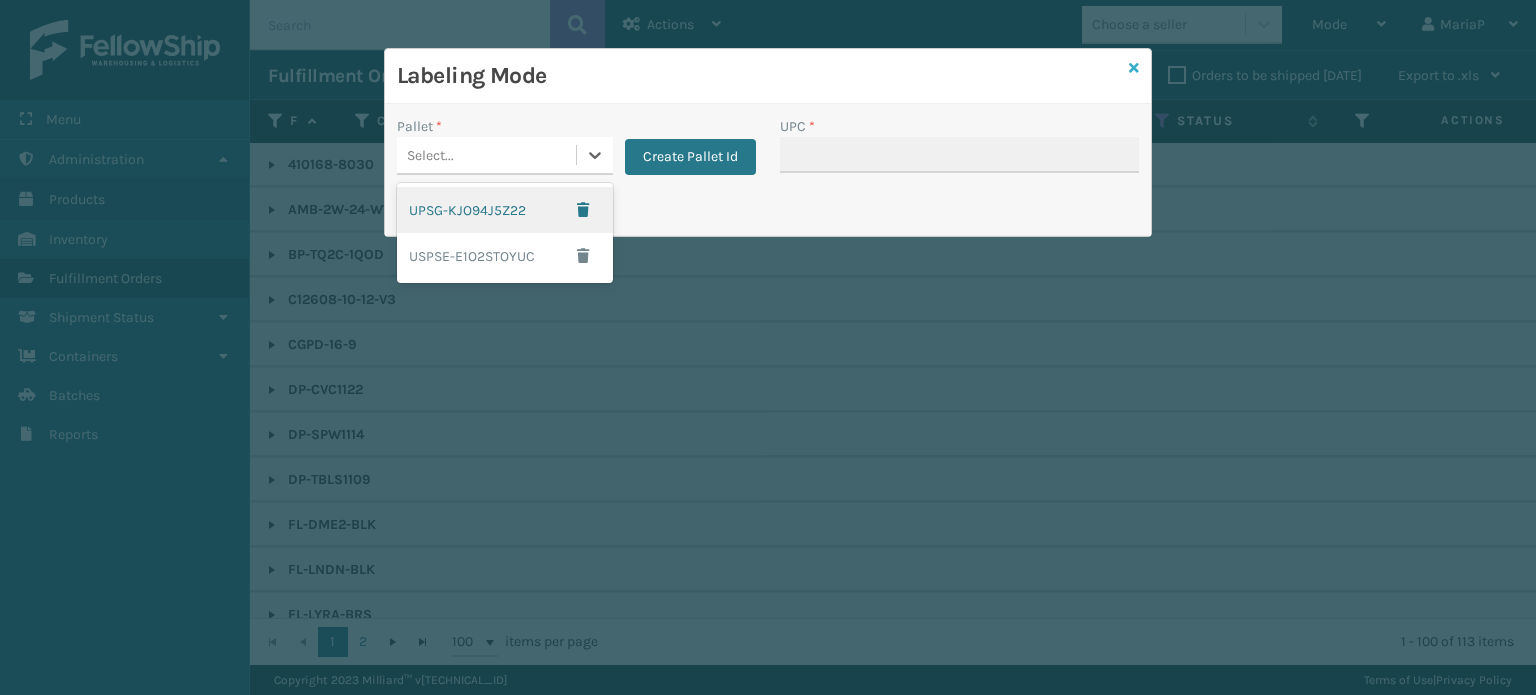 click at bounding box center (1134, 68) 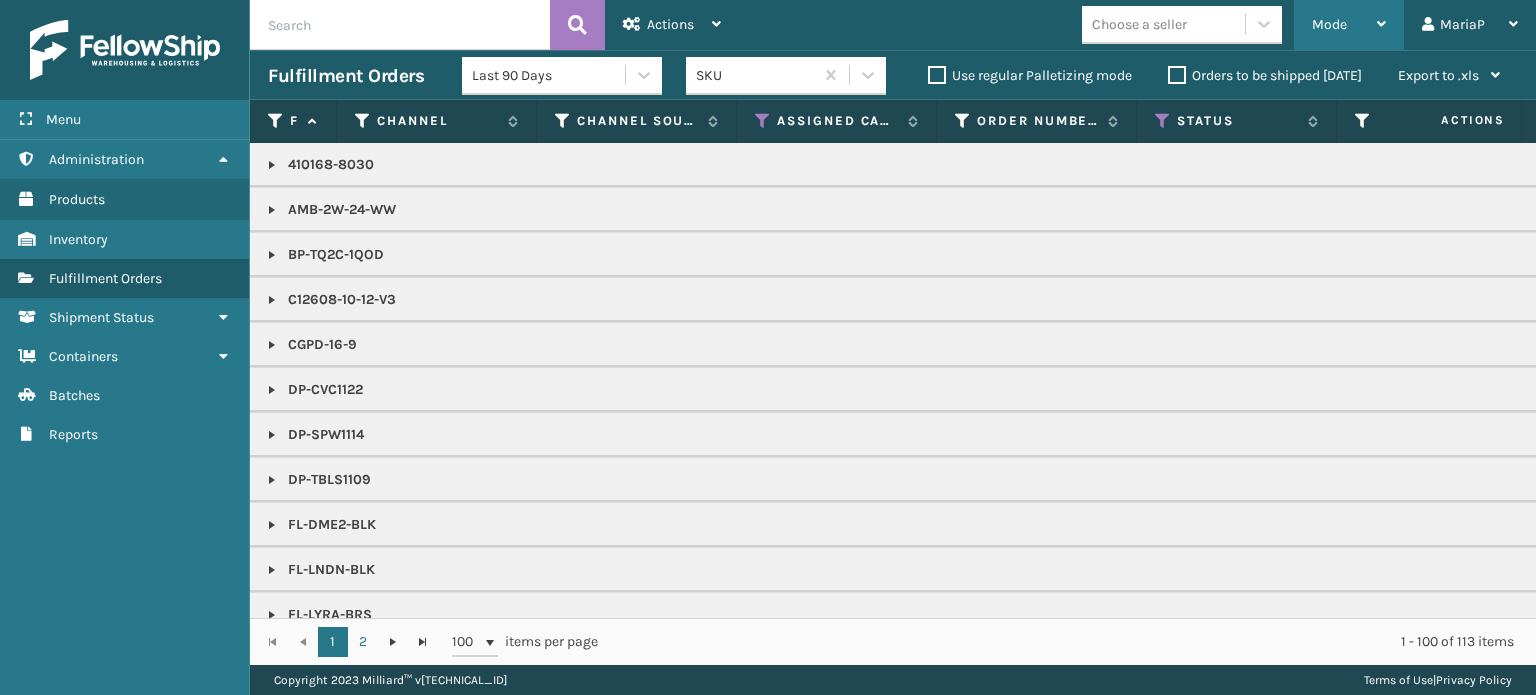 click on "Mode" at bounding box center (1329, 24) 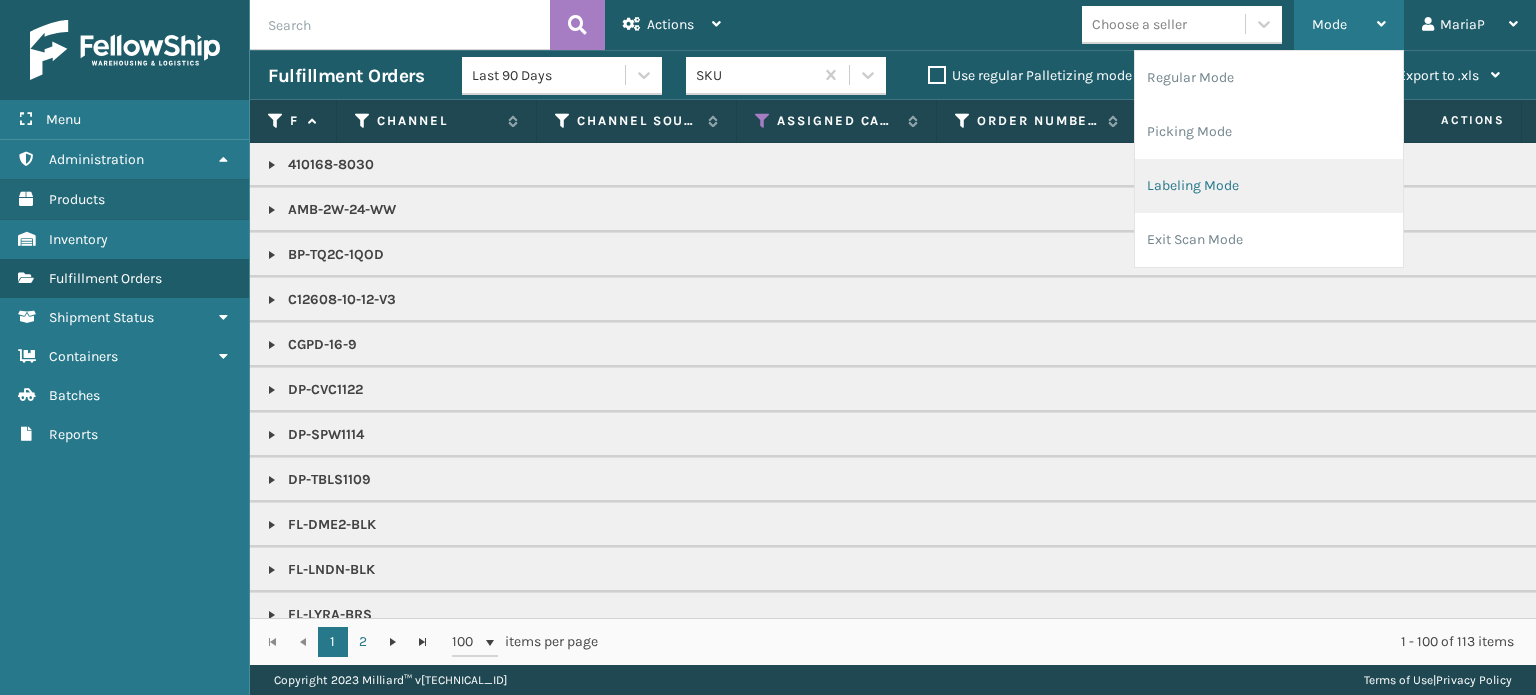 click on "Labeling Mode" at bounding box center [1269, 186] 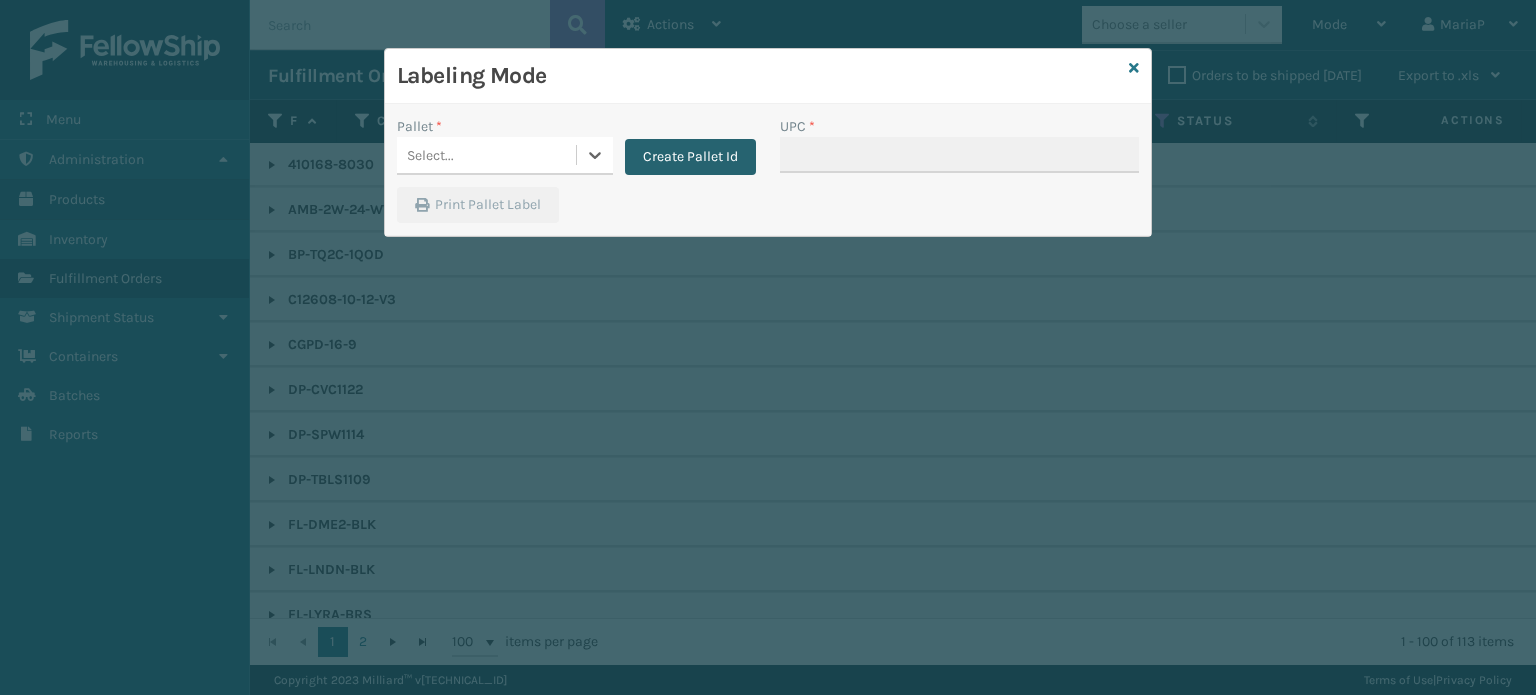 click on "Create Pallet Id" at bounding box center [690, 157] 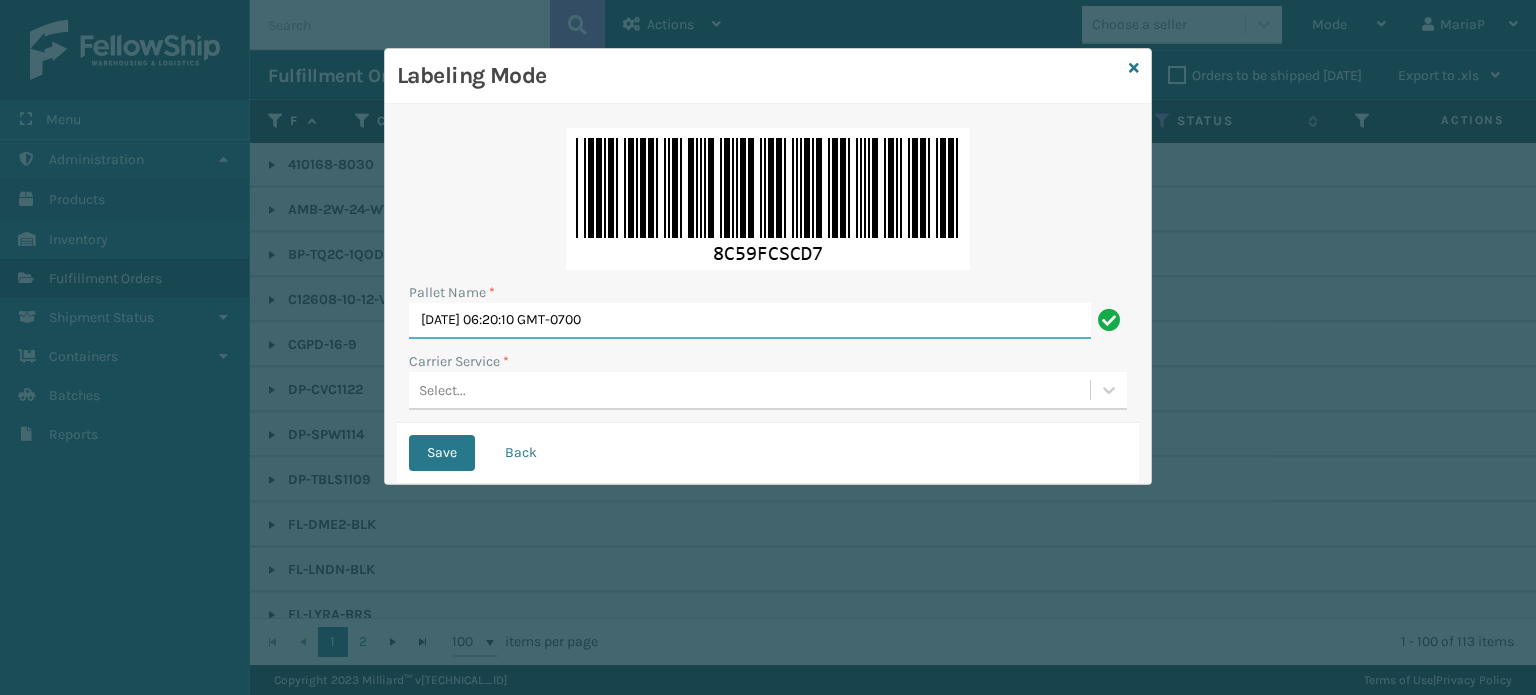 click on "Tue Jul 22 2025 06:20:10 GMT-0700" at bounding box center (750, 321) 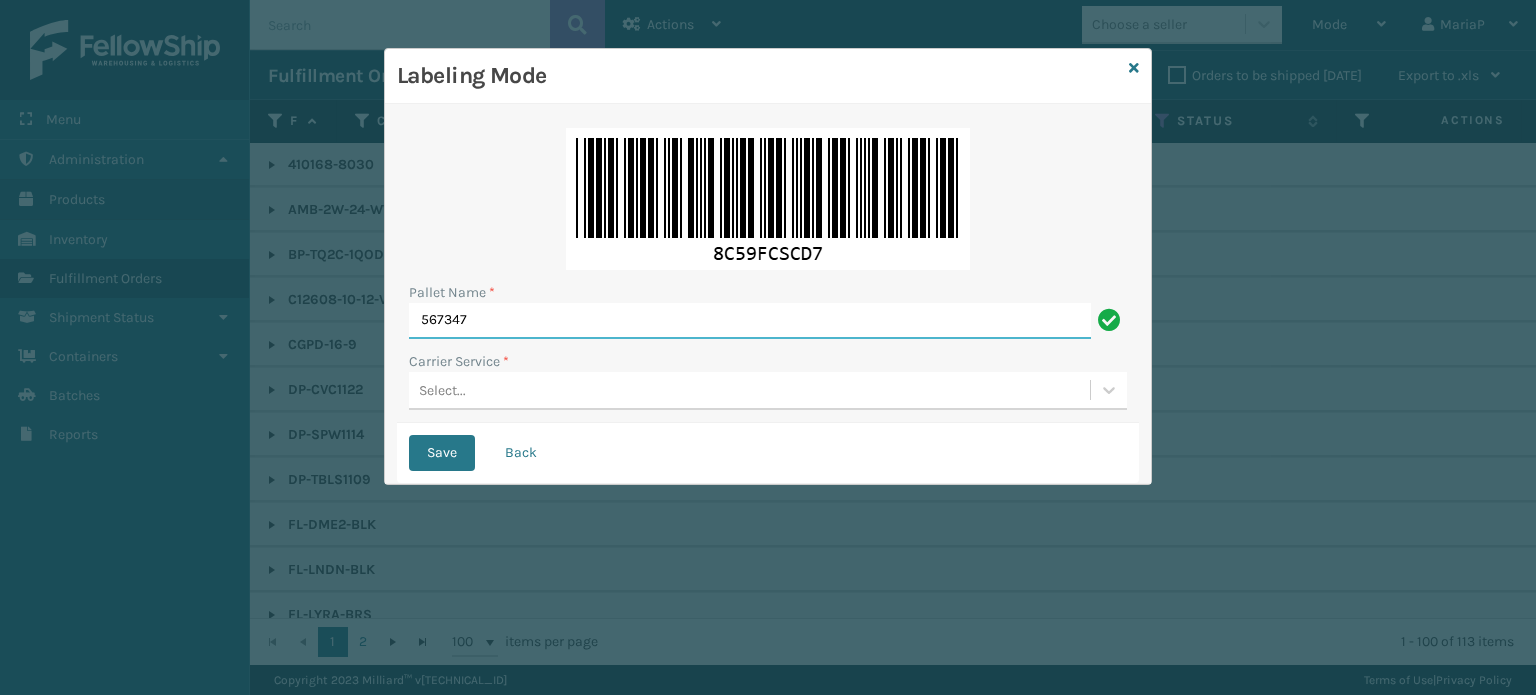 type on "567347" 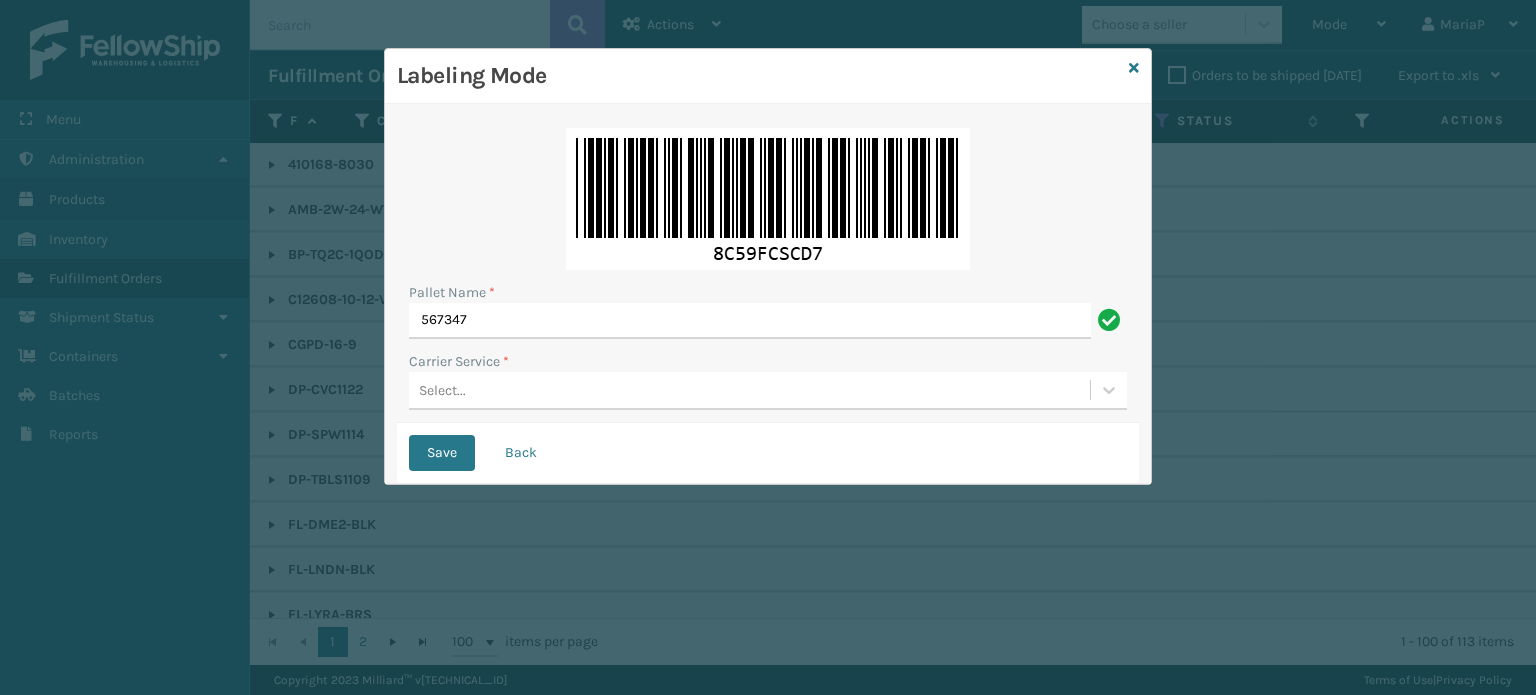 click on "Pallet Name   * 567347 Carrier Service   * Select..." at bounding box center (768, 269) 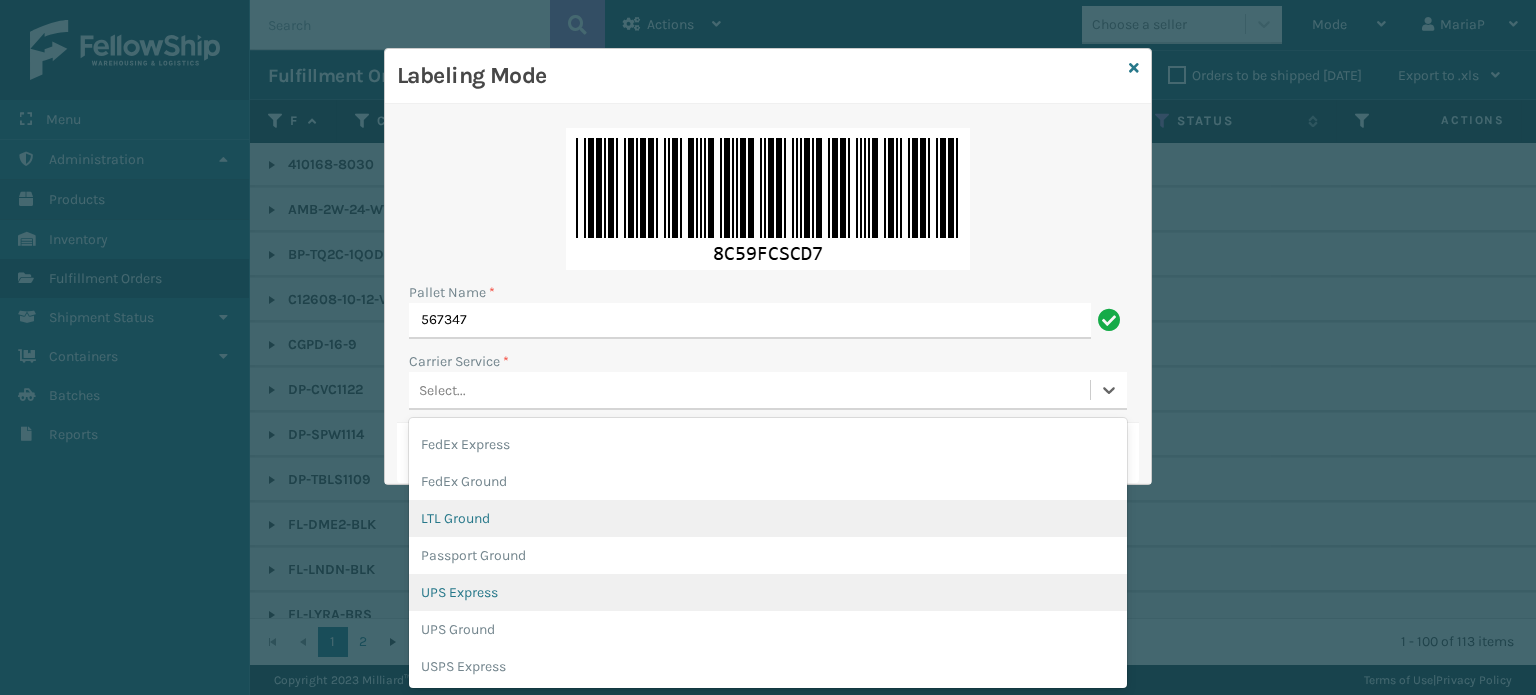 scroll, scrollTop: 100, scrollLeft: 0, axis: vertical 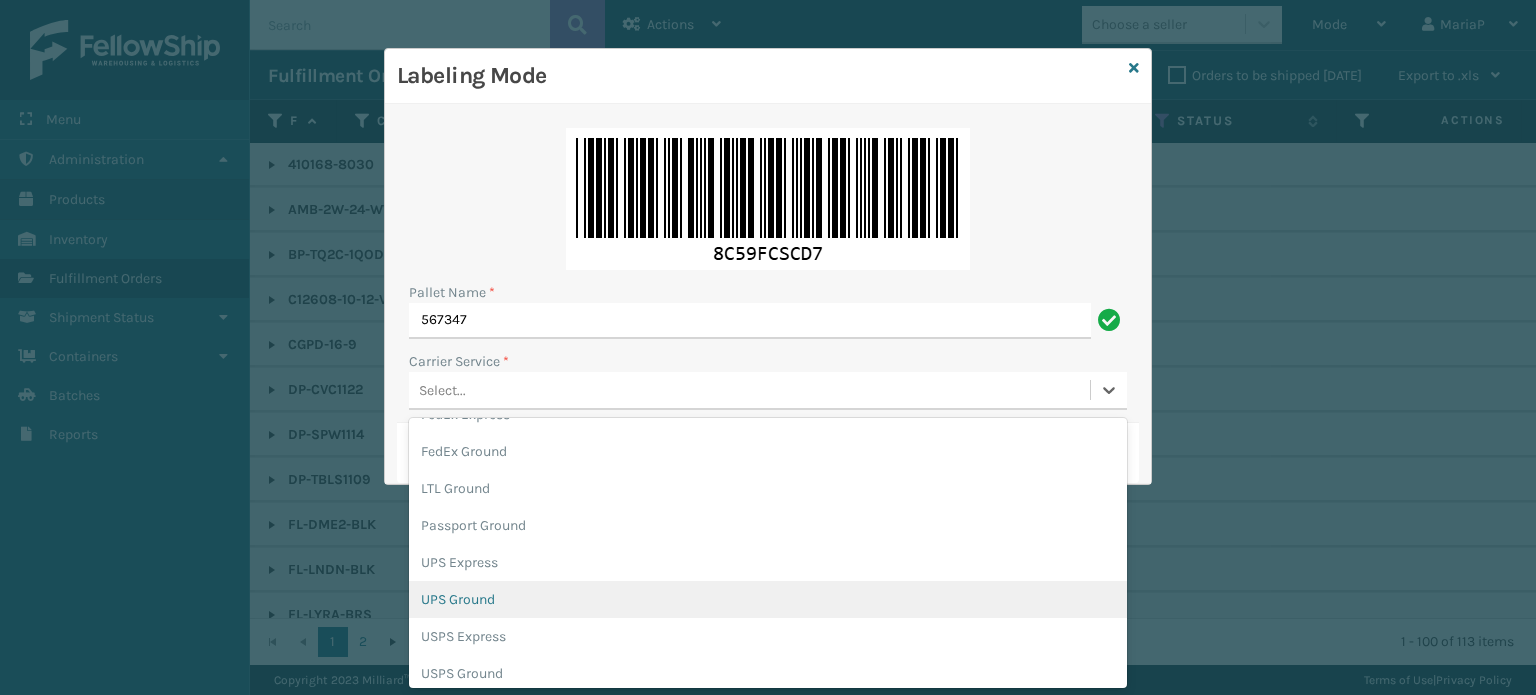 click on "UPS Ground" at bounding box center (768, 599) 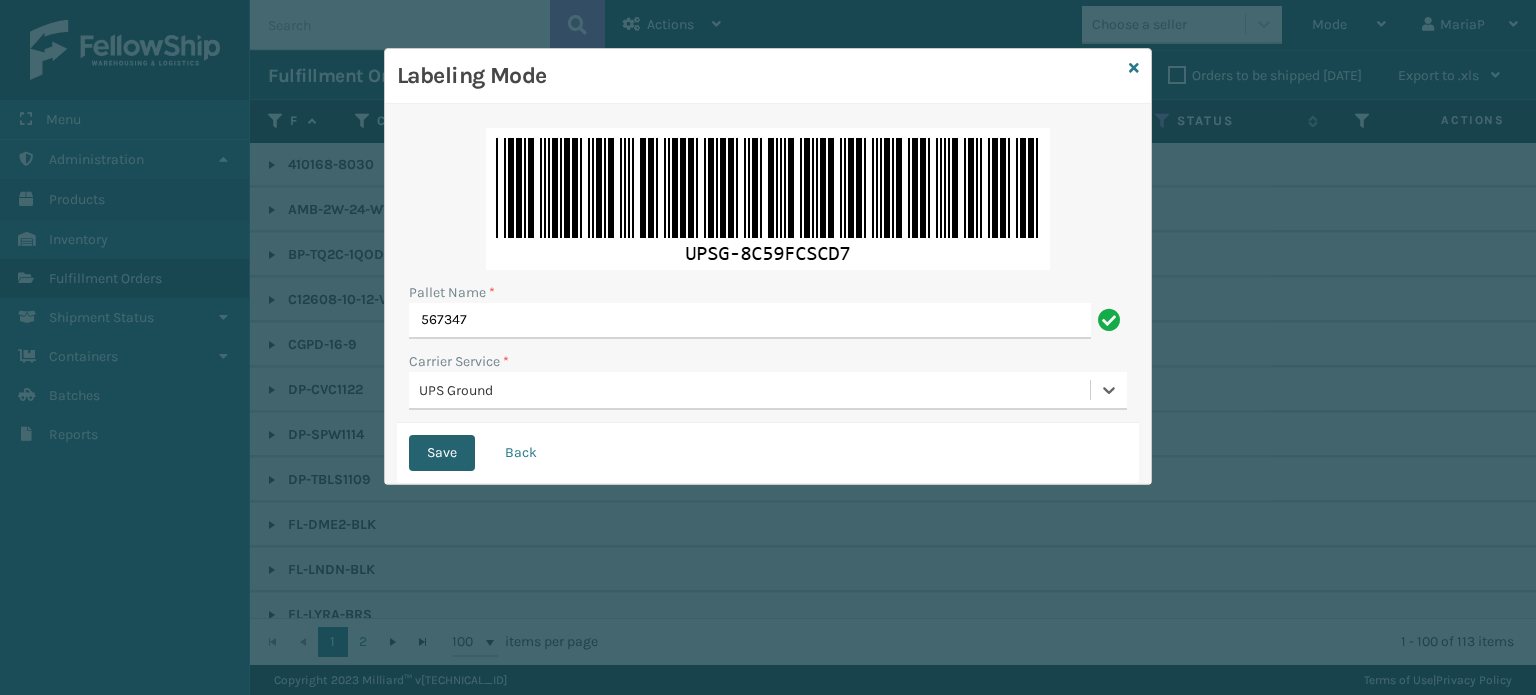 click on "Save" at bounding box center [442, 453] 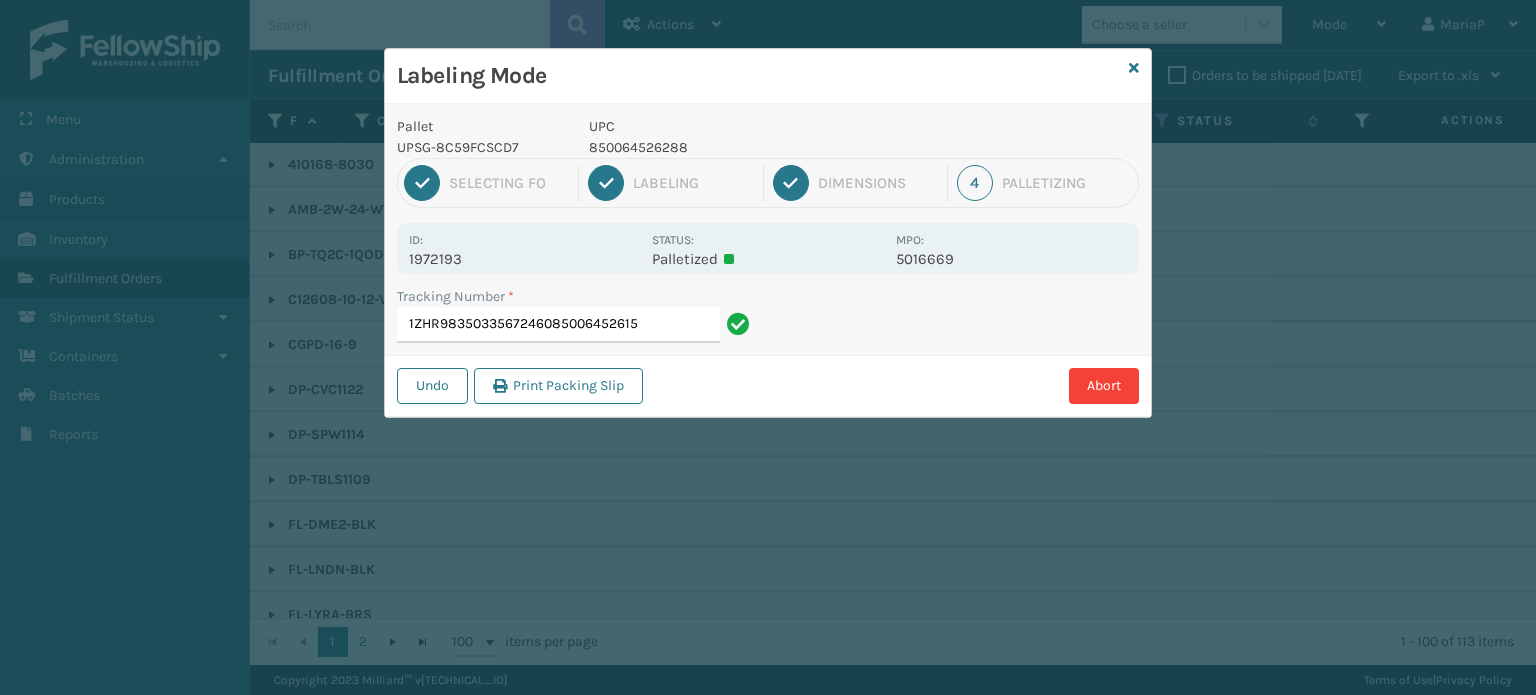 type on "1ZHR98350335672460850064526158" 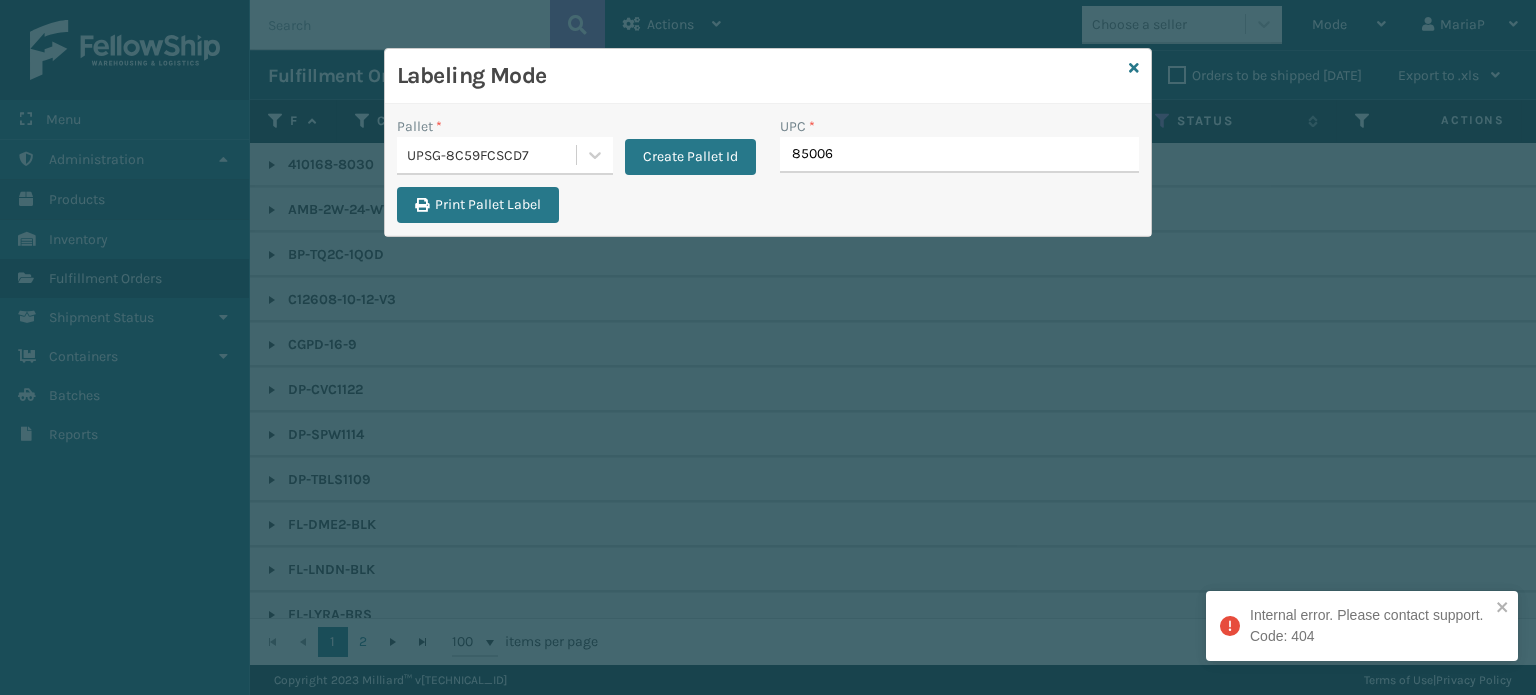 type on "850064" 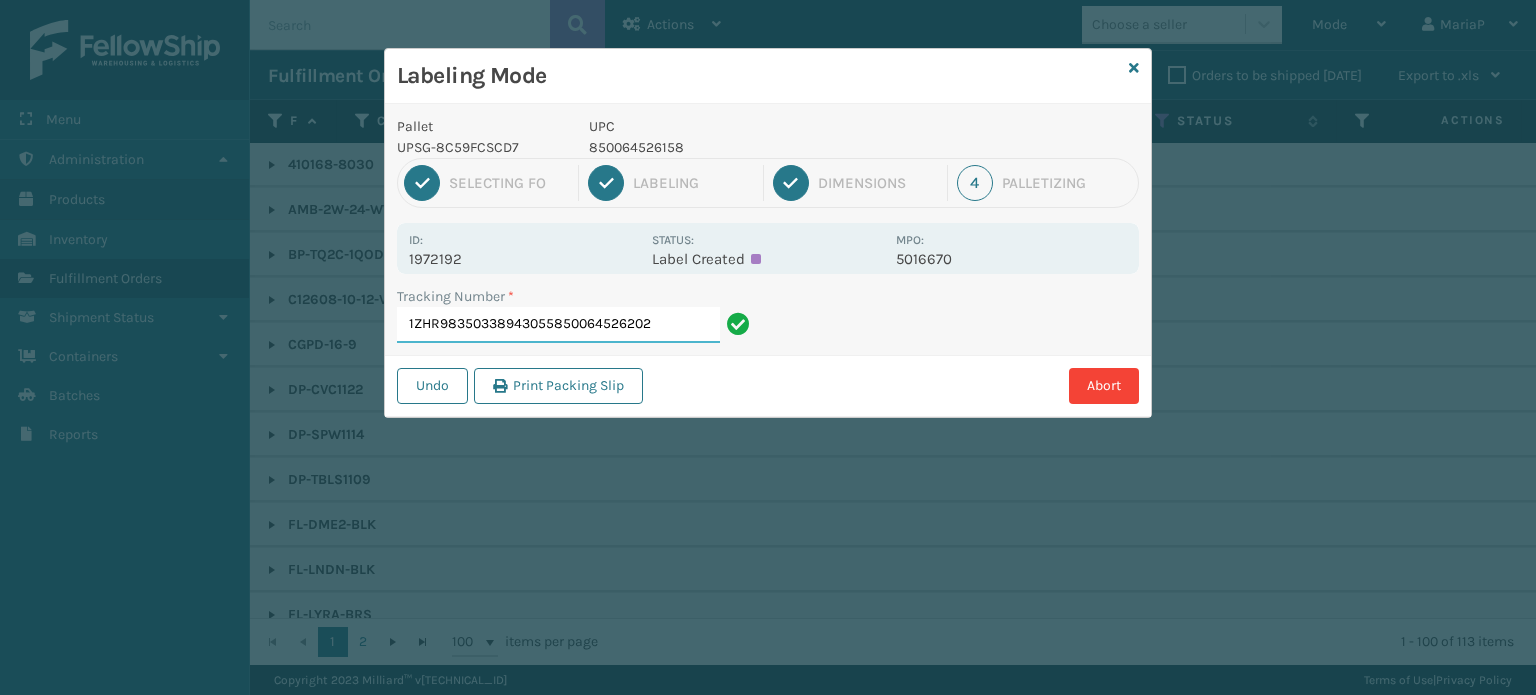 drag, startPoint x: 556, startPoint y: 333, endPoint x: 703, endPoint y: 370, distance: 151.58496 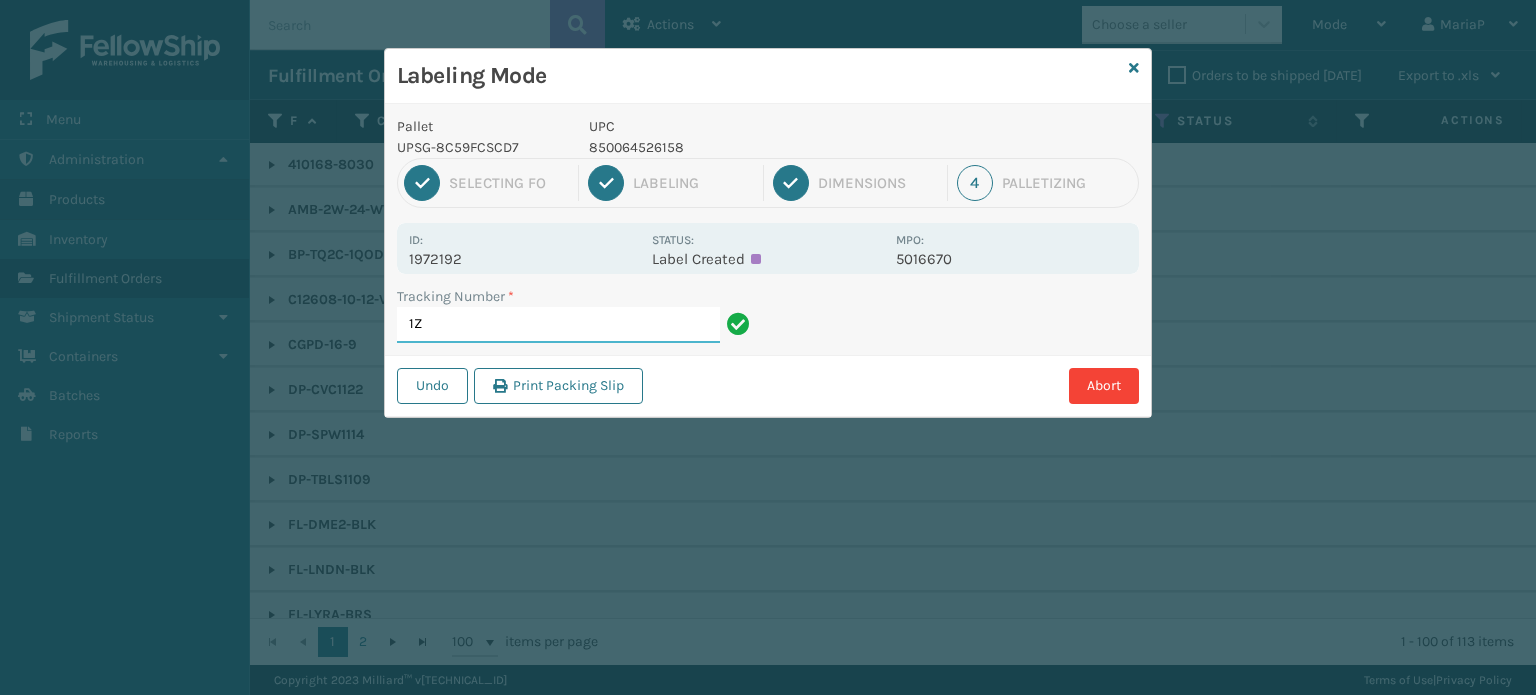 type on "1" 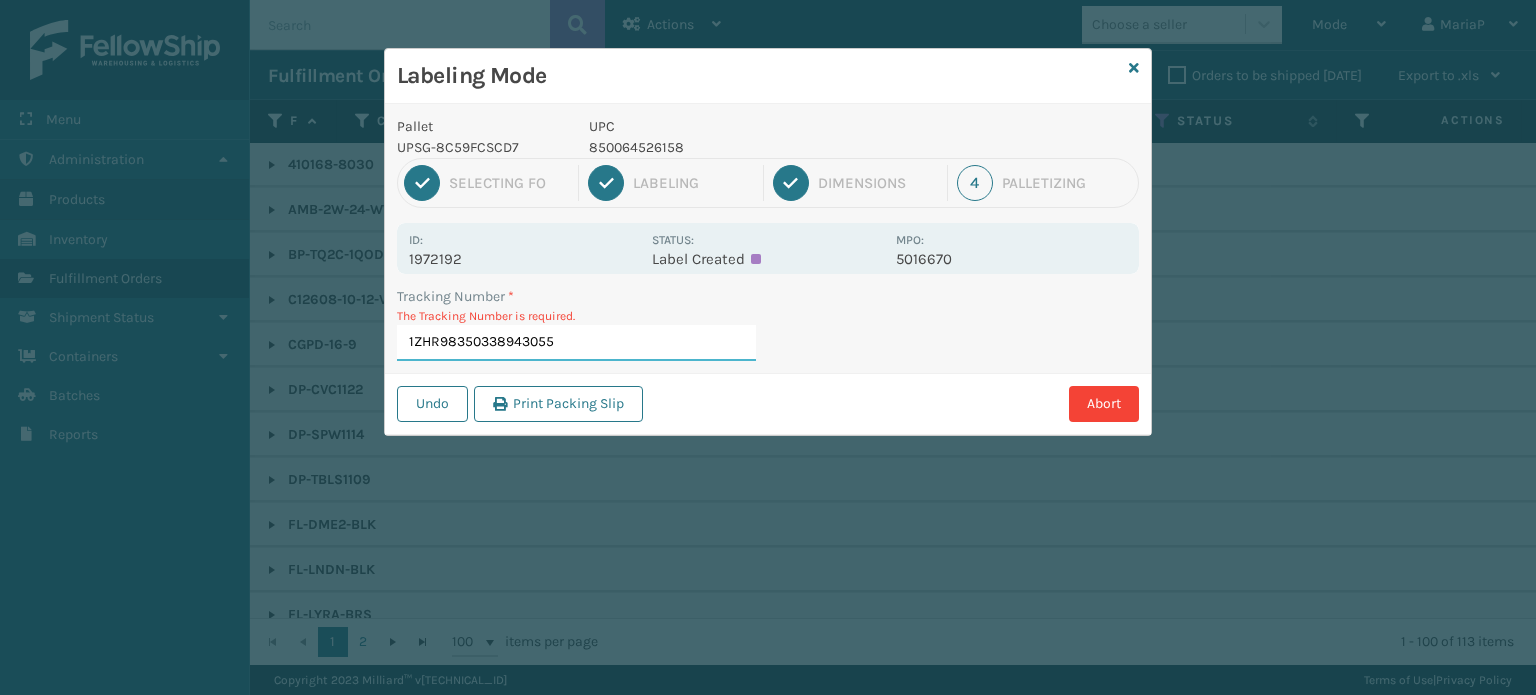 type on "1ZHR98350338943055" 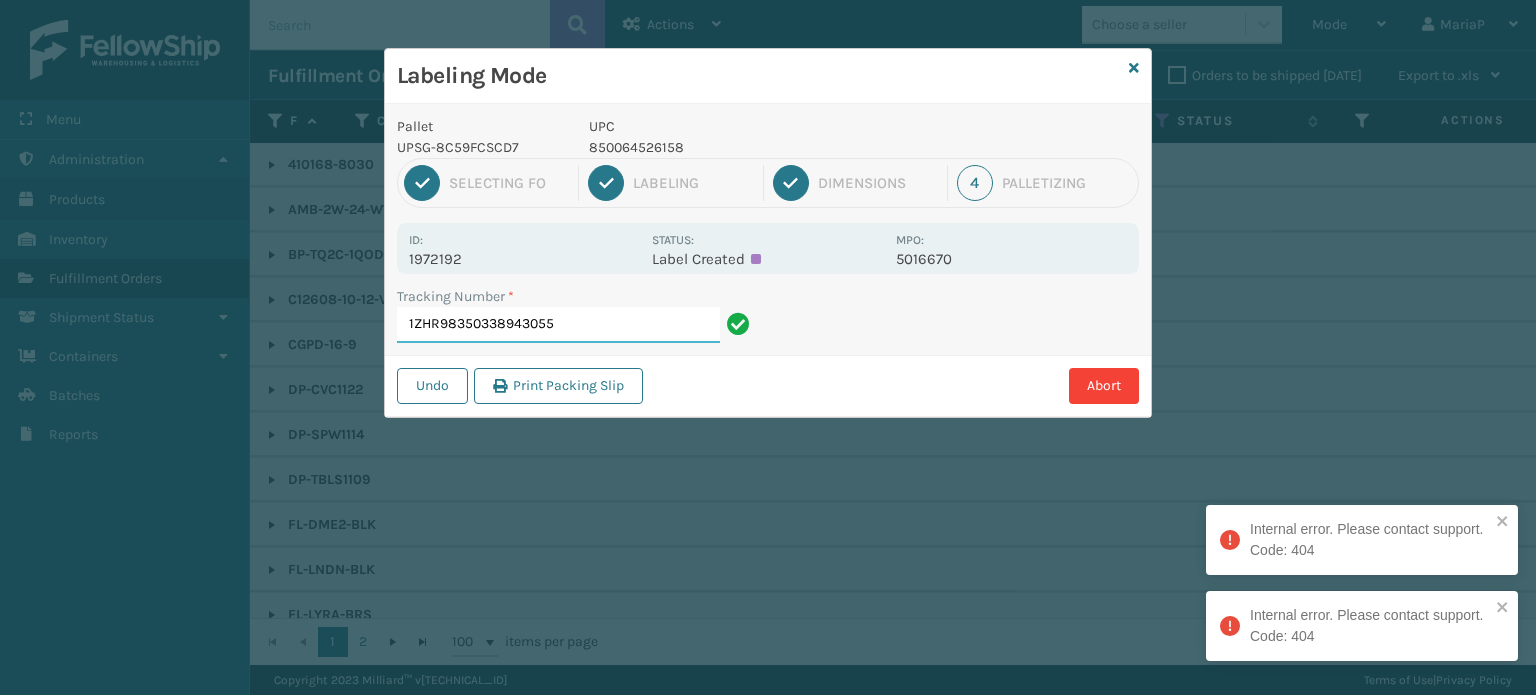 click on "1ZHR98350338943055" at bounding box center [558, 325] 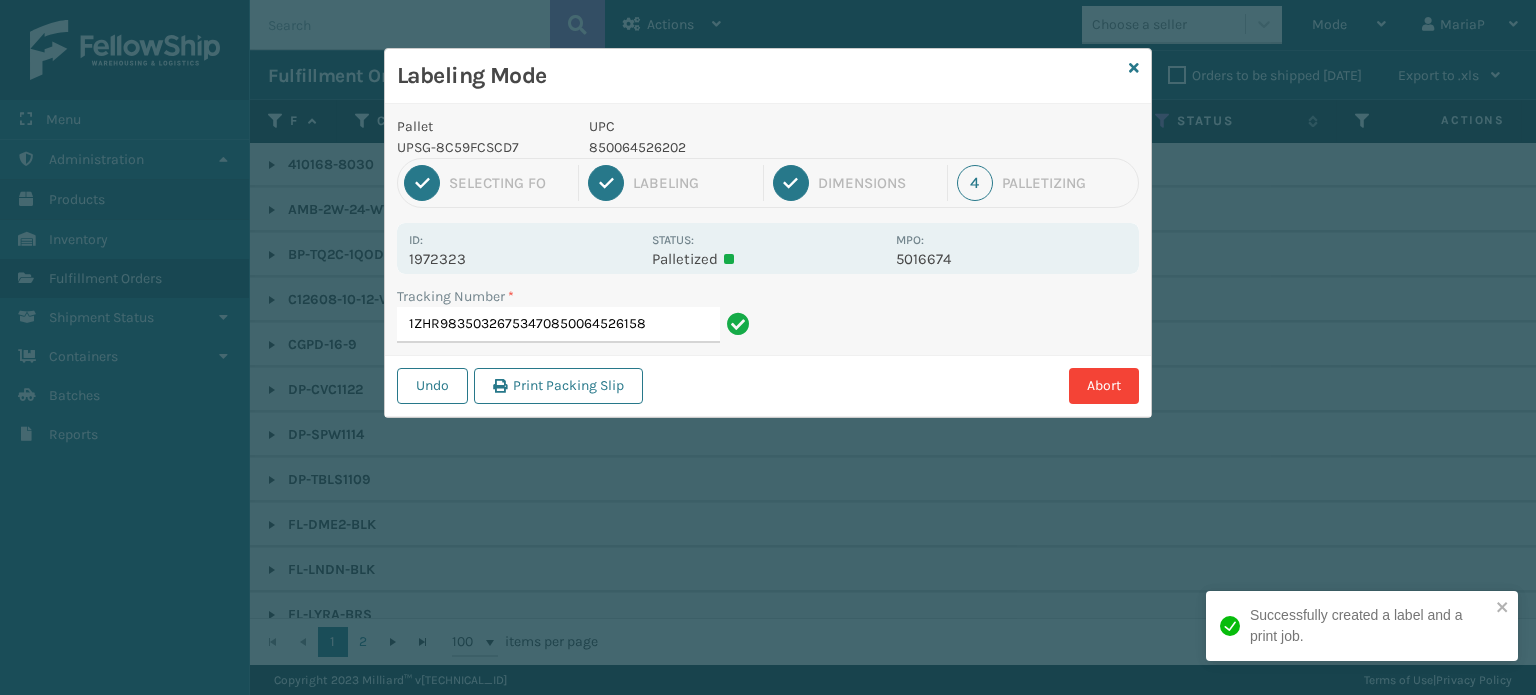 type on "1ZHR98350326753470850064526158" 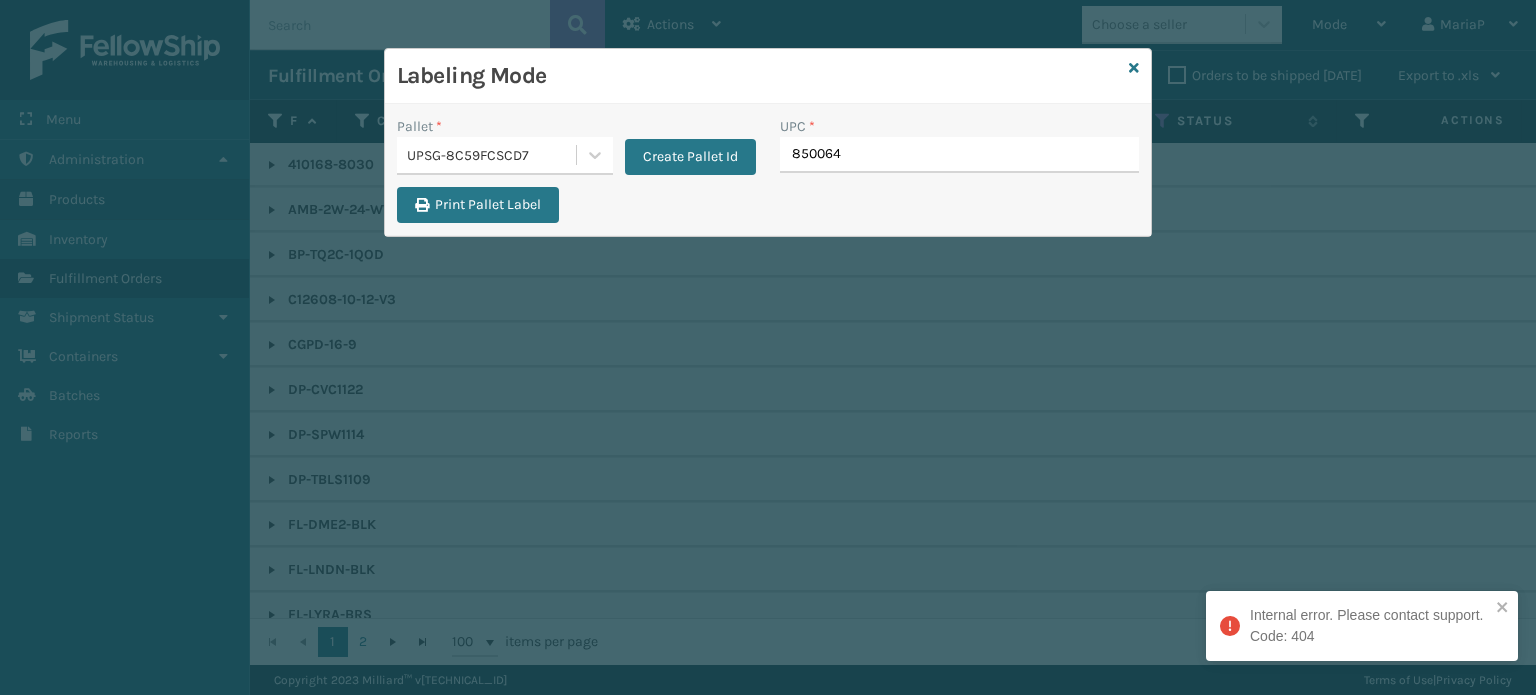 type on "8500645" 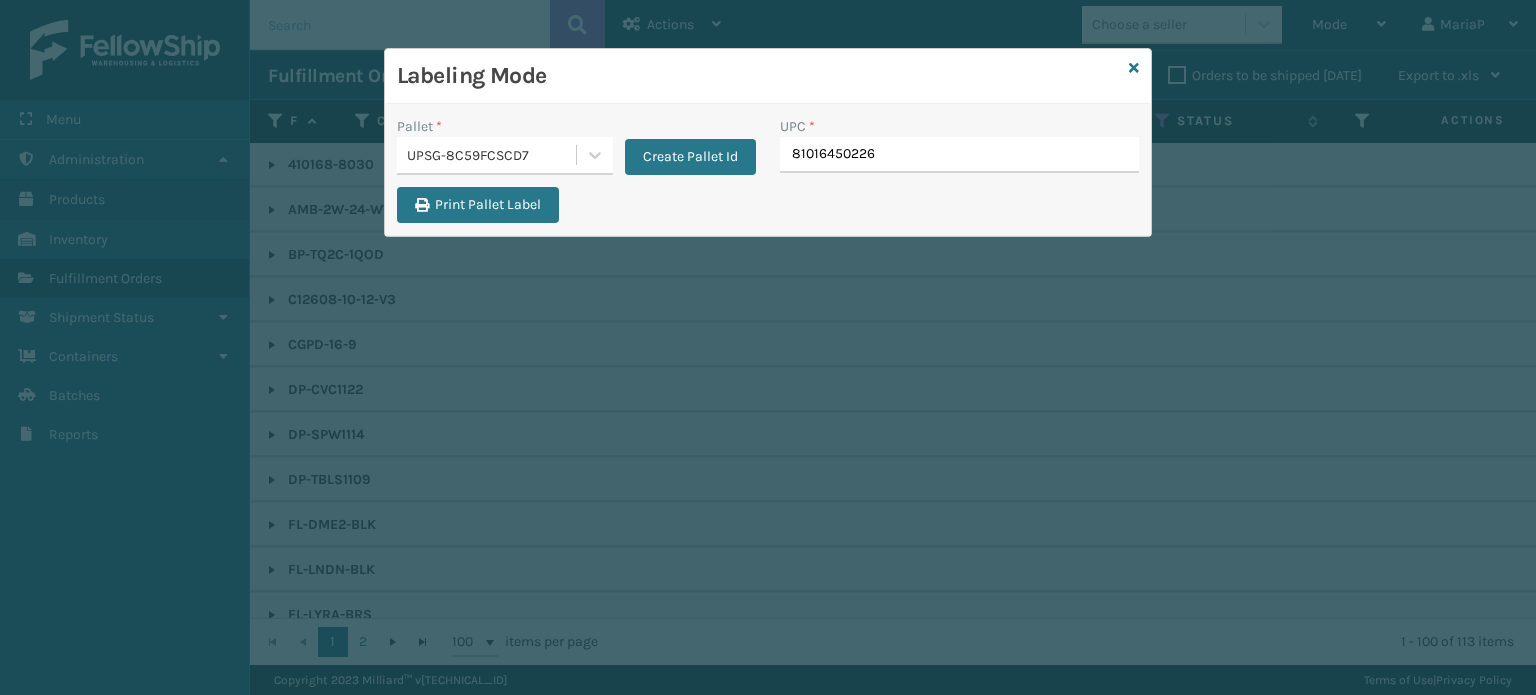type on "810164502261" 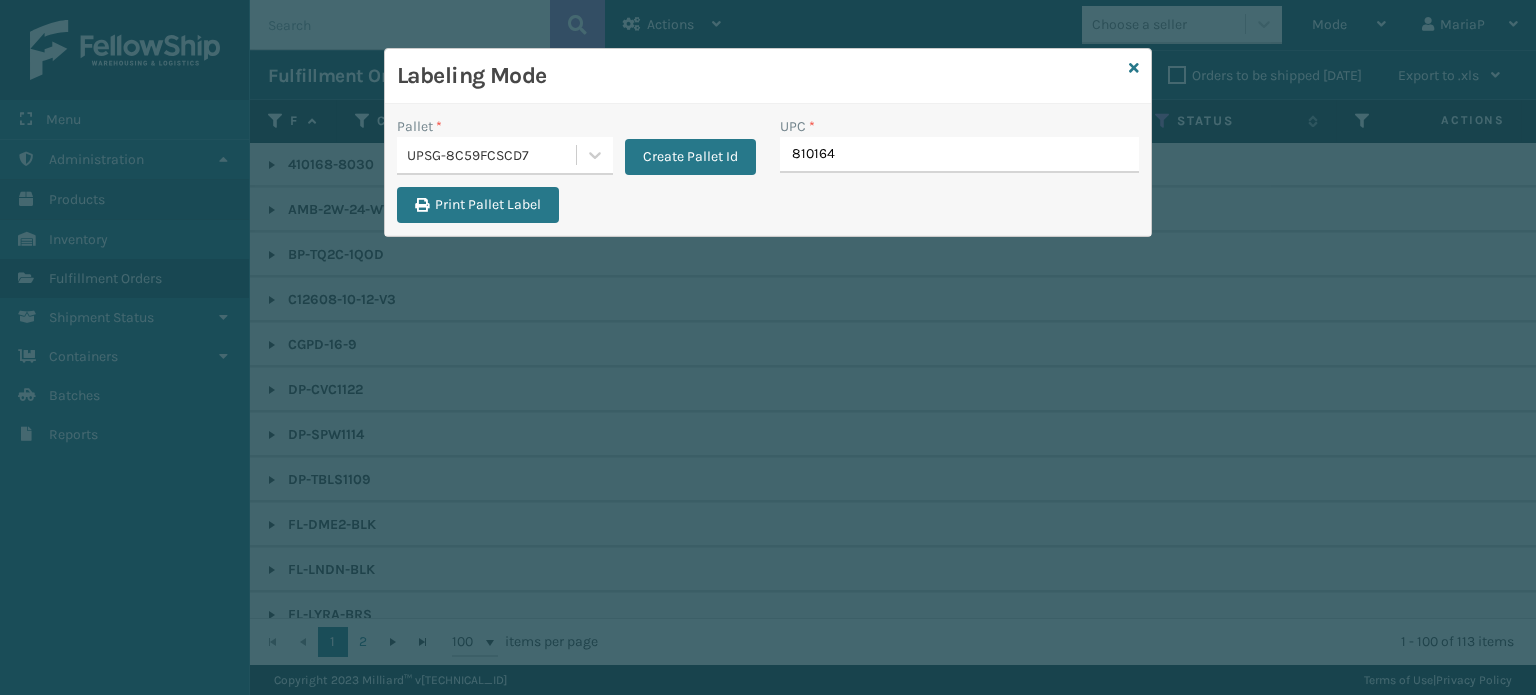 type on "8101645" 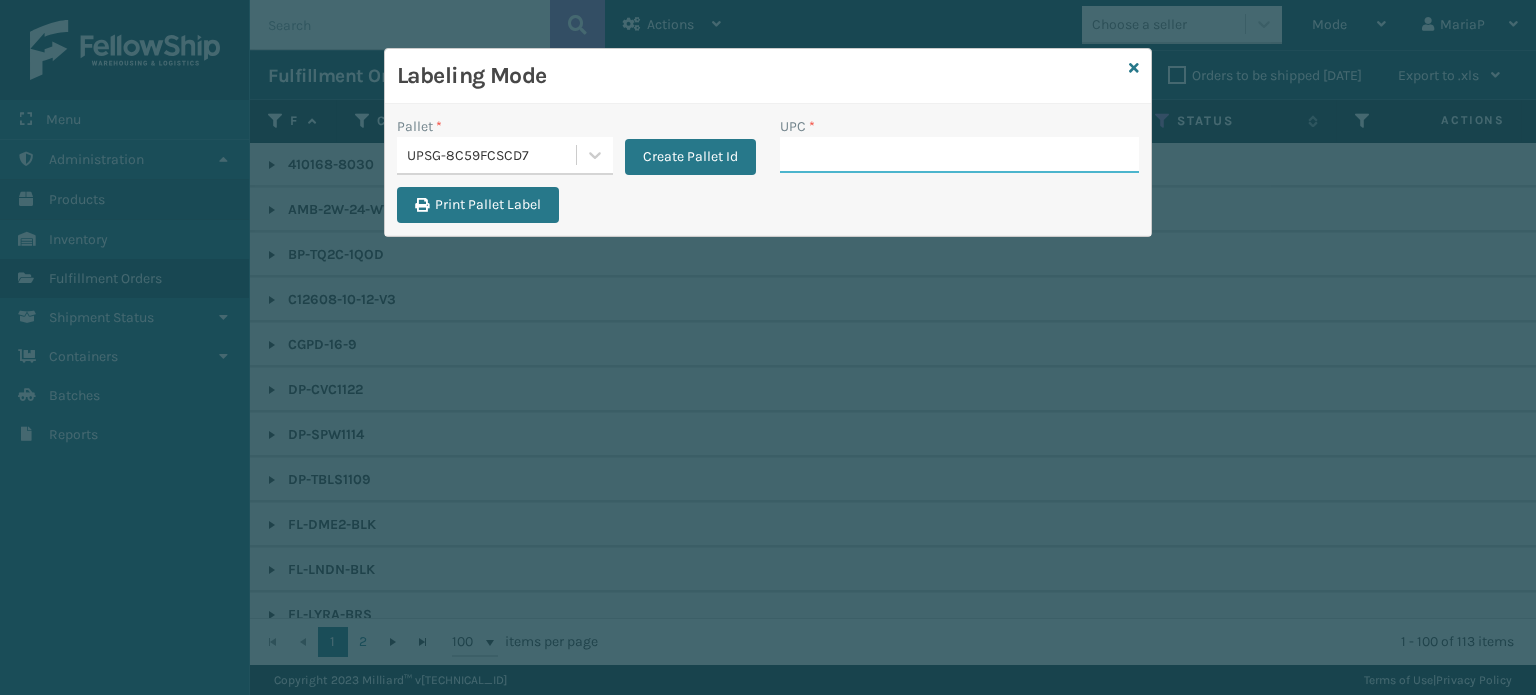 click on "UPC   *" at bounding box center (959, 155) 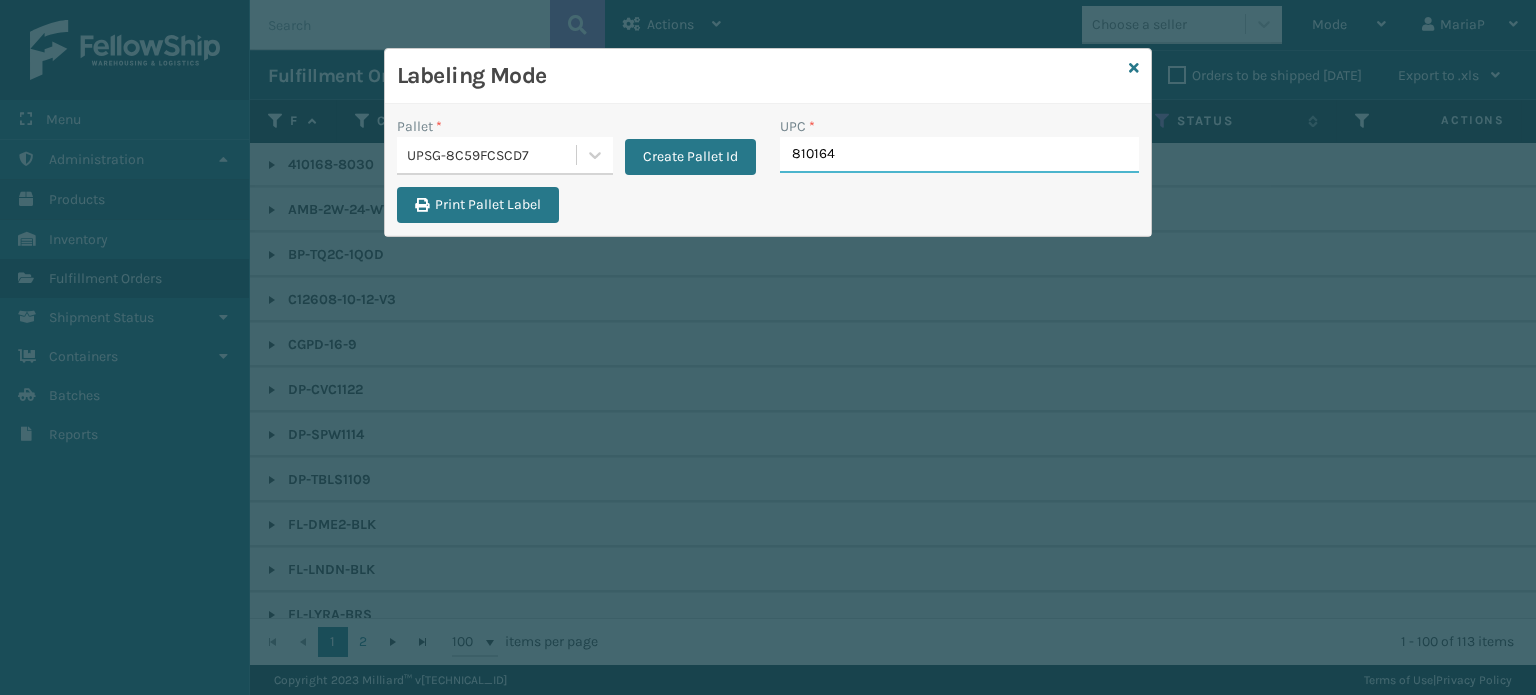 type on "8101645" 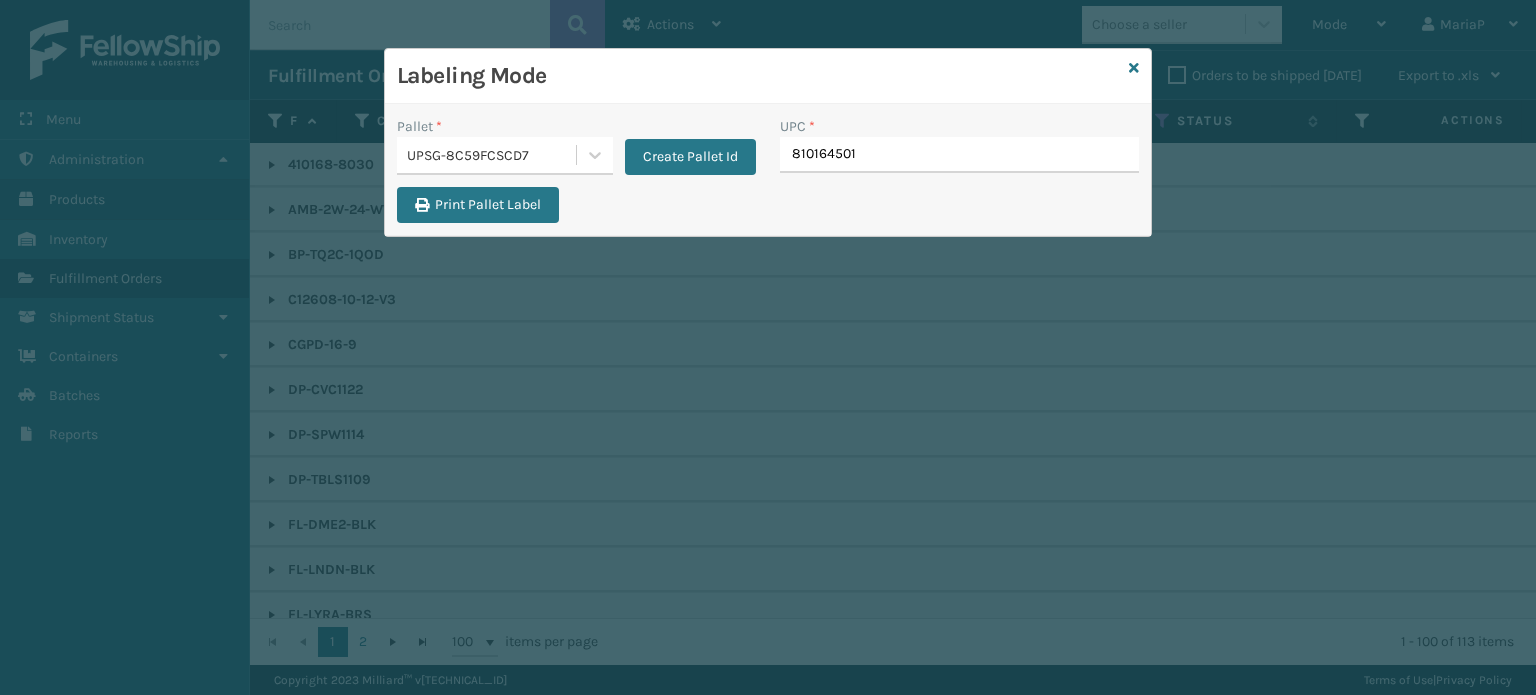 type on "8101645010" 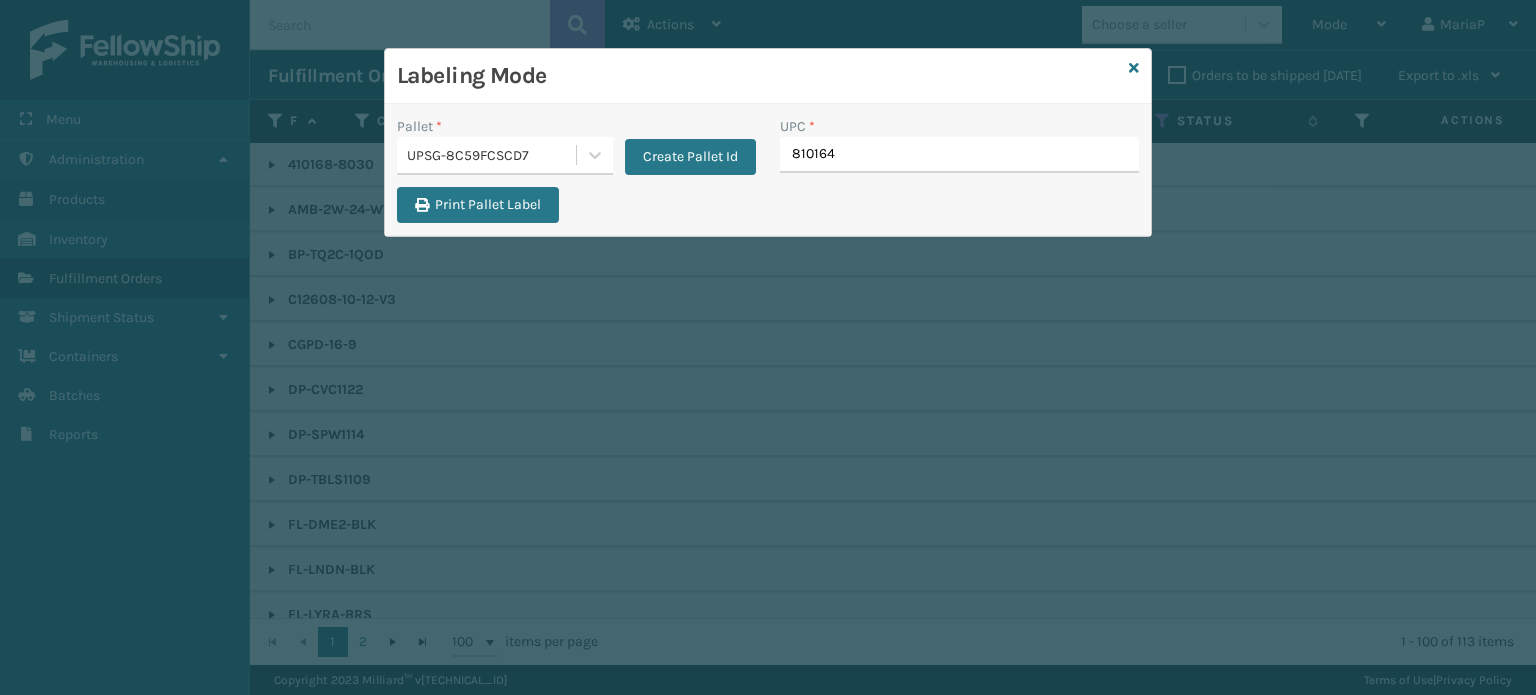 type on "8101645" 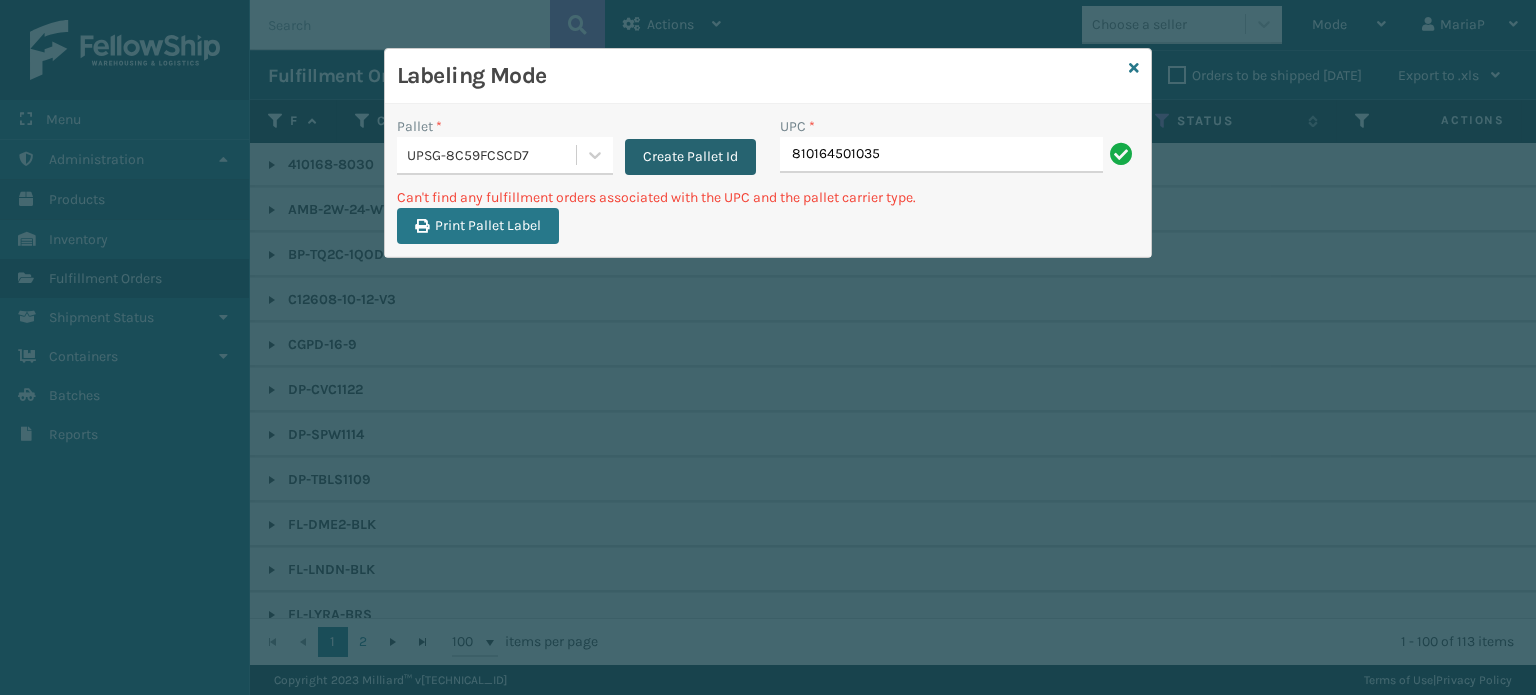 click on "Create Pallet Id" at bounding box center (690, 157) 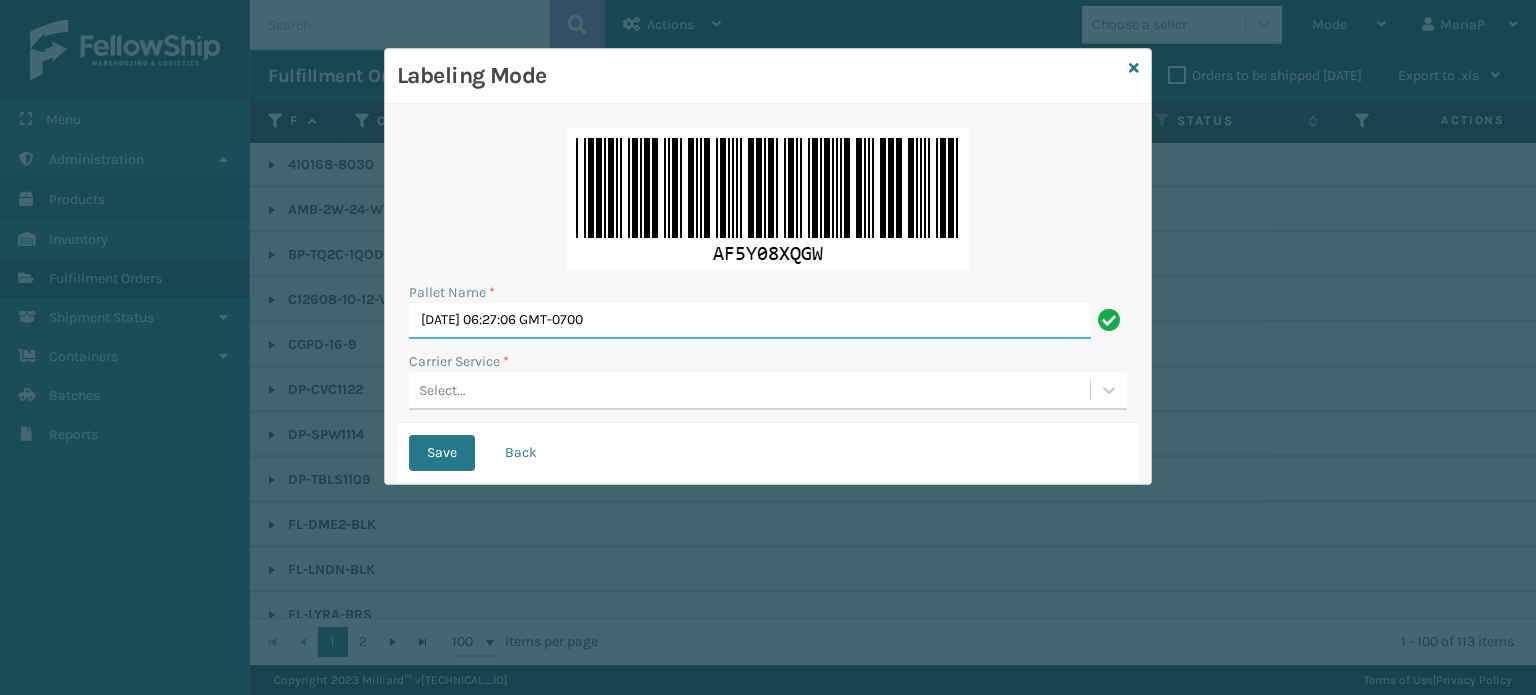 click on "Tue Jul 22 2025 06:27:06 GMT-0700" at bounding box center (750, 321) 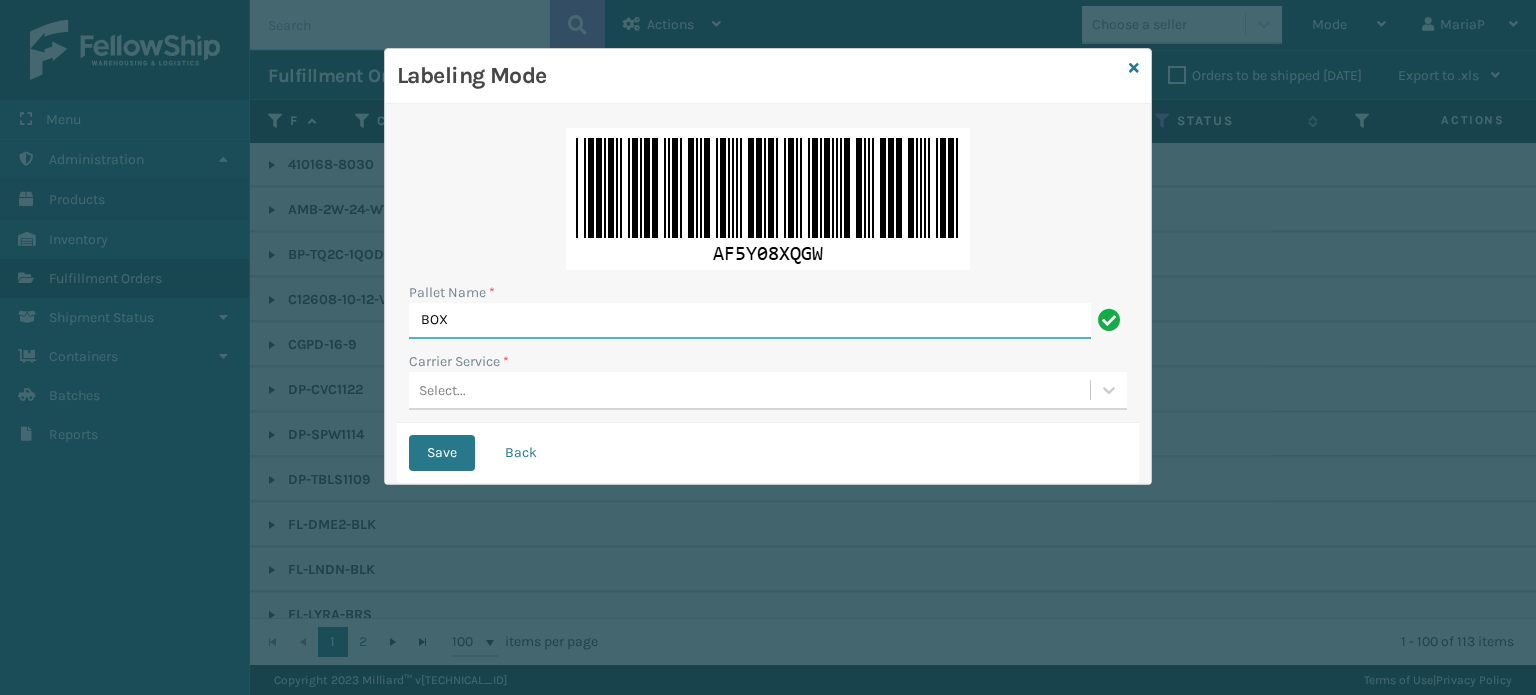 type on "BOX TRUCK" 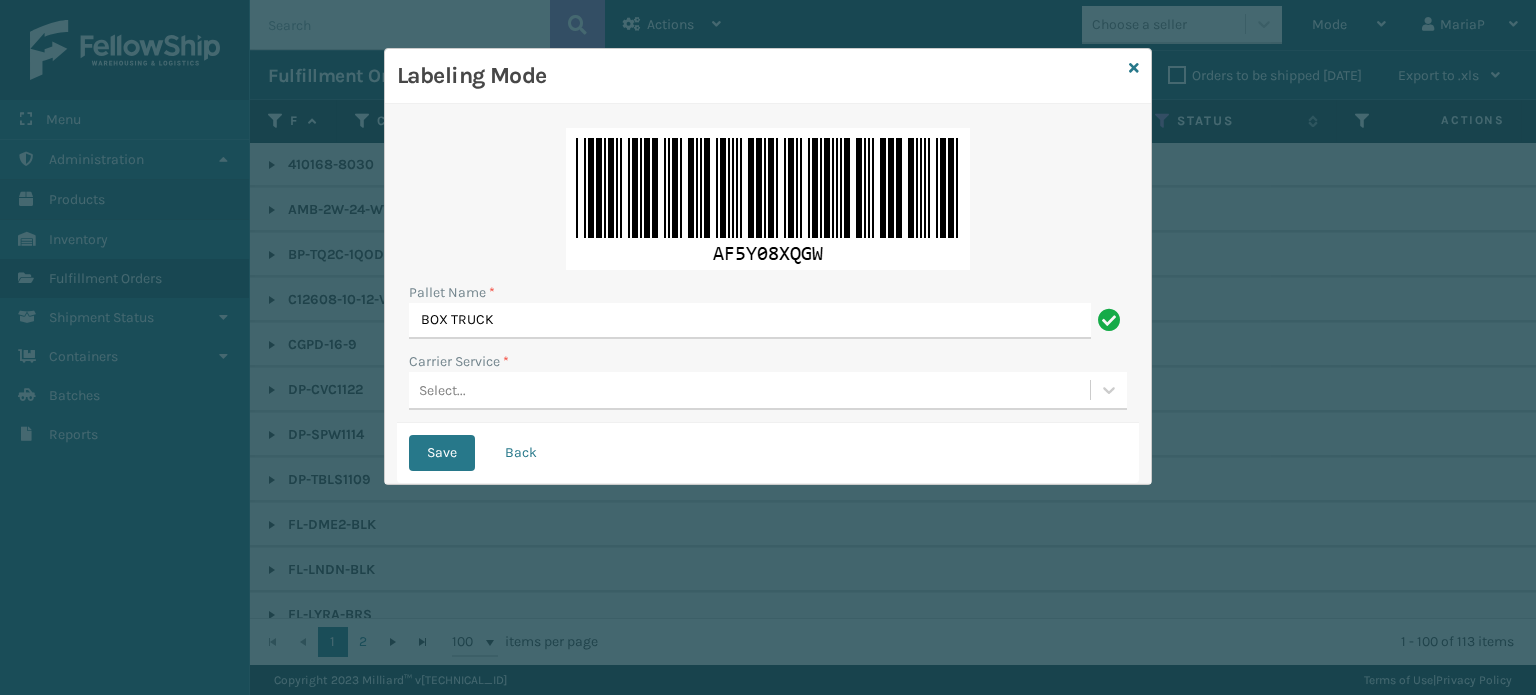 click on "Select..." at bounding box center (749, 390) 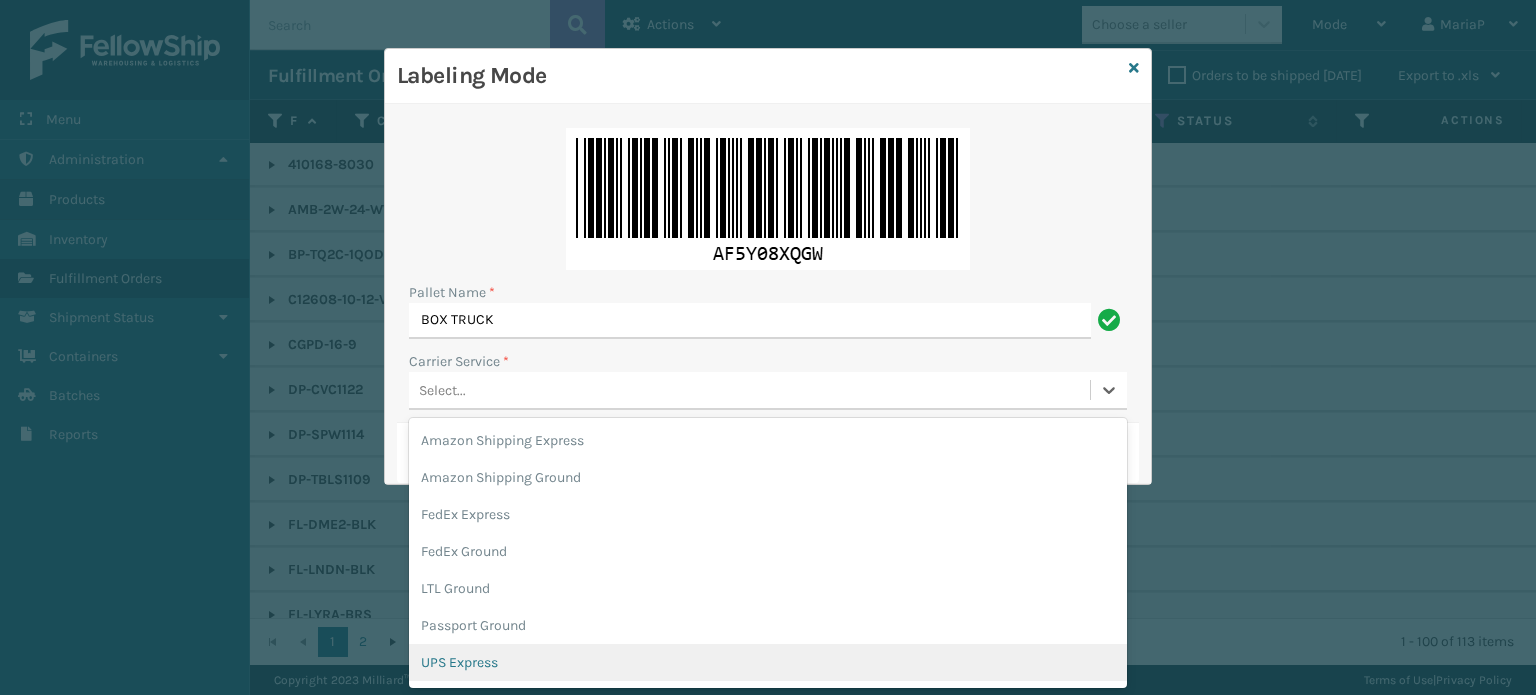 click on "UPS Express" at bounding box center (768, 662) 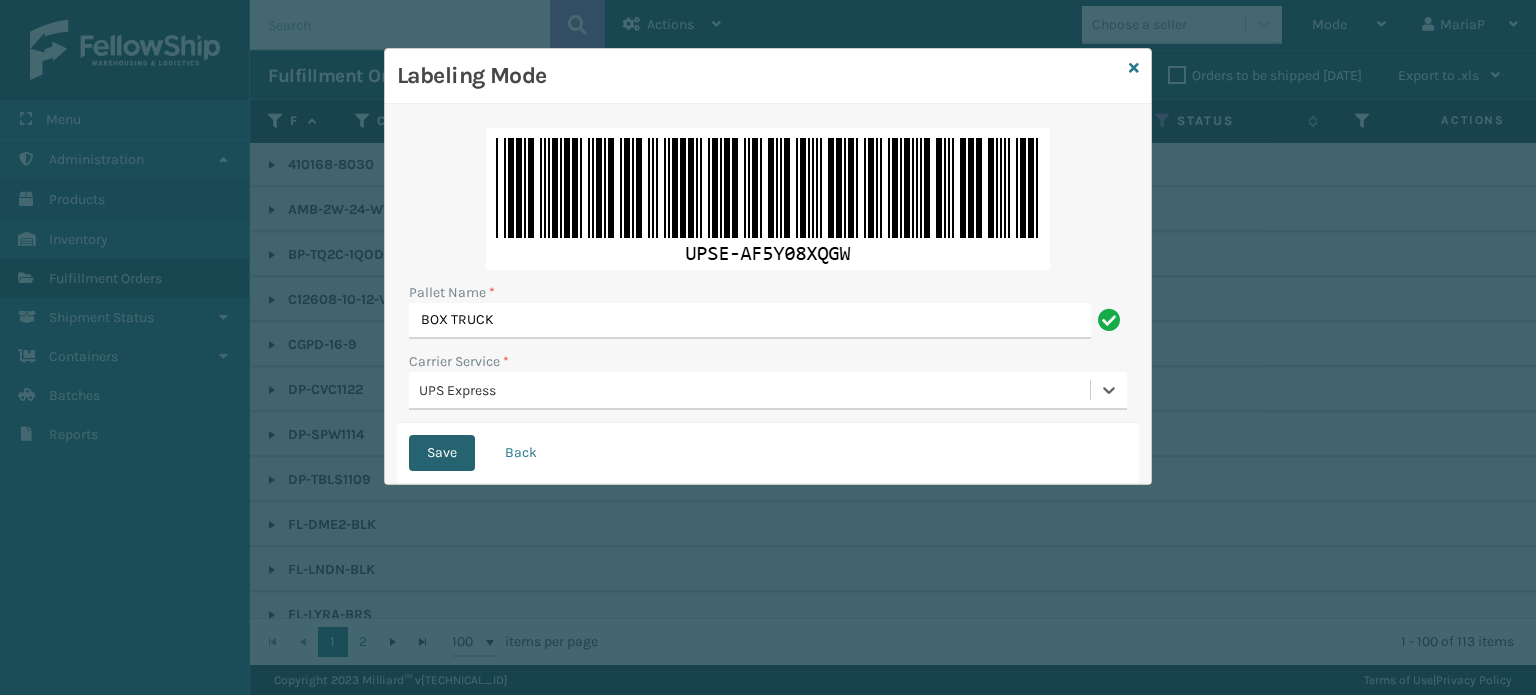 click on "Save" at bounding box center [442, 453] 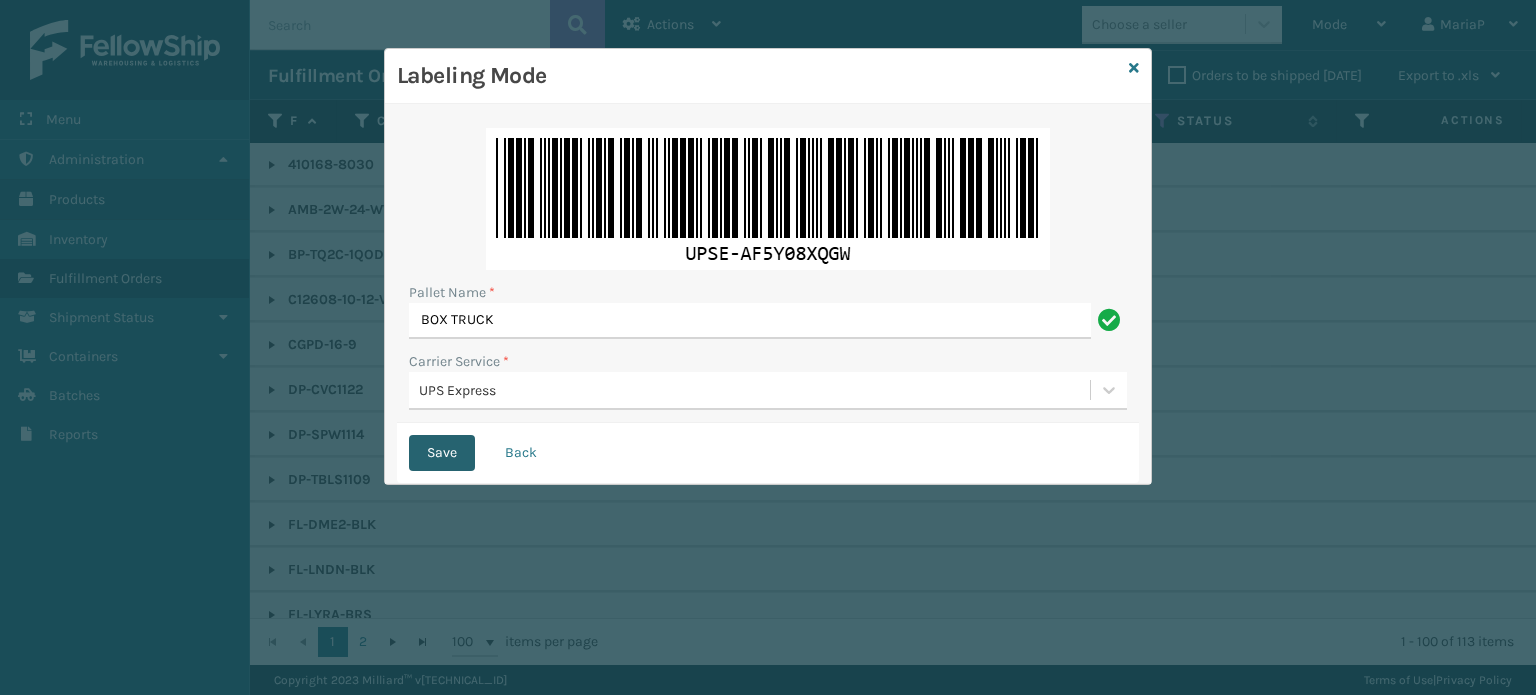 click on "Save" at bounding box center [442, 453] 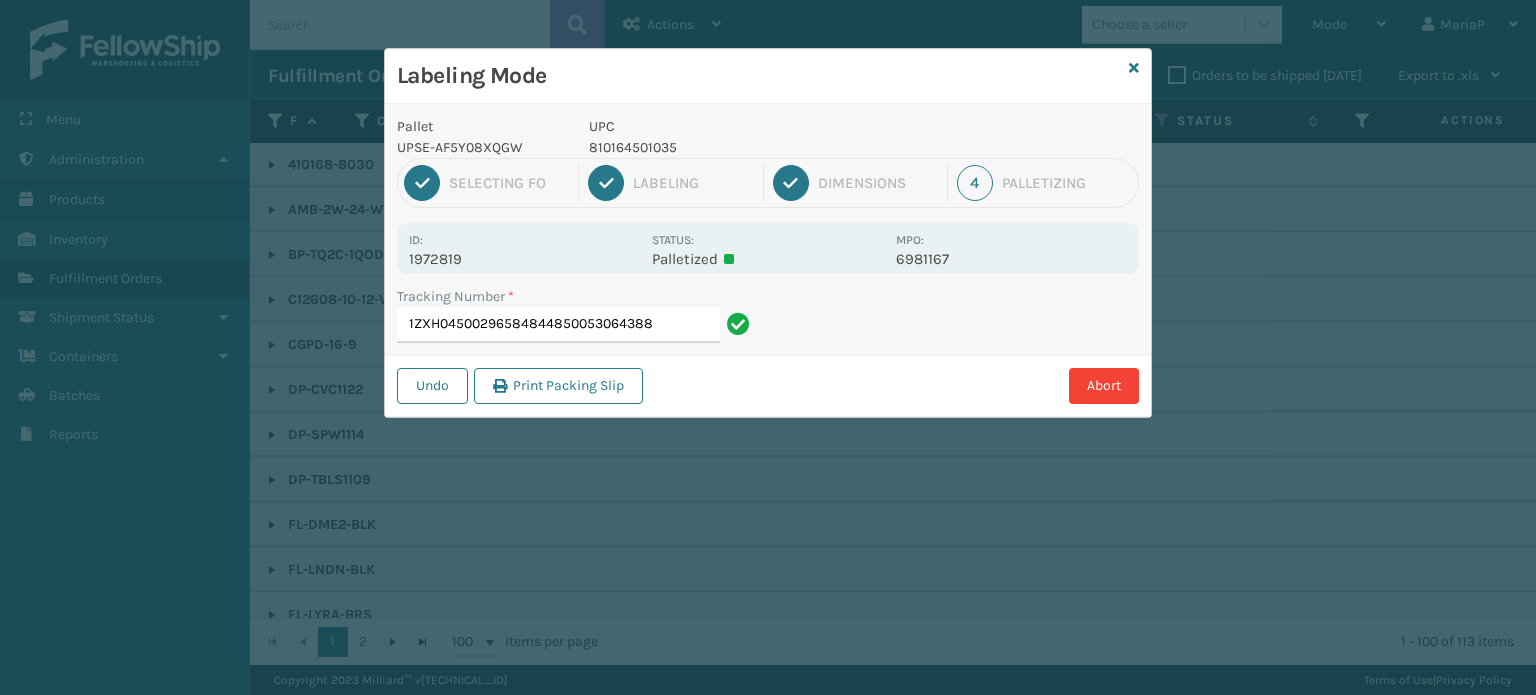type on "1ZXH04500296584844850053064388" 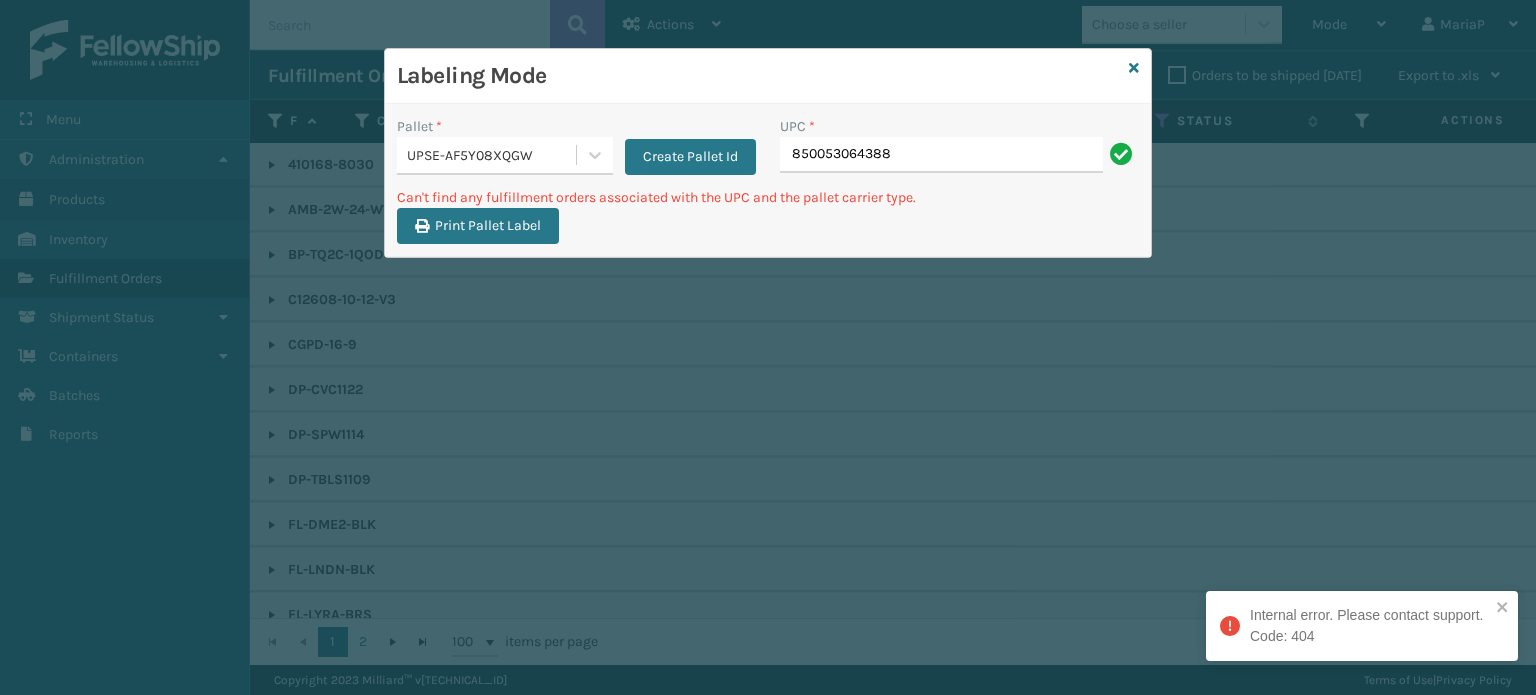 click on "UPSE-AF5Y08XQGW" at bounding box center (492, 155) 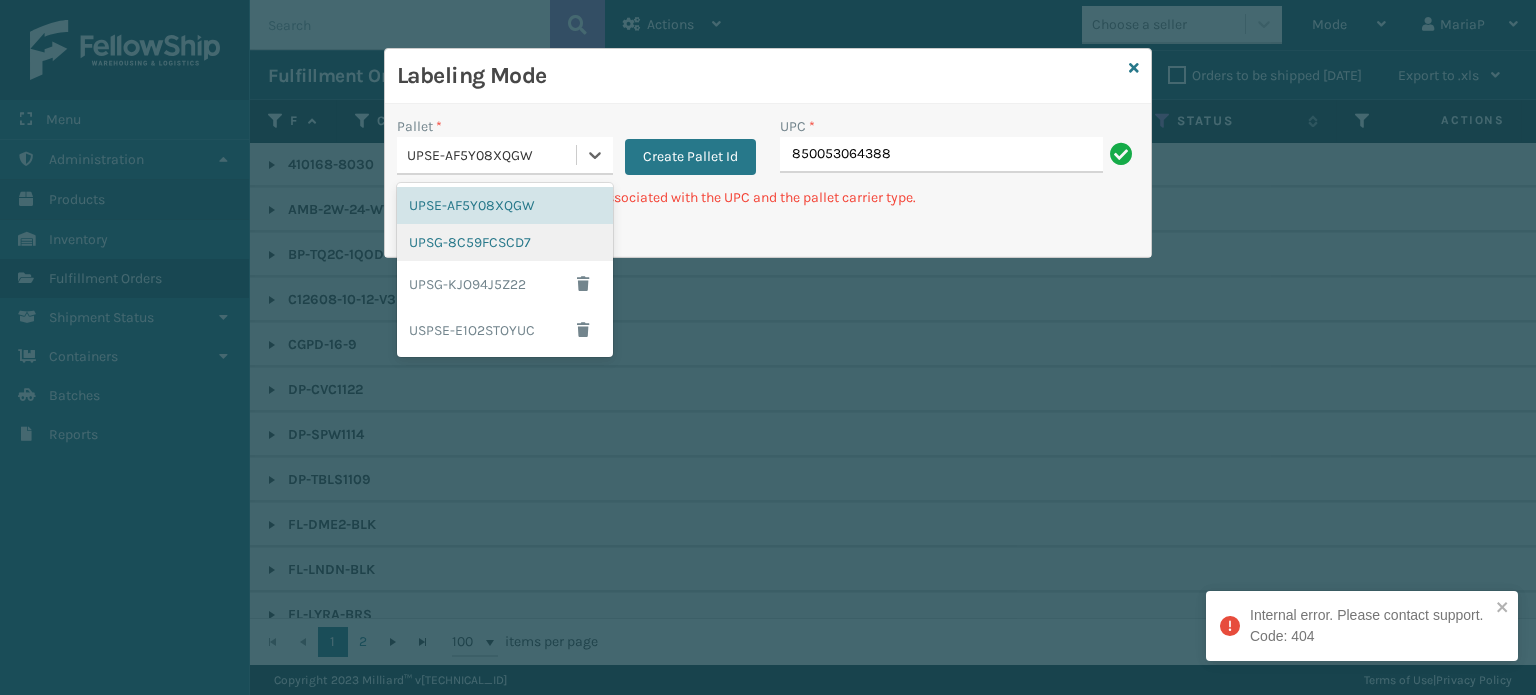 click on "UPSG-8C59FCSCD7" at bounding box center [505, 242] 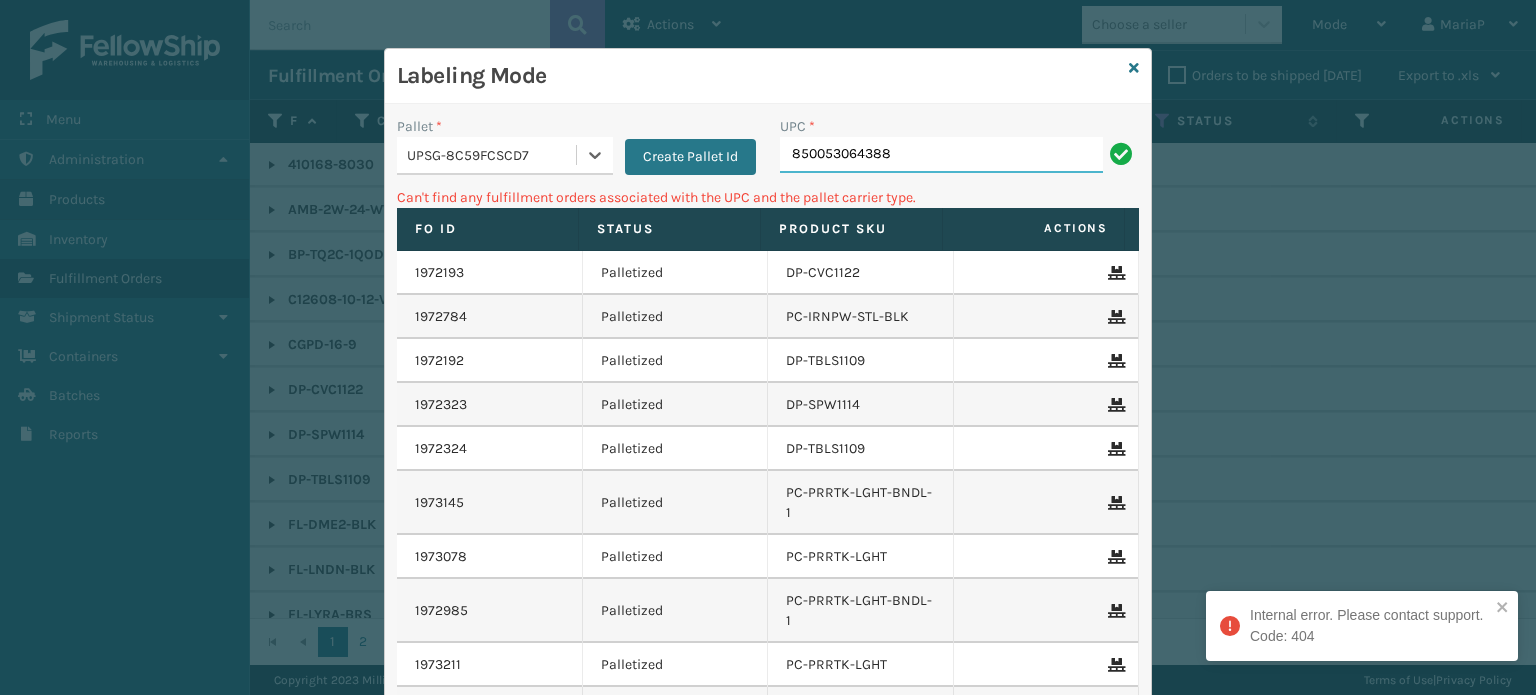 click on "850053064388" at bounding box center [941, 155] 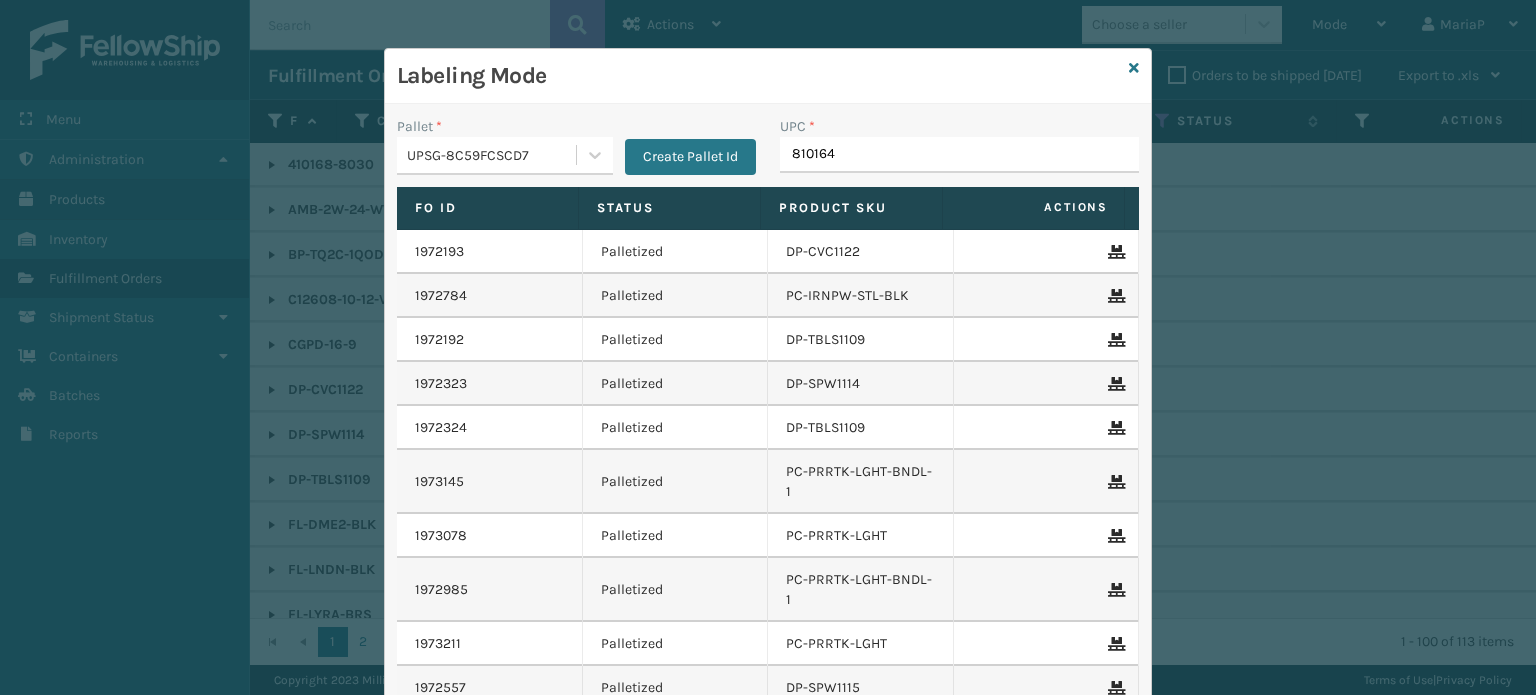 type on "8101645" 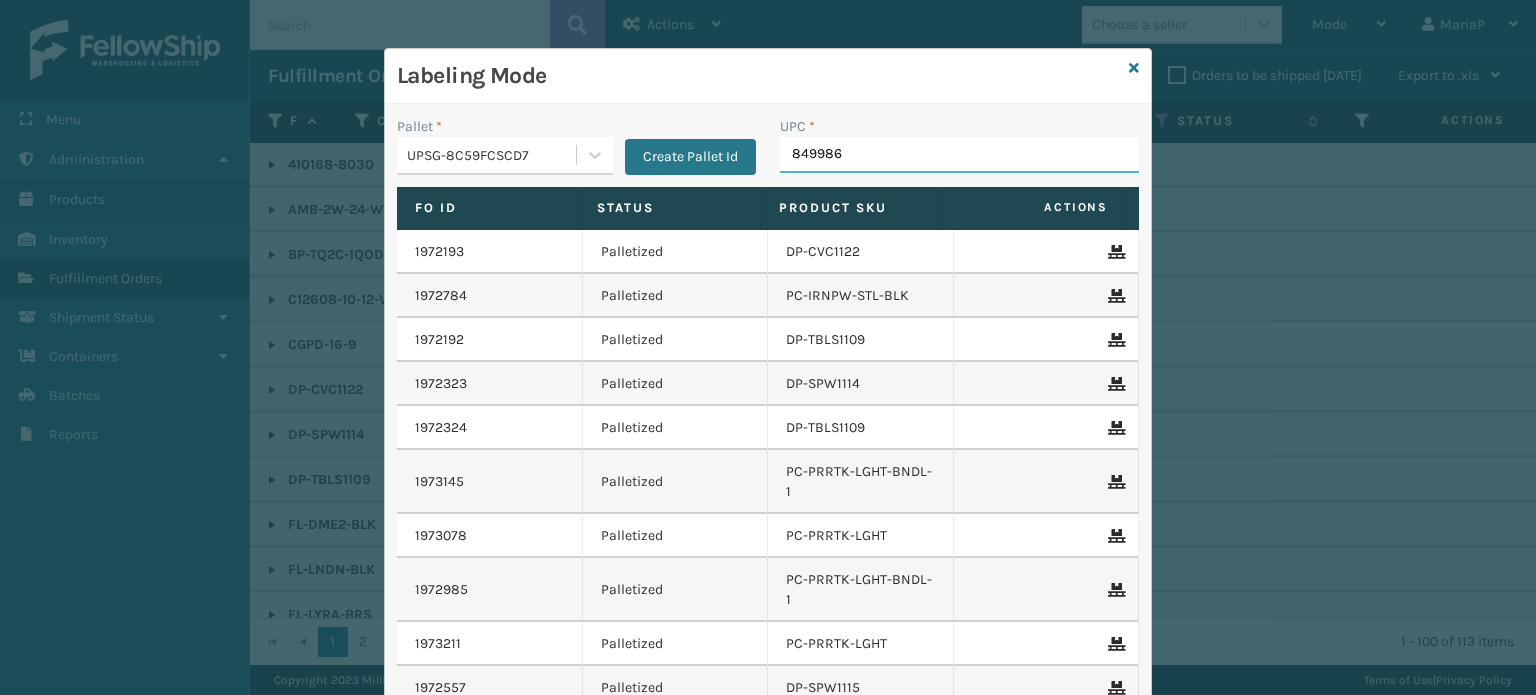 type on "8499860" 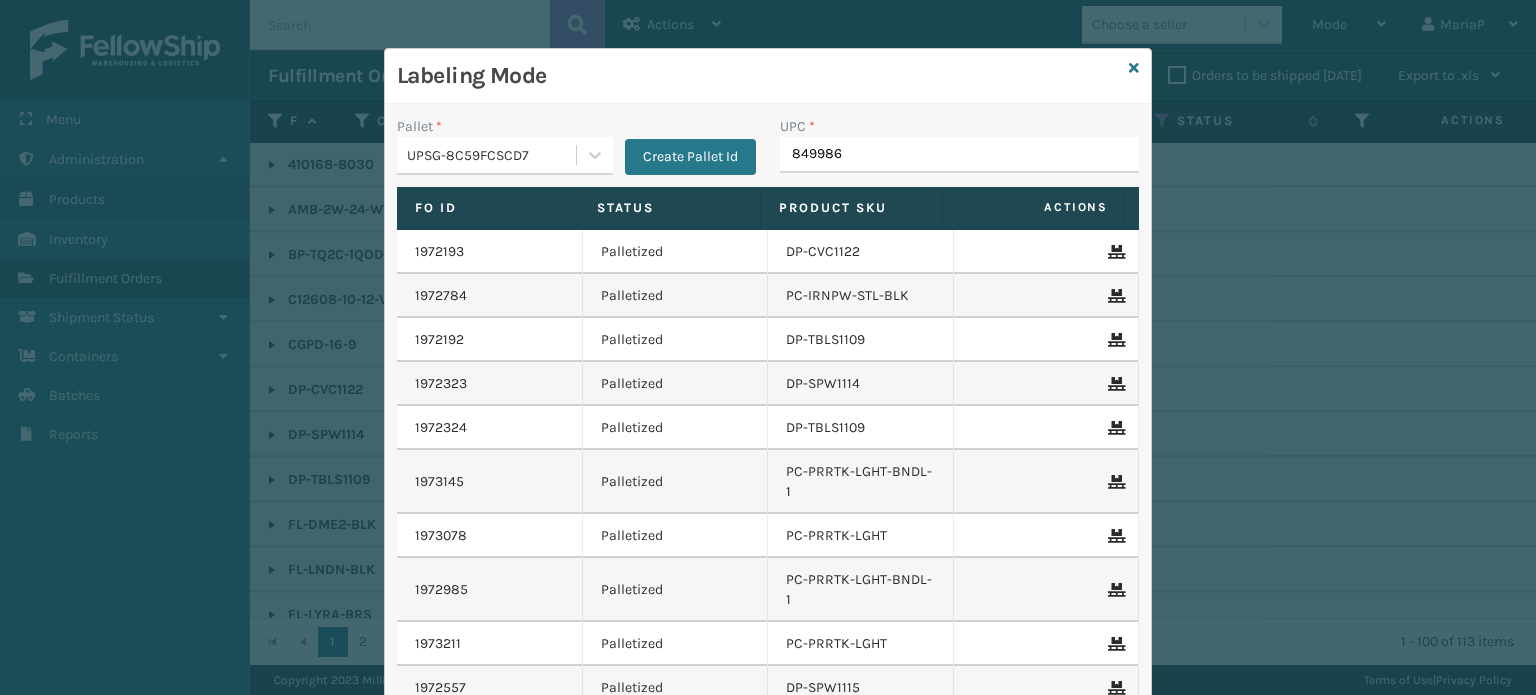 type on "8499860" 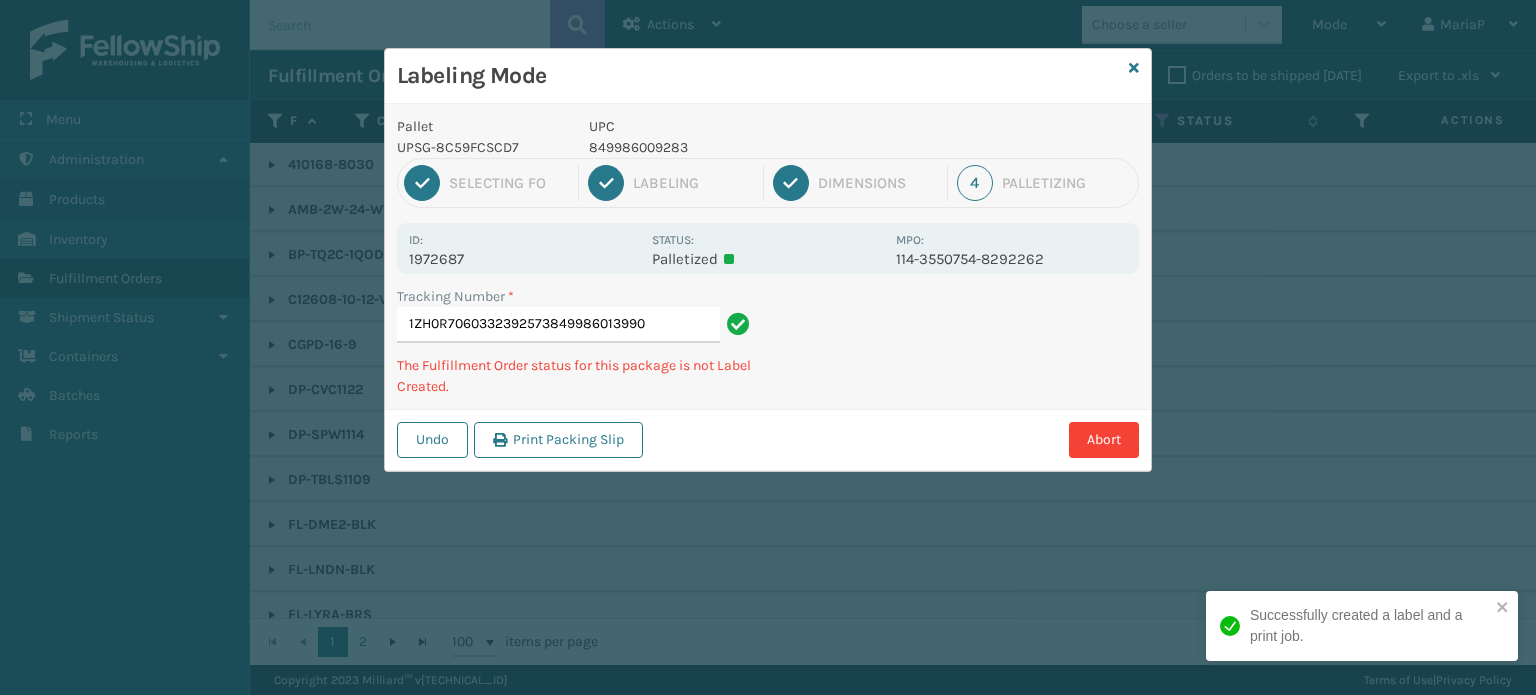 type on "1ZH0R7060332392573849986013990" 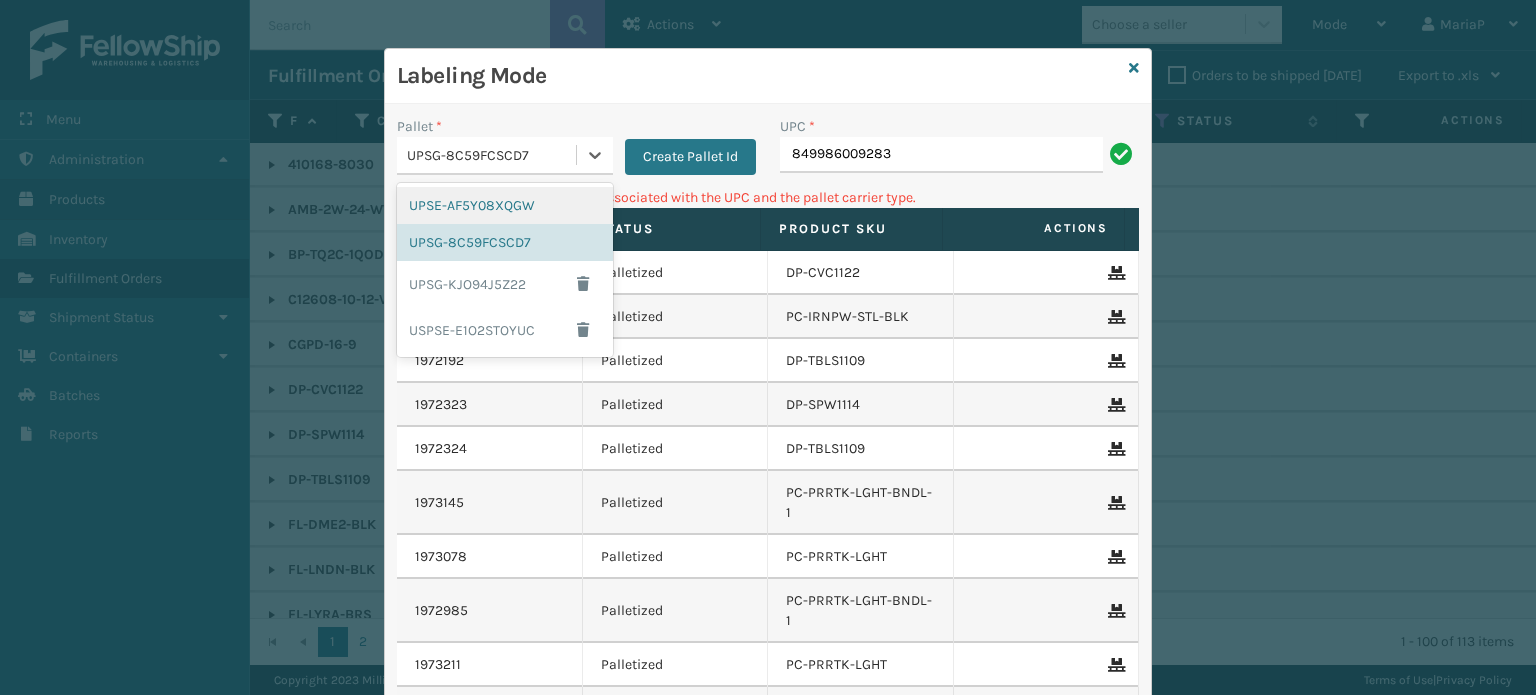 click on "UPSG-8C59FCSCD7" at bounding box center [492, 155] 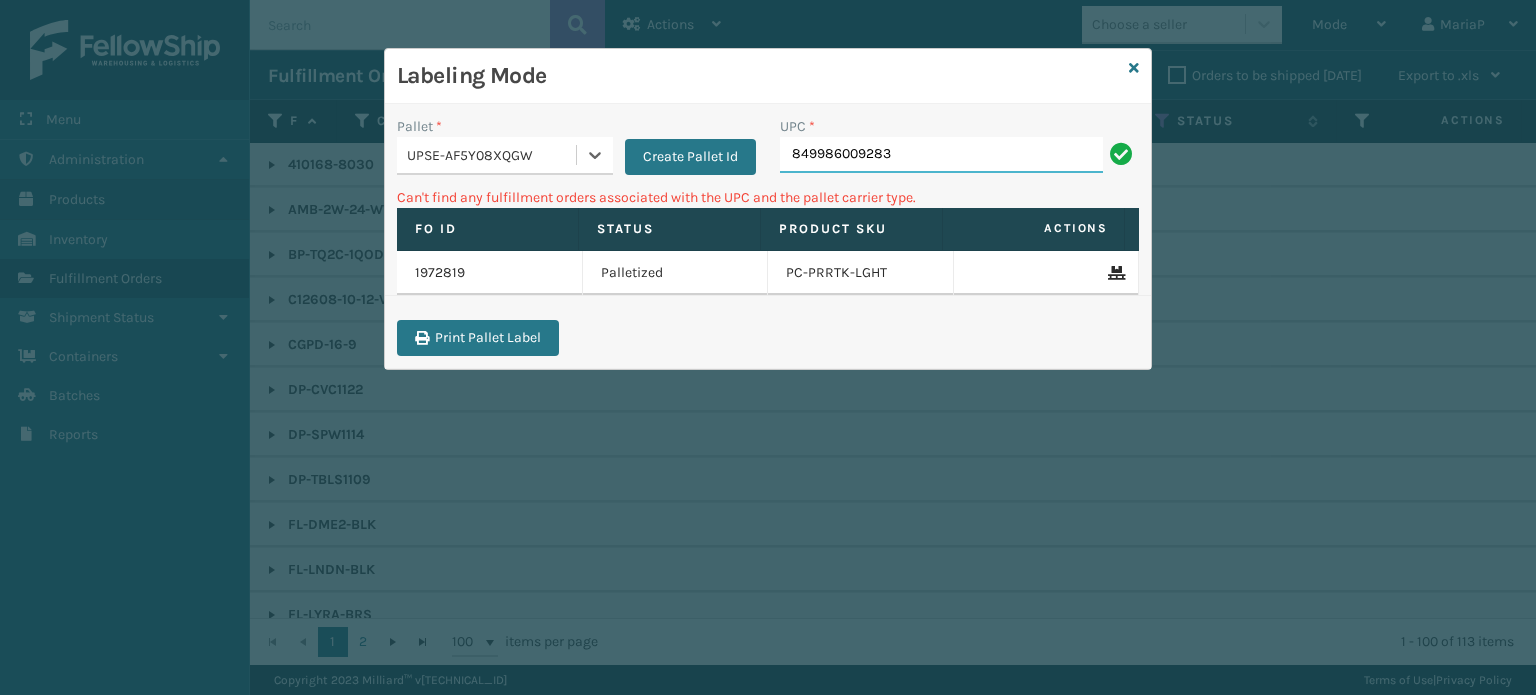 click on "849986009283" at bounding box center [941, 155] 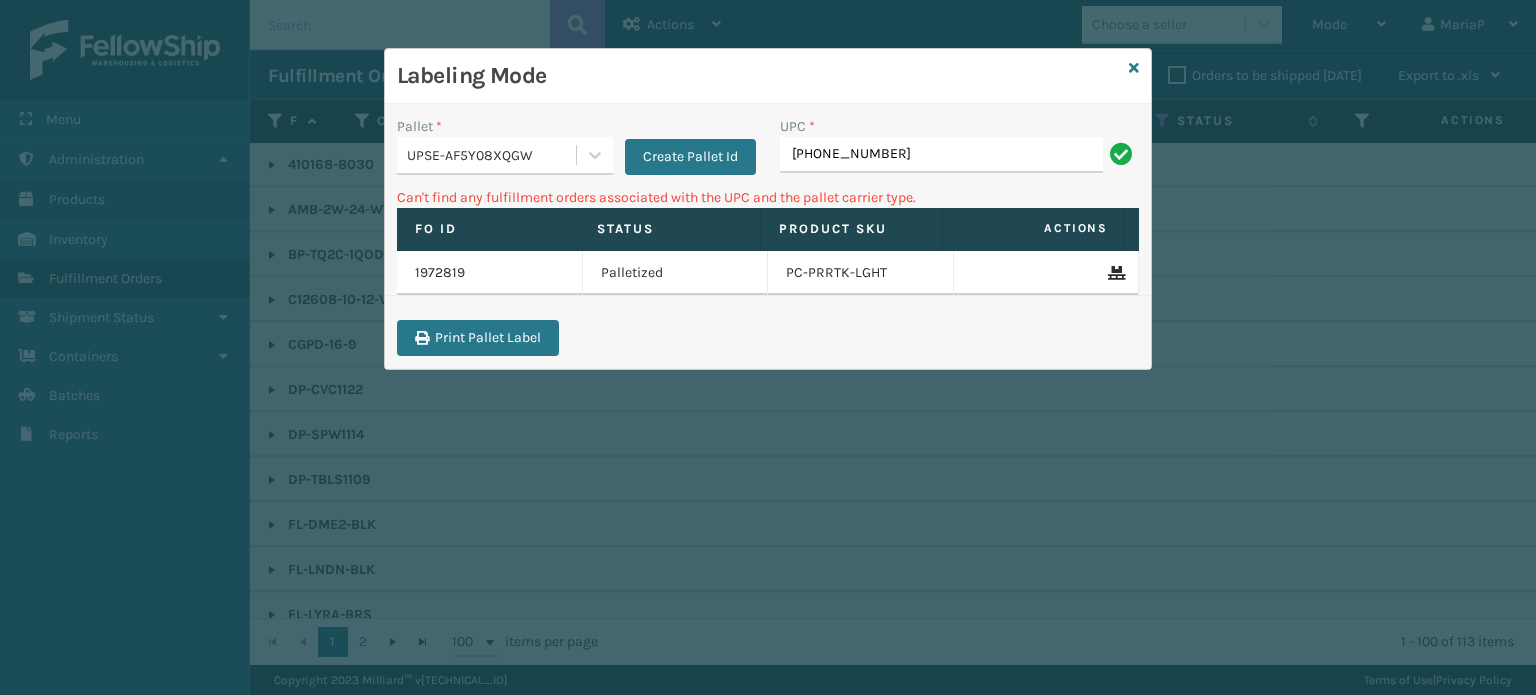 click on "UPSE-AF5Y08XQGW" at bounding box center [492, 155] 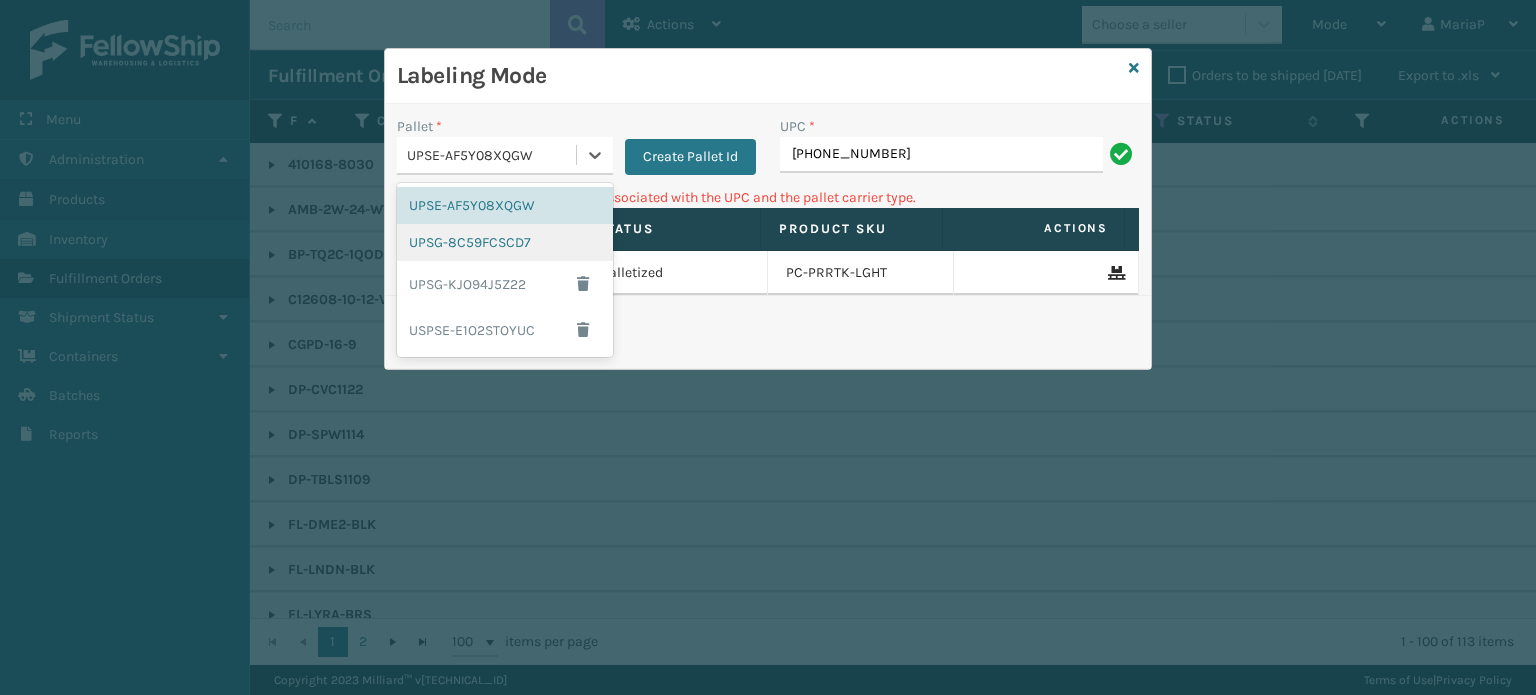 click on "UPSG-8C59FCSCD7" at bounding box center (505, 242) 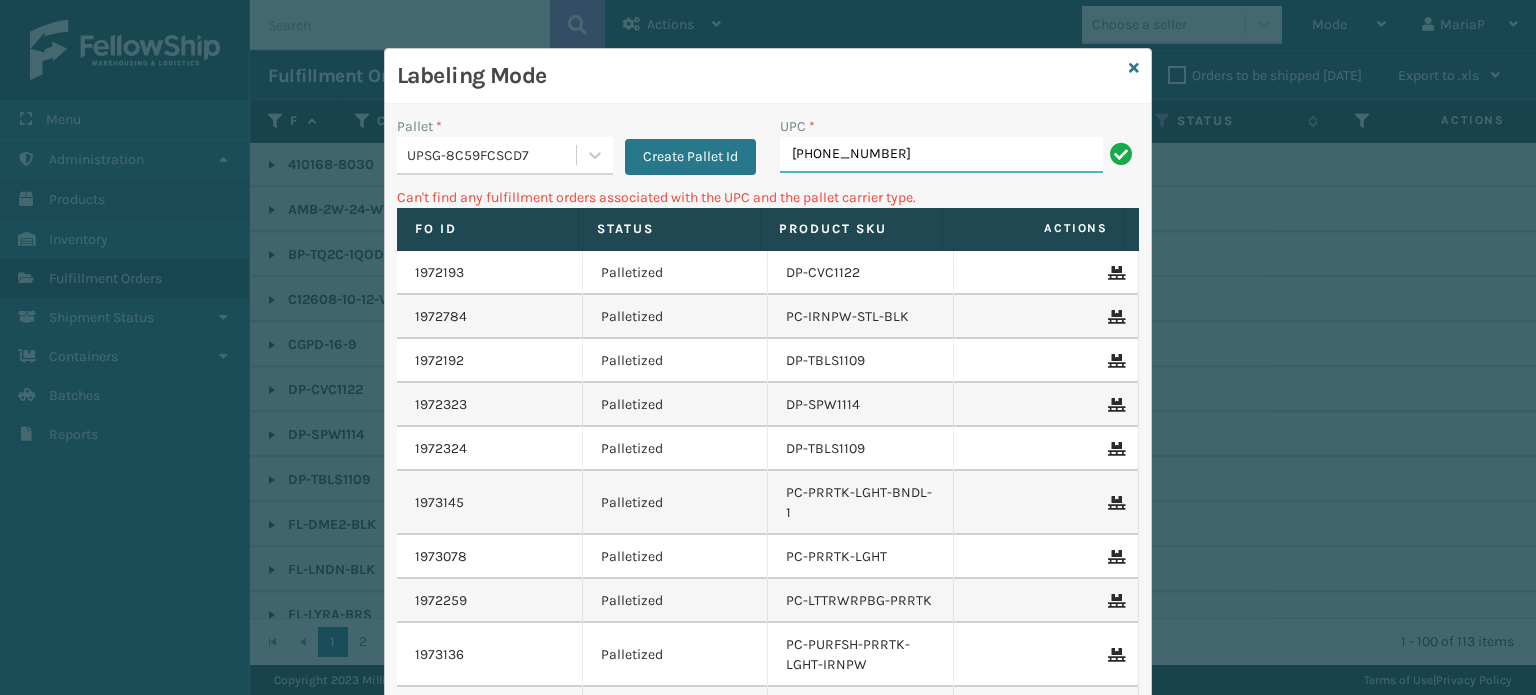 click on "[PHONE_NUMBER]" at bounding box center [941, 155] 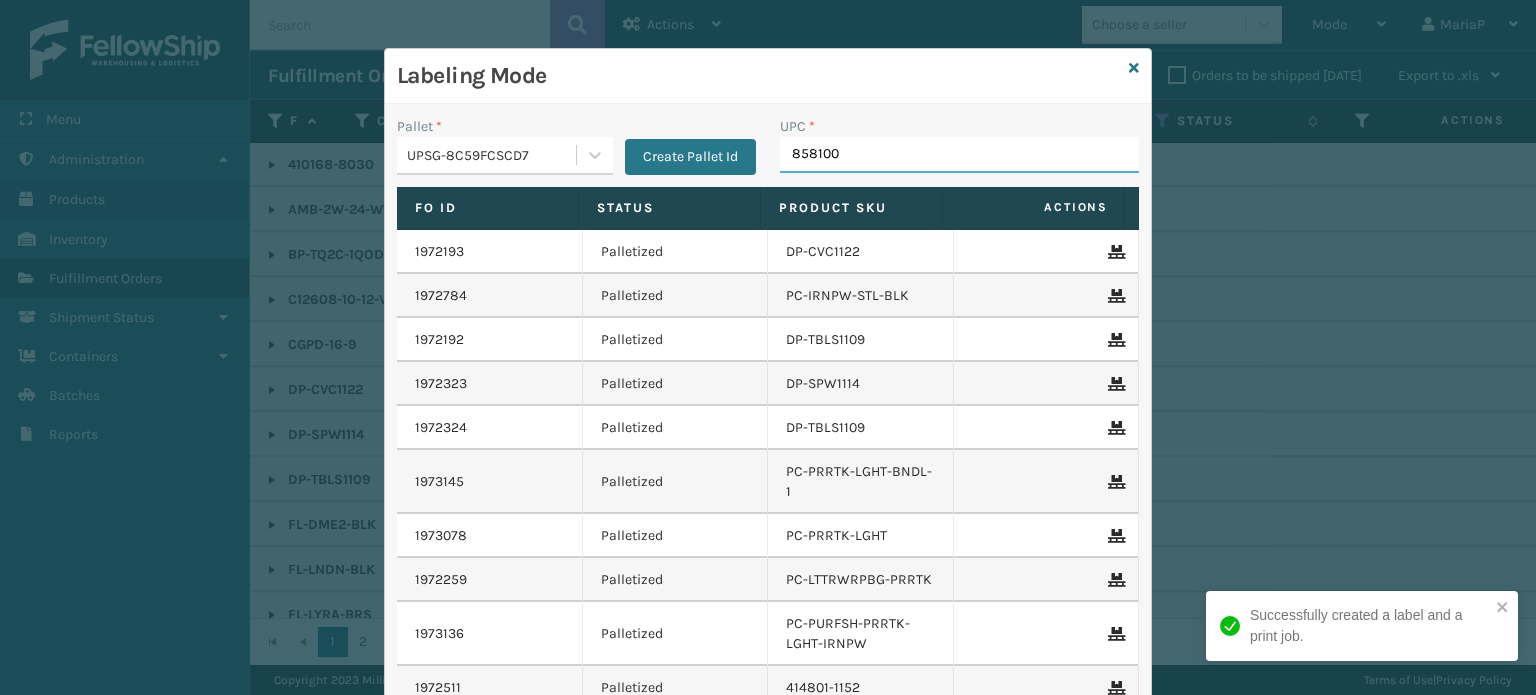 type on "8581000" 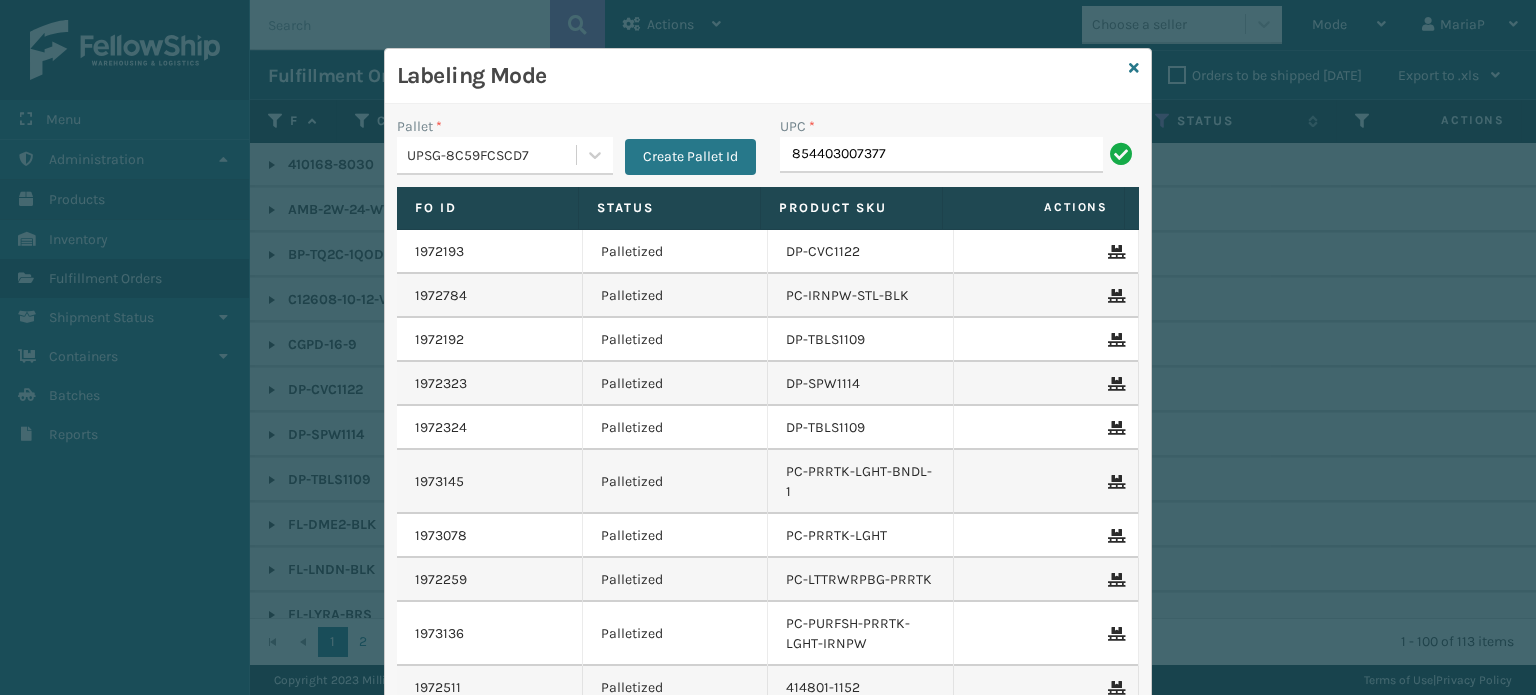 type on "854403007377" 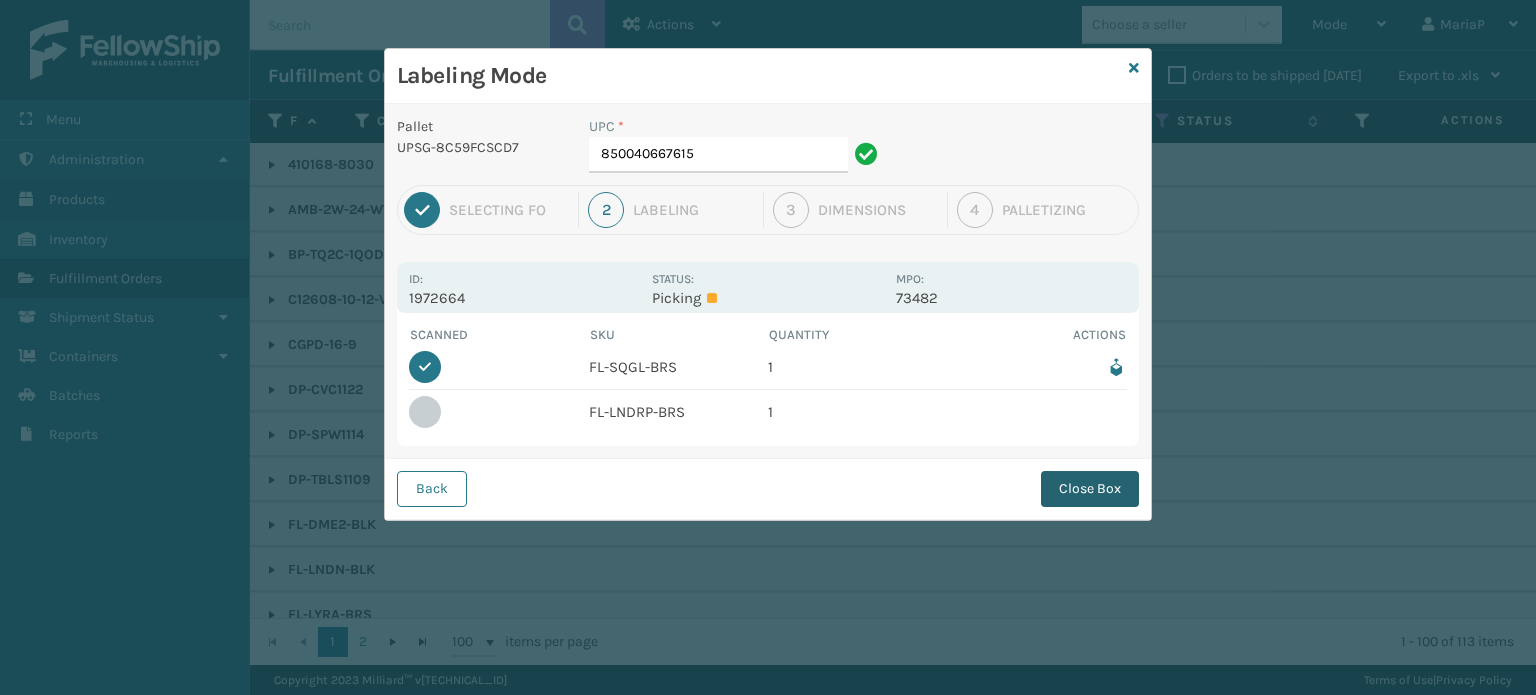 click on "Close Box" at bounding box center [1090, 489] 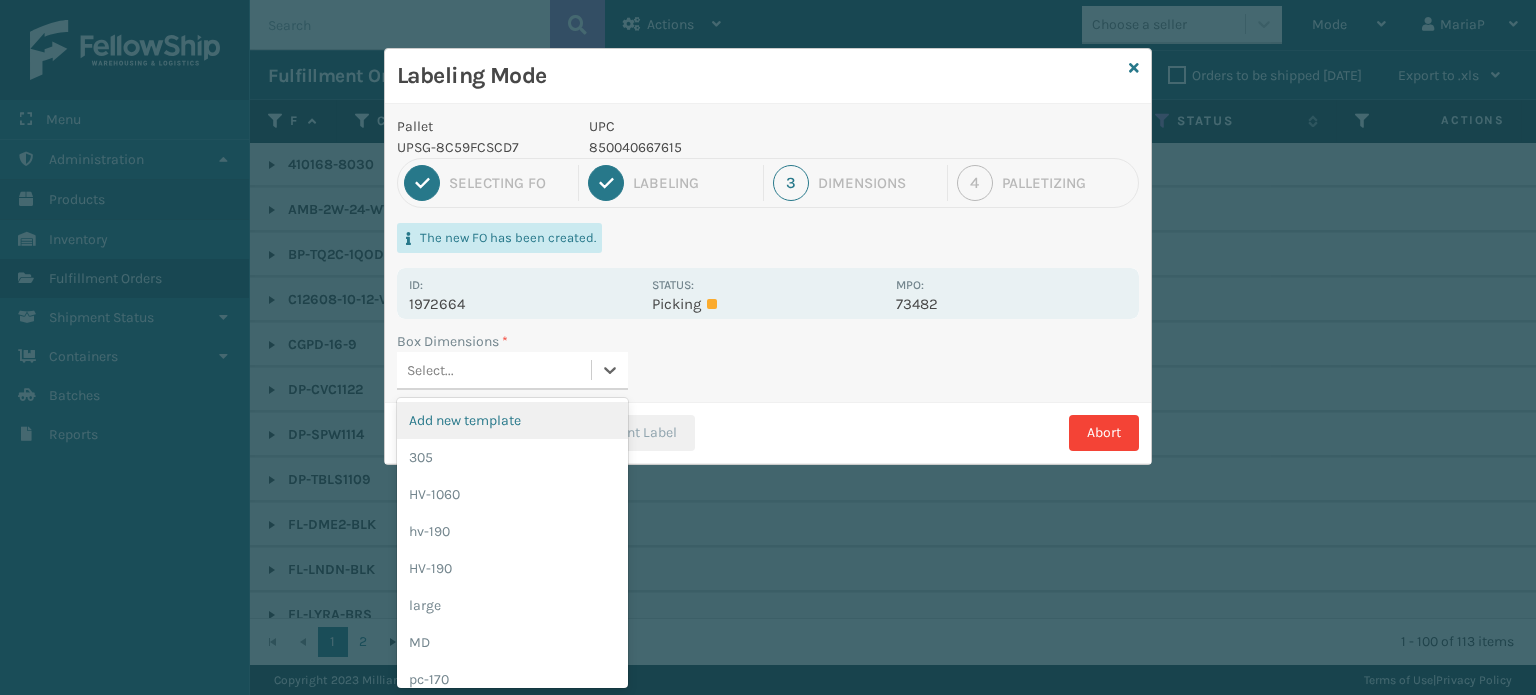 click on "Select..." at bounding box center [494, 370] 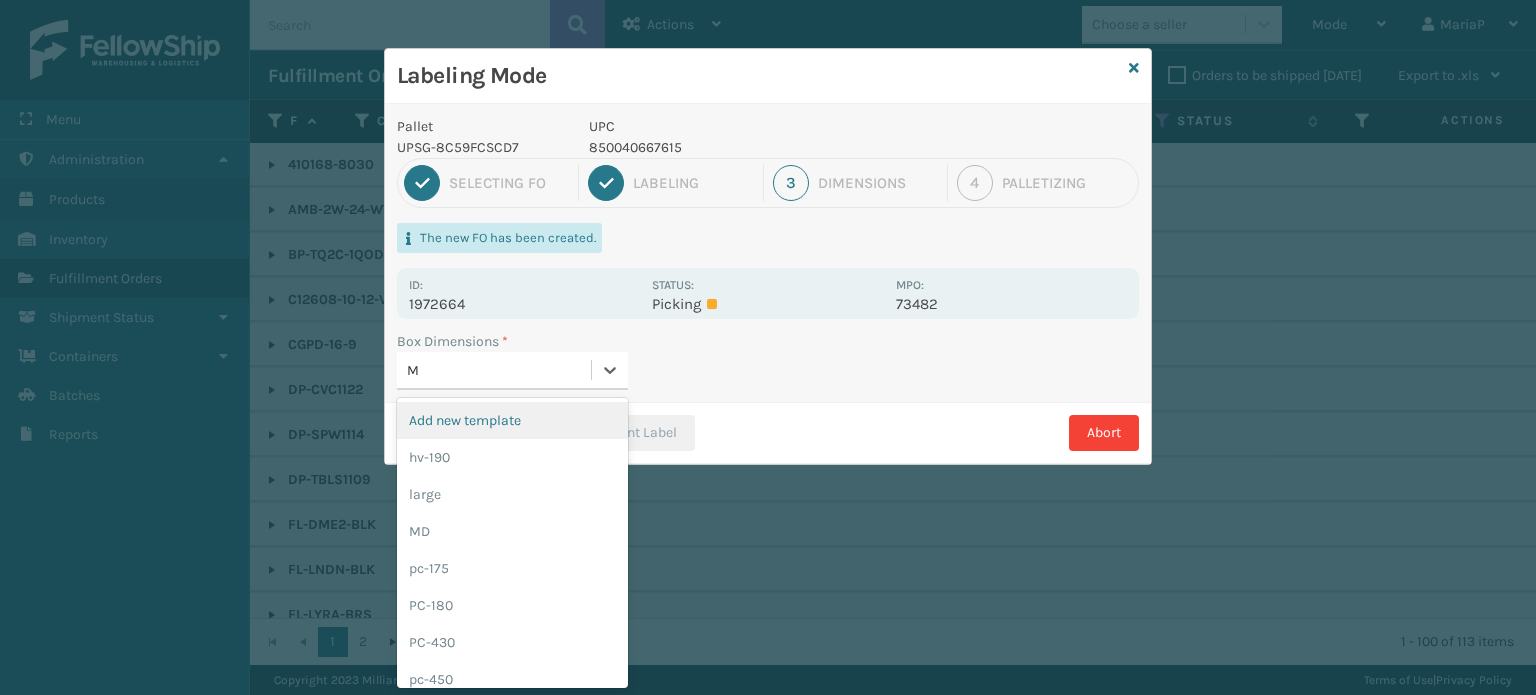 type on "MD" 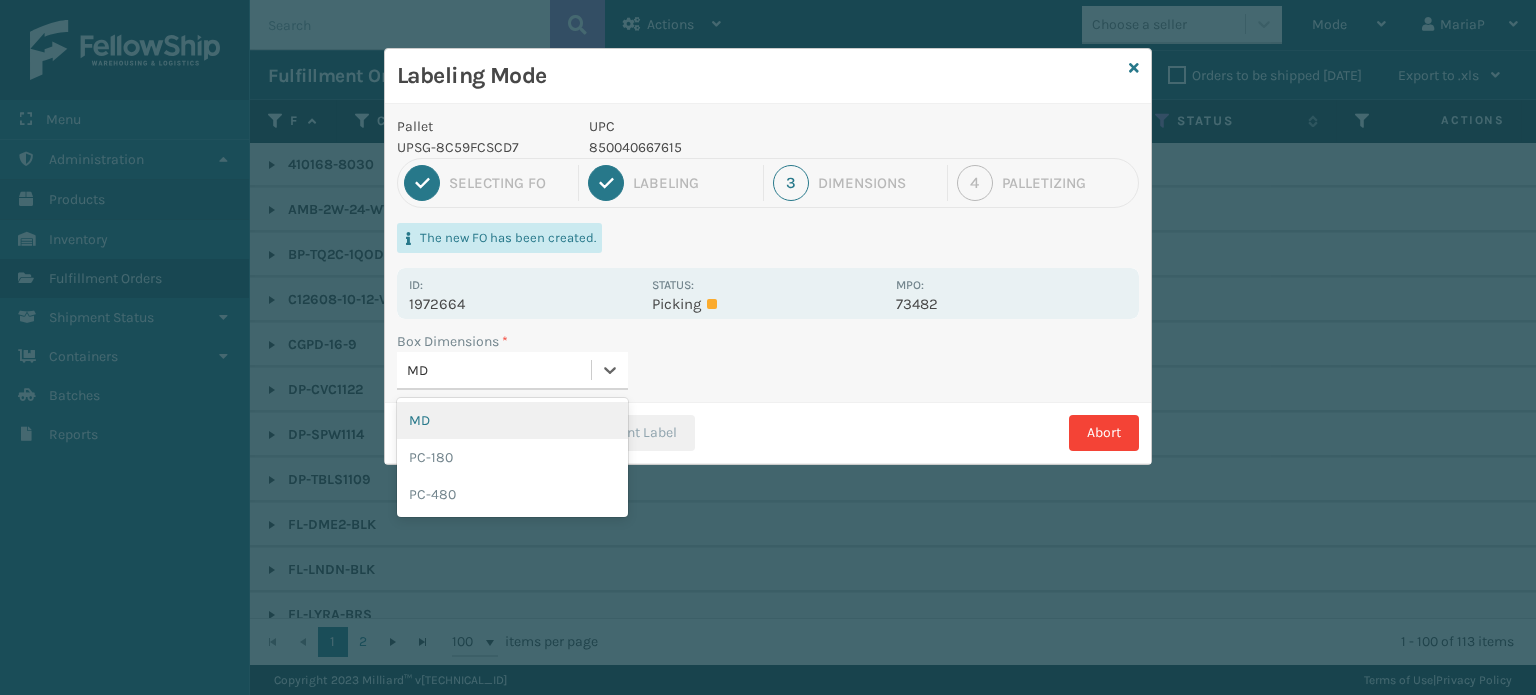 type 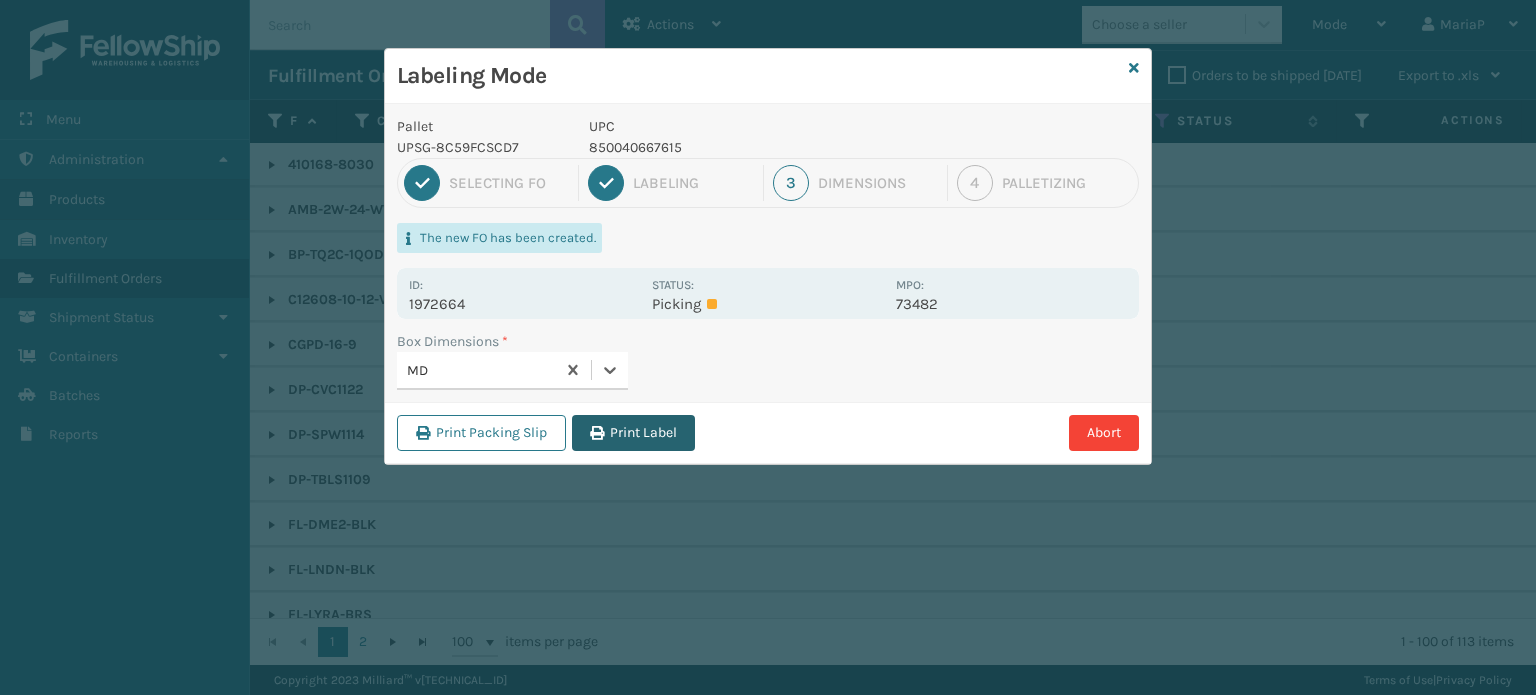 click on "Print Label" at bounding box center (633, 433) 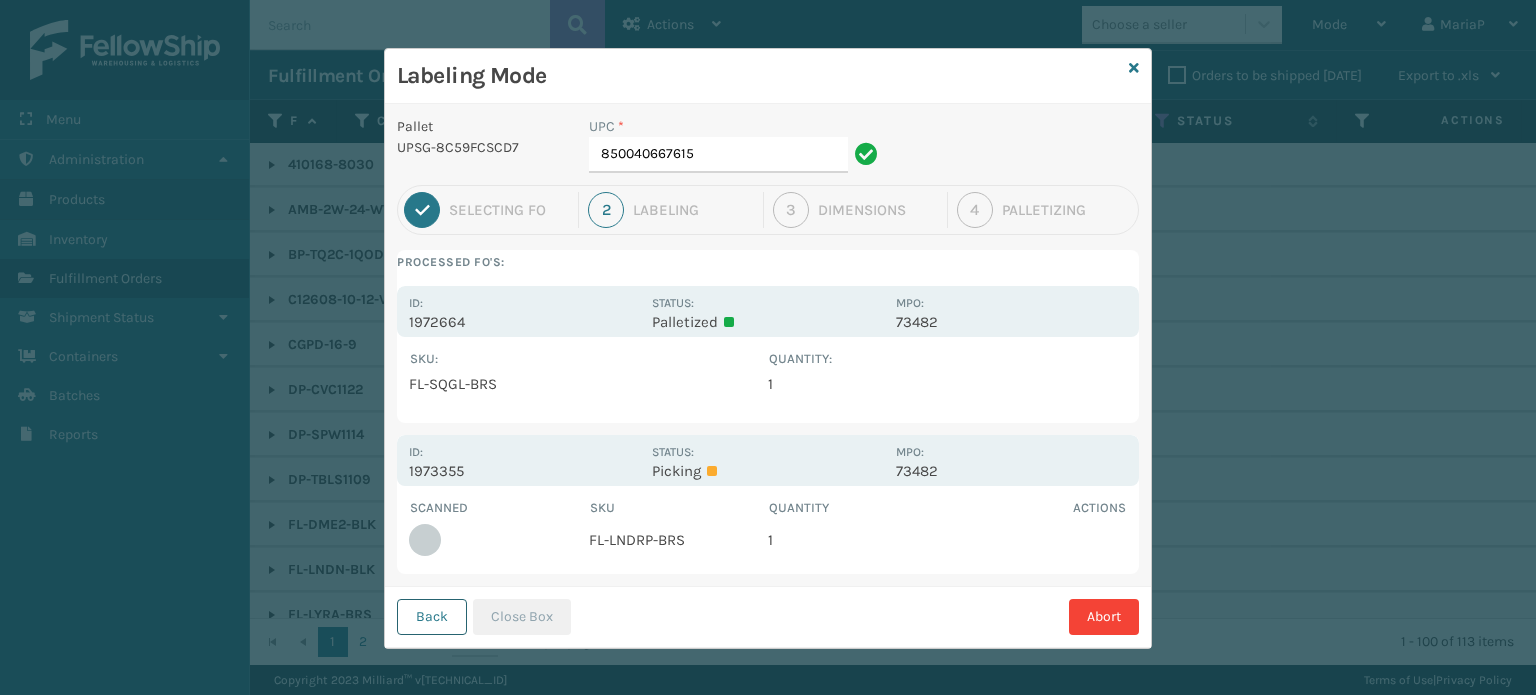 click on "Back" at bounding box center [432, 617] 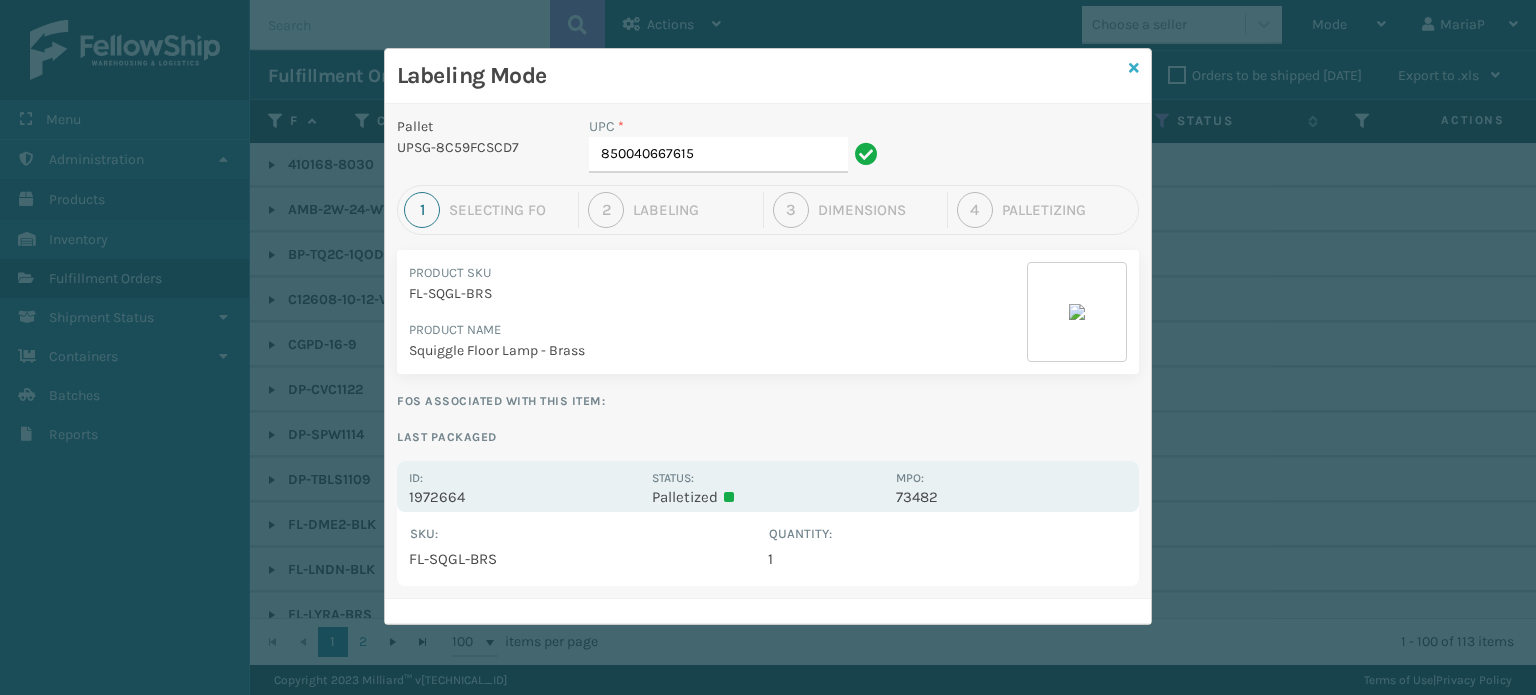 click at bounding box center (1134, 68) 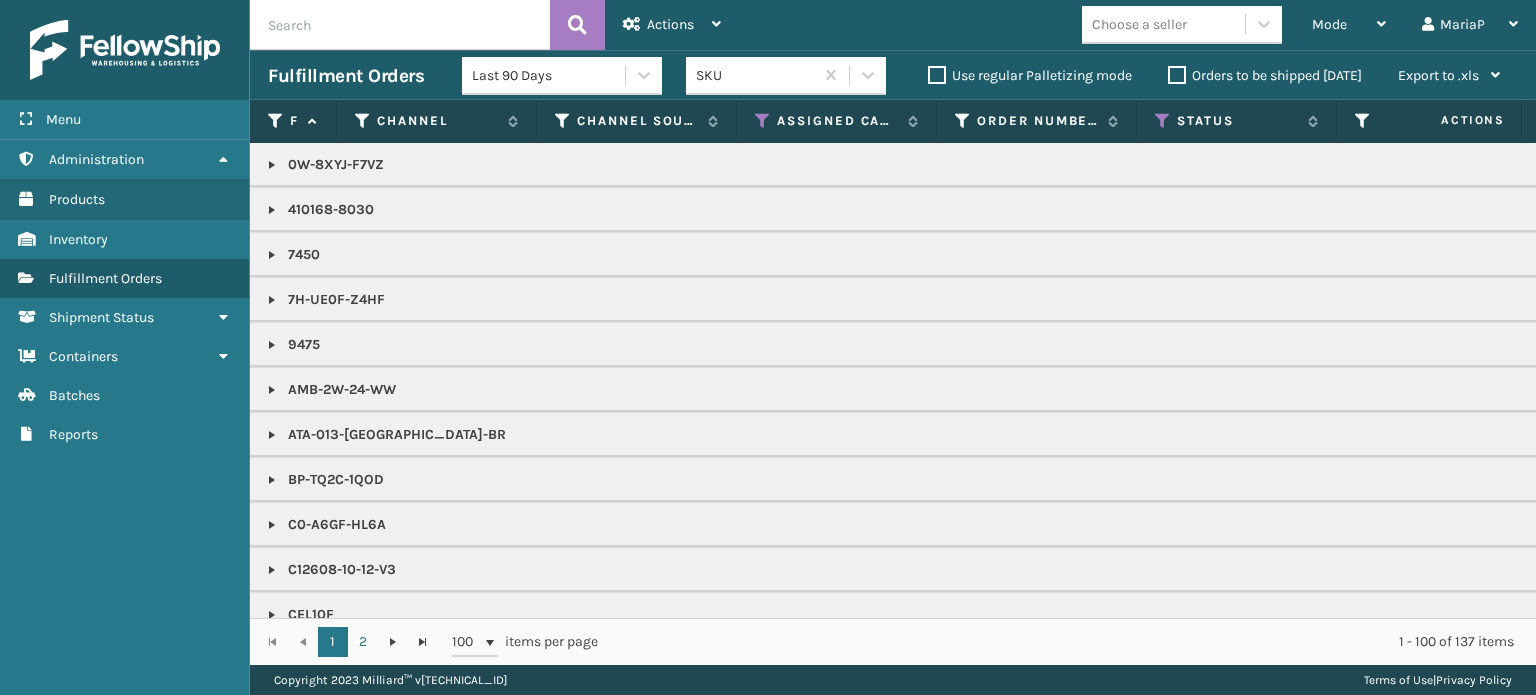 click at bounding box center (400, 25) 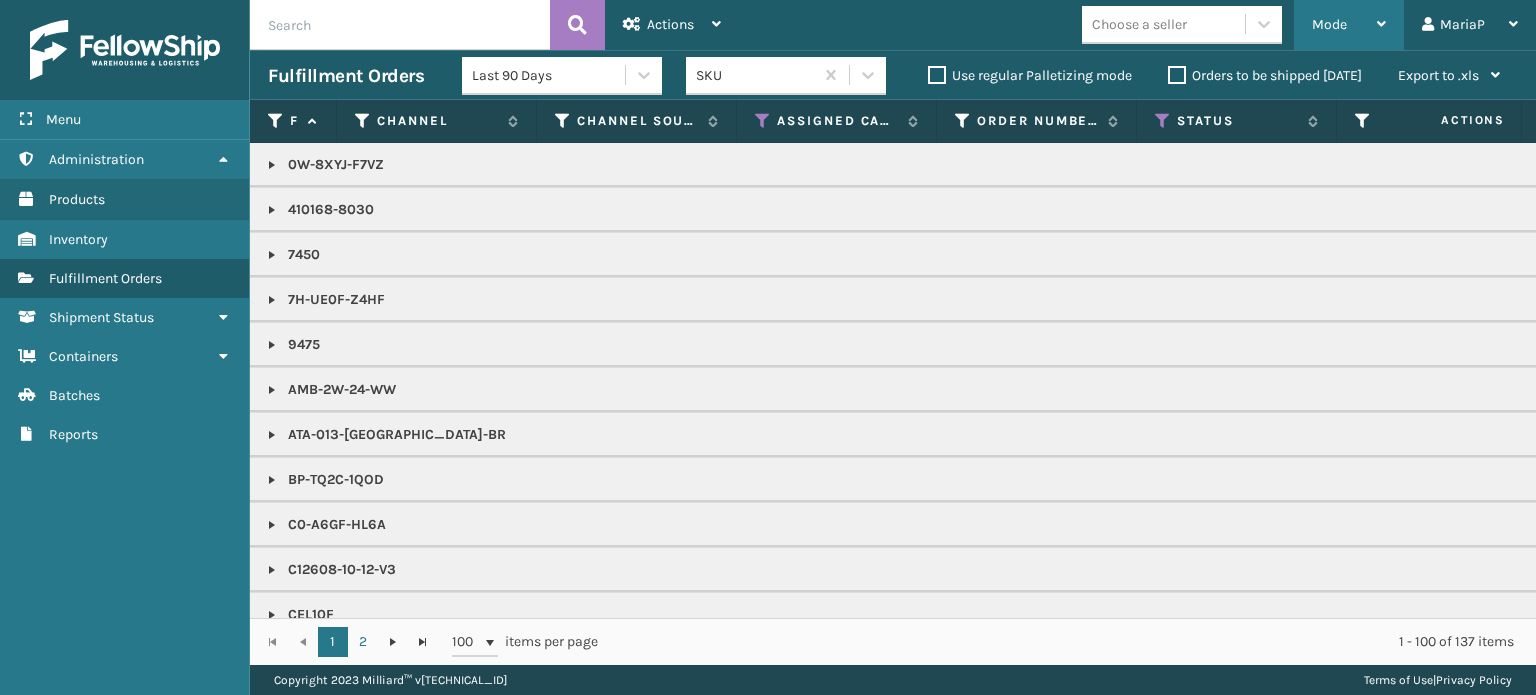click on "Mode" at bounding box center (1349, 25) 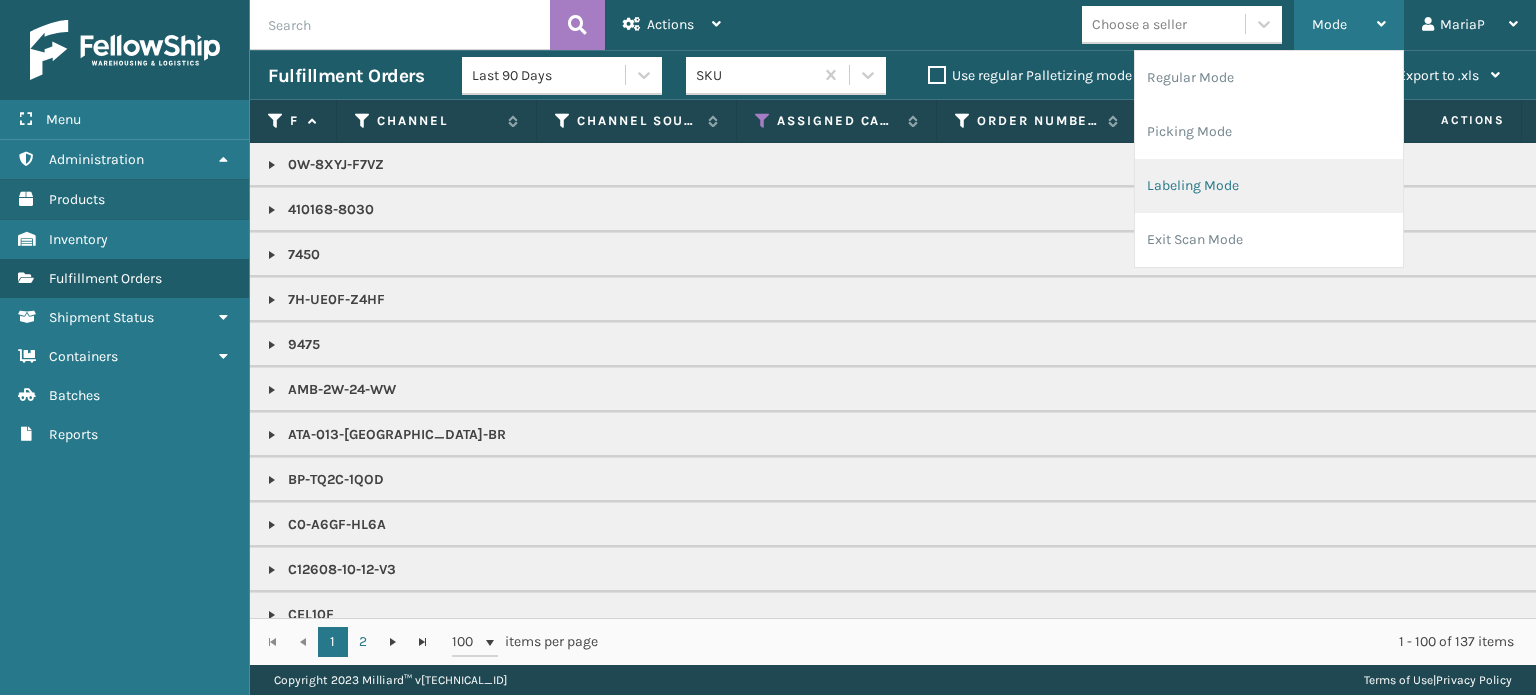 click on "Labeling Mode" at bounding box center (1269, 186) 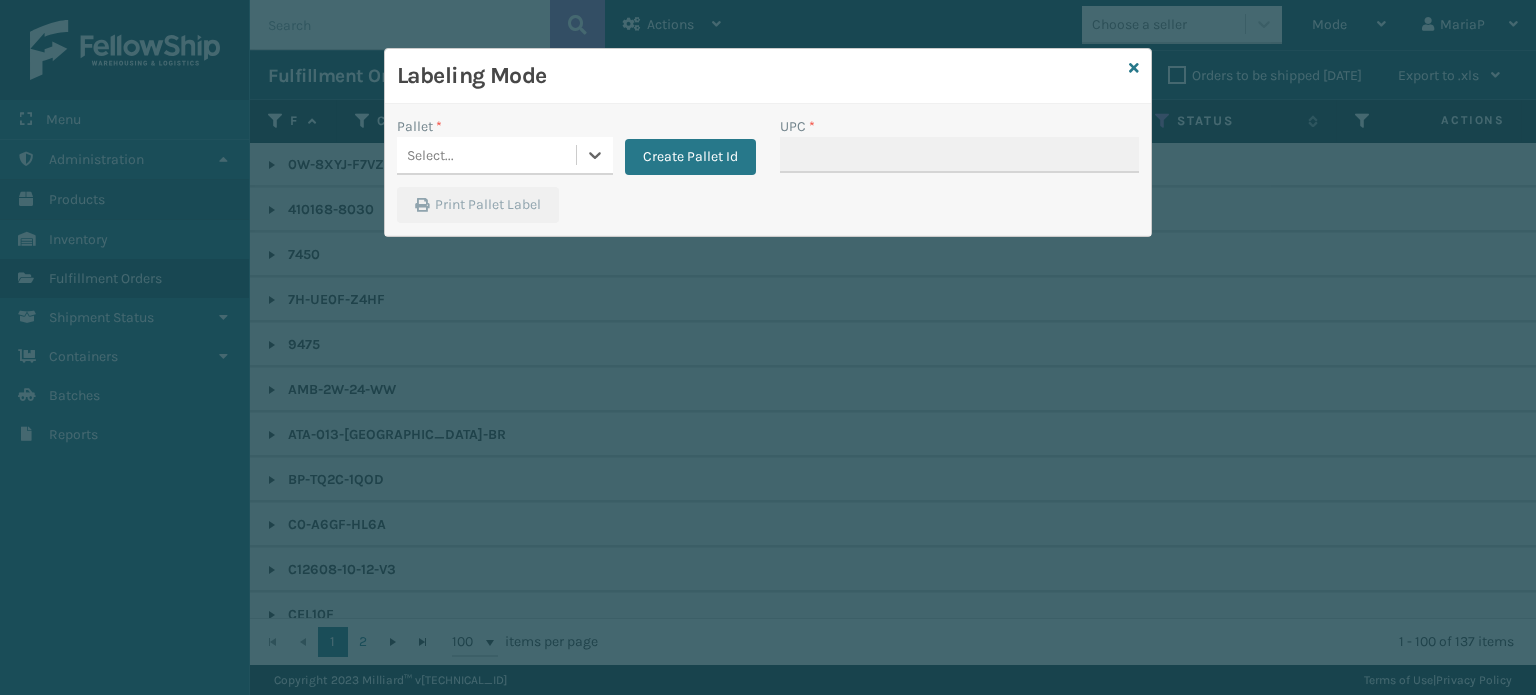 click on "Select..." at bounding box center [486, 155] 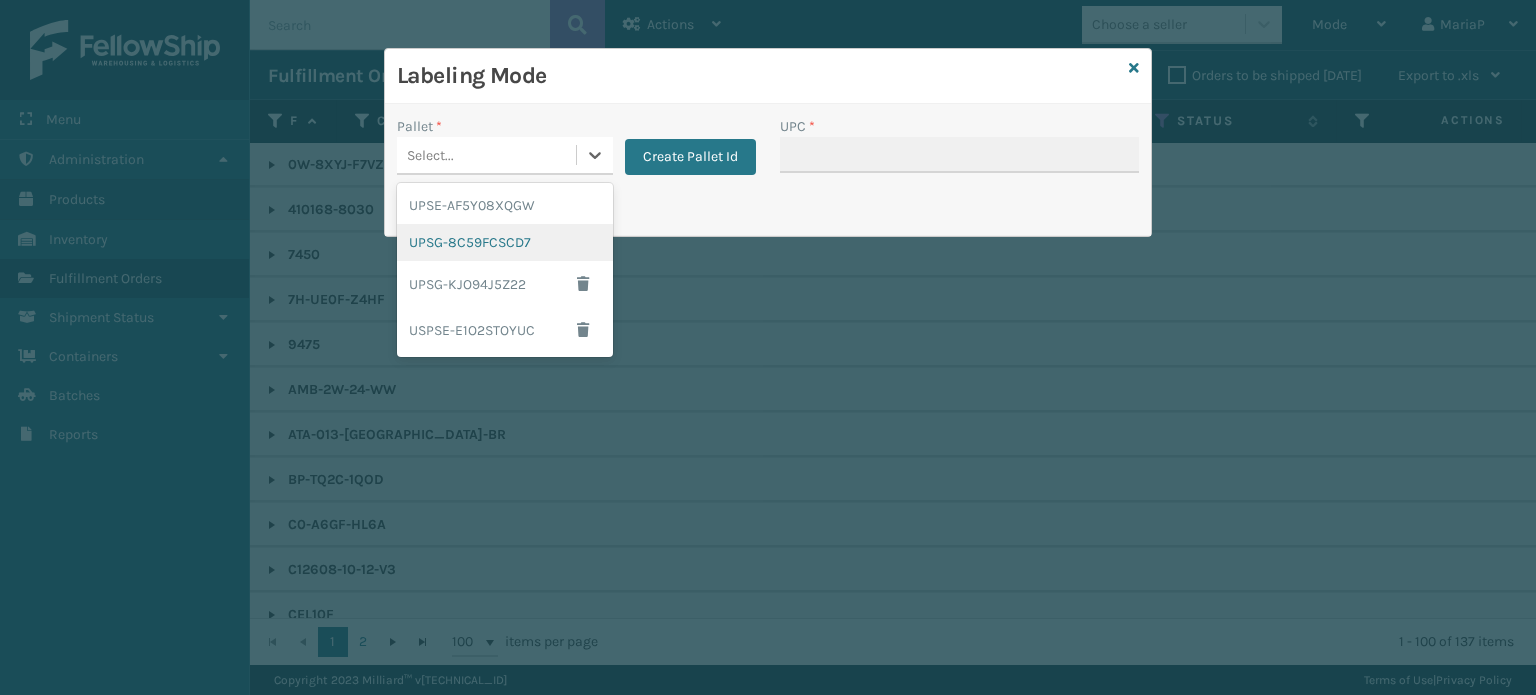 click on "UPSG-8C59FCSCD7" at bounding box center [505, 242] 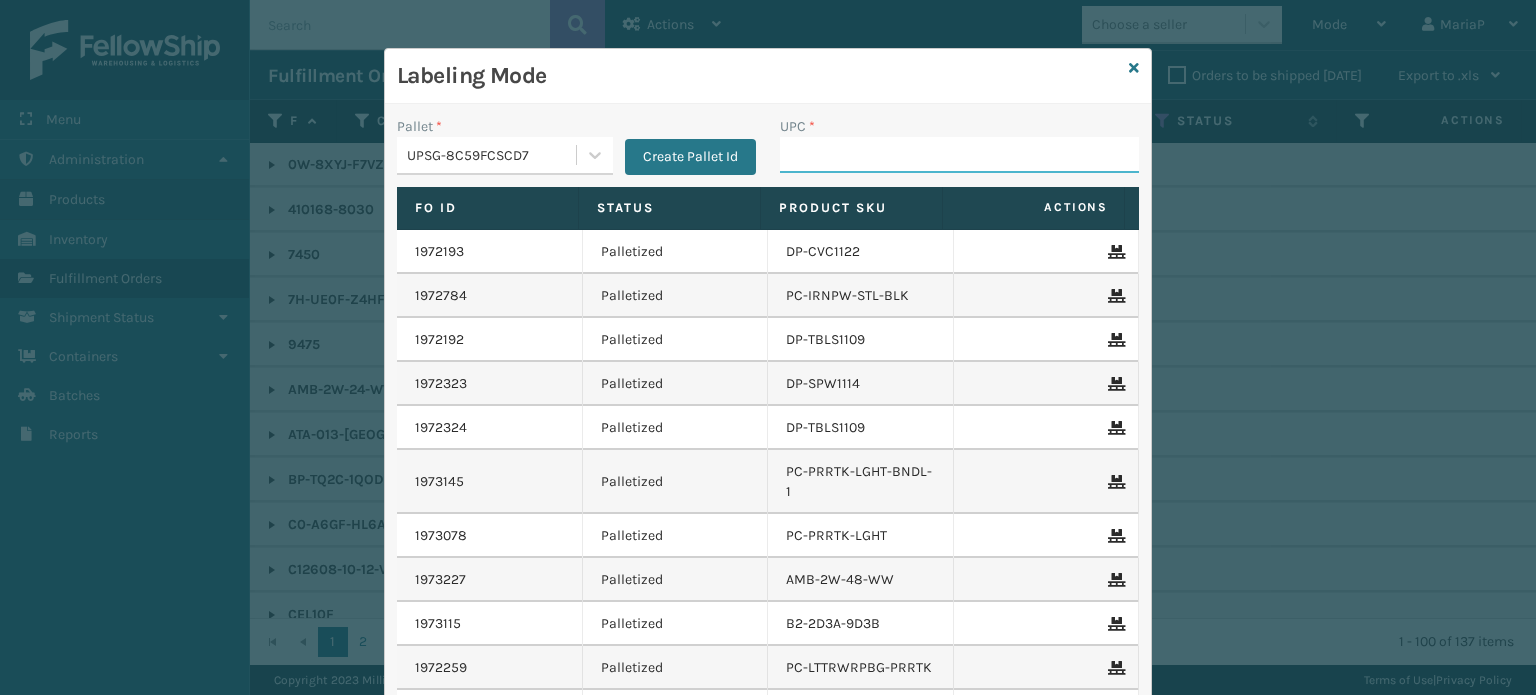 click on "UPC   *" at bounding box center (959, 155) 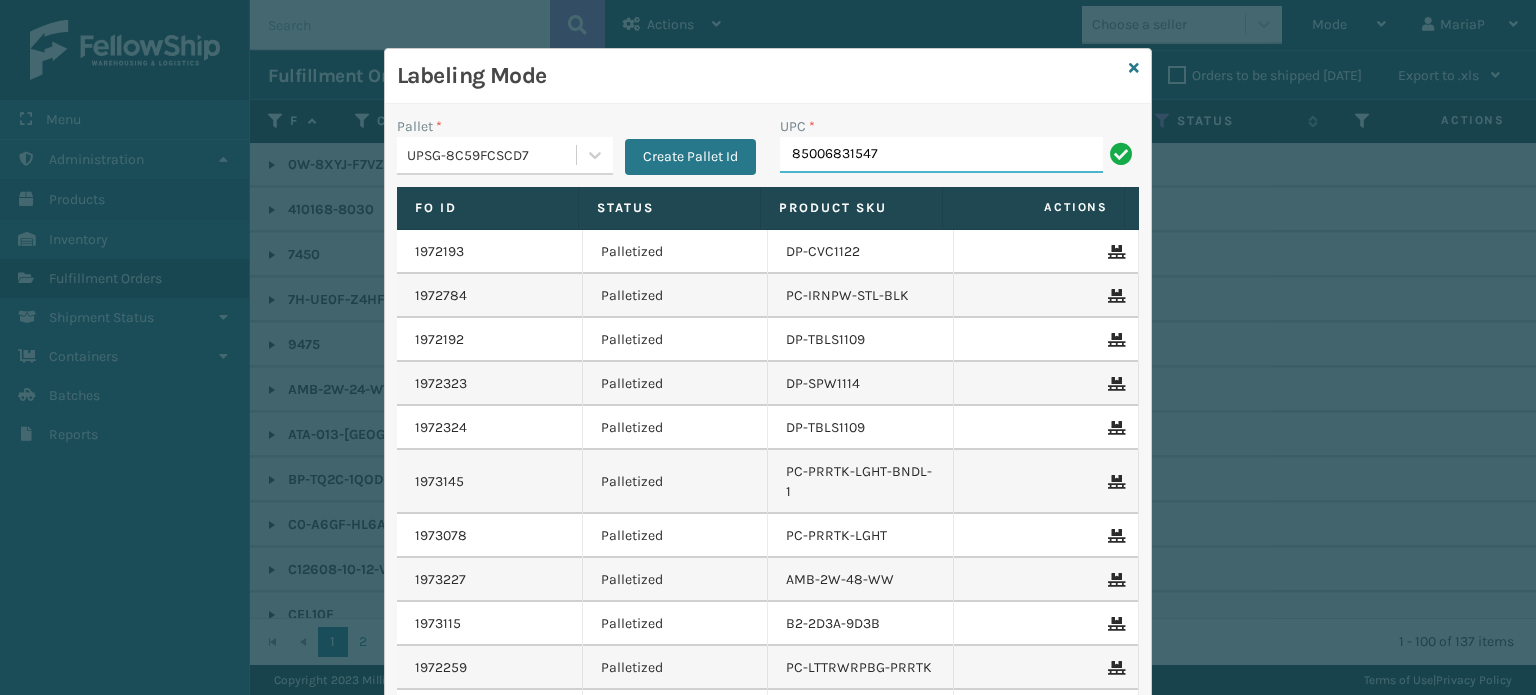 type on "85006831547" 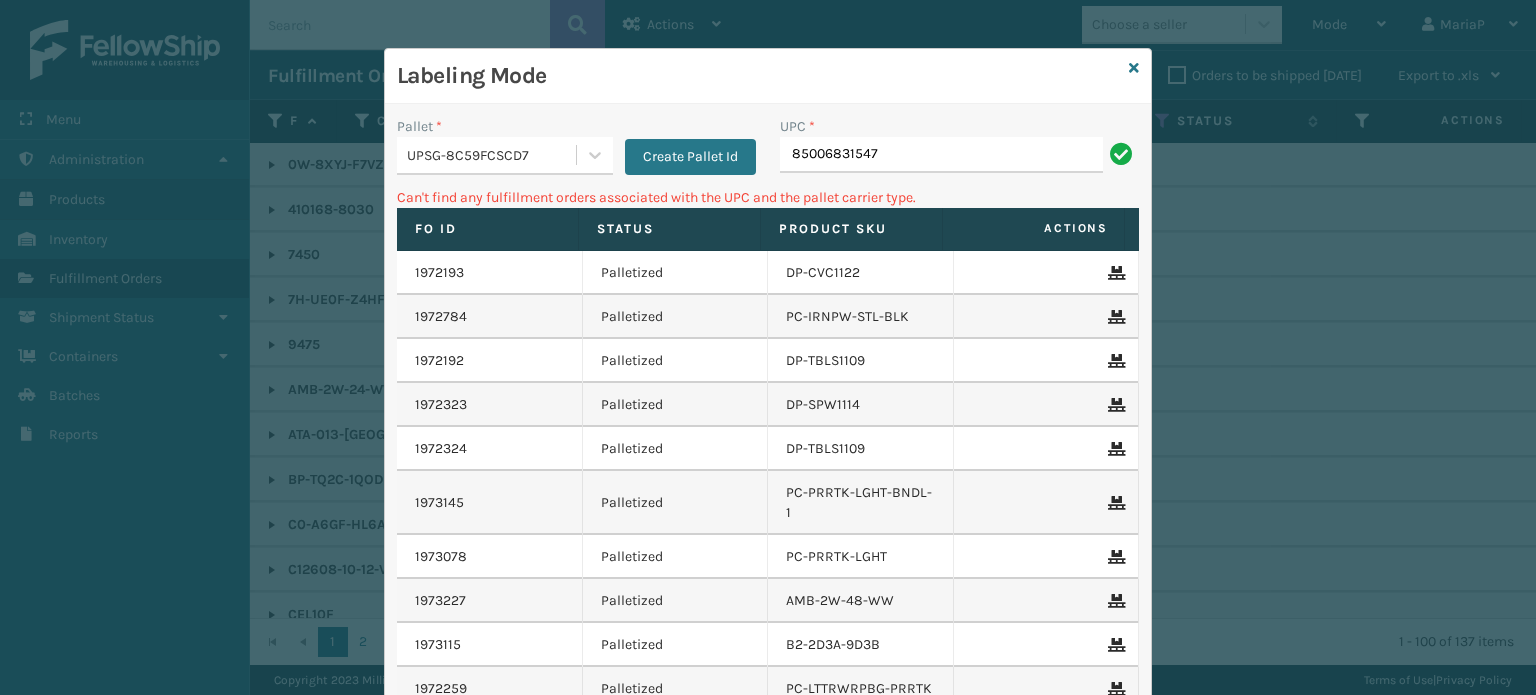 click on "85006831547" at bounding box center (941, 155) 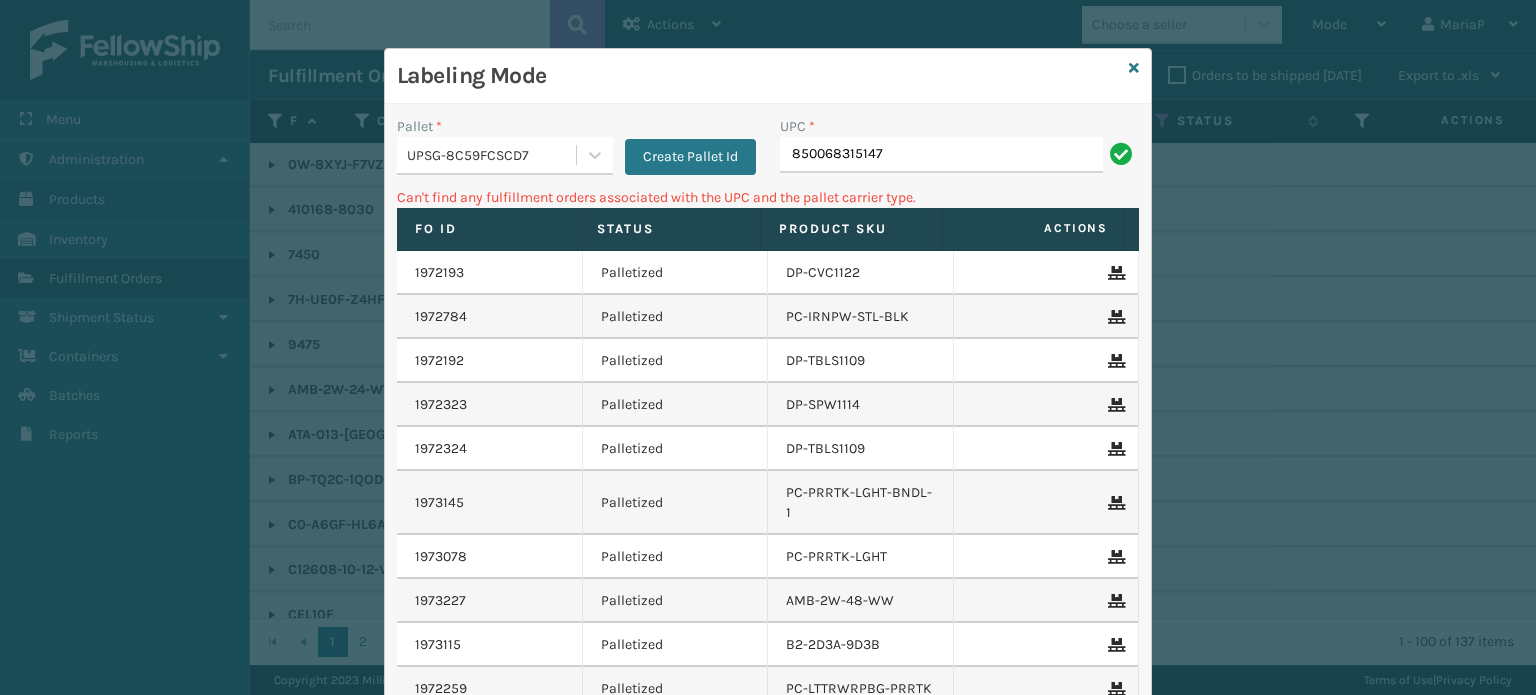 type on "850068315147" 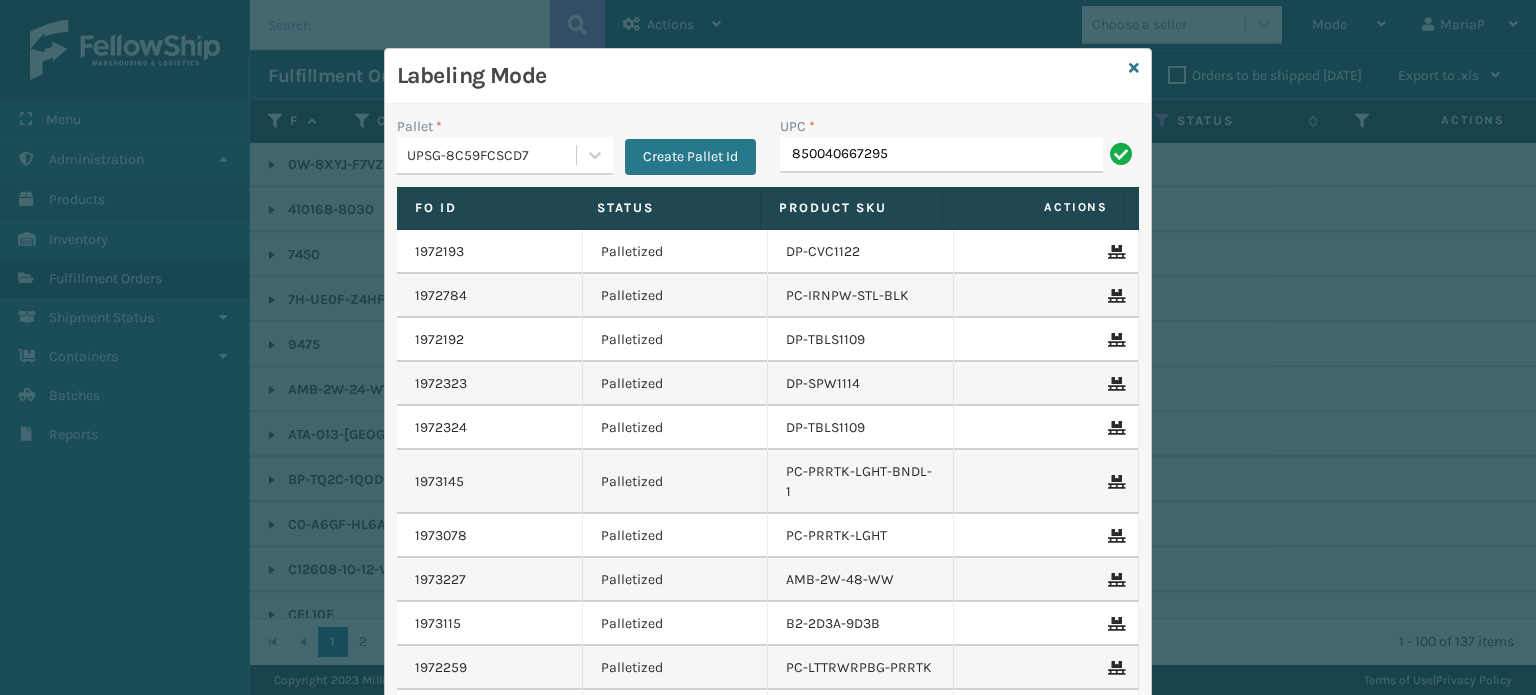 type on "850040667295" 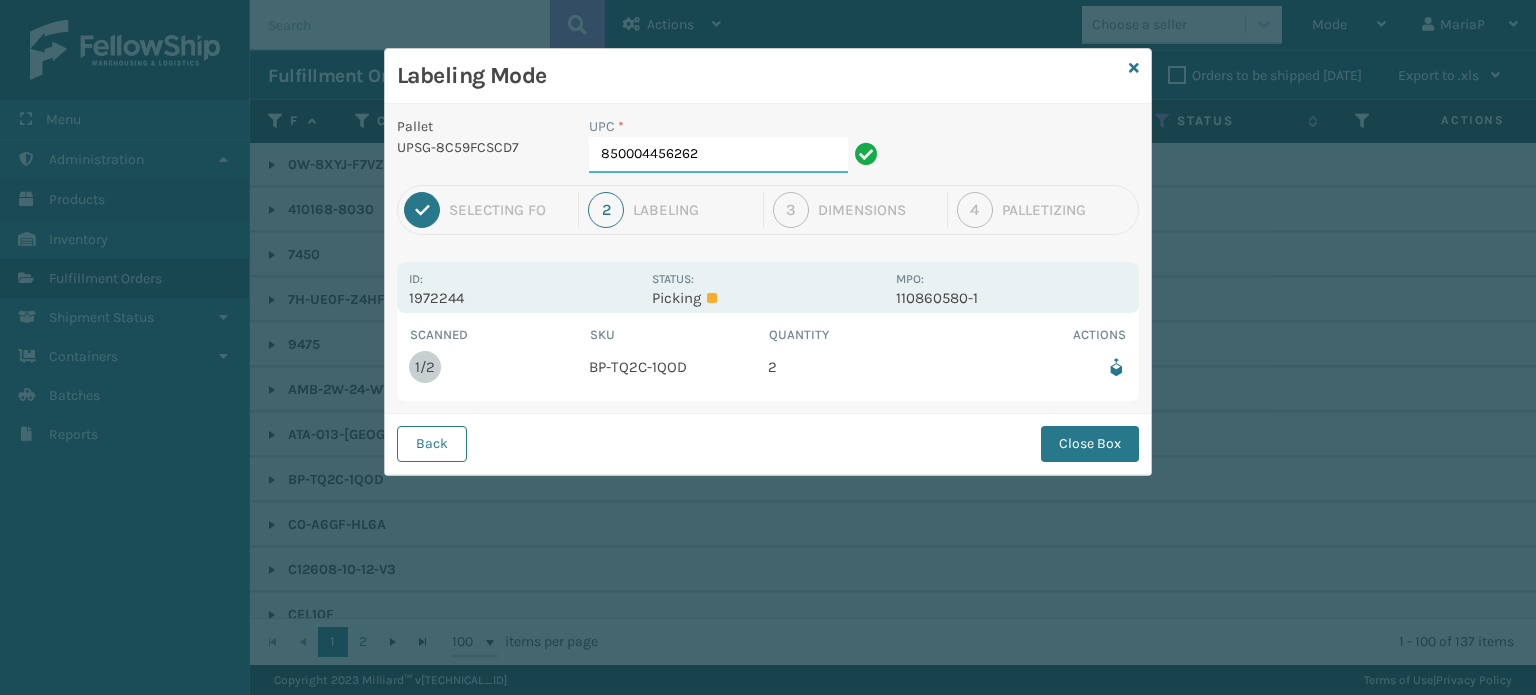 click on "850004456262" at bounding box center (718, 155) 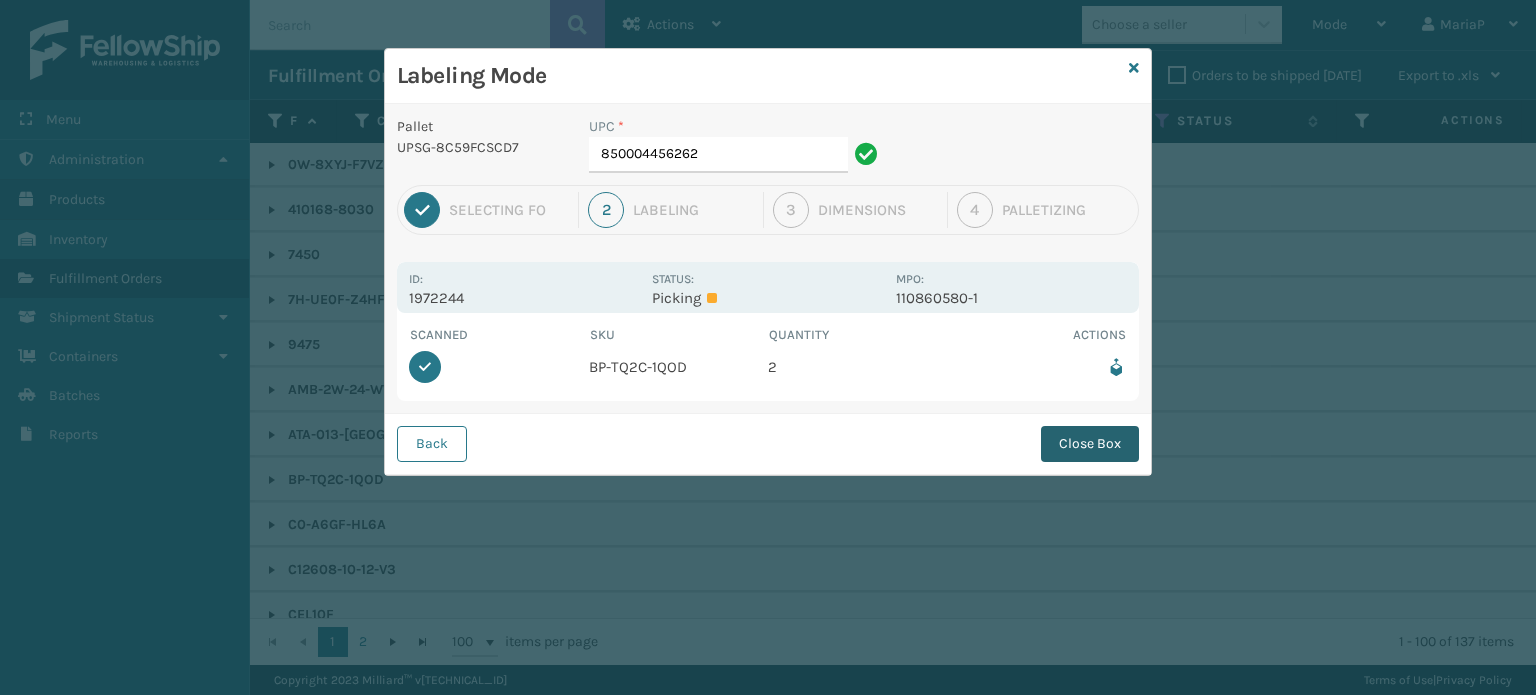 click on "Close Box" at bounding box center [1090, 444] 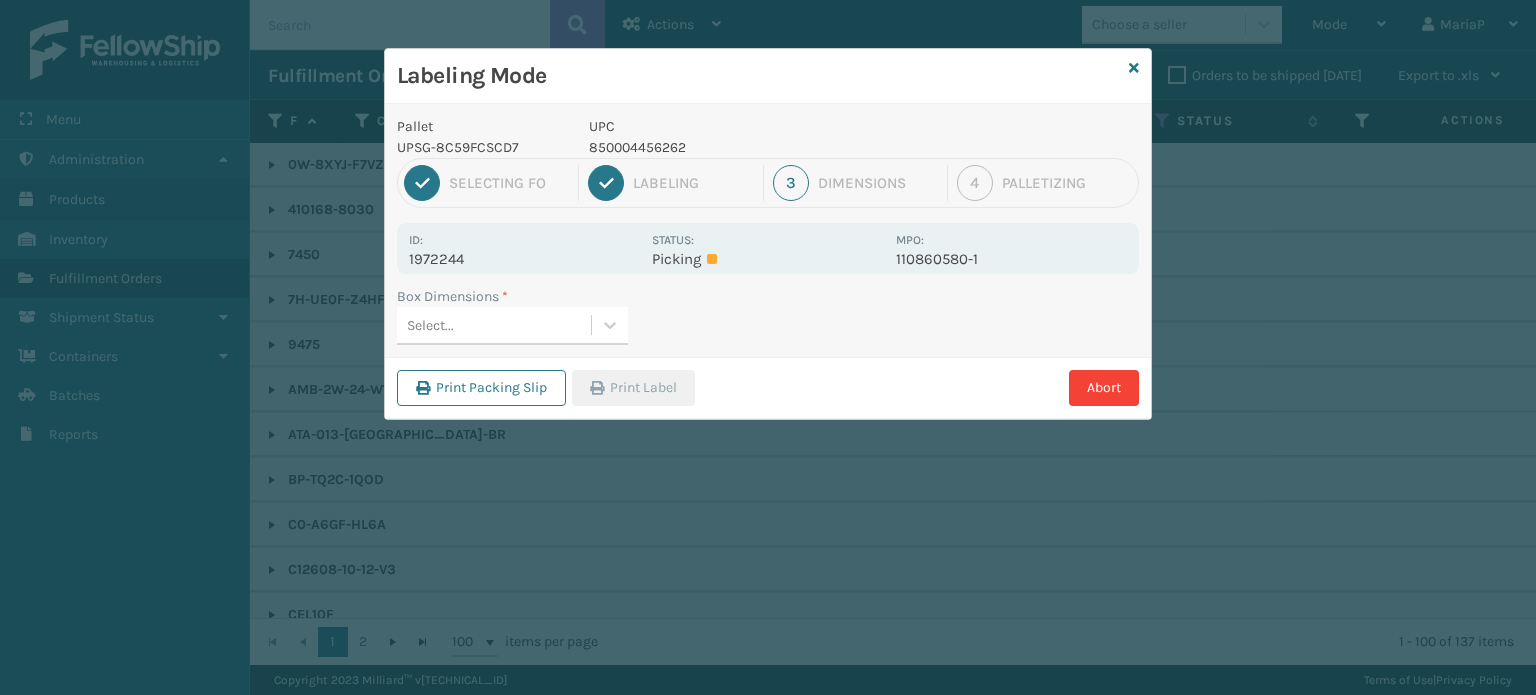 click on "Select..." at bounding box center (494, 325) 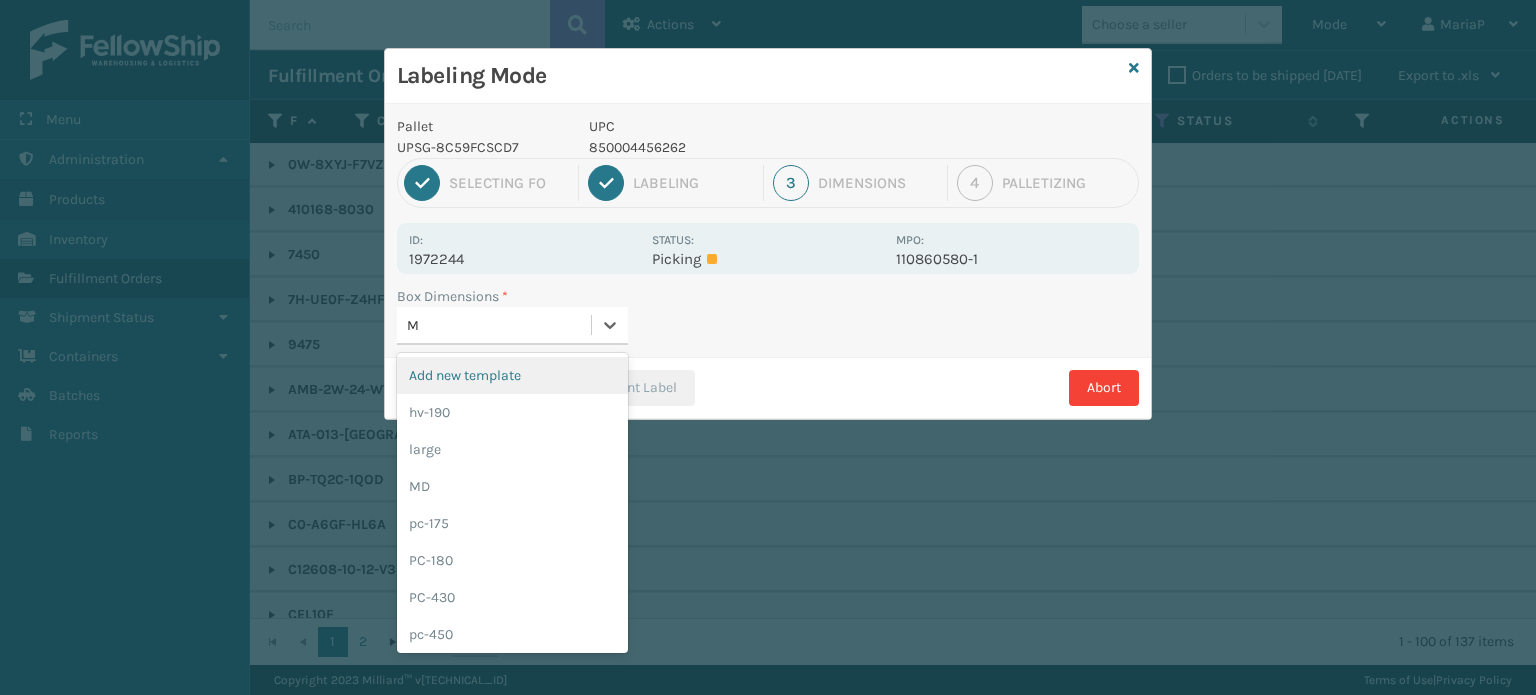 type on "MD" 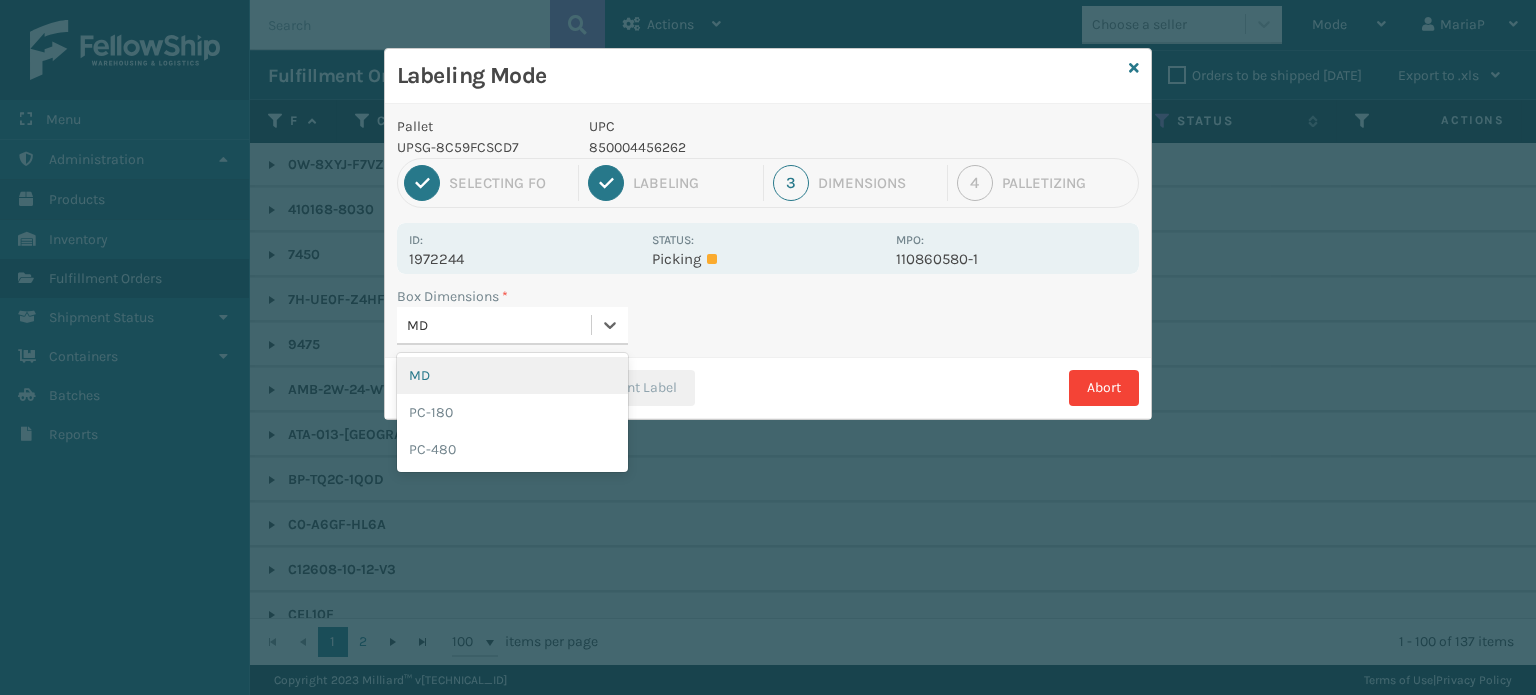 type 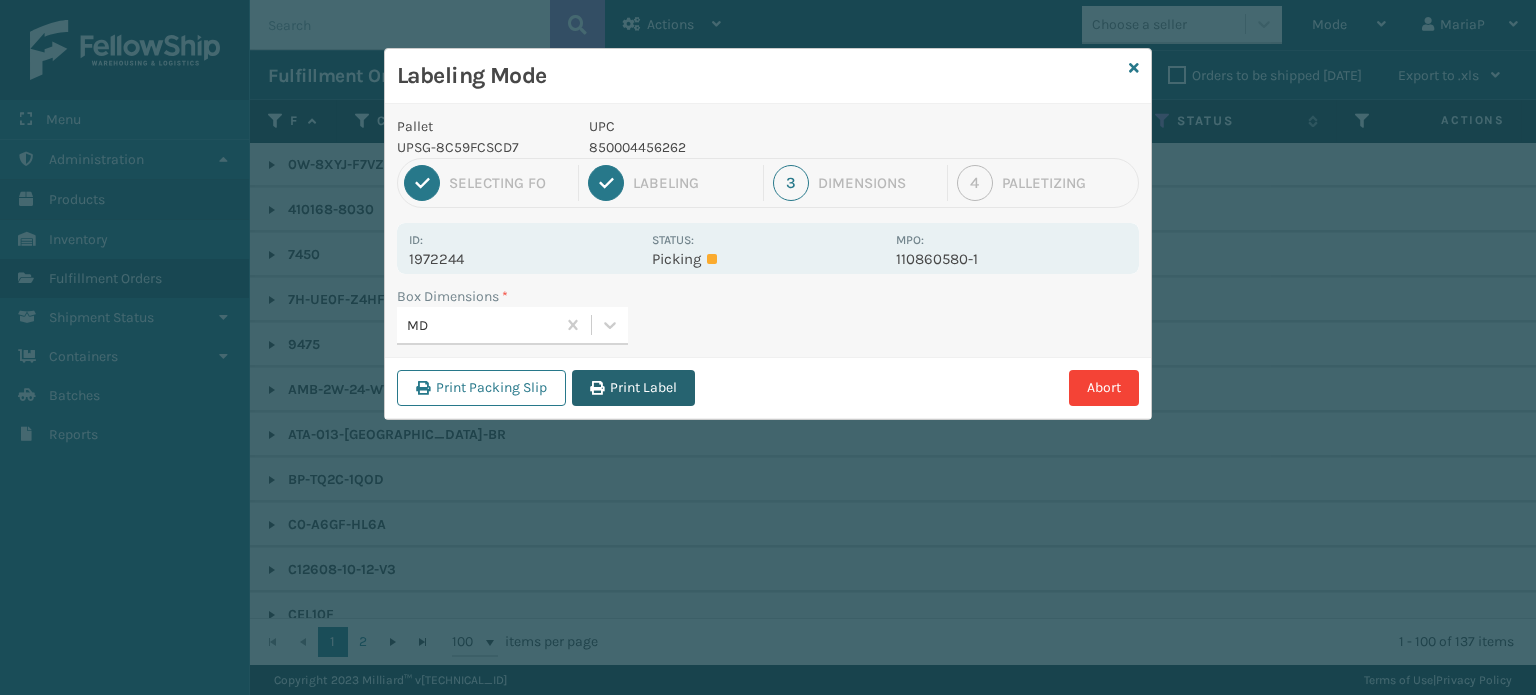 click on "Print Label" at bounding box center [633, 388] 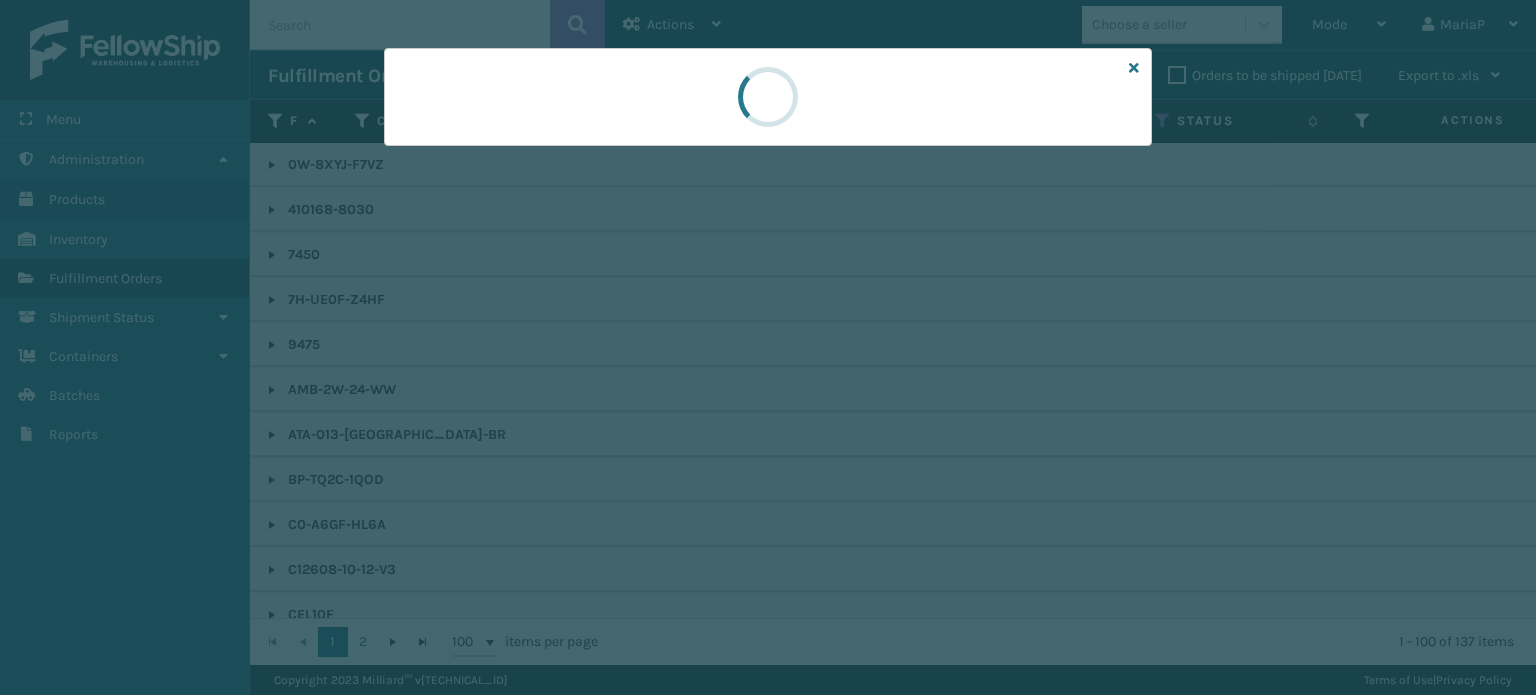 click at bounding box center [768, 347] 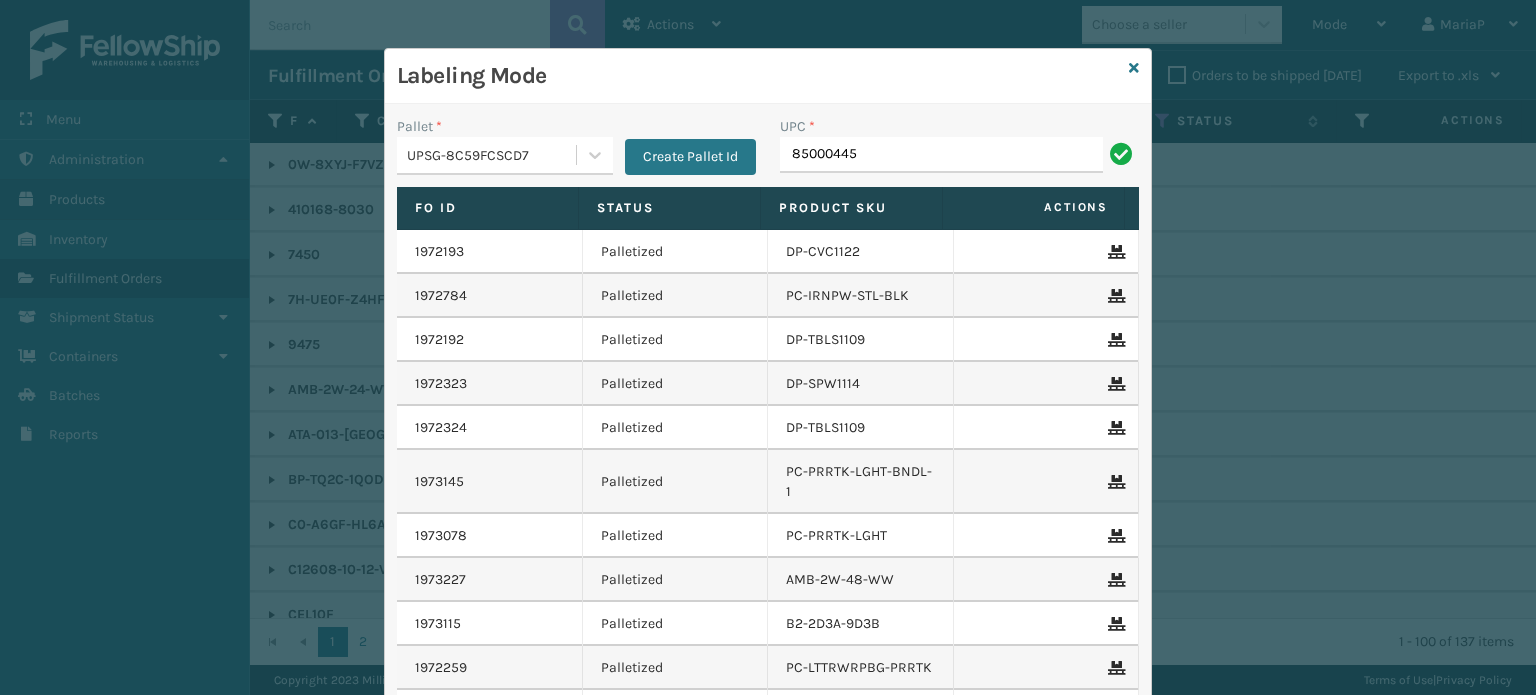 type on "850004456" 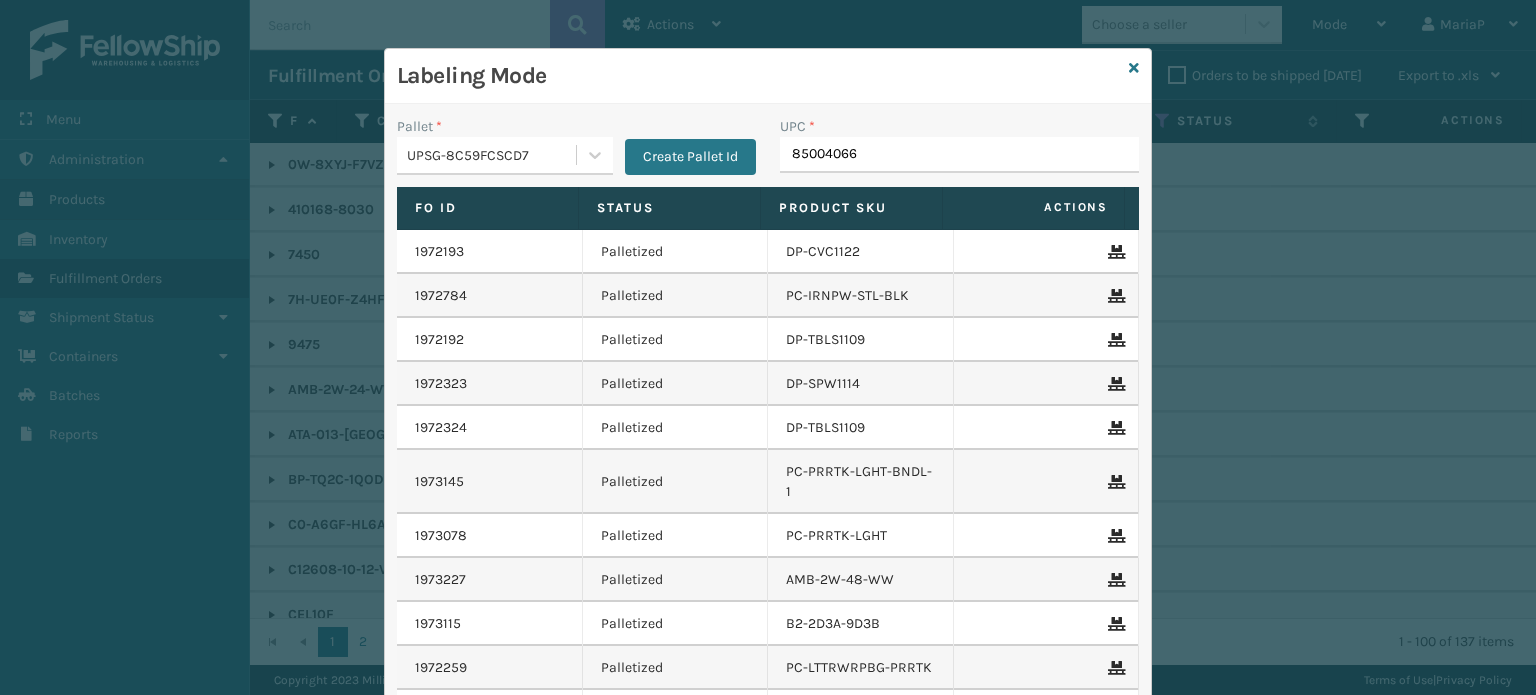 type on "850040667" 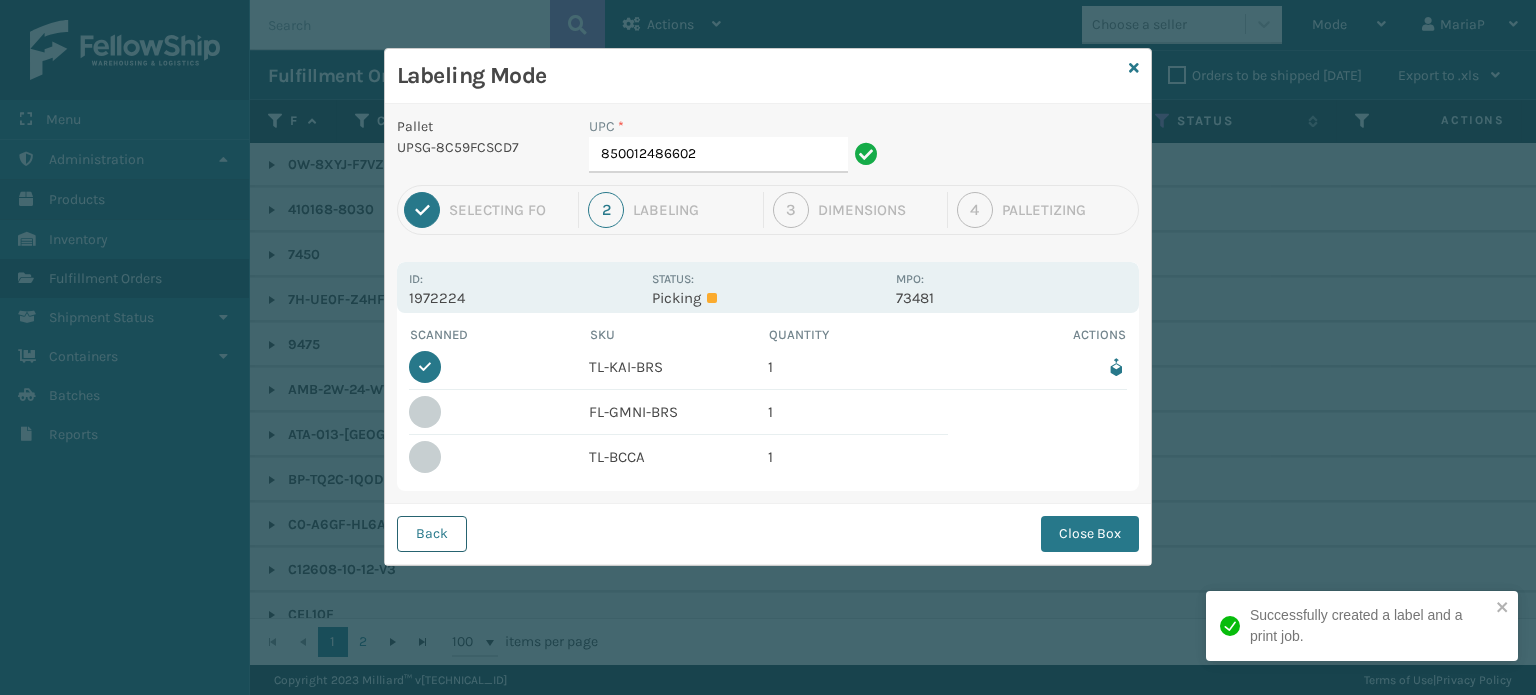click on "Back" at bounding box center (432, 534) 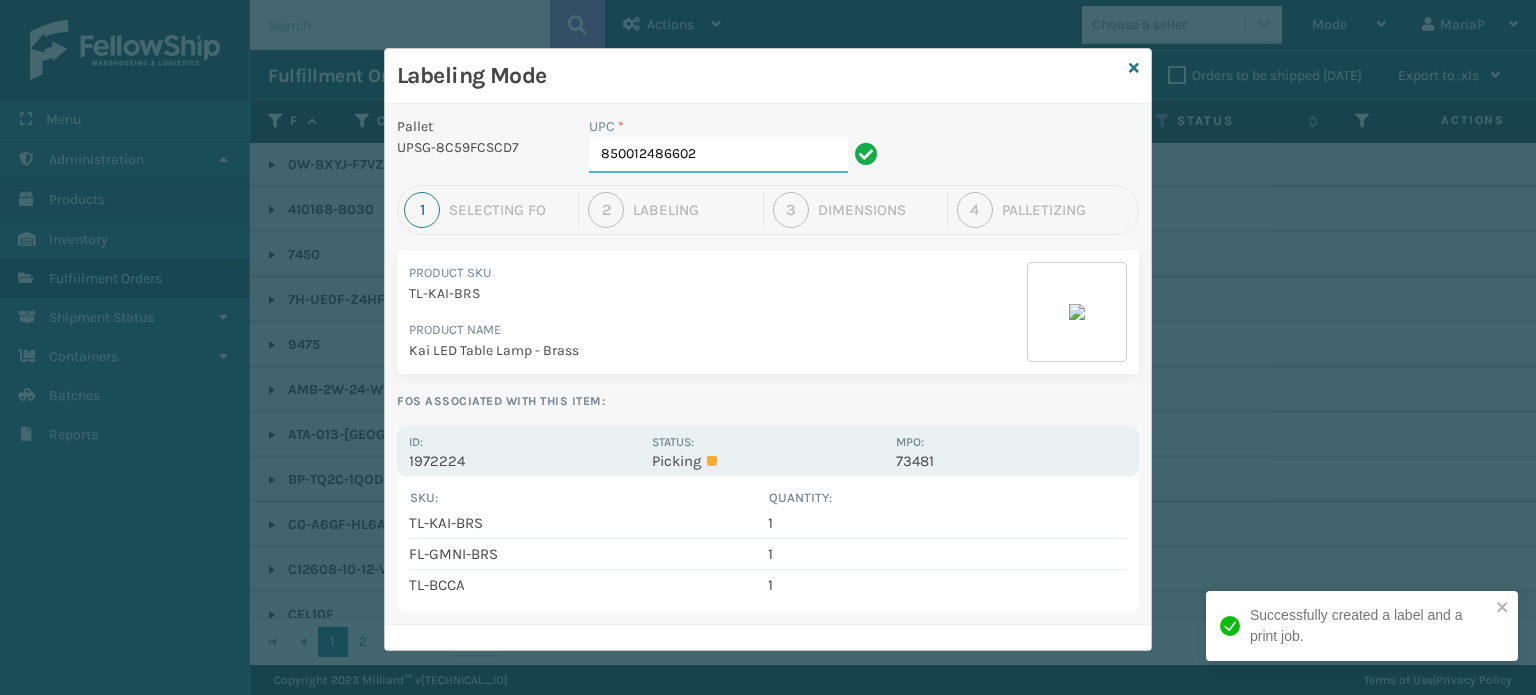 click on "850012486602" at bounding box center [718, 155] 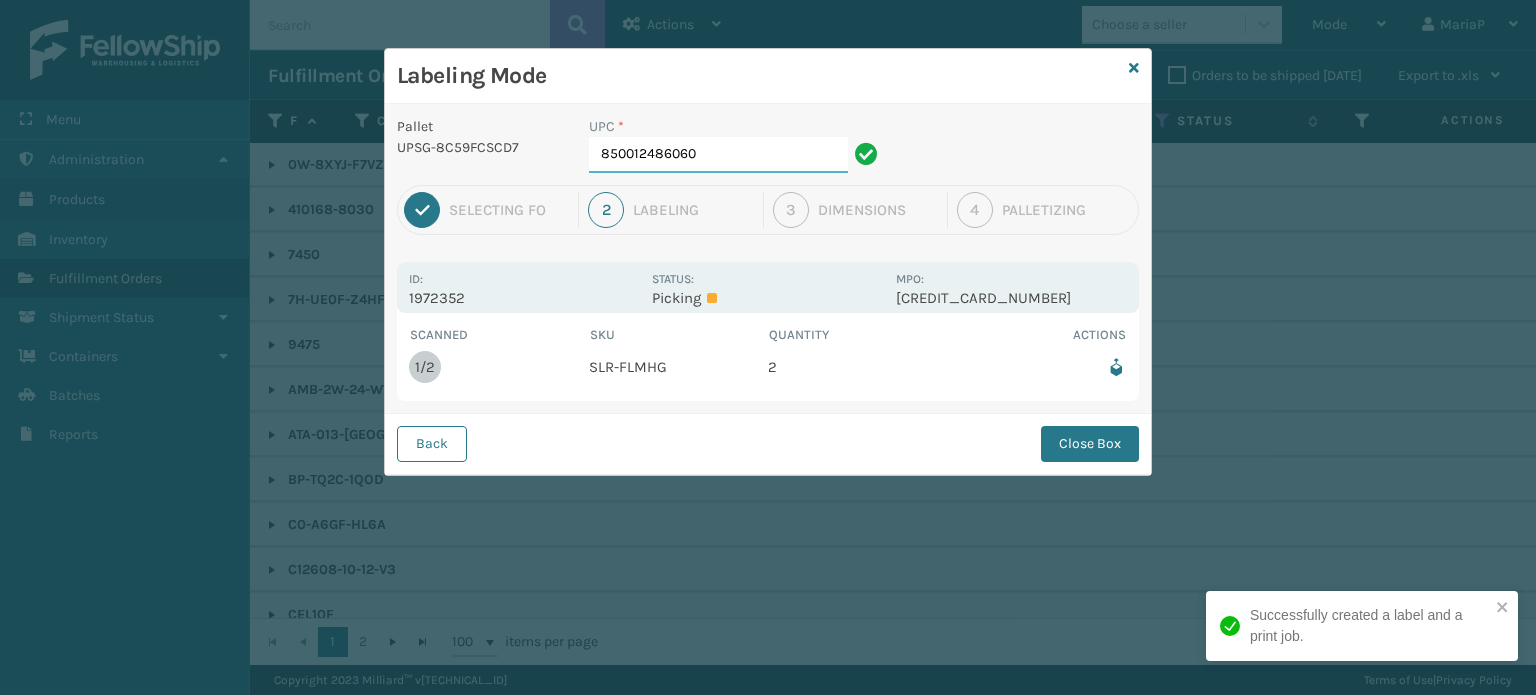 click on "850012486060" at bounding box center (718, 155) 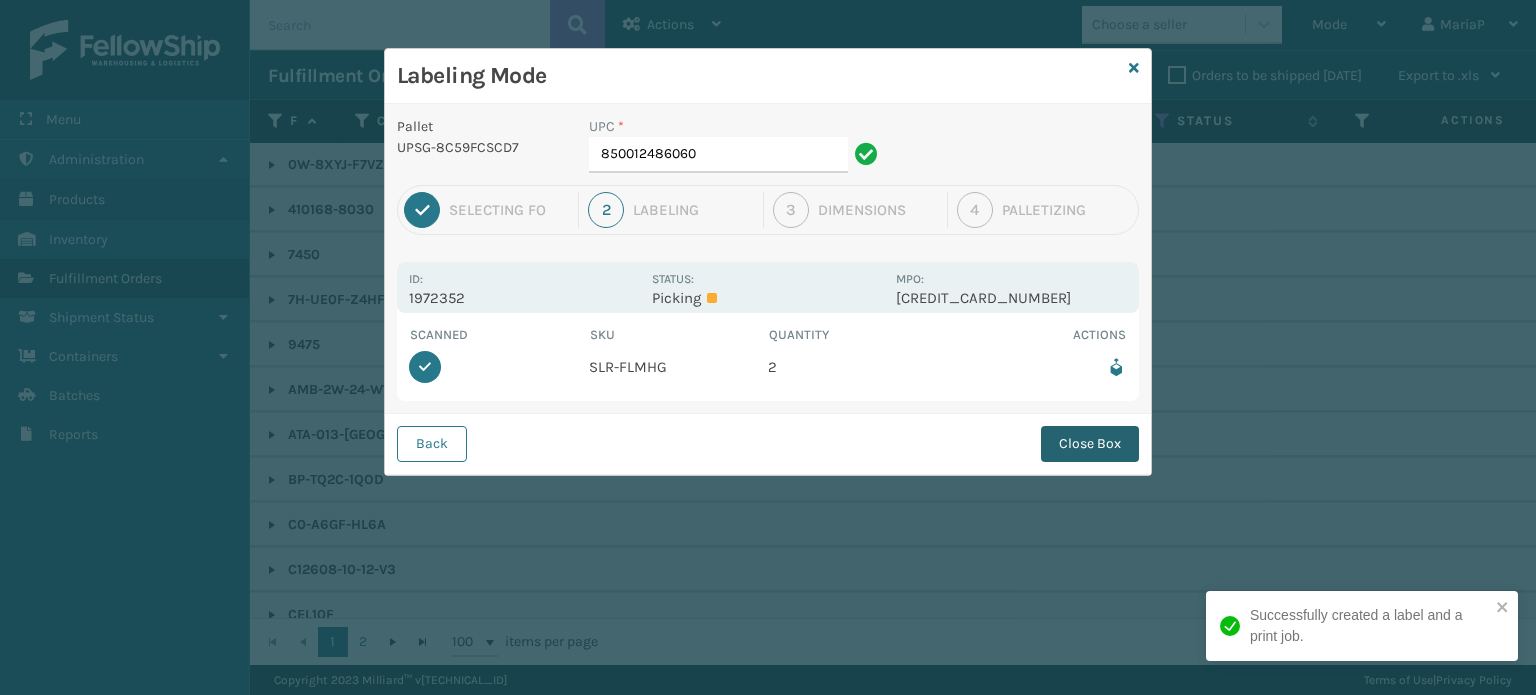 click on "Close Box" at bounding box center (1090, 444) 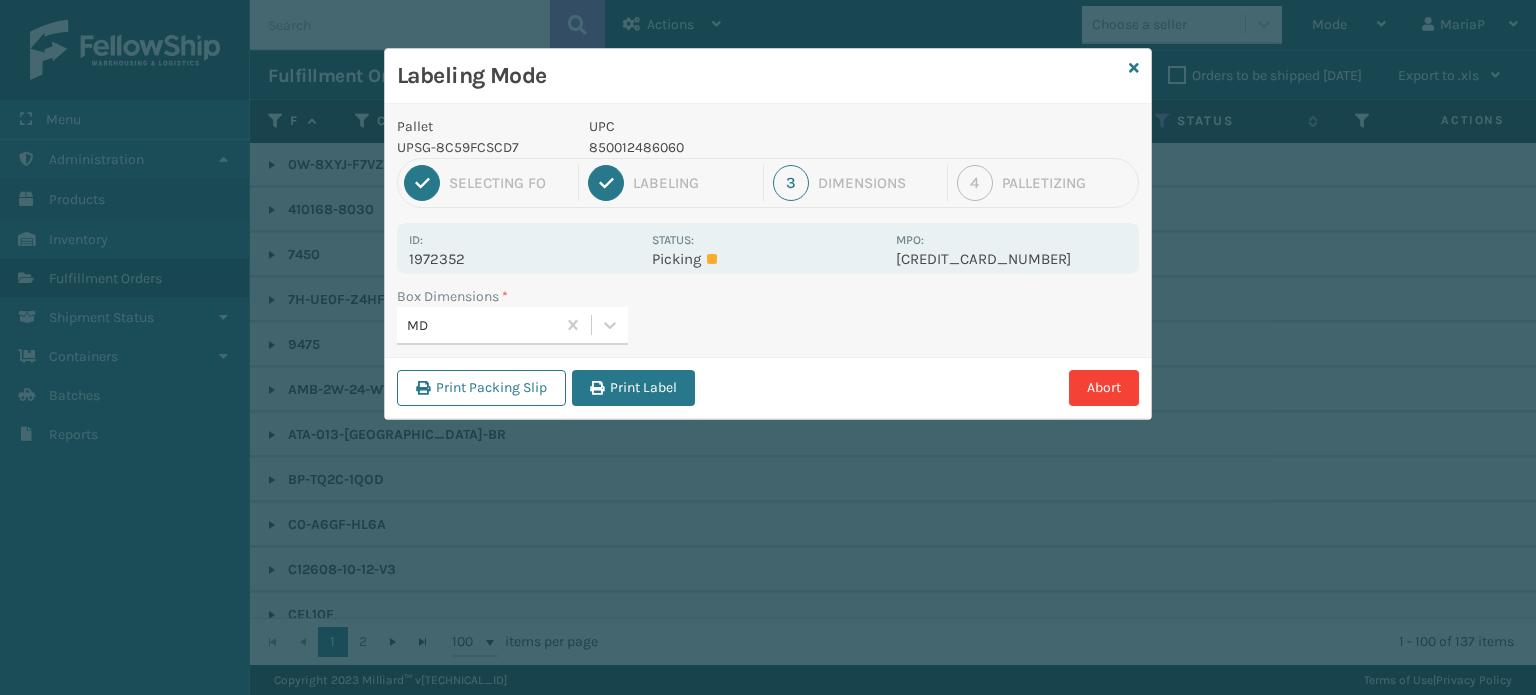 click on "Print Label" at bounding box center [633, 388] 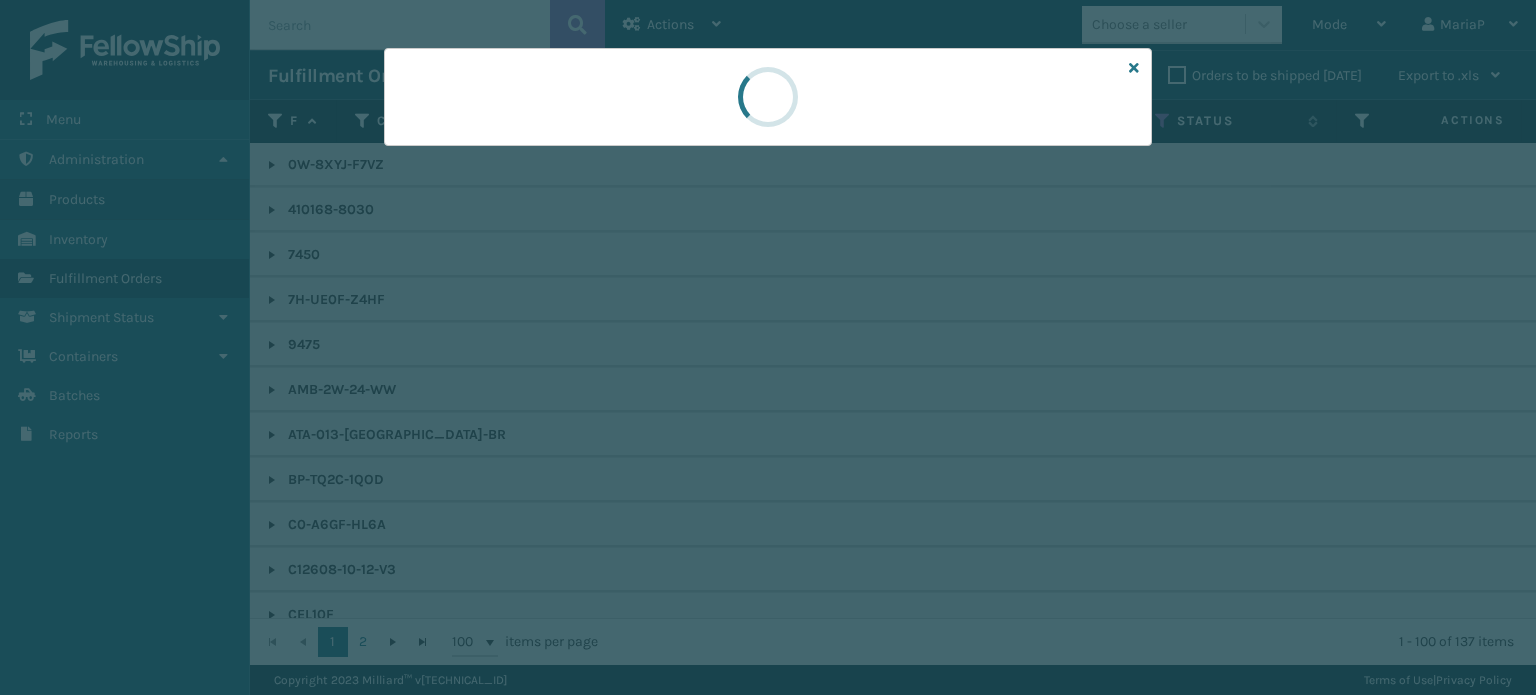 click at bounding box center (768, 347) 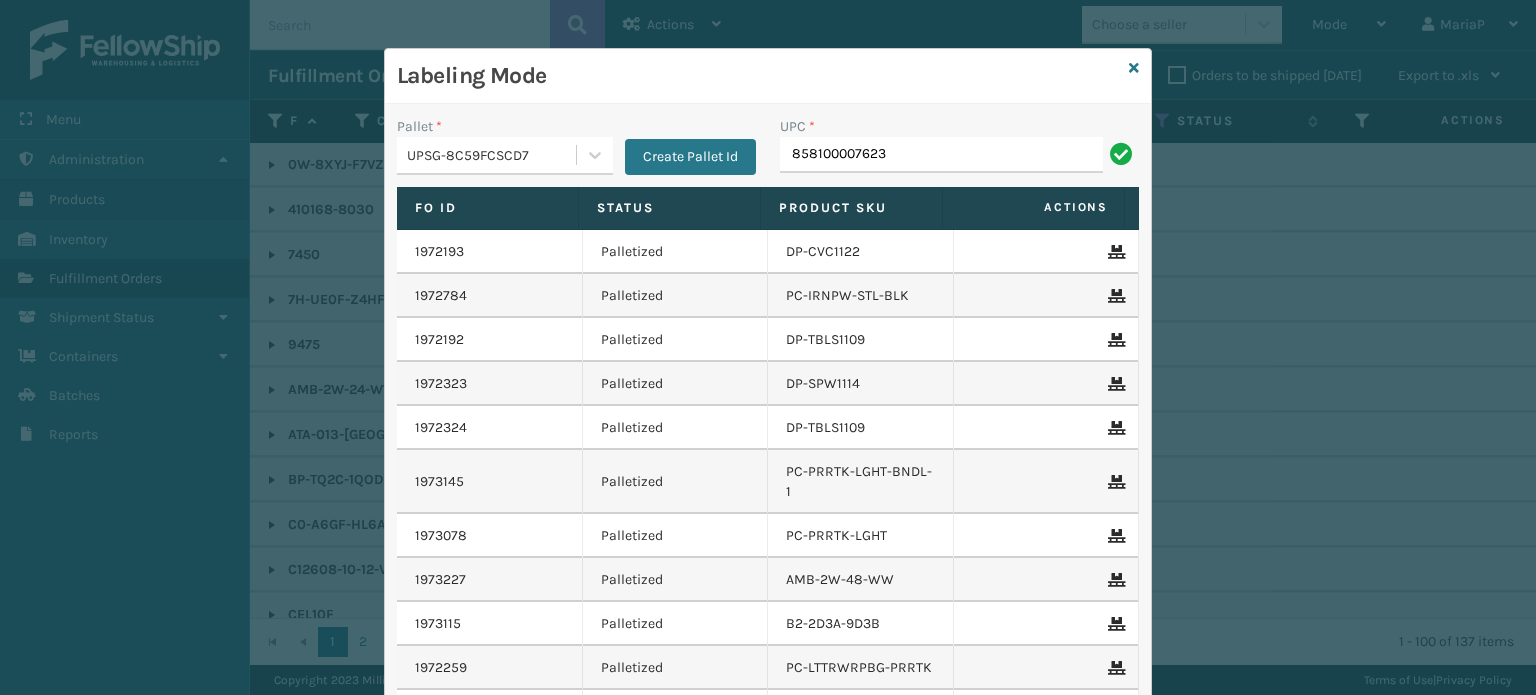 type on "858100007623" 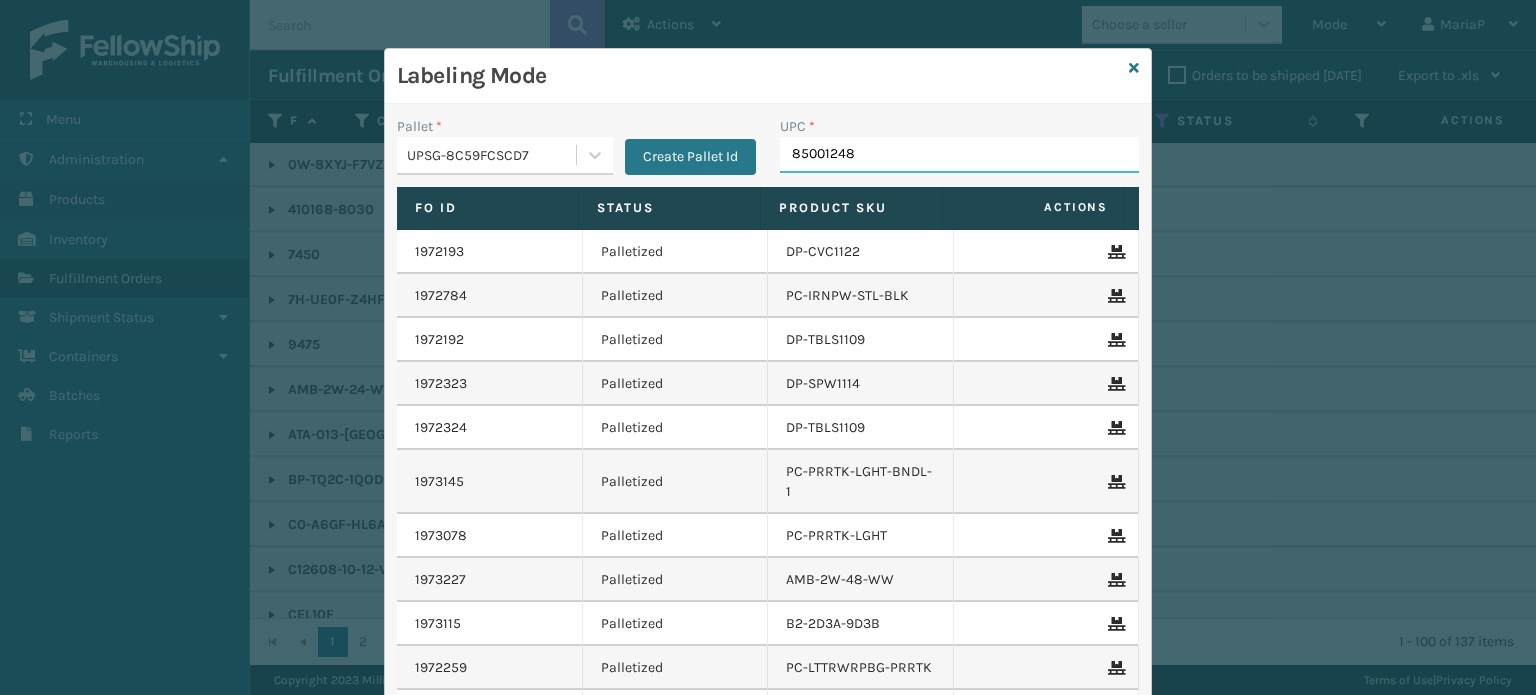 type on "850012486" 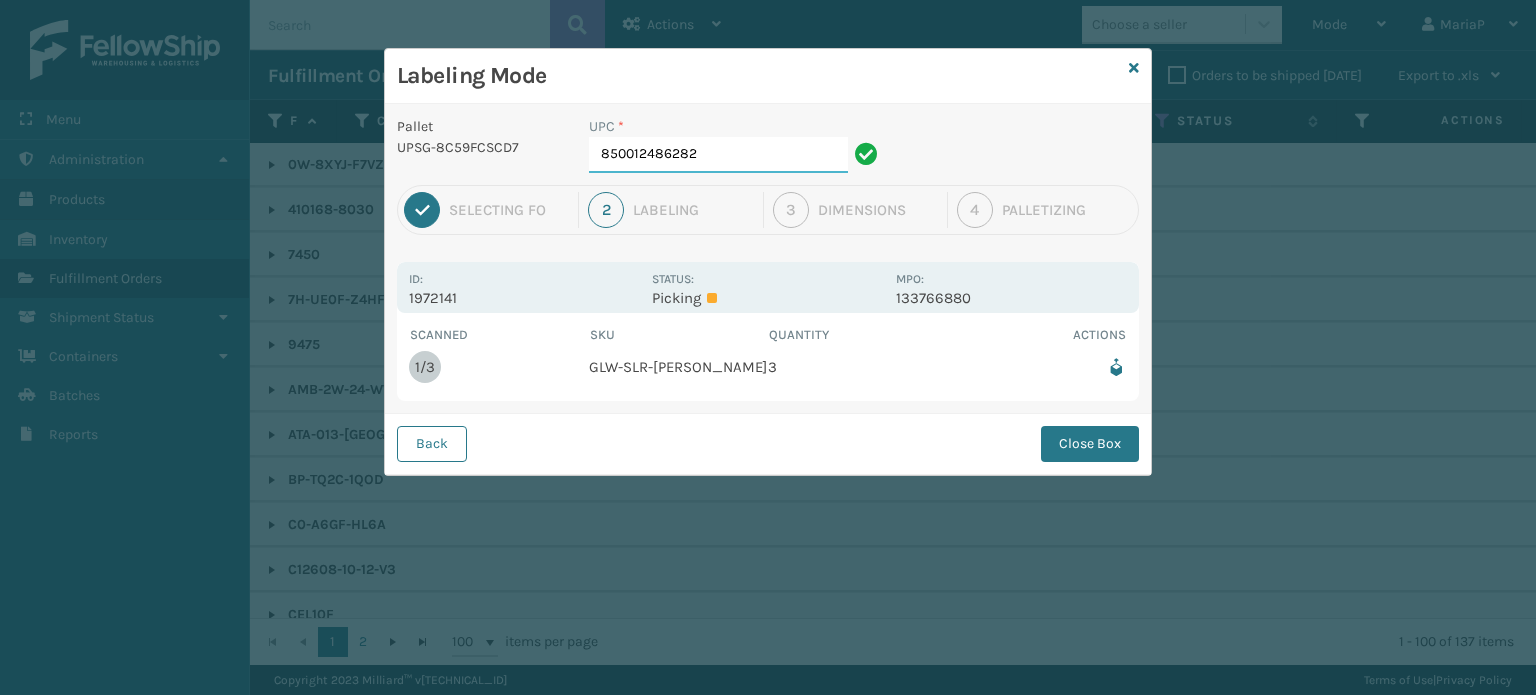 click on "850012486282" at bounding box center [718, 155] 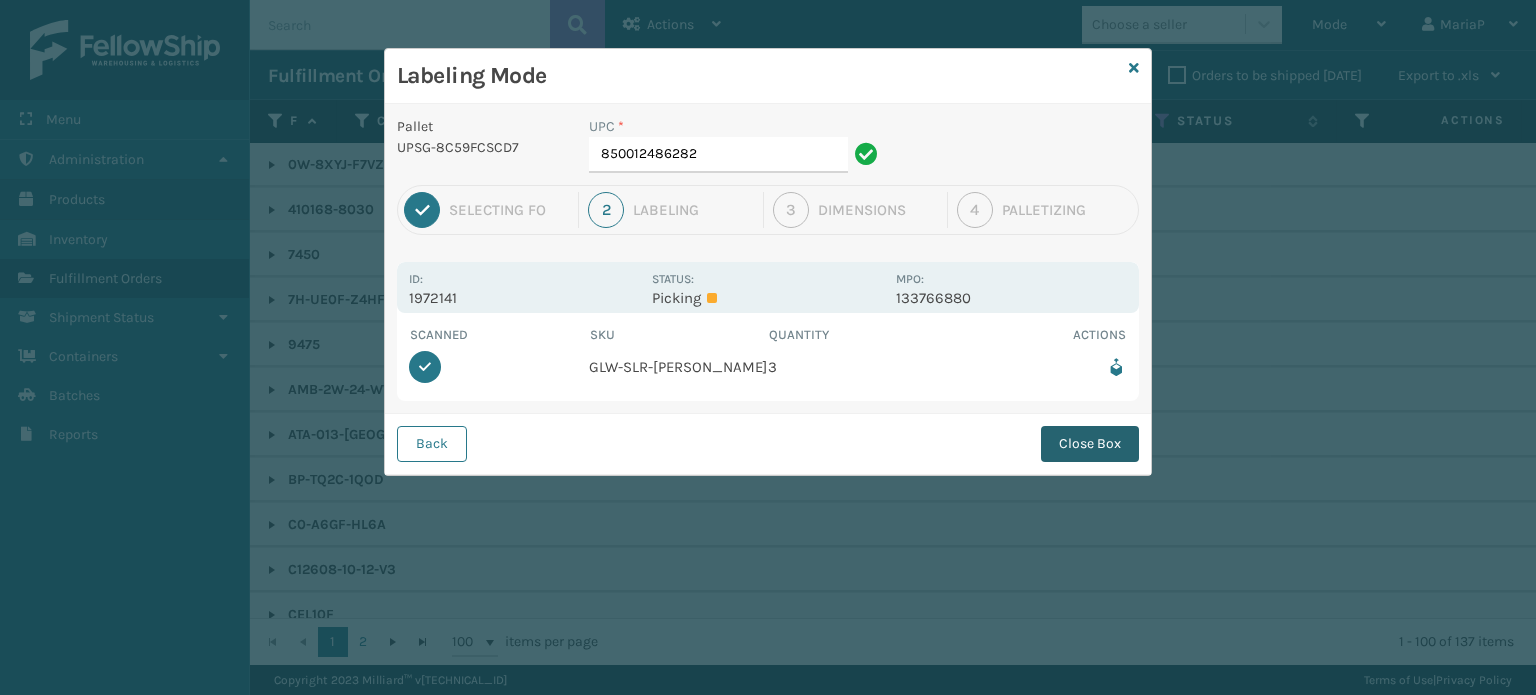 click on "Close Box" at bounding box center (1090, 444) 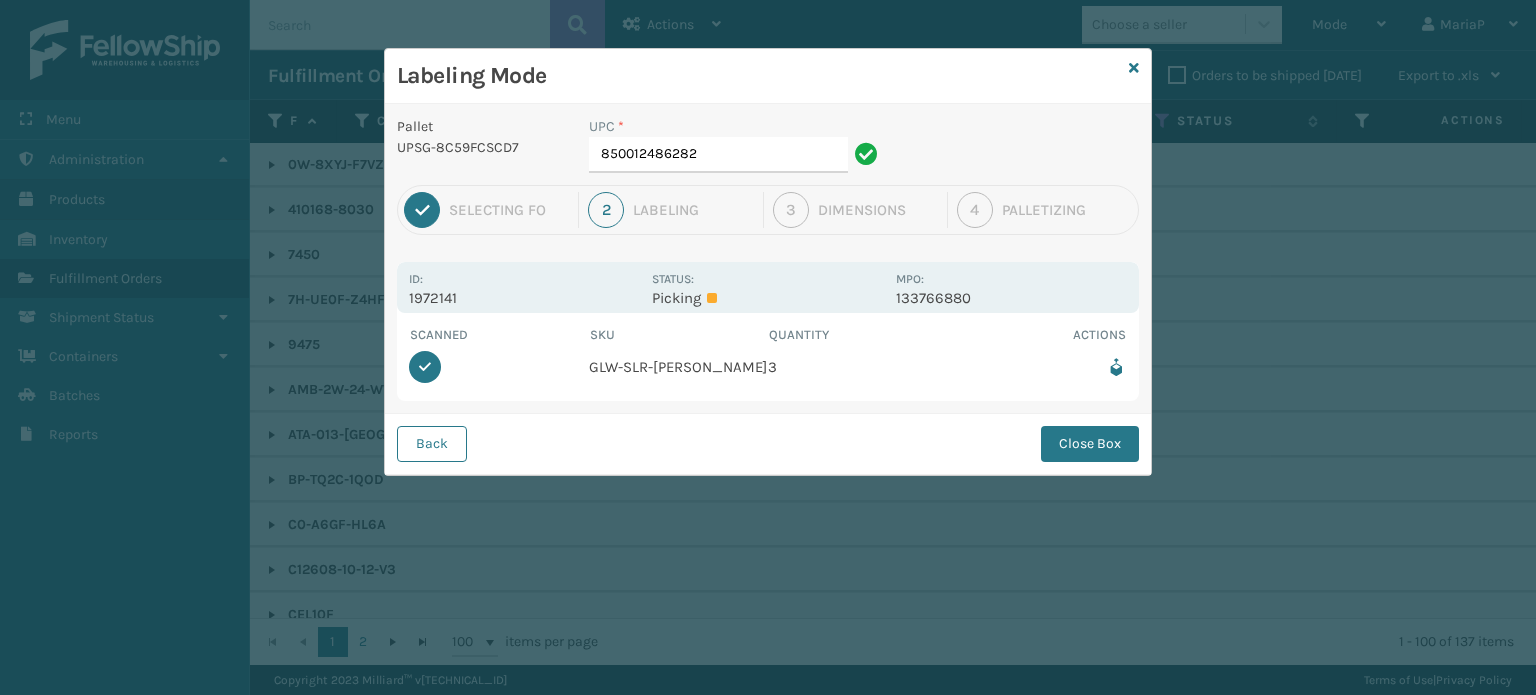 click on "Labeling Mode Pallet UPSG-8C59FCSCD7 UPC   * 850012486282 1 Selecting FO 2 Labeling 3 Dimensions 4 Palletizing Id: 1972141 Status: Picking MPO: 133766880 Scanned SKU Quantity Actions 3/3 GLW-SLR-HG-WW 3 Back Close Box" at bounding box center [768, 347] 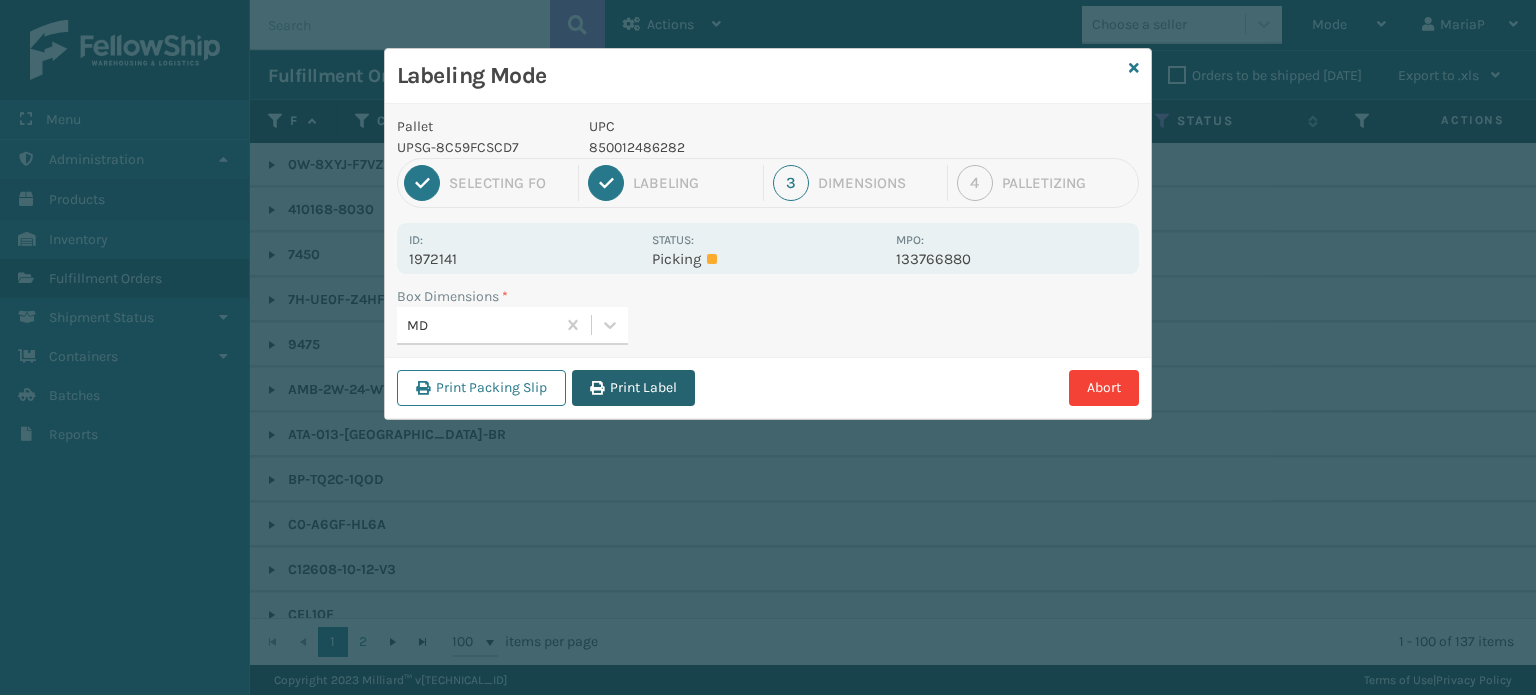 click on "Print Label" at bounding box center (633, 388) 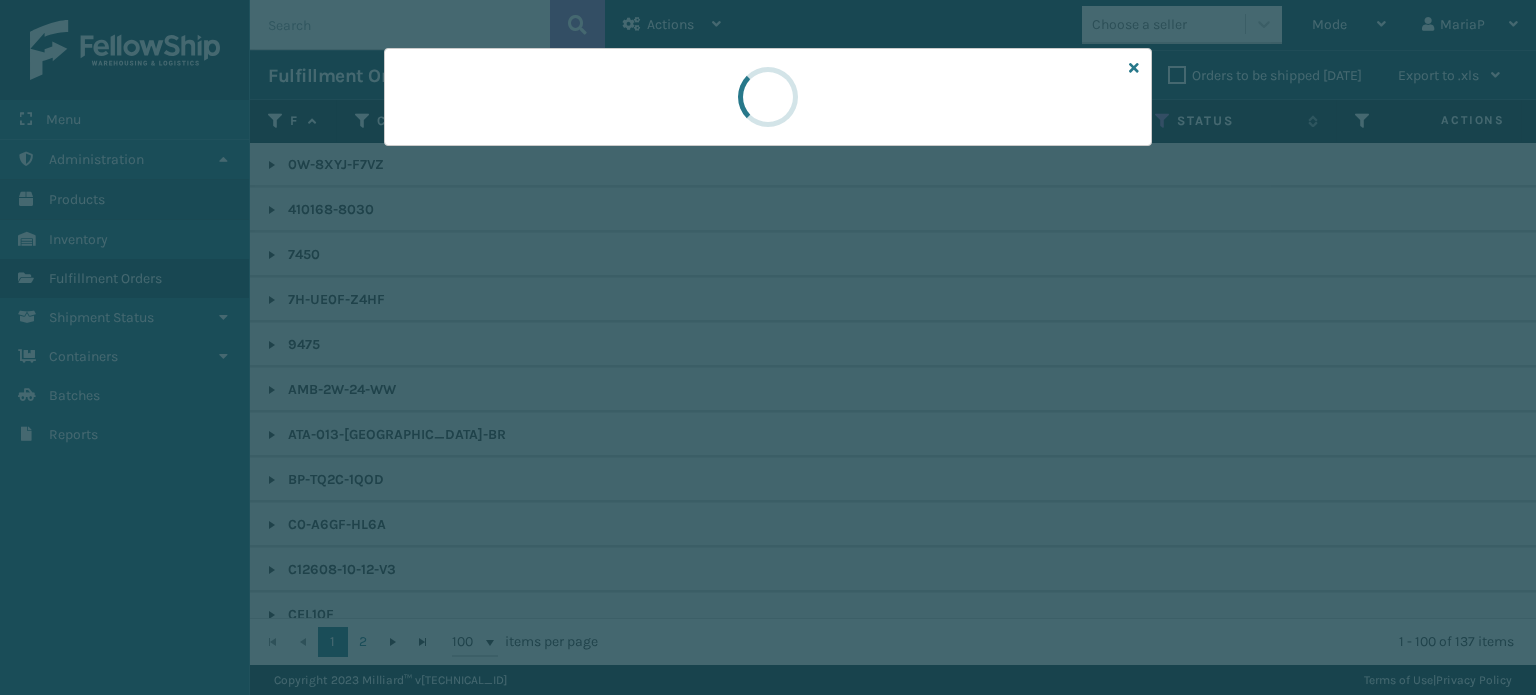 click at bounding box center [768, 347] 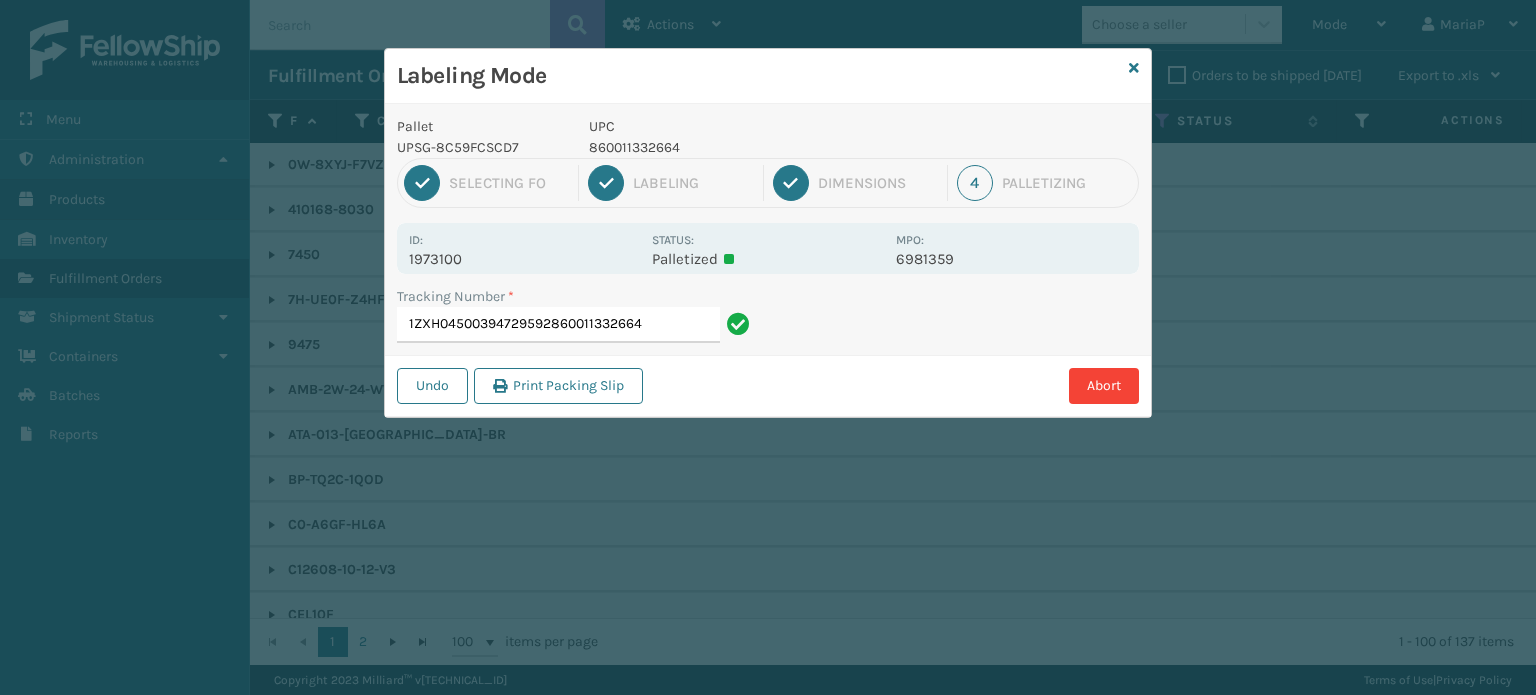 type on "1ZXH04500394729592860011332664" 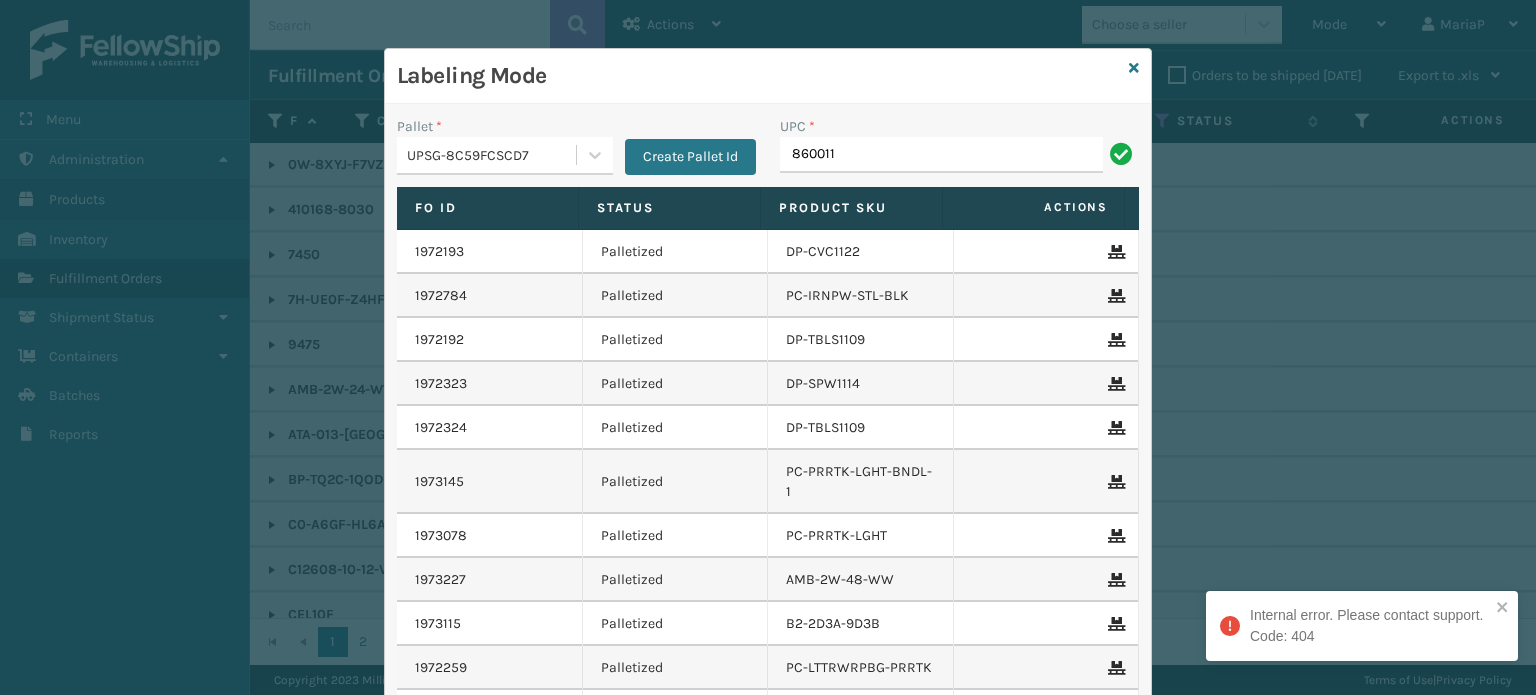 type on "8600113" 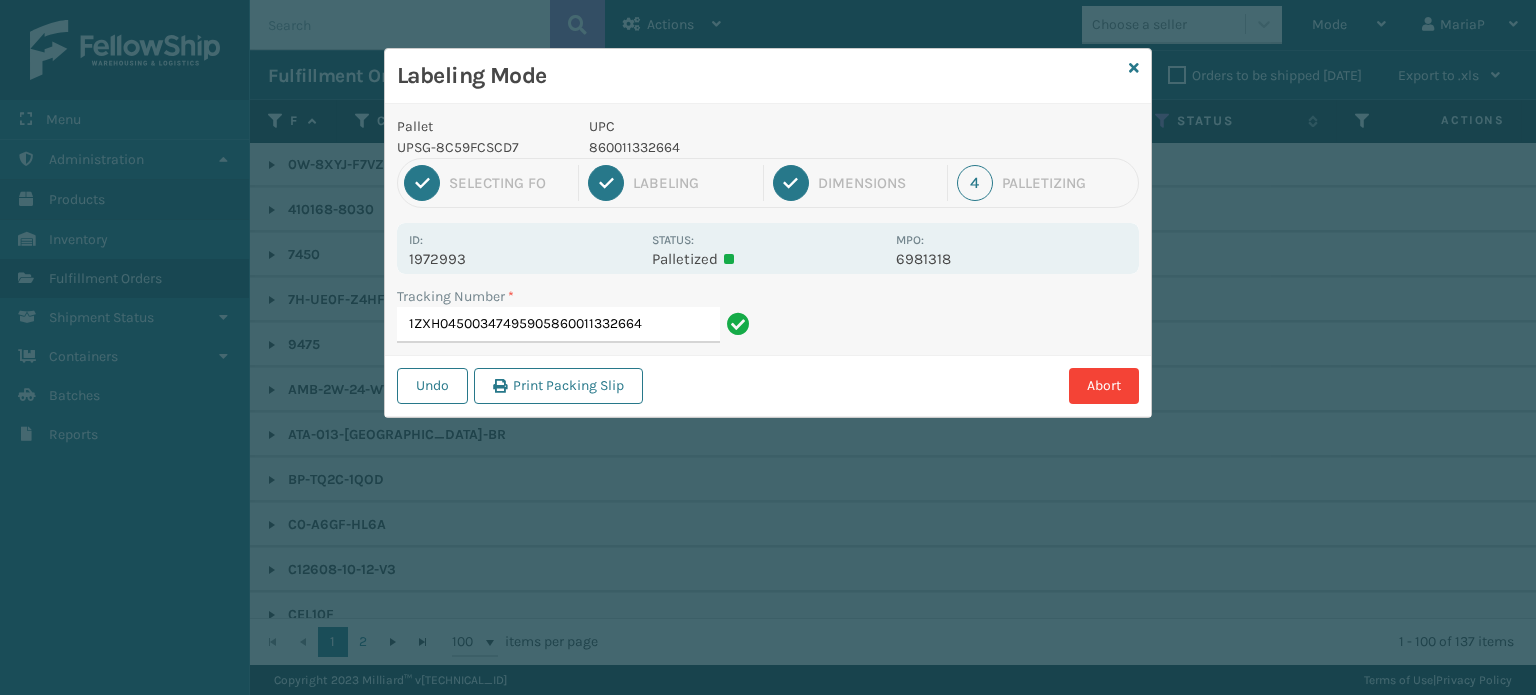 type on "1ZXH04500347495905860011332664" 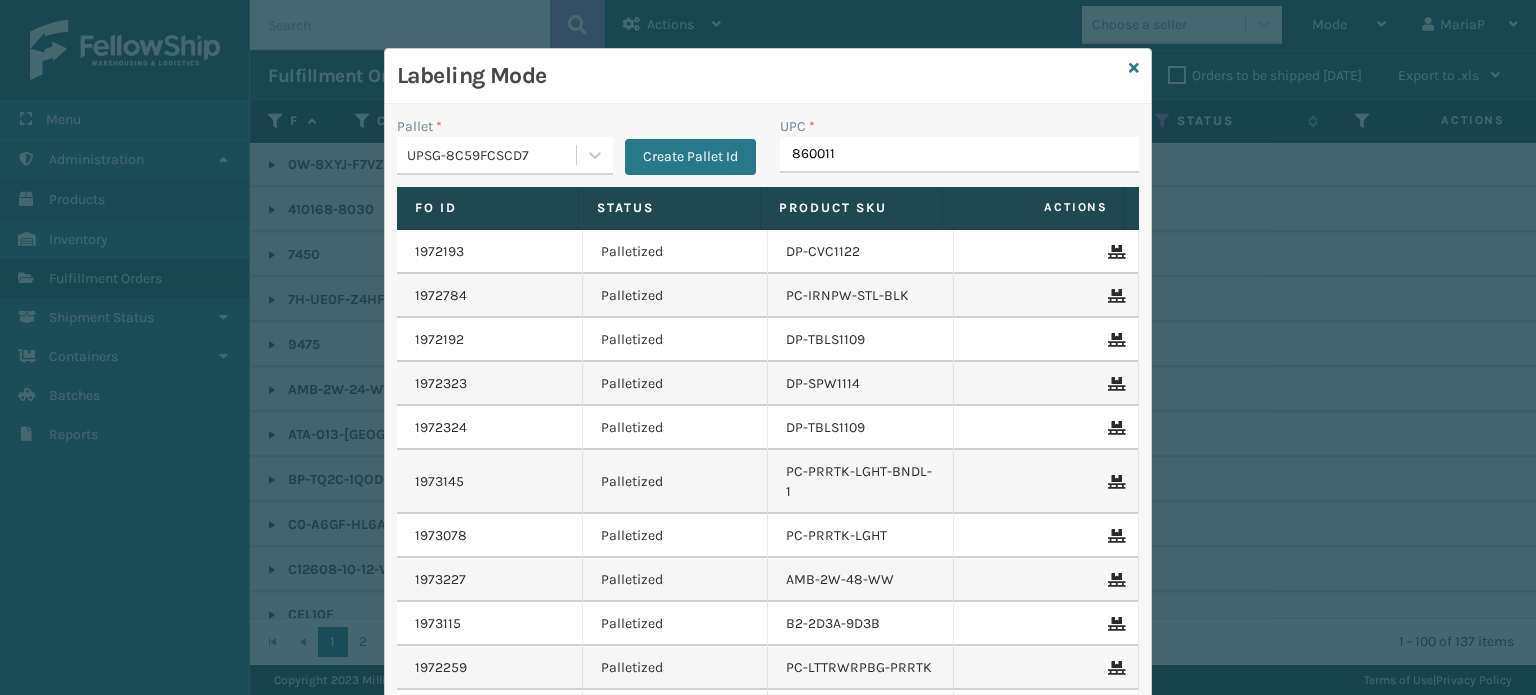 type on "8600113" 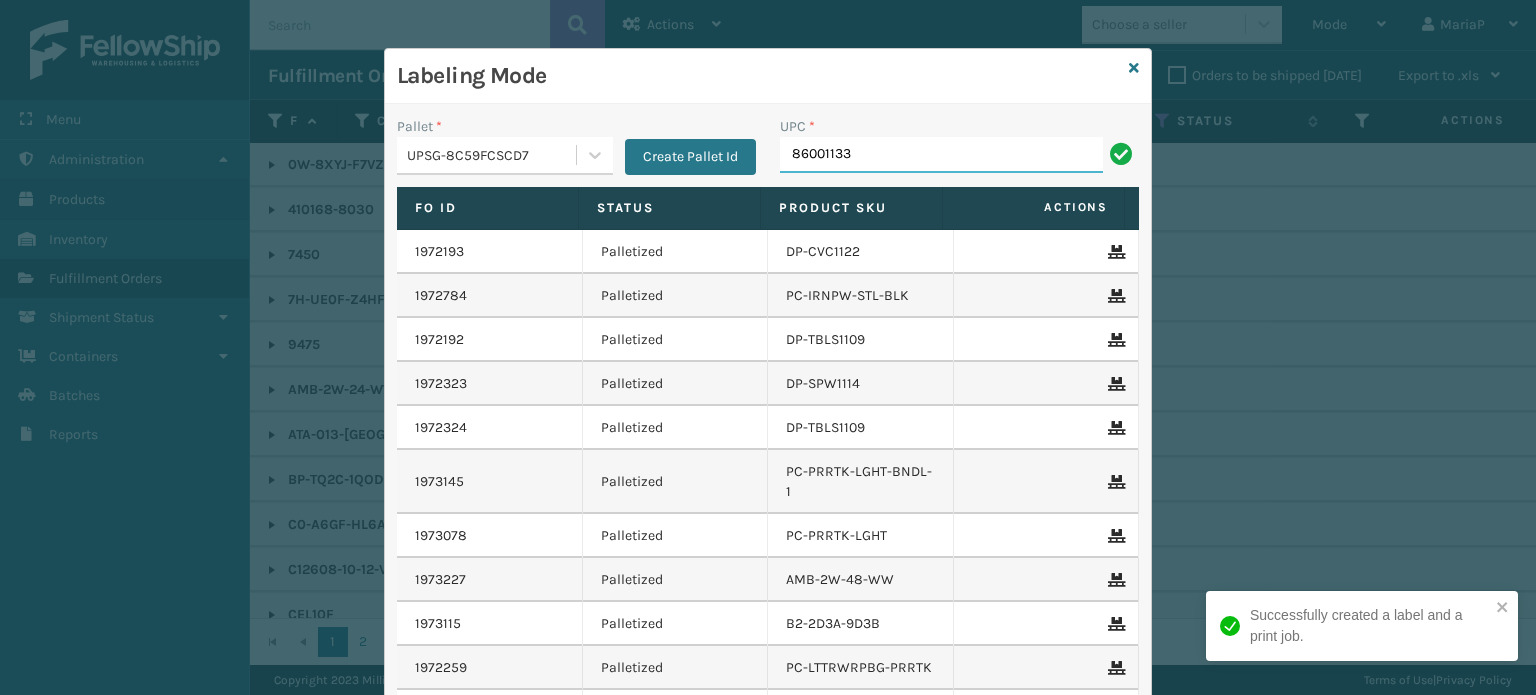 type on "860011332" 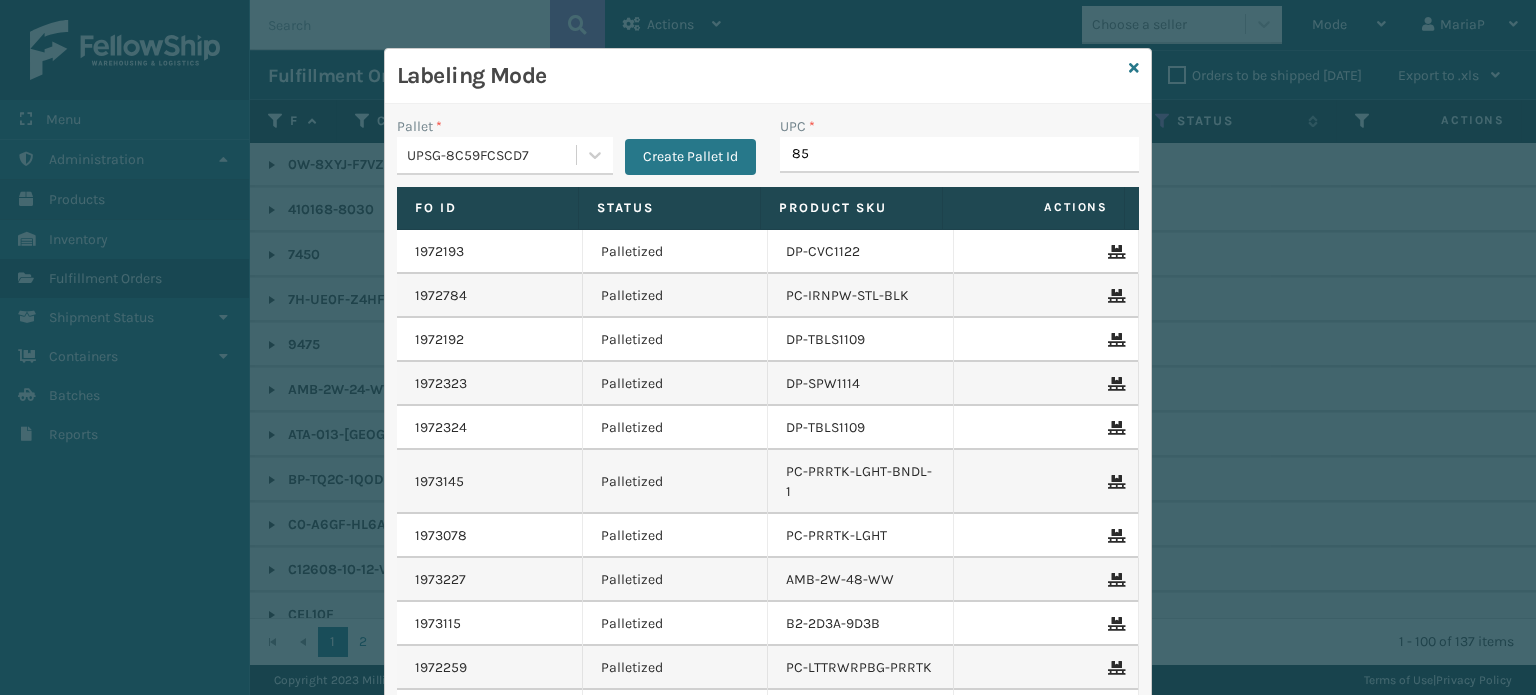 type on "850" 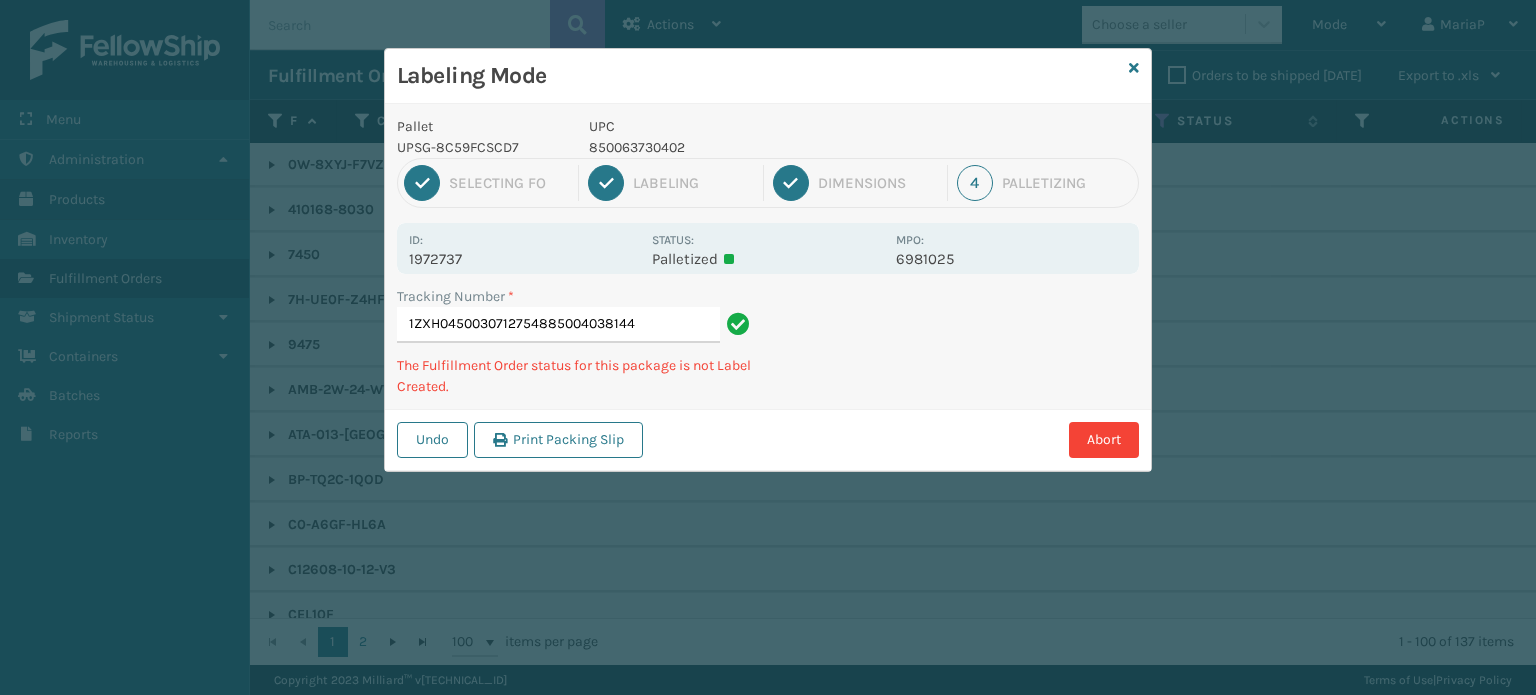 type on "1ZXH04500307127548850040381443" 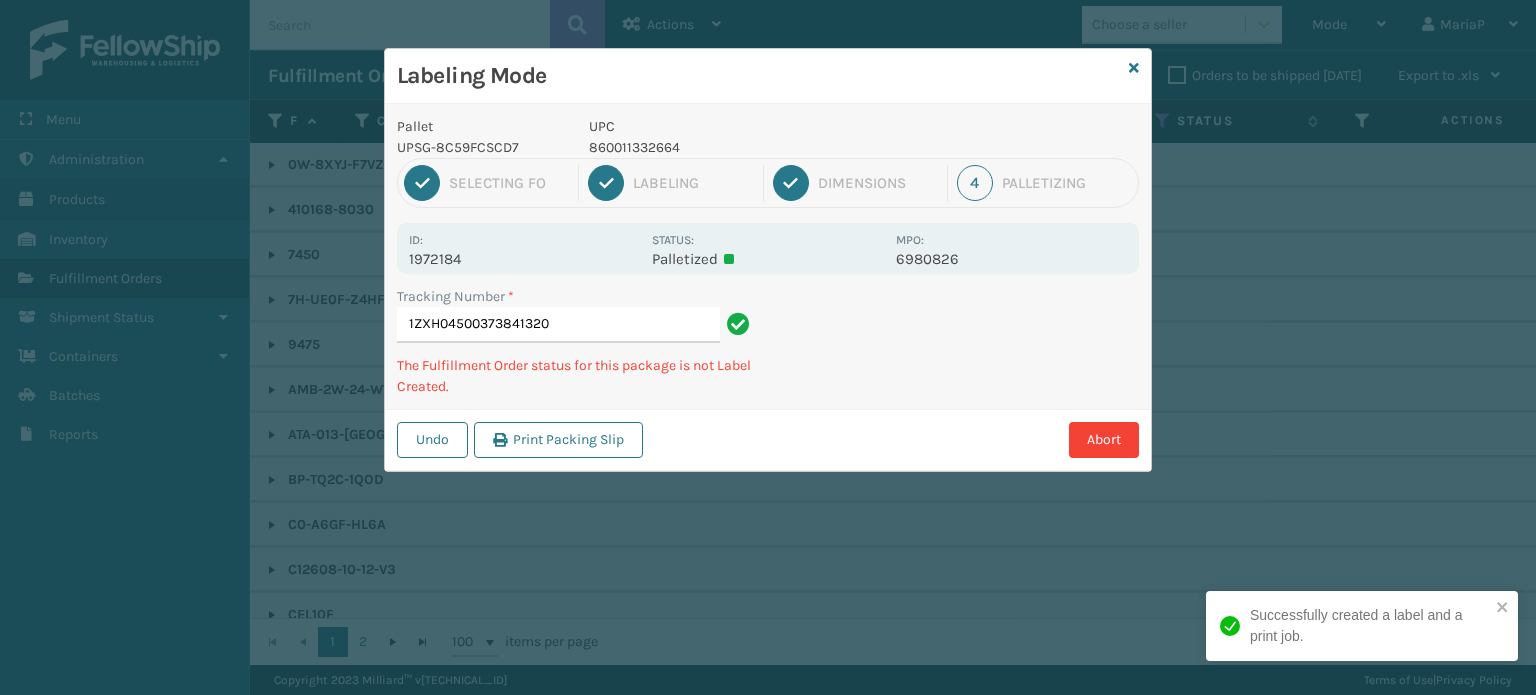 click on "860011332664" at bounding box center (736, 147) 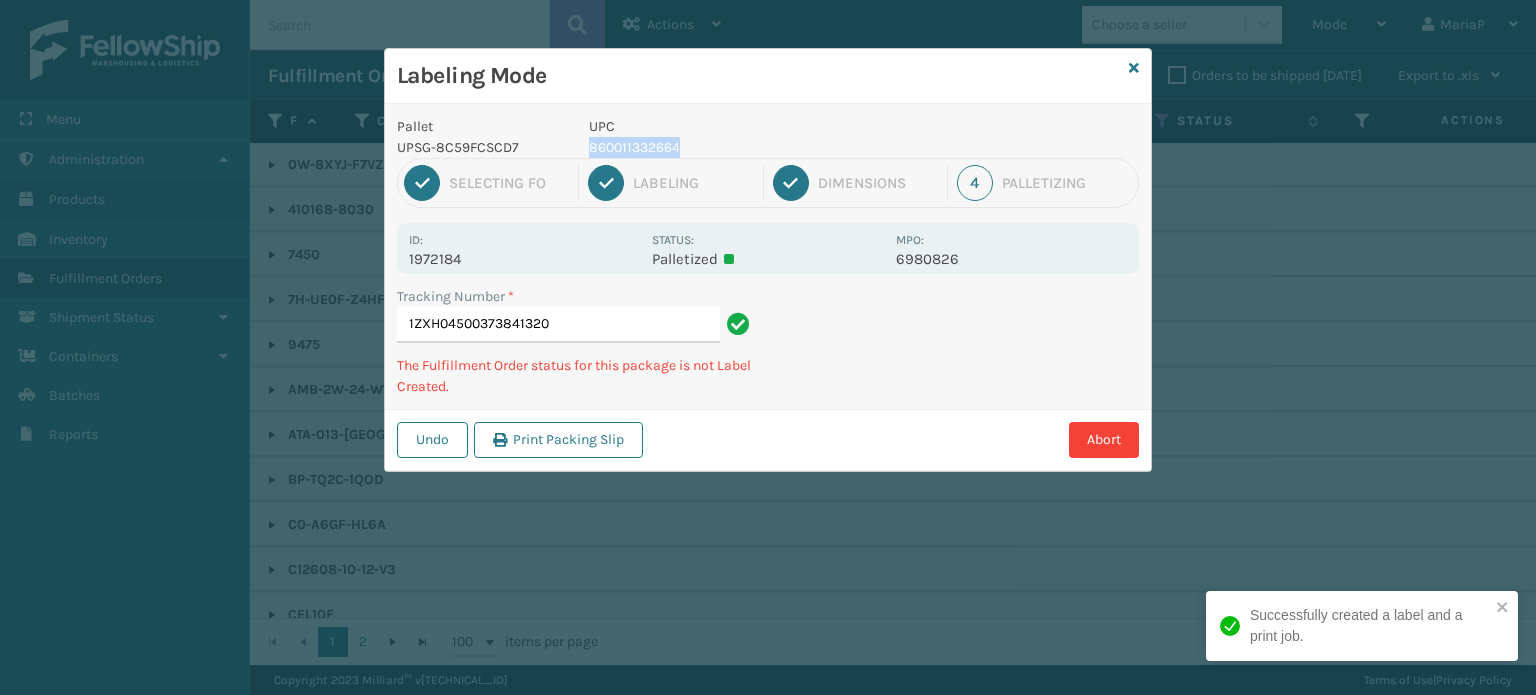 click on "860011332664" at bounding box center (736, 147) 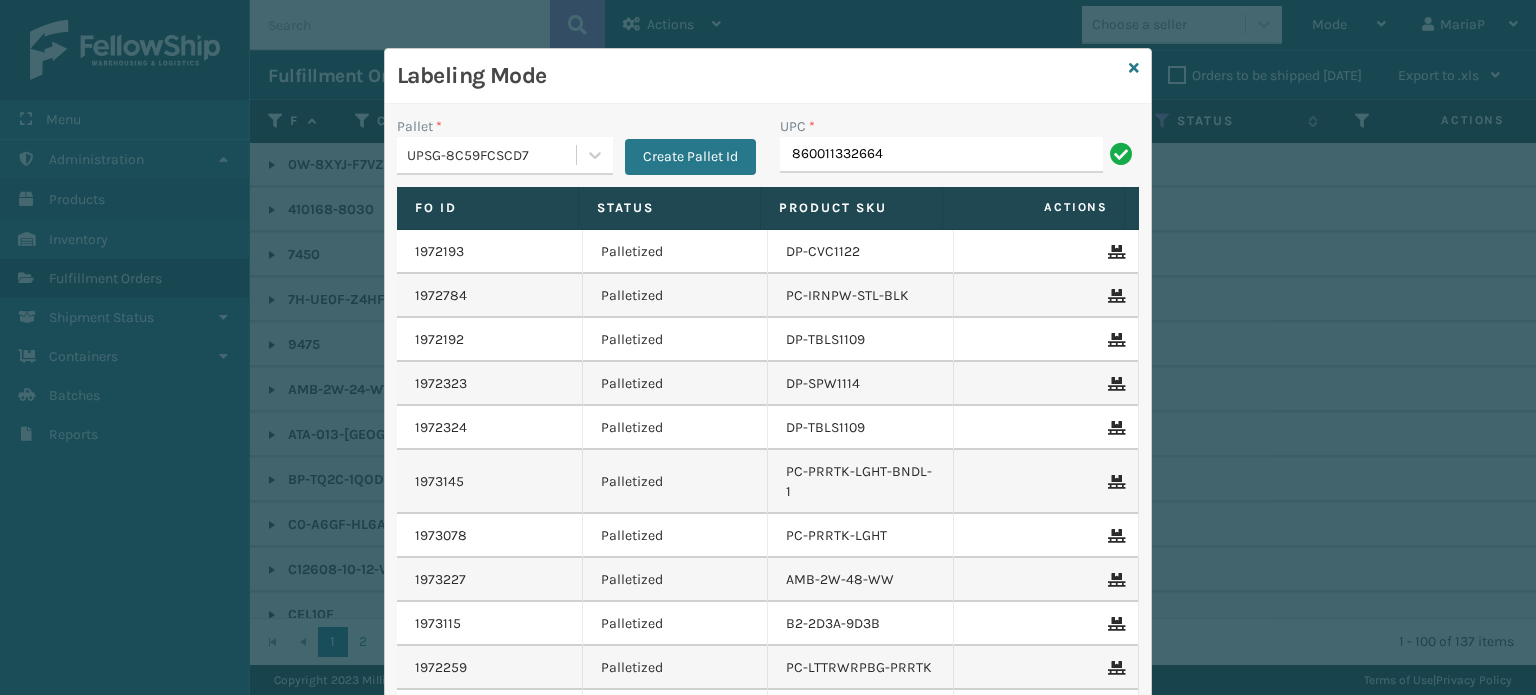type on "860011332664" 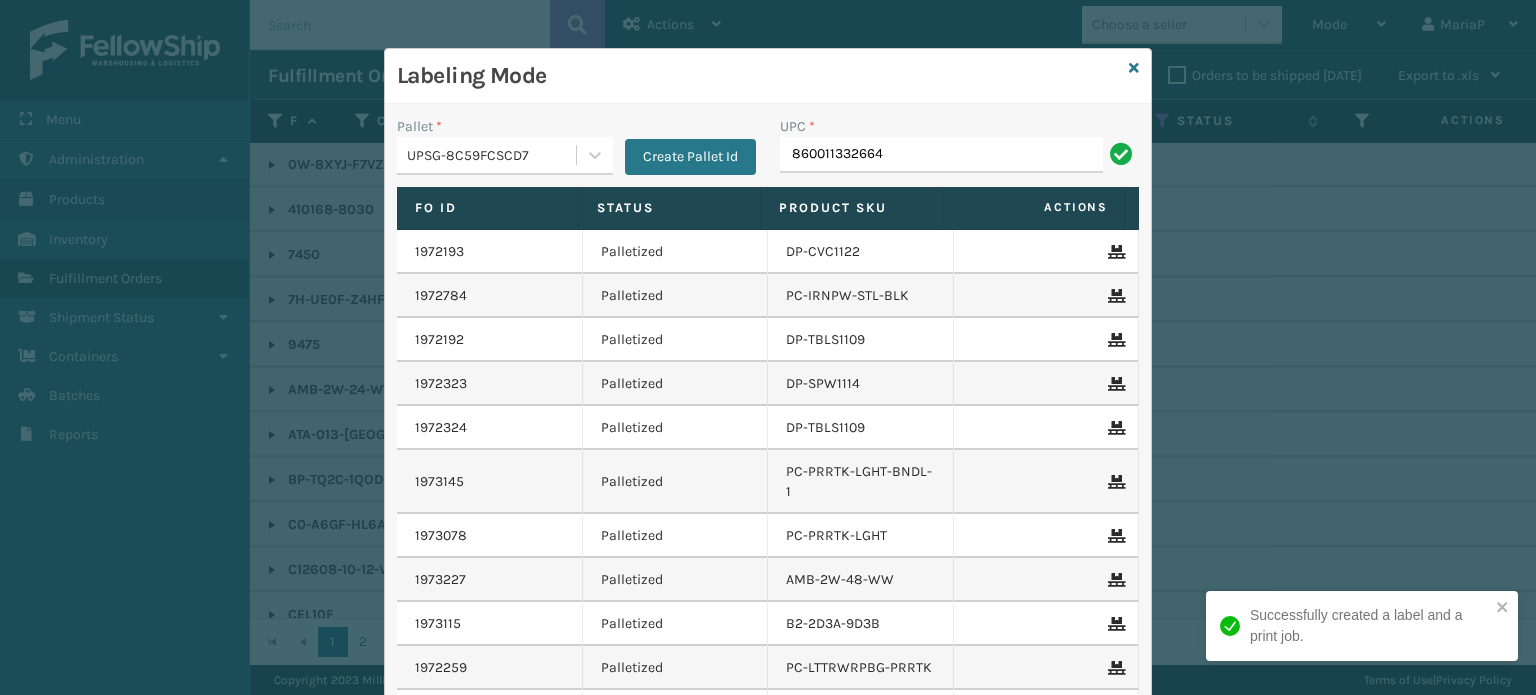 type on "860011332664" 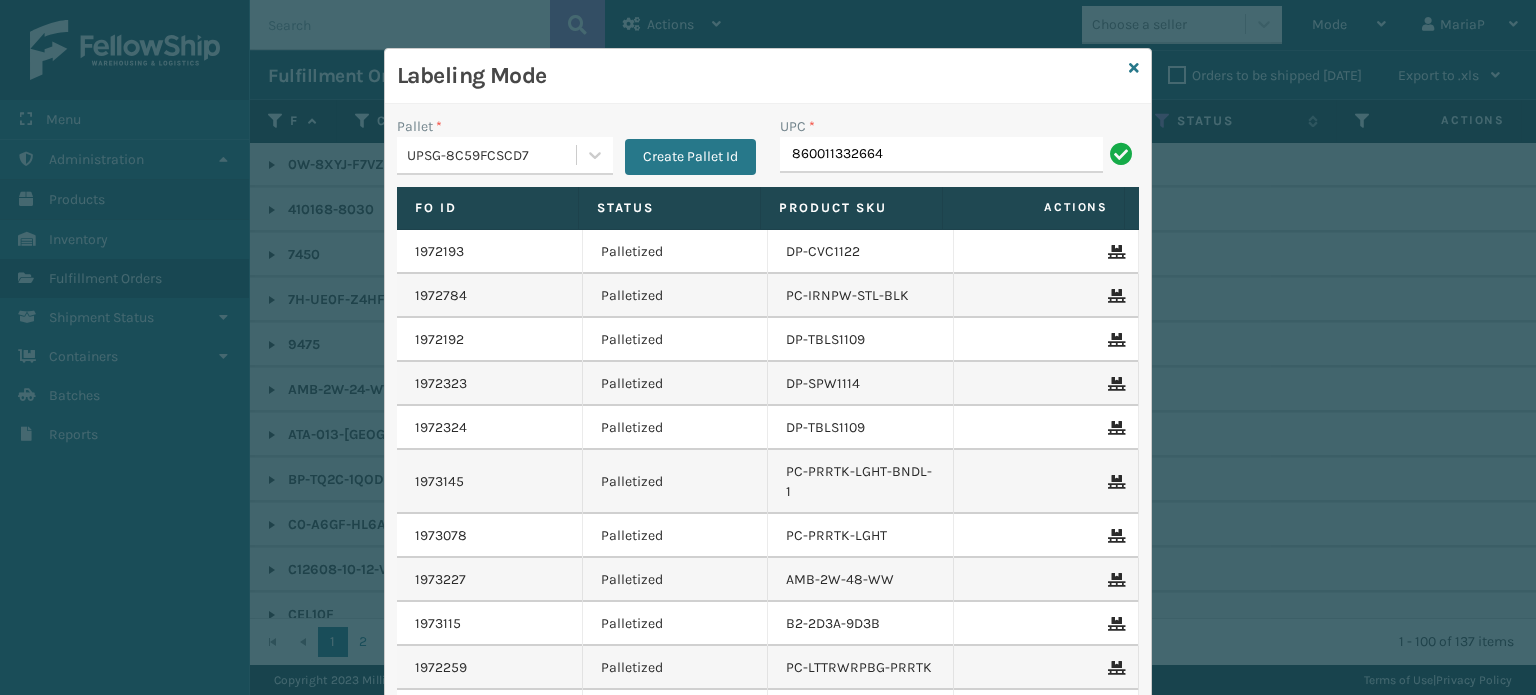 type on "860011332664" 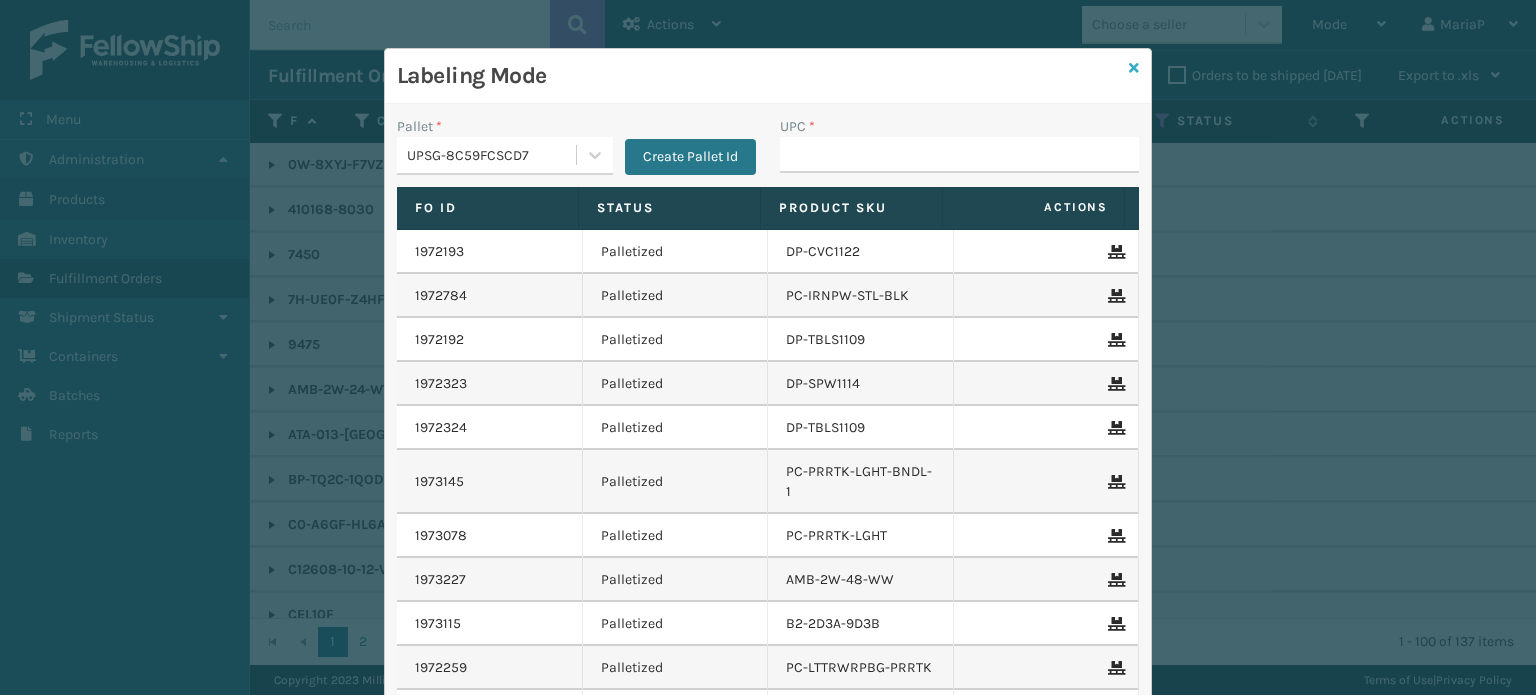 click at bounding box center [1134, 68] 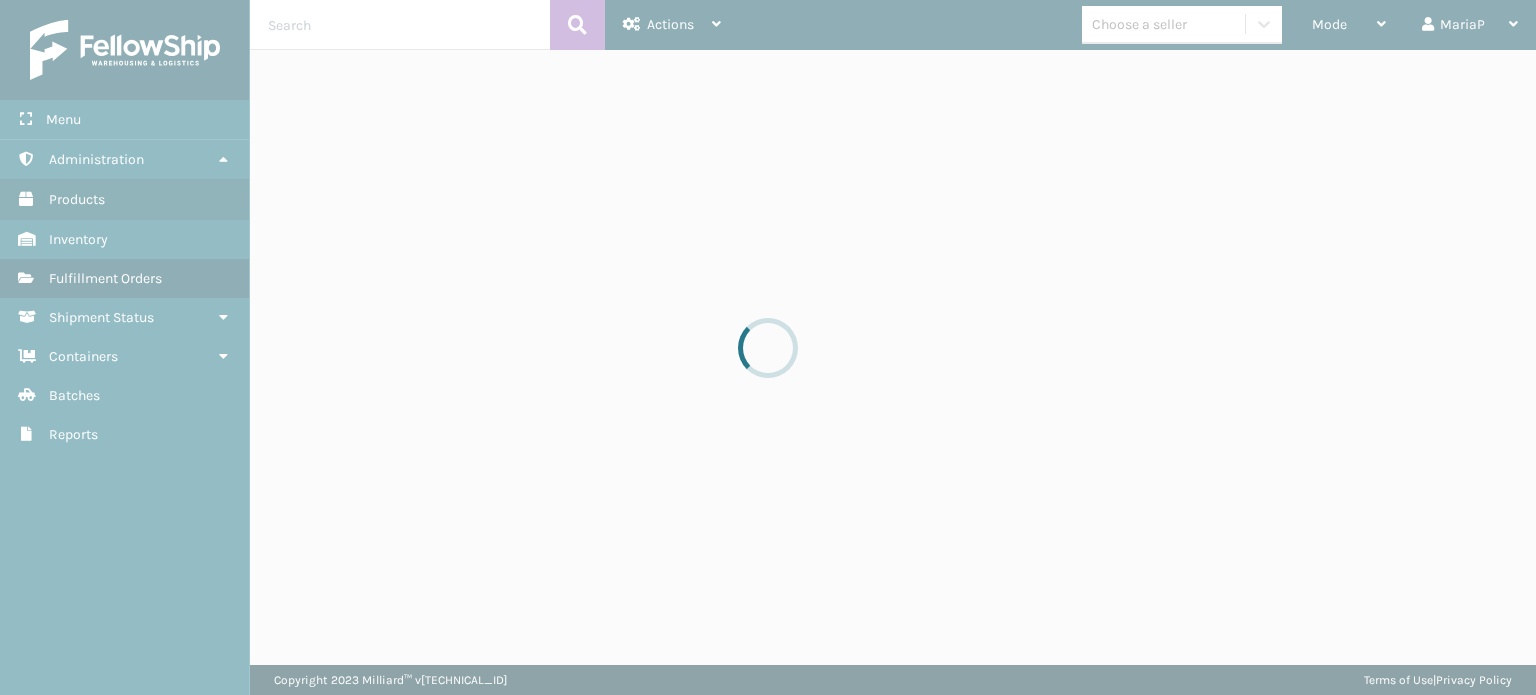 click at bounding box center (768, 347) 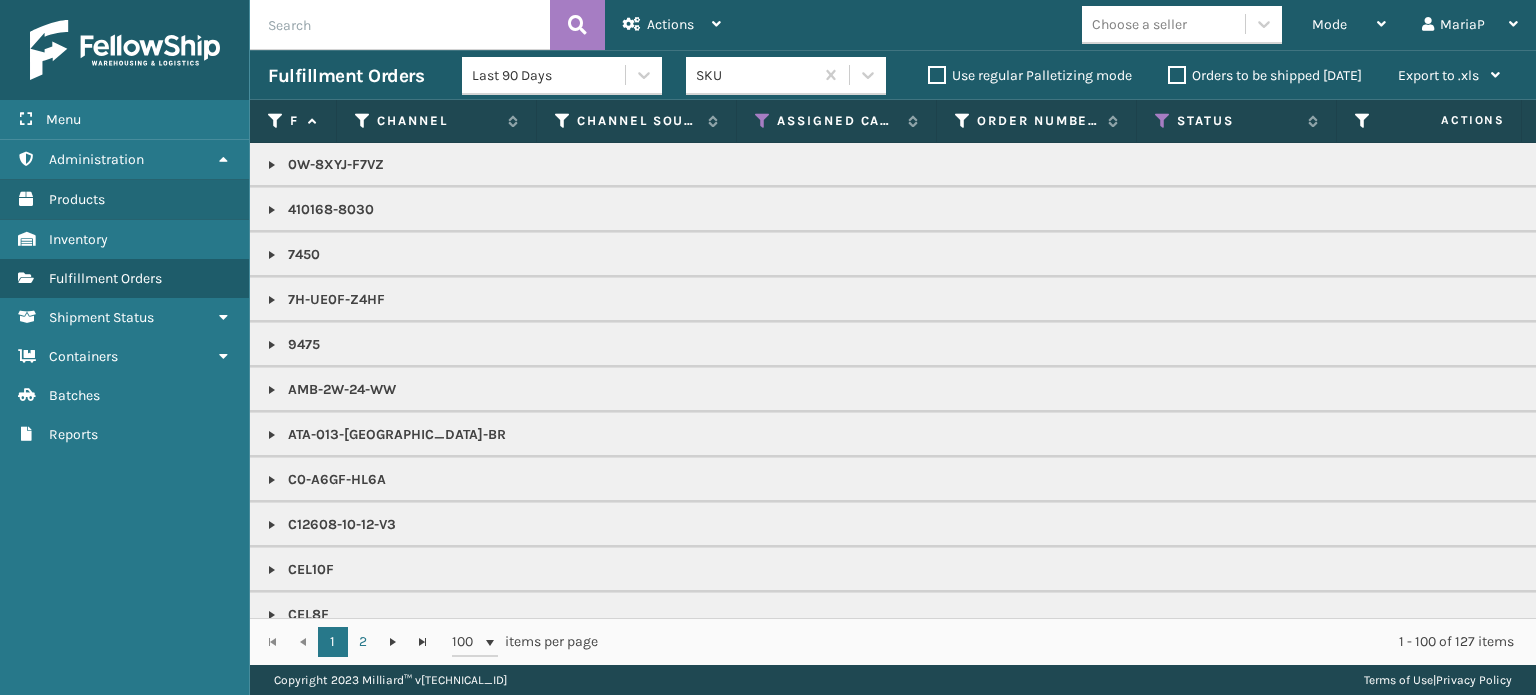 click on "Choose a seller" at bounding box center (1139, 24) 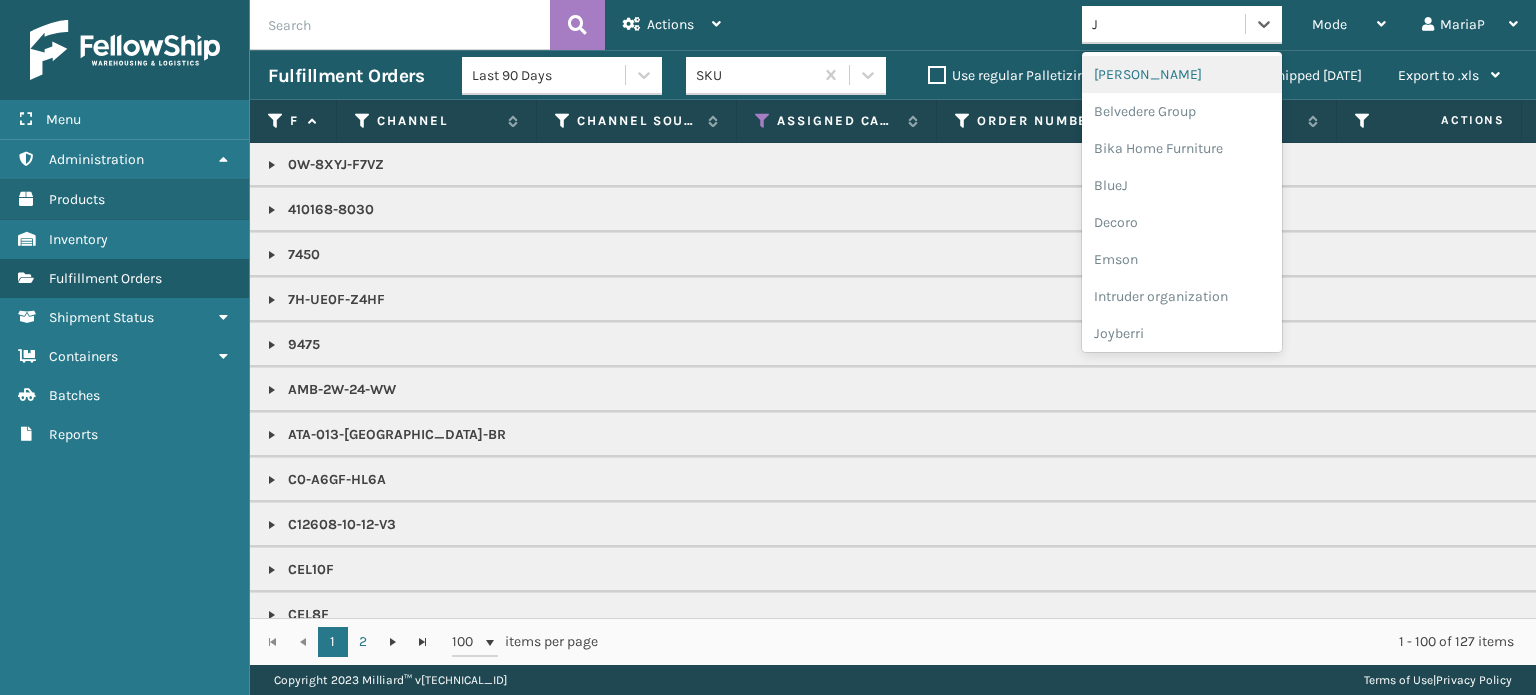 type on "JO" 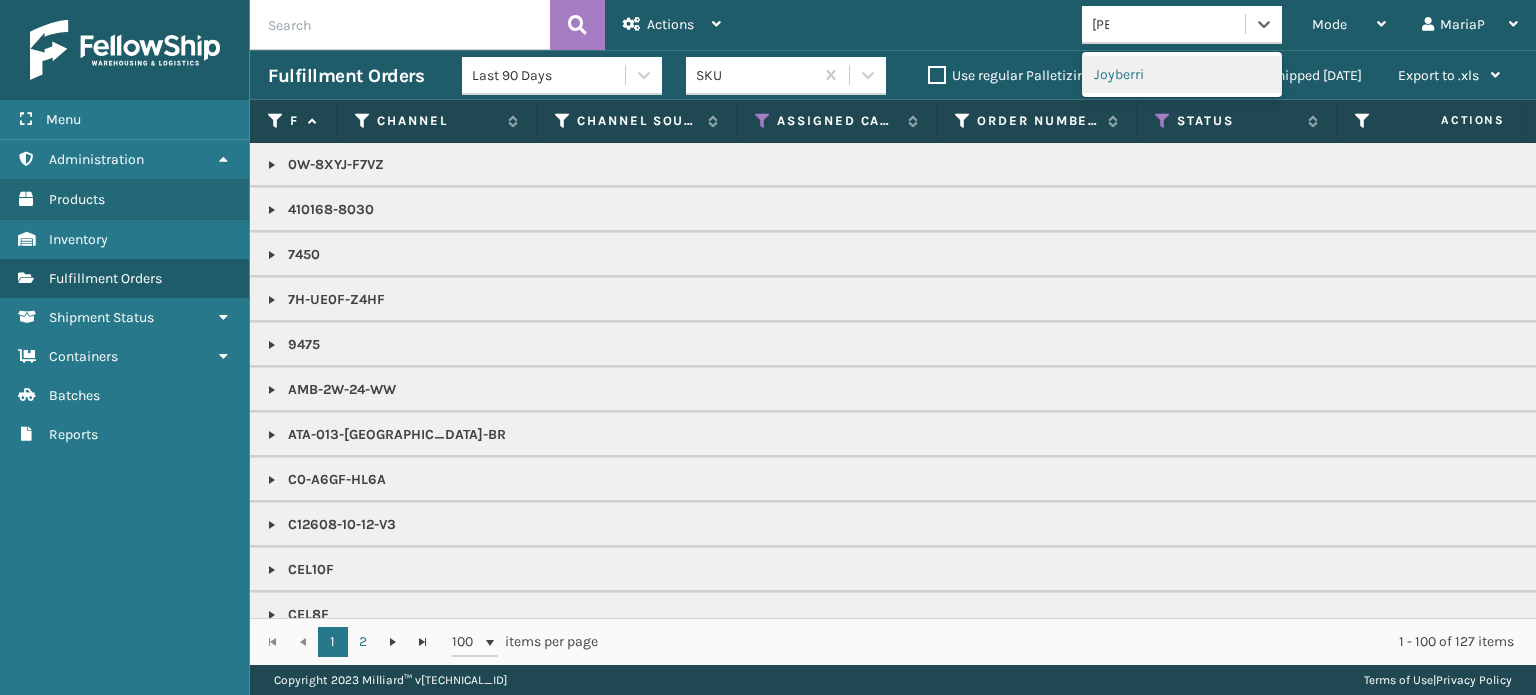 click on "Joyberri" at bounding box center [1182, 74] 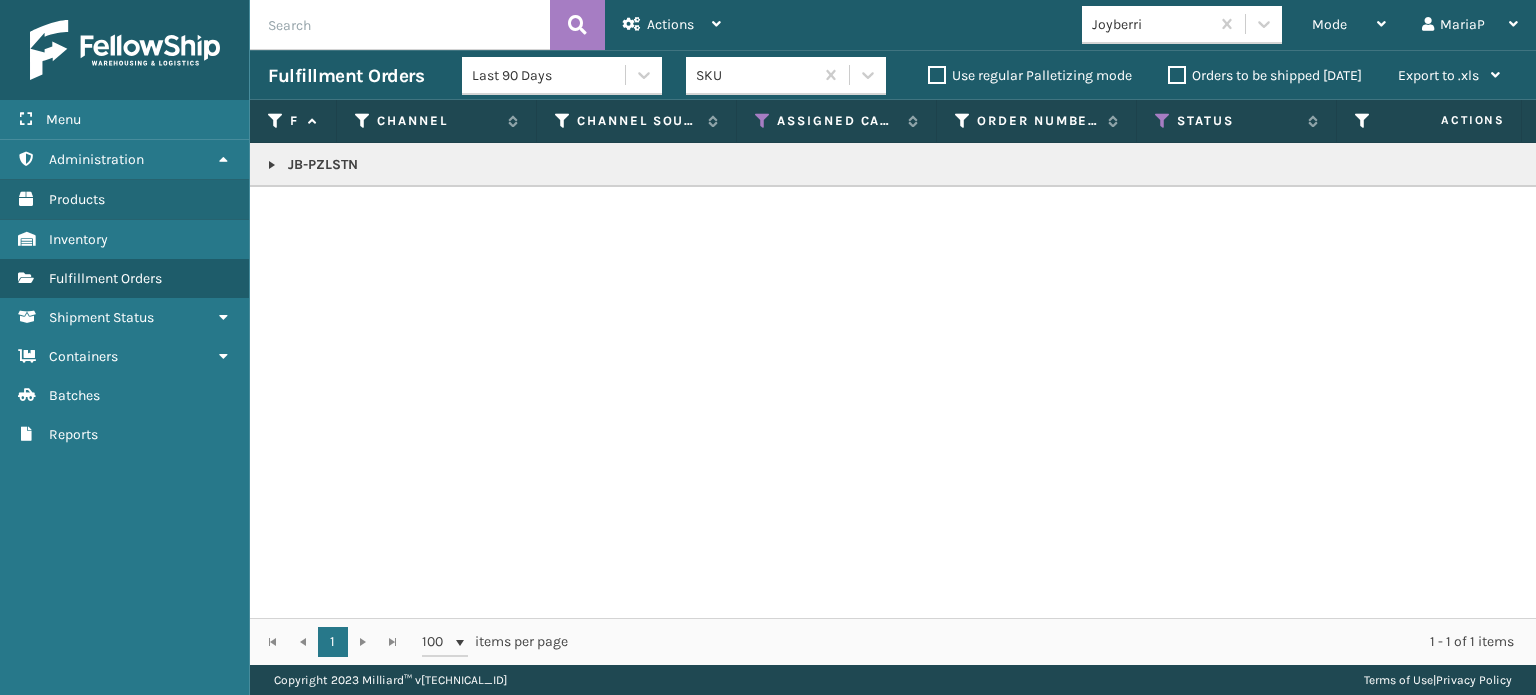 click at bounding box center (272, 165) 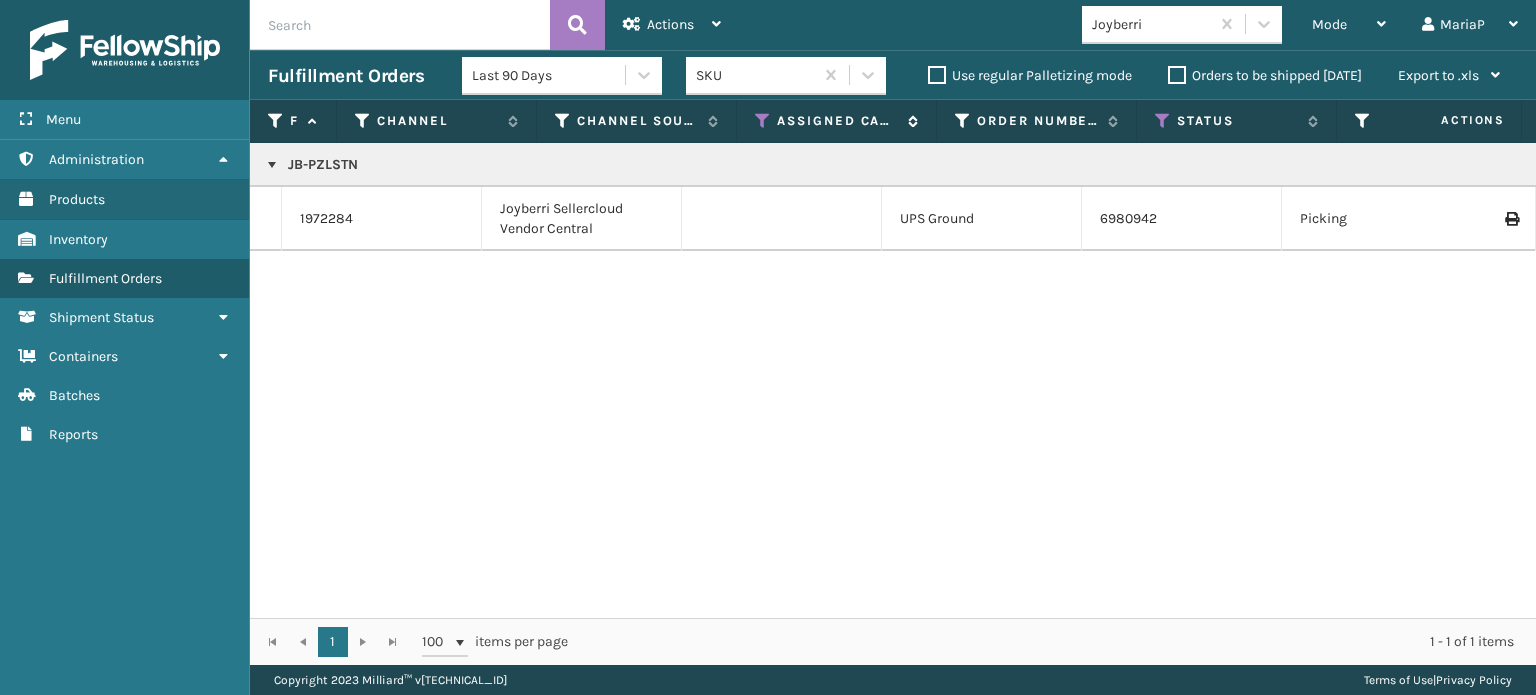 click at bounding box center [763, 121] 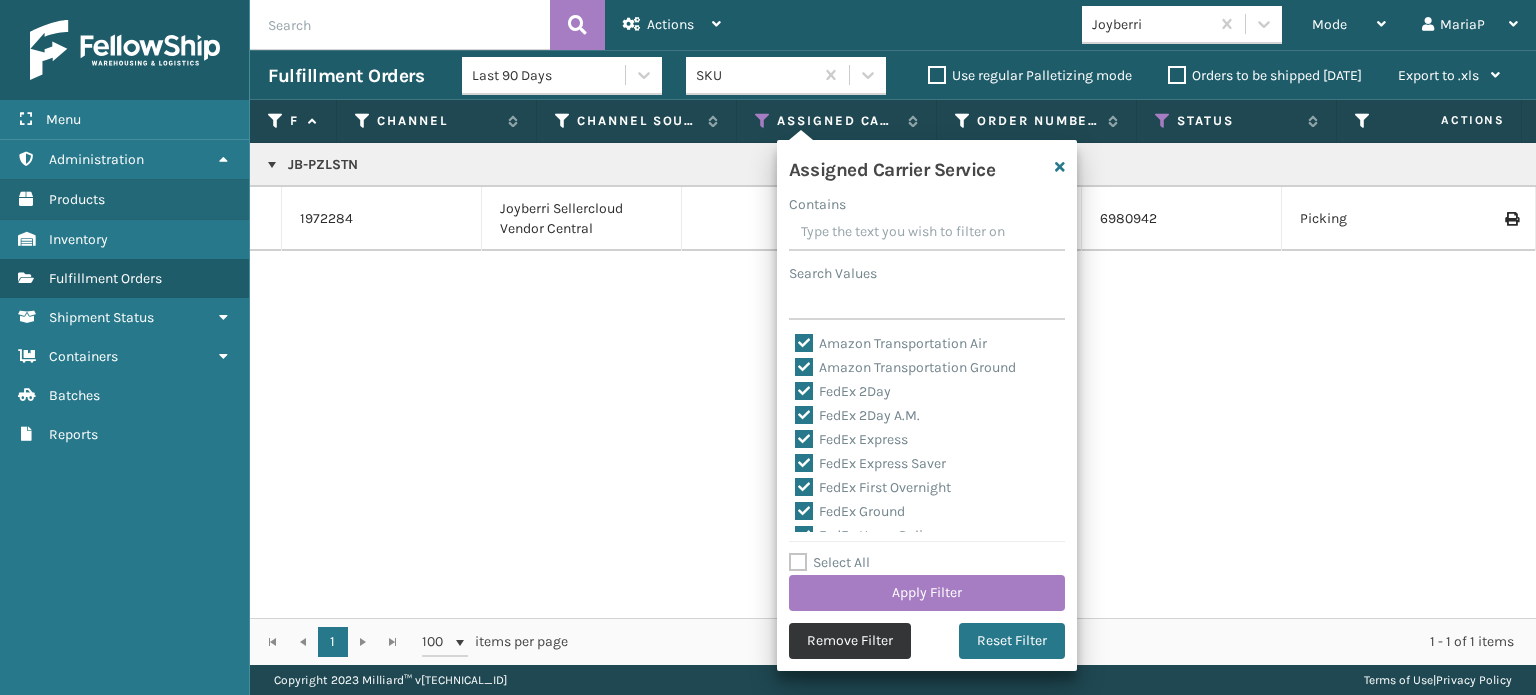 click on "Remove Filter" at bounding box center [850, 641] 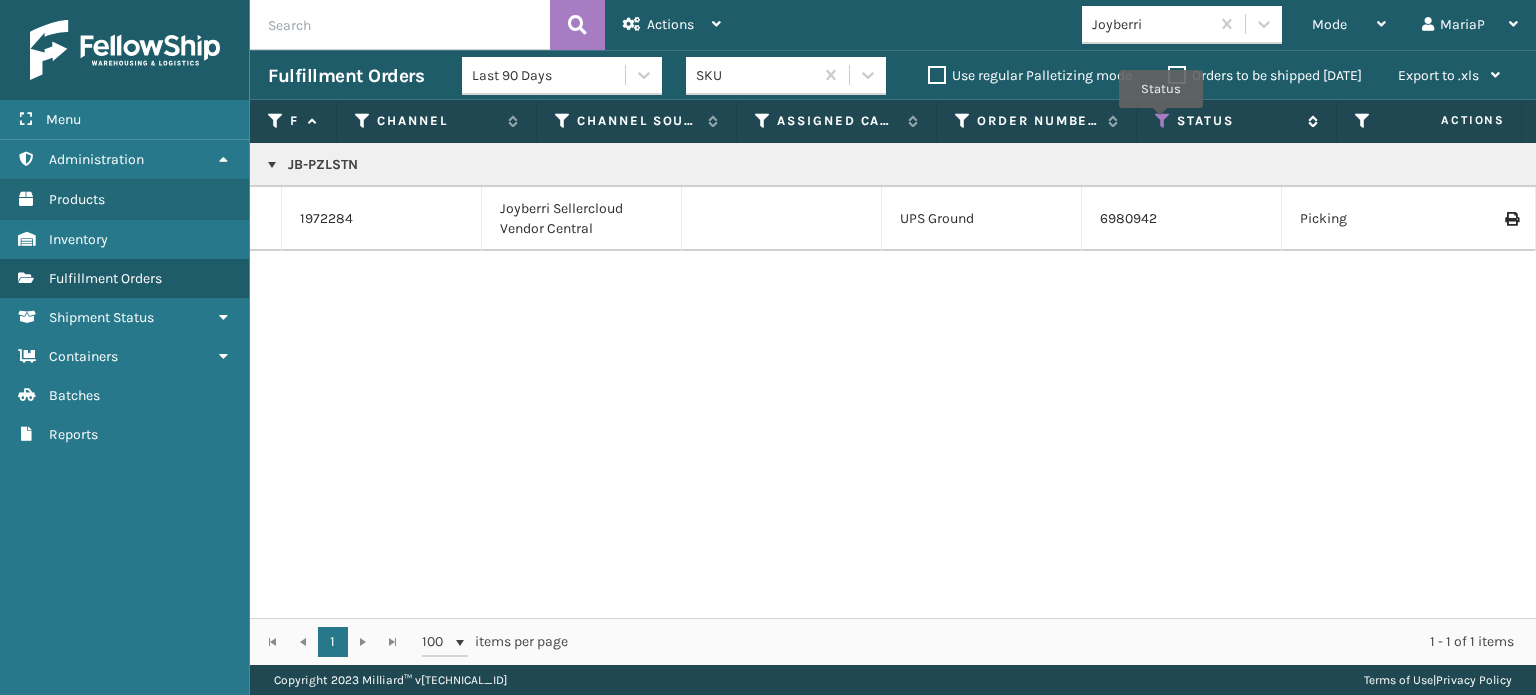 click at bounding box center (1163, 121) 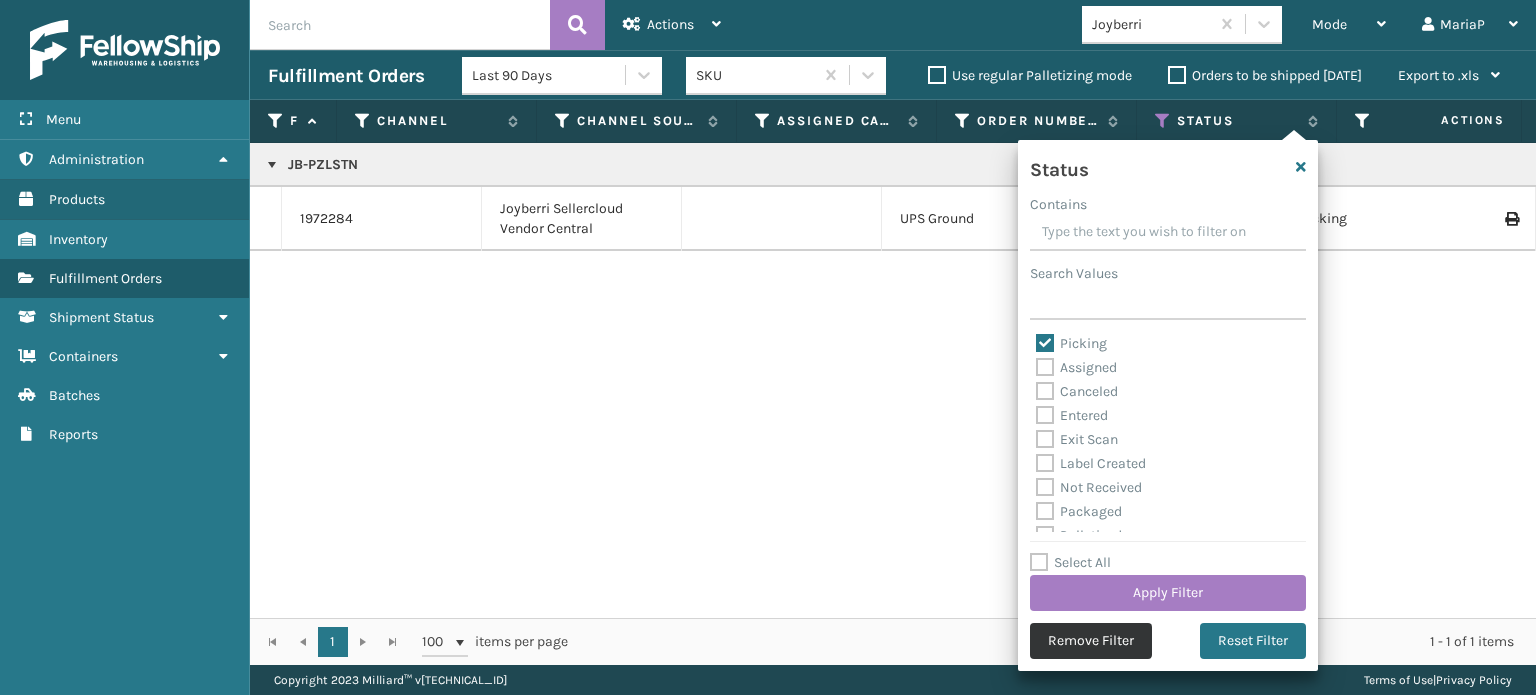 click on "Remove Filter" at bounding box center (1091, 641) 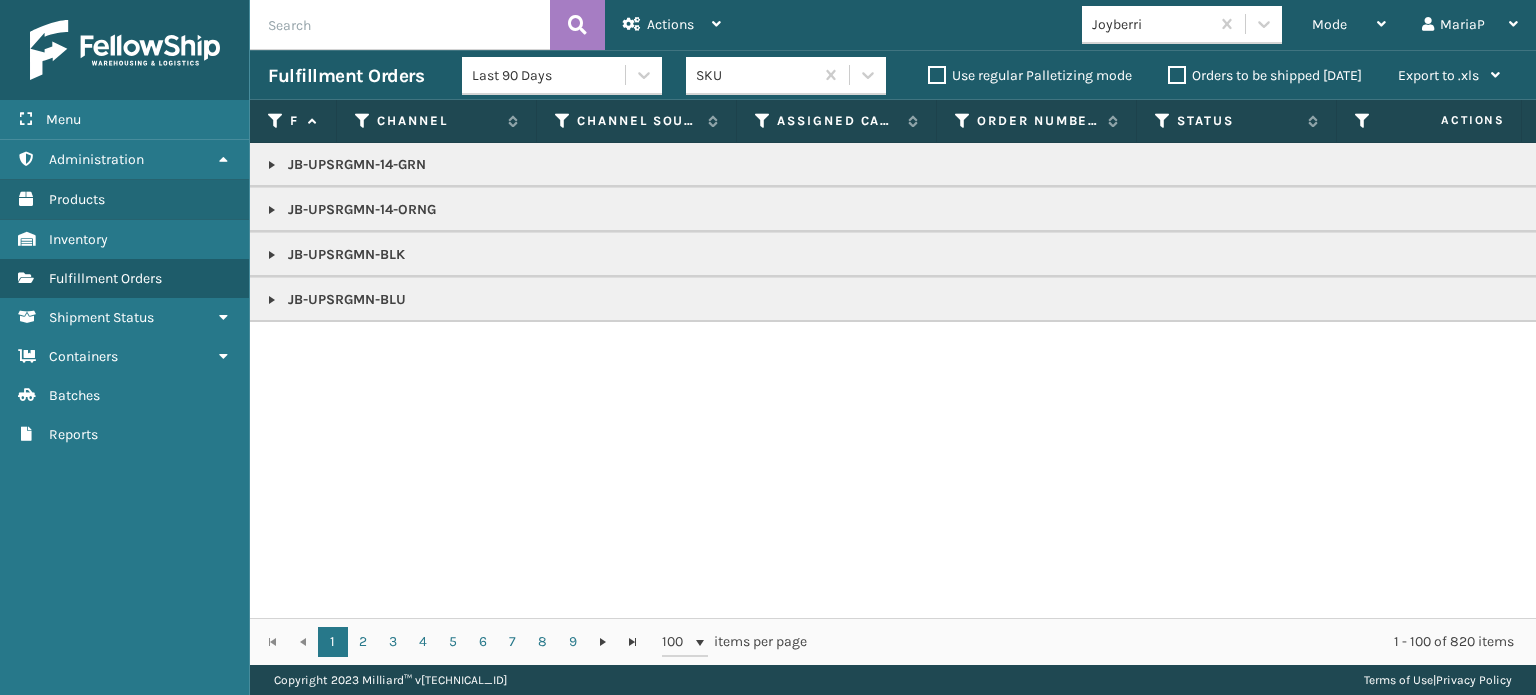 click on "Orders to be shipped [DATE]" at bounding box center [1265, 75] 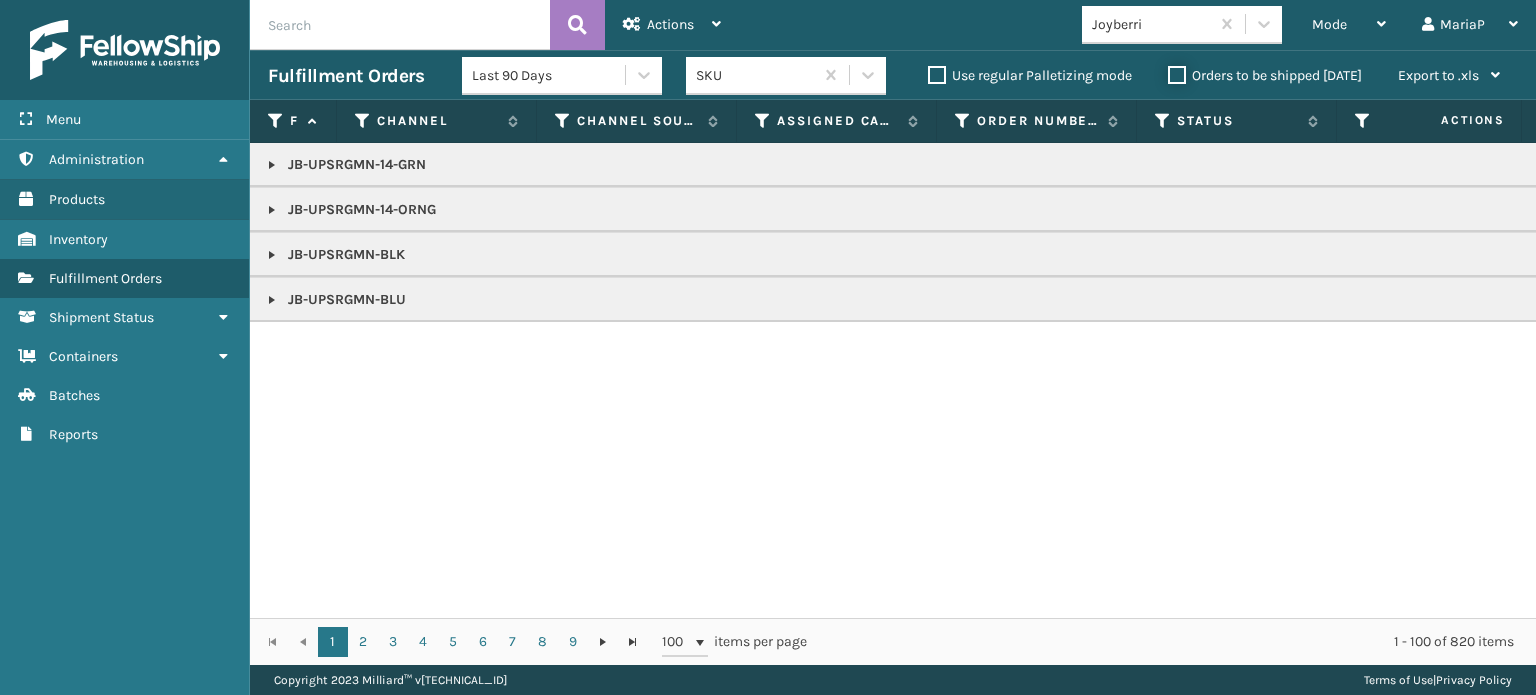 click on "Orders to be shipped [DATE]" at bounding box center [1168, 70] 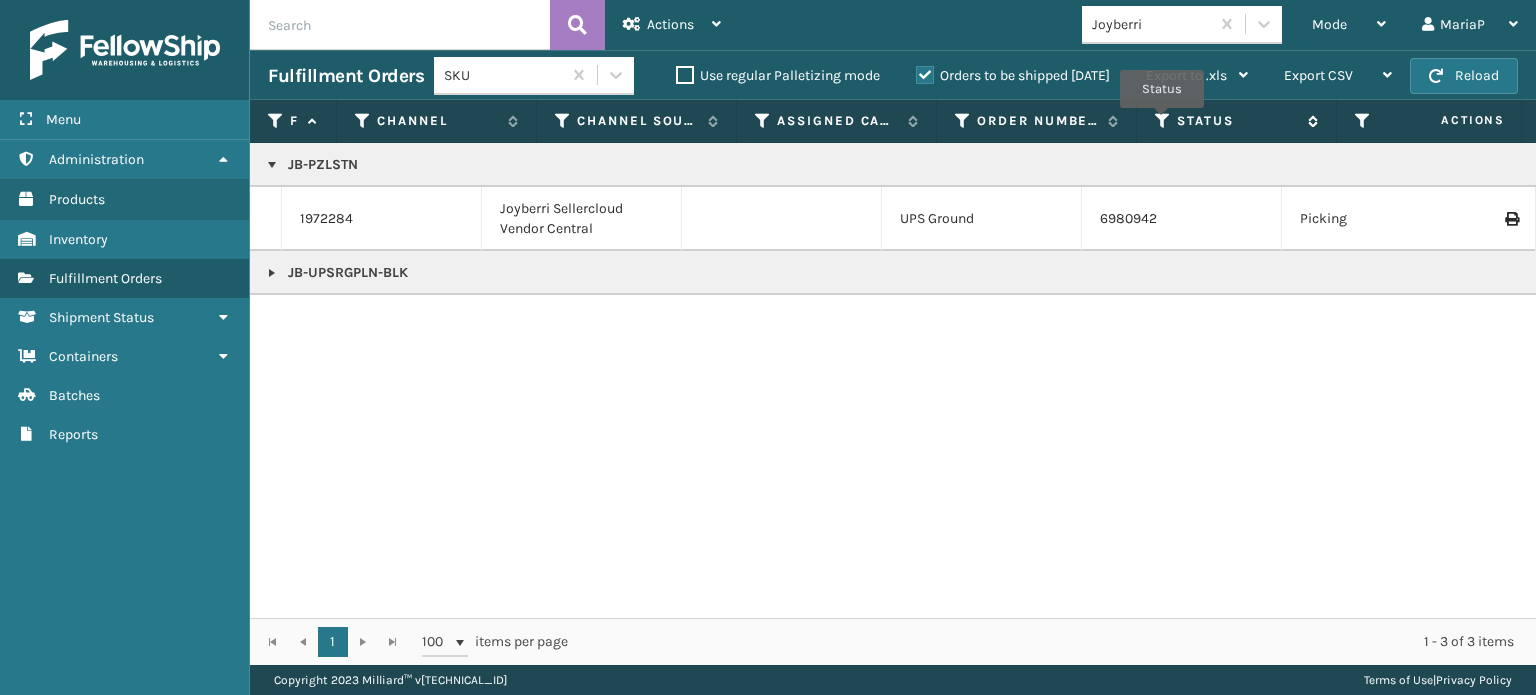click at bounding box center (1163, 121) 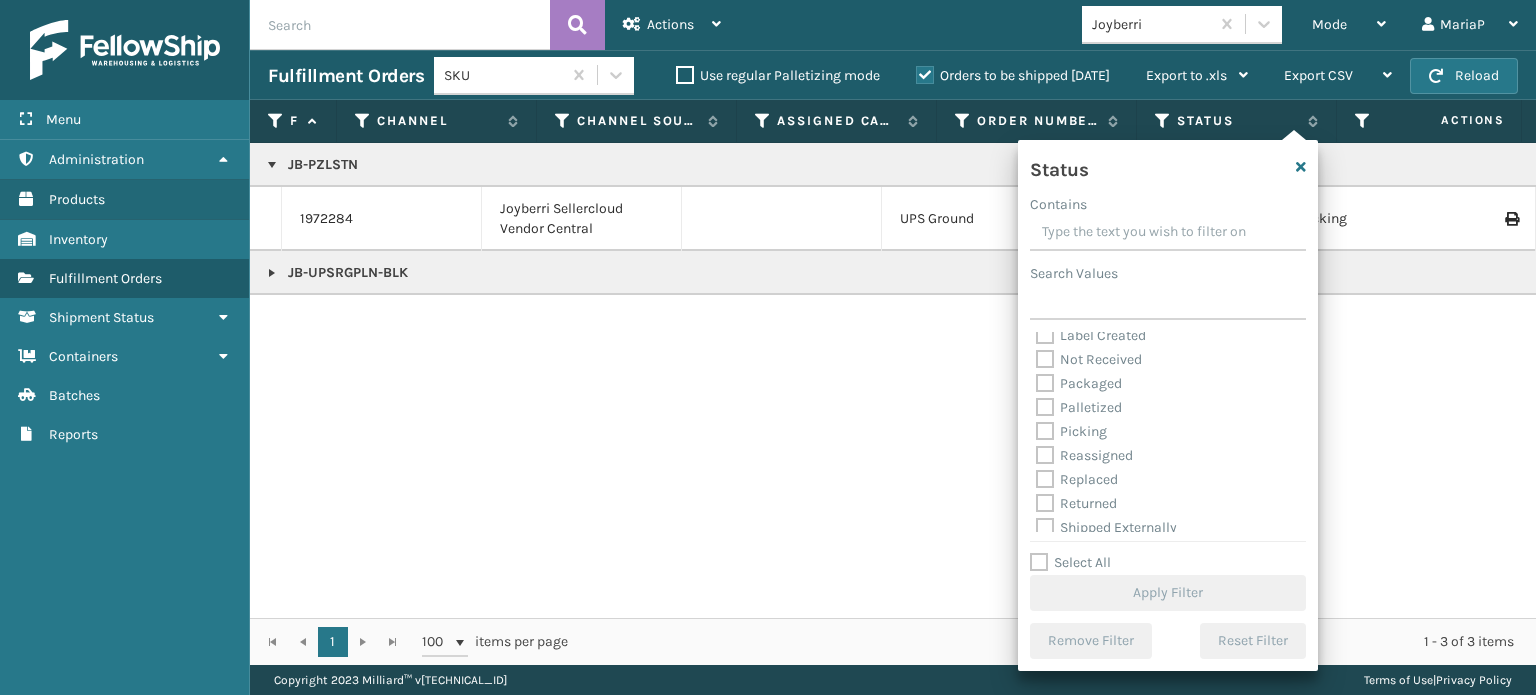 scroll, scrollTop: 112, scrollLeft: 0, axis: vertical 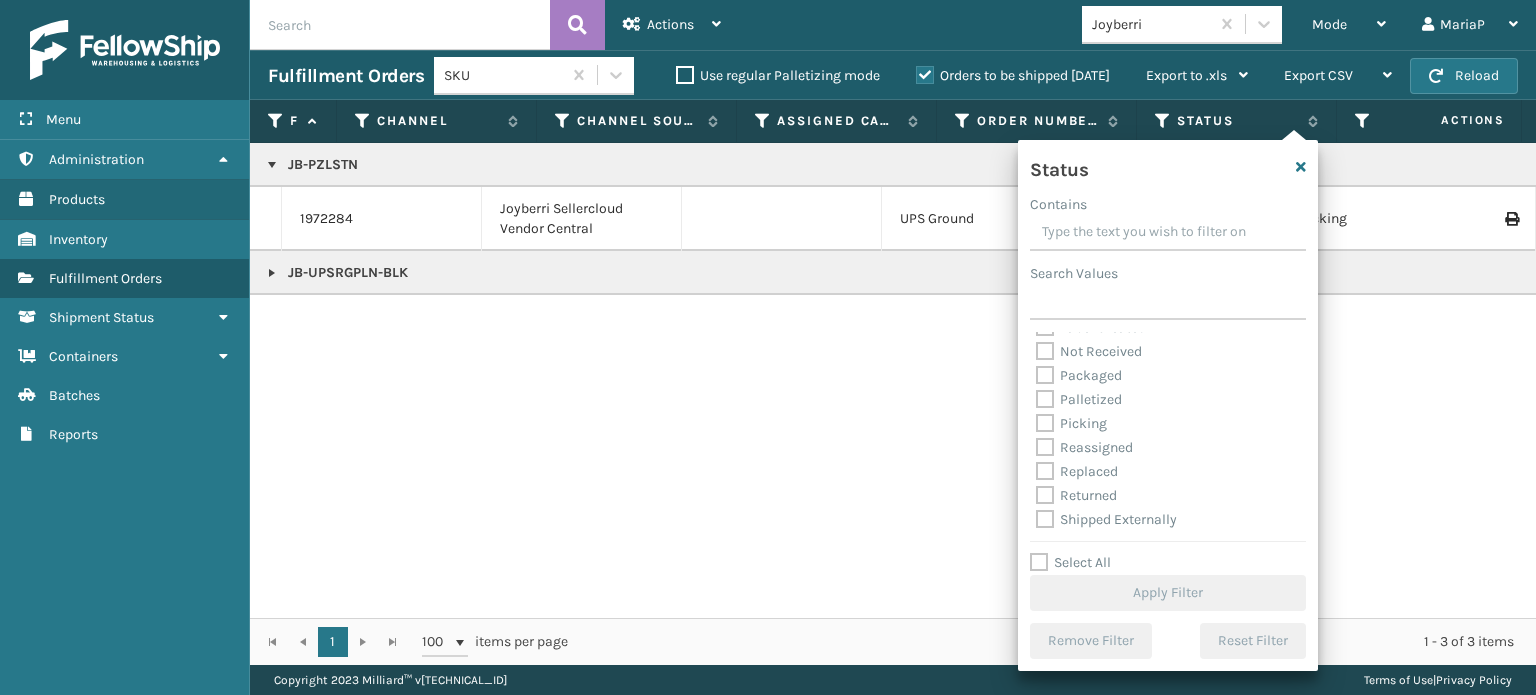 click on "Picking" at bounding box center (1071, 423) 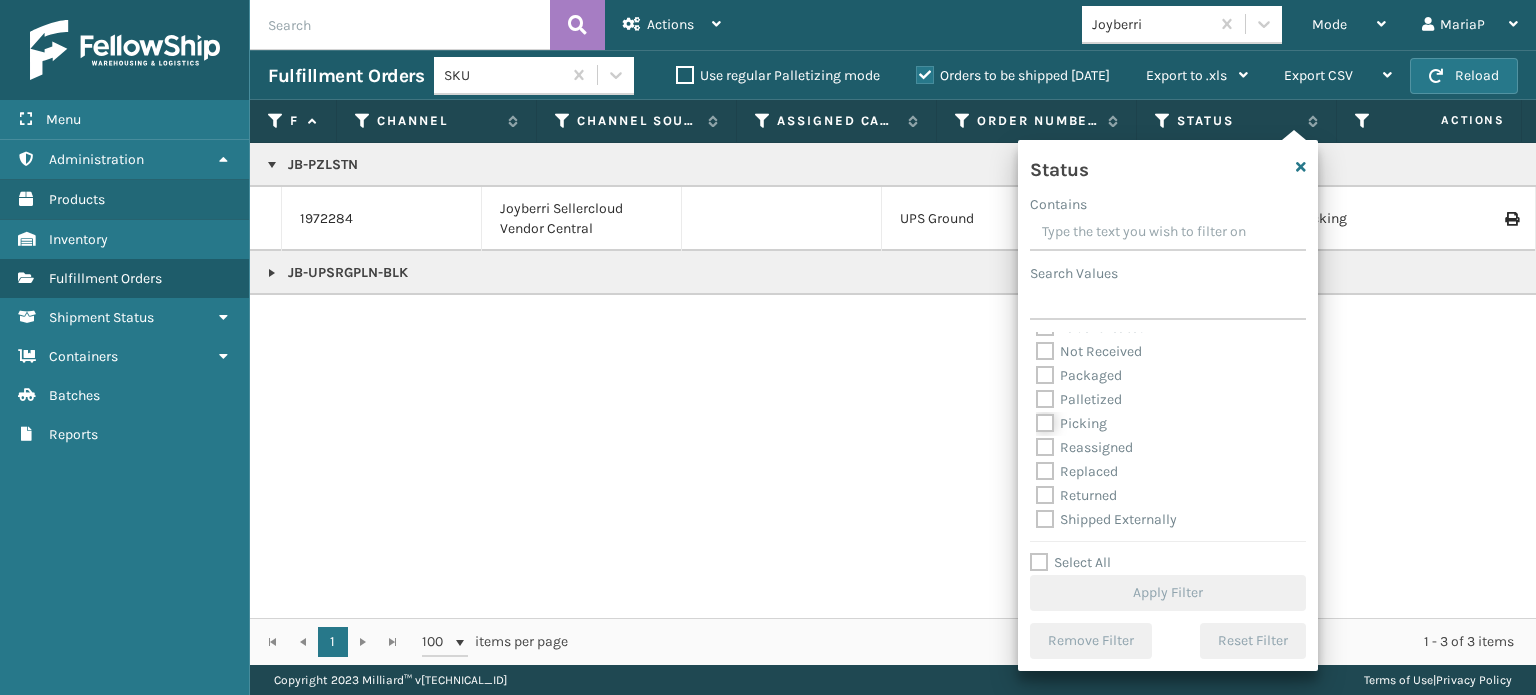 click on "Picking" at bounding box center (1036, 418) 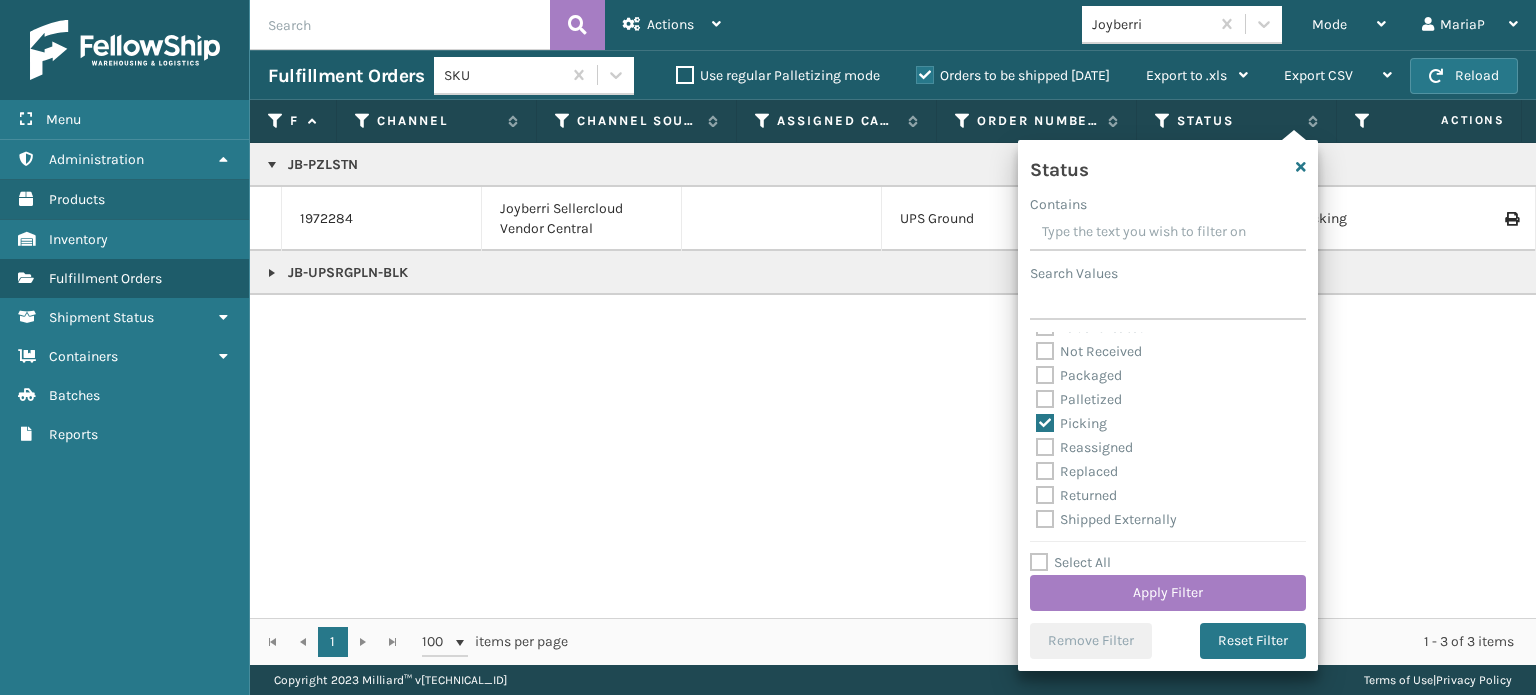 click on "Status Contains   Search Values   Assigned Canceled Entered Exit Scan Label Created Not Received Packaged Palletized Picking Reassigned Replaced Returned Shipped Externally Select All Apply Filter Remove Filter Reset Filter" at bounding box center (1168, 405) 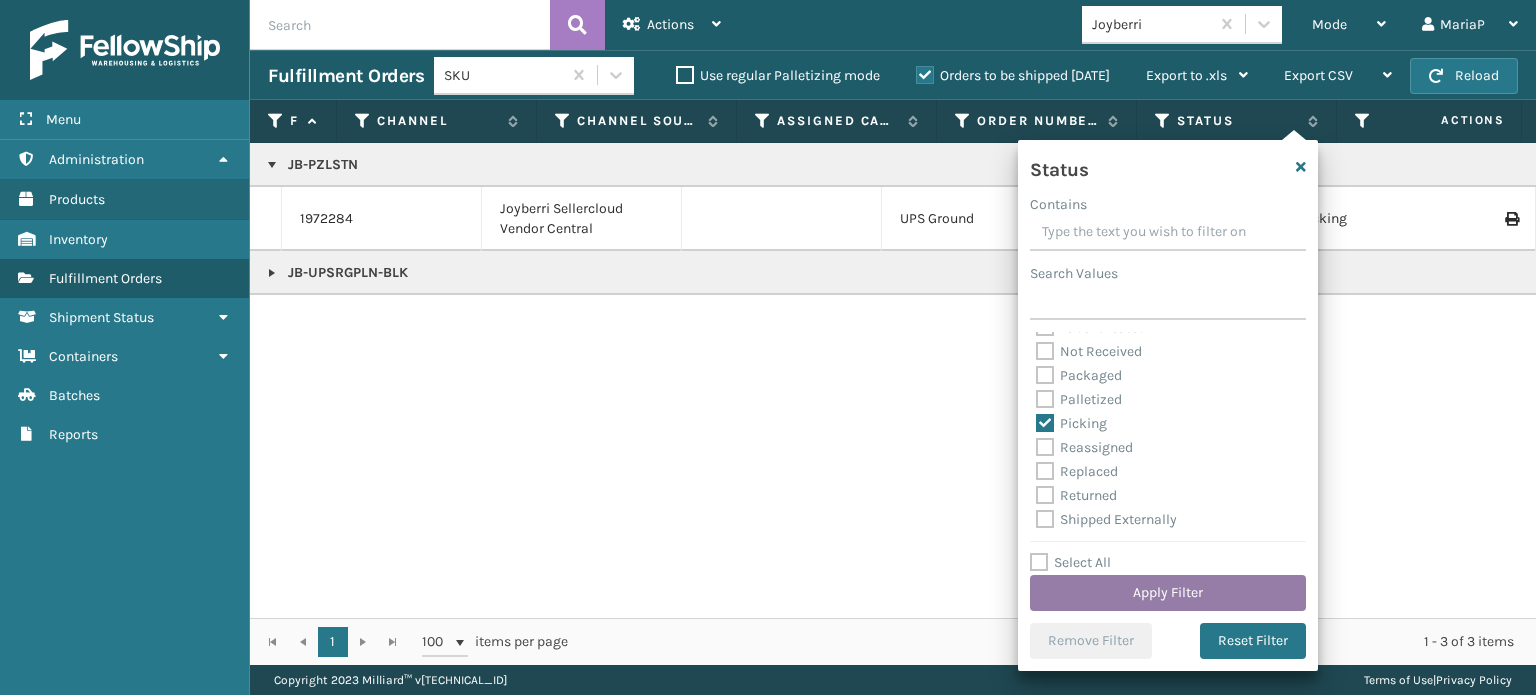 click on "Apply Filter" at bounding box center [1168, 593] 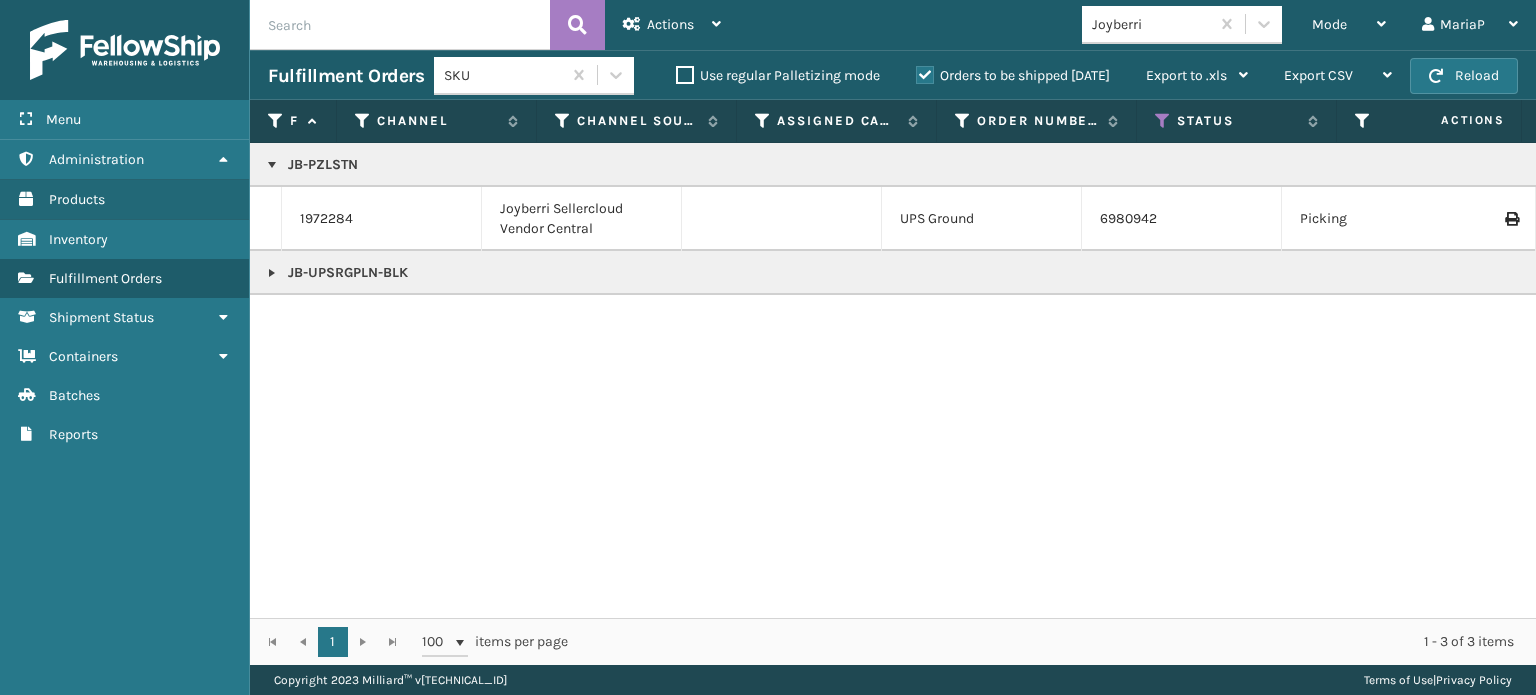 click at bounding box center (272, 273) 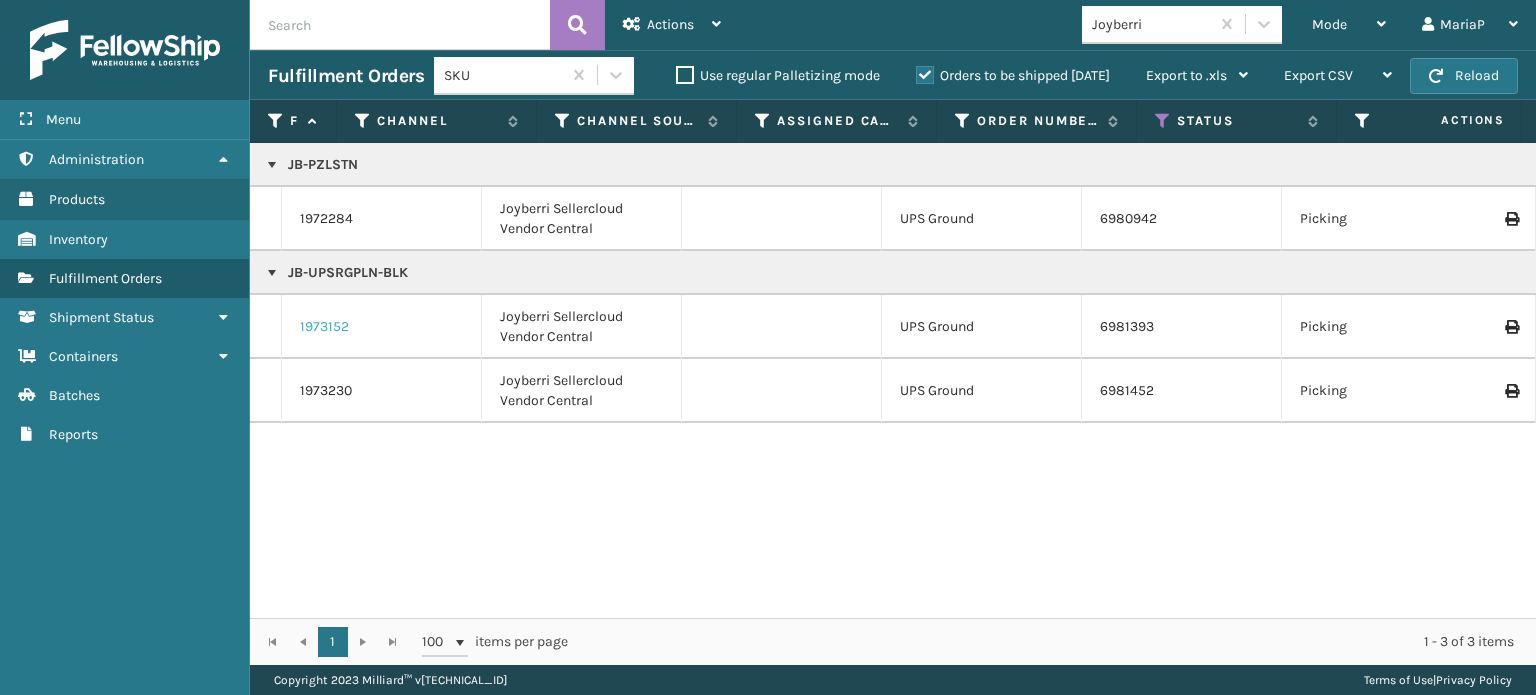 click on "1973152" at bounding box center [324, 327] 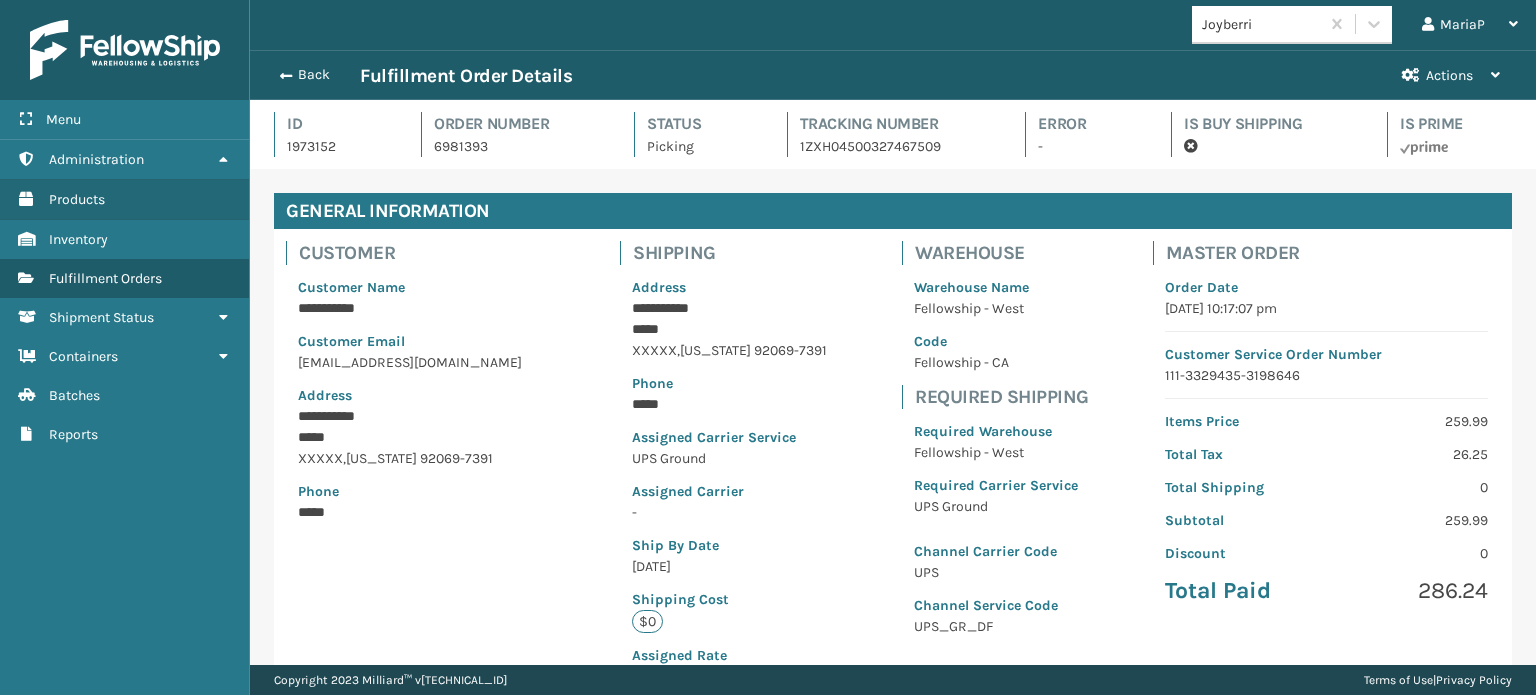 scroll, scrollTop: 99951, scrollLeft: 98713, axis: both 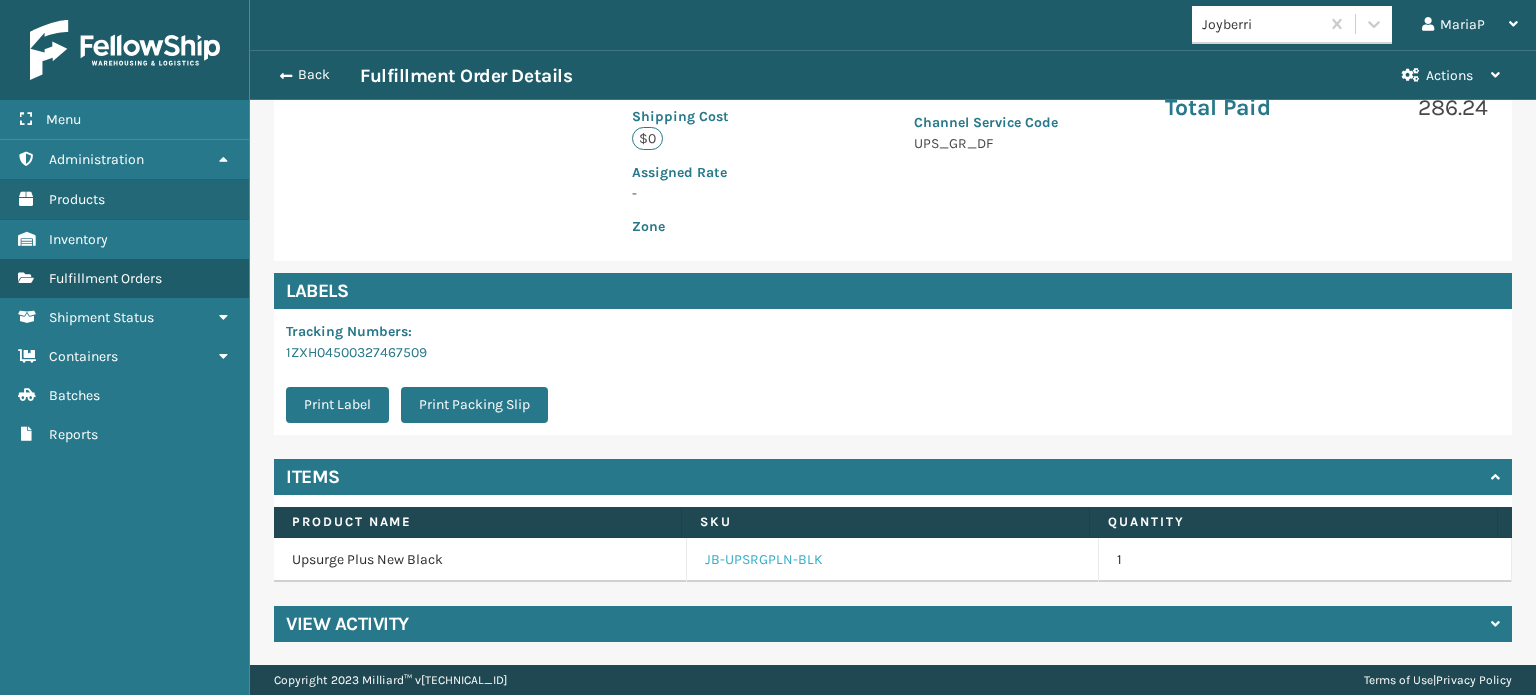 click on "JB-UPSRGPLN-BLK" at bounding box center [764, 560] 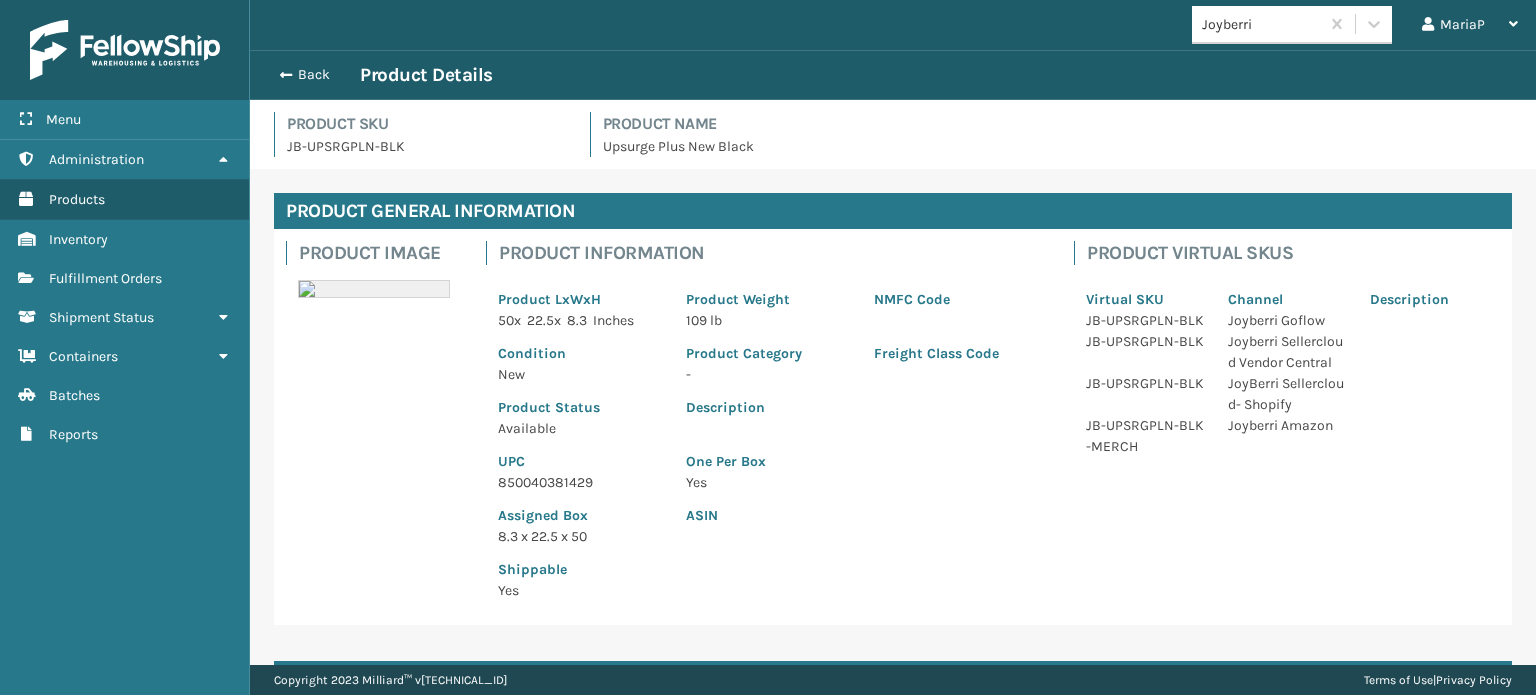 click on "850040381429" at bounding box center [580, 482] 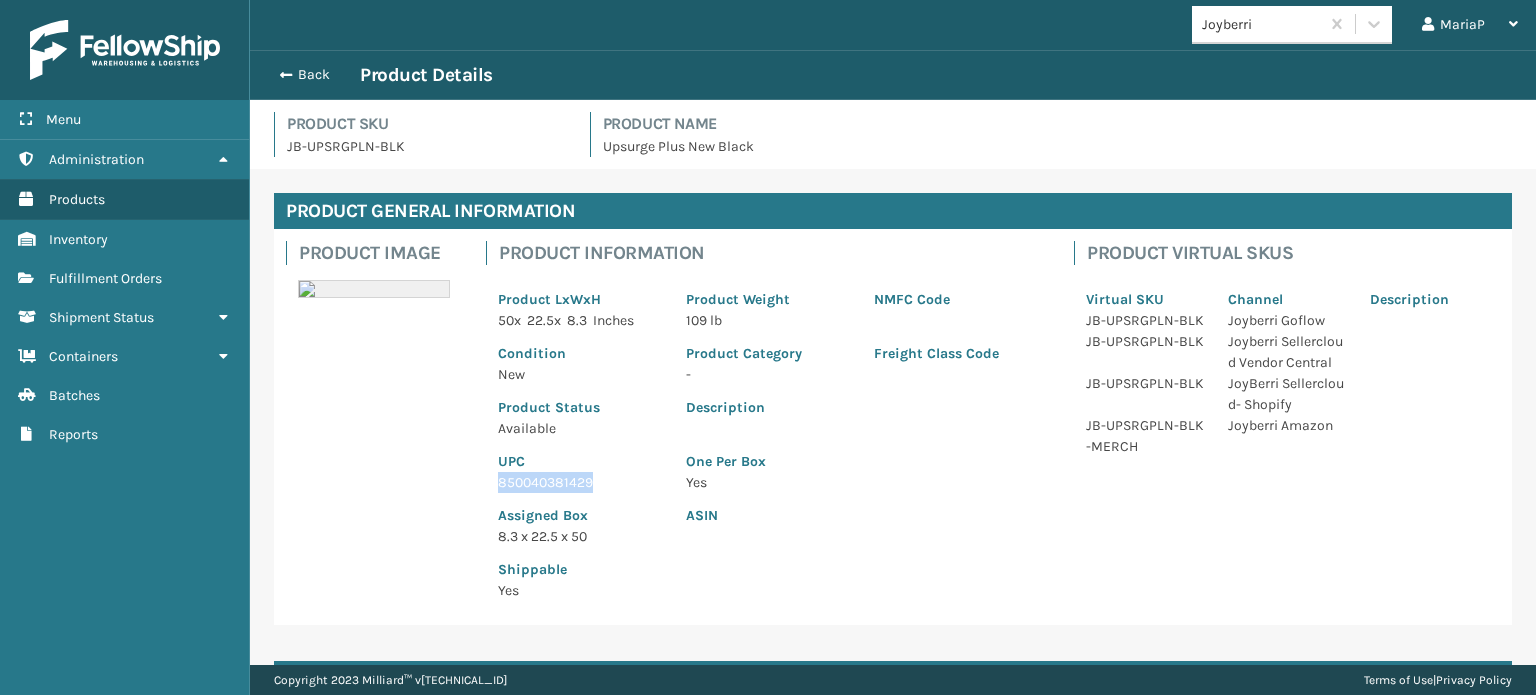 click on "850040381429" at bounding box center (580, 482) 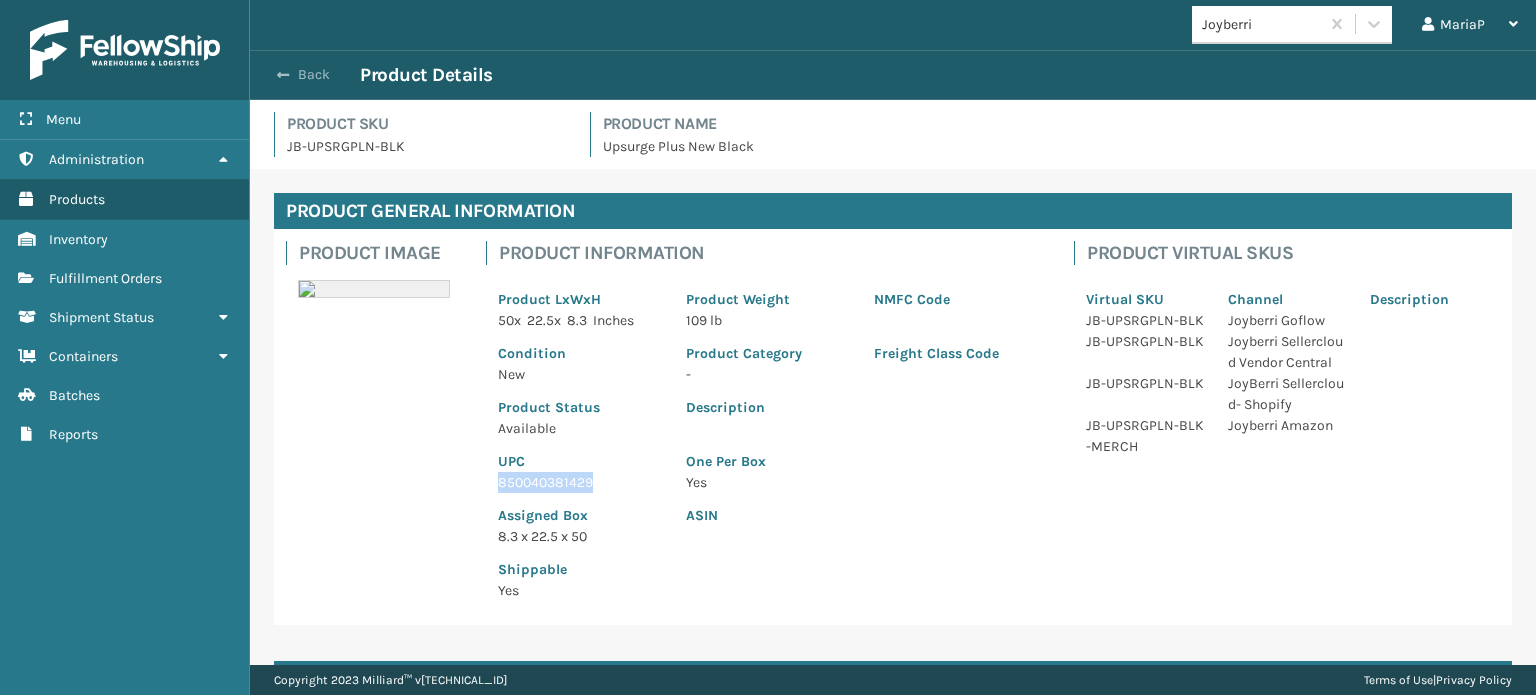 click on "Back" at bounding box center (314, 75) 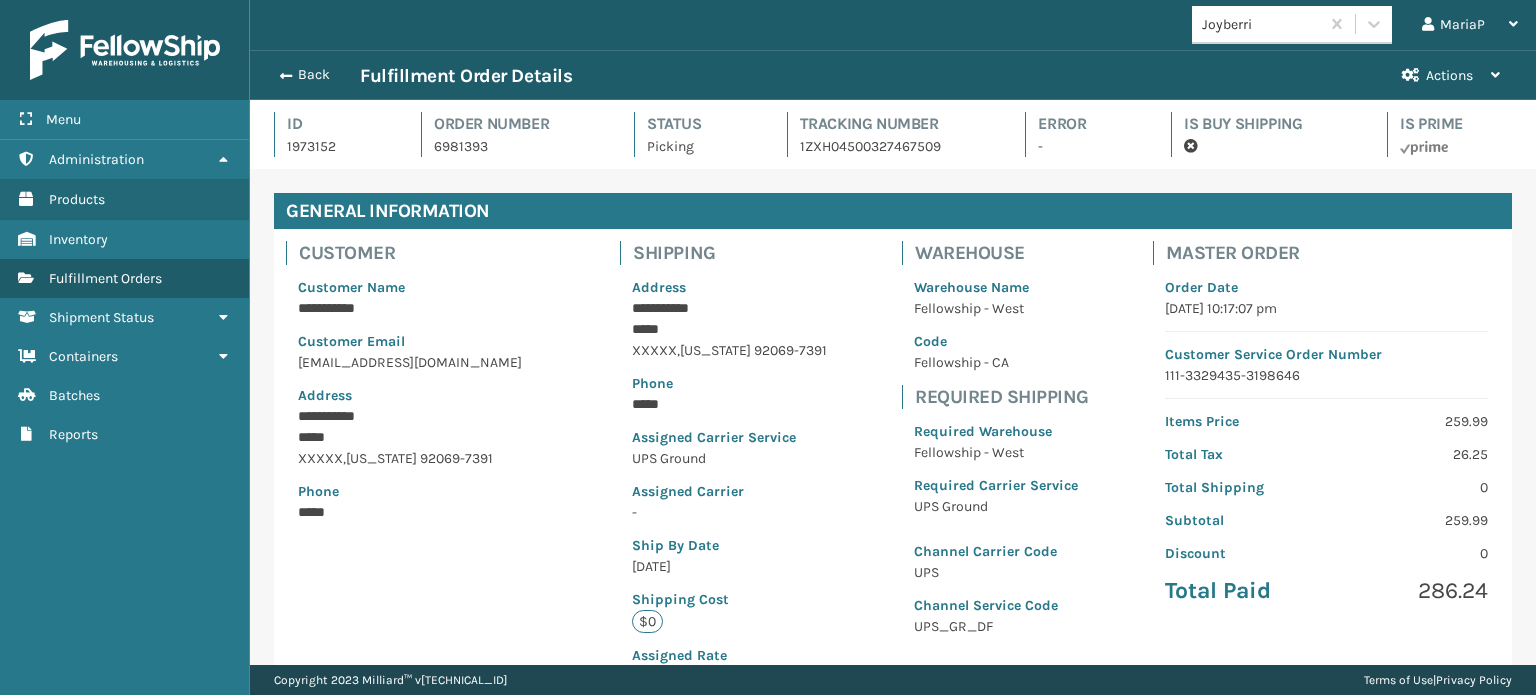 scroll, scrollTop: 99951, scrollLeft: 98713, axis: both 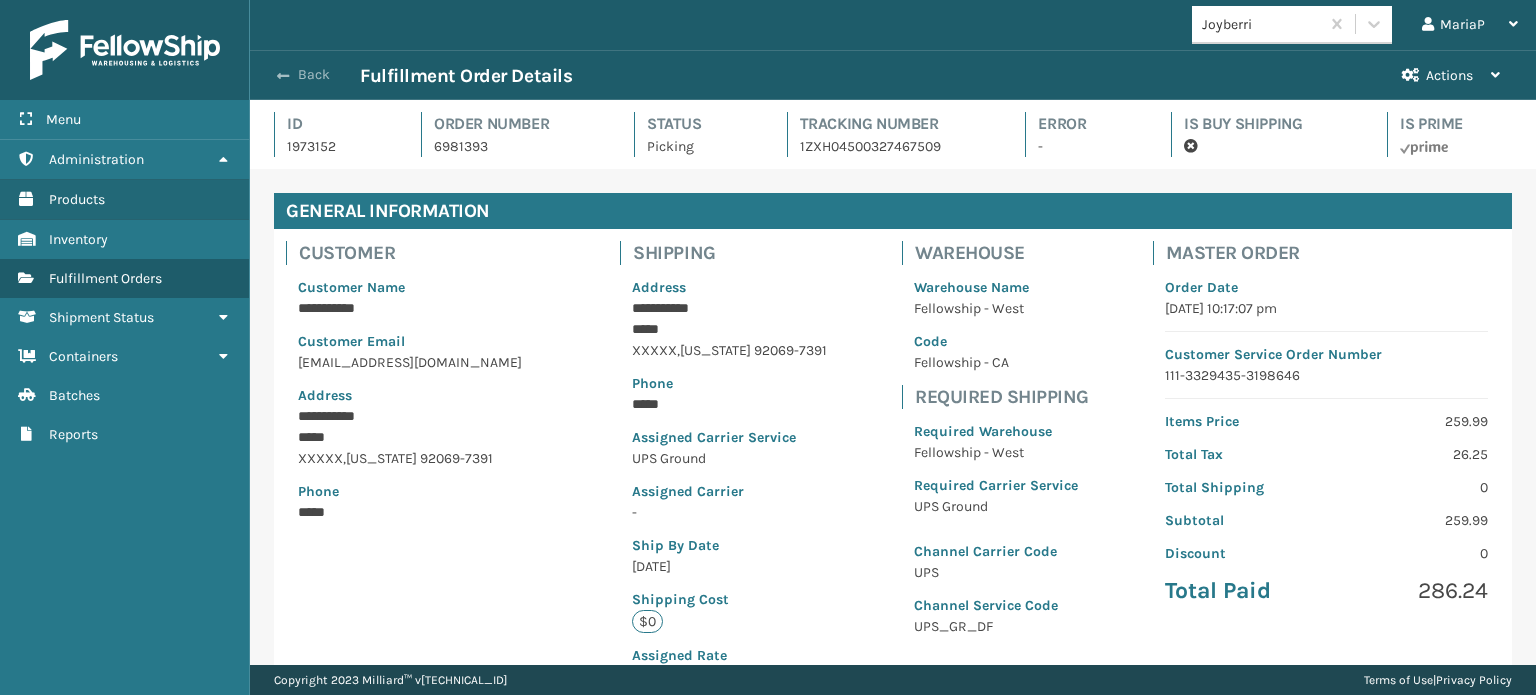 click on "Back" at bounding box center [314, 75] 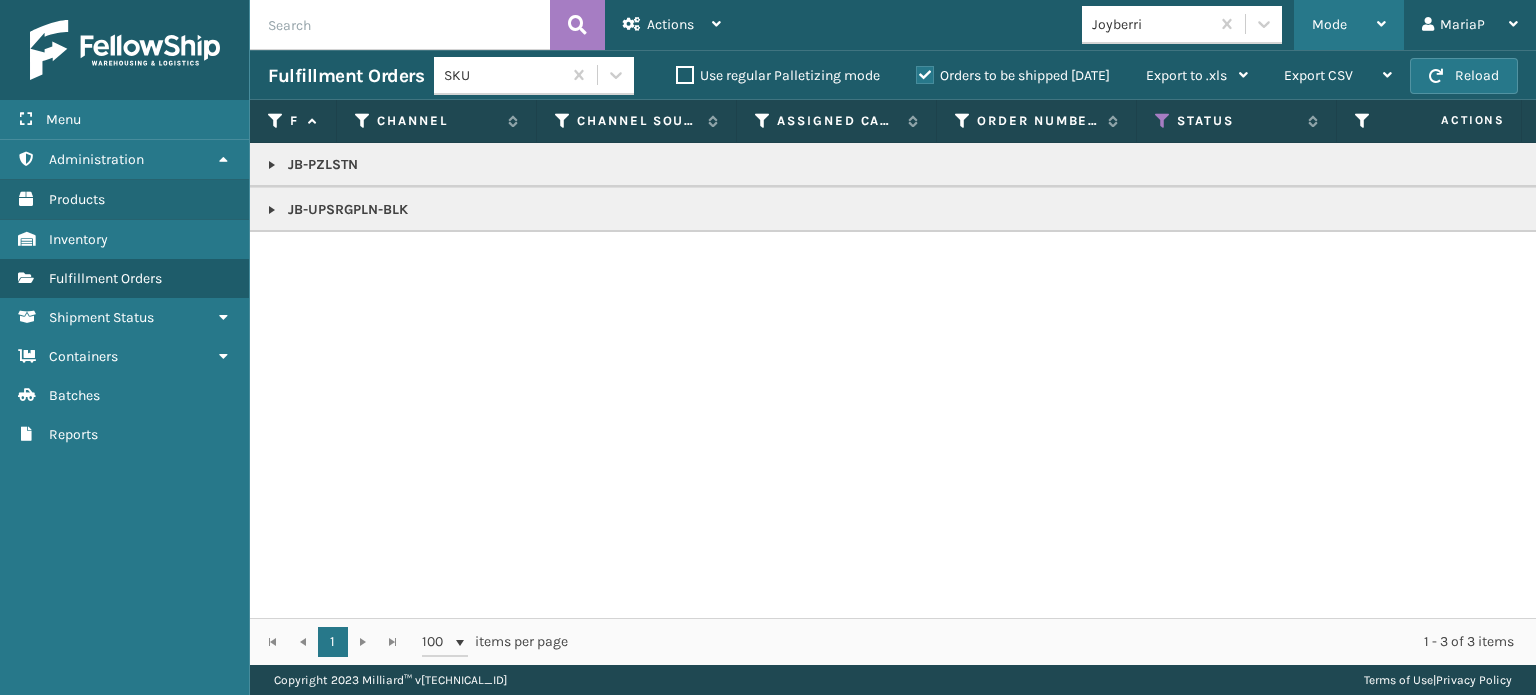 click on "Mode" at bounding box center [1329, 24] 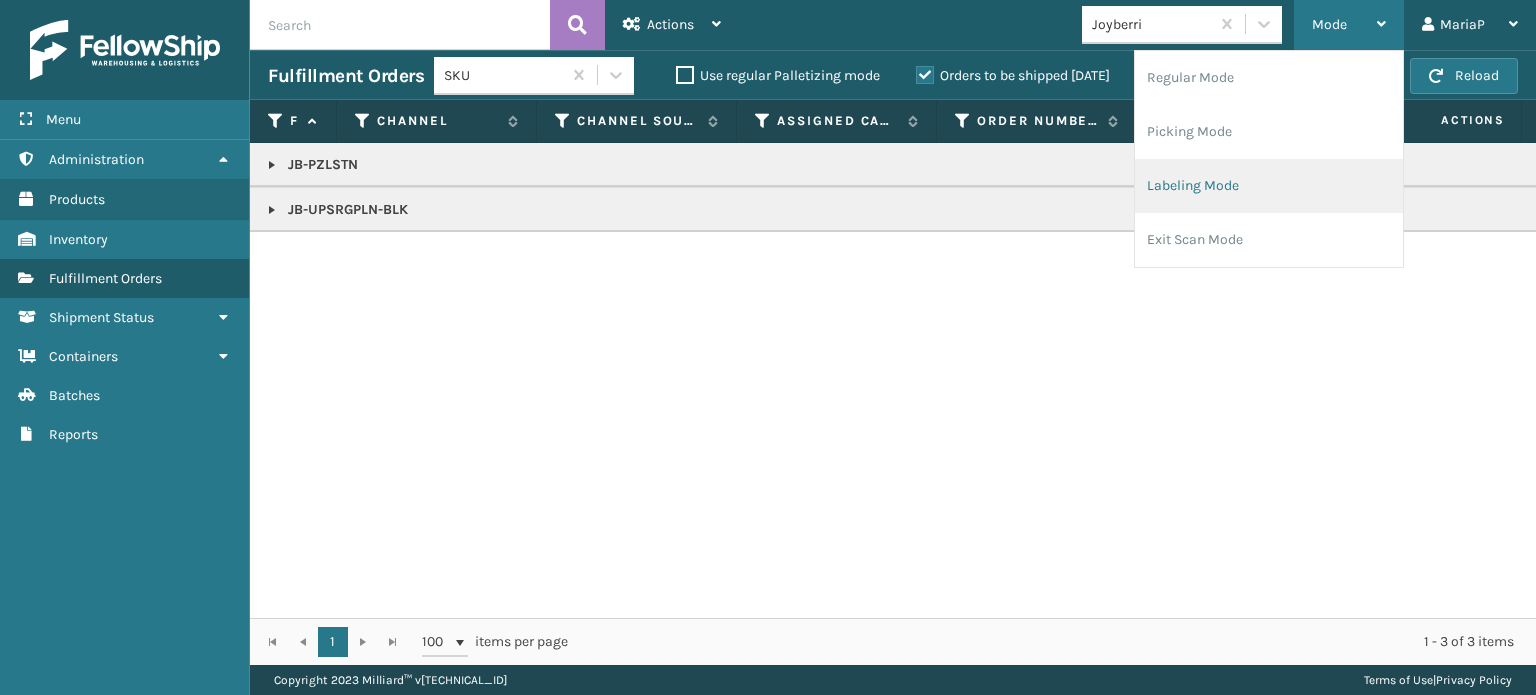 click on "Labeling Mode" at bounding box center [1269, 186] 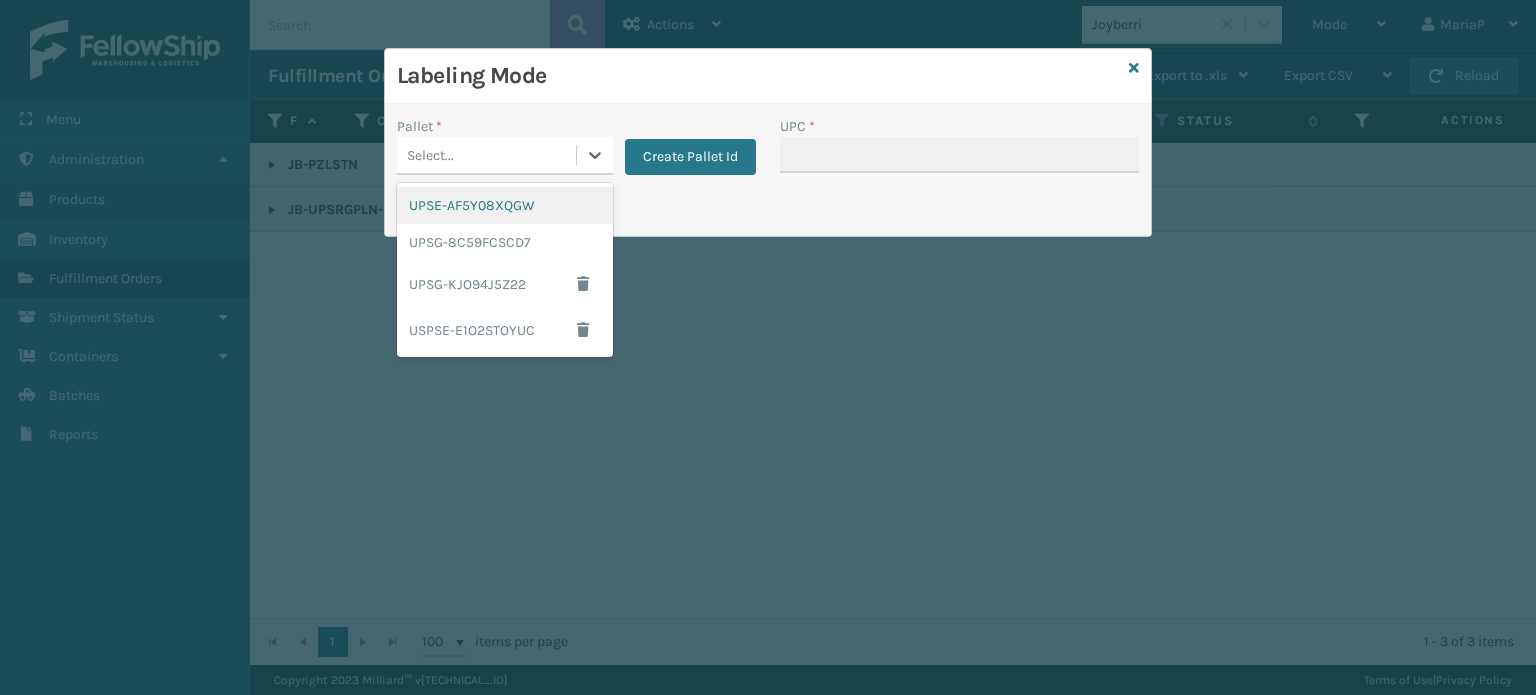 click on "Select..." at bounding box center (486, 155) 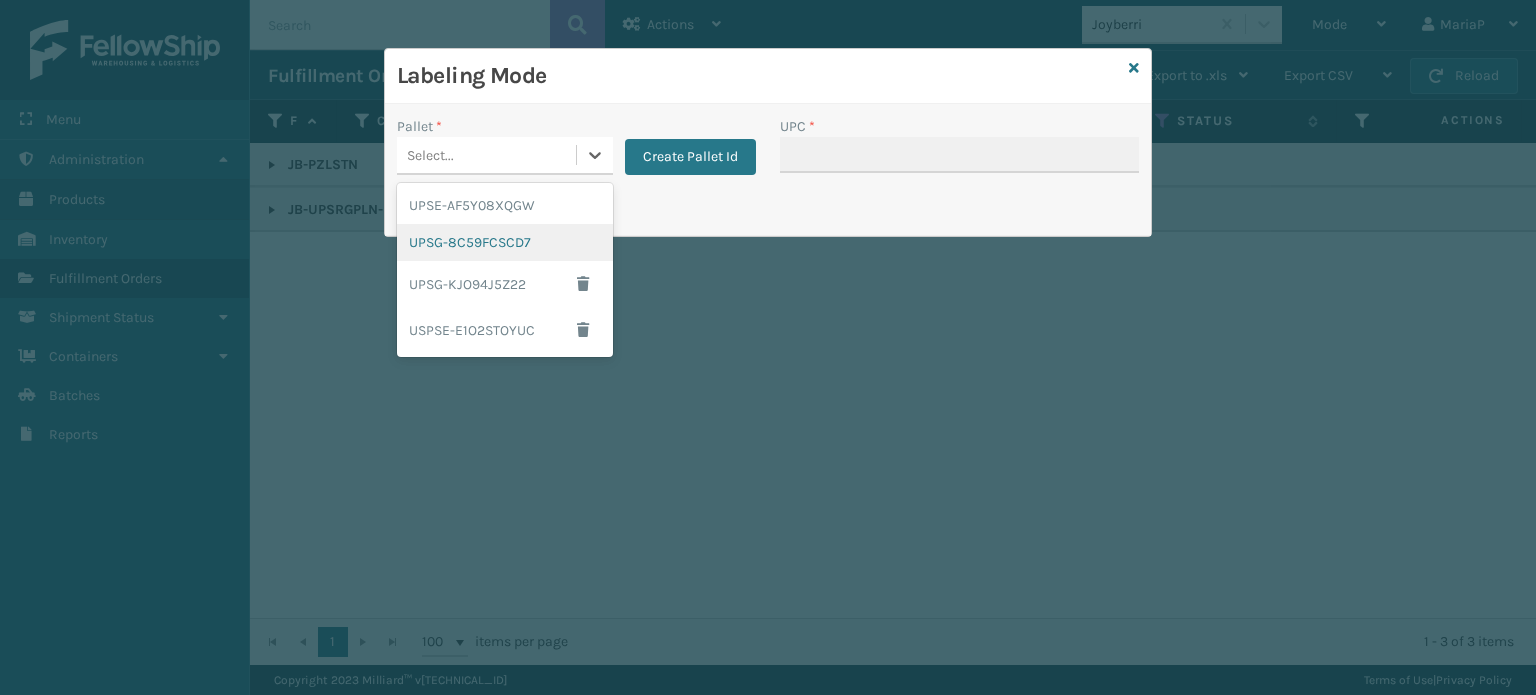 click on "UPSG-8C59FCSCD7" at bounding box center [505, 242] 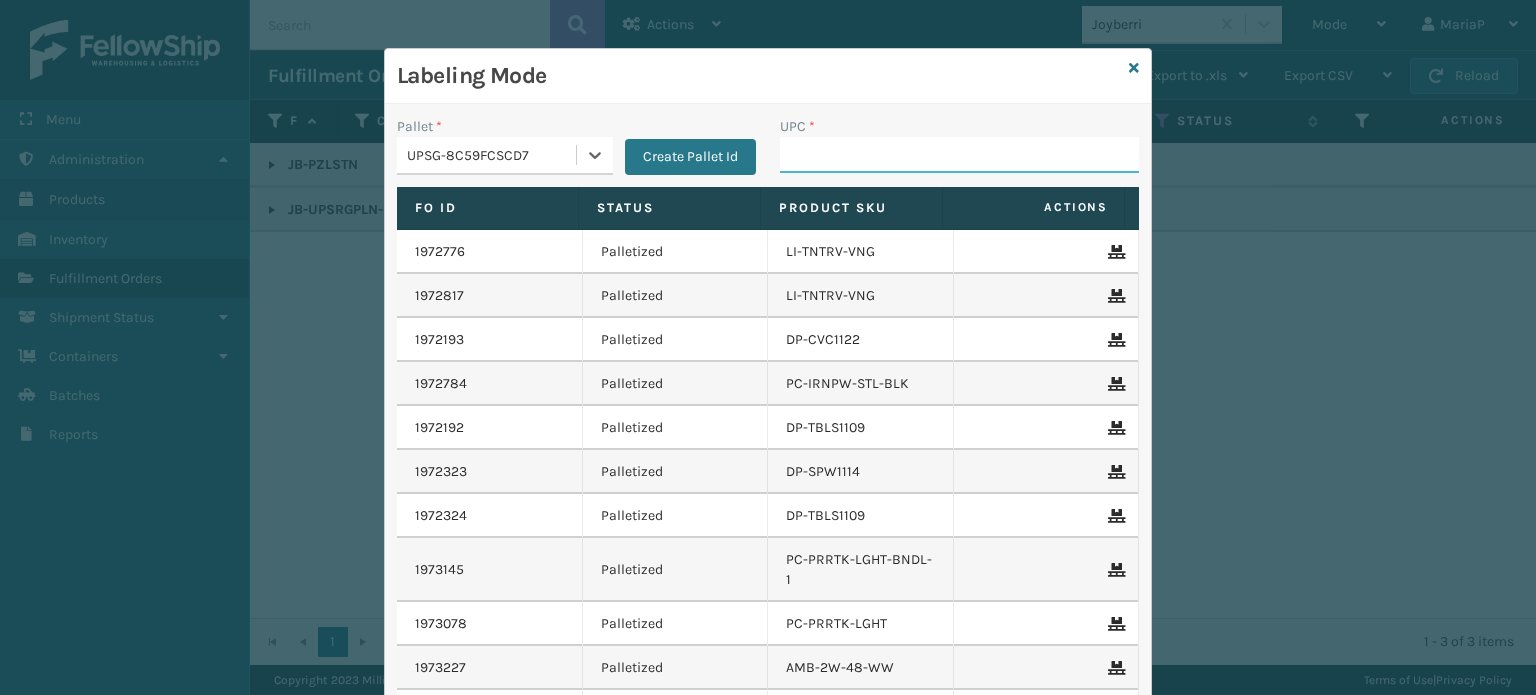 click on "UPC   *" at bounding box center (959, 155) 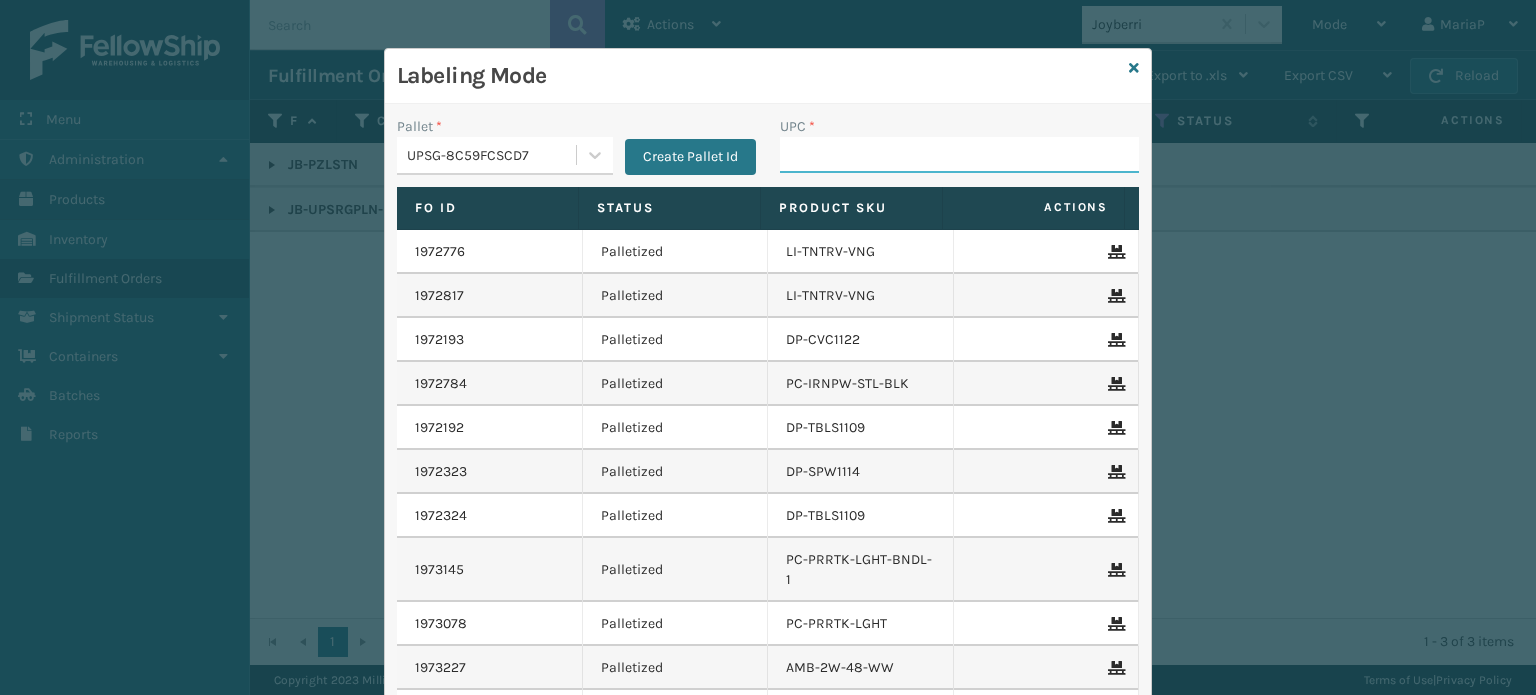 paste on "850040381429" 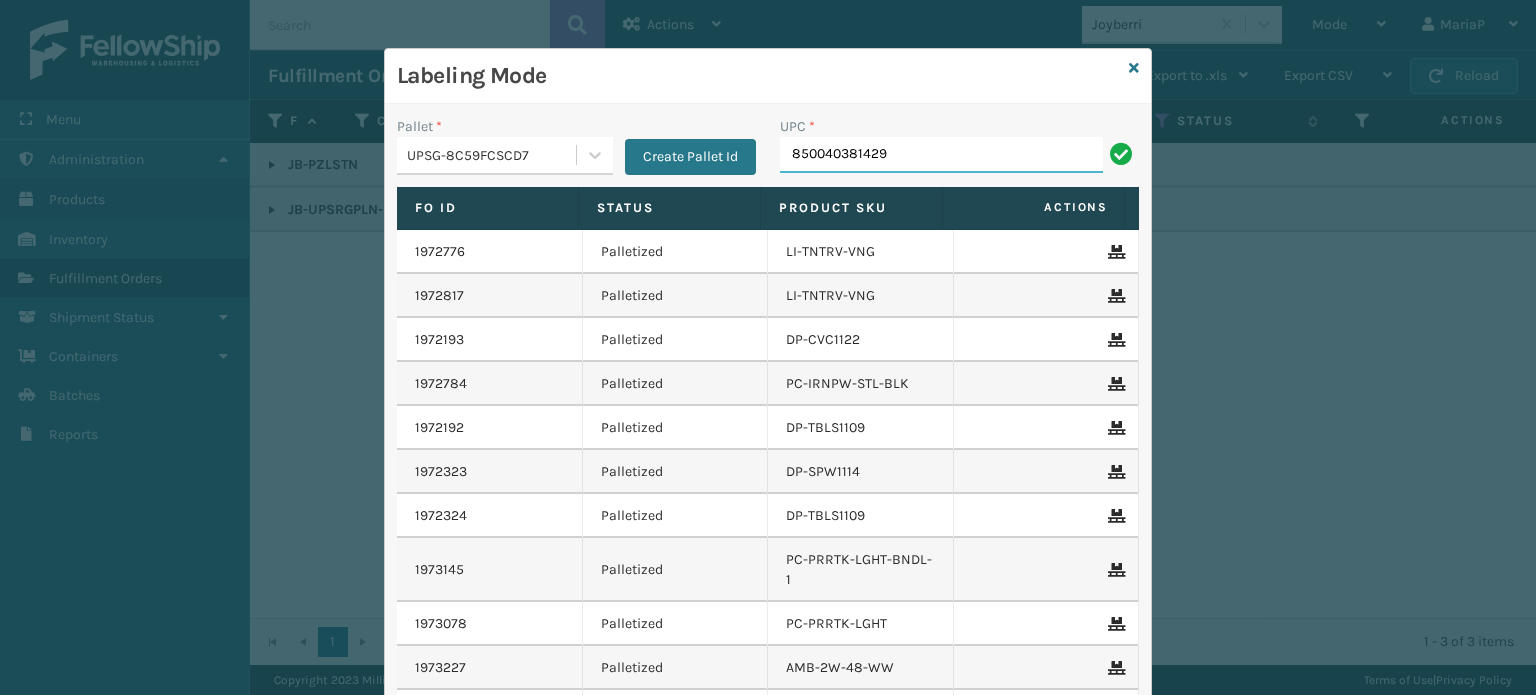 type on "850040381429" 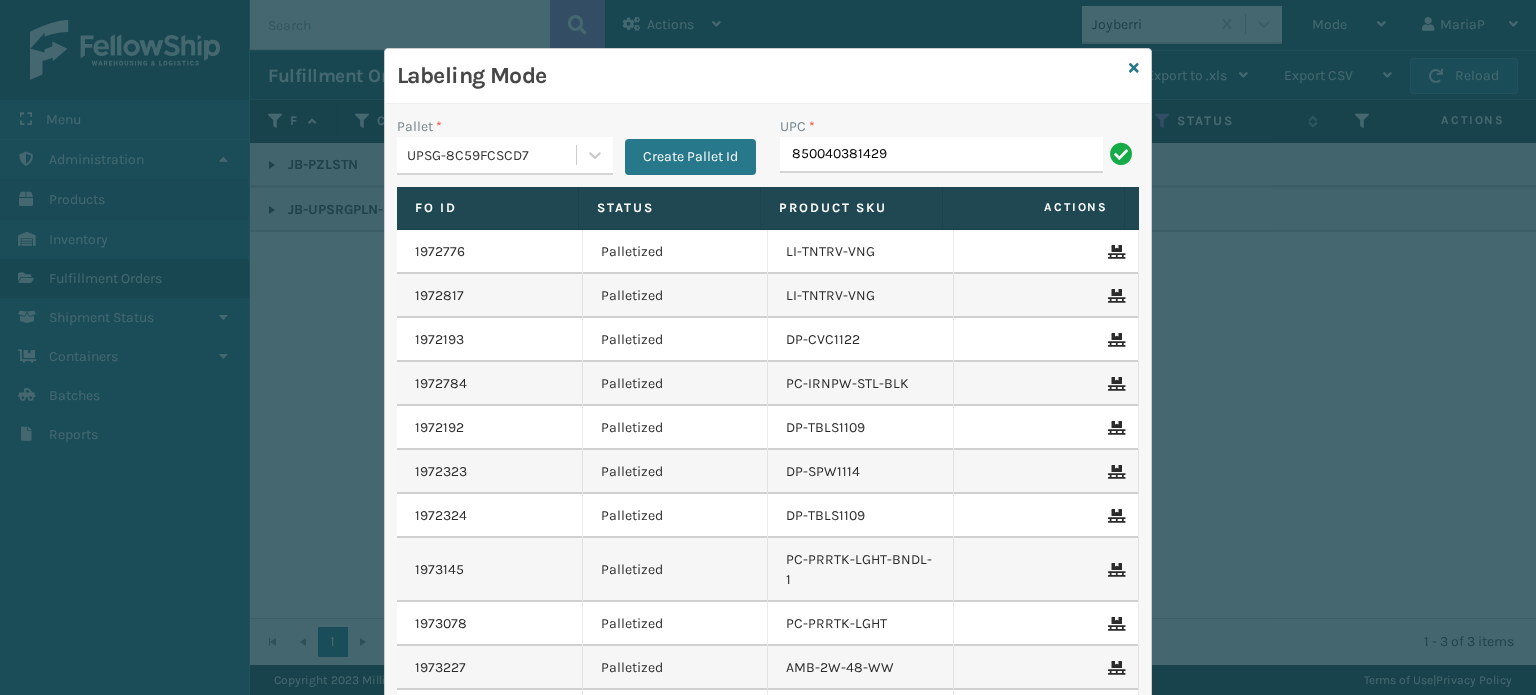type on "850040381429" 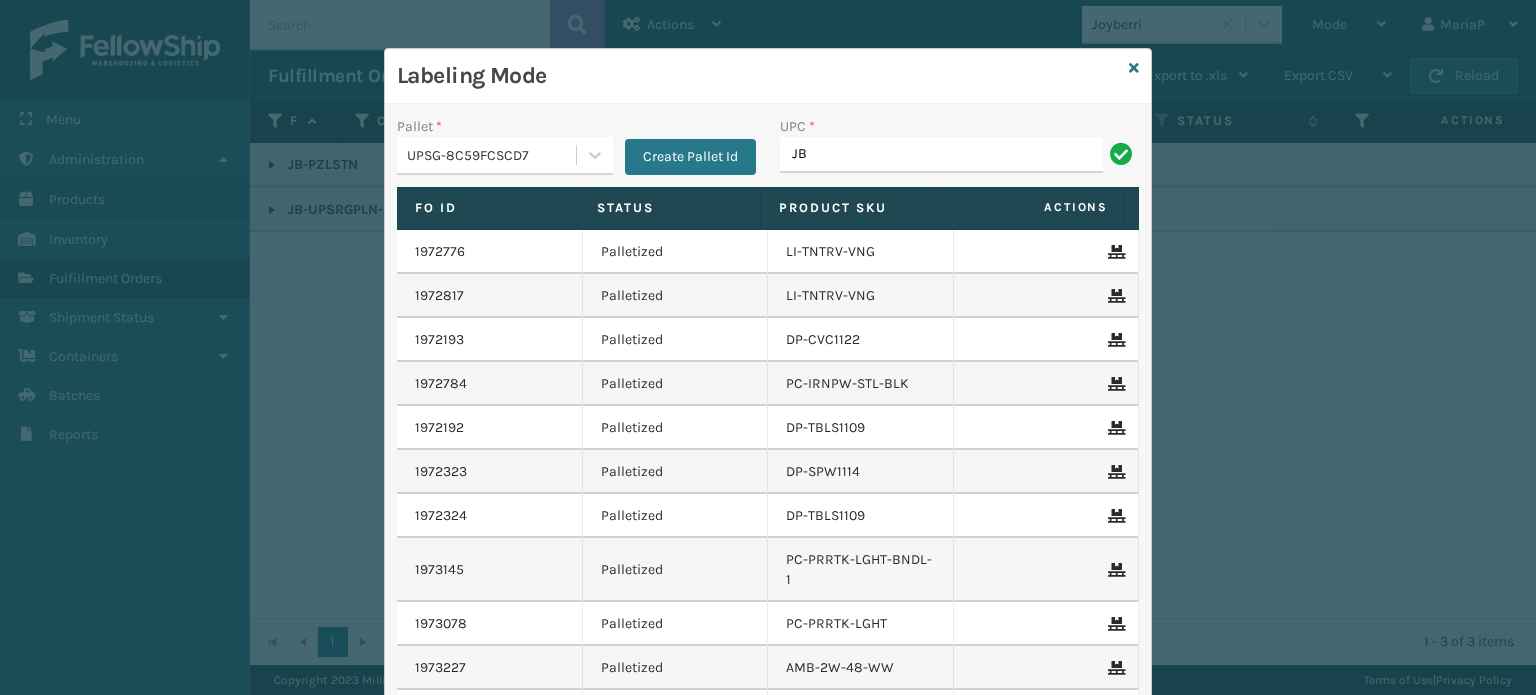type on "JB-PZLSTN" 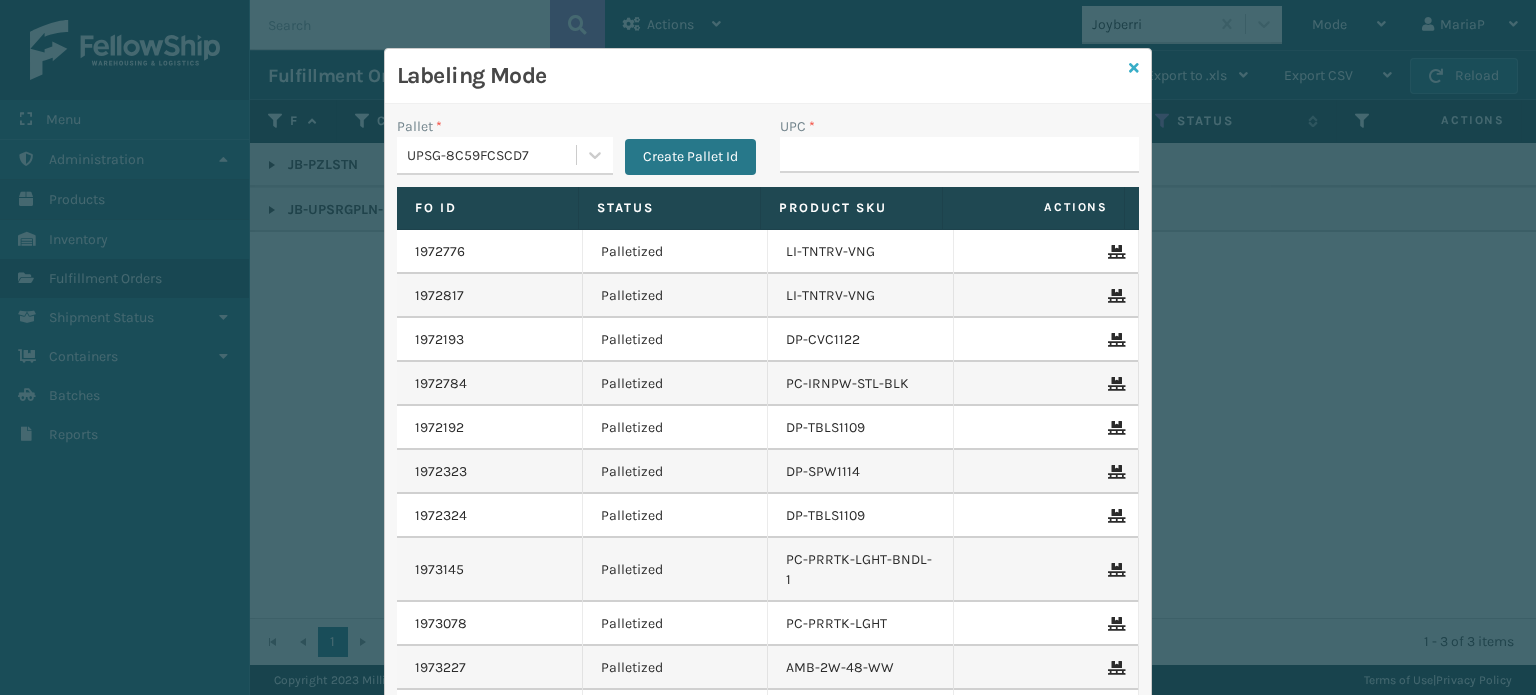 click at bounding box center [1134, 68] 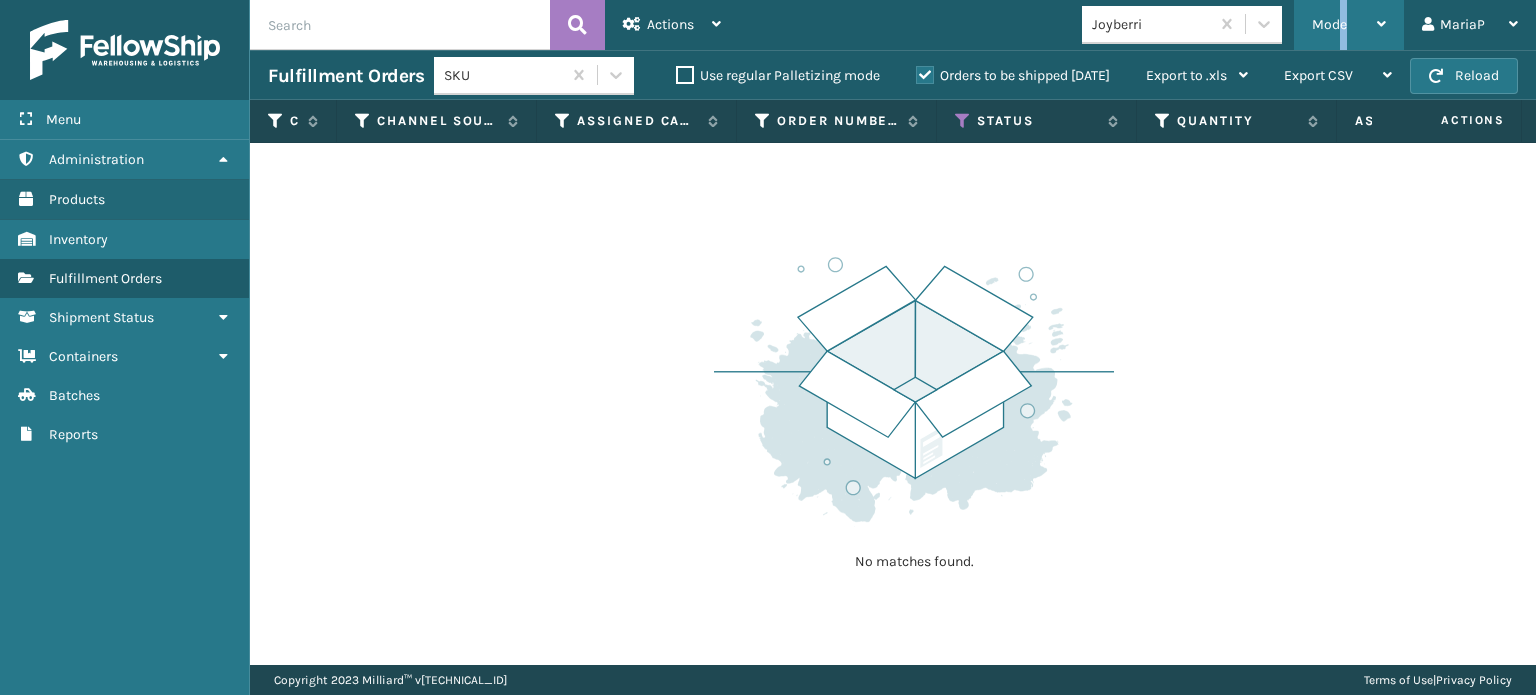 click on "Mode" at bounding box center [1329, 24] 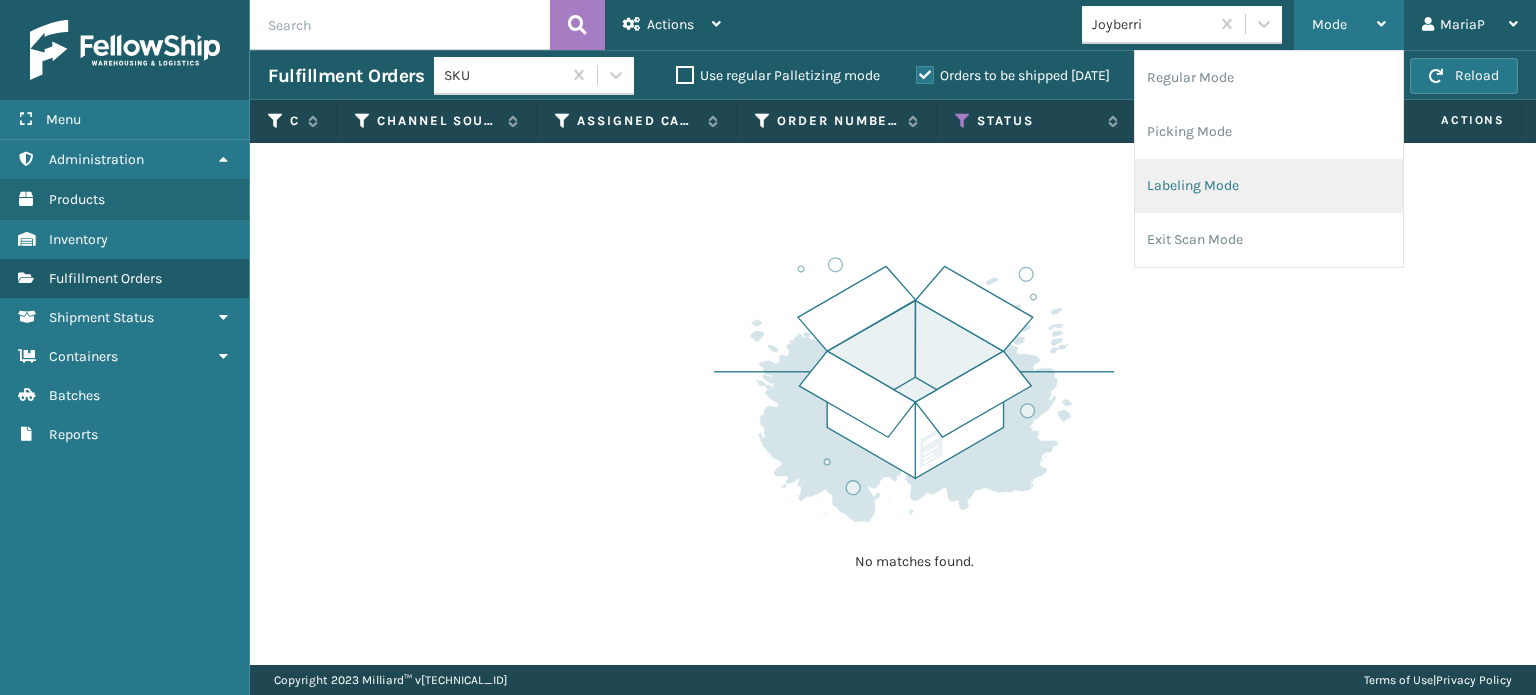 click on "Labeling Mode" at bounding box center [1269, 186] 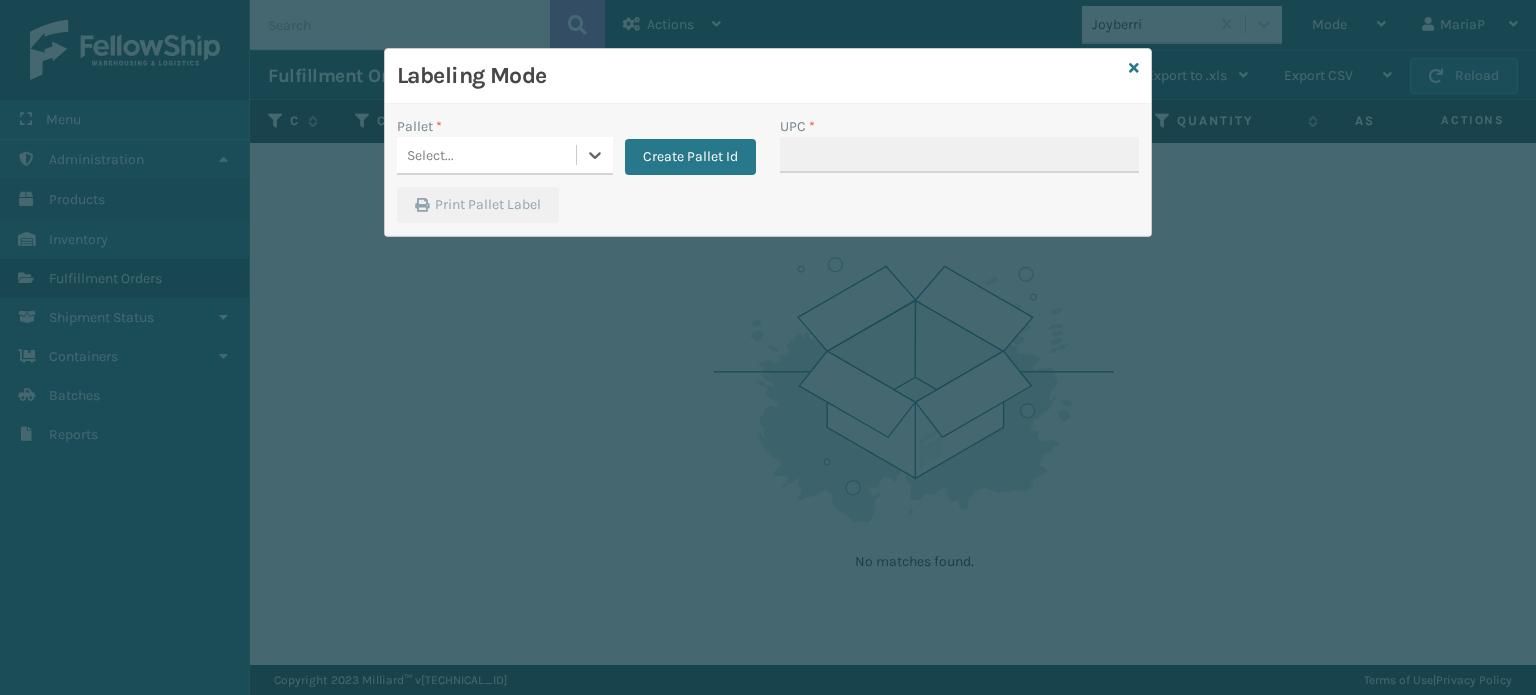 drag, startPoint x: 518, startPoint y: 153, endPoint x: 536, endPoint y: 180, distance: 32.449963 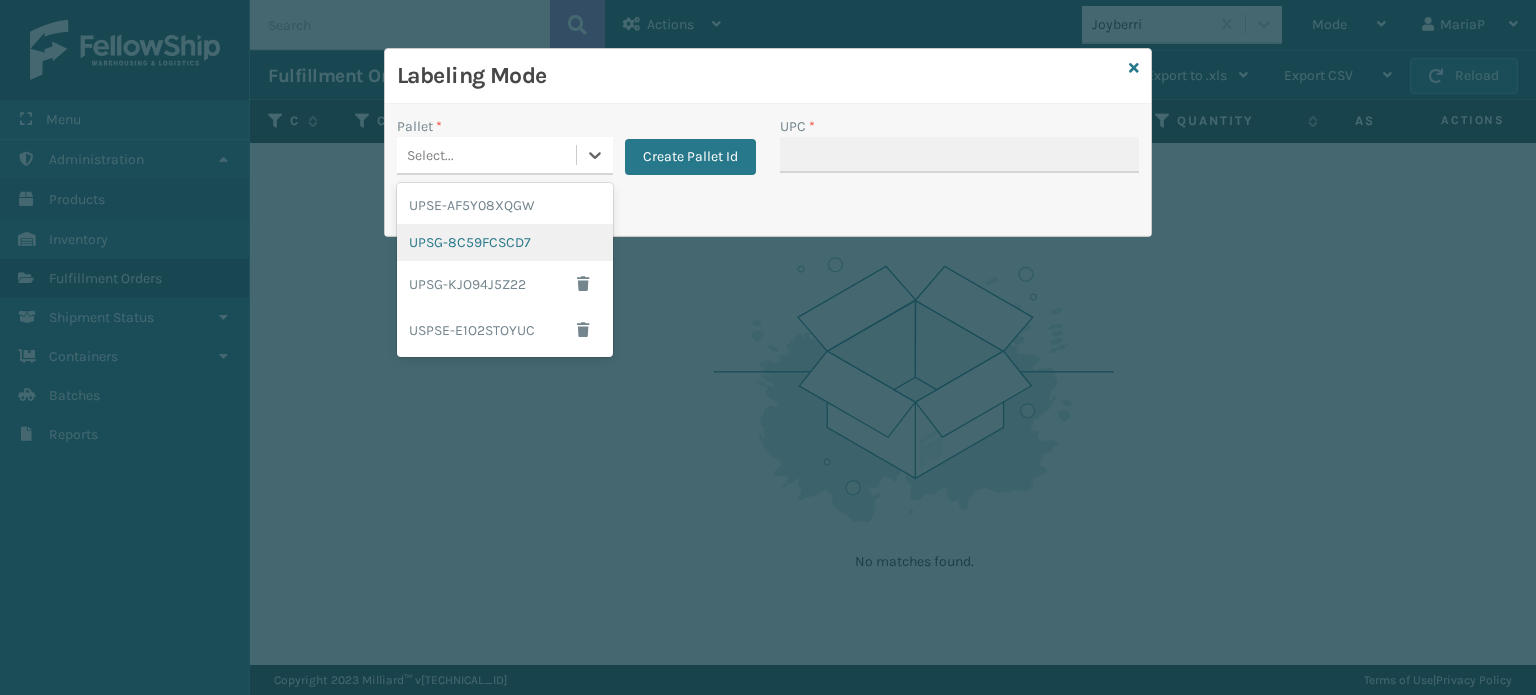 click on "Labeling Mode" at bounding box center (768, 76) 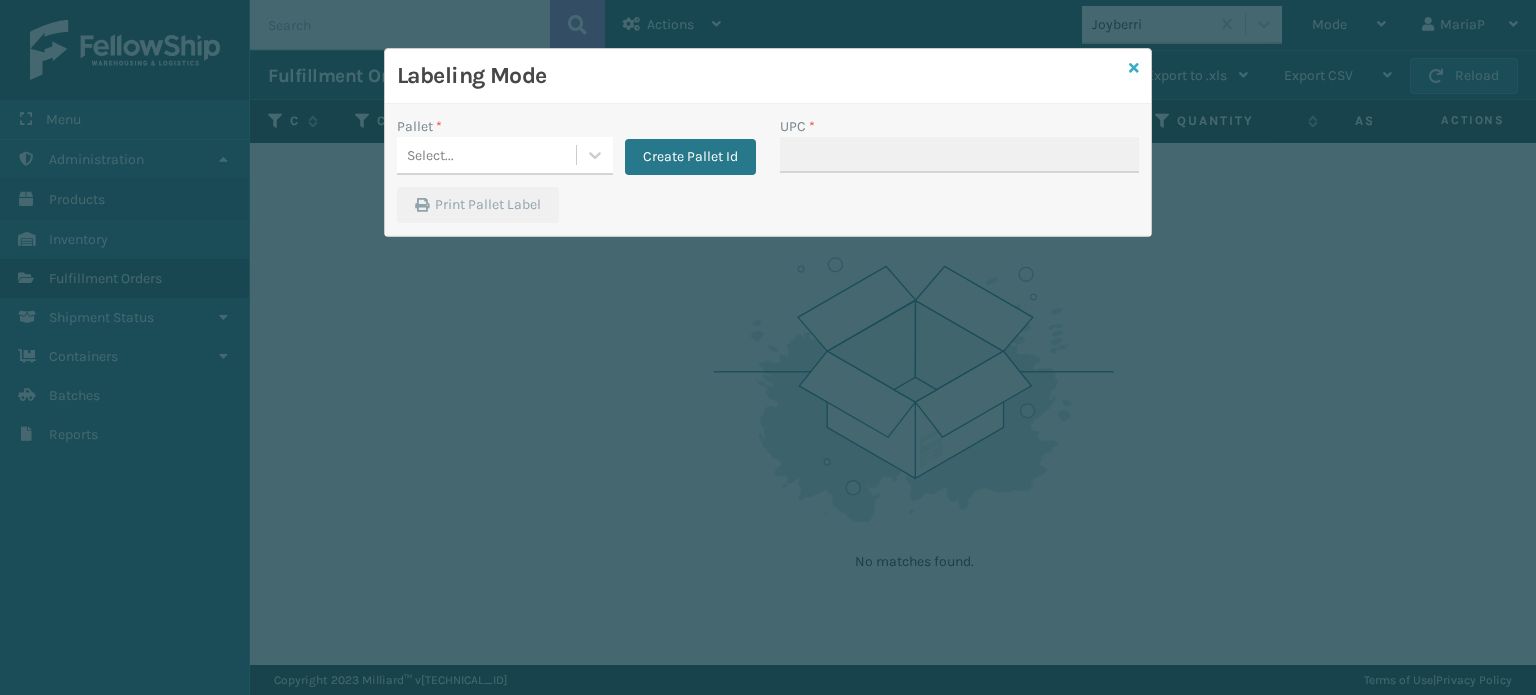 click at bounding box center [1134, 68] 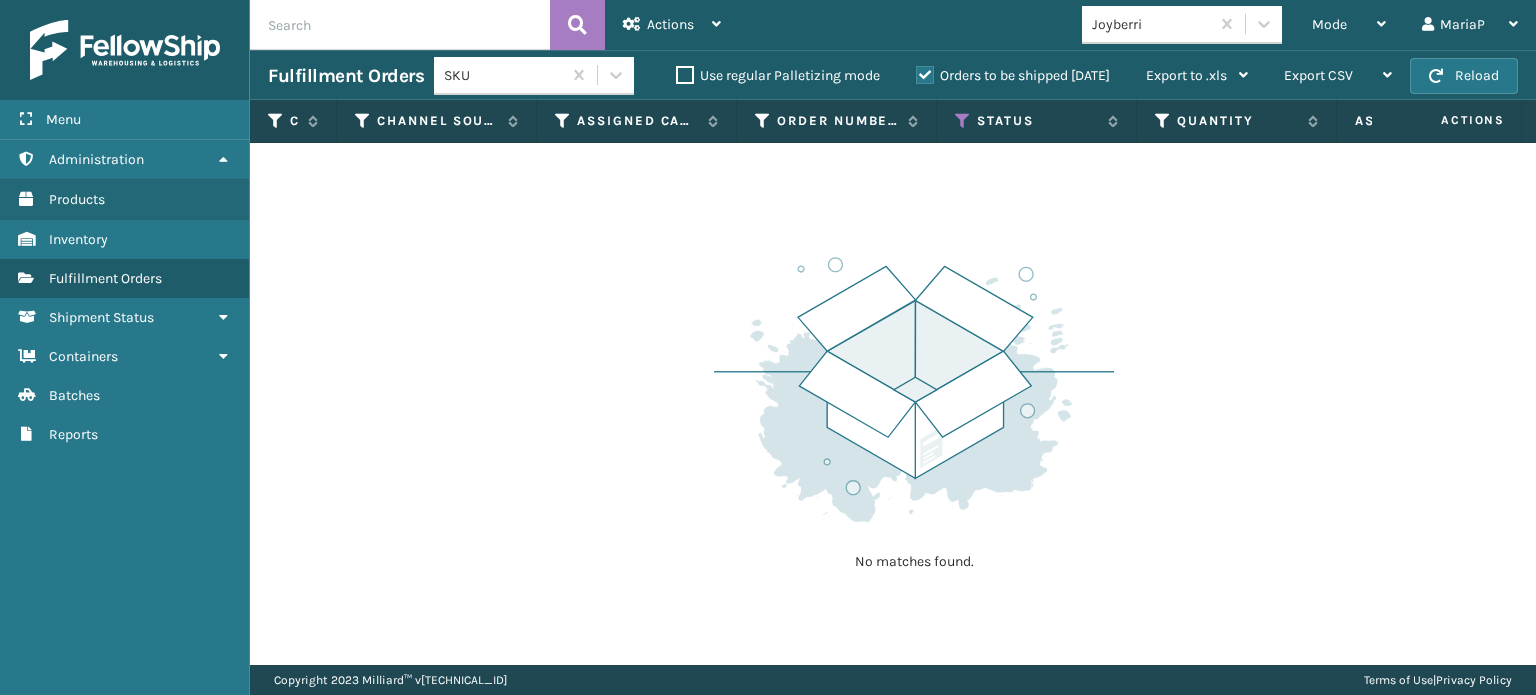 click on "Joyberri" at bounding box center [1182, 25] 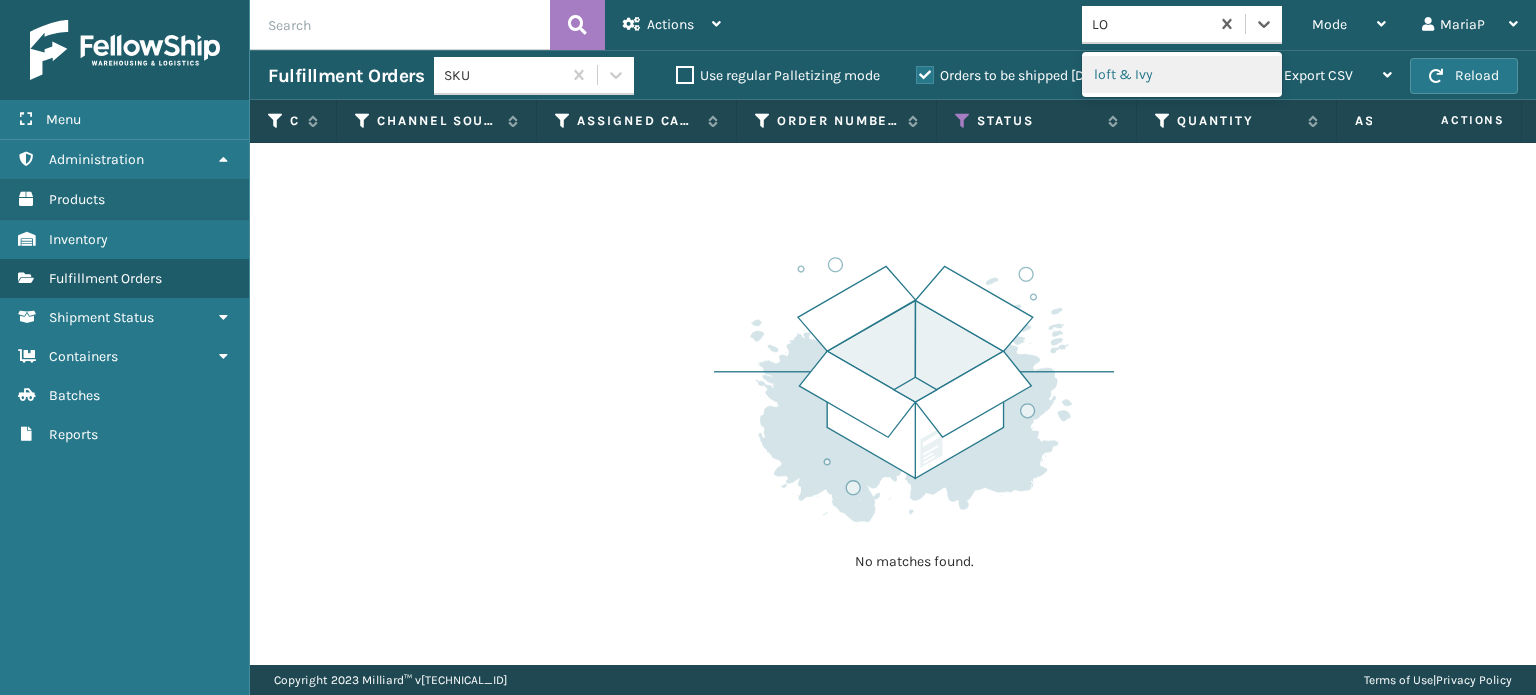 type on "LO" 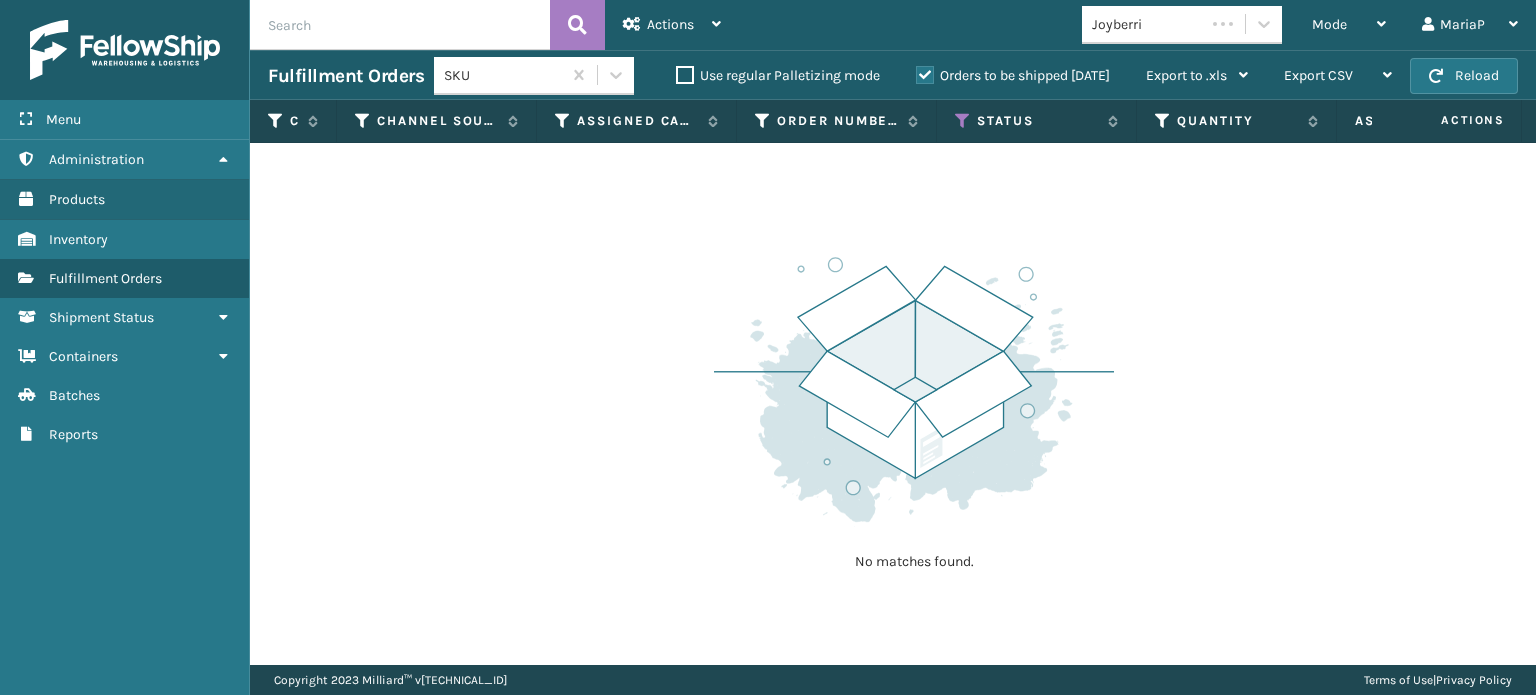 click on "SKU Use regular Palletizing mode Orders to be shipped today Export to .xls Use ship by date Starting shipping date   Ending shipping date   Save Changes" at bounding box center [850, 76] 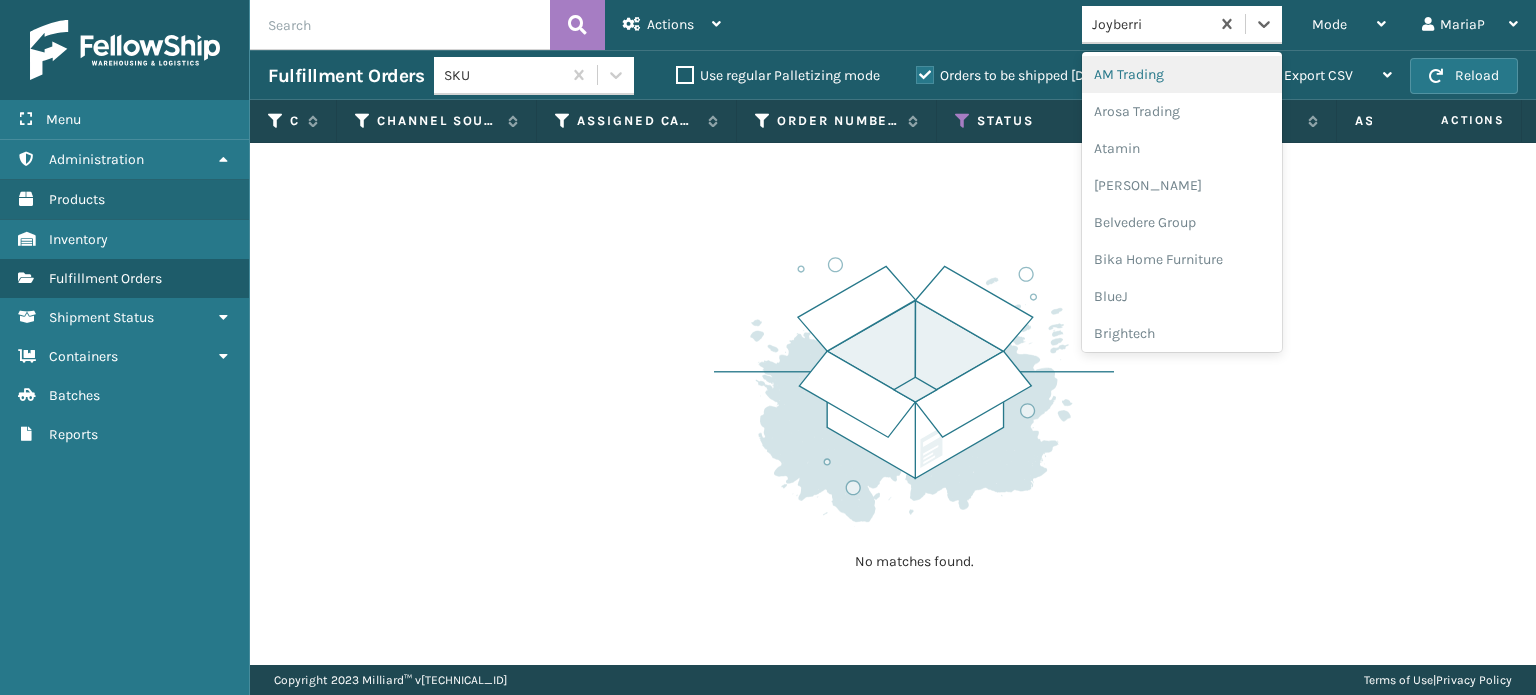 click on "Joyberri" at bounding box center [1182, 25] 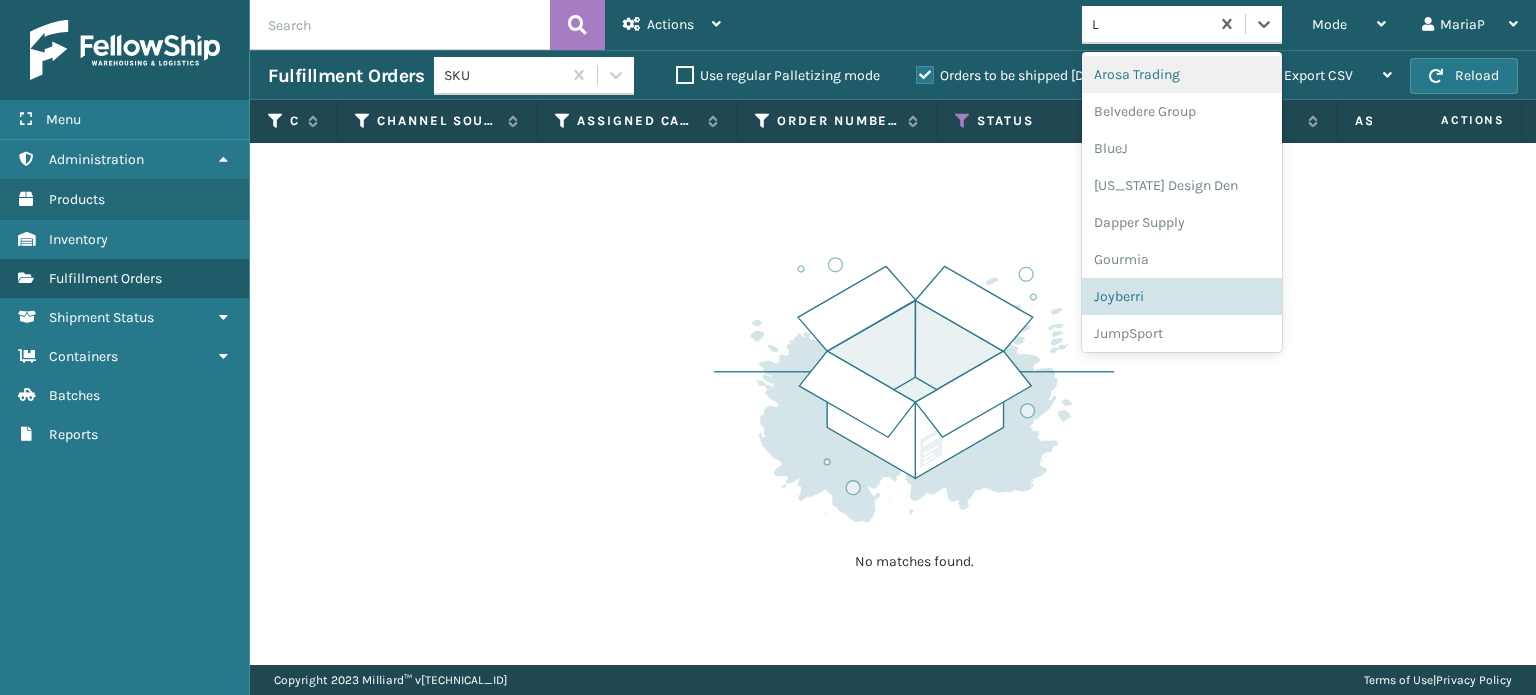 type on "LO" 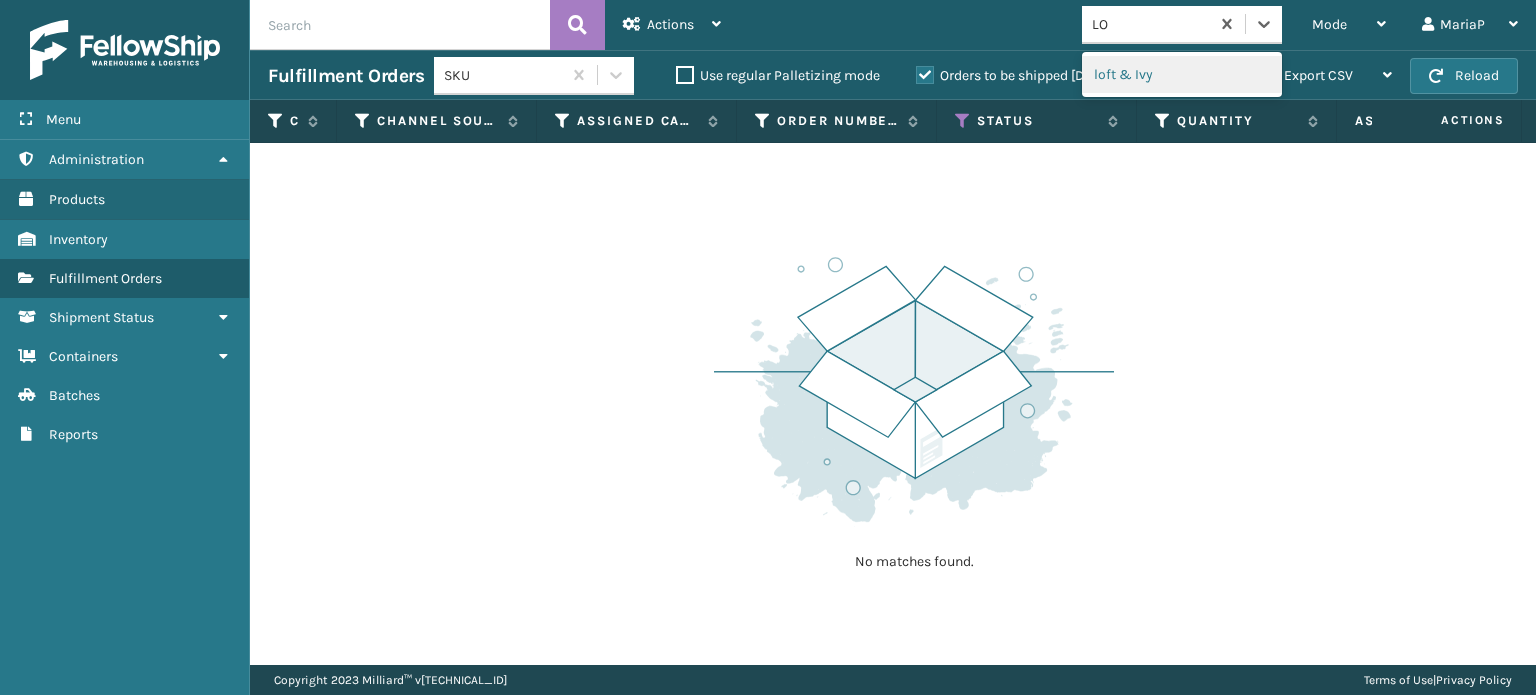click on "loft & Ivy" at bounding box center (1182, 74) 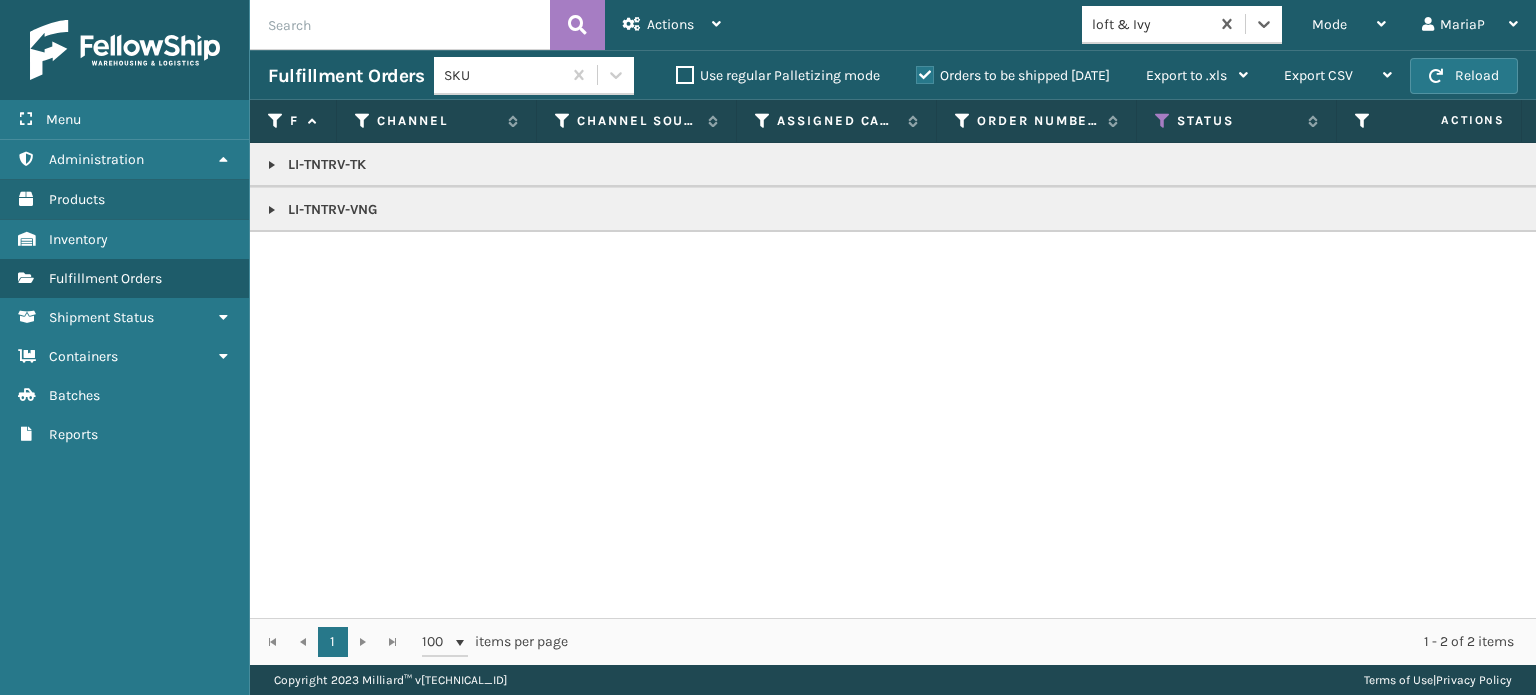click at bounding box center [272, 210] 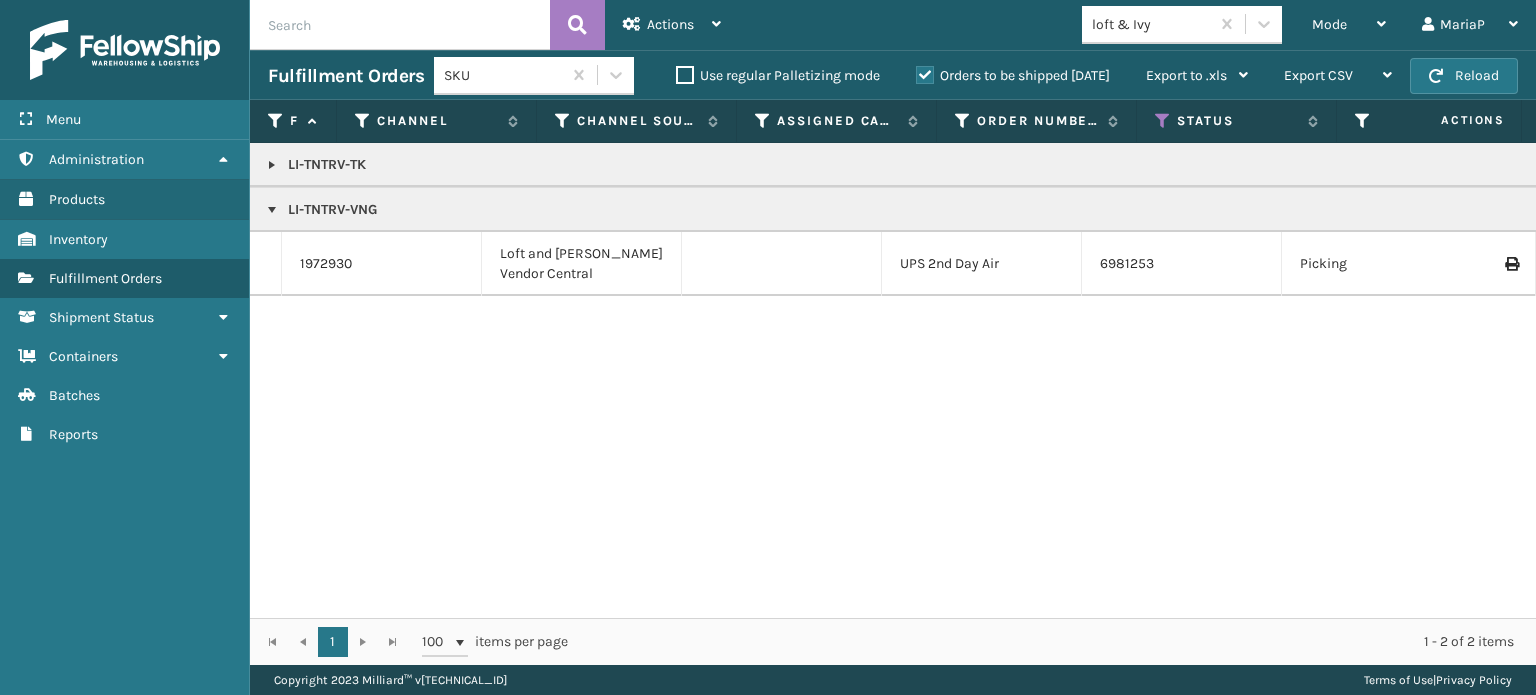 click at bounding box center [272, 165] 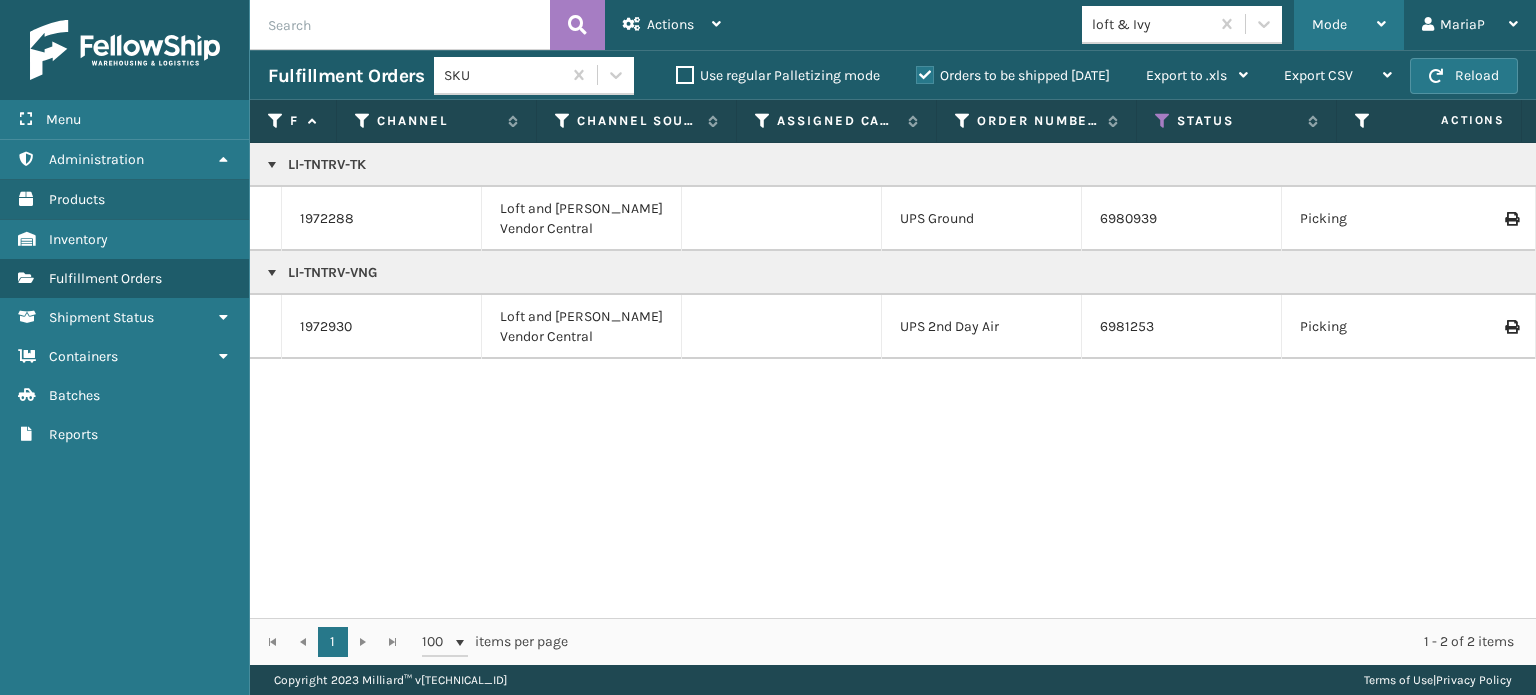 click on "Mode" at bounding box center [1329, 24] 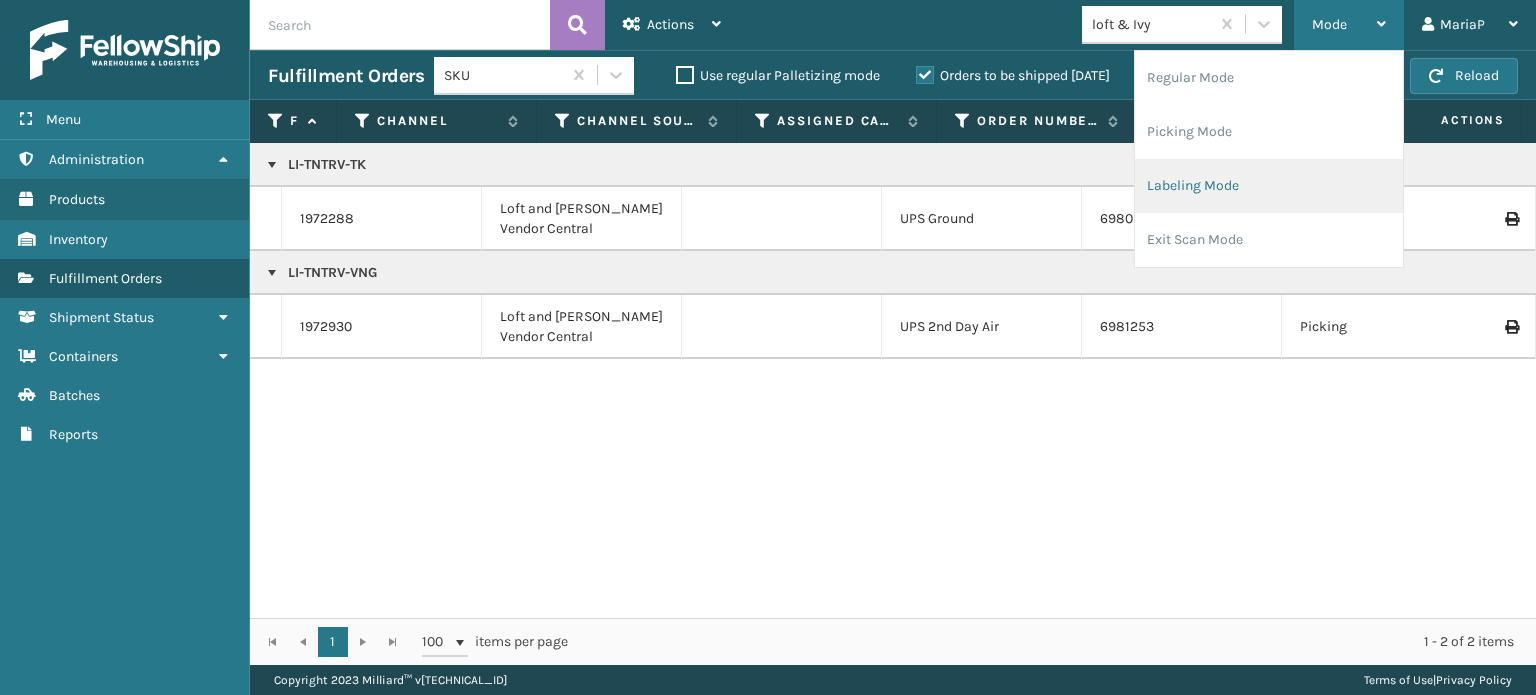 click on "Labeling Mode" at bounding box center (1269, 186) 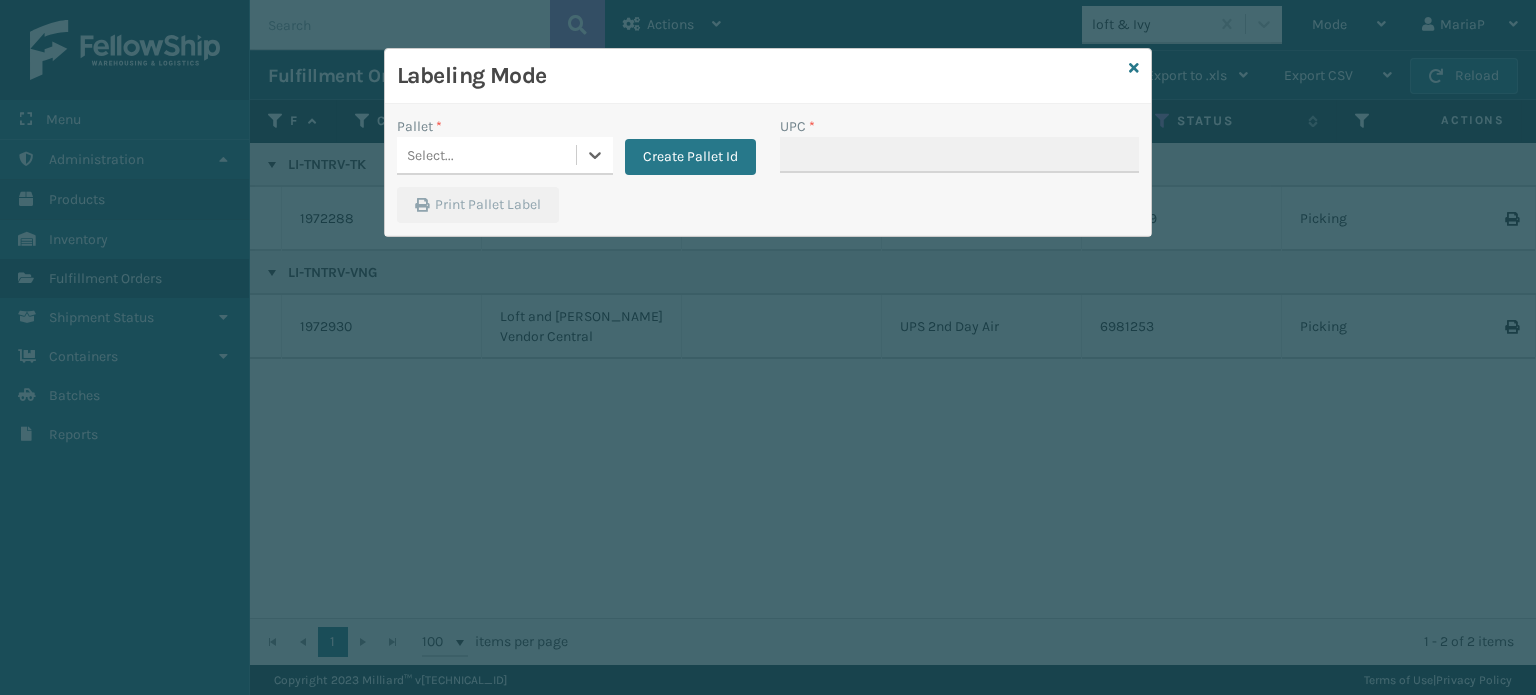 click on "Select..." at bounding box center [486, 155] 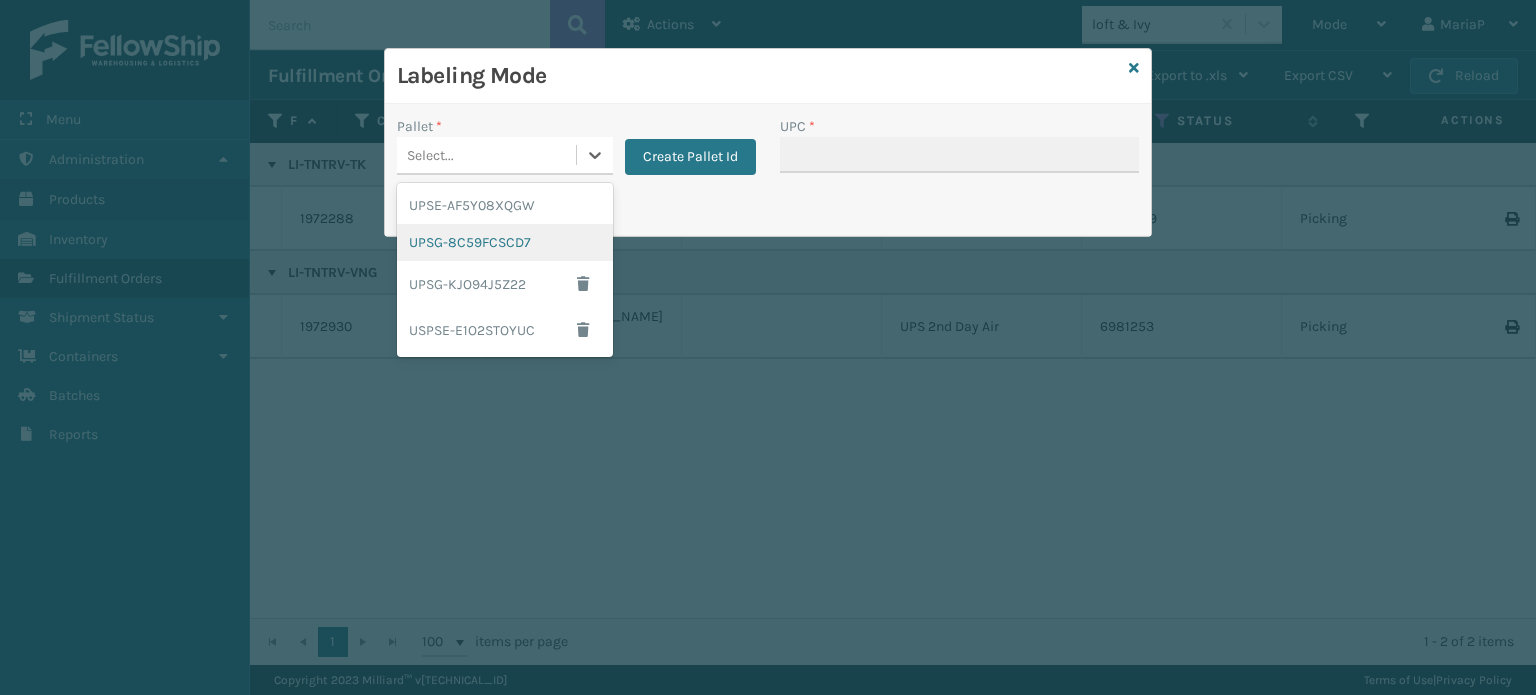 click on "UPSG-8C59FCSCD7" at bounding box center [505, 242] 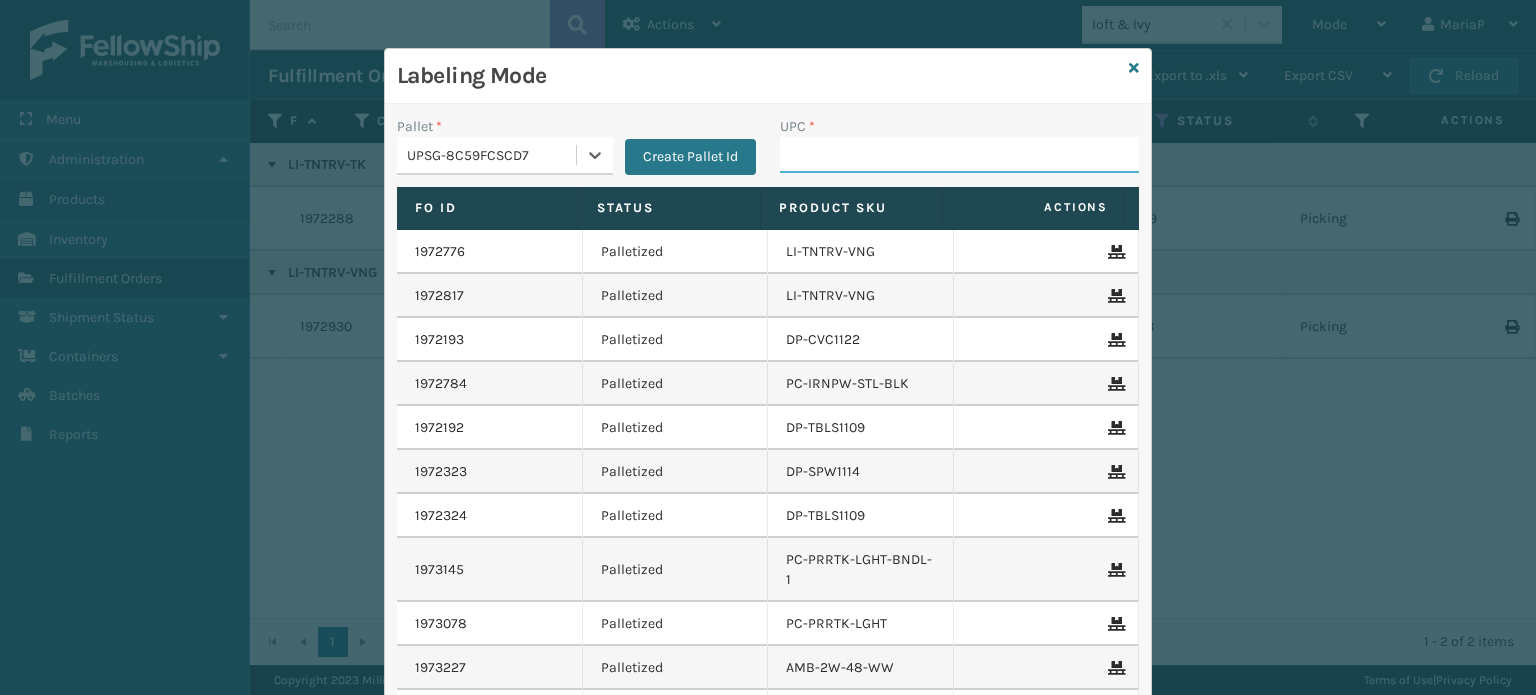 click on "UPC   *" at bounding box center [959, 155] 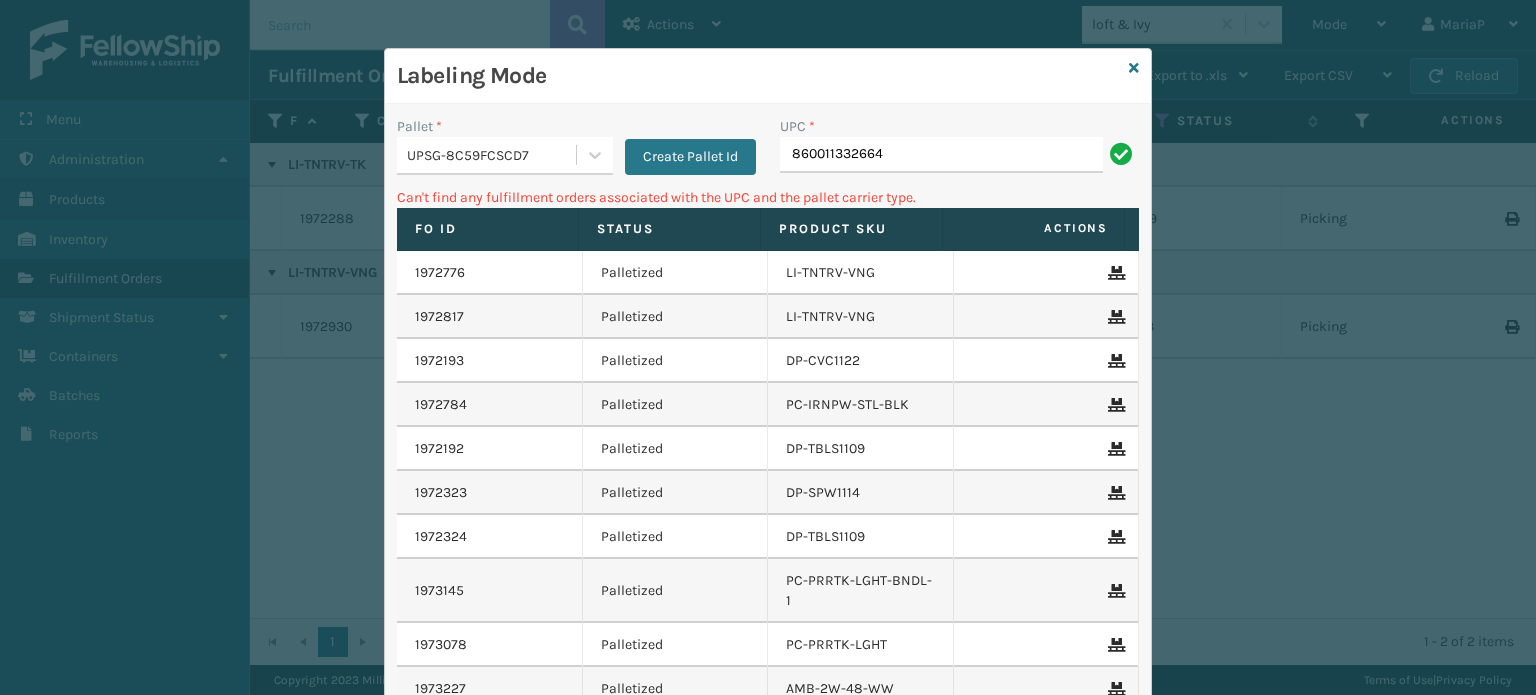 click on "UPSG-8C59FCSCD7" at bounding box center [492, 155] 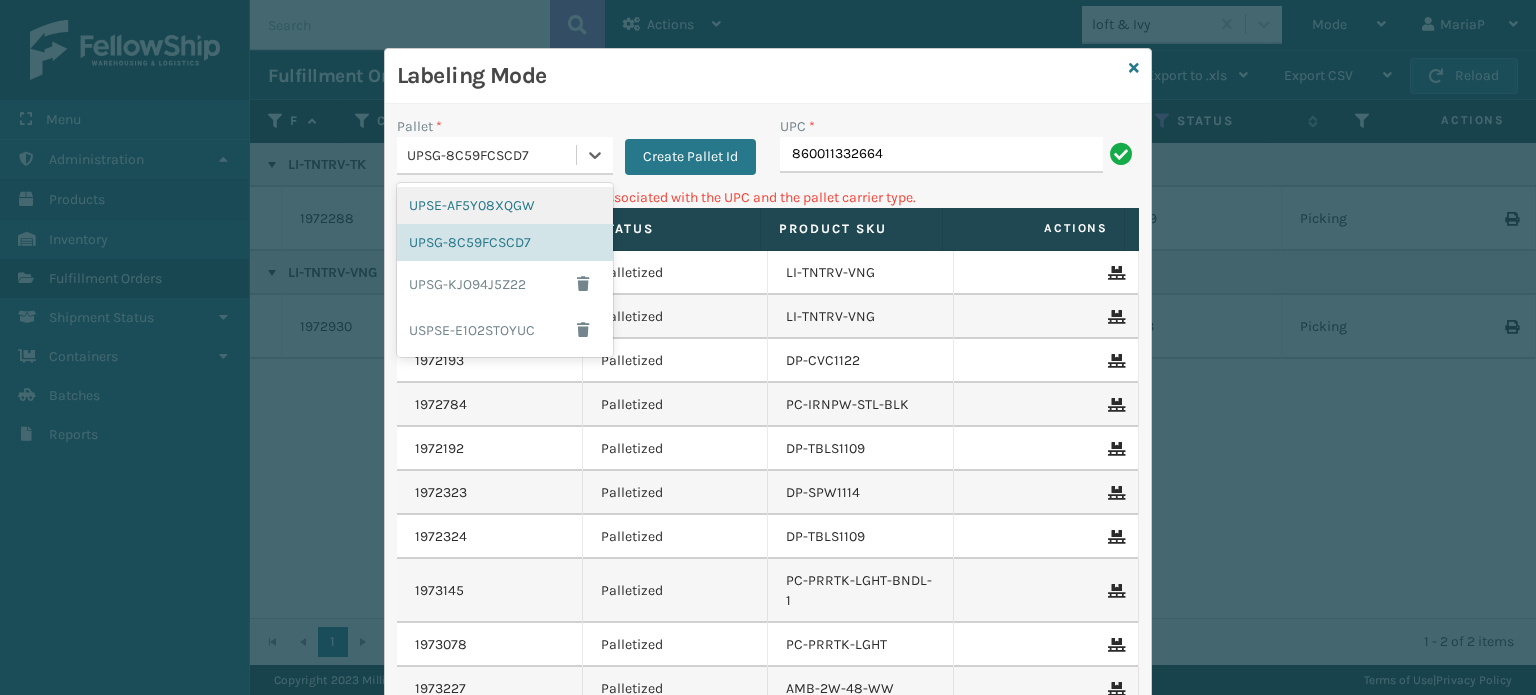 click on "UPSE-AF5Y08XQGW" at bounding box center [505, 205] 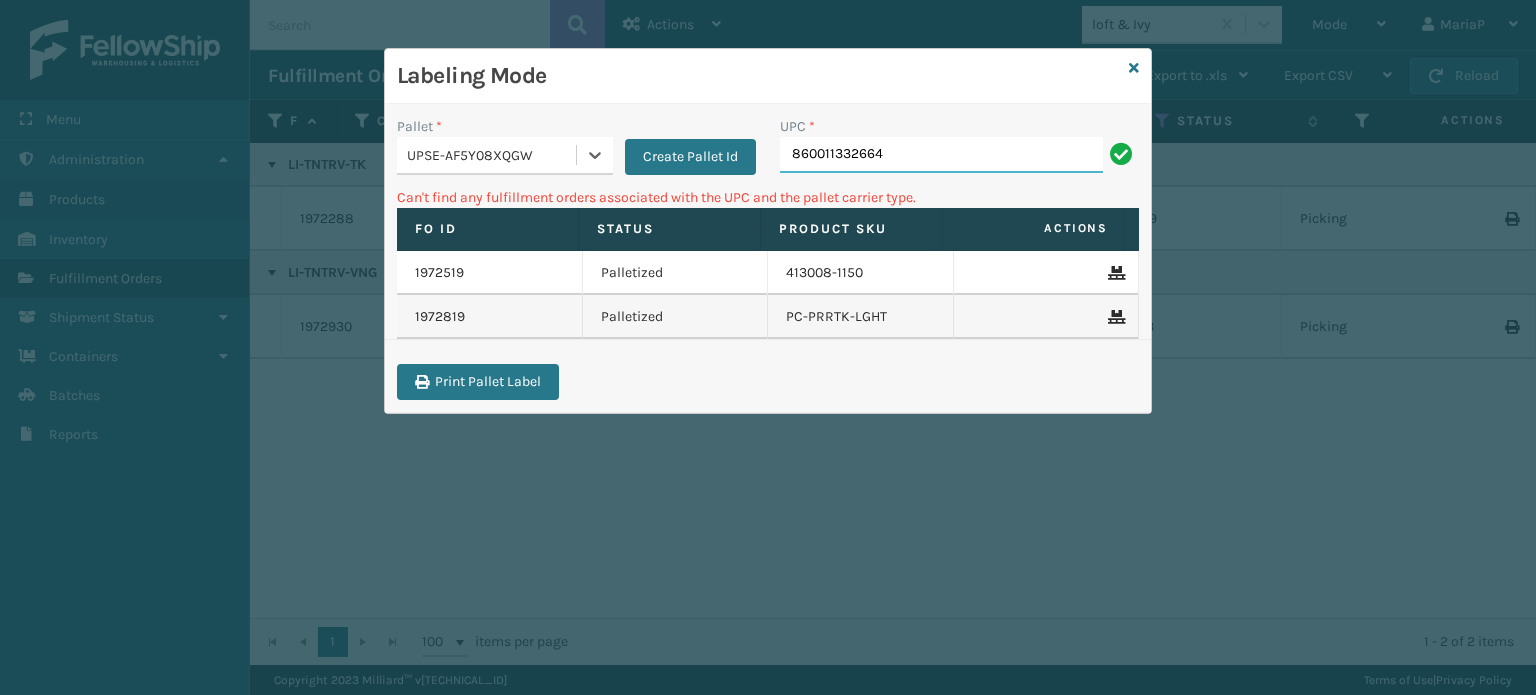 click on "860011332664" at bounding box center [941, 155] 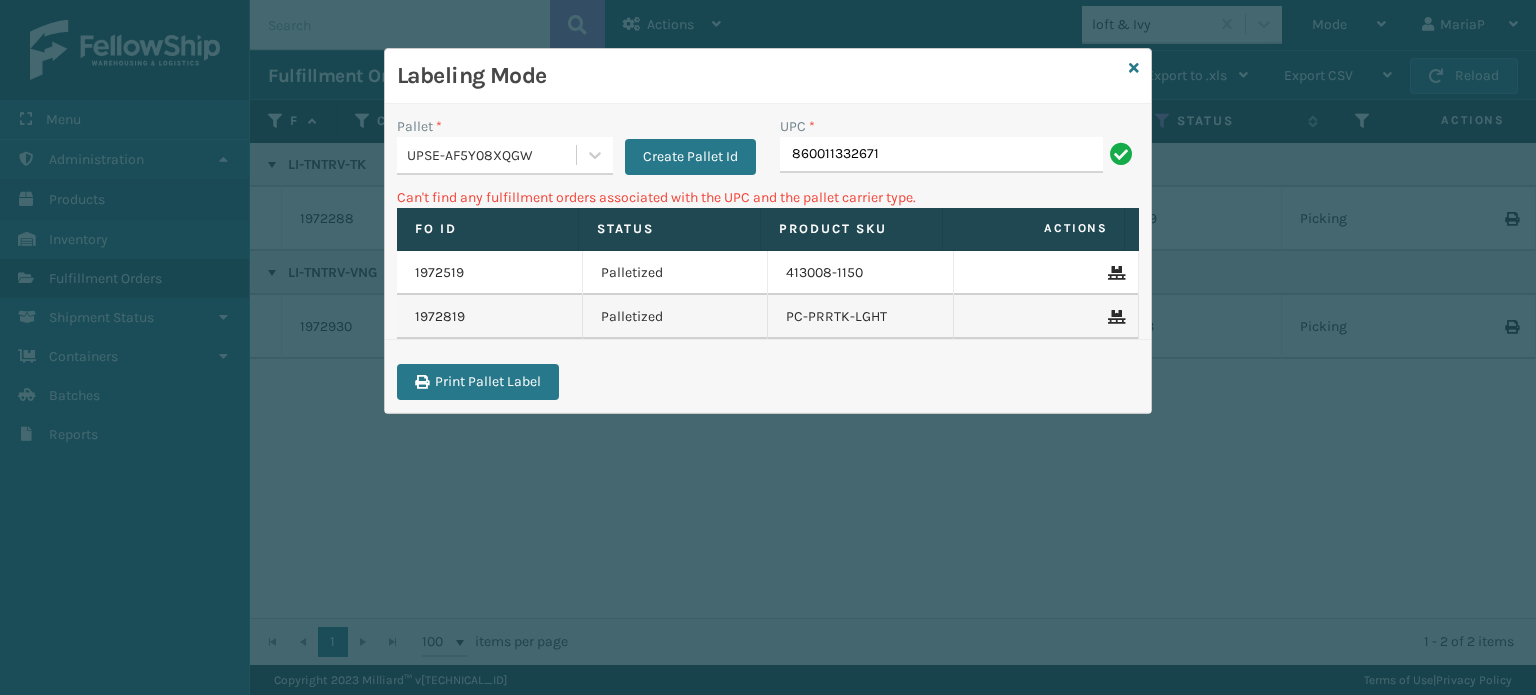 click on "Pallet   *" at bounding box center [505, 126] 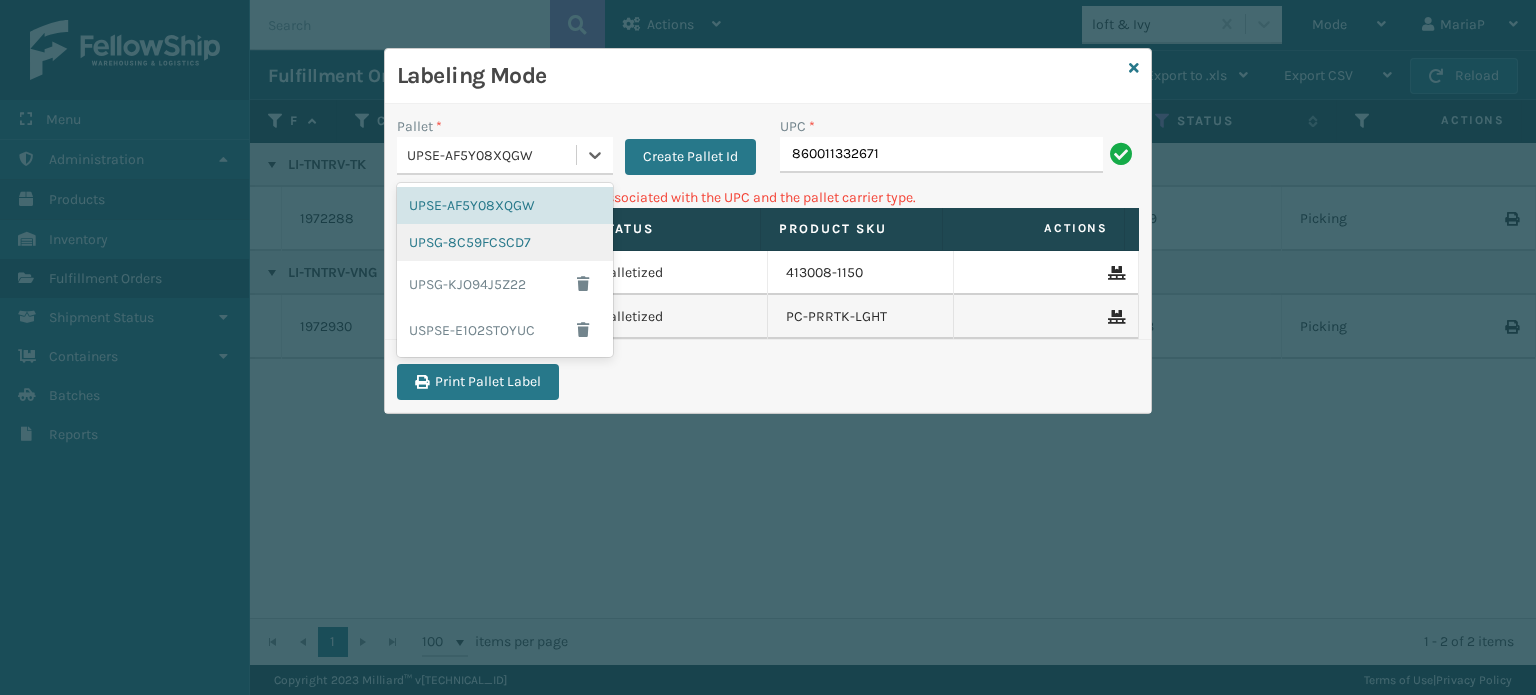 click on "UPSG-8C59FCSCD7" at bounding box center (505, 242) 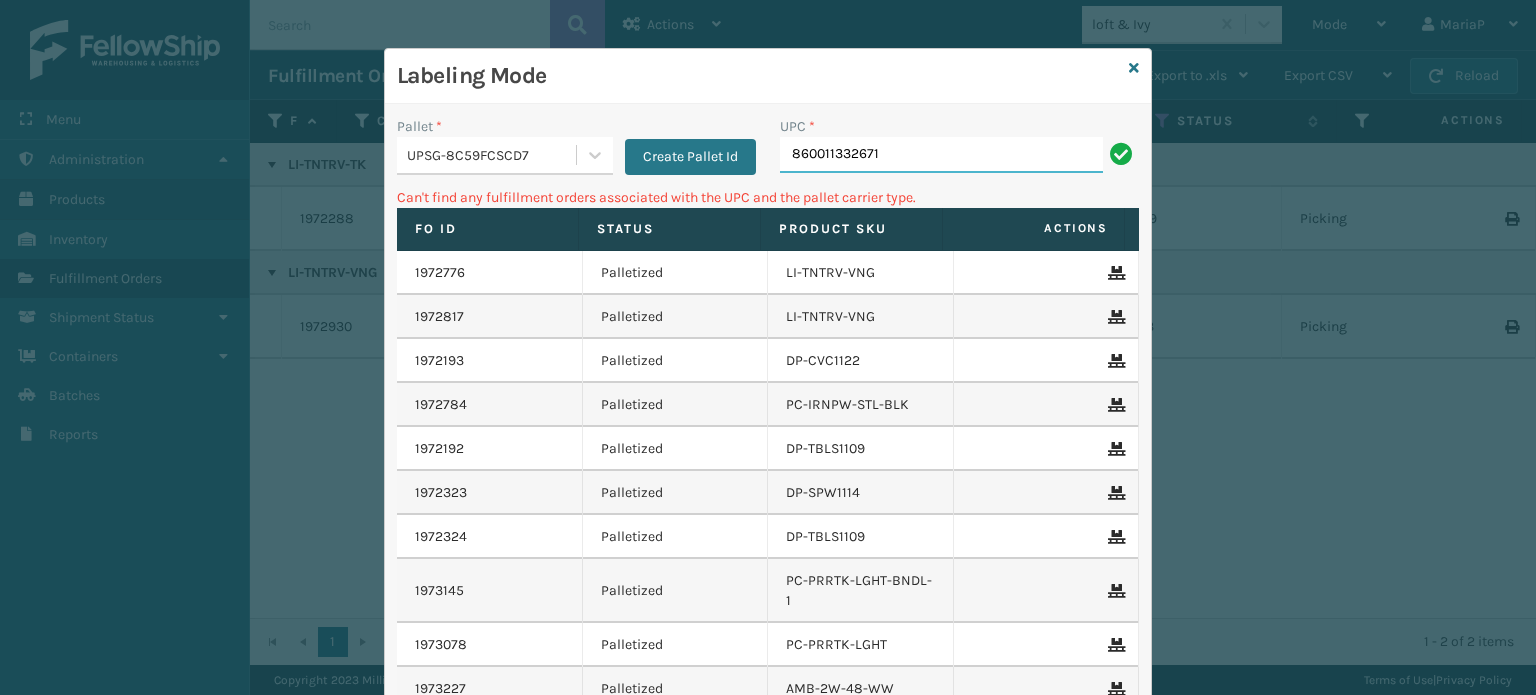 click on "860011332671" at bounding box center [941, 155] 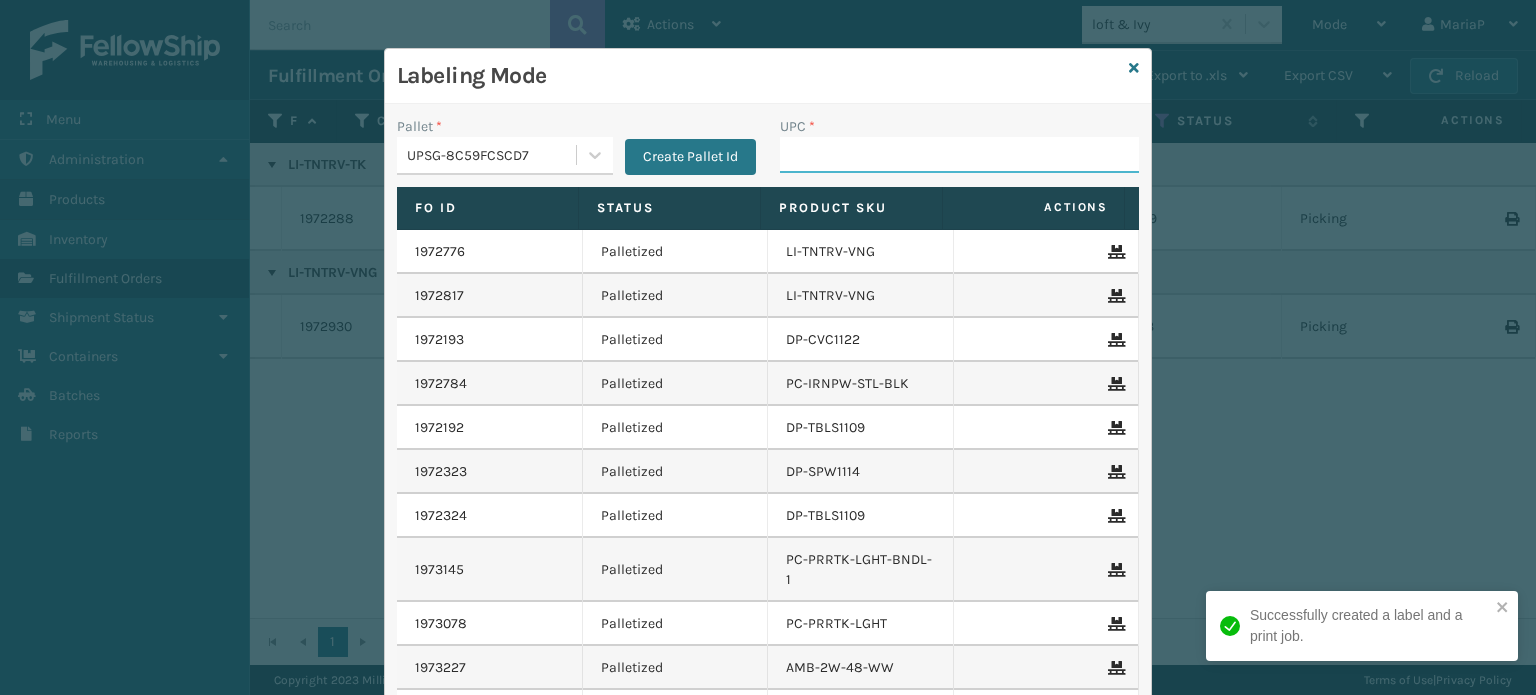 click on "UPC   *" at bounding box center [959, 155] 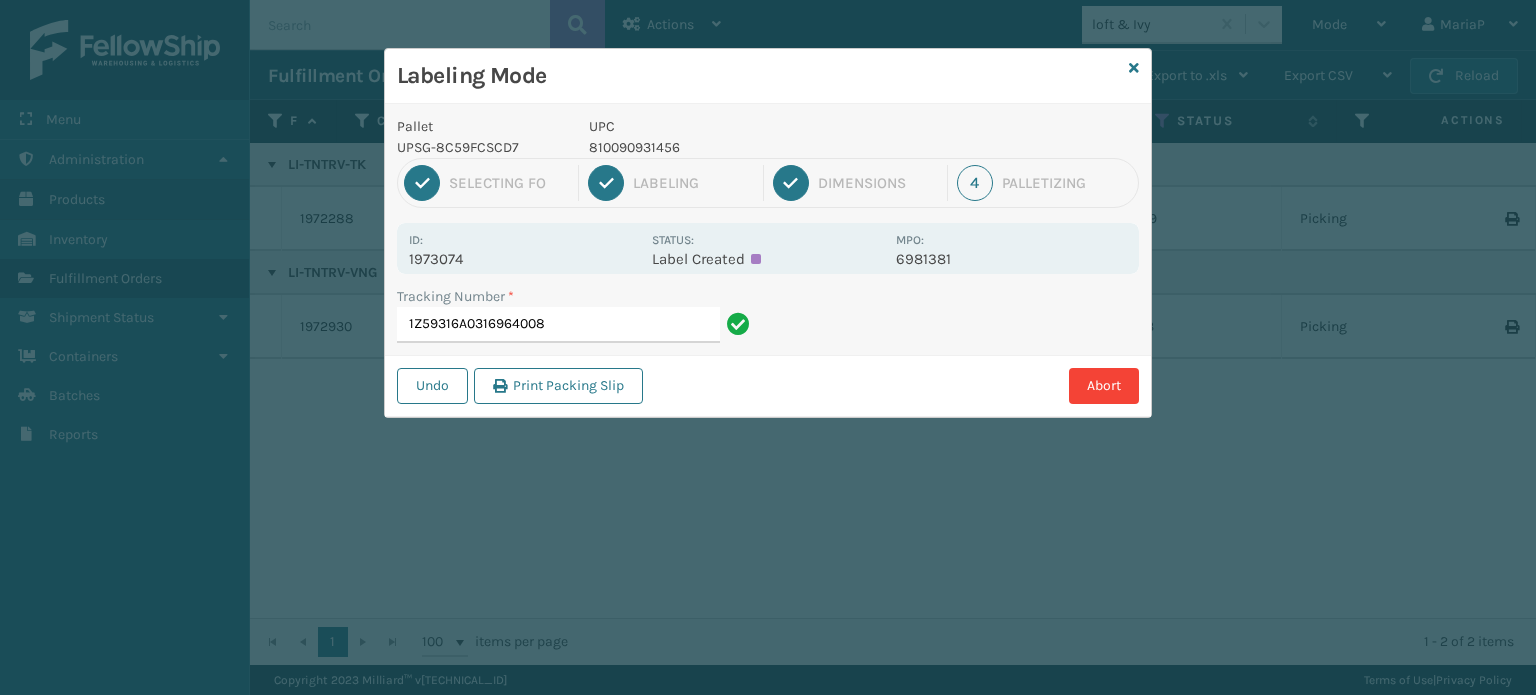 click on "810090931456" at bounding box center (736, 147) 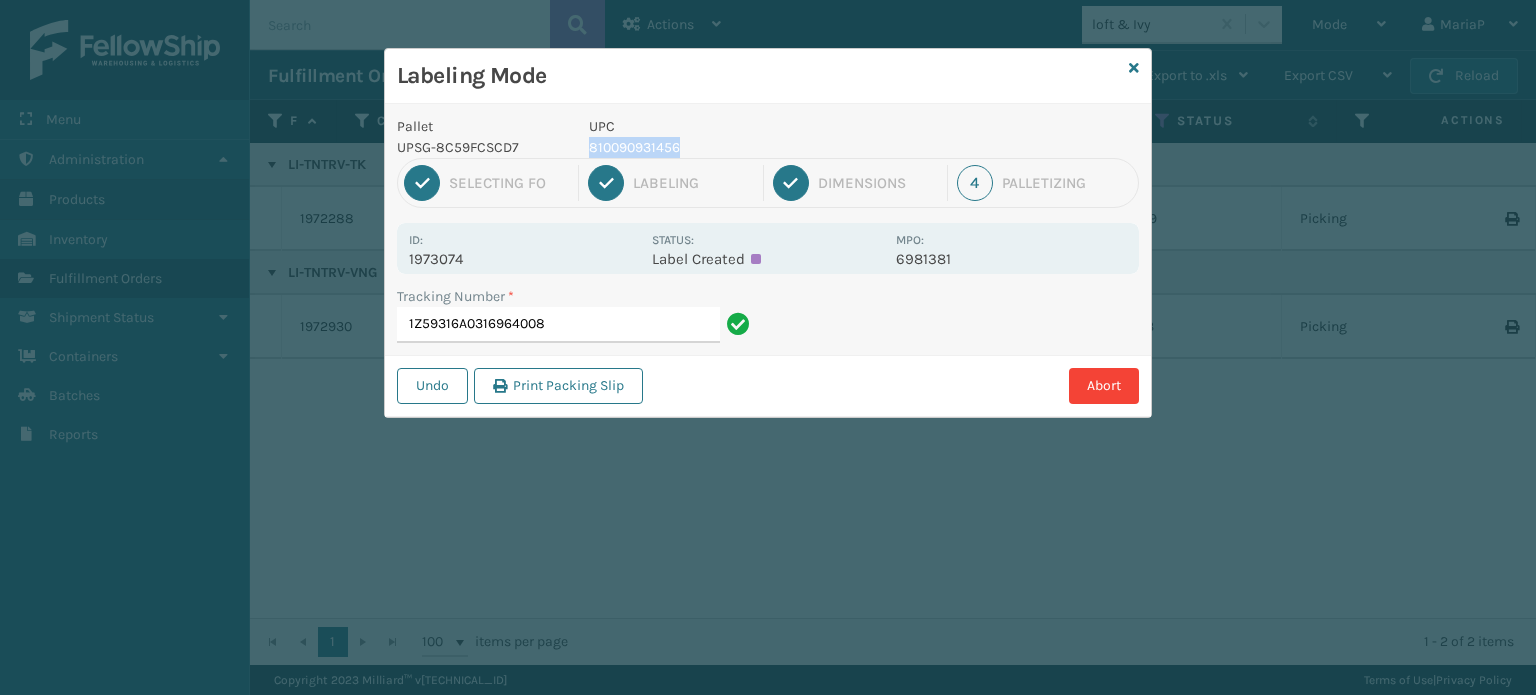 click on "810090931456" at bounding box center [736, 147] 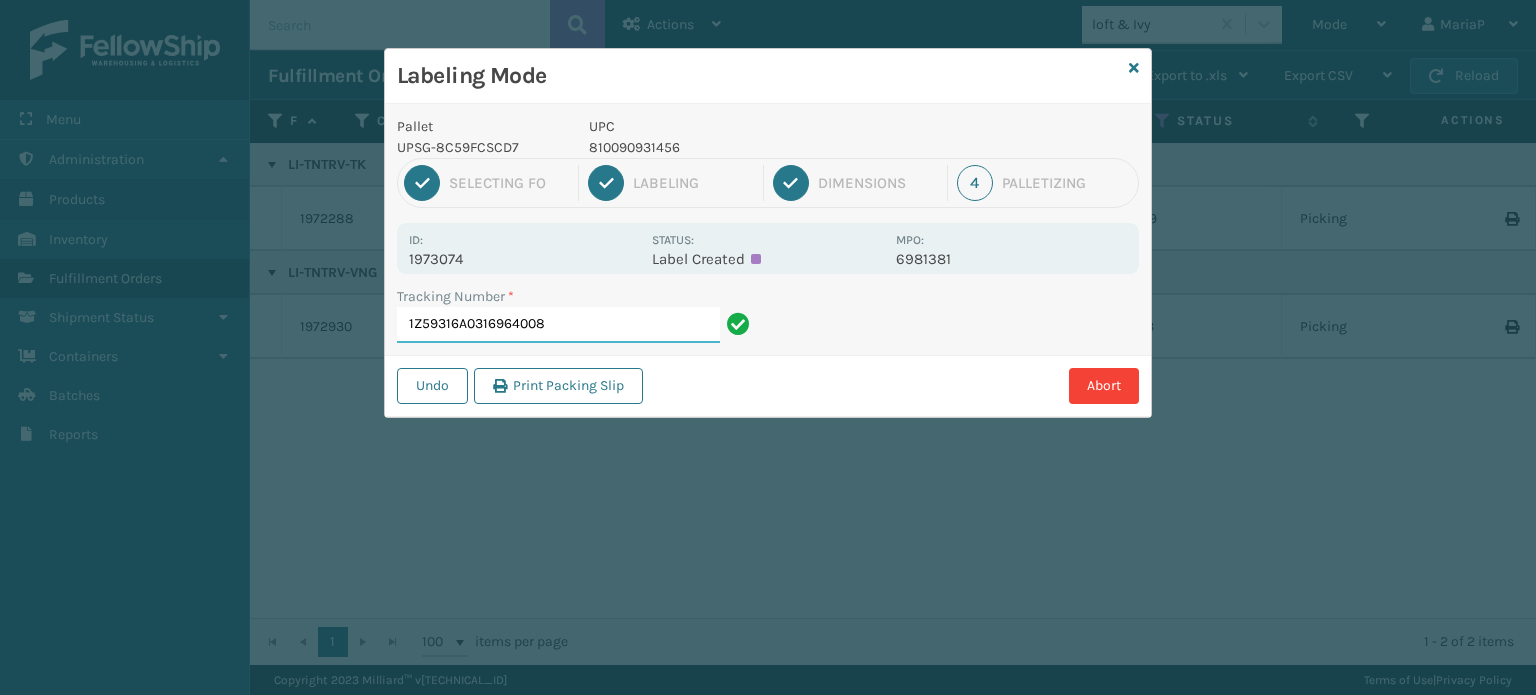 click on "1Z59316A0316964008" at bounding box center (558, 325) 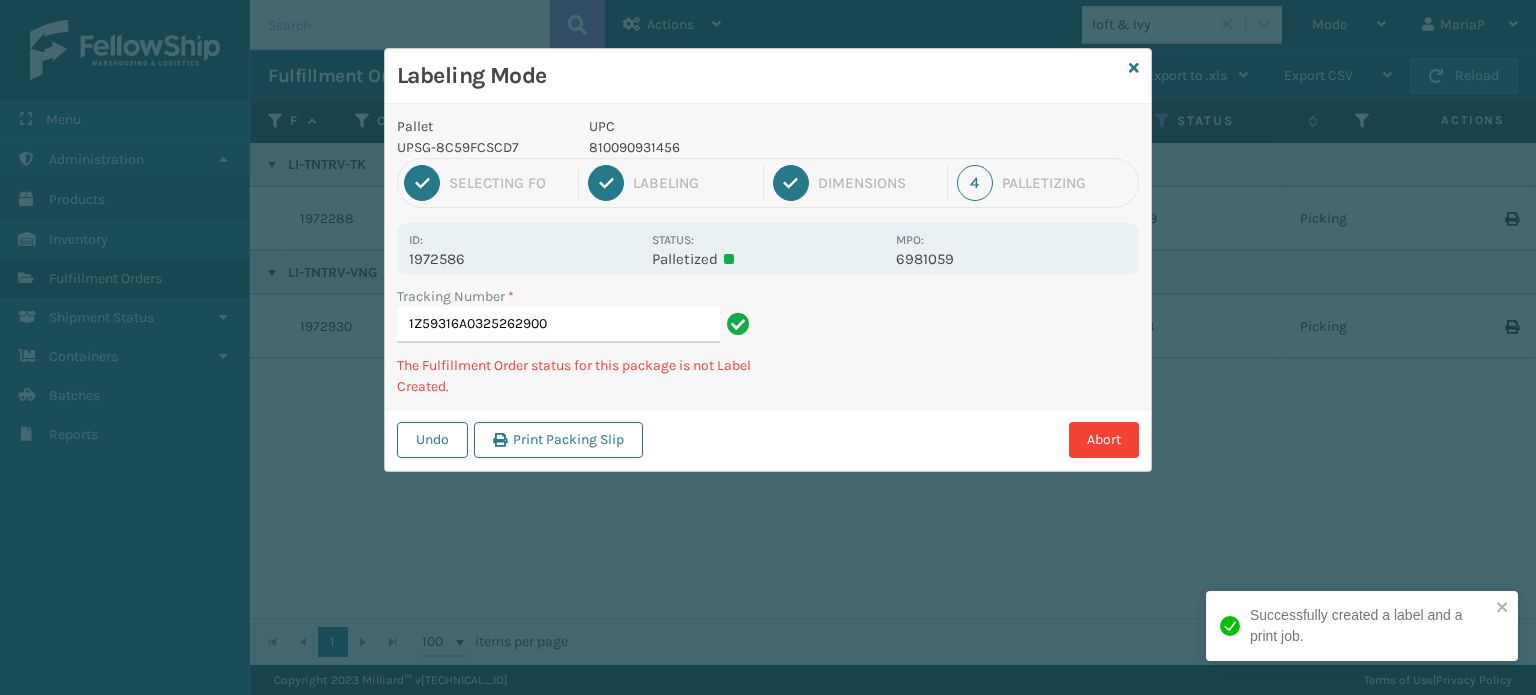 click on "810090931456" at bounding box center (736, 147) 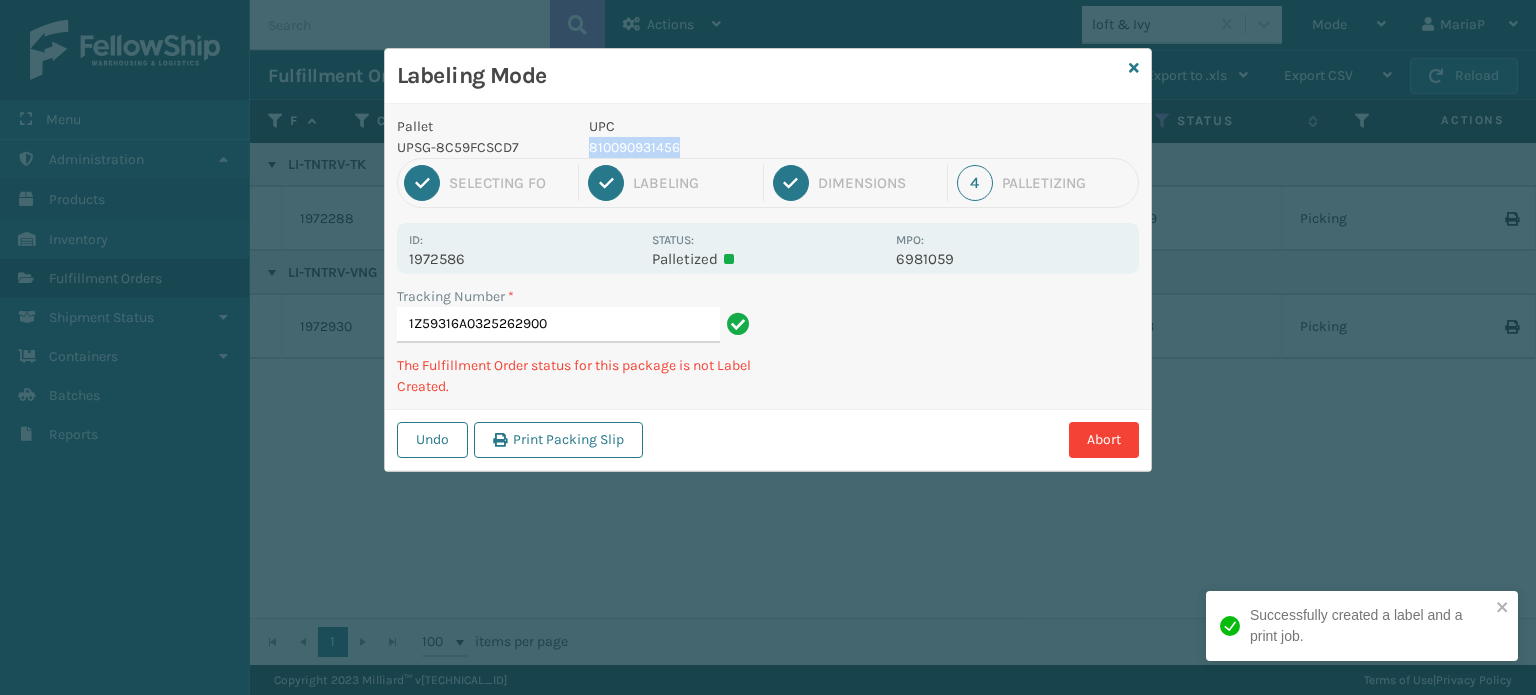 click on "810090931456" at bounding box center (736, 147) 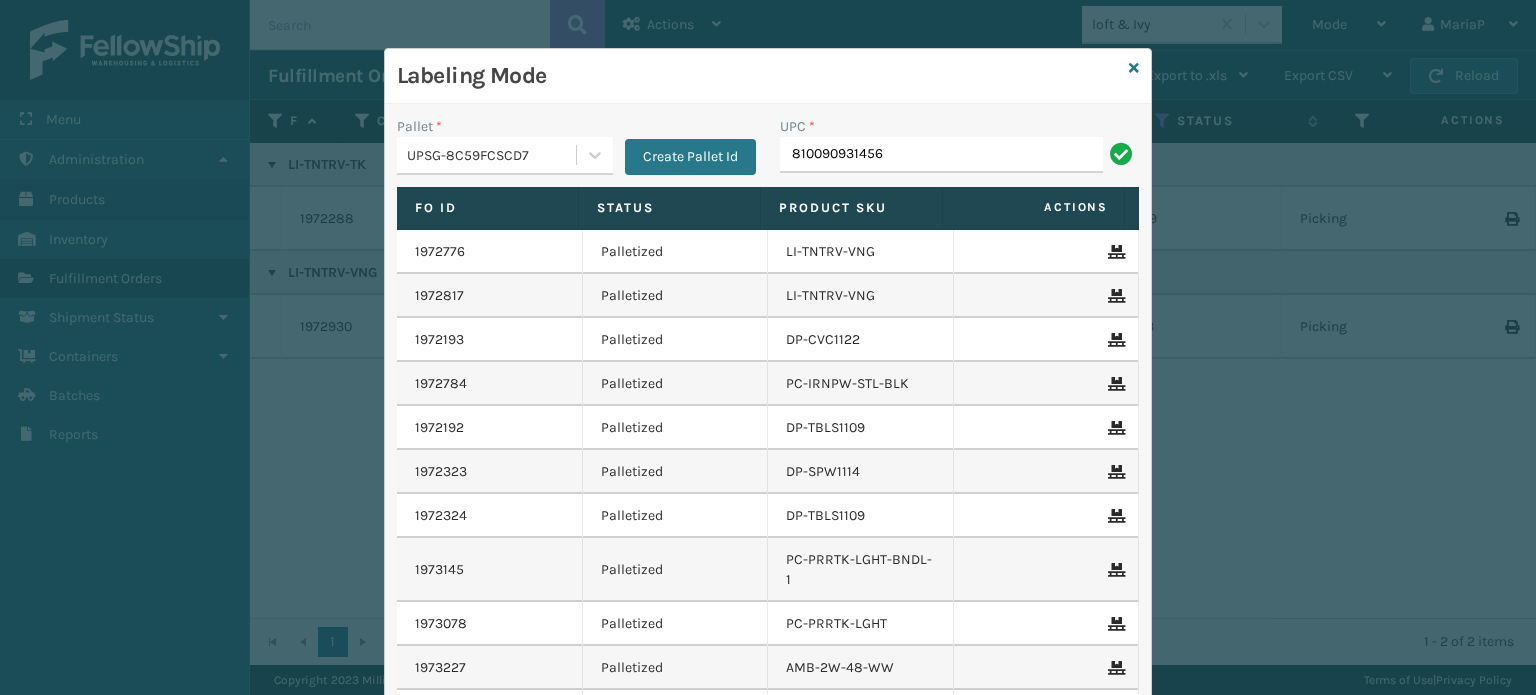 type on "810090931456" 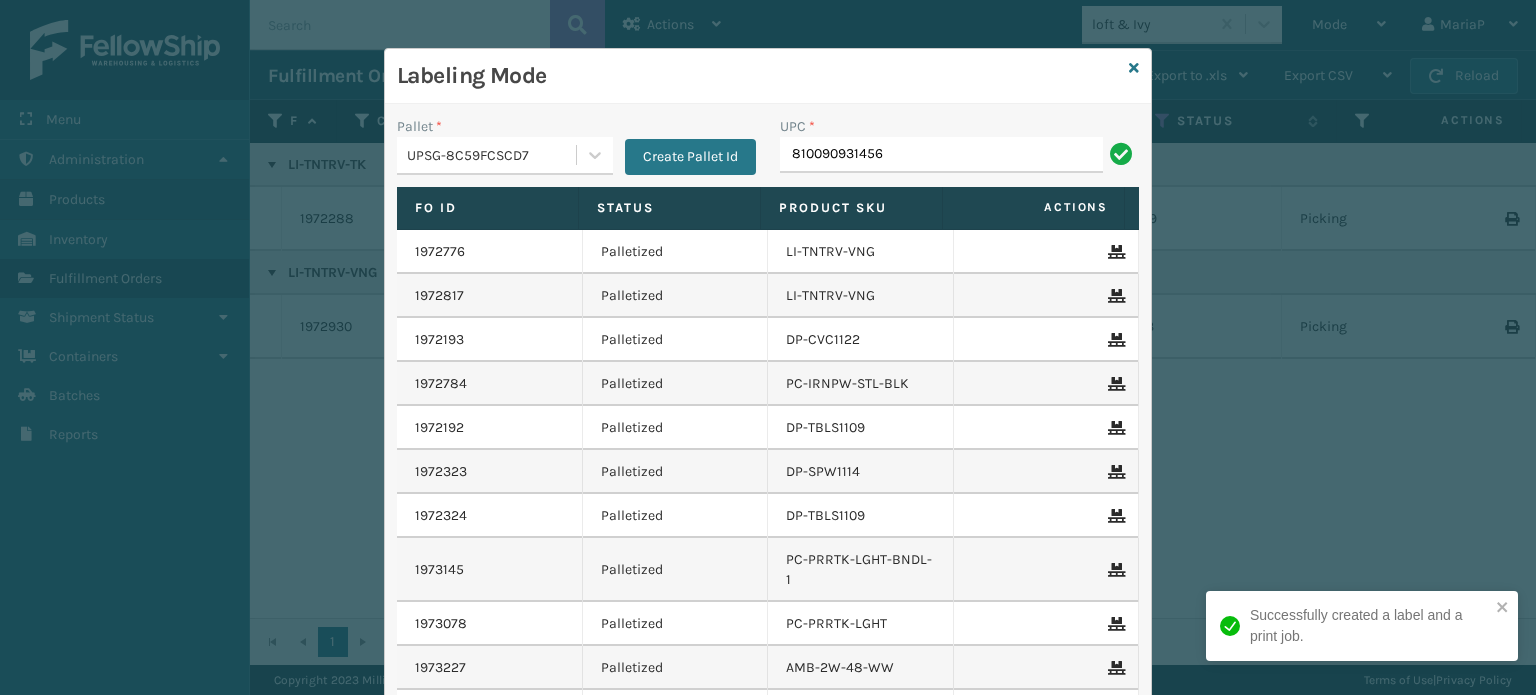 type on "810090931456" 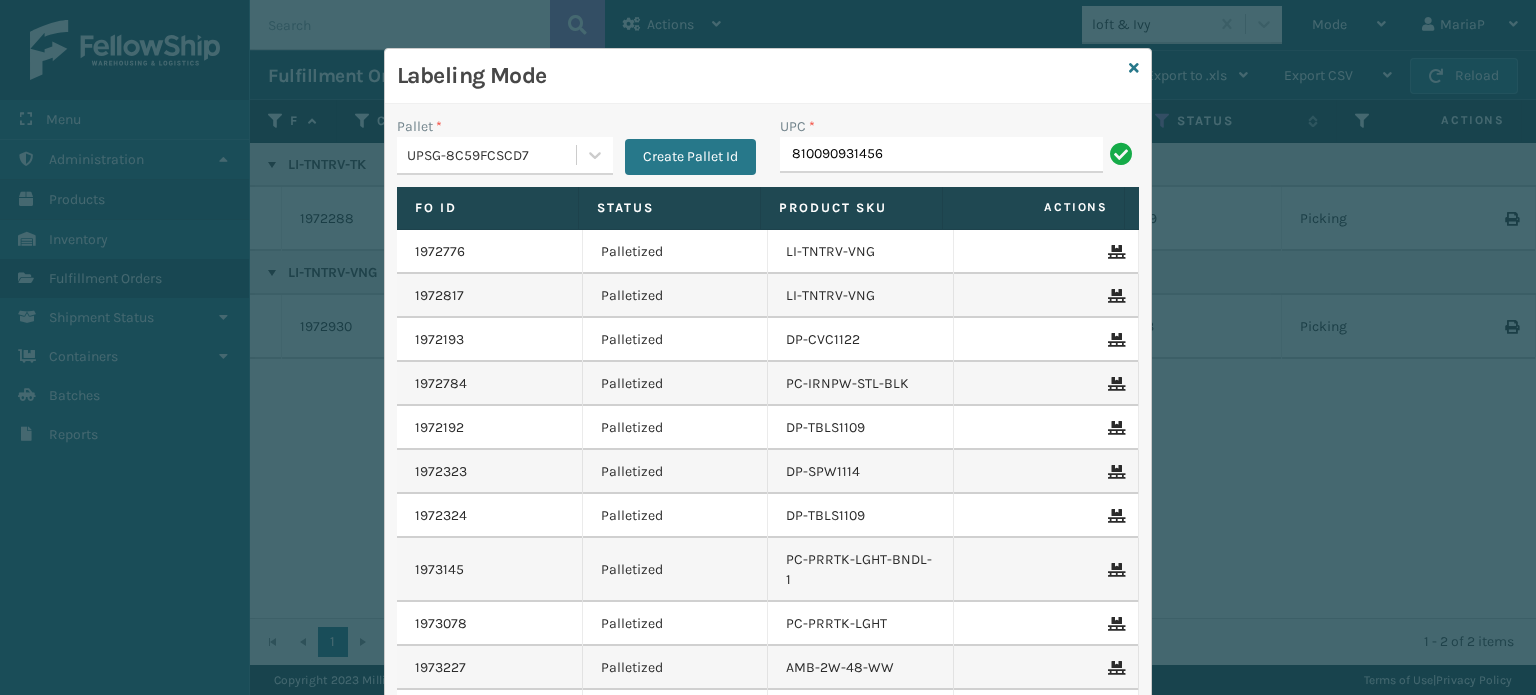 type on "810090931456" 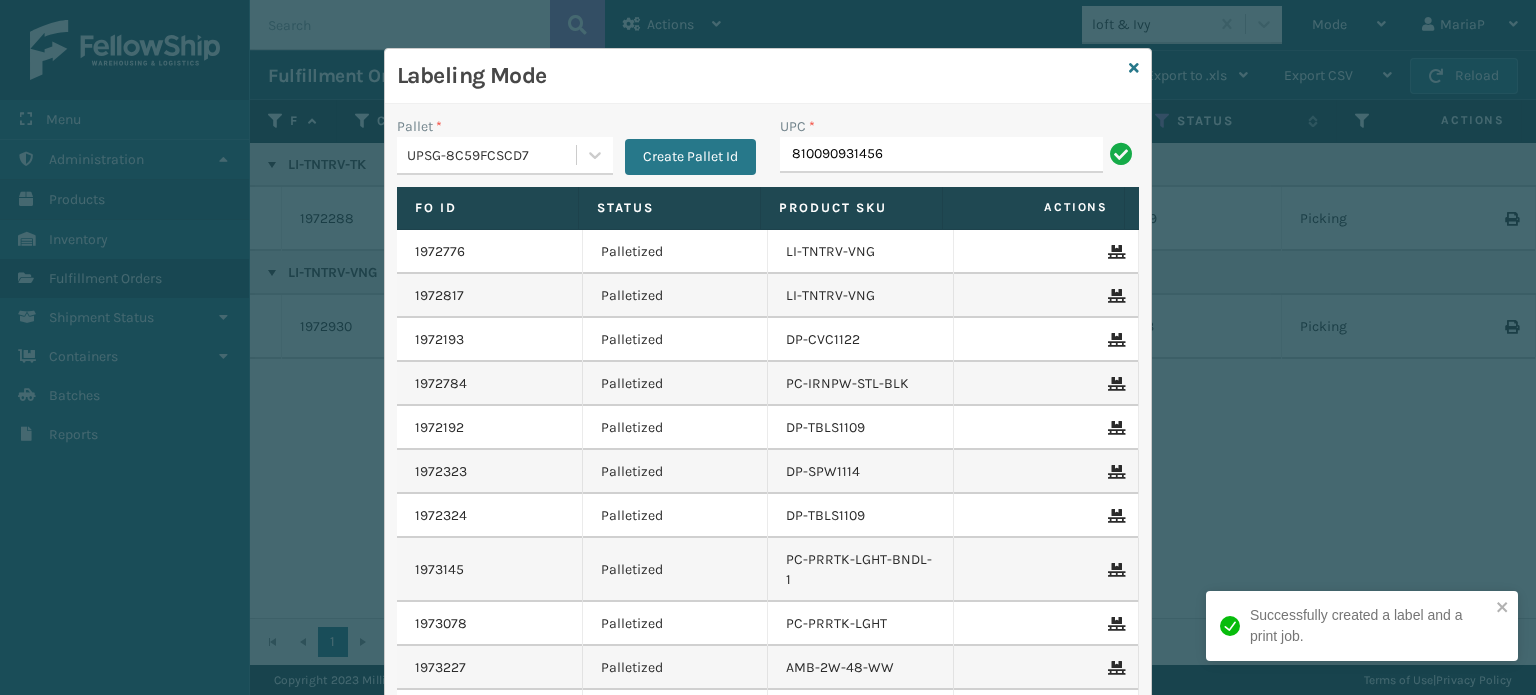 type on "810090931456" 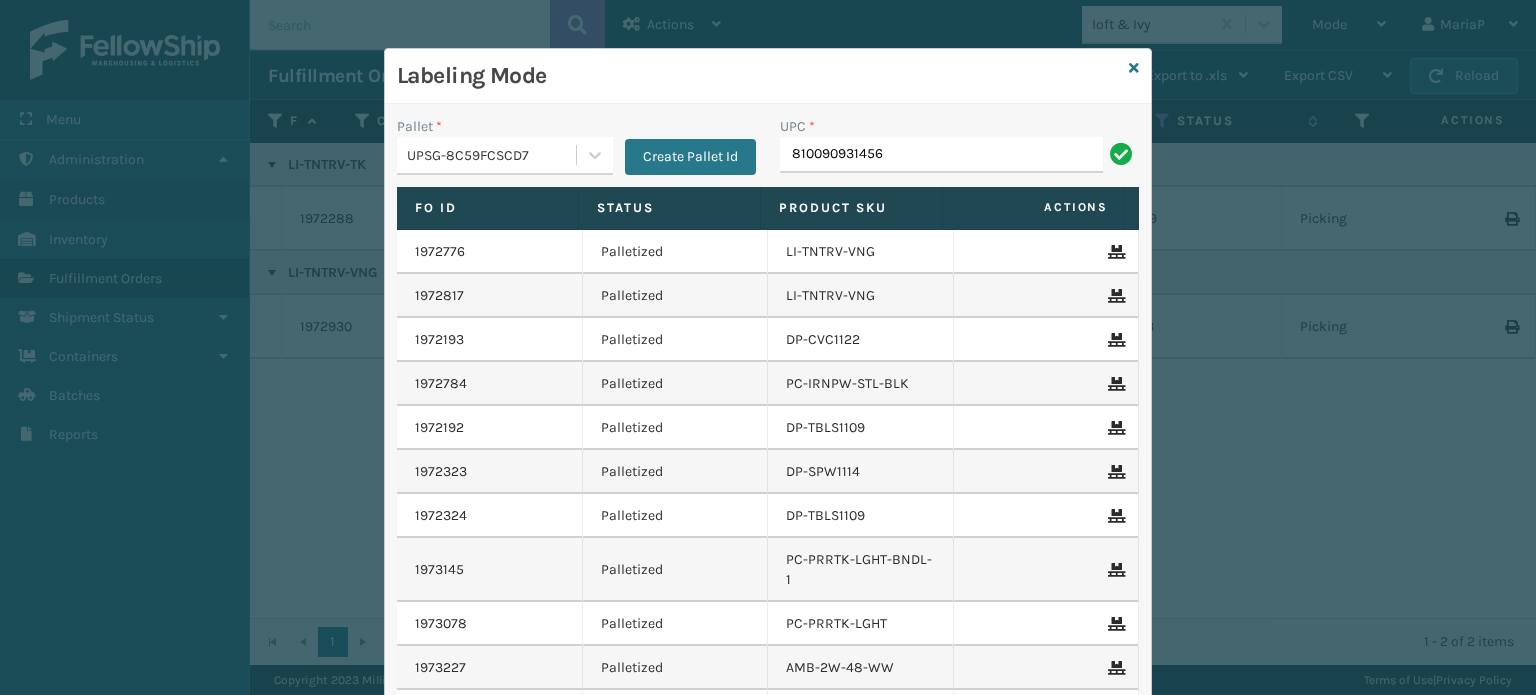 type on "810090931456" 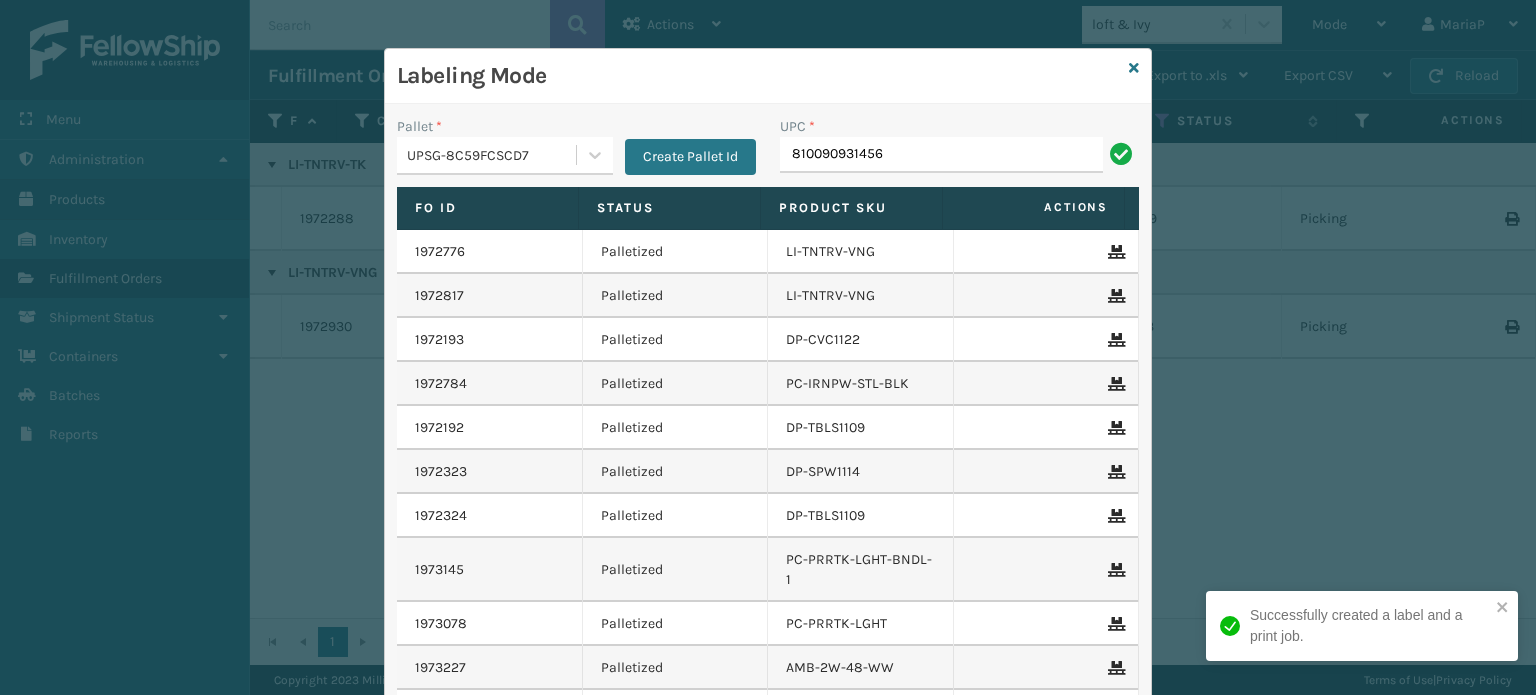 type on "810090931456" 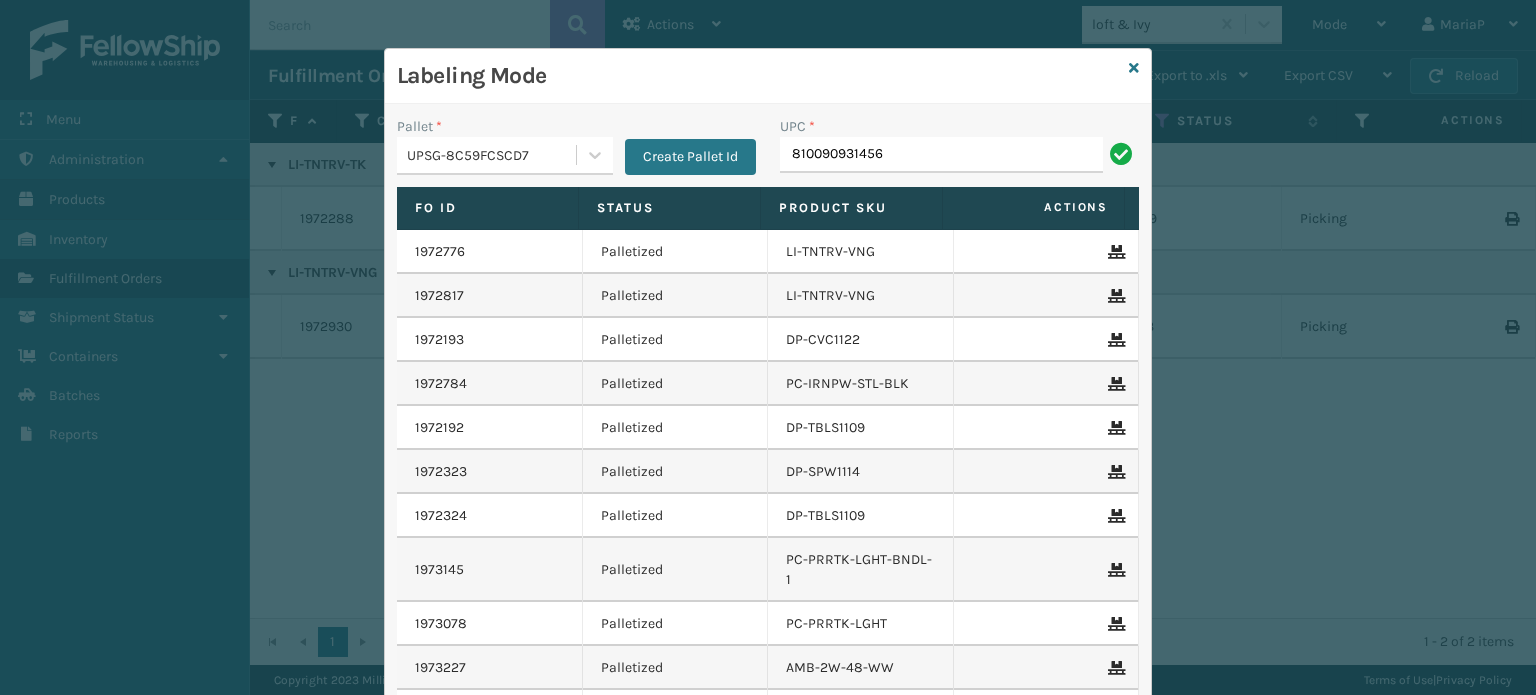 type on "810090931456" 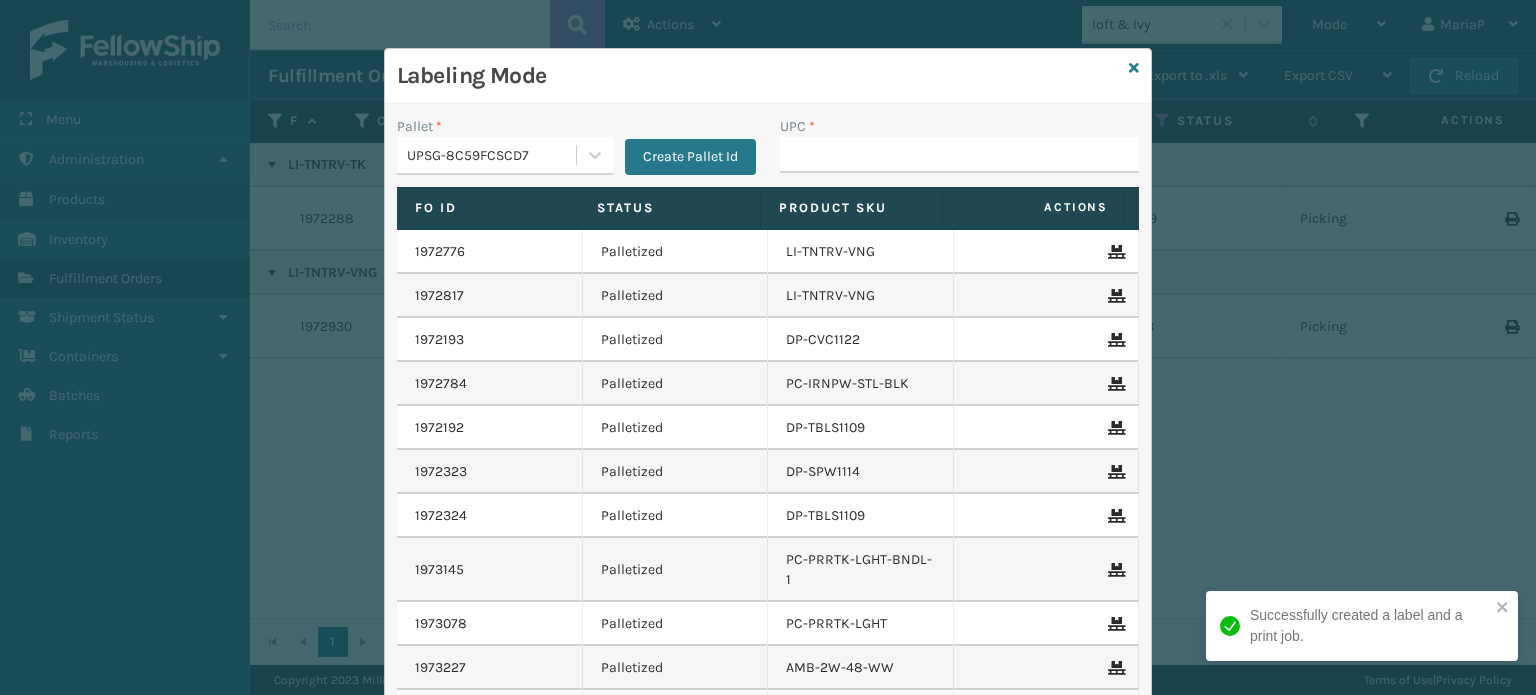click on "Create Pallet Id" at bounding box center [690, 157] 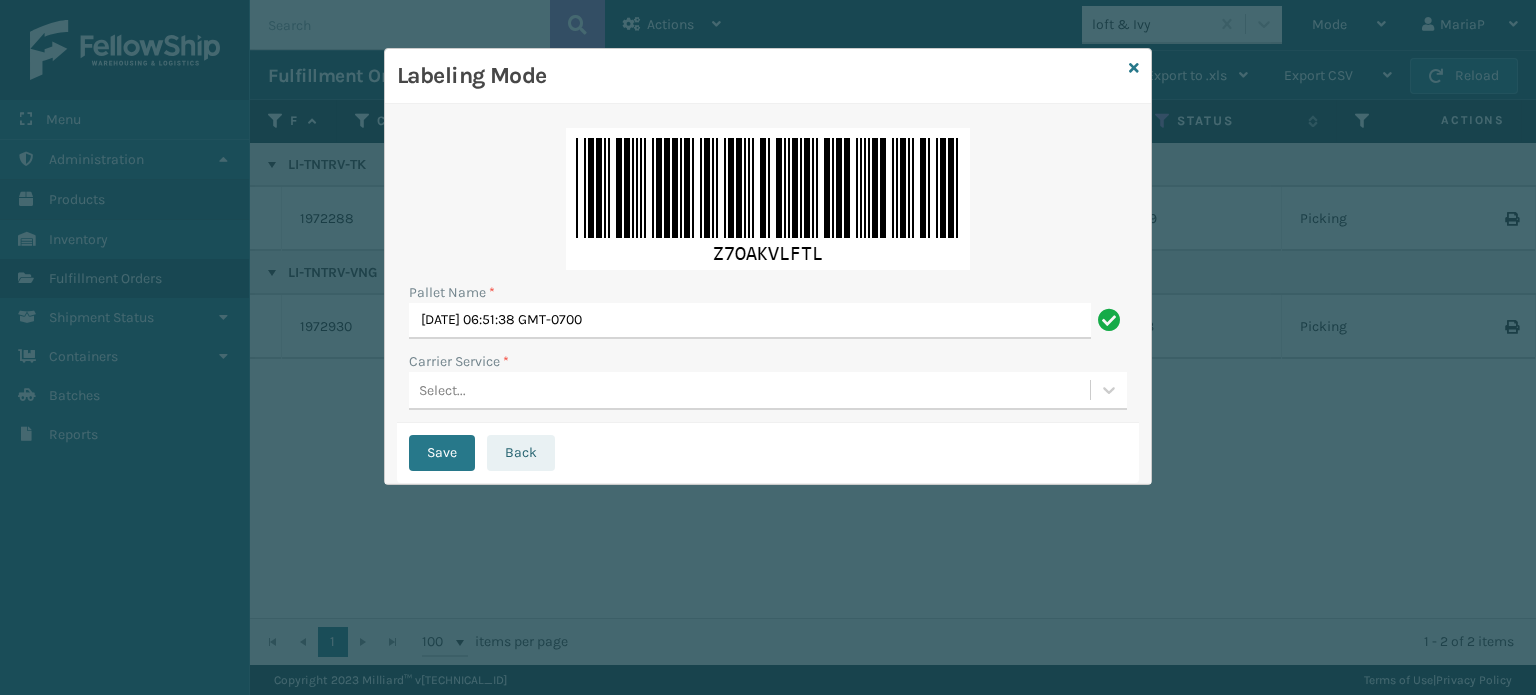 click on "Back" at bounding box center (521, 453) 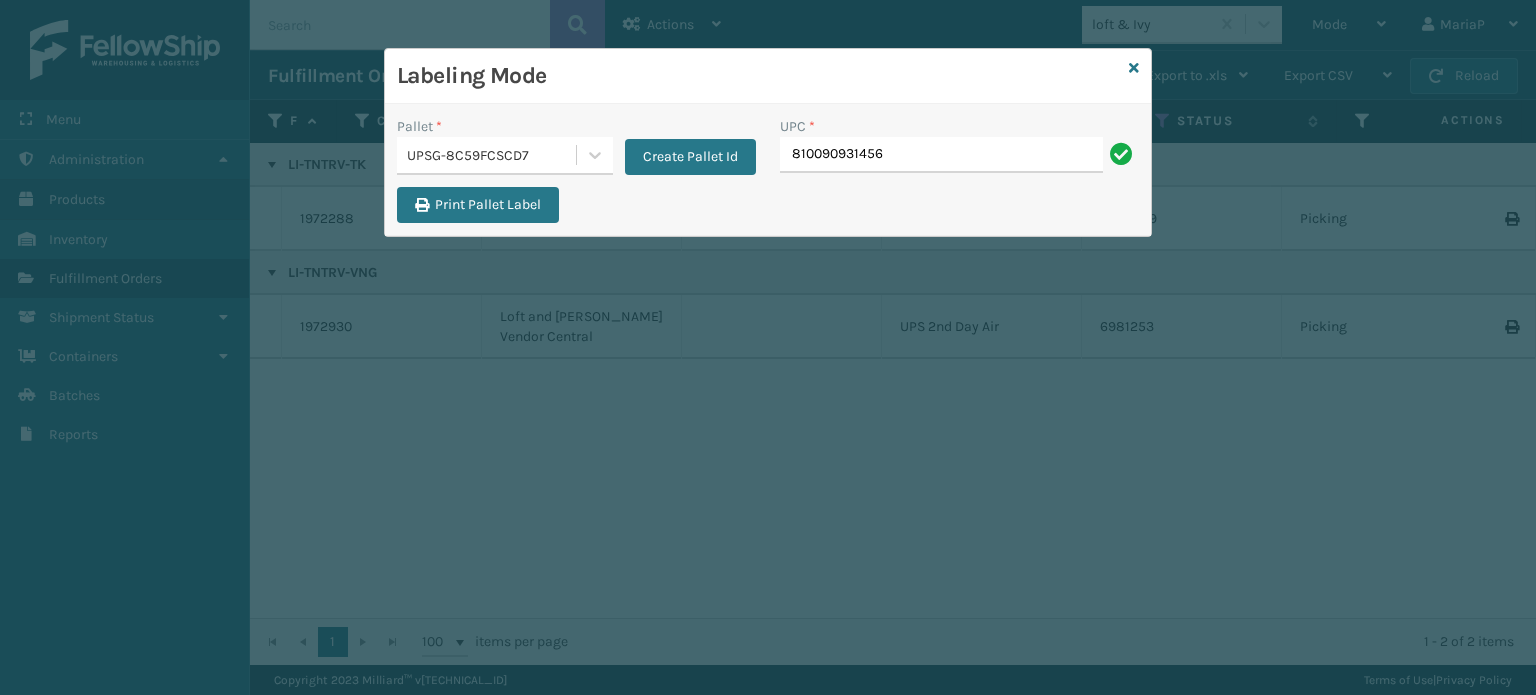 type on "810090931456" 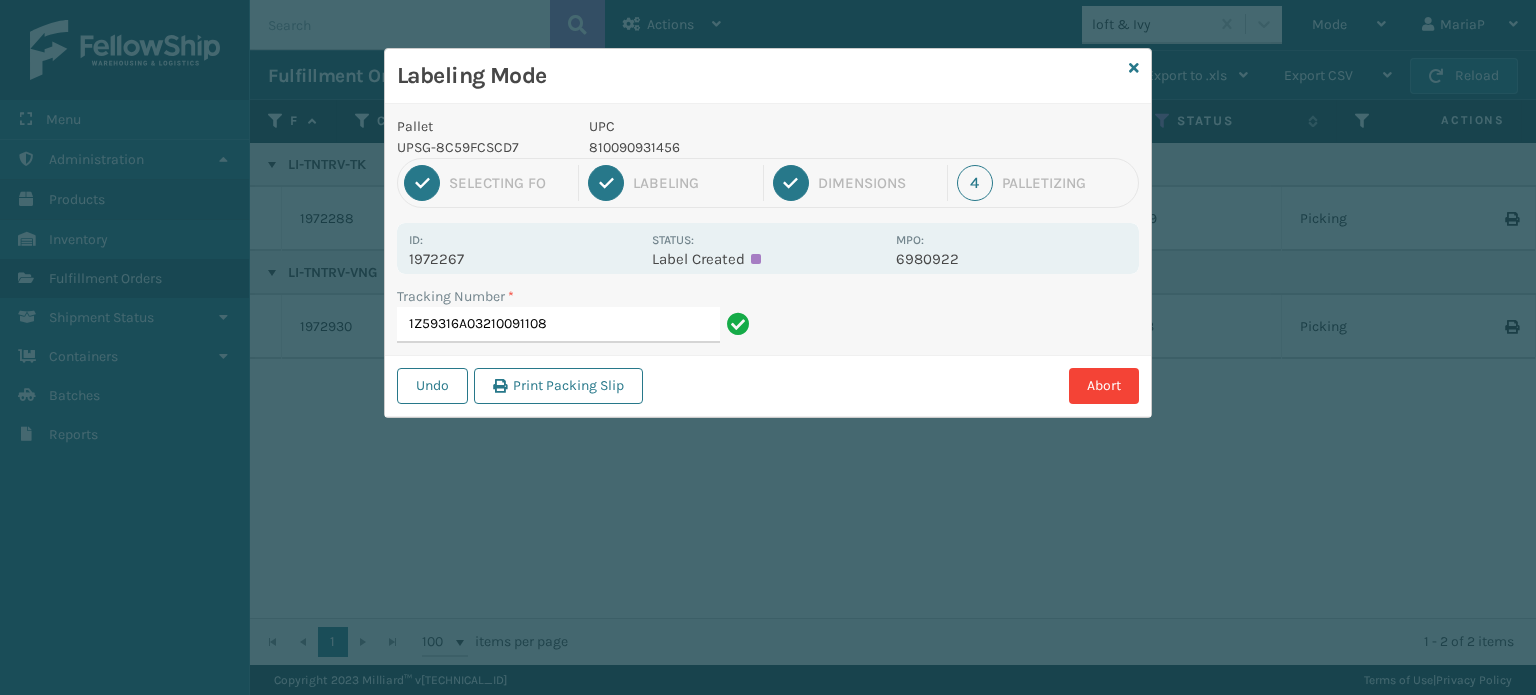 type on "1Z59316A0321009110" 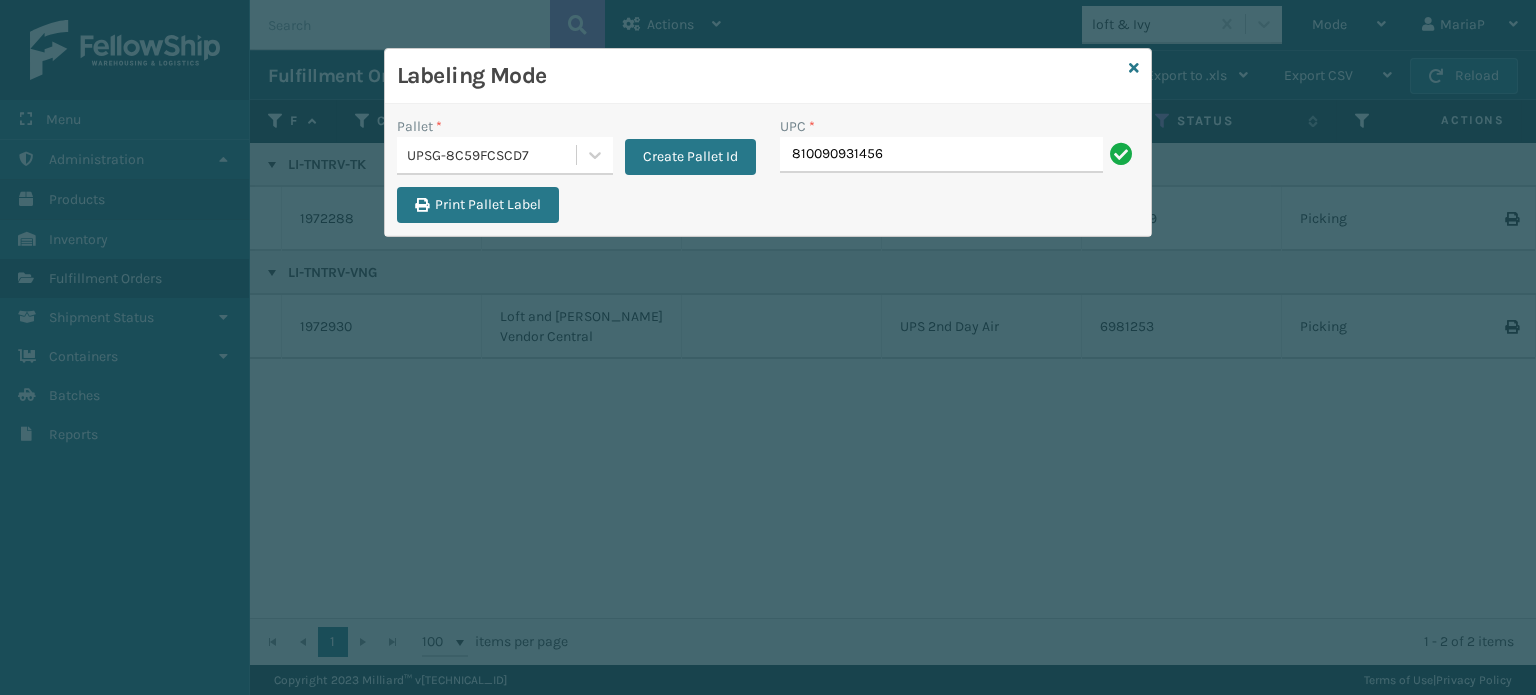 type on "810090931456" 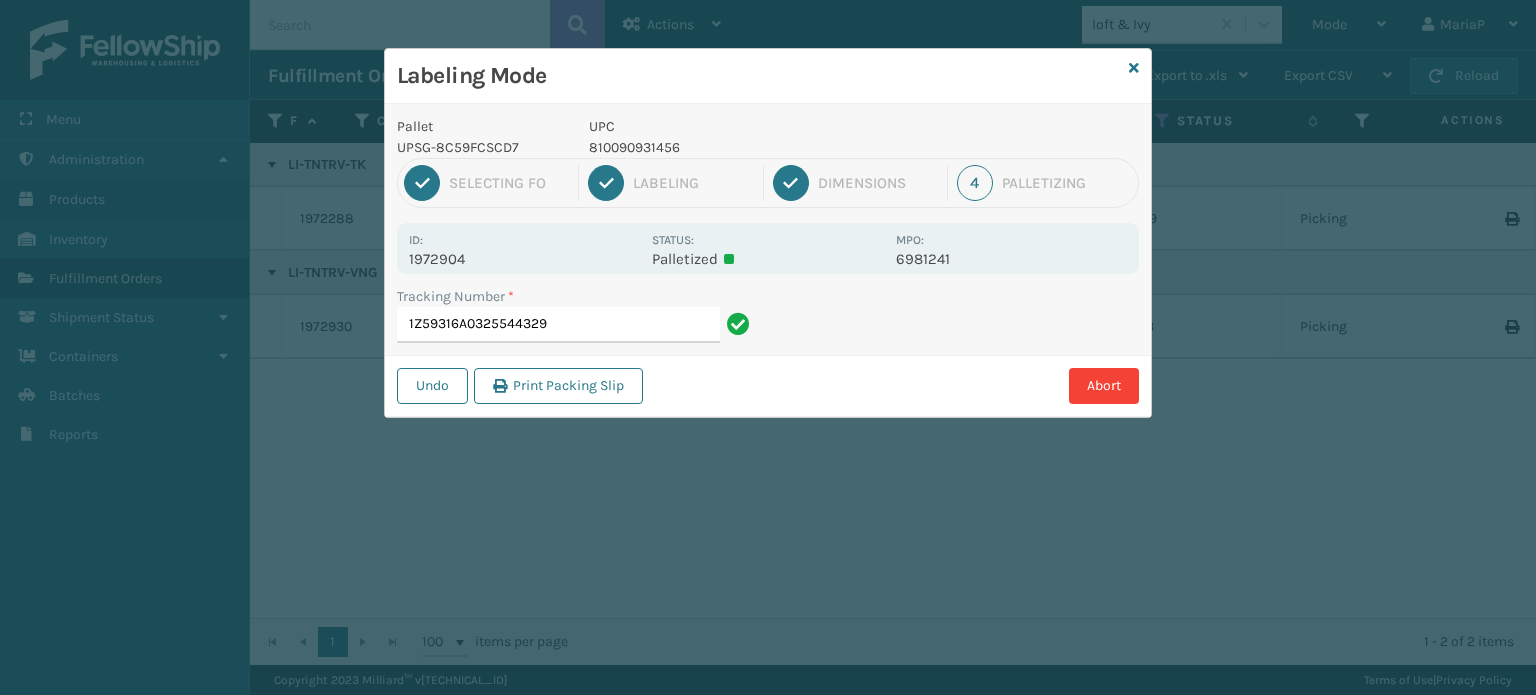 type on "1Z59316A0325544329810090931456" 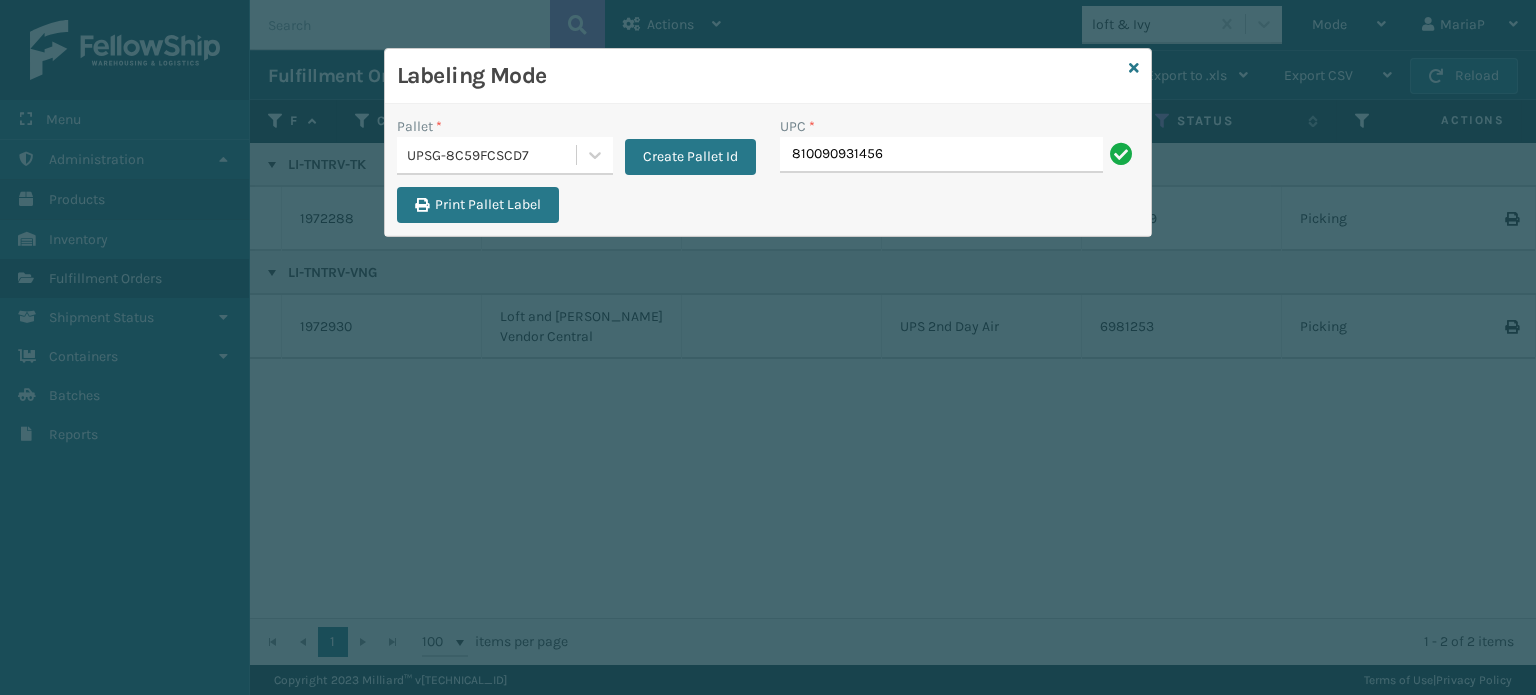 type on "810090931456" 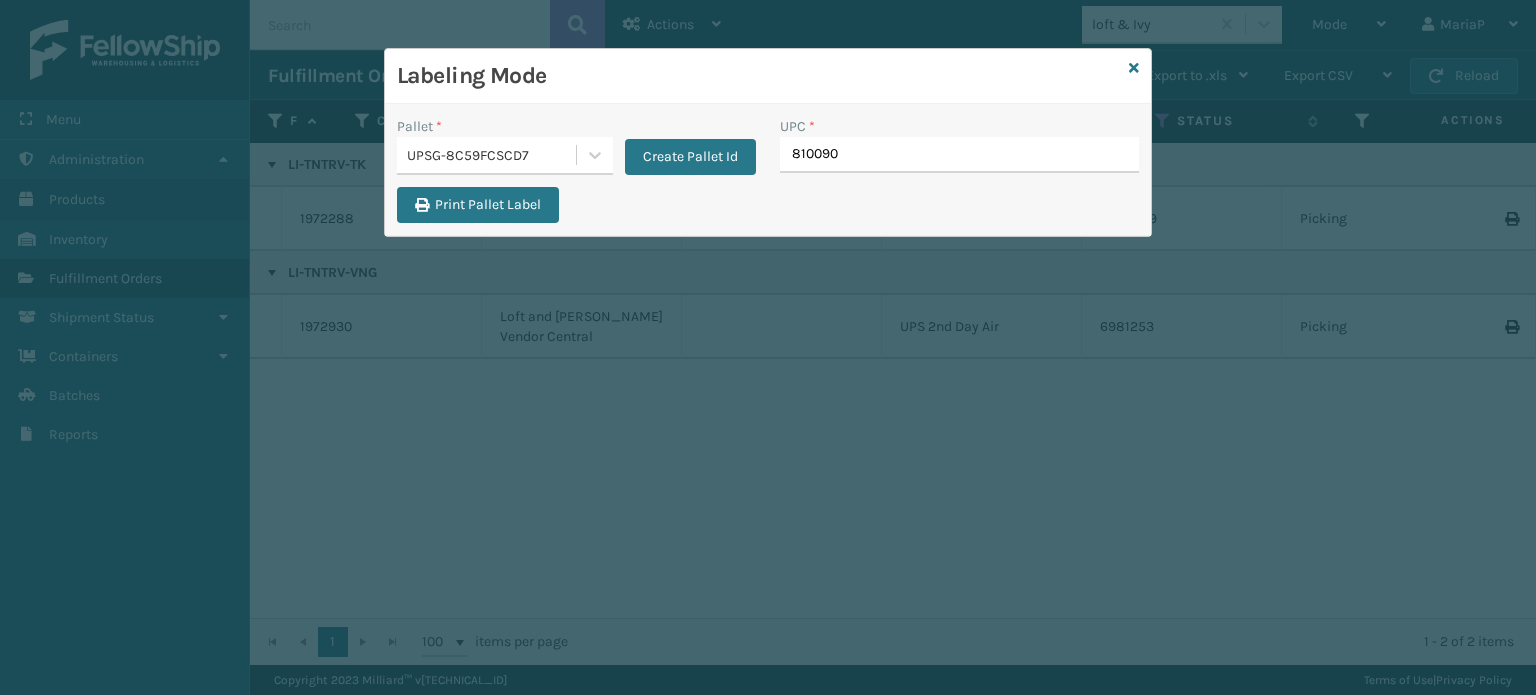 type on "8100909" 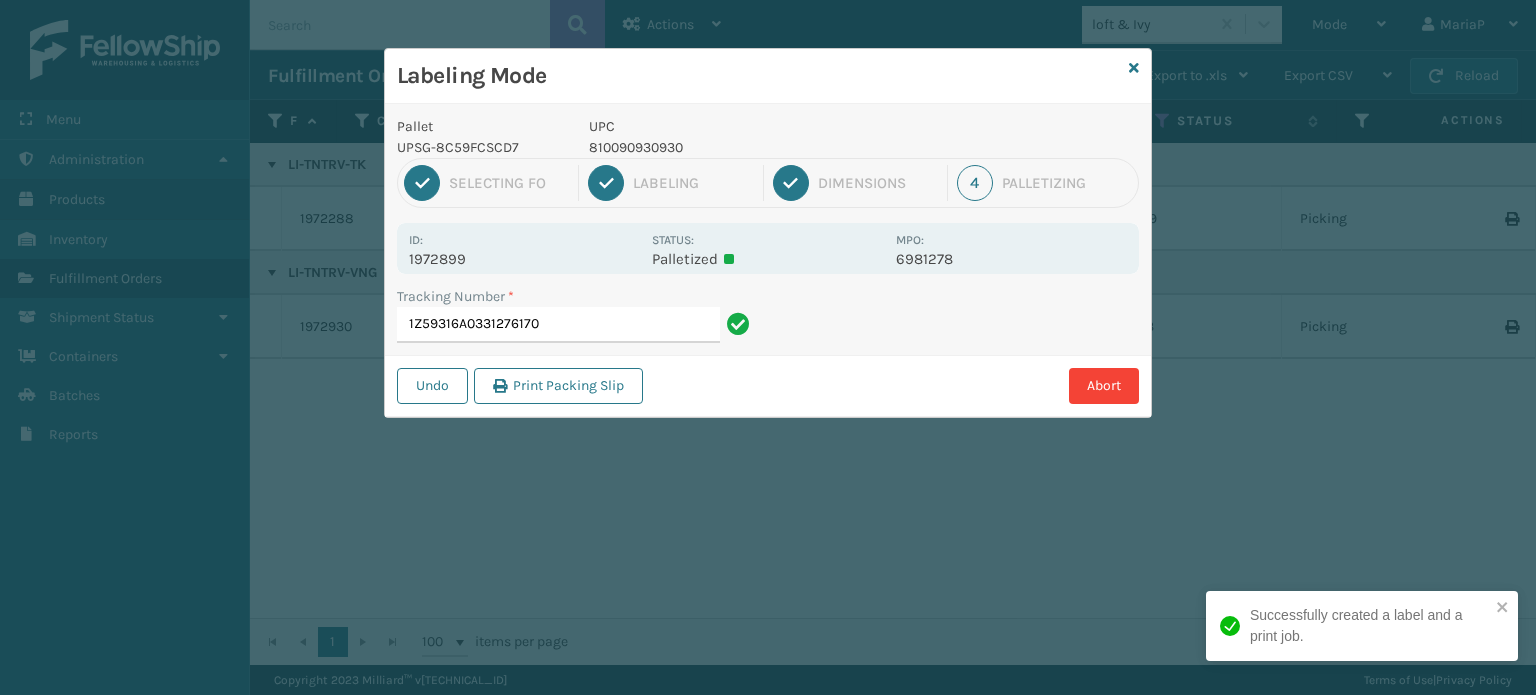 click on "810090930930" at bounding box center [736, 147] 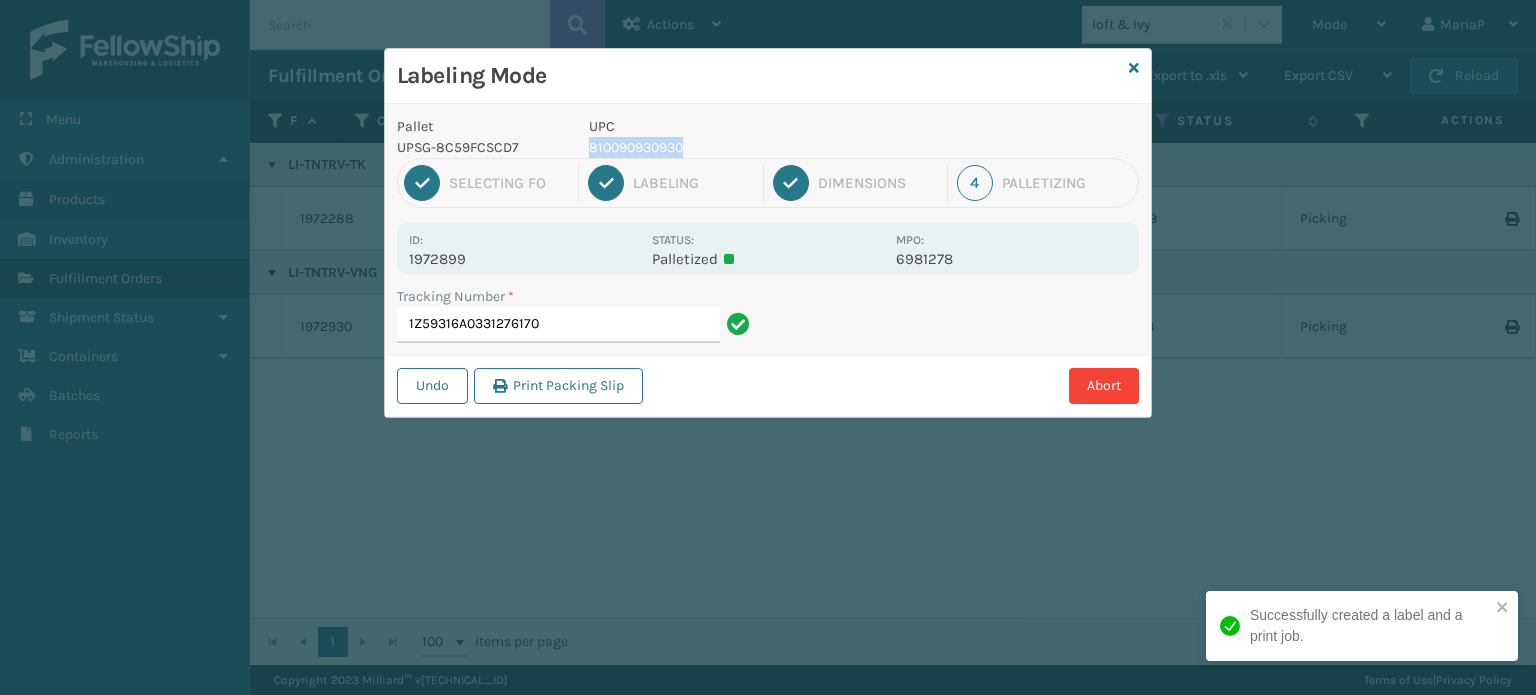 click on "810090930930" at bounding box center [736, 147] 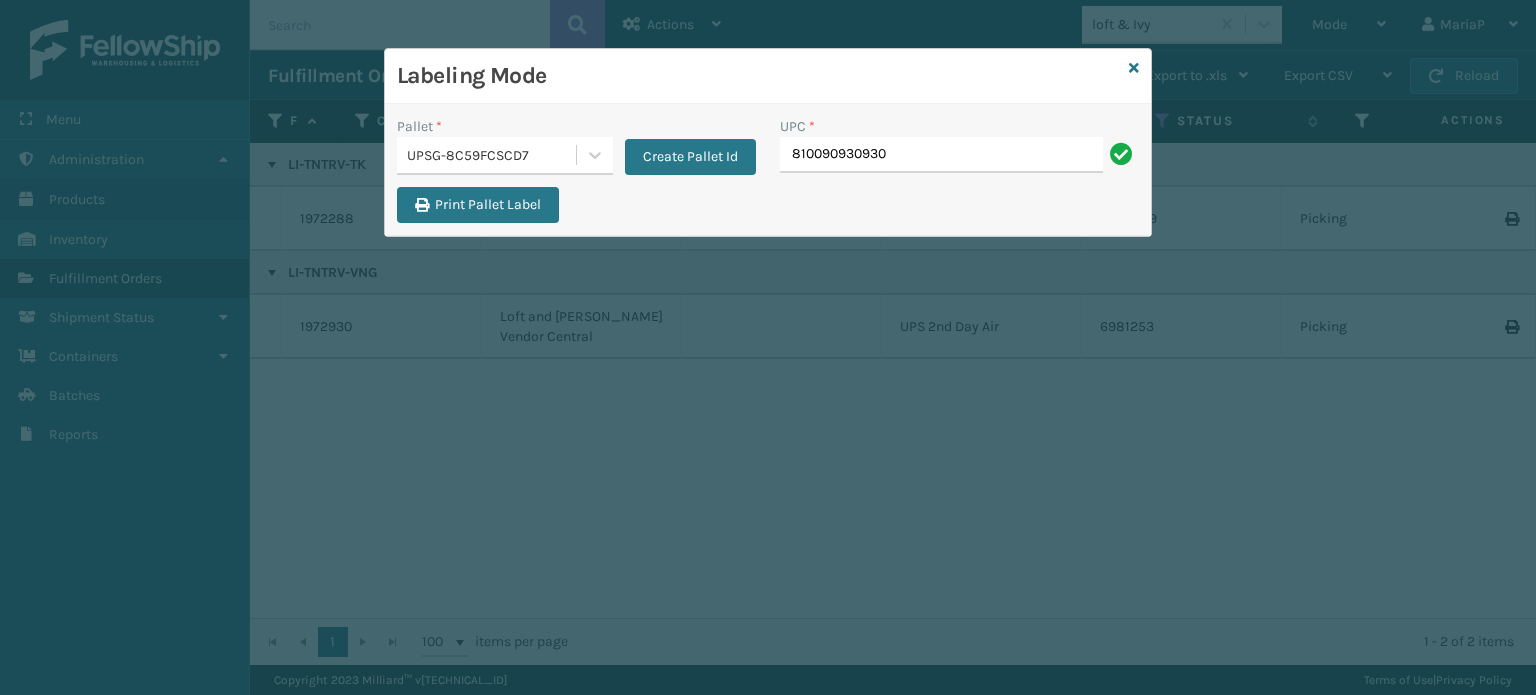 type on "810090930930" 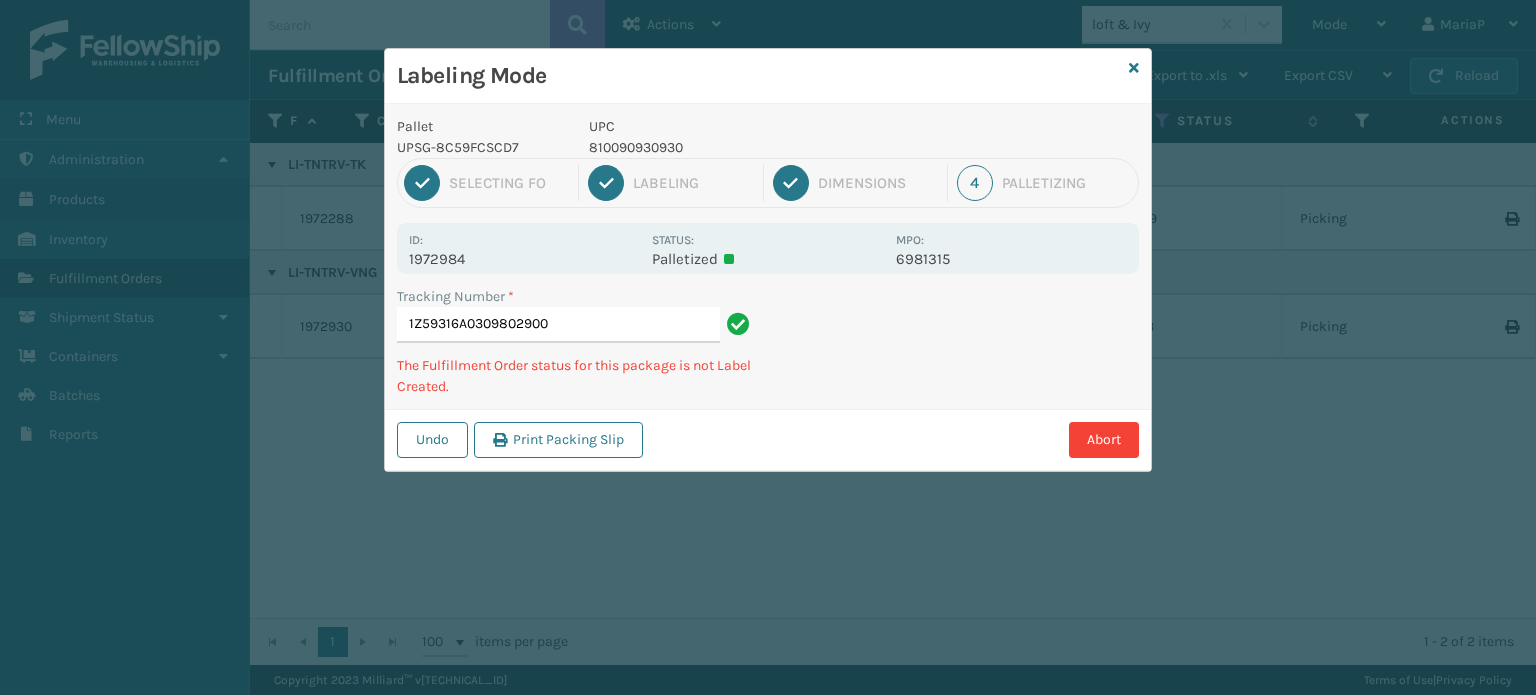 type on "1Z59316A0309802900810090930930" 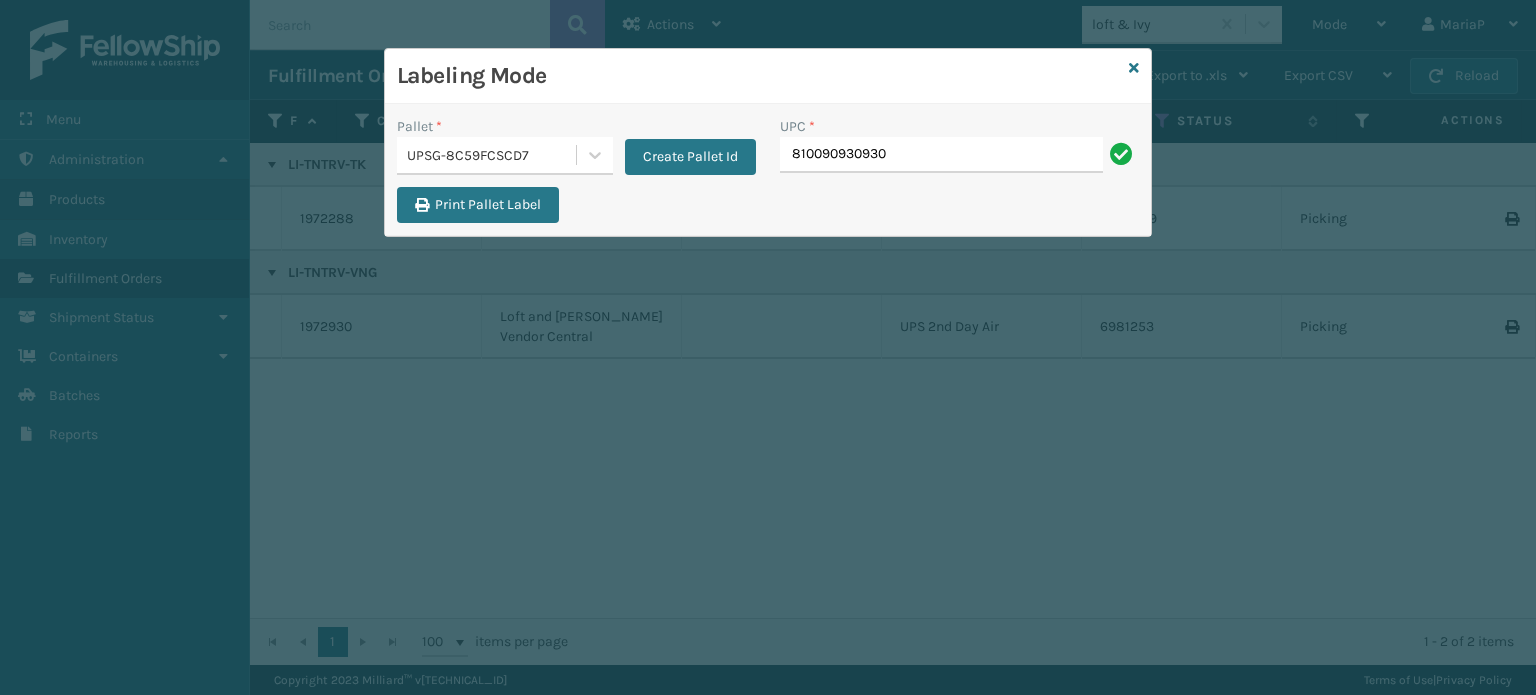 type on "810090930930" 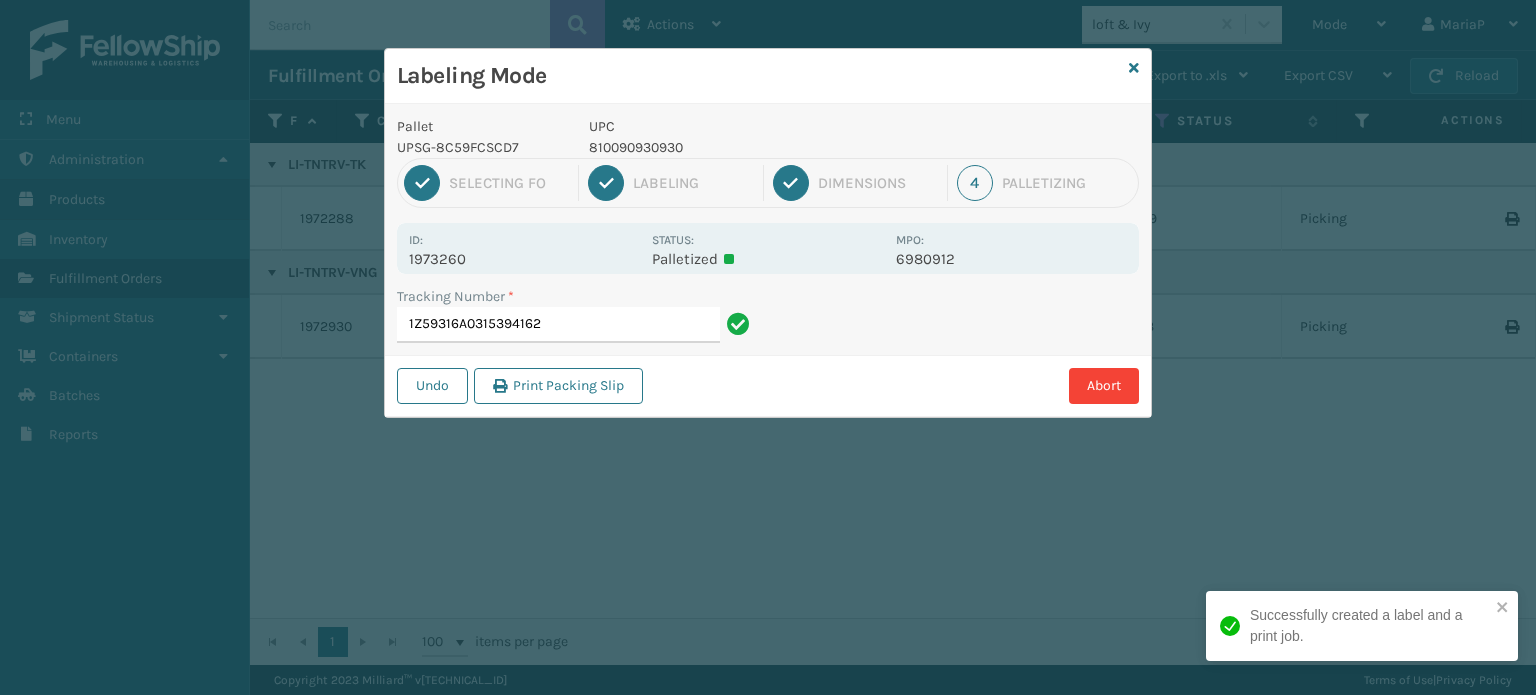 type on "1Z59316A0315394162810090930930" 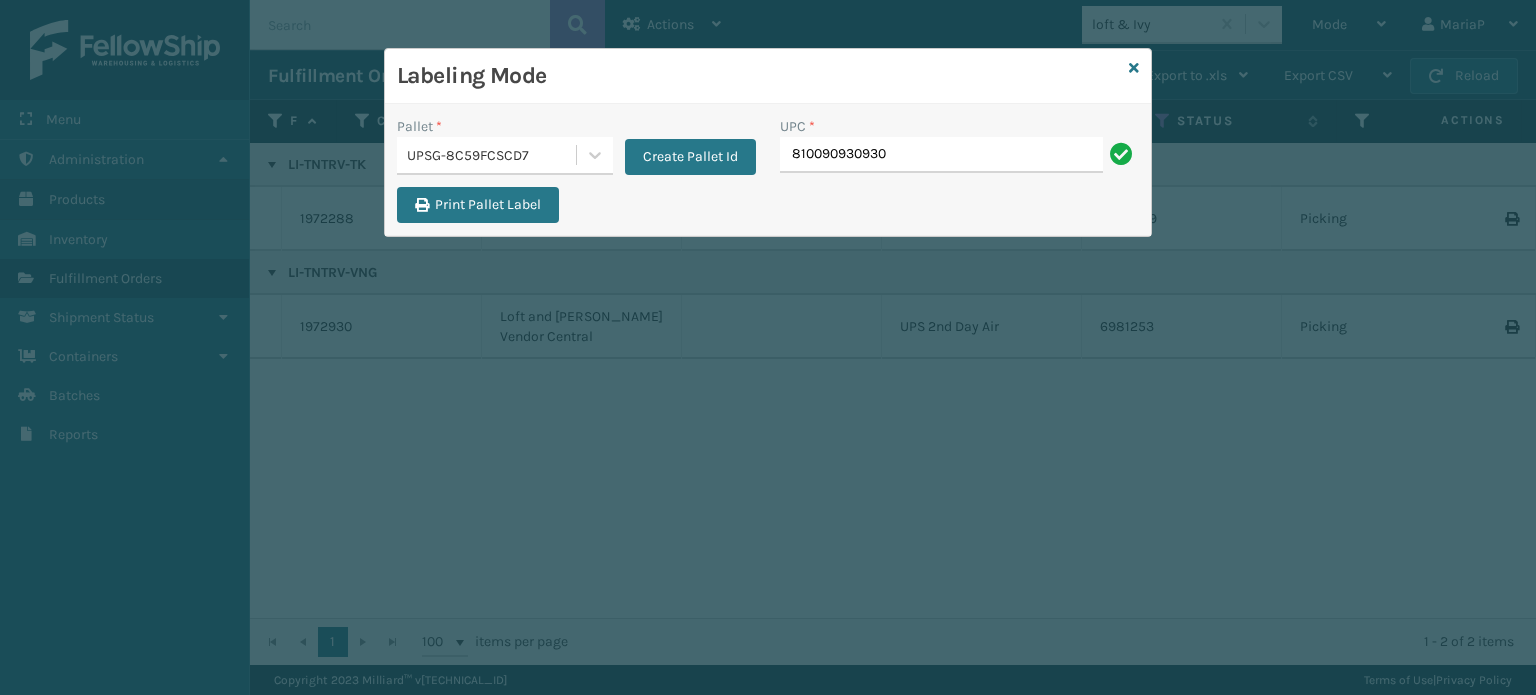 type on "810090930930" 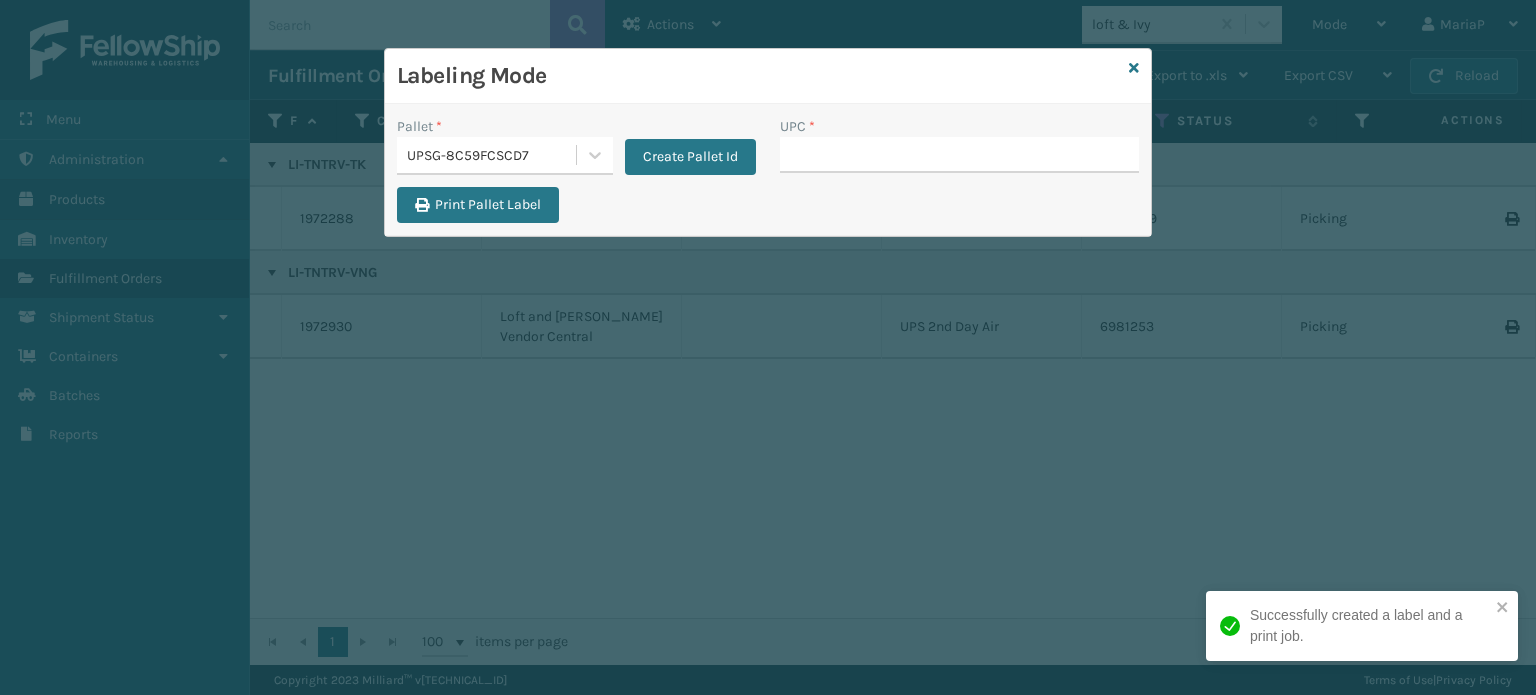 type on "810090930930" 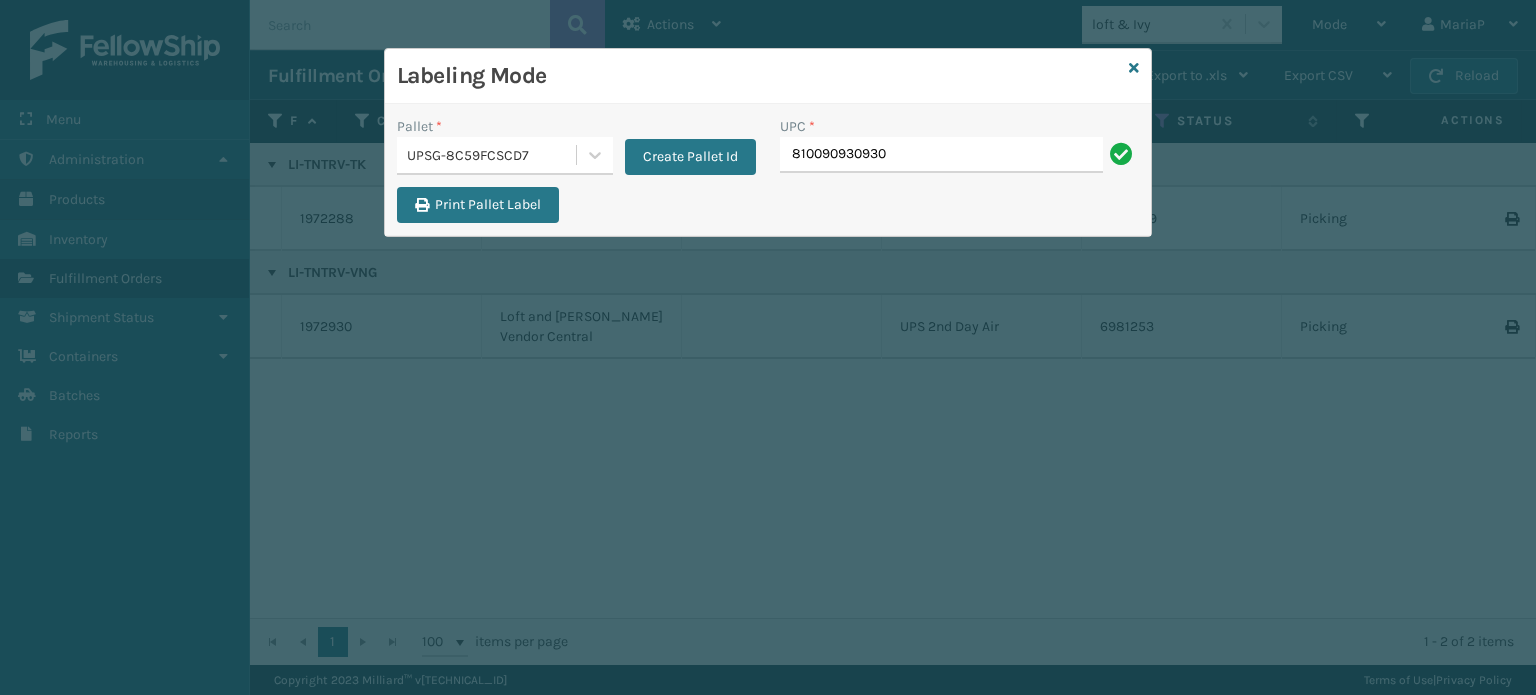 type on "810090930930" 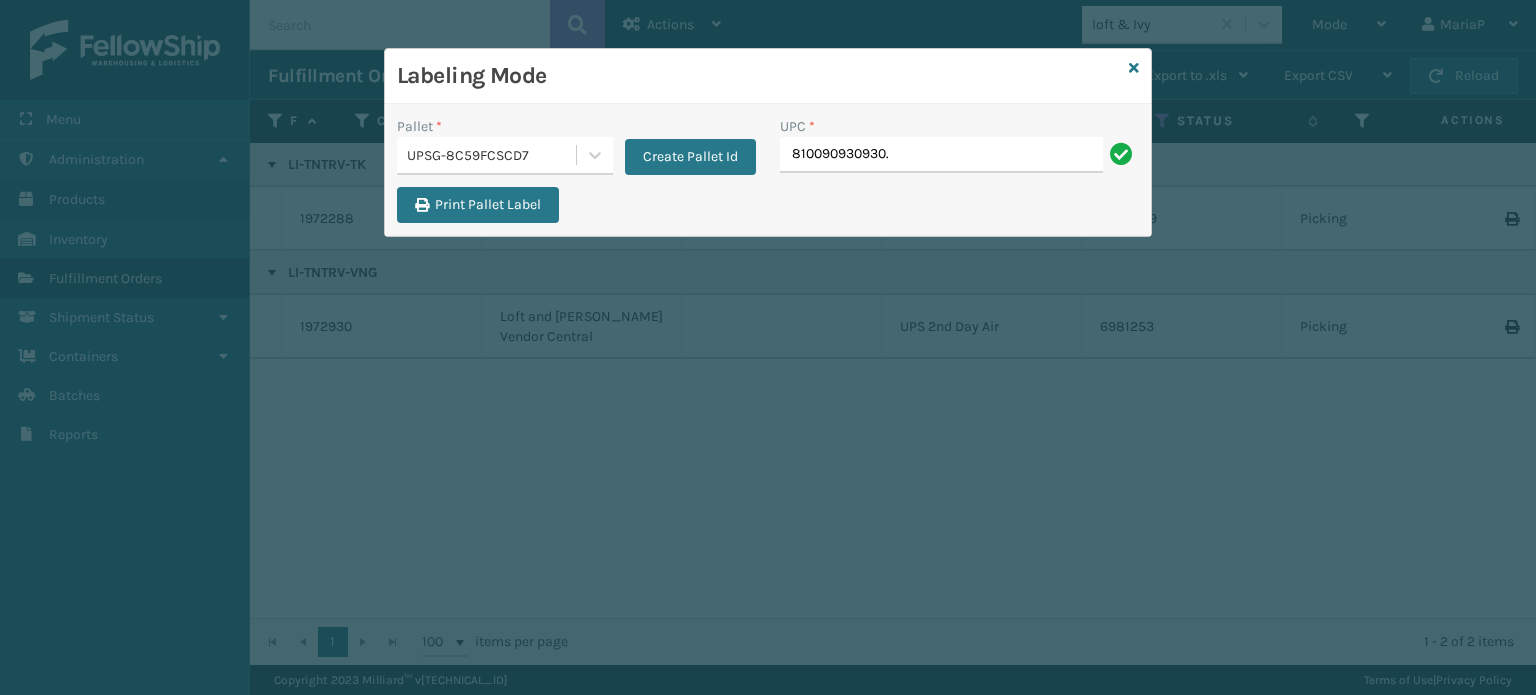 type on "810090930930." 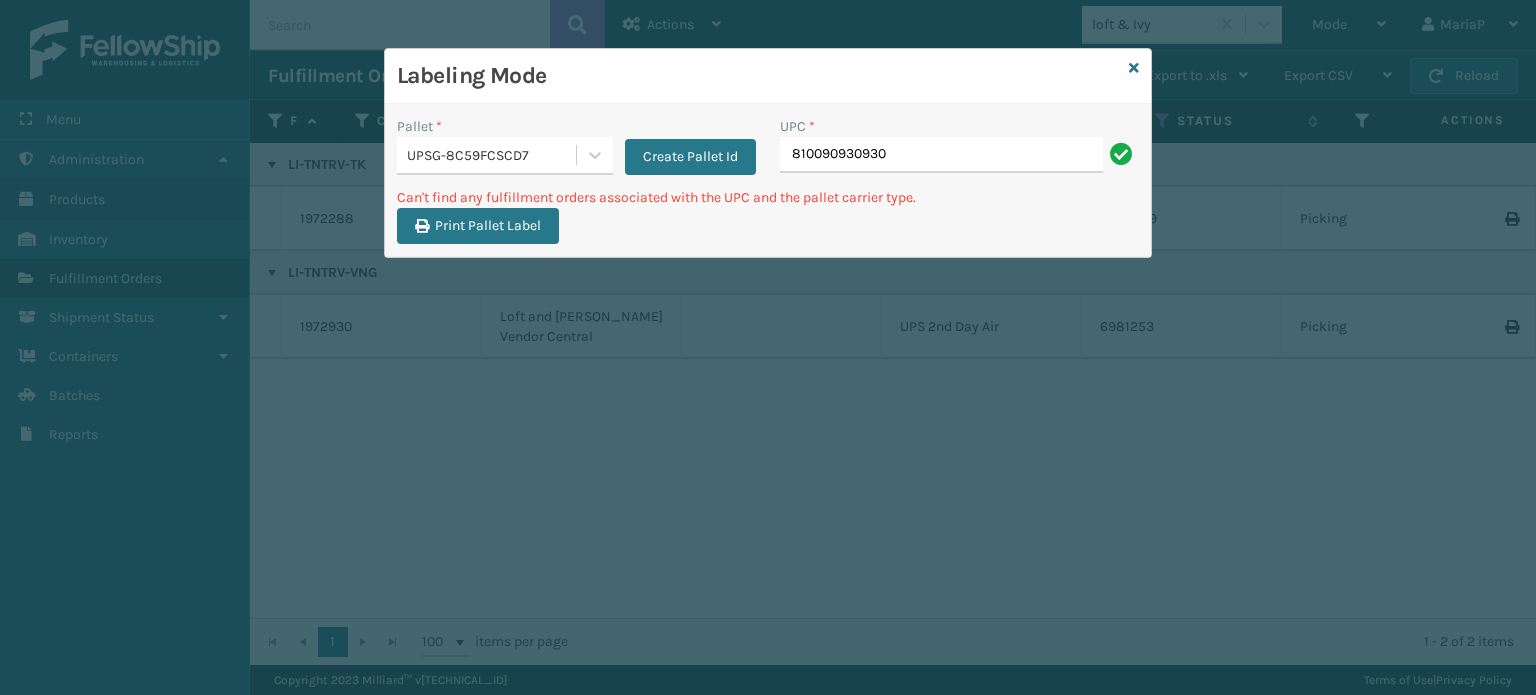 type on "810090930930" 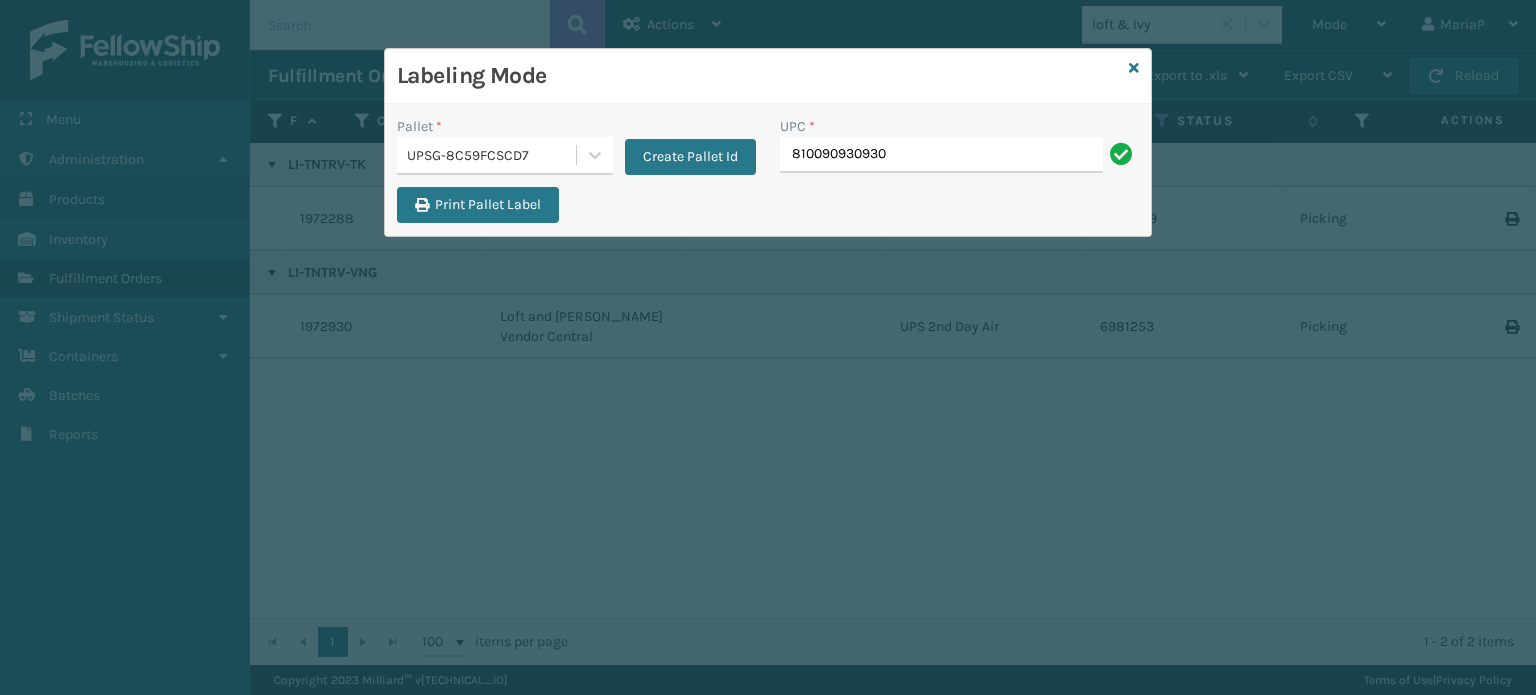 type on "810090930930" 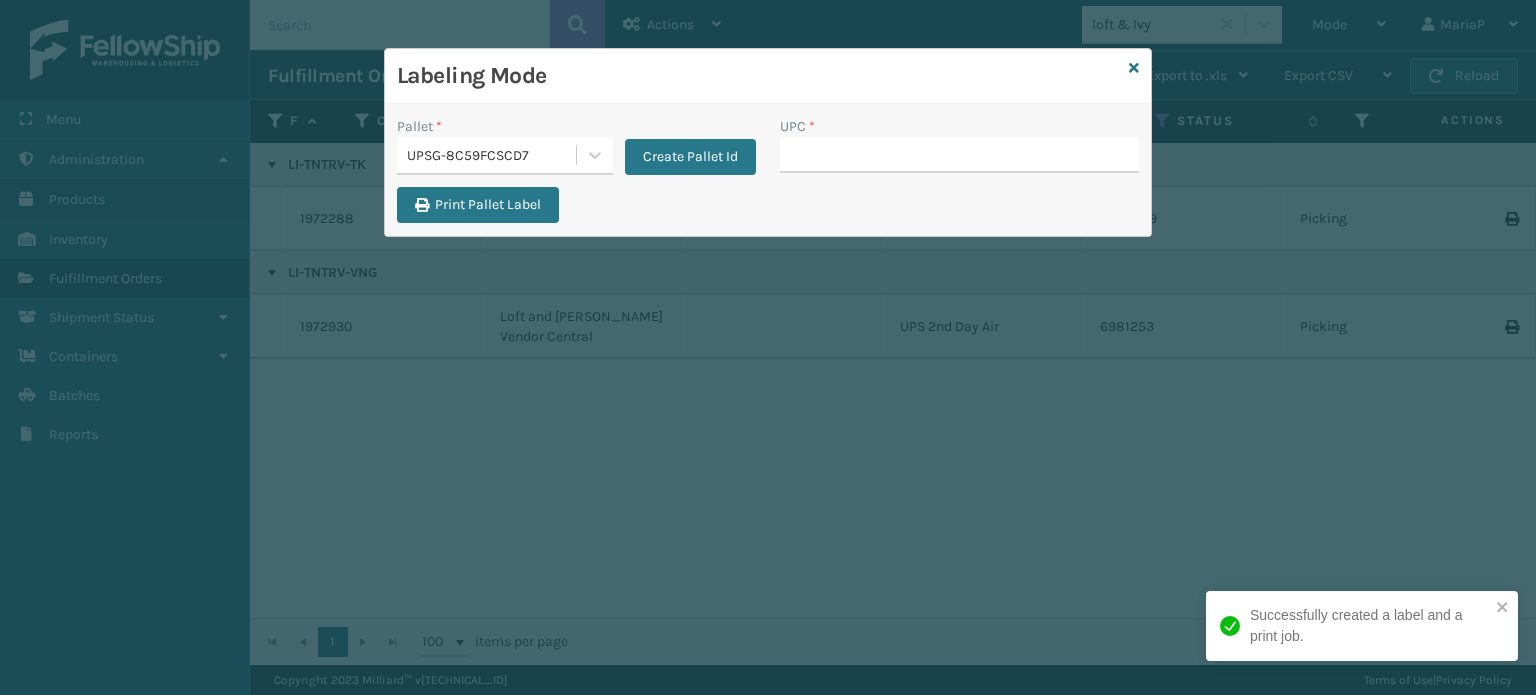 type on "810090930930" 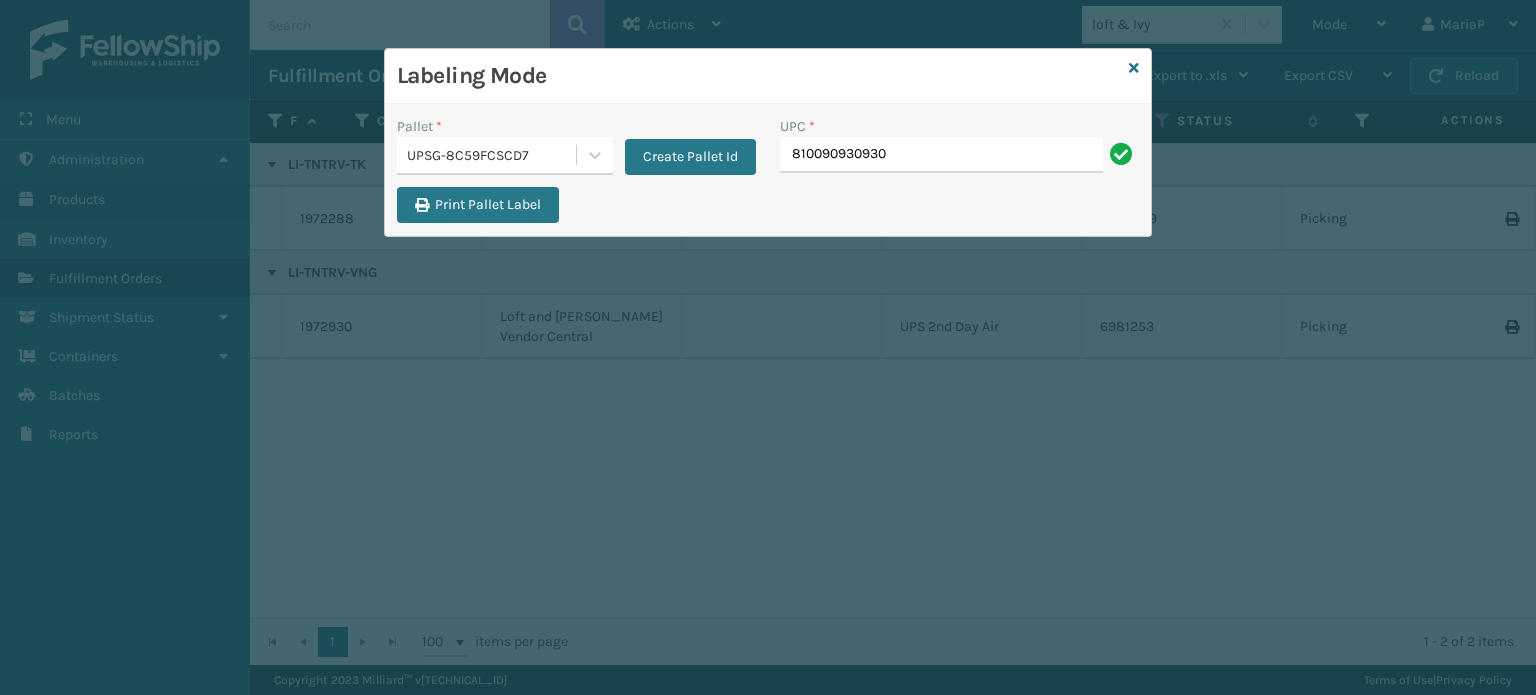 type on "810090930930" 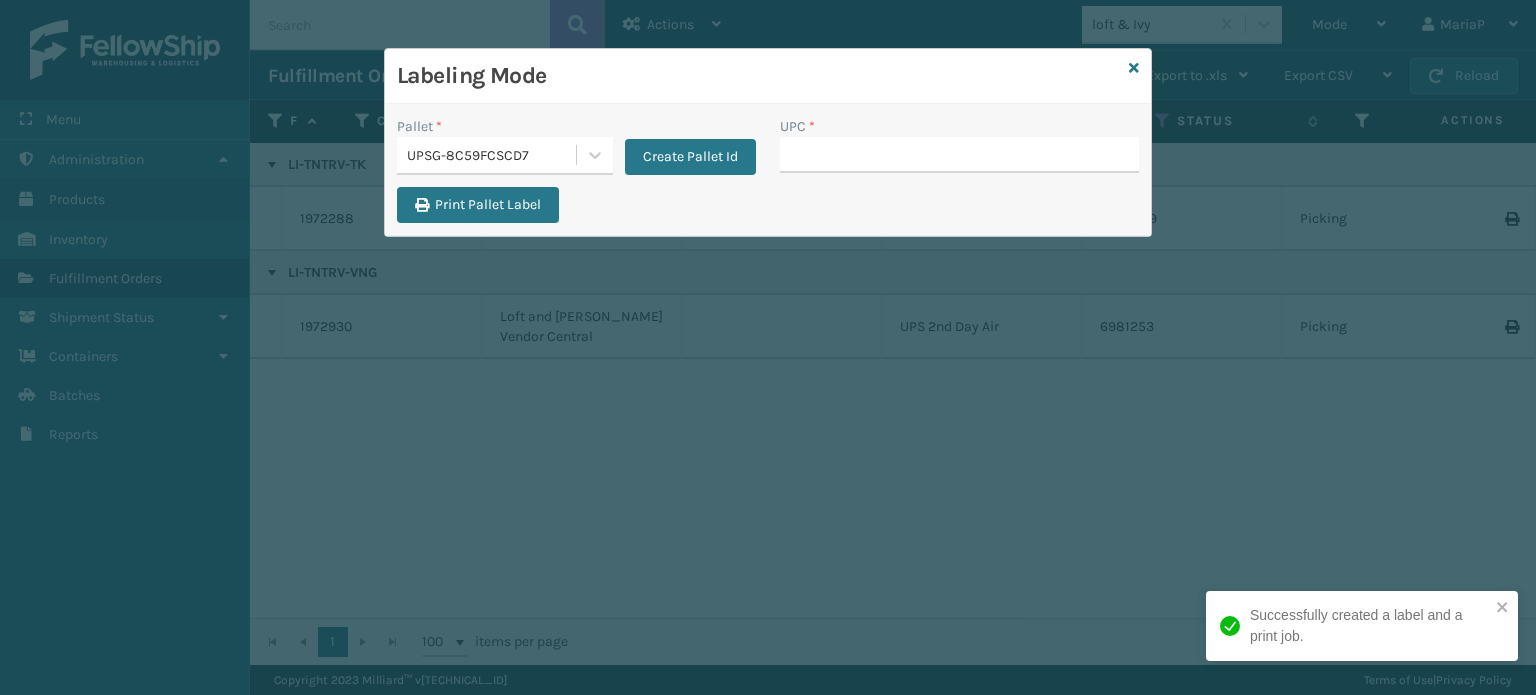 type on "810090930930" 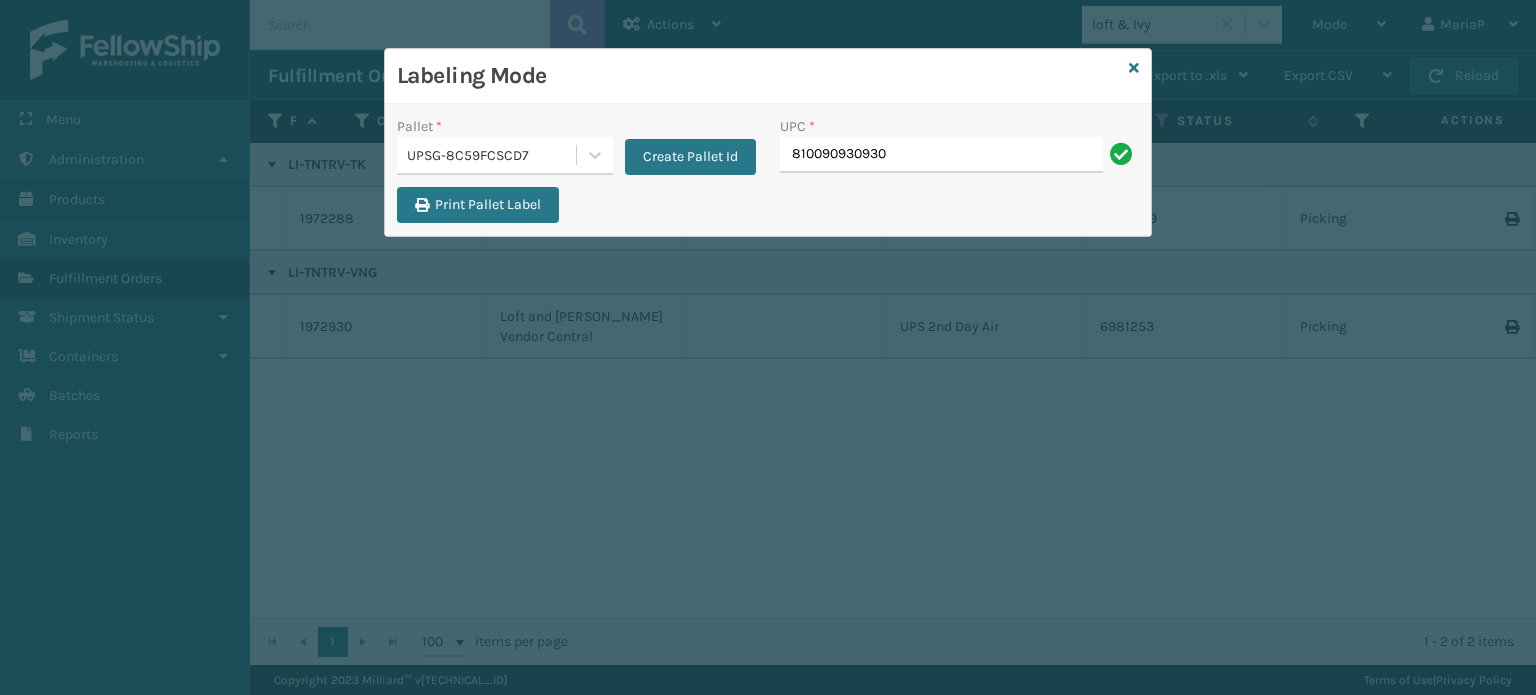 type on "810090930930" 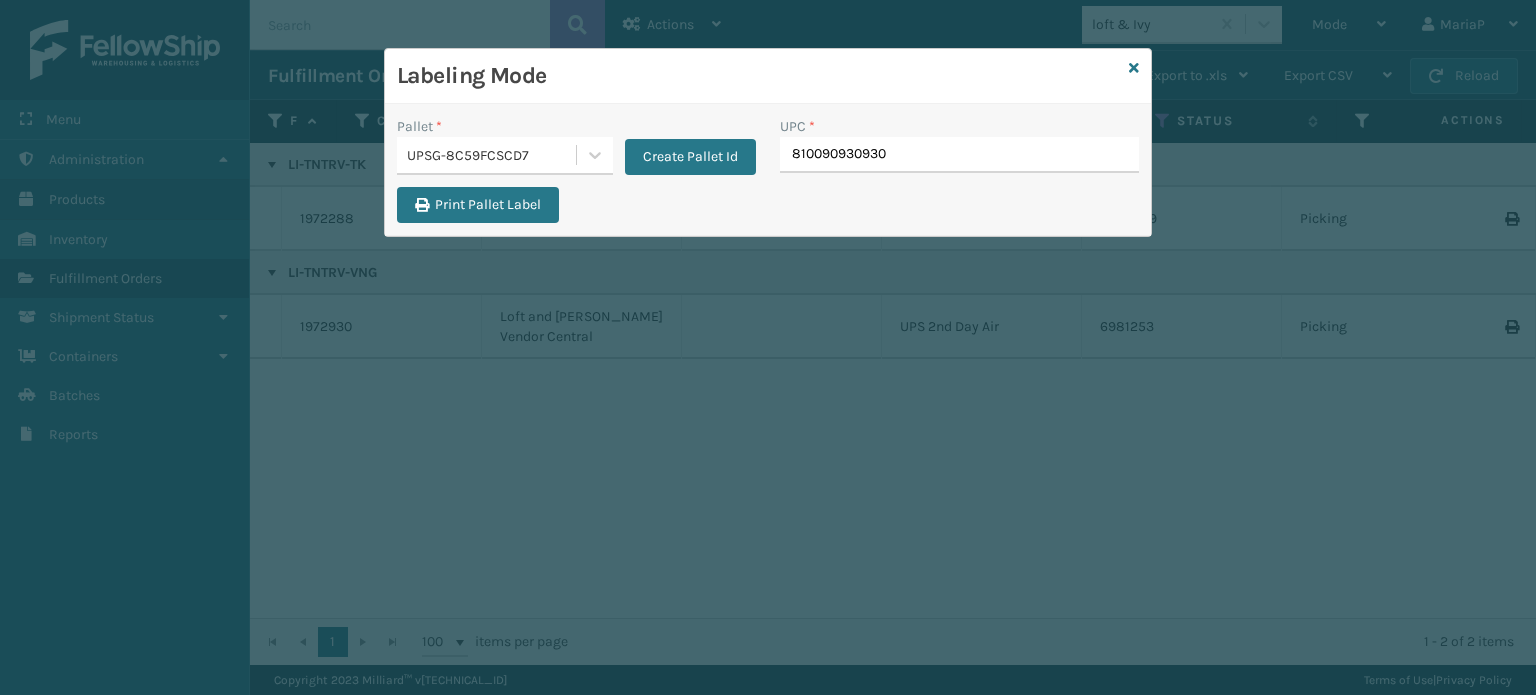 type on "810090930930" 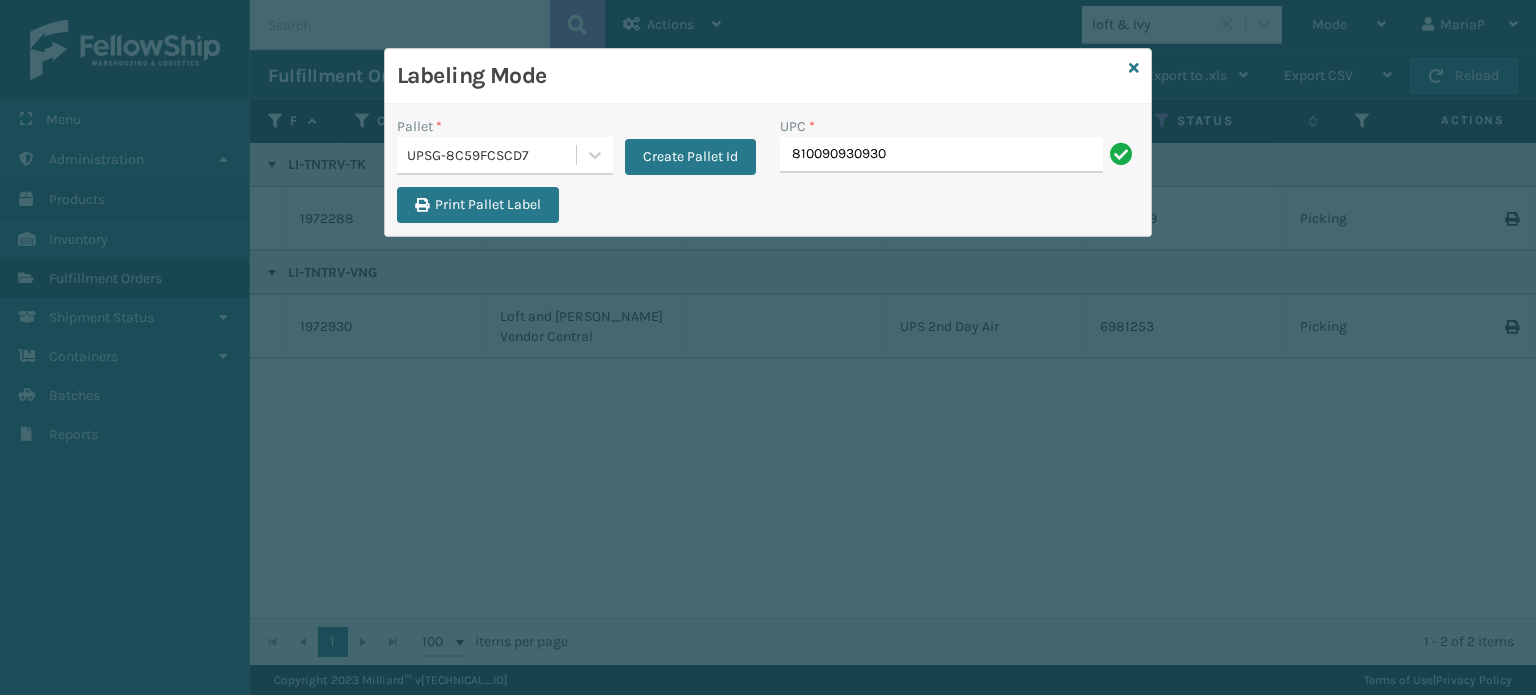 type on "810090930930" 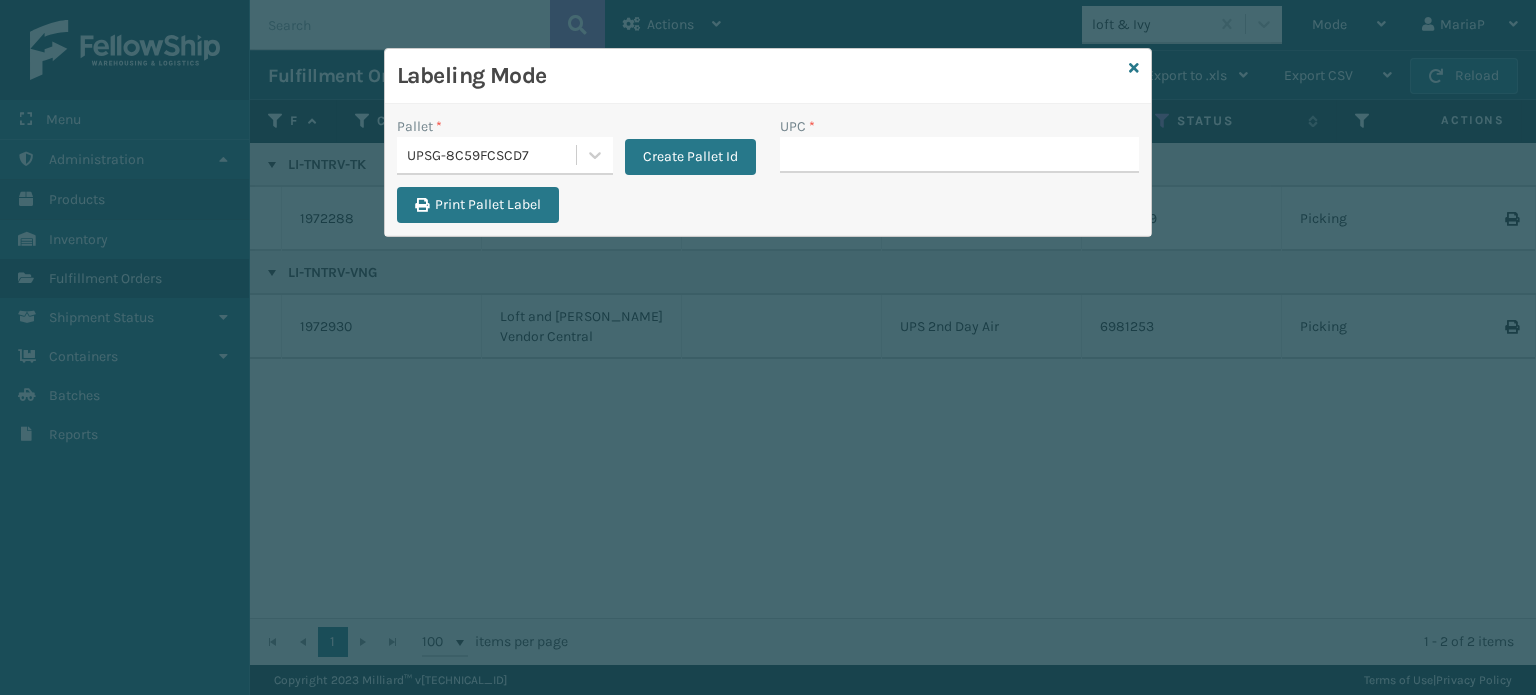 type on "810090930930" 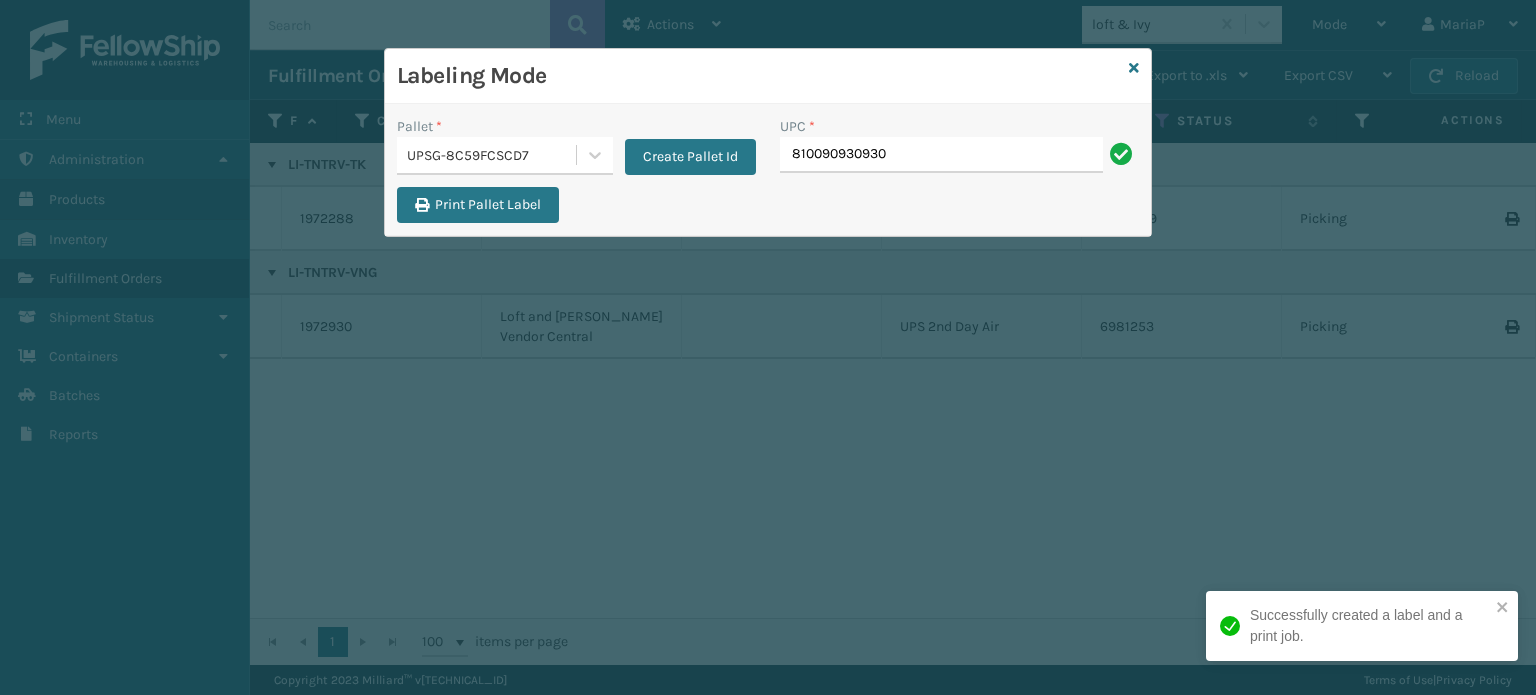 type on "810090930930" 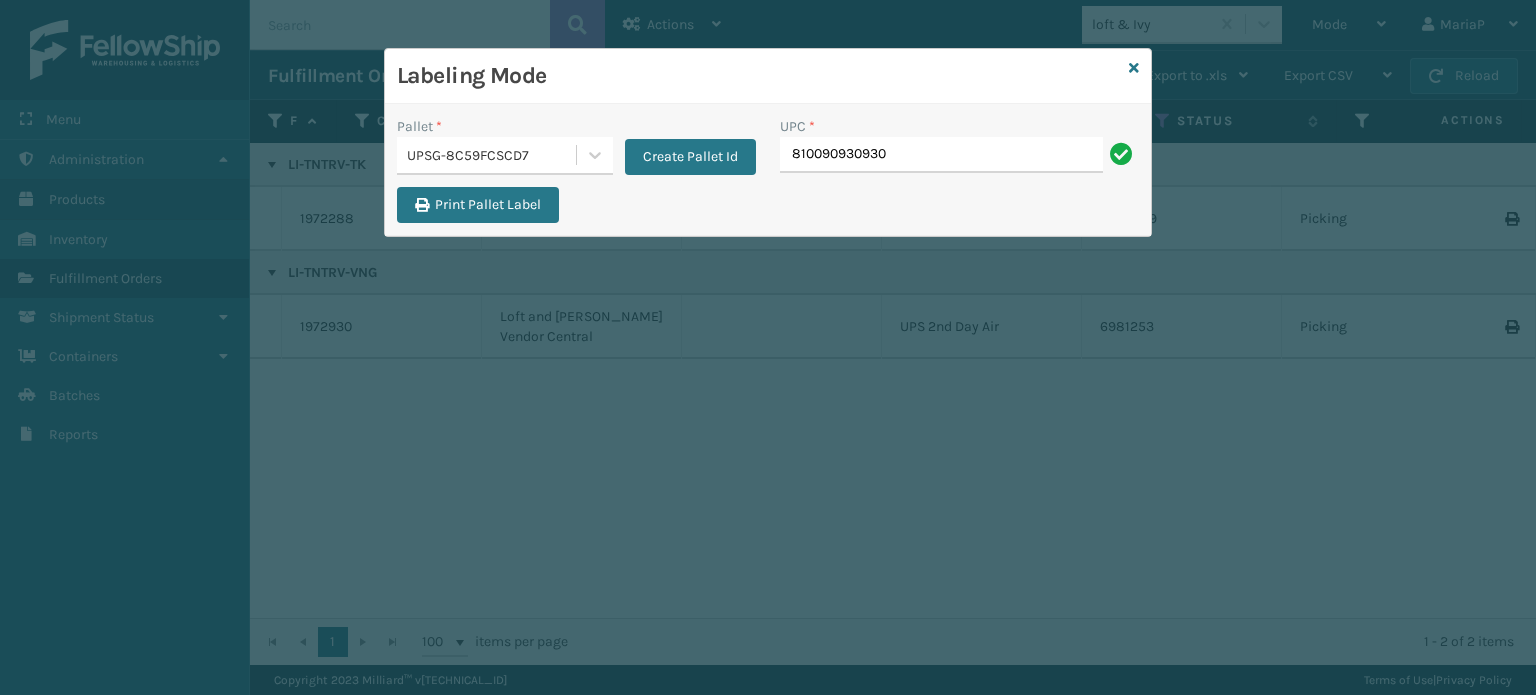 type on "810090930930" 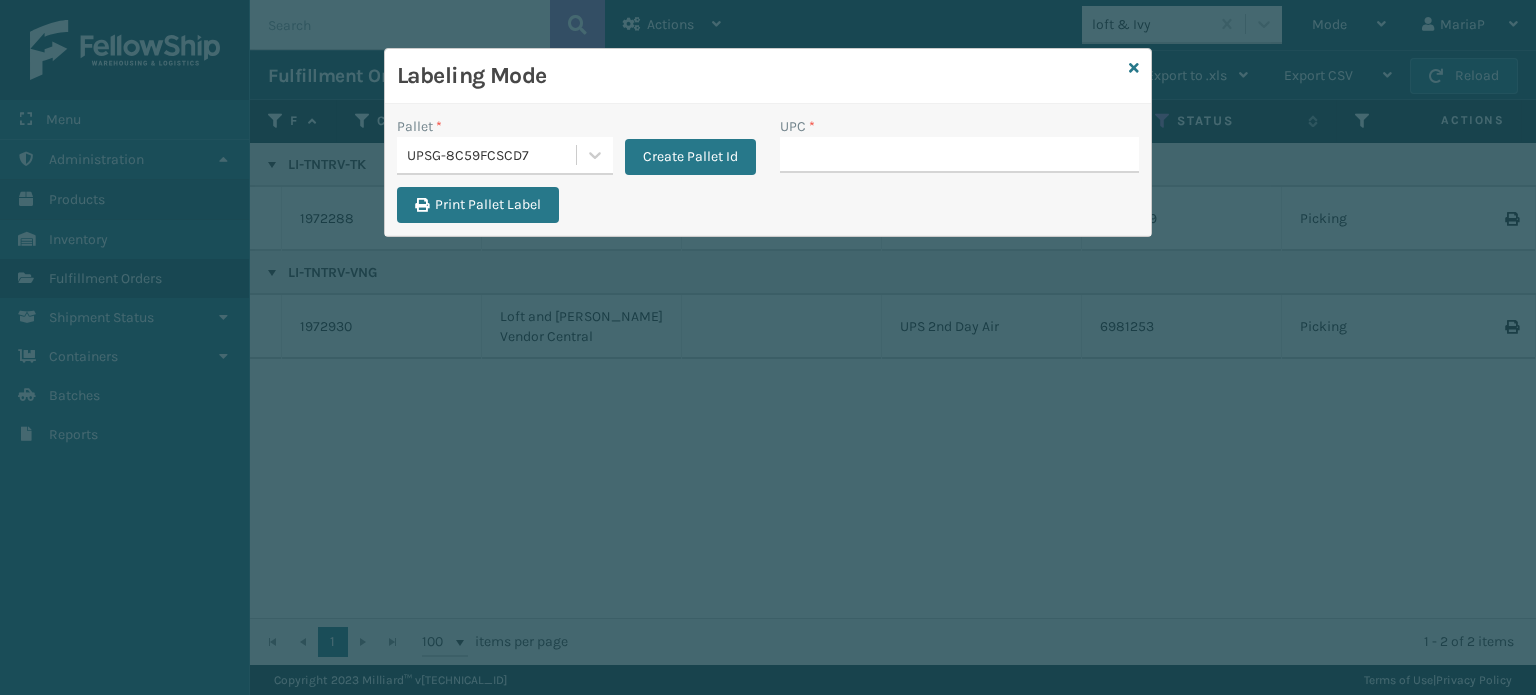type on "810090930930" 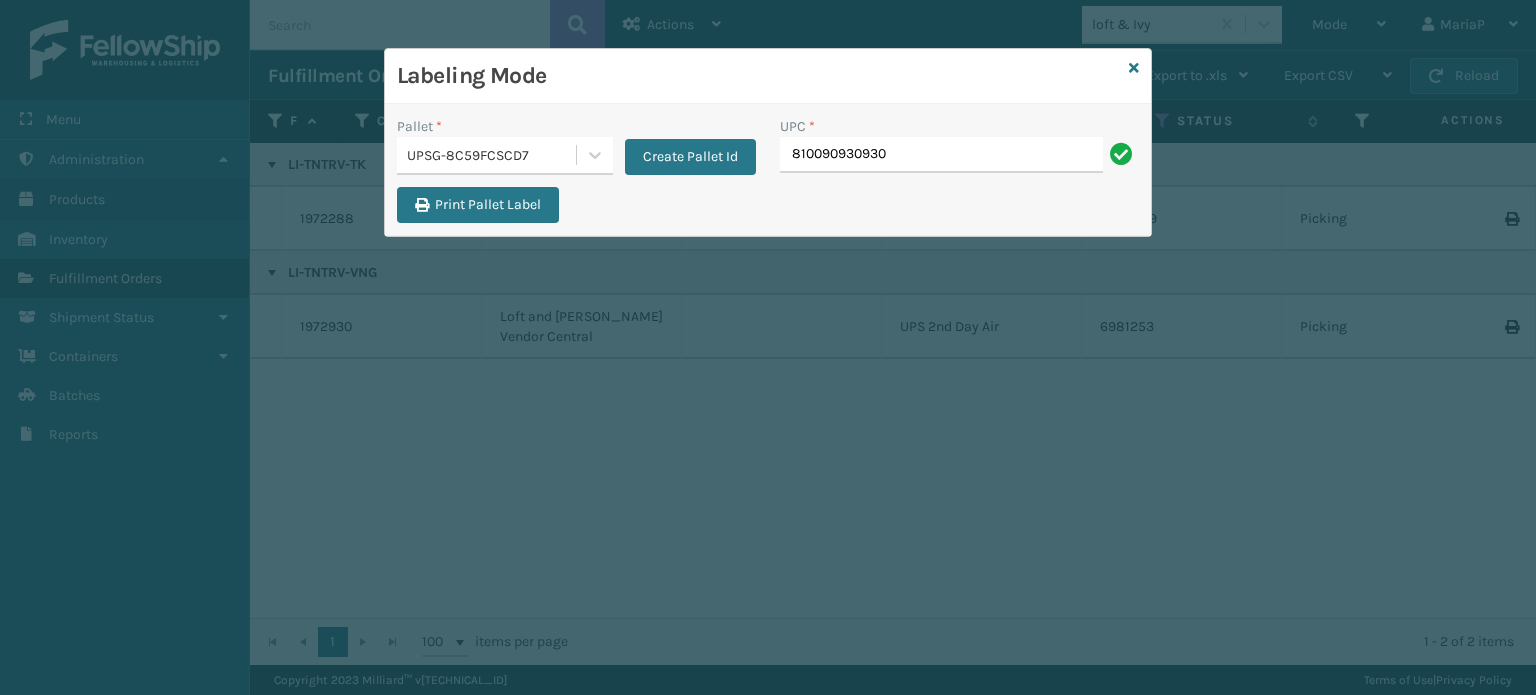 type on "810090930930" 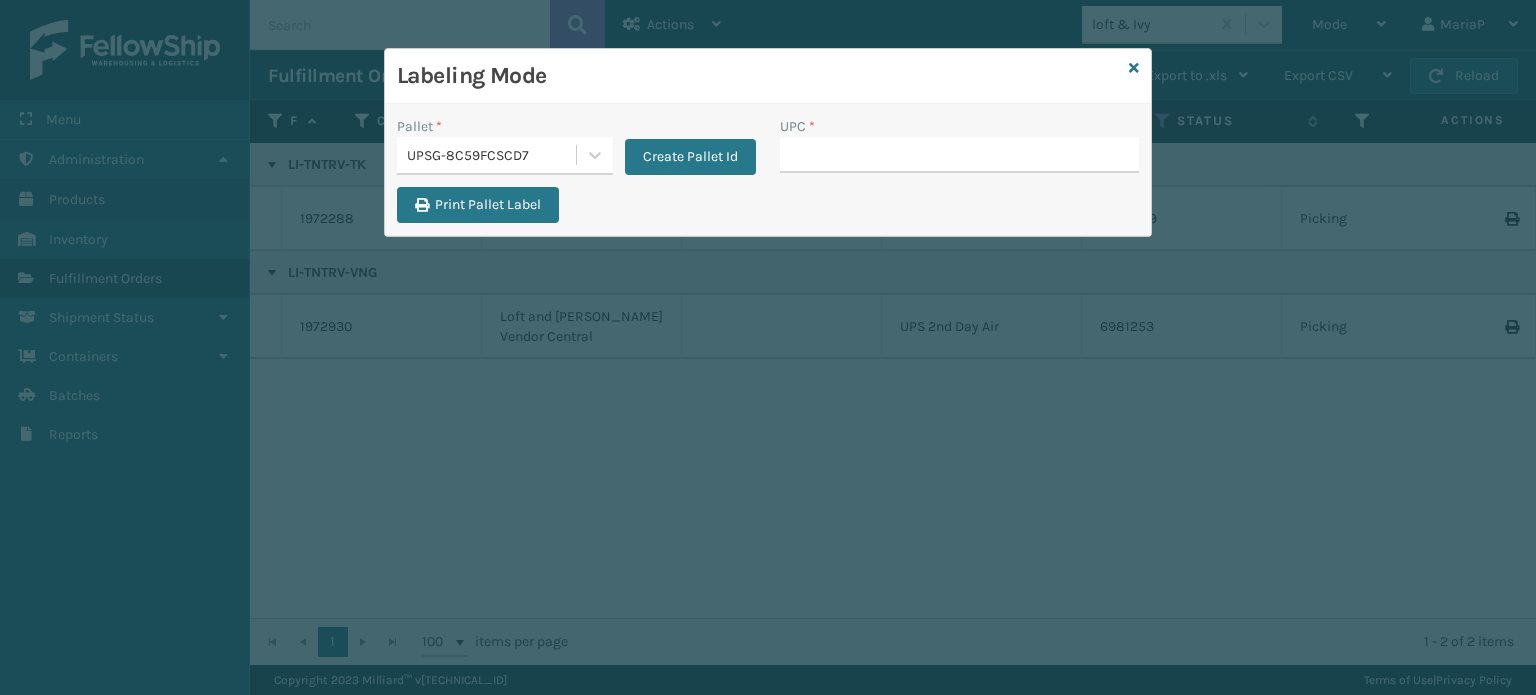 type on "810090930930" 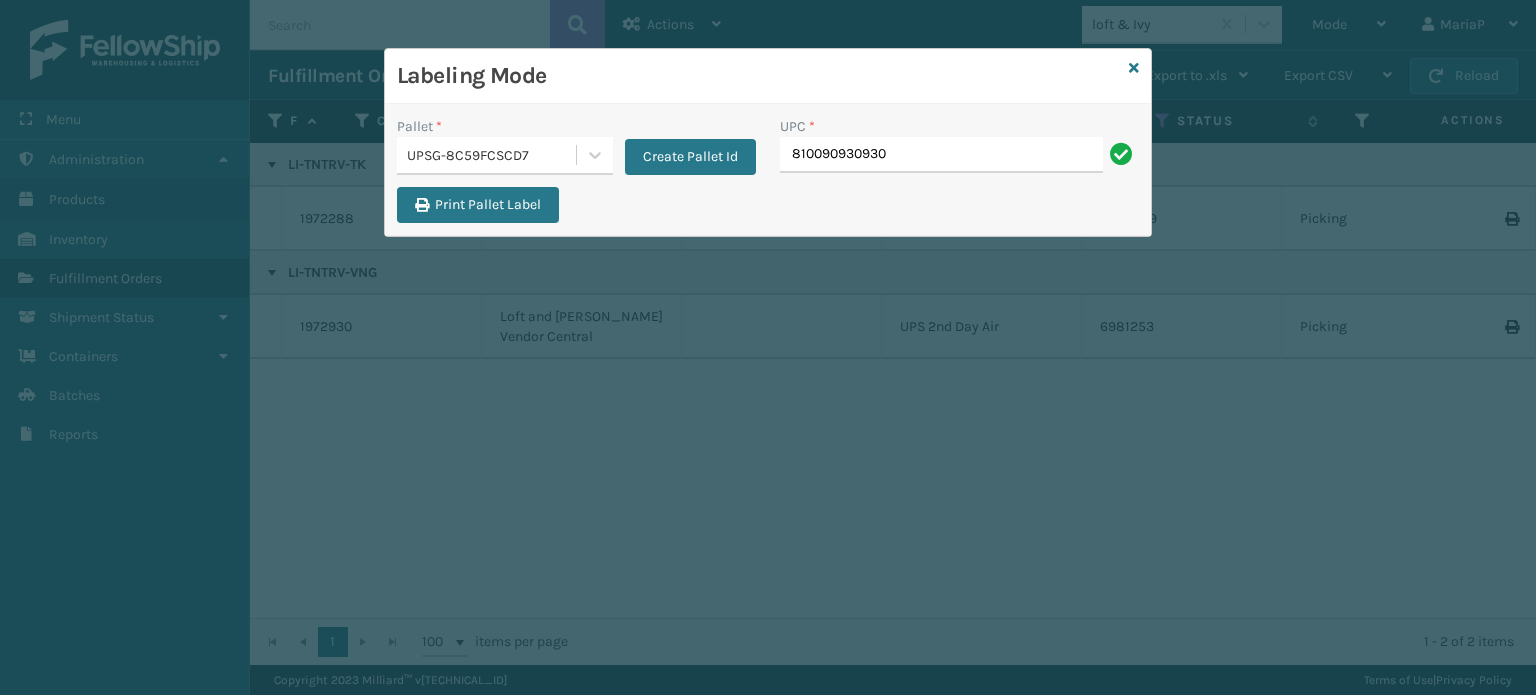 type on "810090930930" 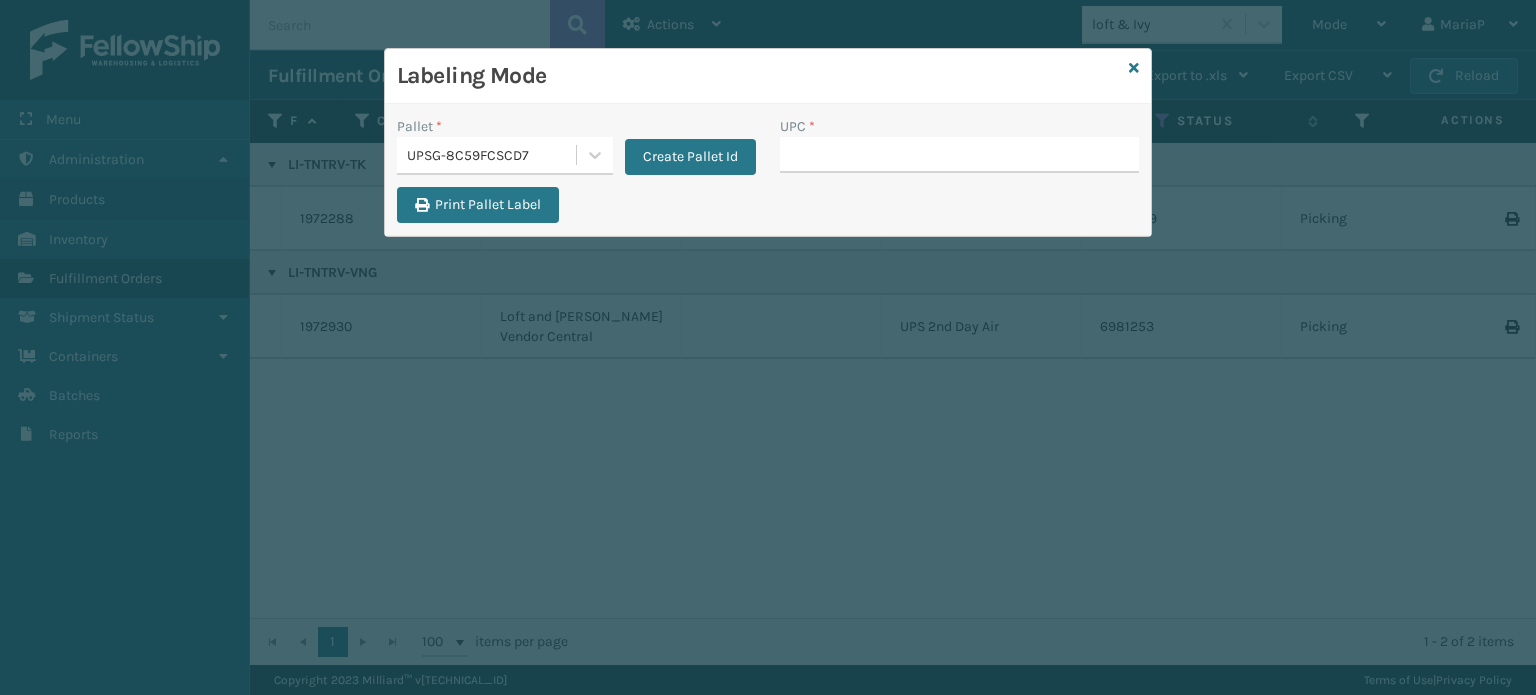 type on "810090930930" 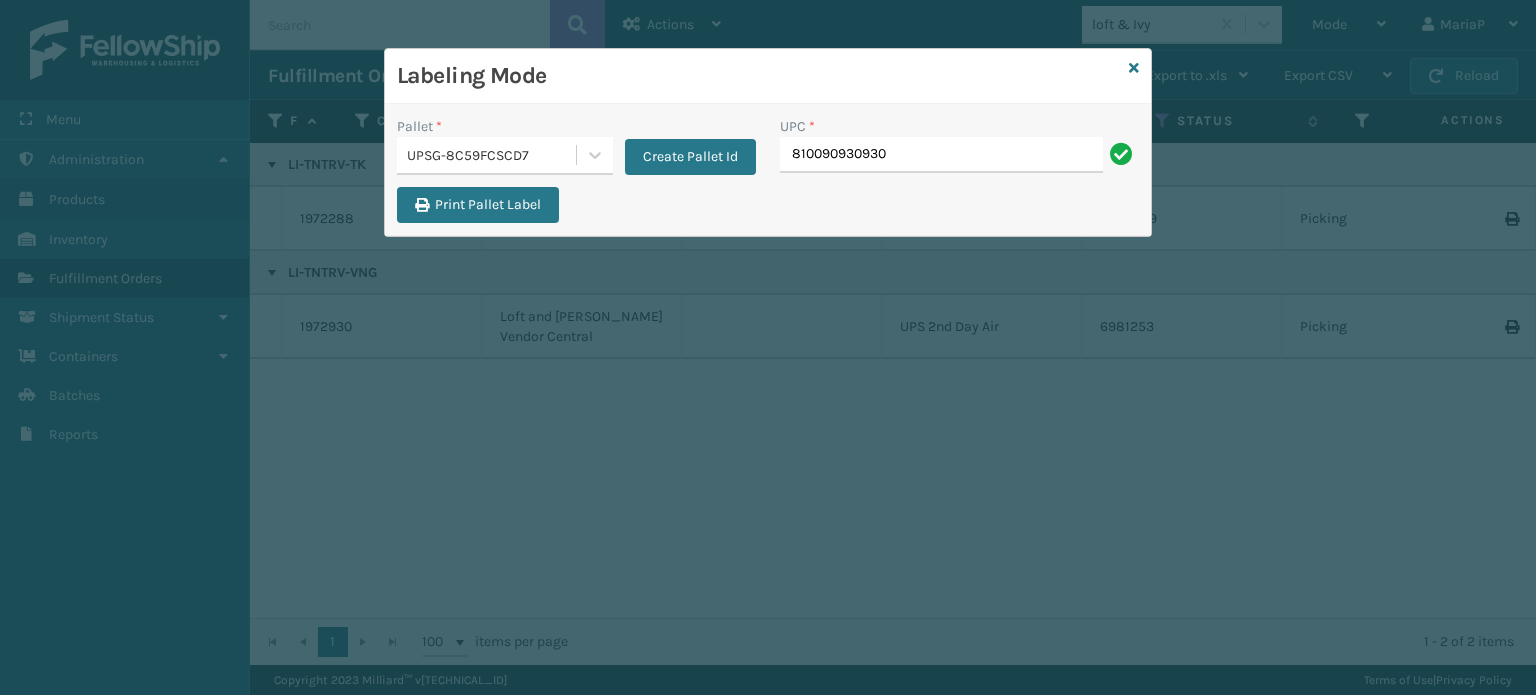 type on "810090930930" 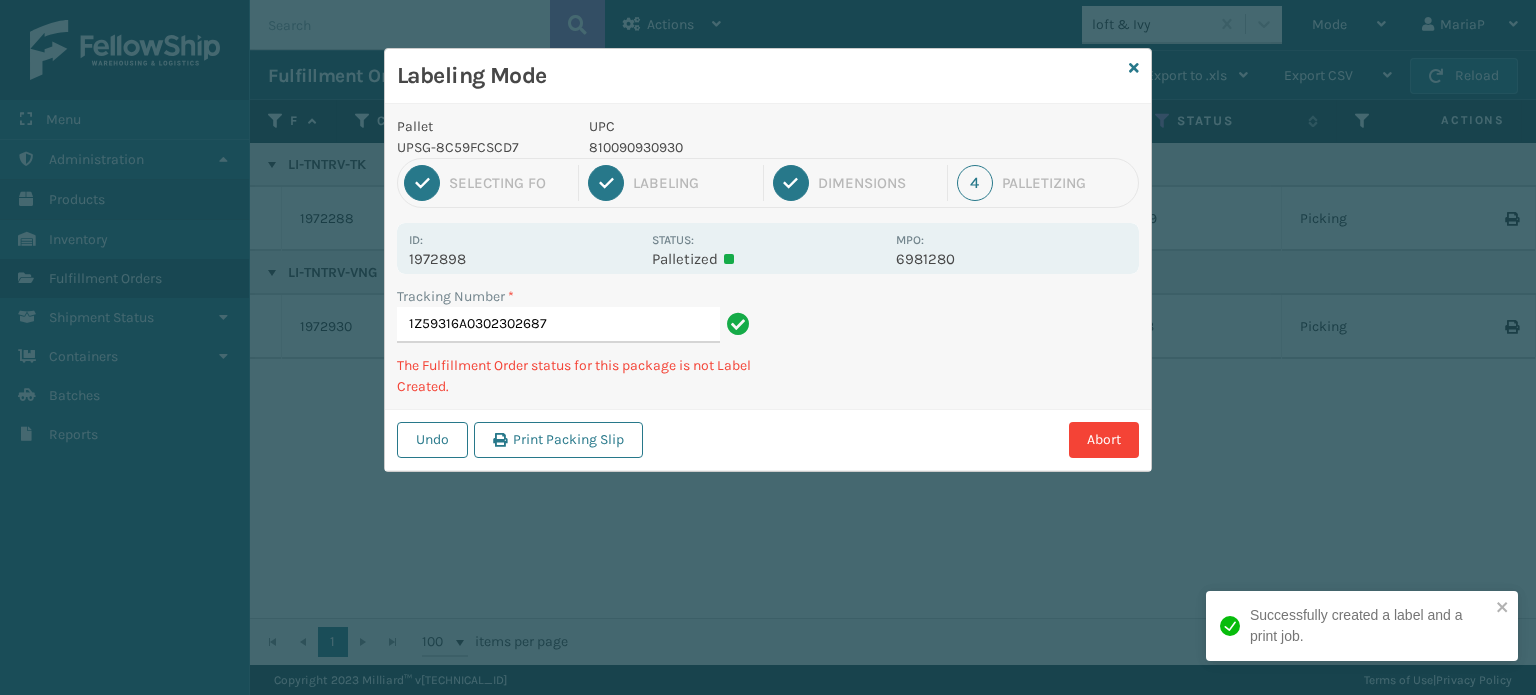 click on "Labeling" at bounding box center [693, 183] 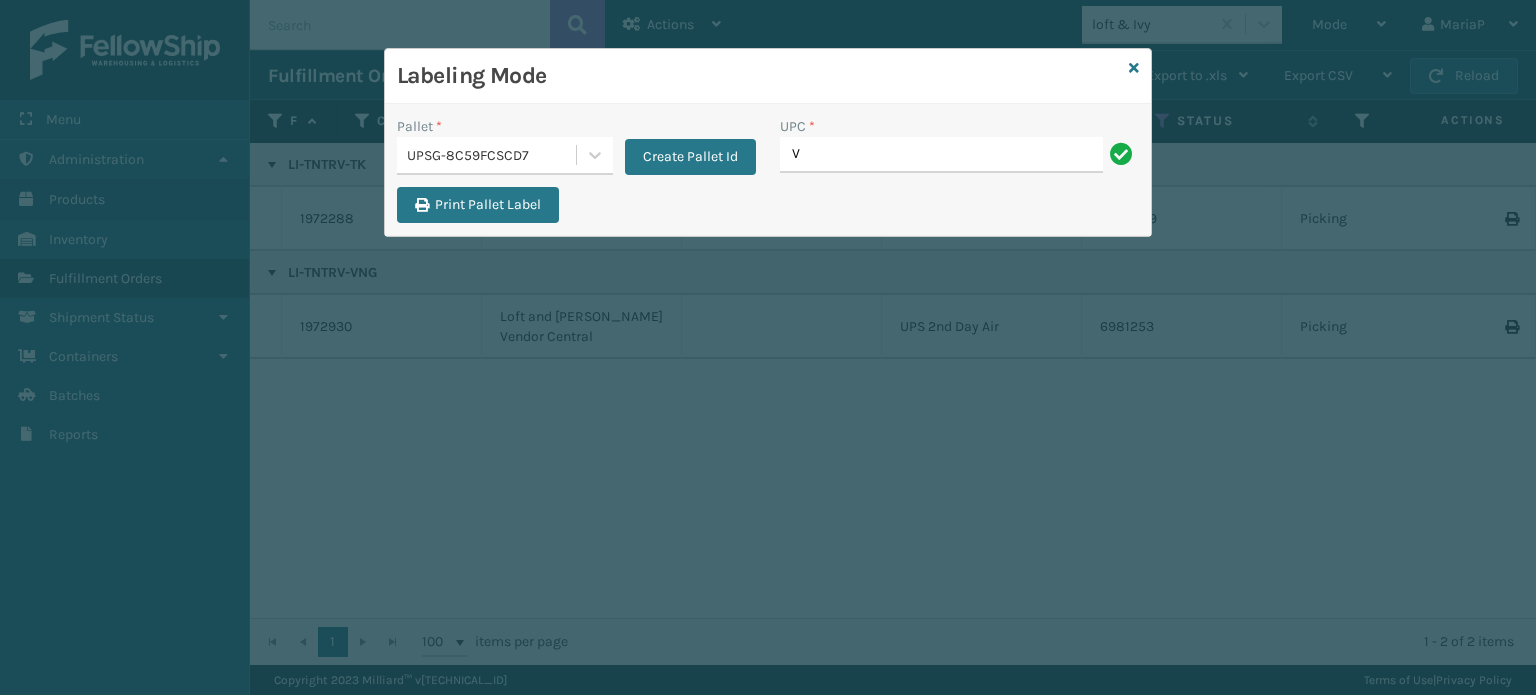 type on "V" 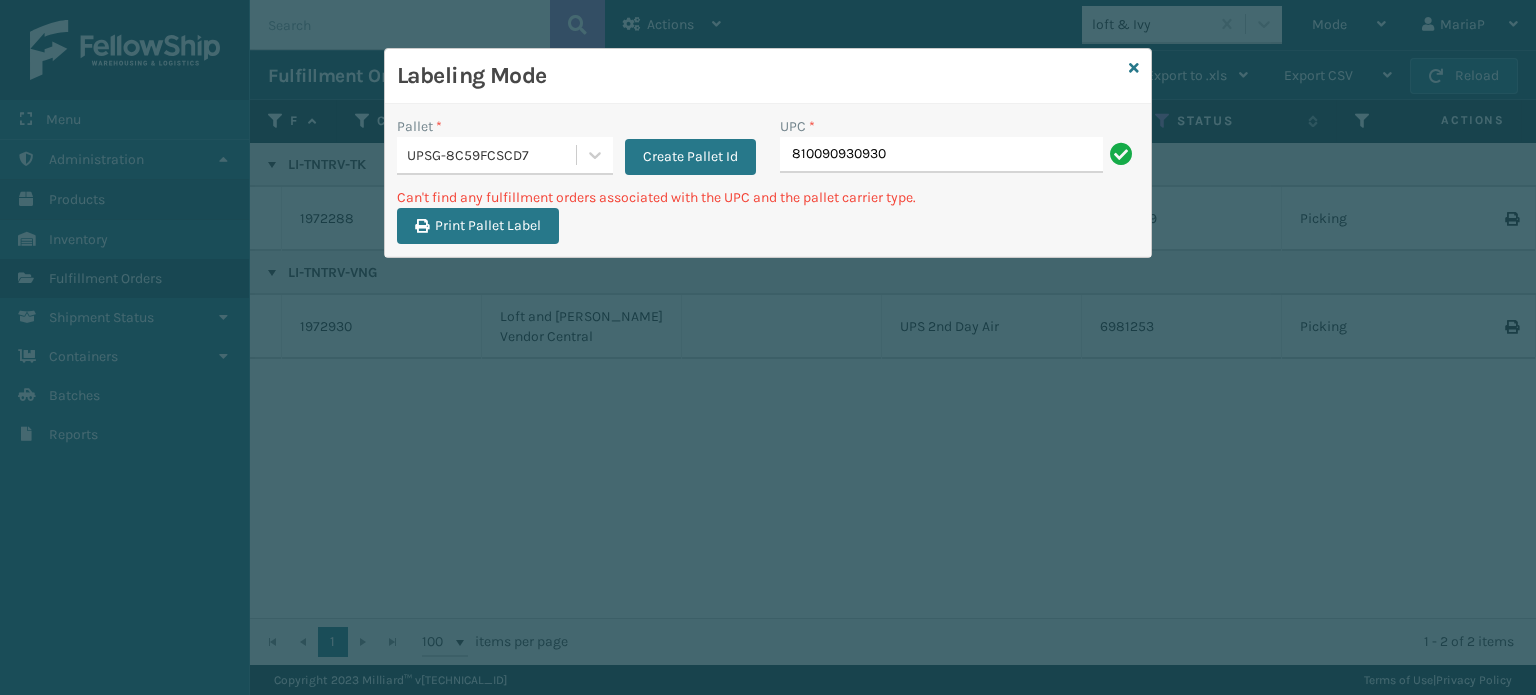 type on "810090930930" 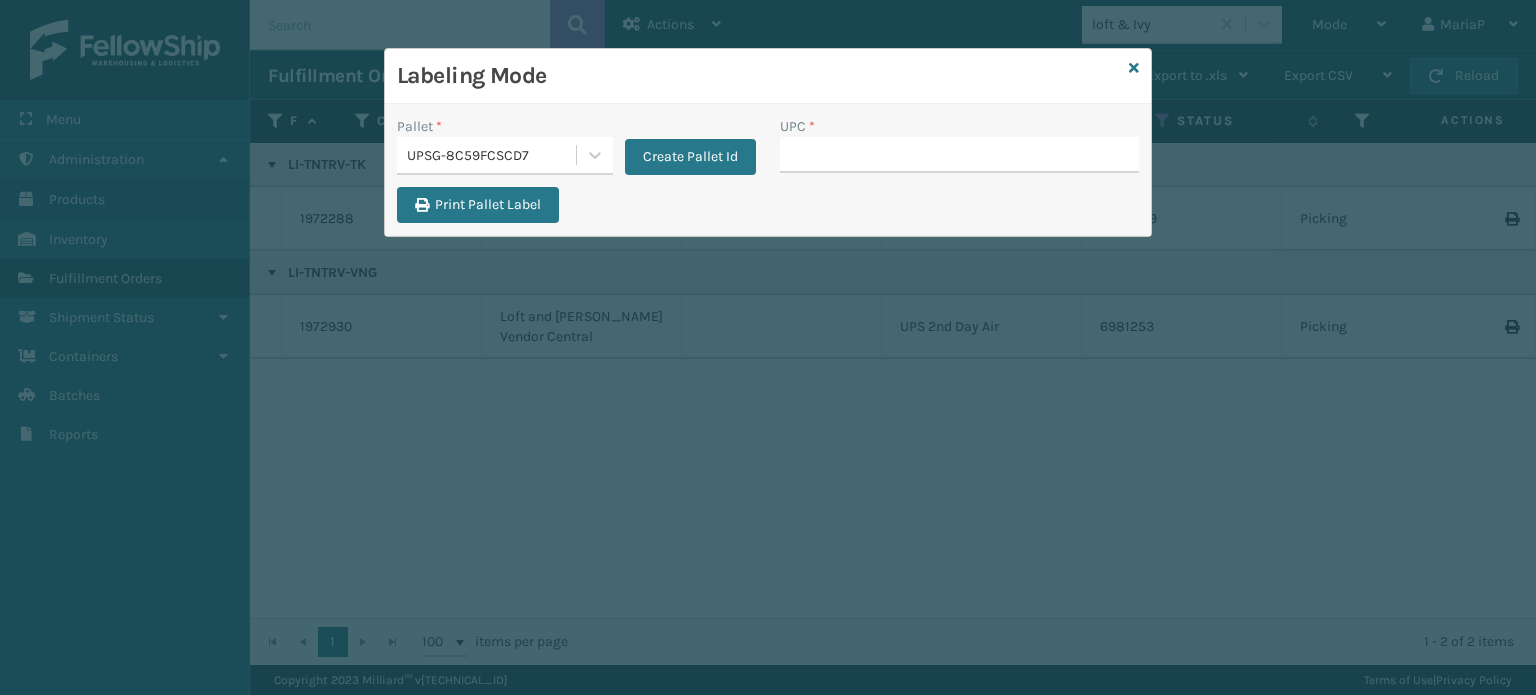 drag, startPoint x: 716, startPoint y: 10, endPoint x: 1111, endPoint y: 159, distance: 422.1682 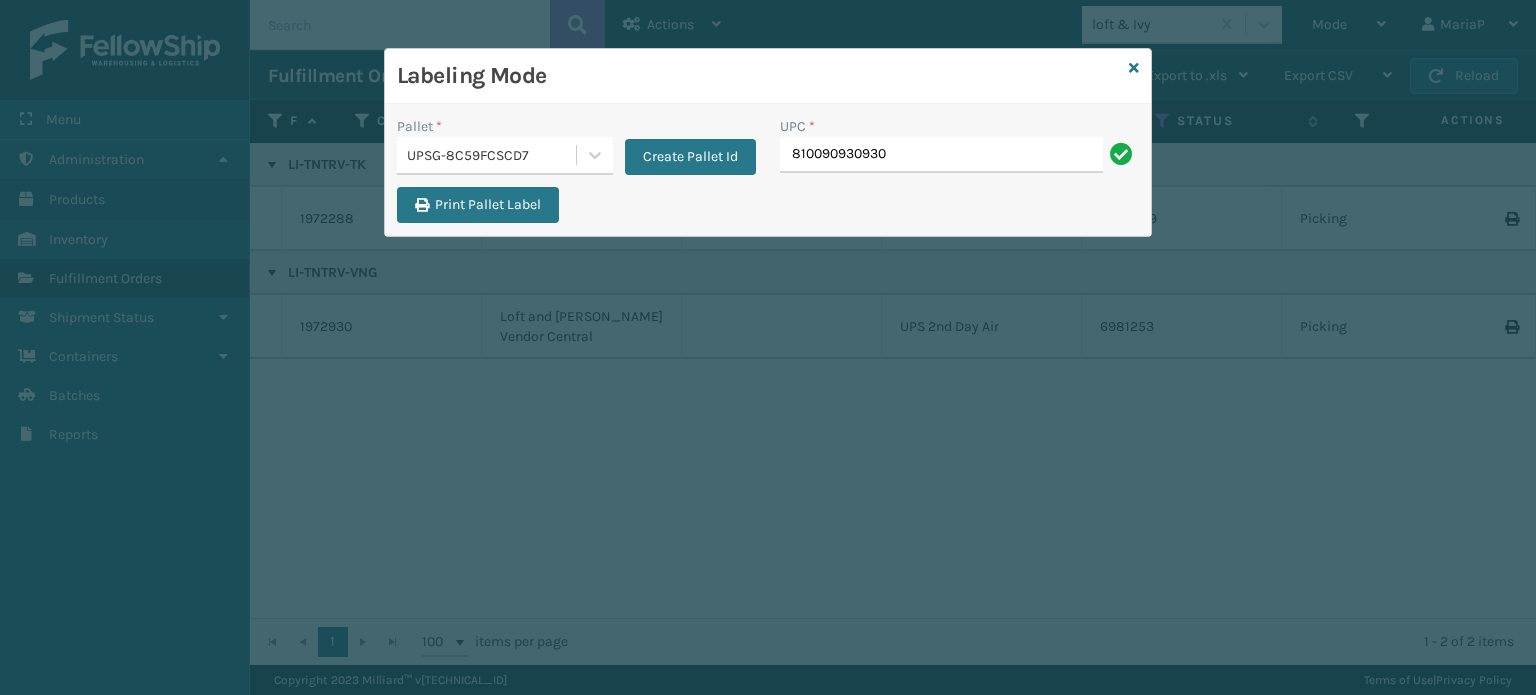 type on "810090930930" 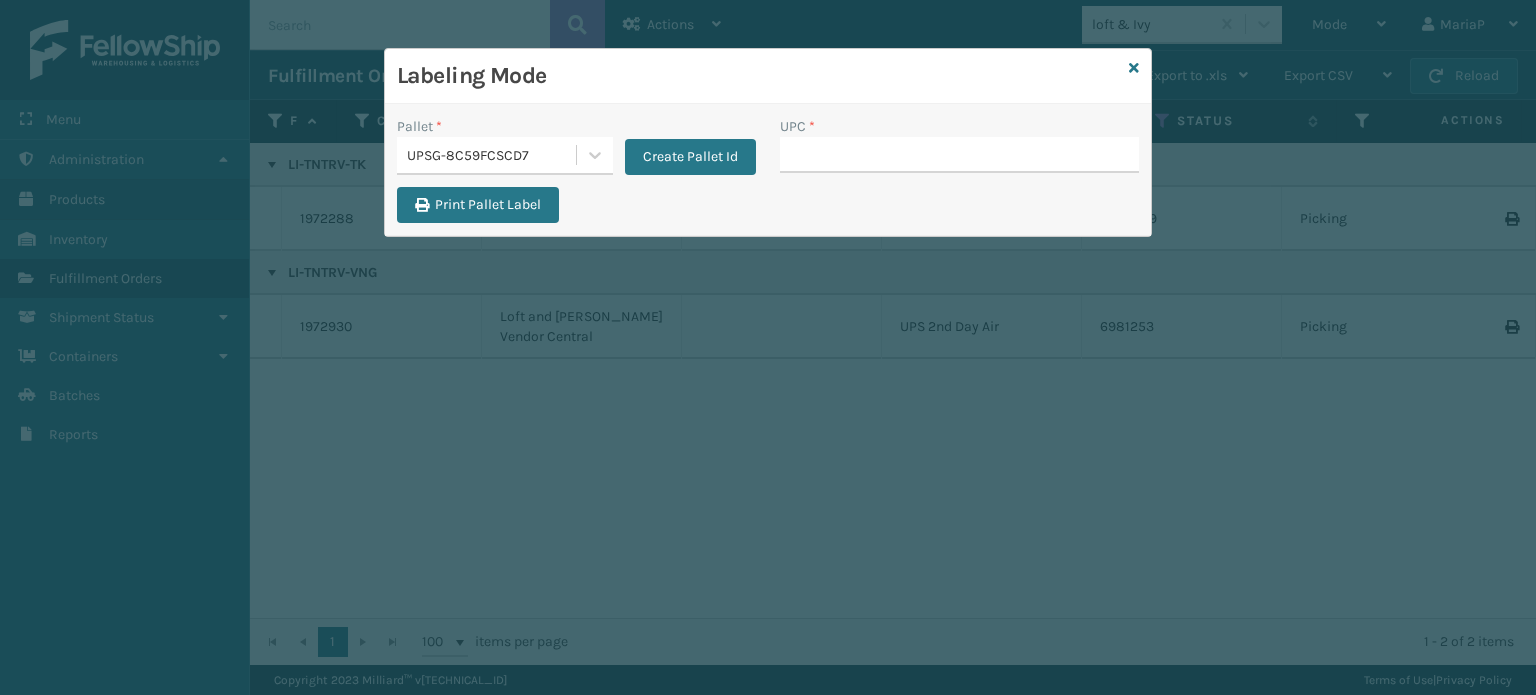 drag, startPoint x: 1003, startPoint y: 107, endPoint x: 992, endPoint y: 142, distance: 36.687874 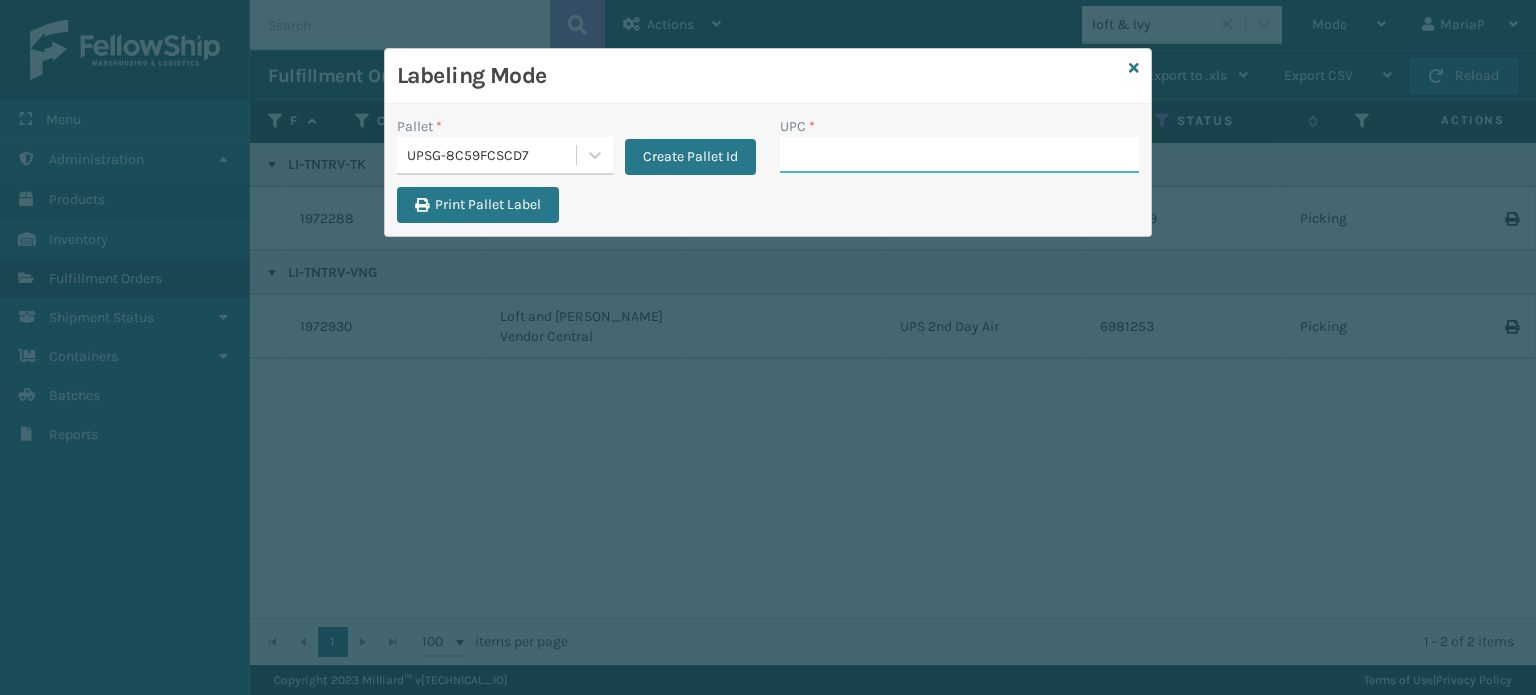 click on "UPC   *" at bounding box center [959, 155] 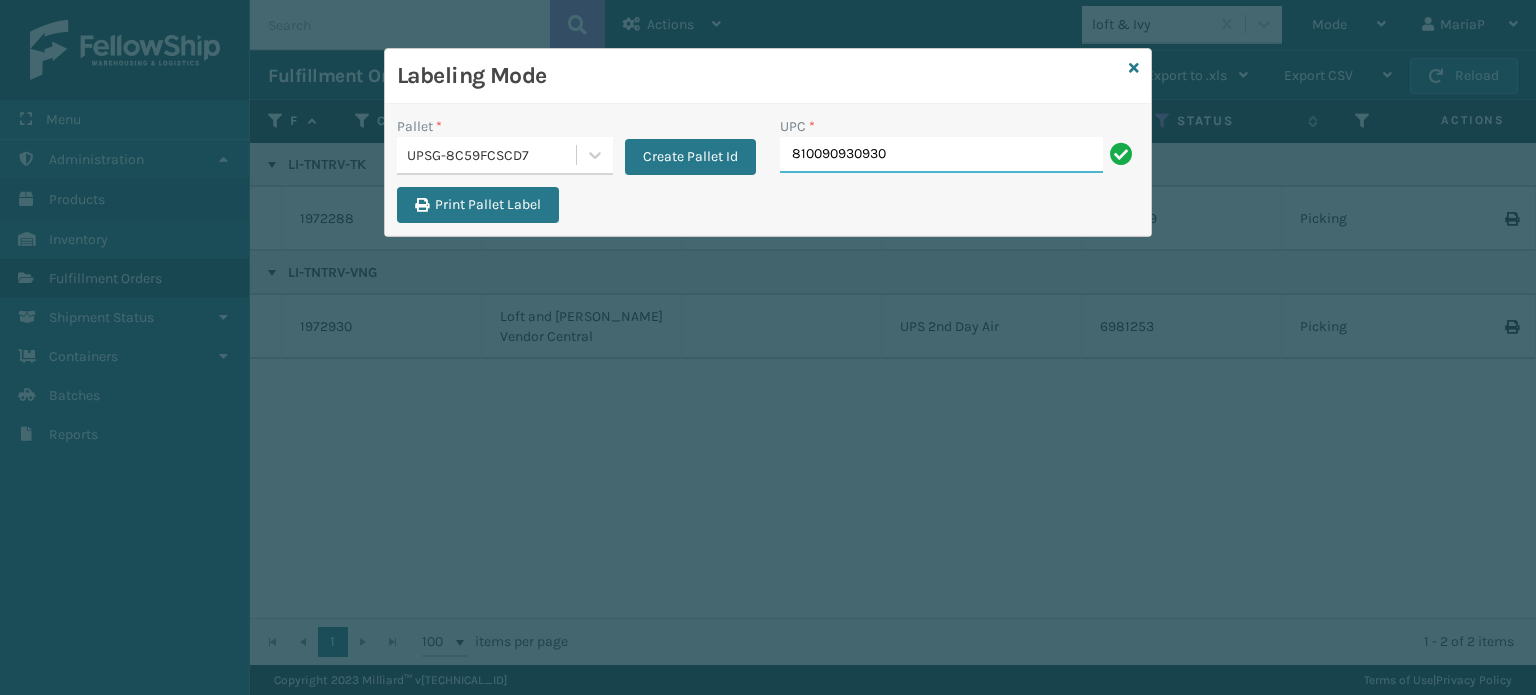 type on "810090930930" 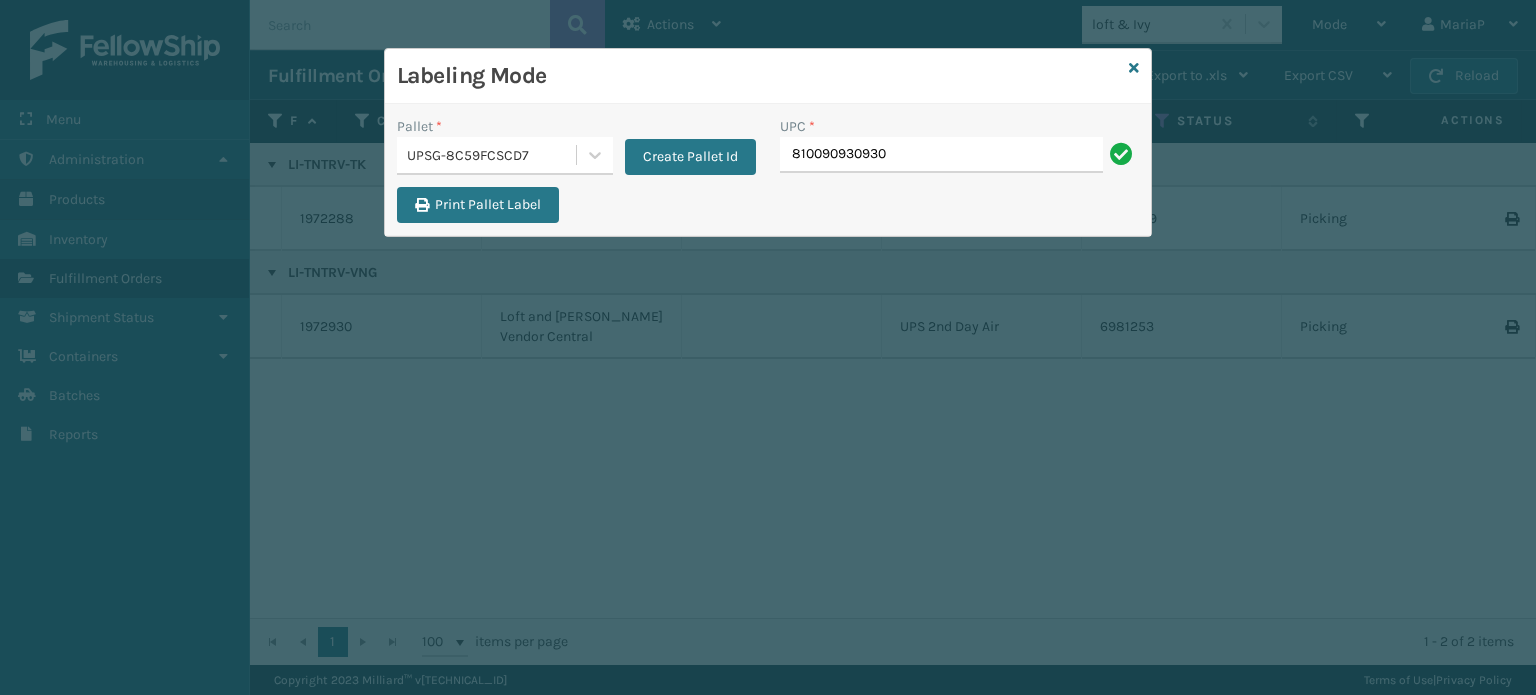 type on "810090930930" 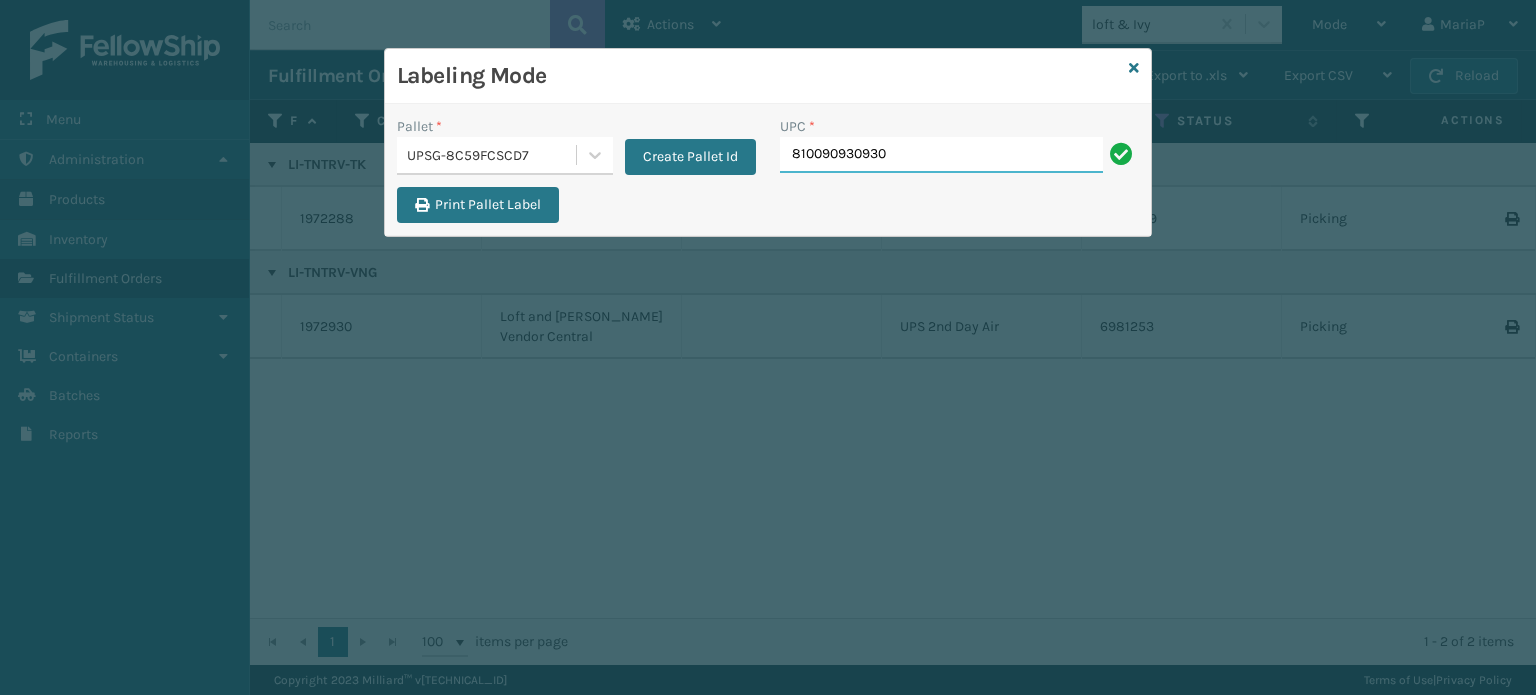 click on "810090930930" at bounding box center [941, 155] 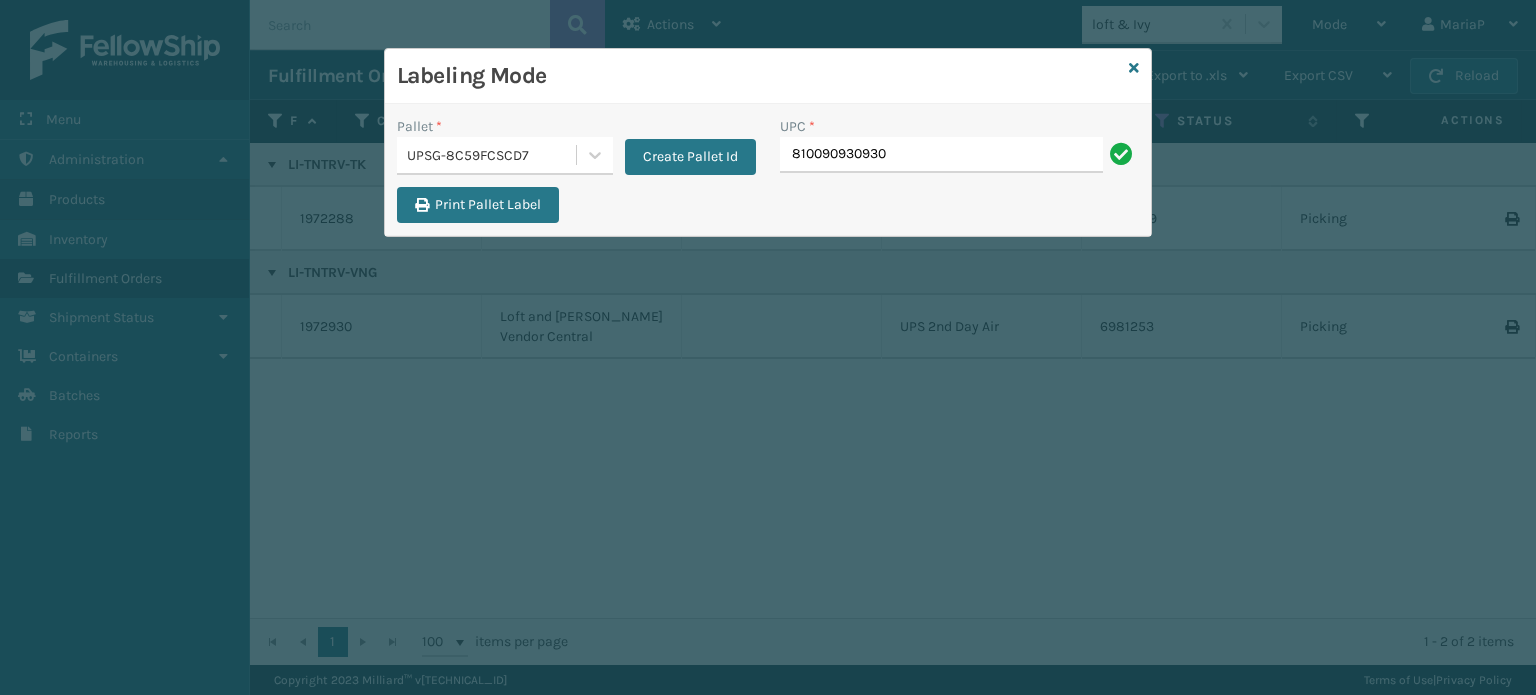 type on "810090930930" 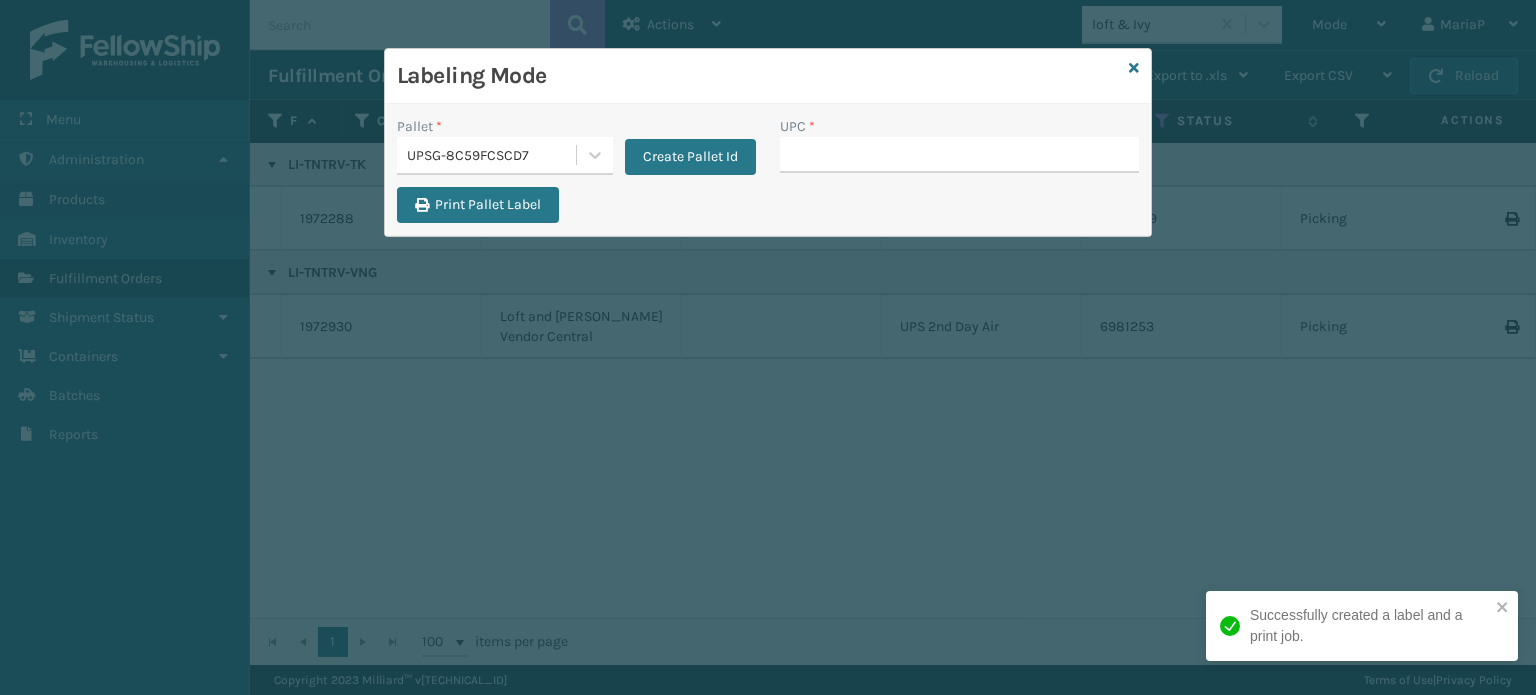 type on "810090930930" 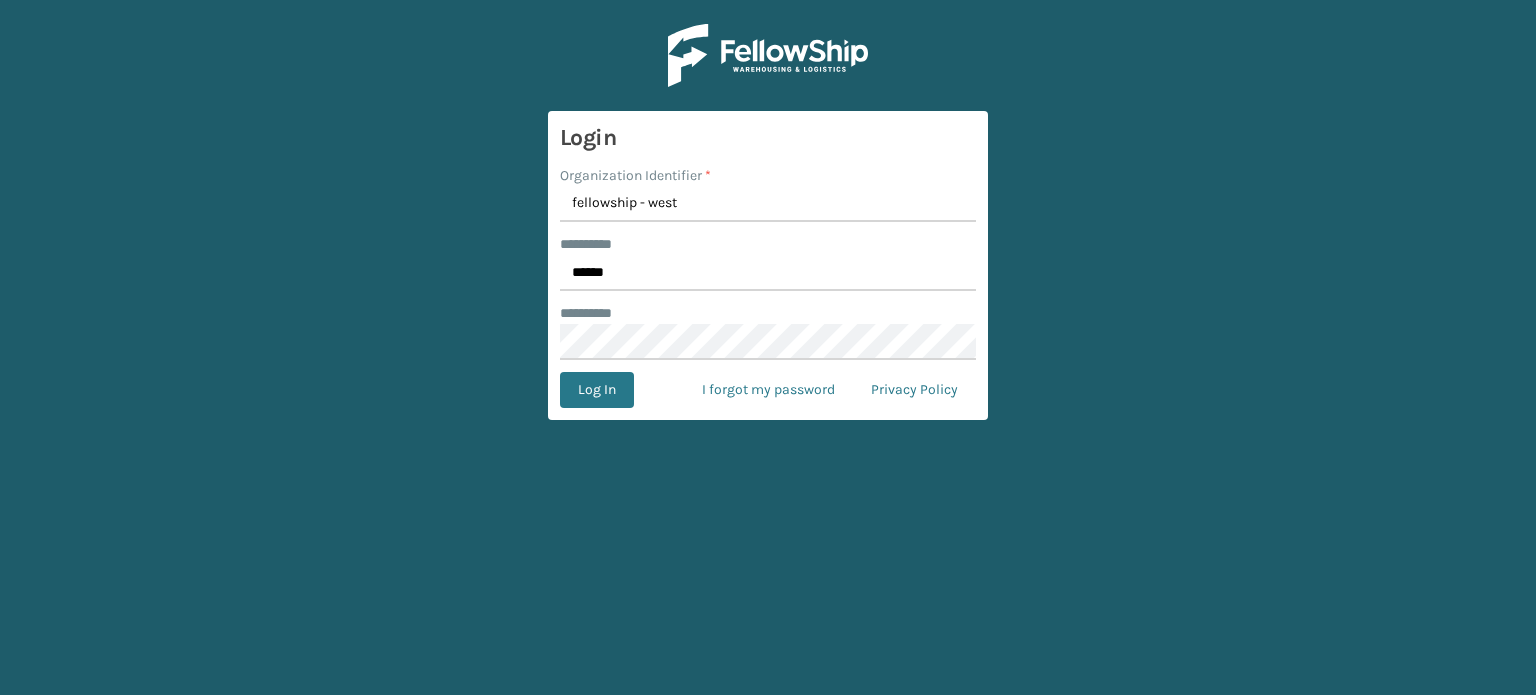 scroll, scrollTop: 0, scrollLeft: 0, axis: both 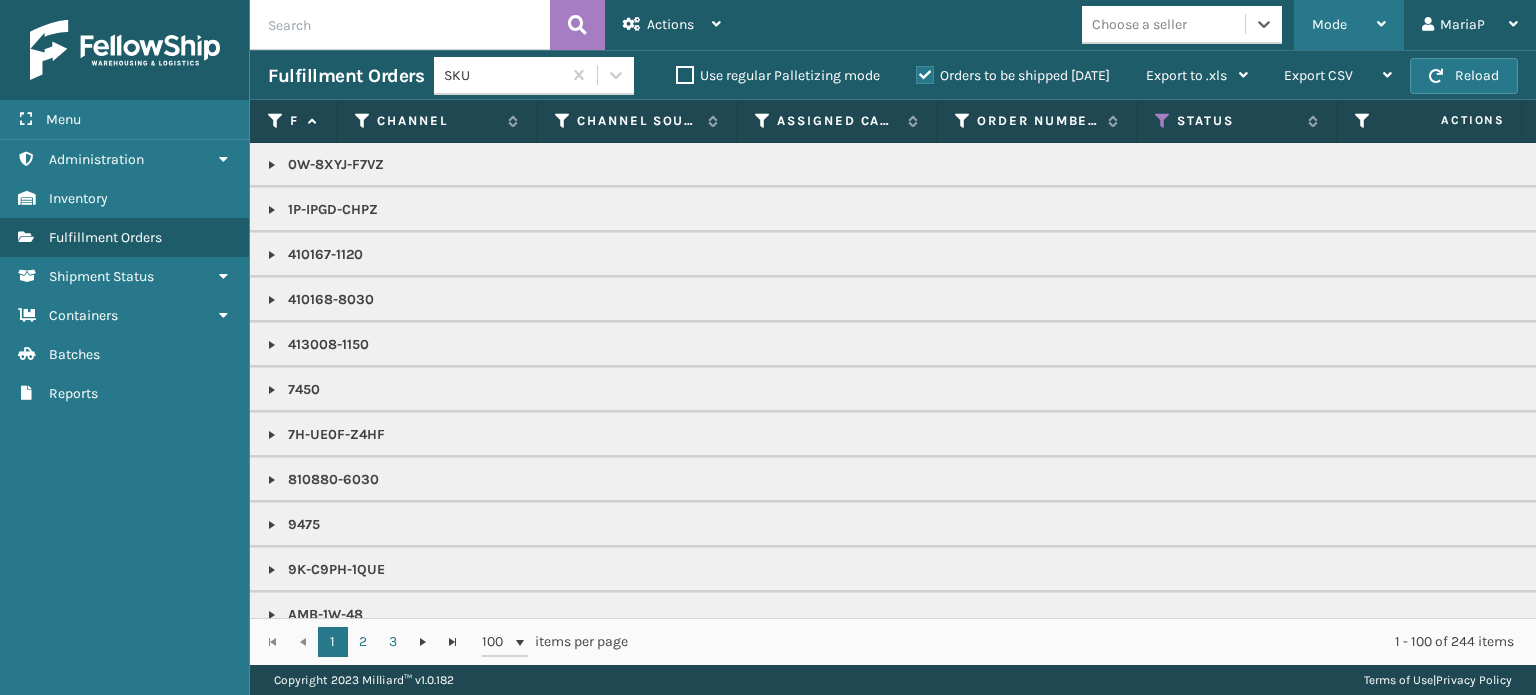 click on "Mode" at bounding box center (1329, 24) 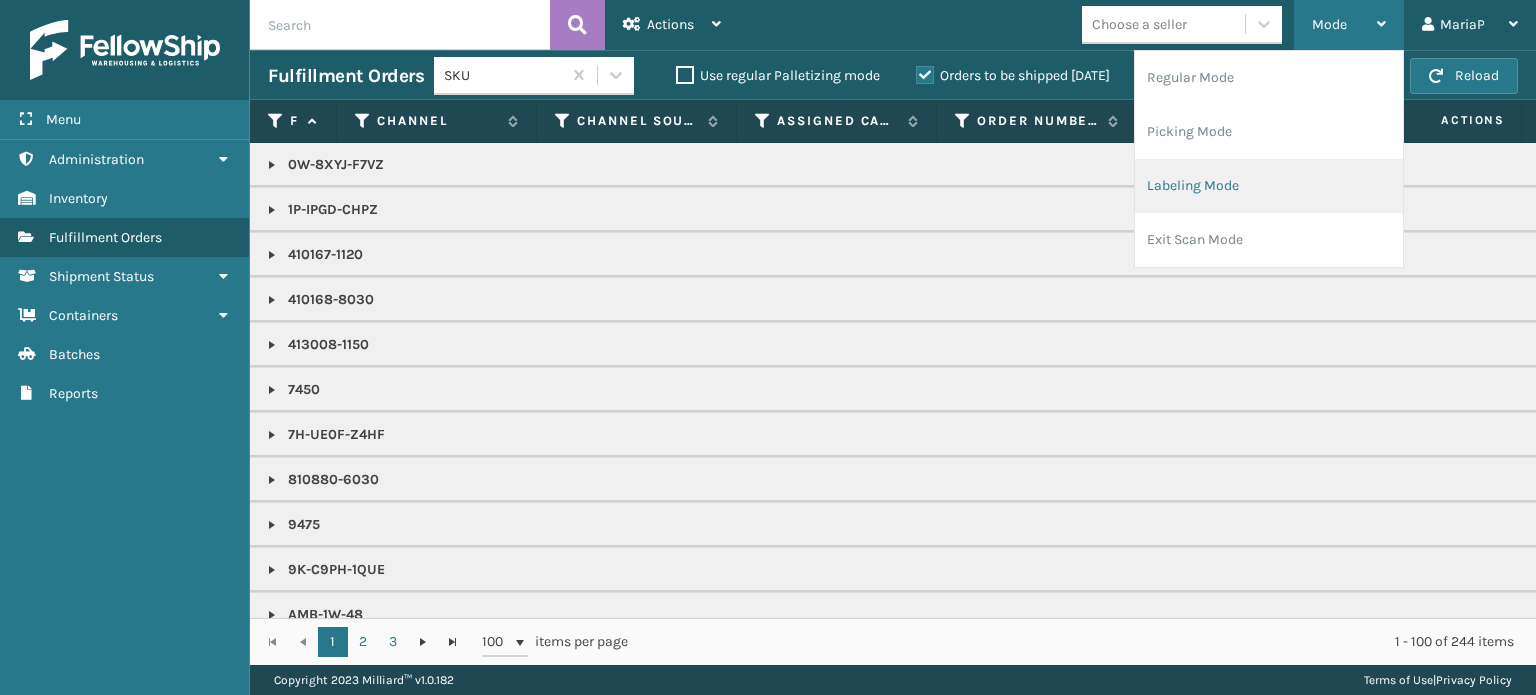 click on "Labeling Mode" at bounding box center [1269, 186] 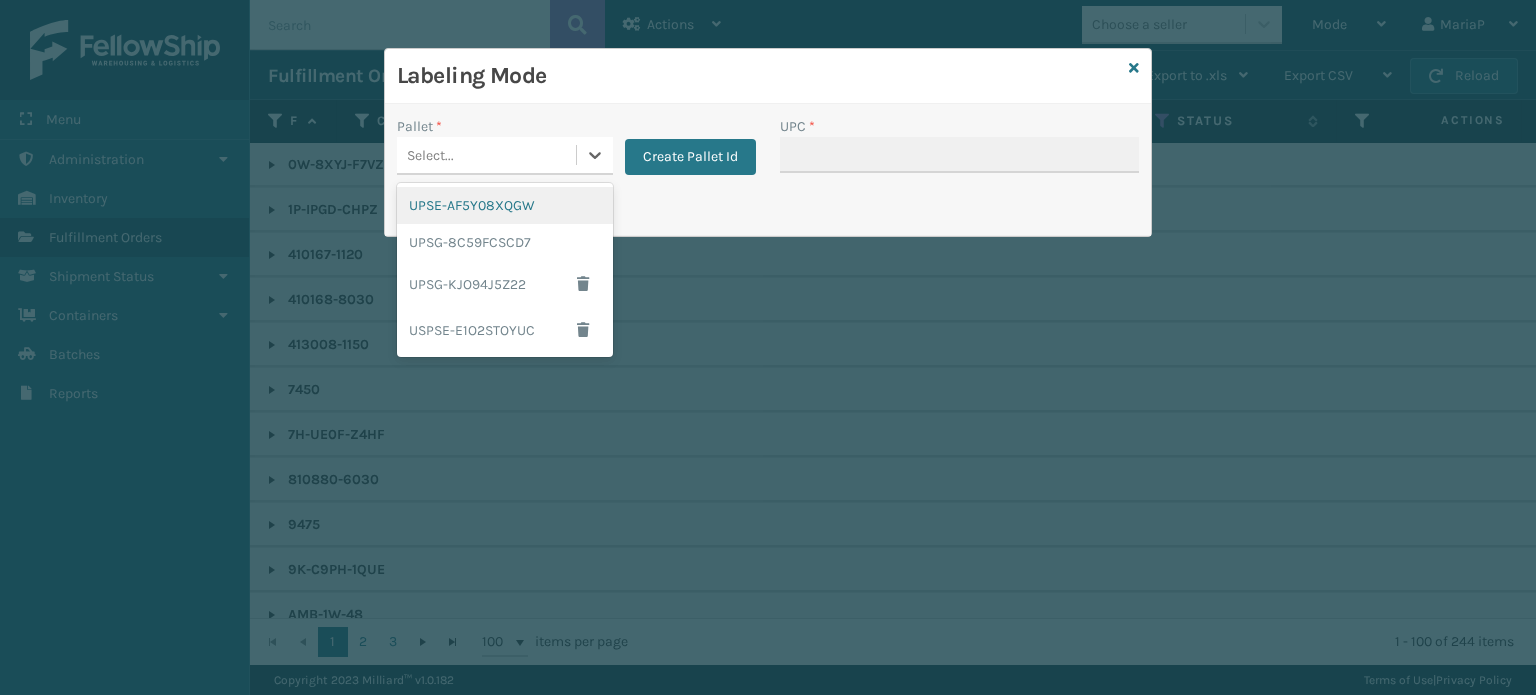 click on "Select..." at bounding box center (486, 155) 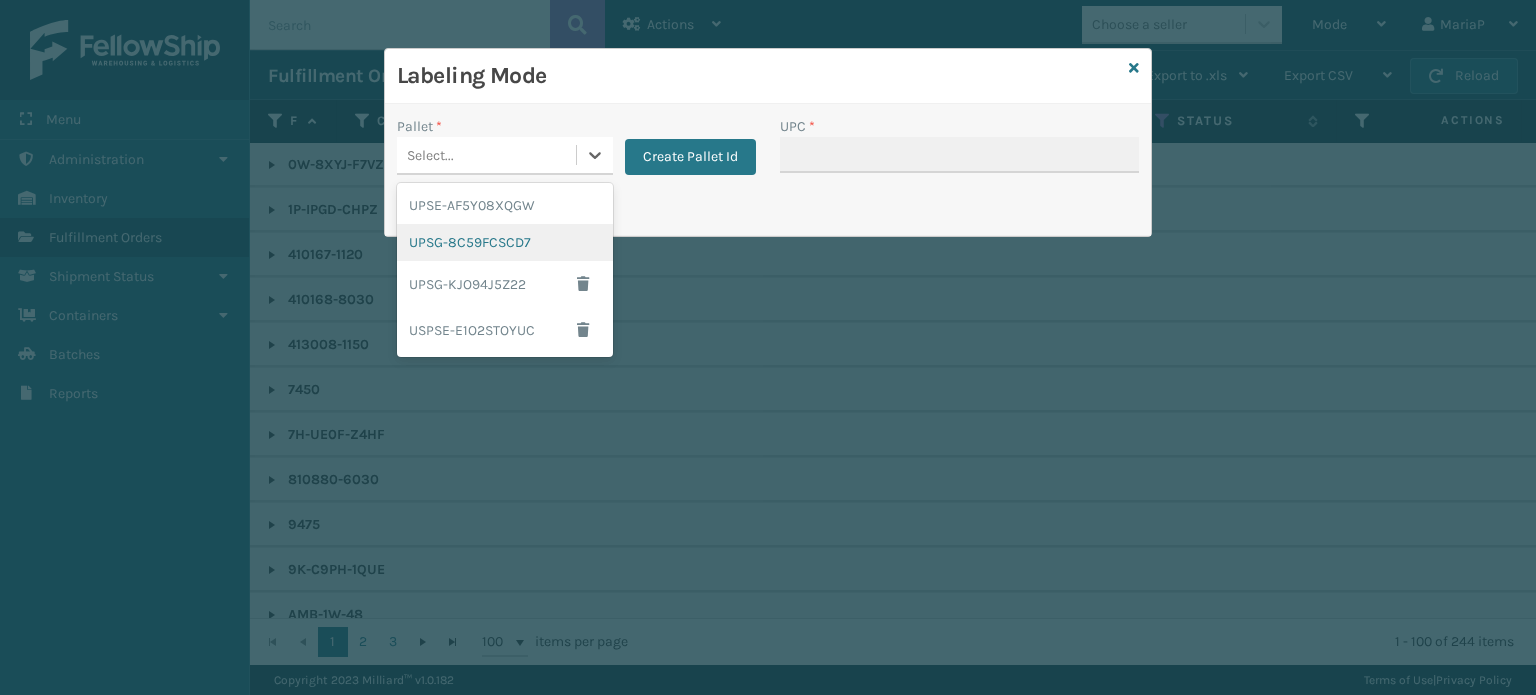 click on "UPSG-8C59FCSCD7" at bounding box center (505, 242) 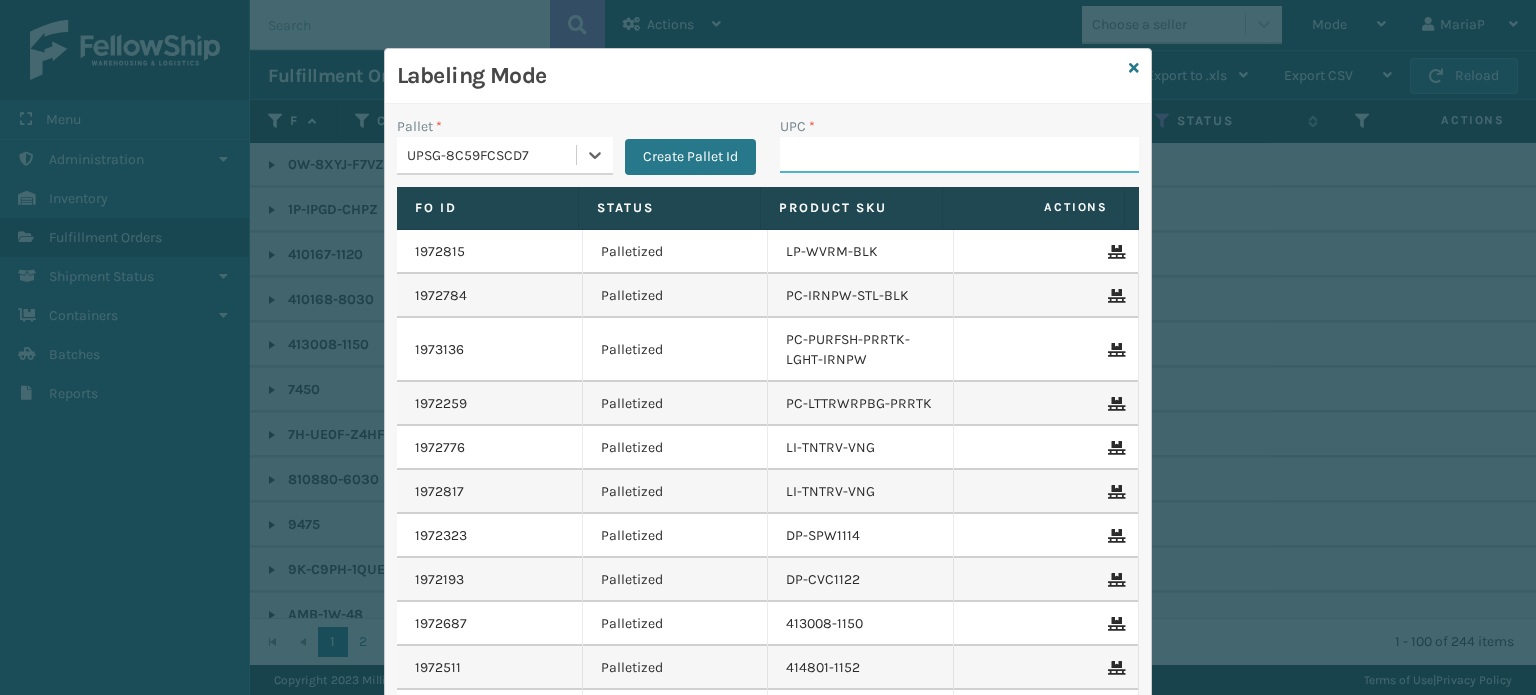 click on "UPC   *" at bounding box center [959, 155] 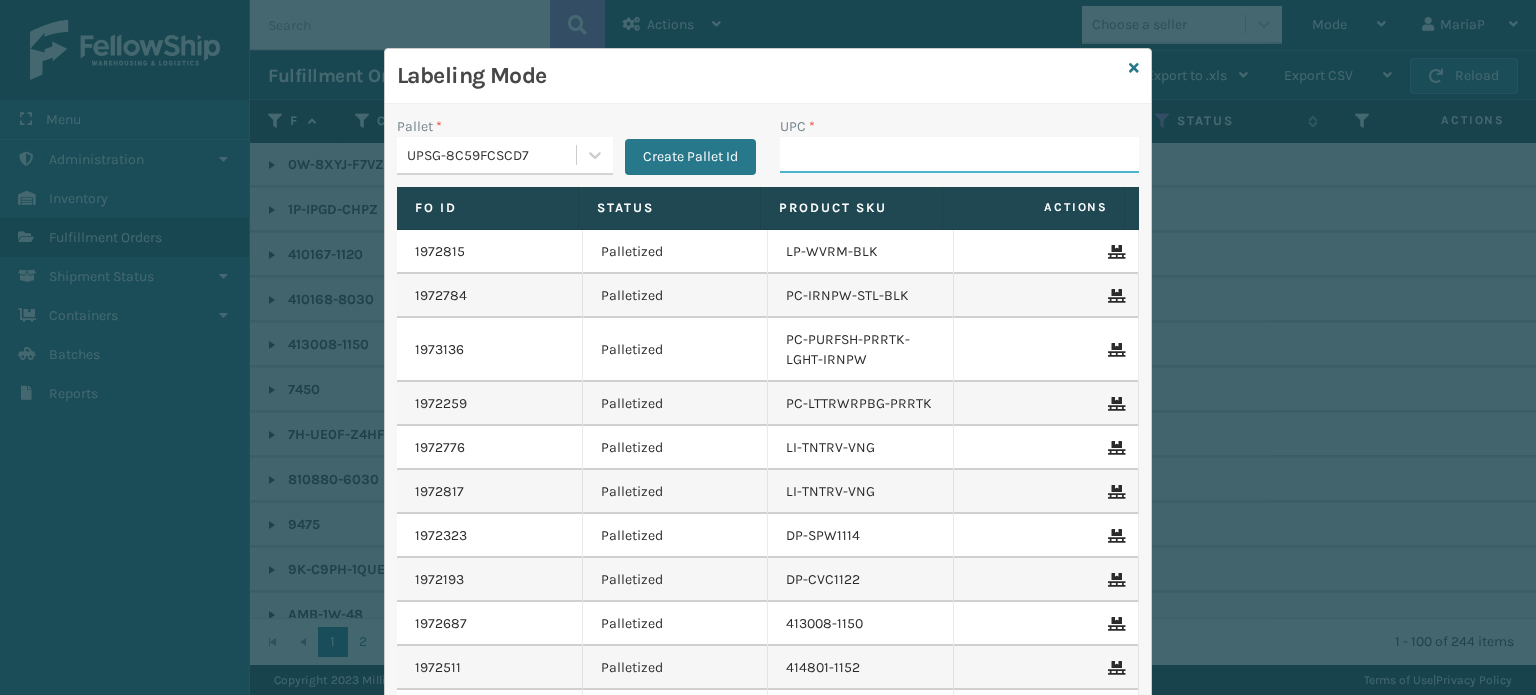 paste on "810090930930" 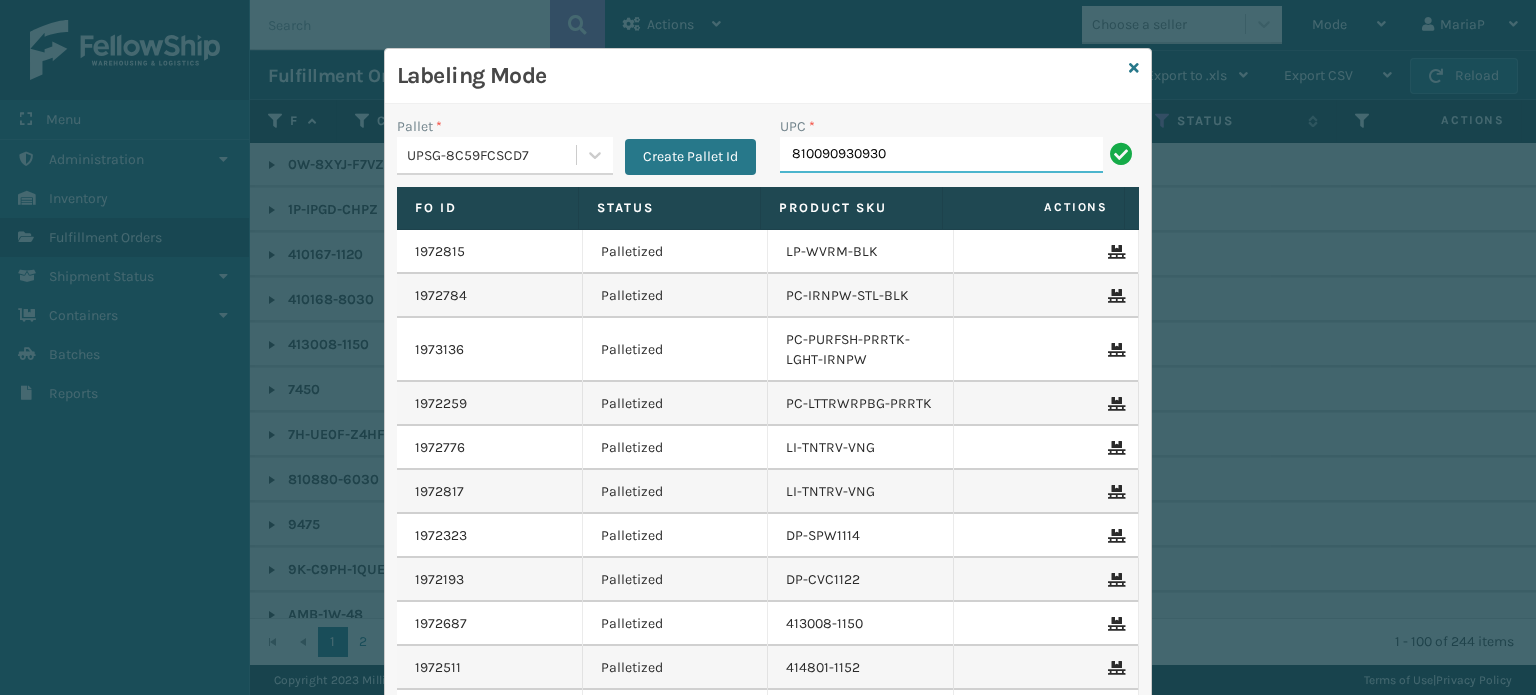 type on "810090930930" 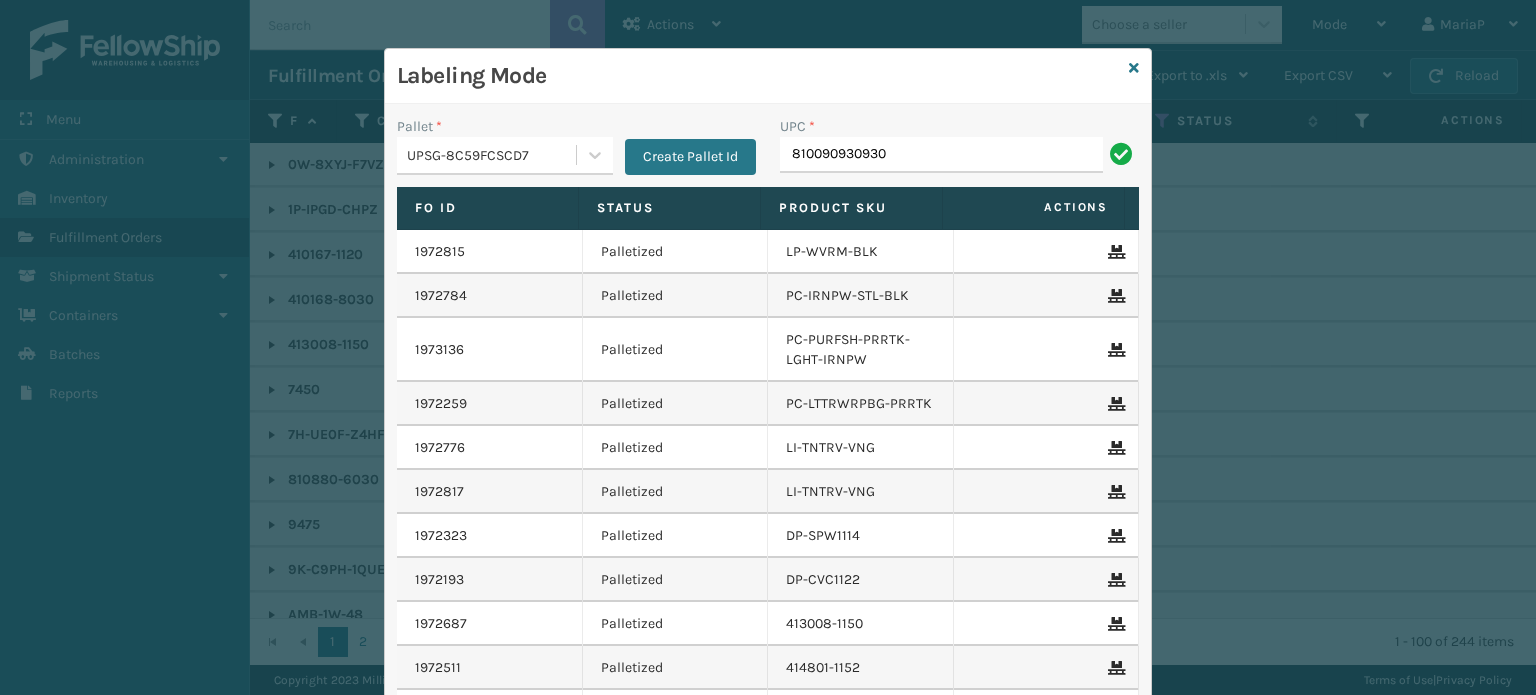 type on "810090930930" 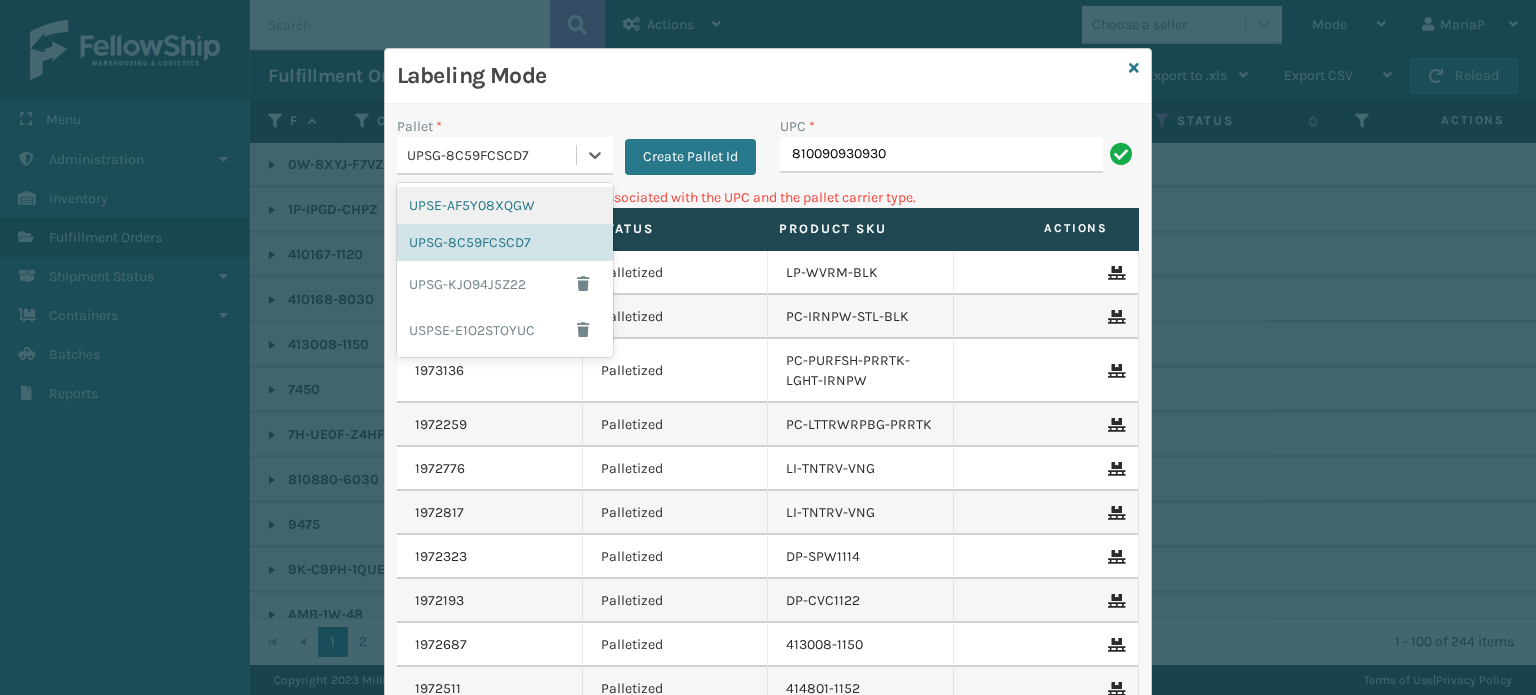 click on "UPSG-8C59FCSCD7" at bounding box center [492, 155] 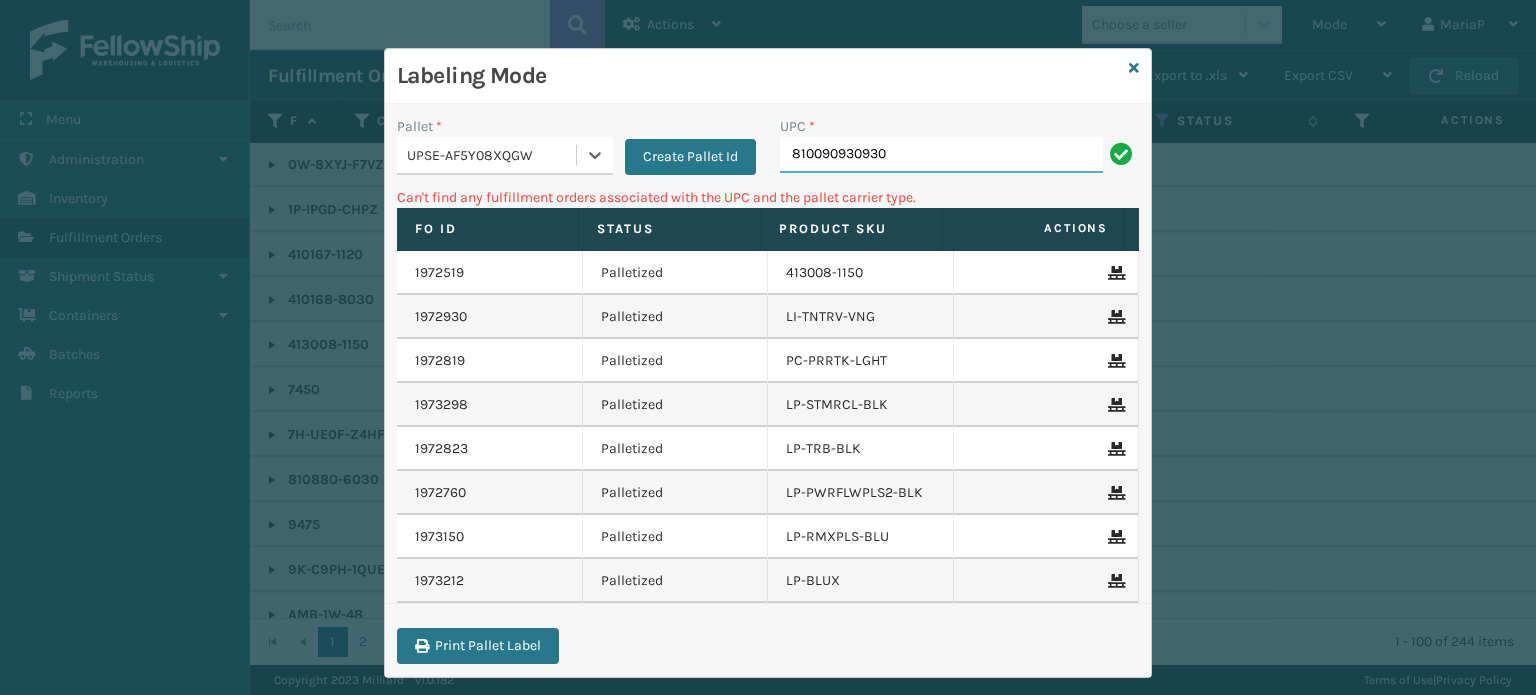 click on "810090930930" at bounding box center (941, 155) 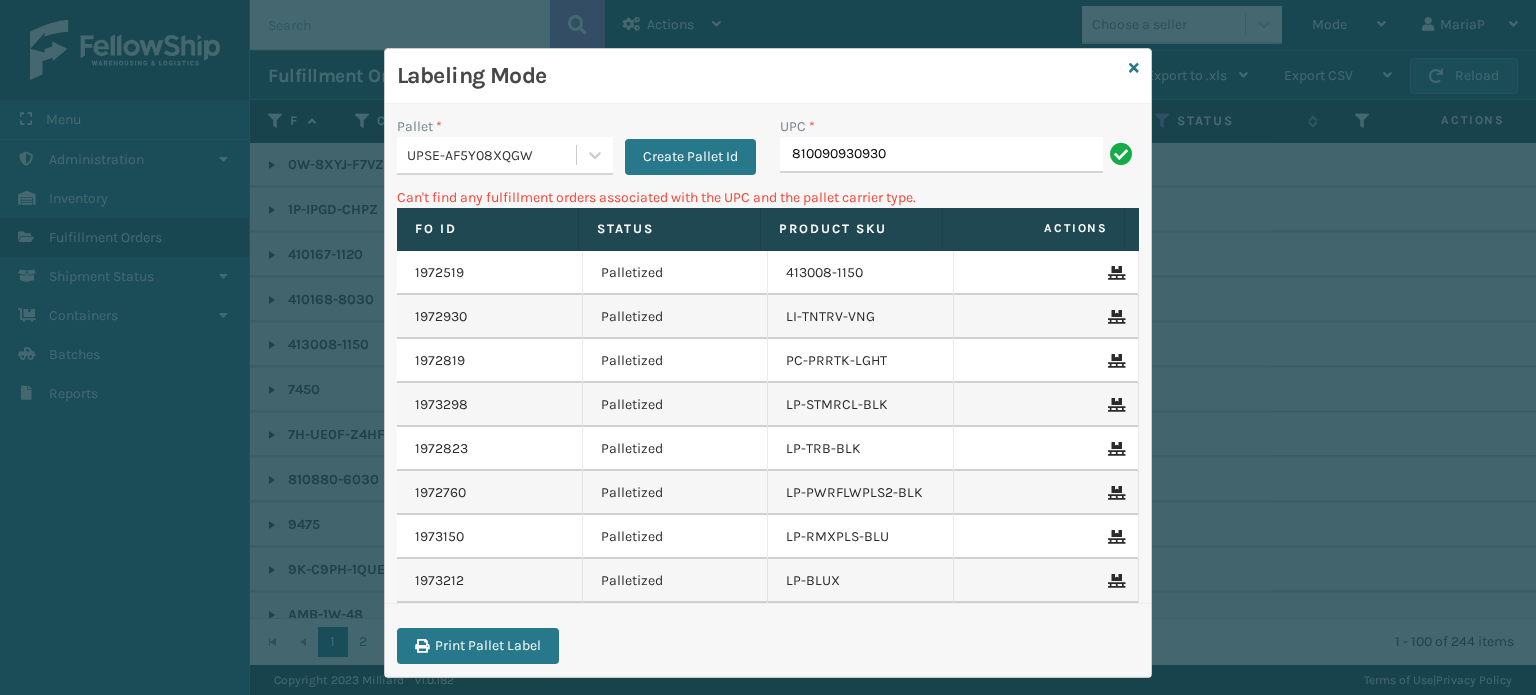 click on "810090930930" at bounding box center (941, 155) 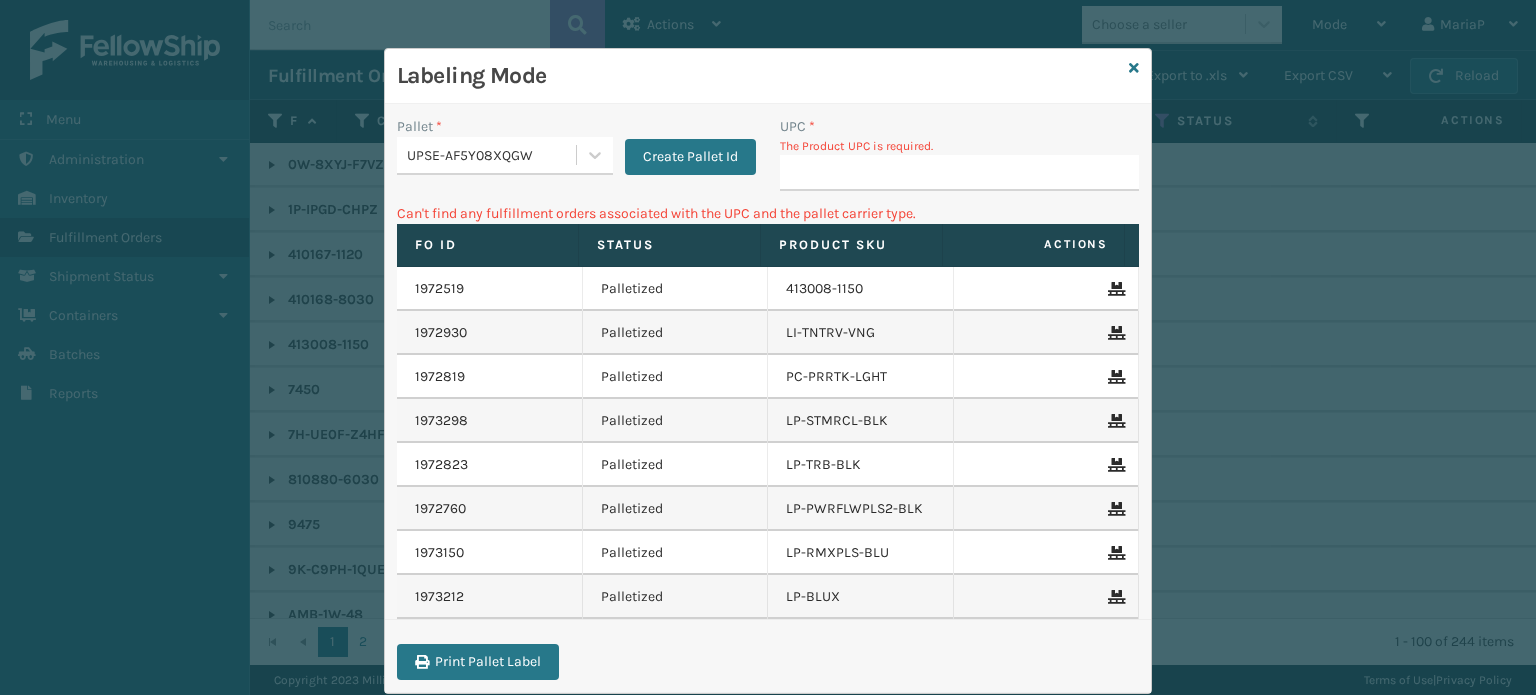 type 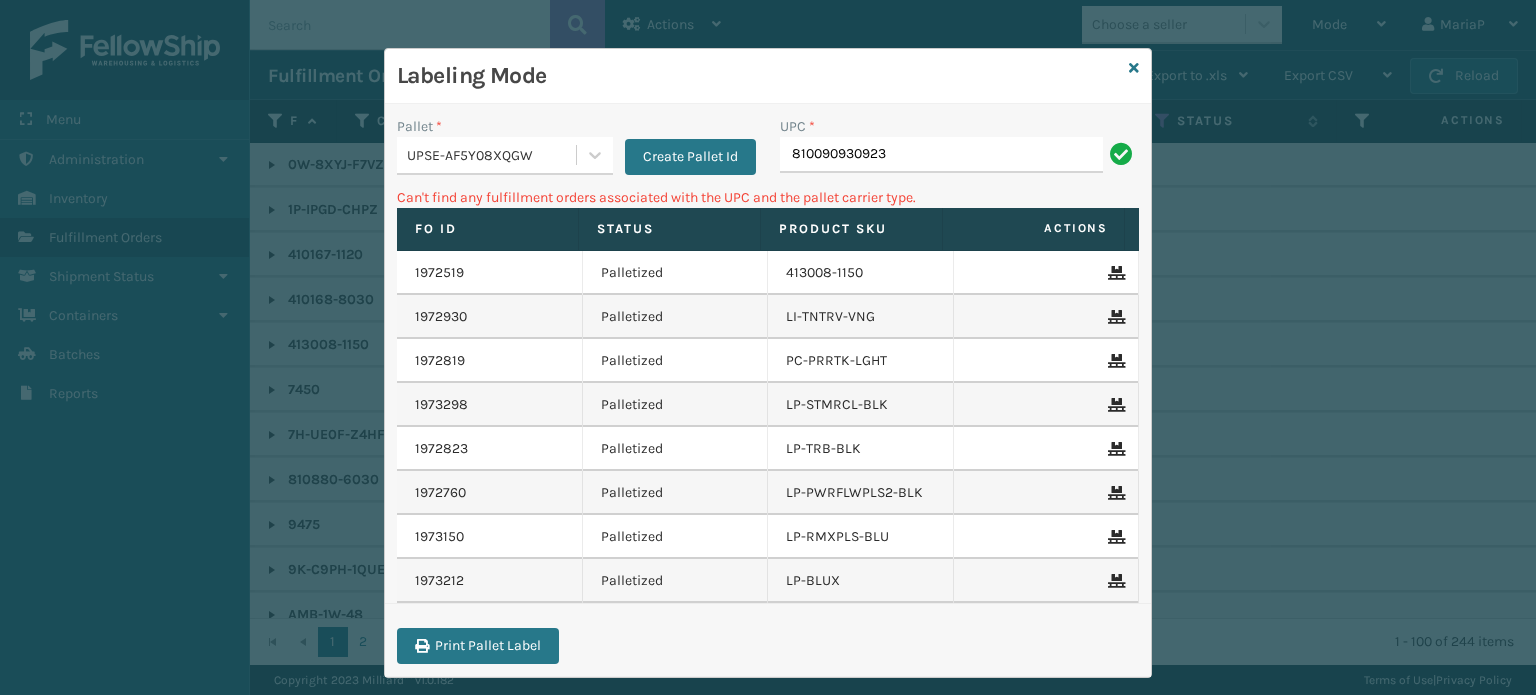 click on "UPSE-AF5Y08XQGW" at bounding box center (492, 155) 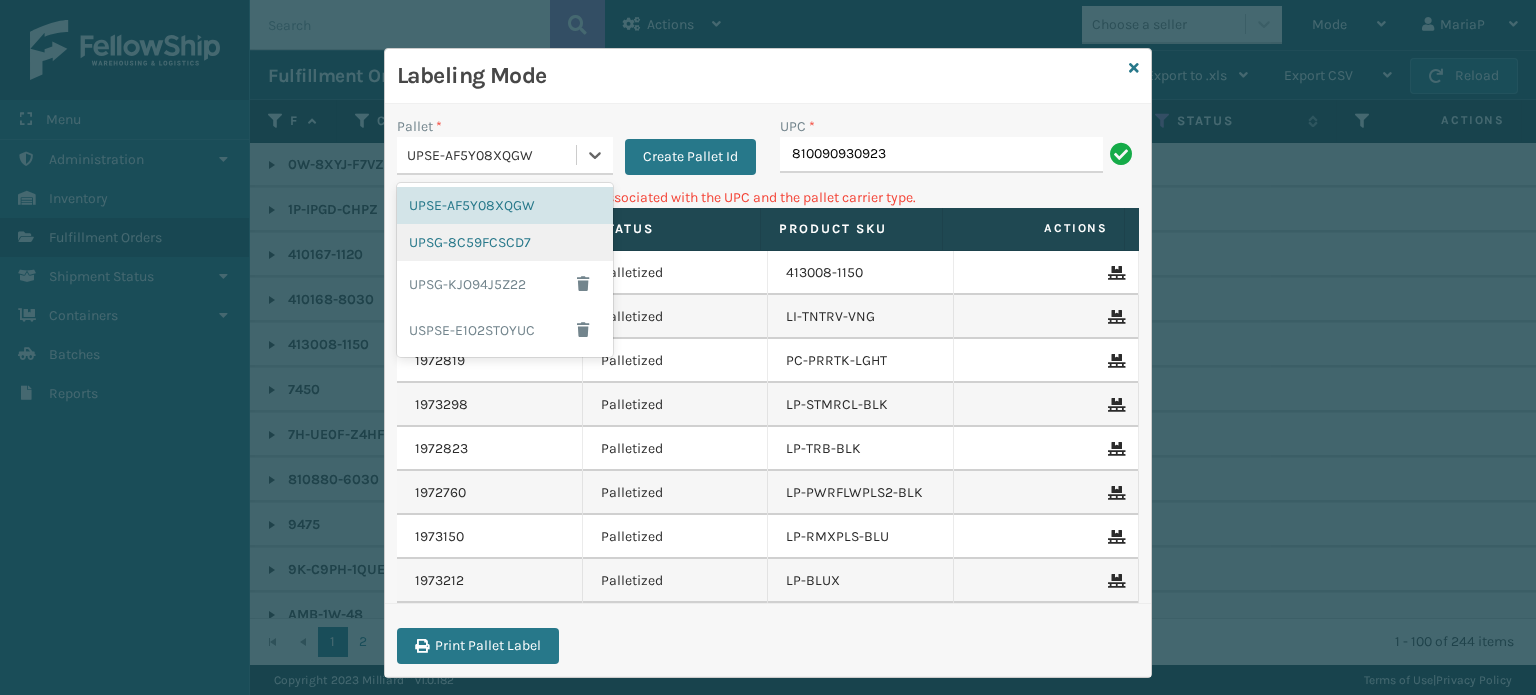 click on "UPSG-8C59FCSCD7" at bounding box center [505, 242] 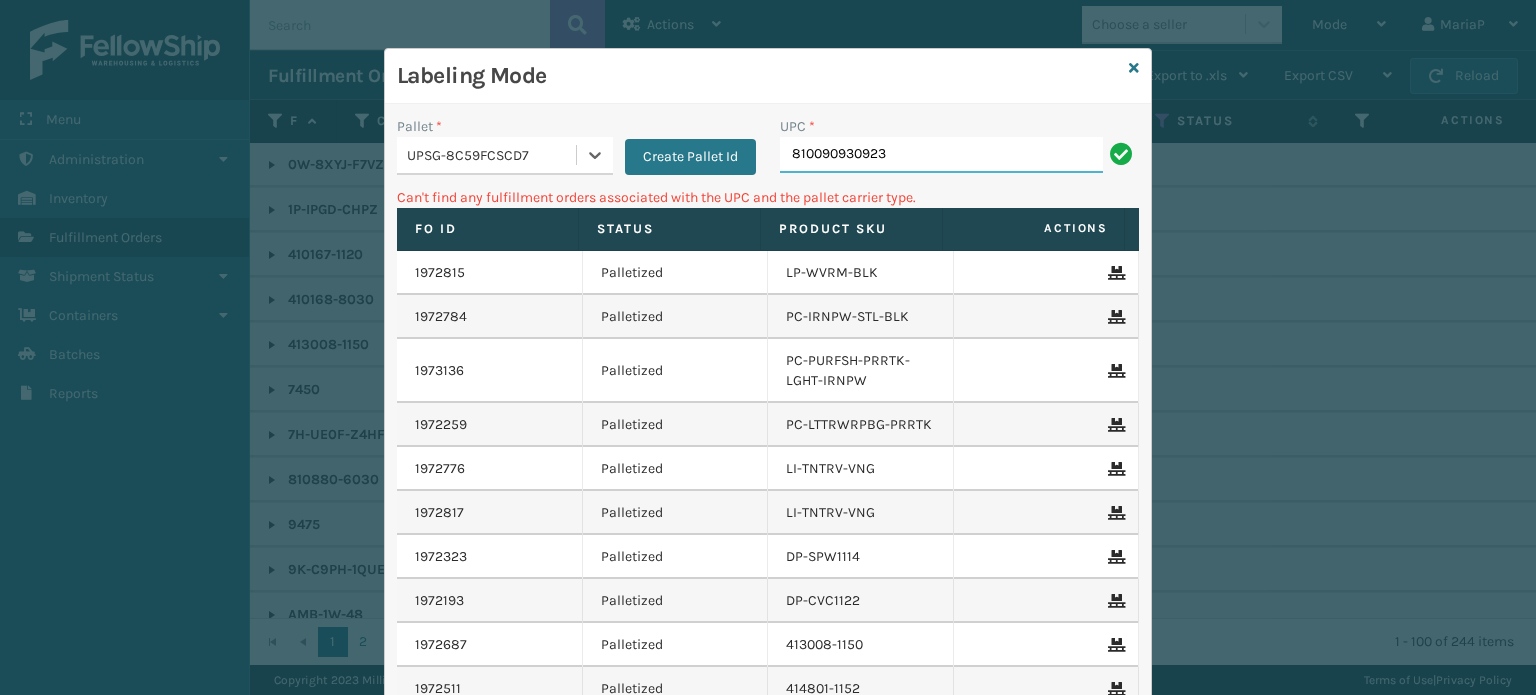 click on "810090930923" at bounding box center [941, 155] 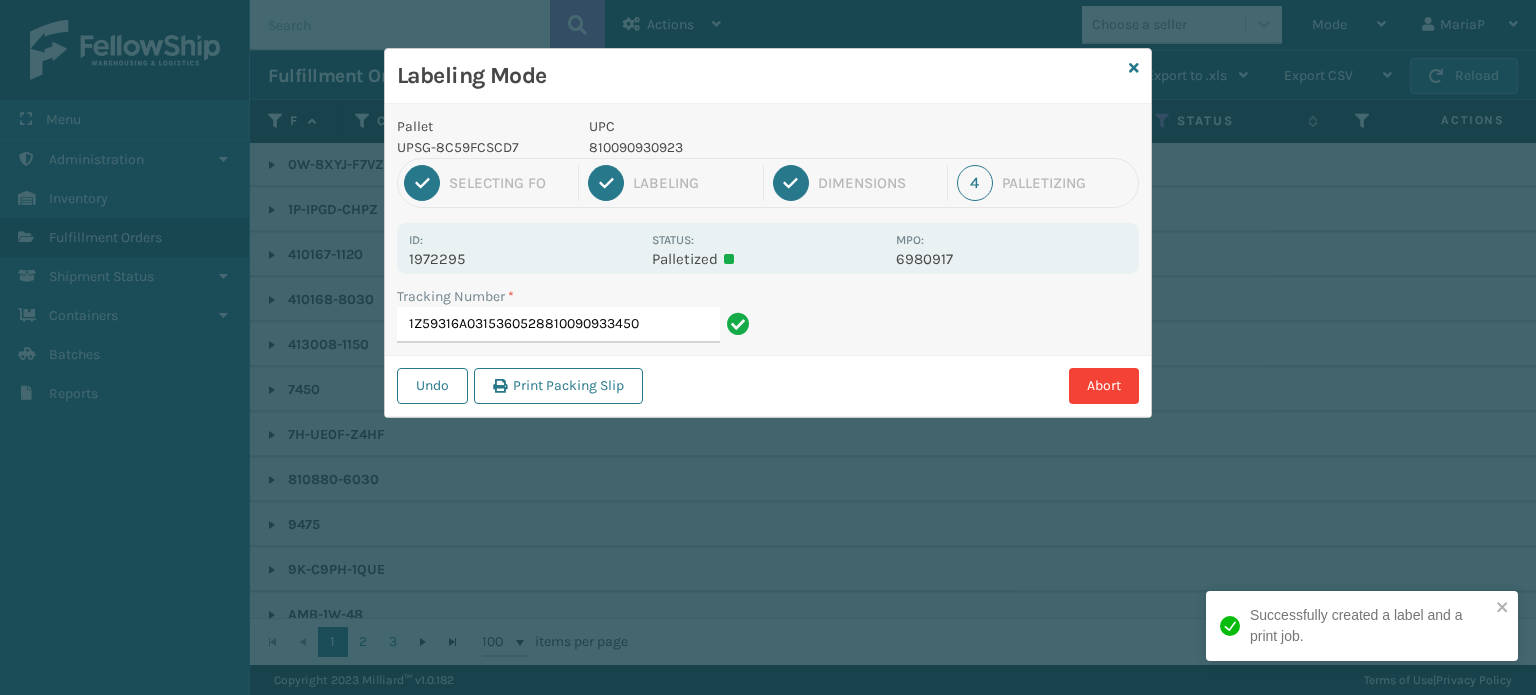 type on "1Z59316A0315360528810090933450" 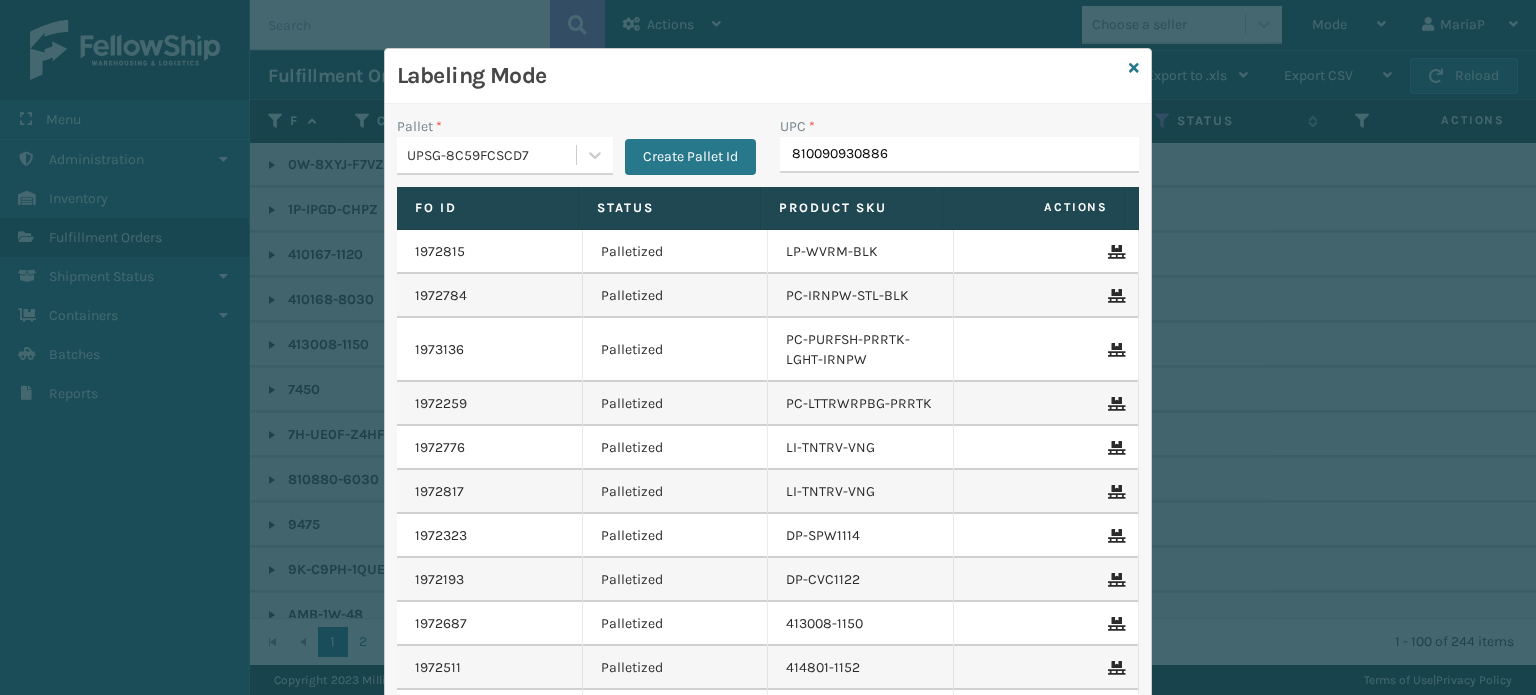 type on "810090930886" 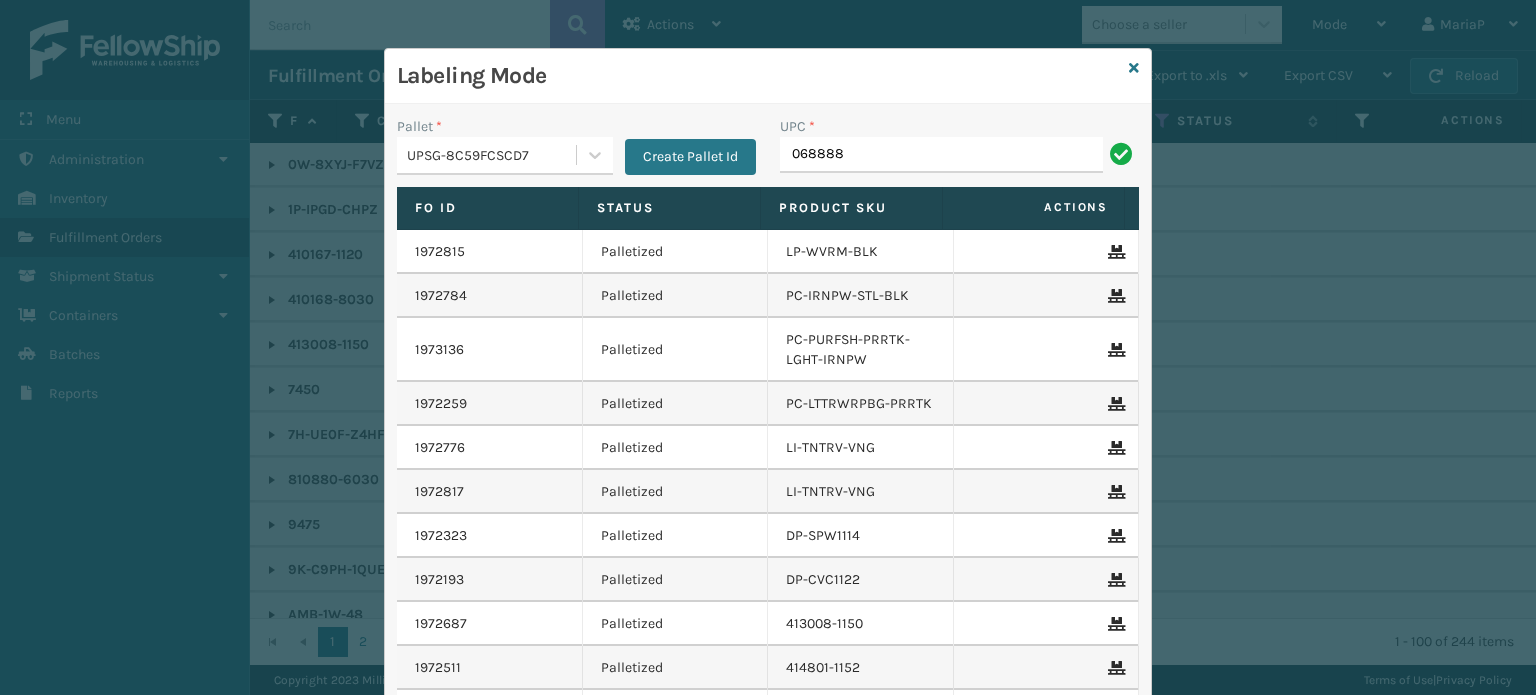 type on "0688880" 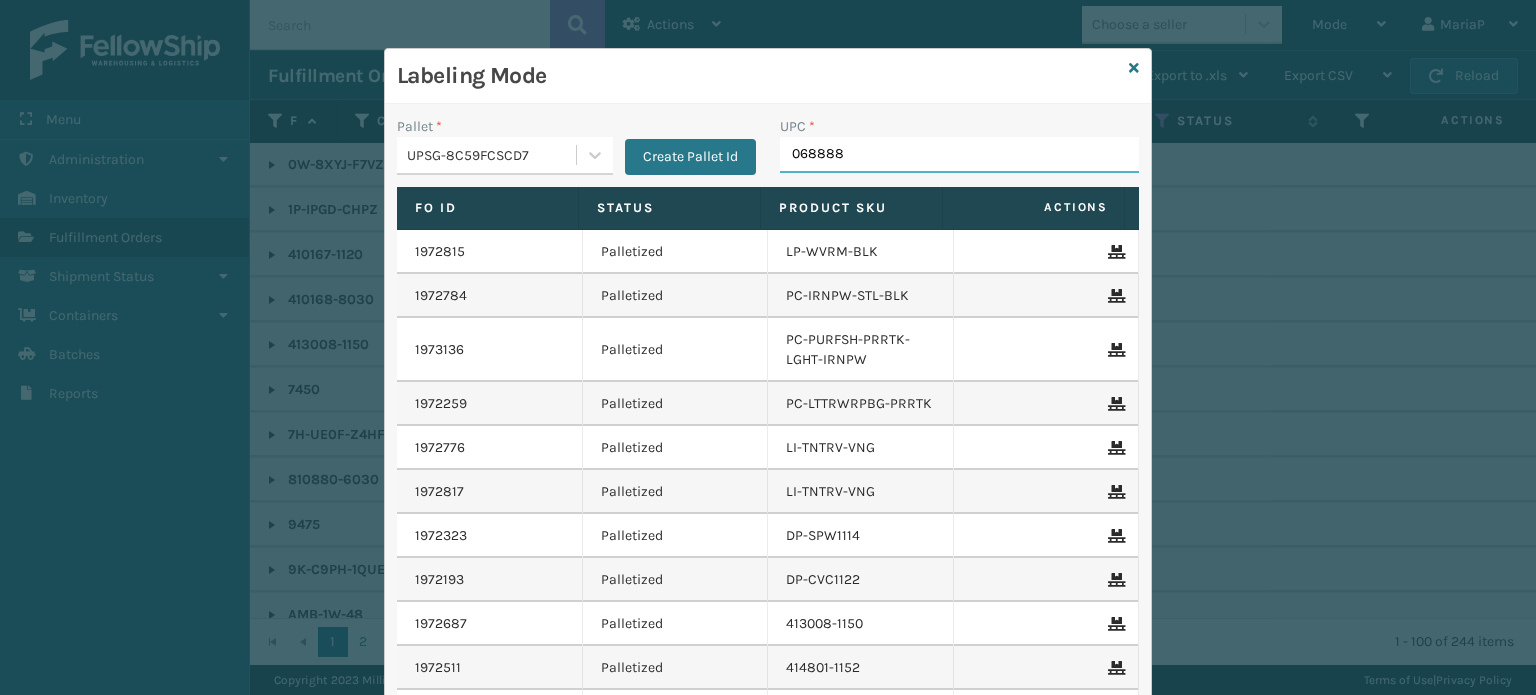 type on "0688880" 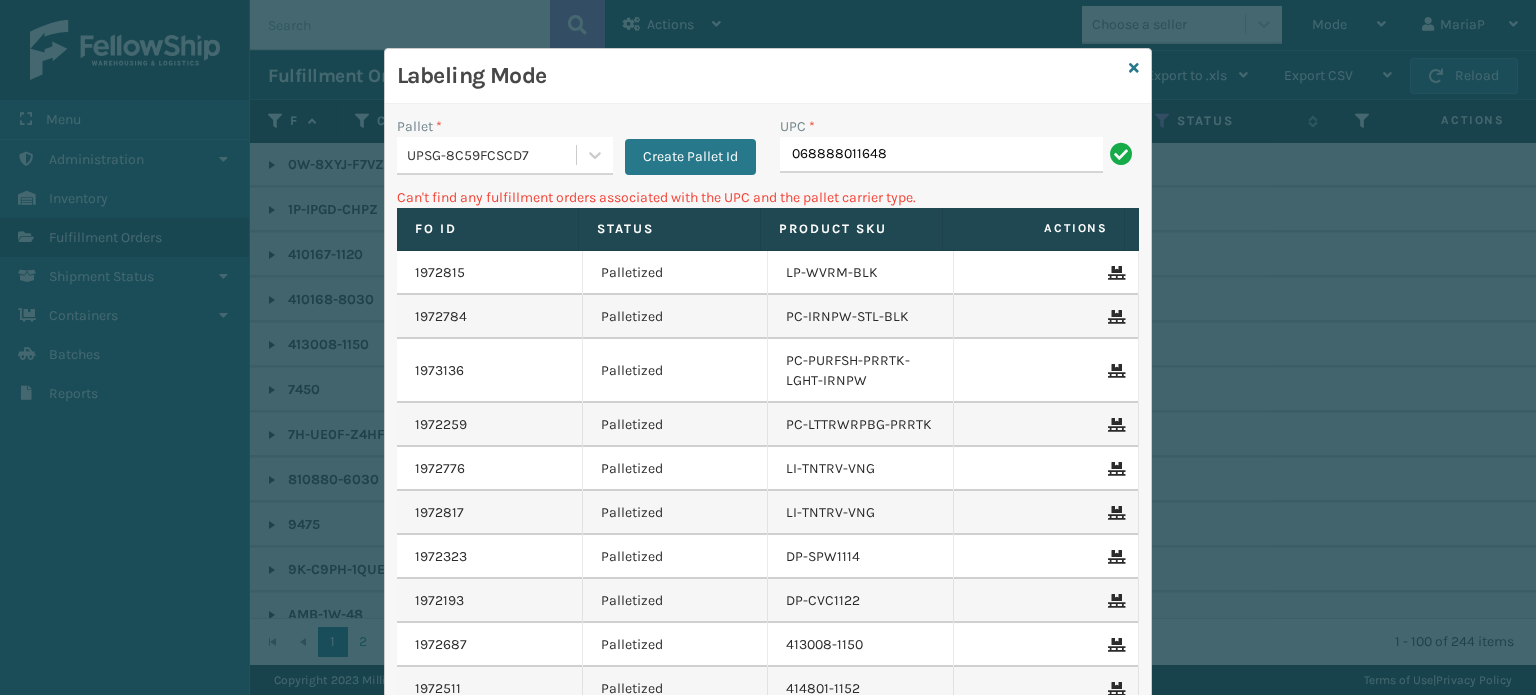 drag, startPoint x: 539, startPoint y: 160, endPoint x: 520, endPoint y: 175, distance: 24.207438 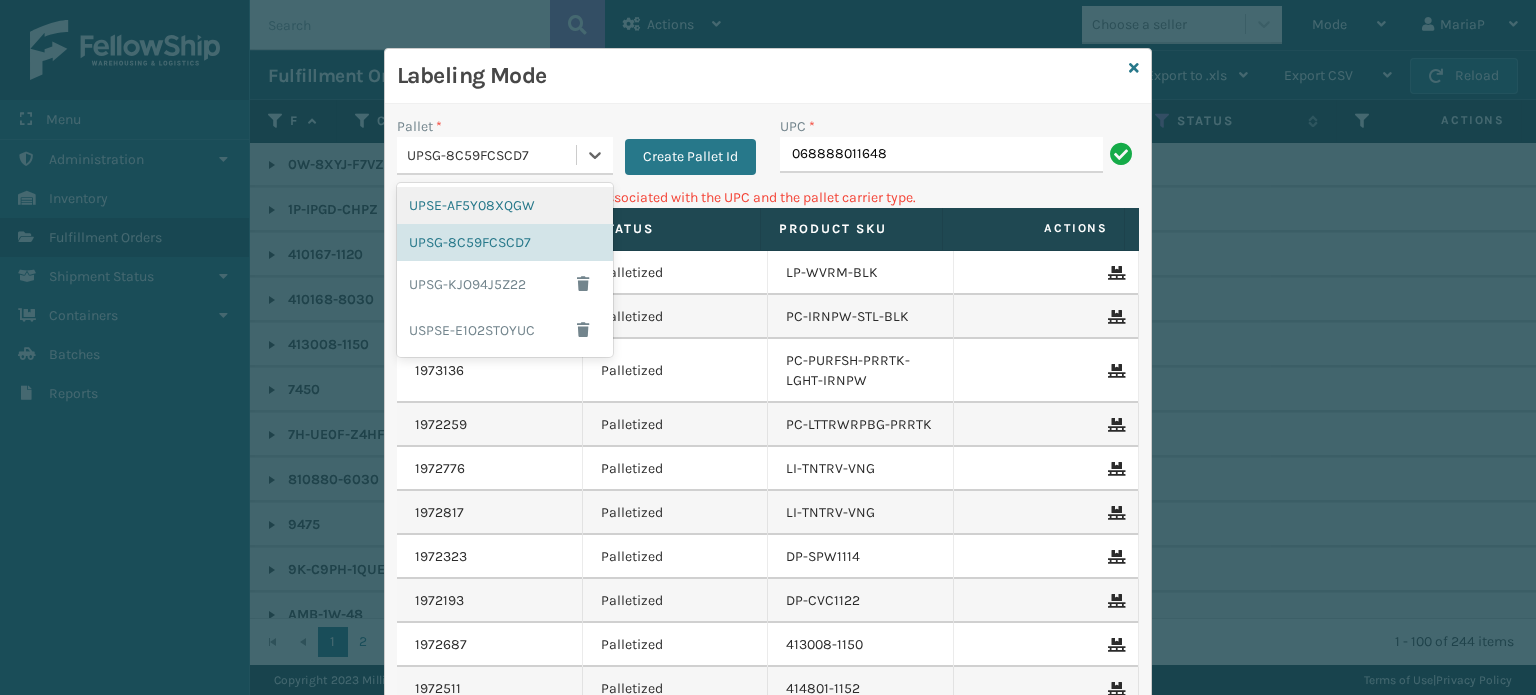 drag, startPoint x: 520, startPoint y: 201, endPoint x: 713, endPoint y: 165, distance: 196.32881 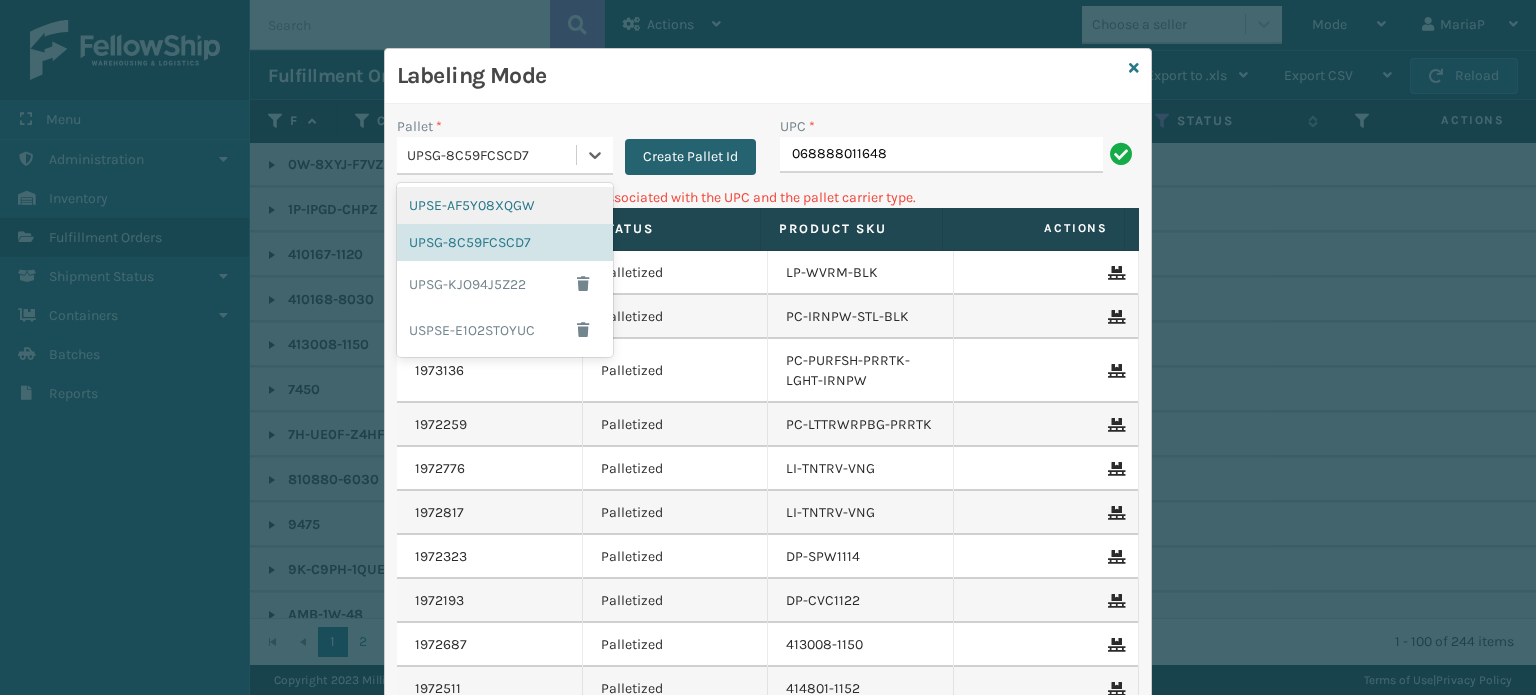 click on "UPSE-AF5Y08XQGW" at bounding box center [505, 205] 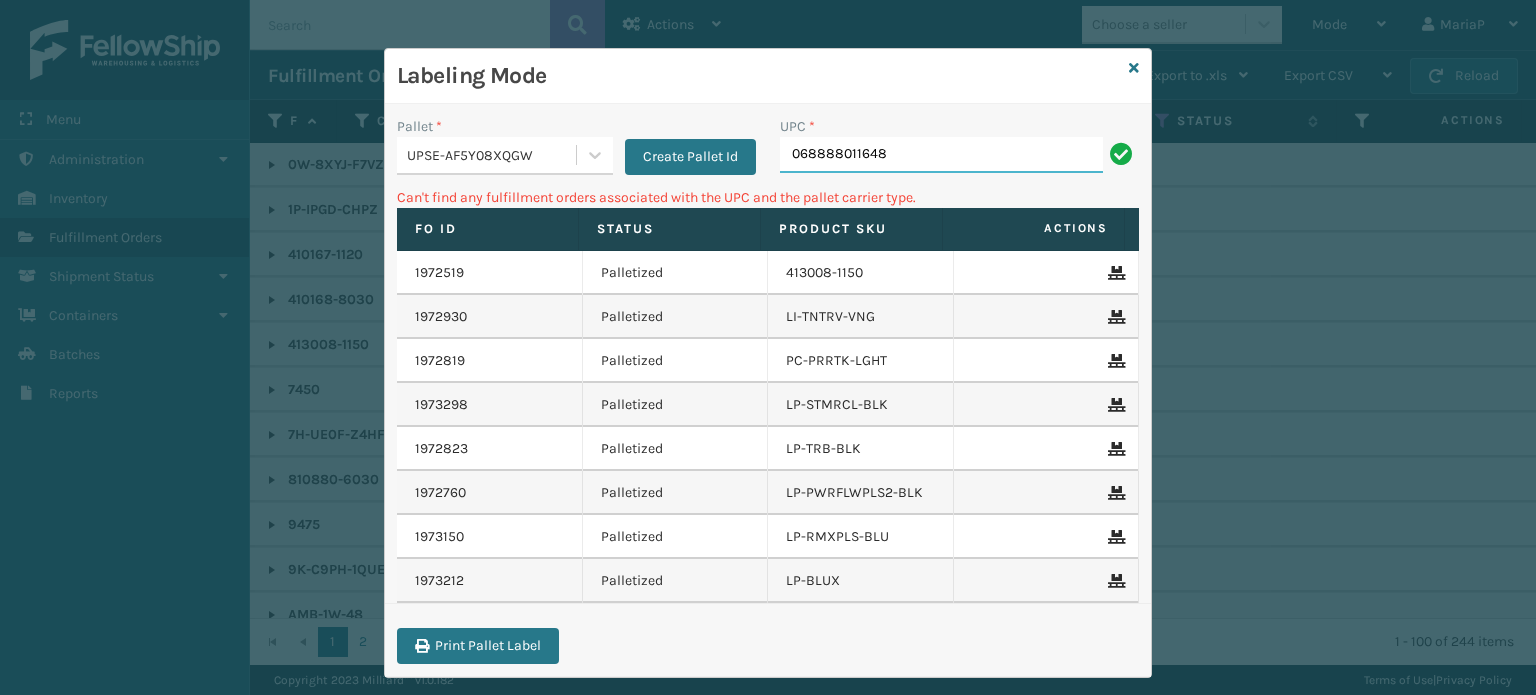 click on "068888011648" at bounding box center (941, 155) 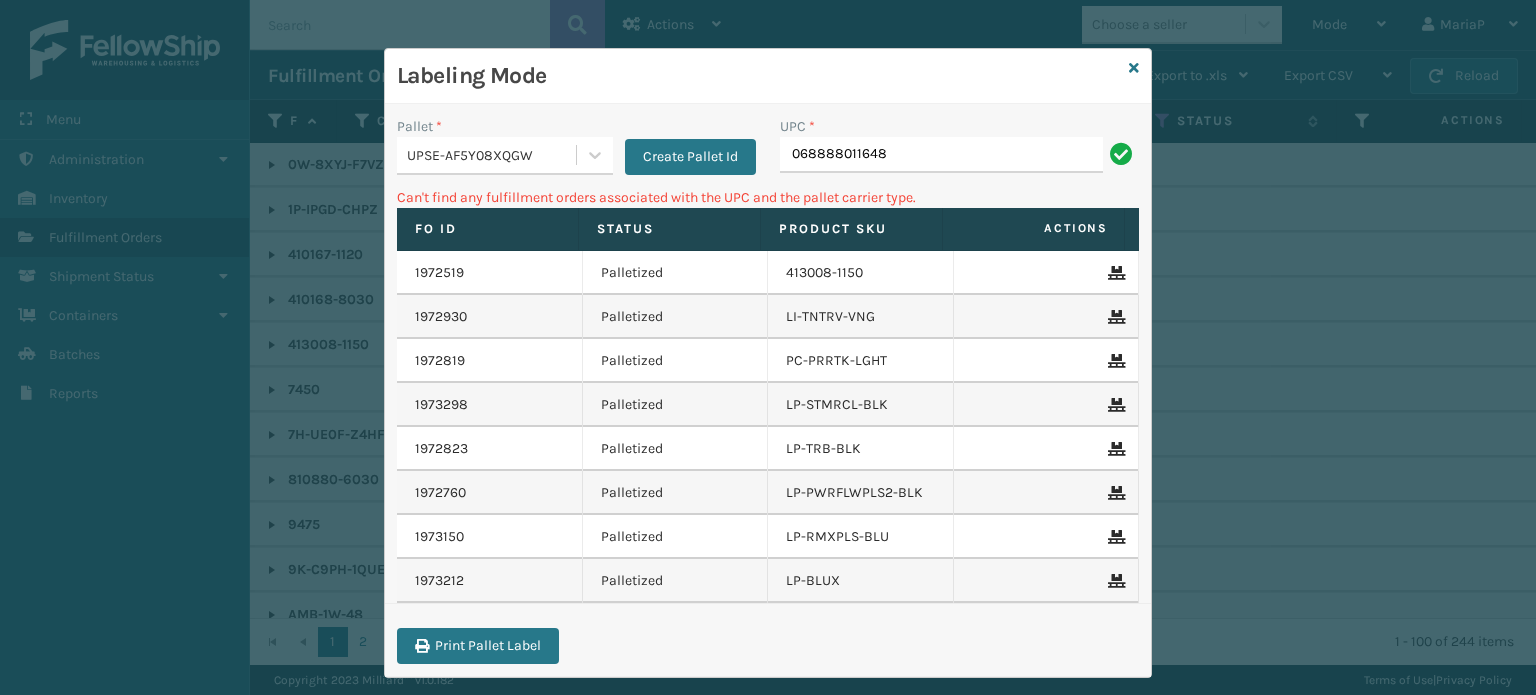click on "068888011648" at bounding box center [941, 155] 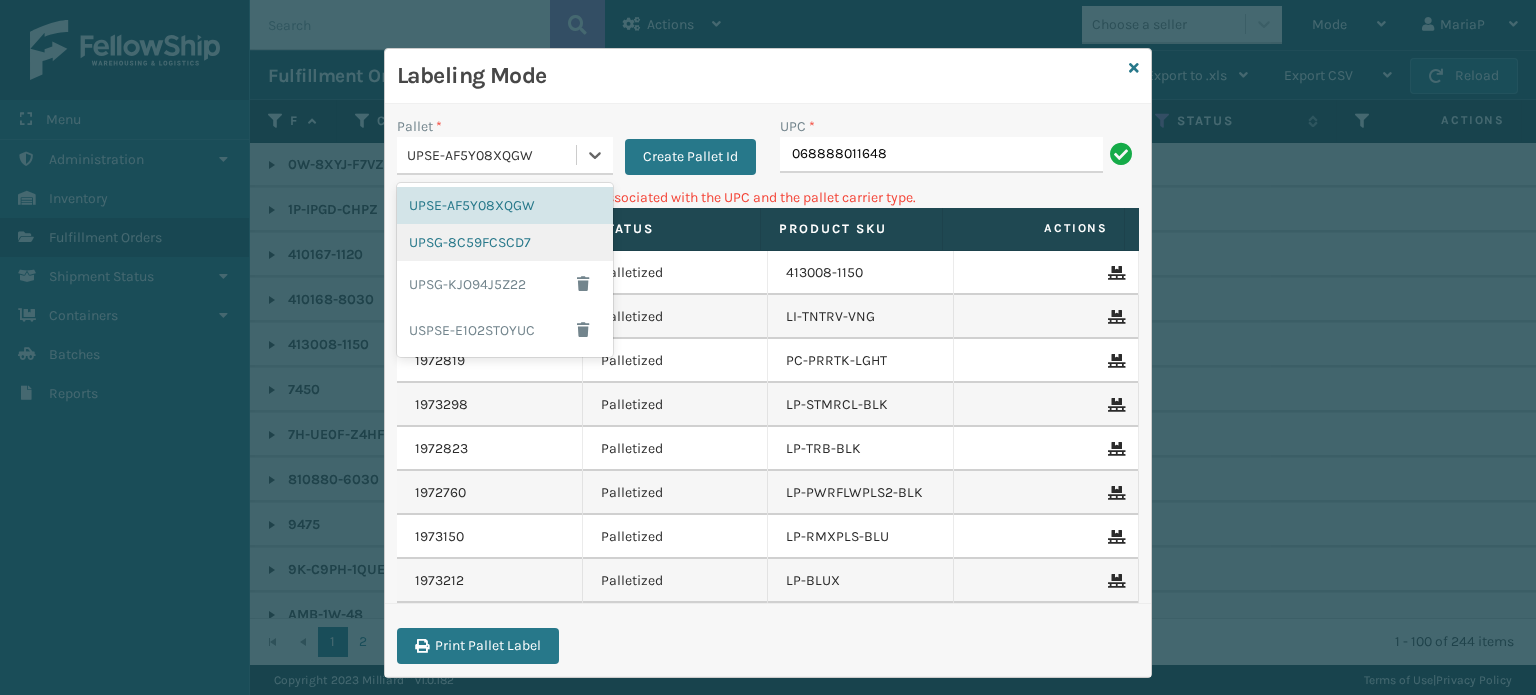 click on "UPSG-8C59FCSCD7" at bounding box center [505, 242] 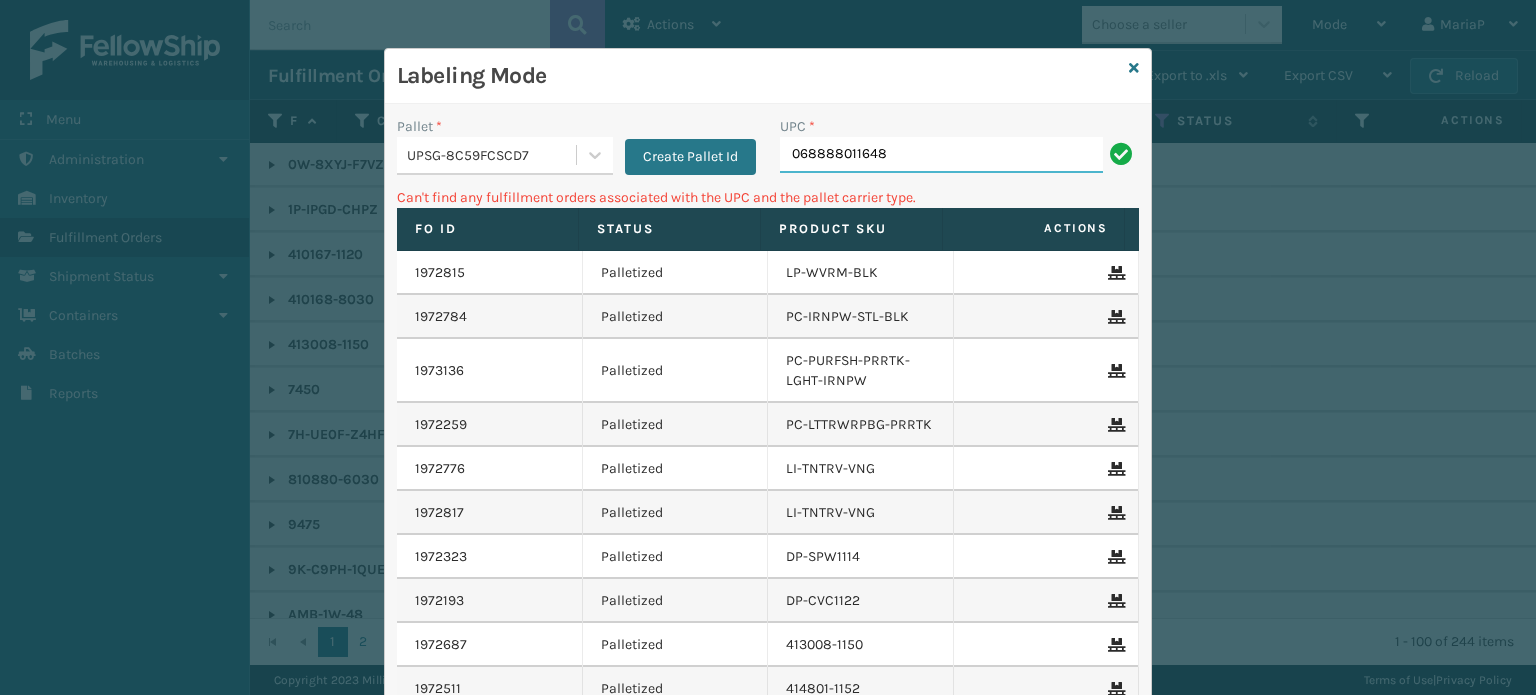 click on "068888011648" at bounding box center (941, 155) 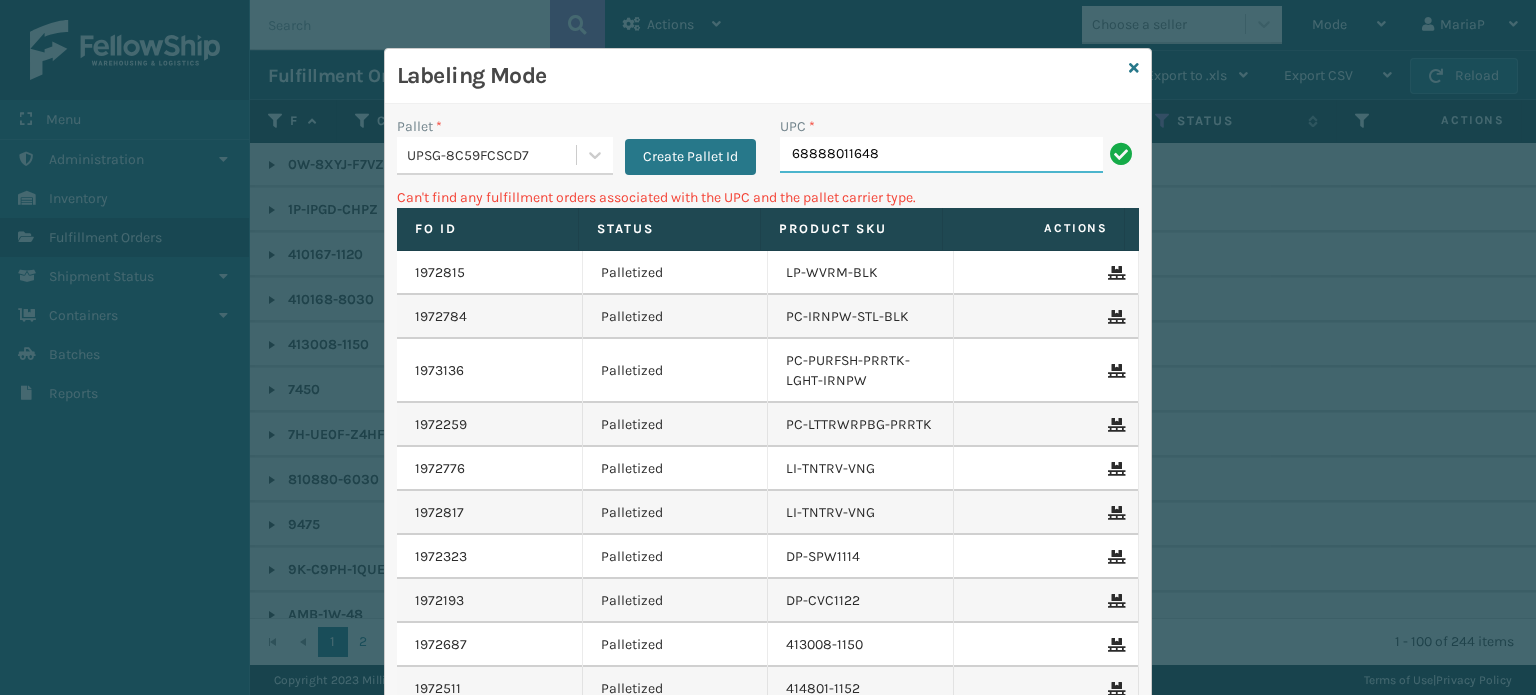 type on "68888011648" 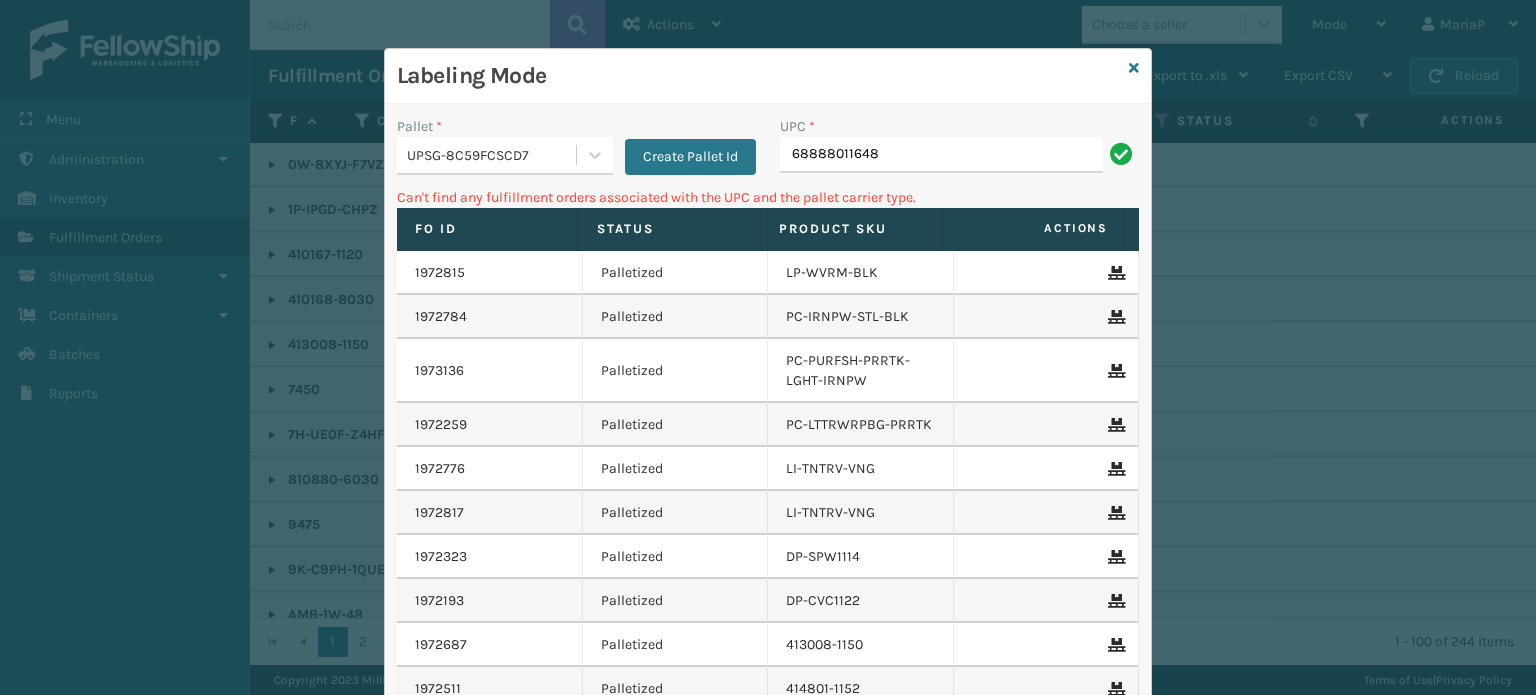 click on "68888011648" at bounding box center (941, 155) 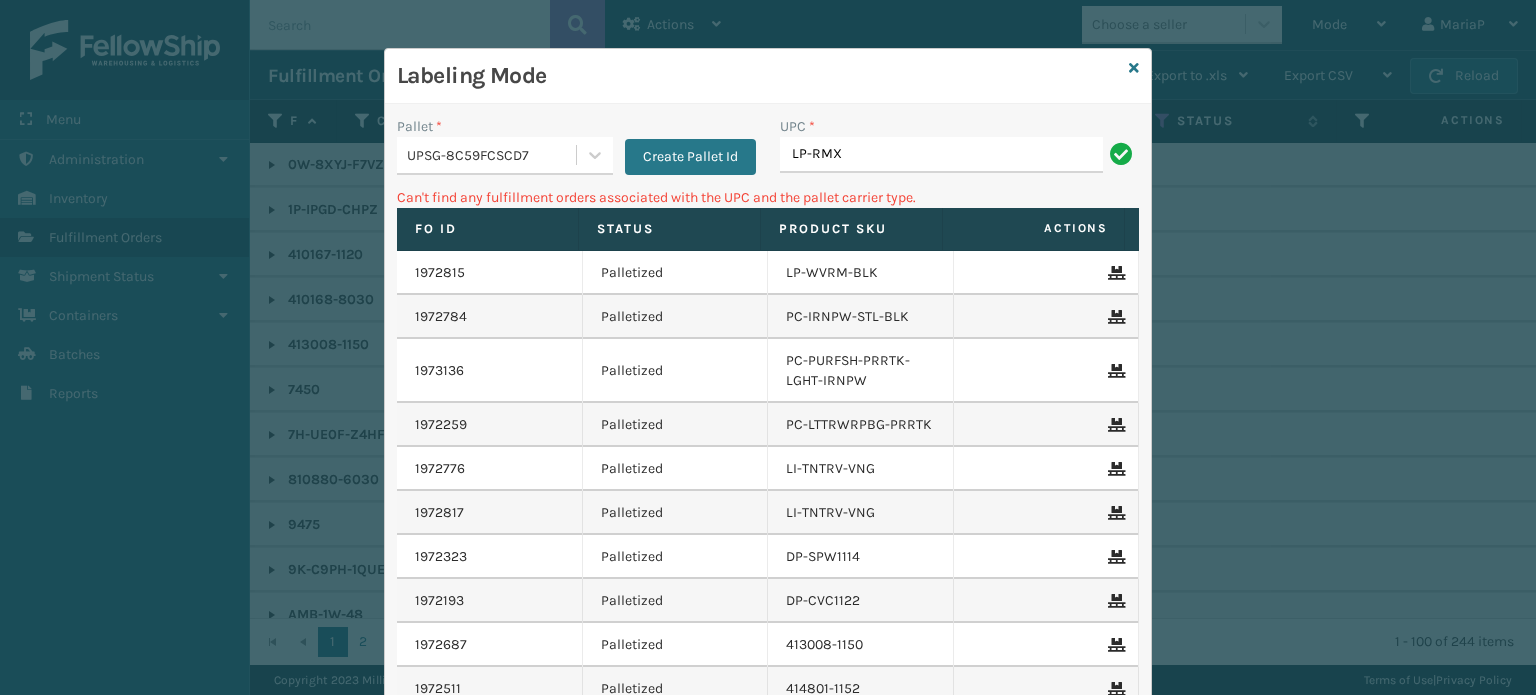 type on "LP-RMXPRO-BLU" 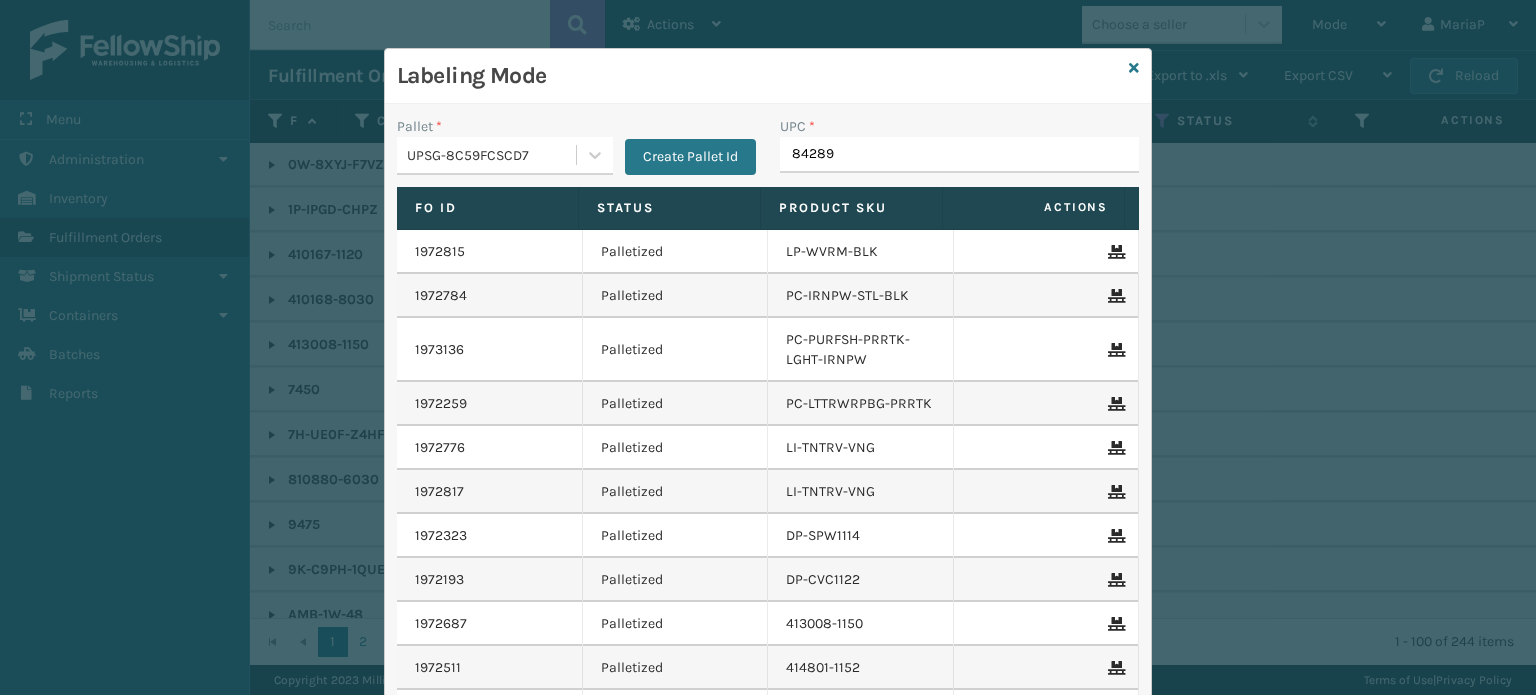 type on "842893" 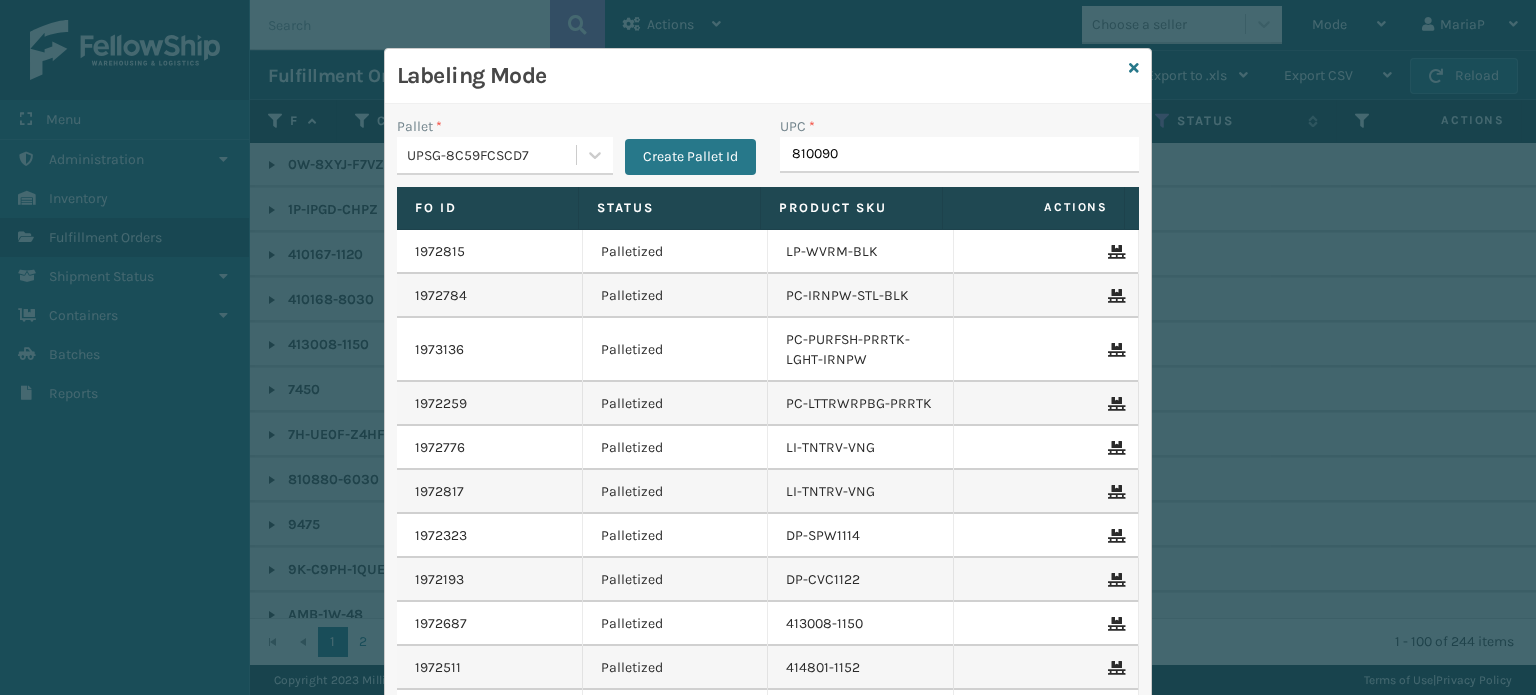 type on "8100909" 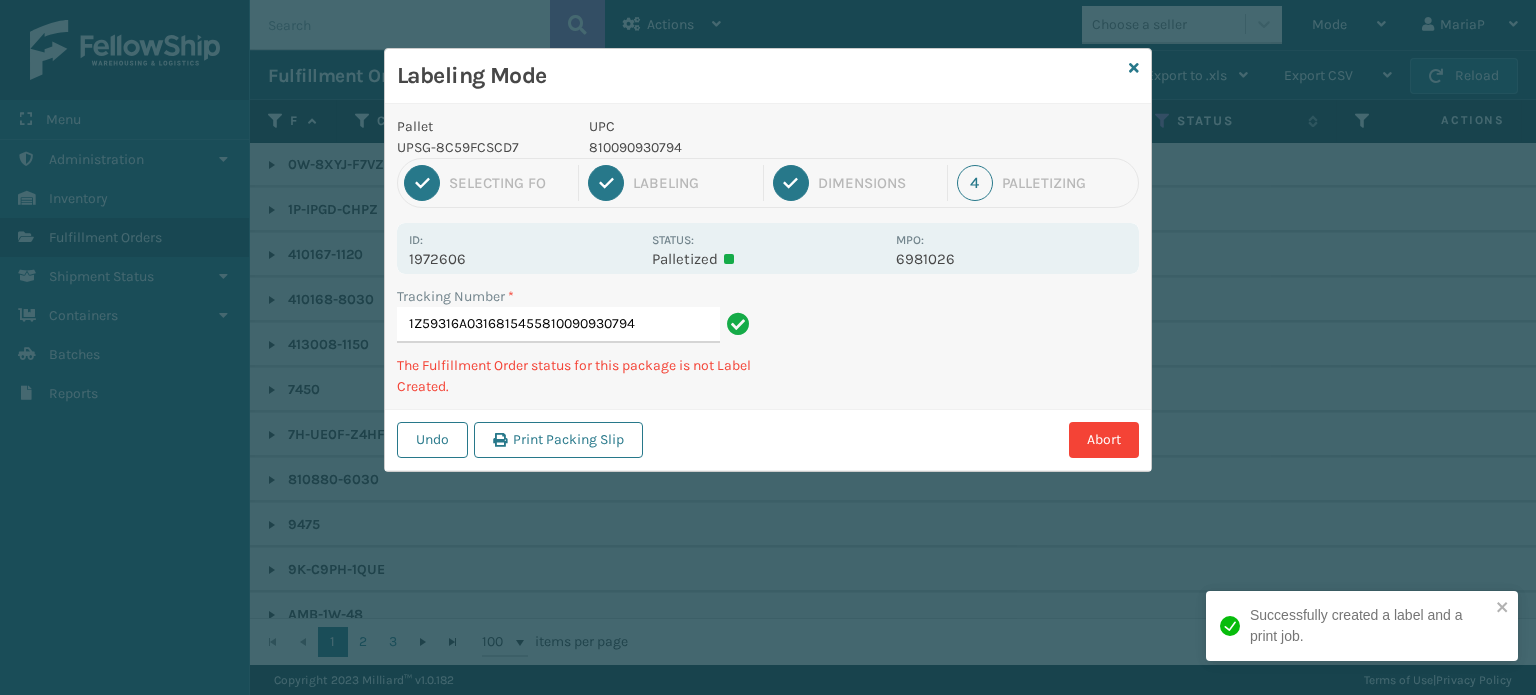 type on "1Z59316A0316815455810090930794" 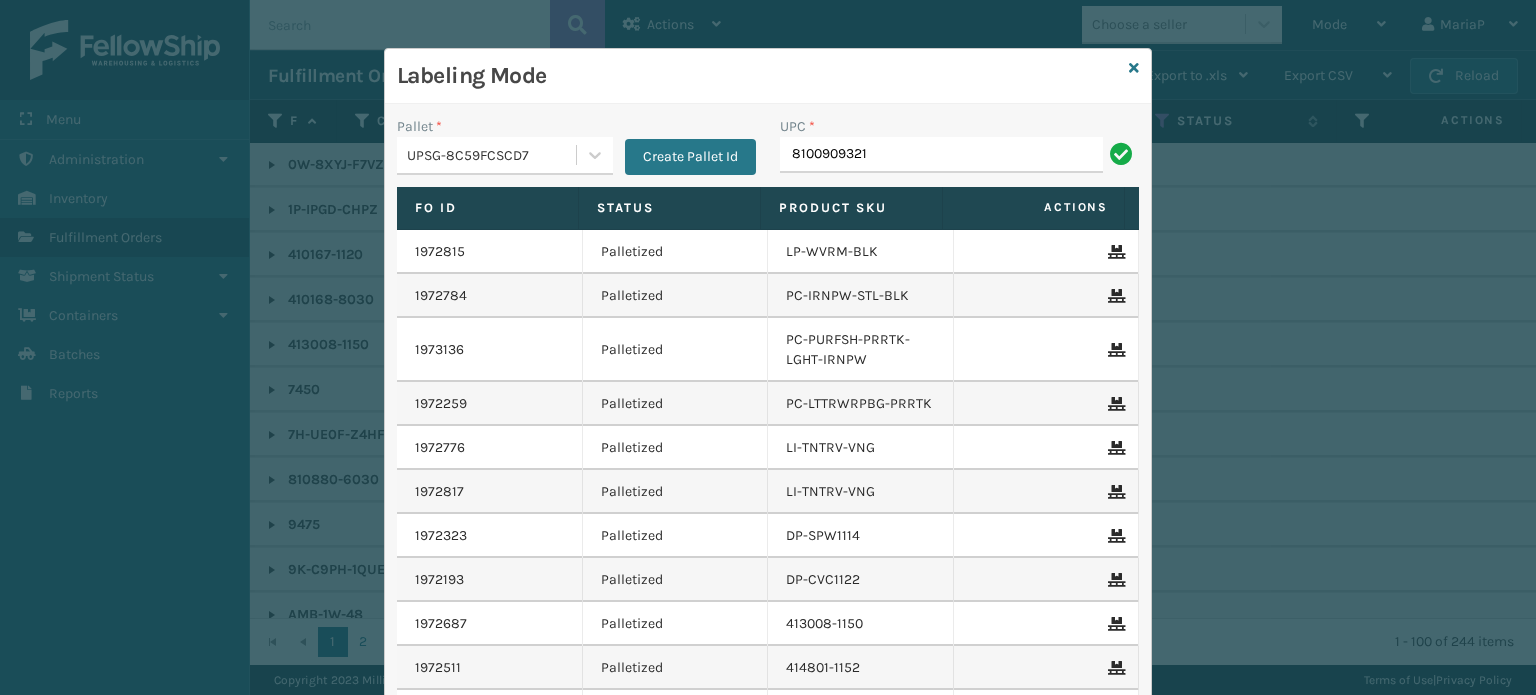type on "81009093217" 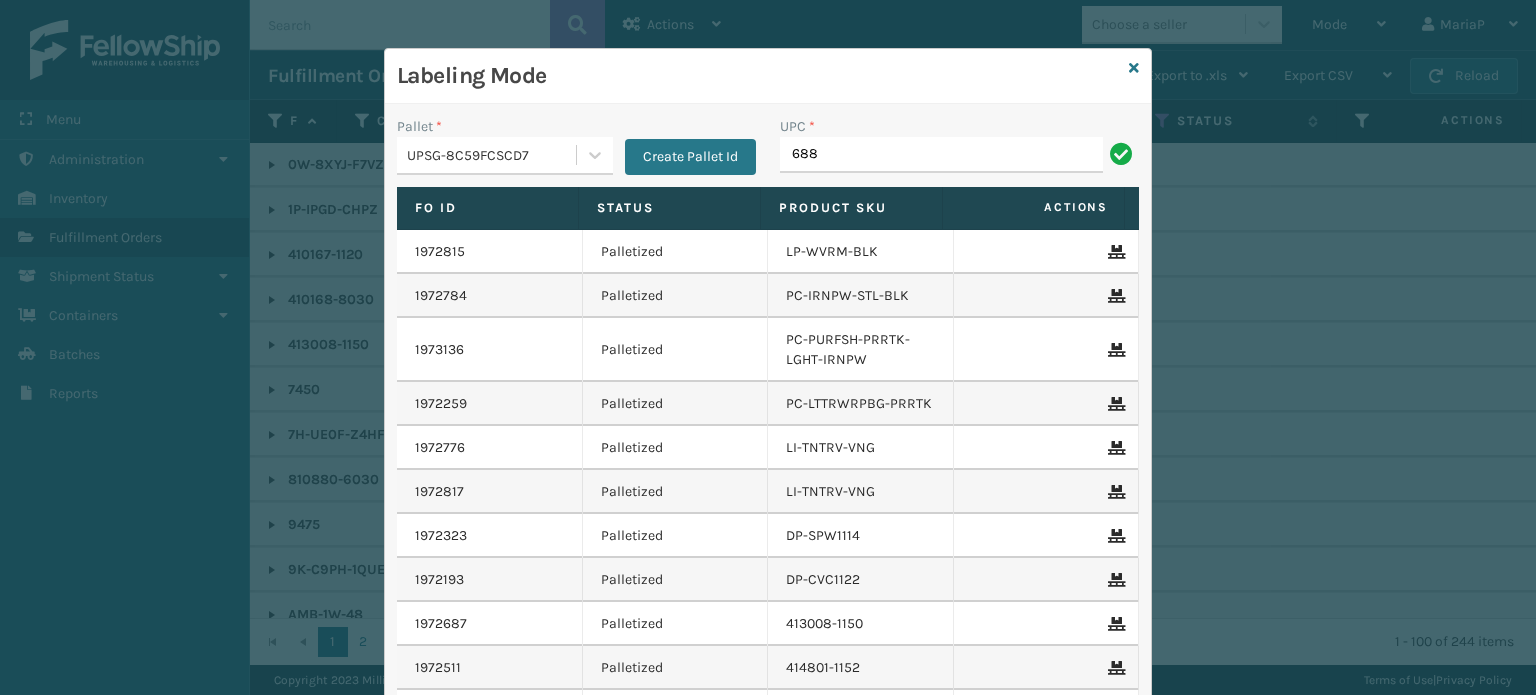 type on "68888027106" 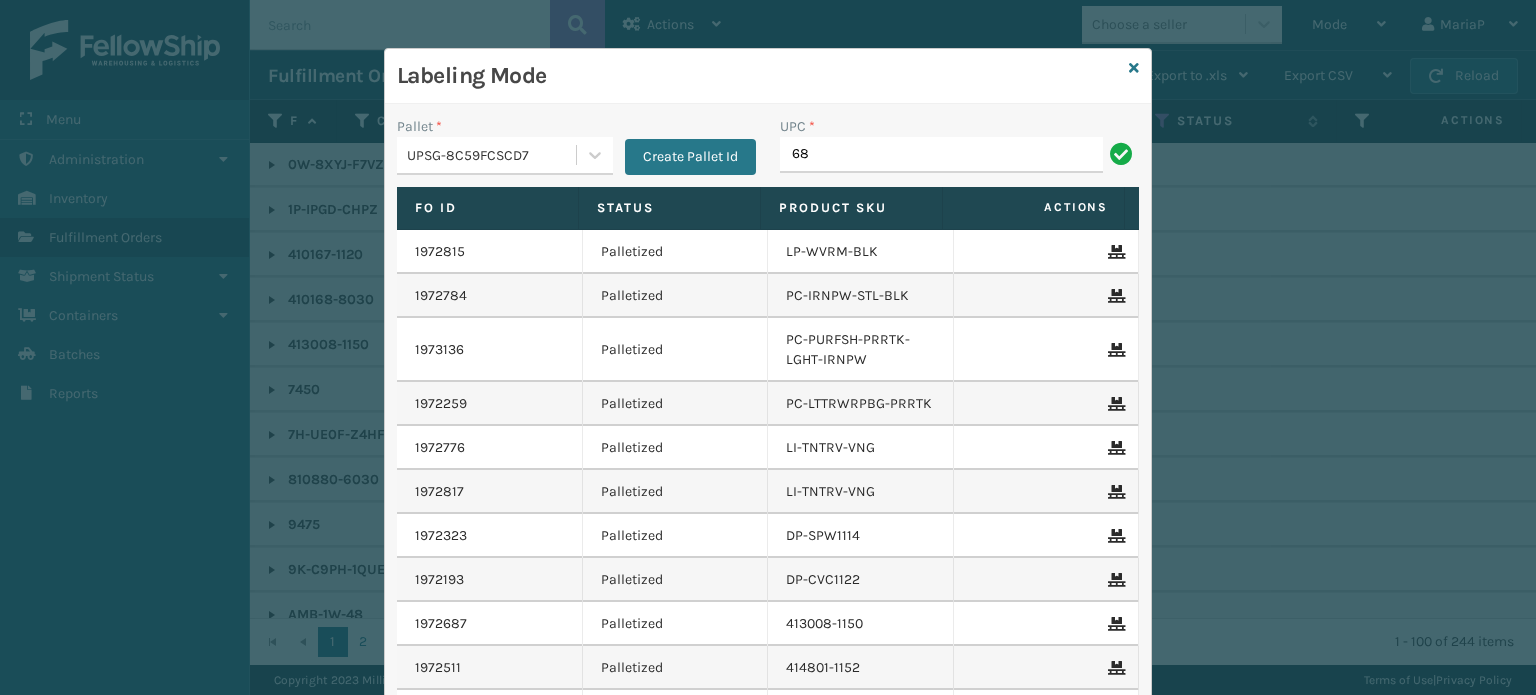 type on "68888027106" 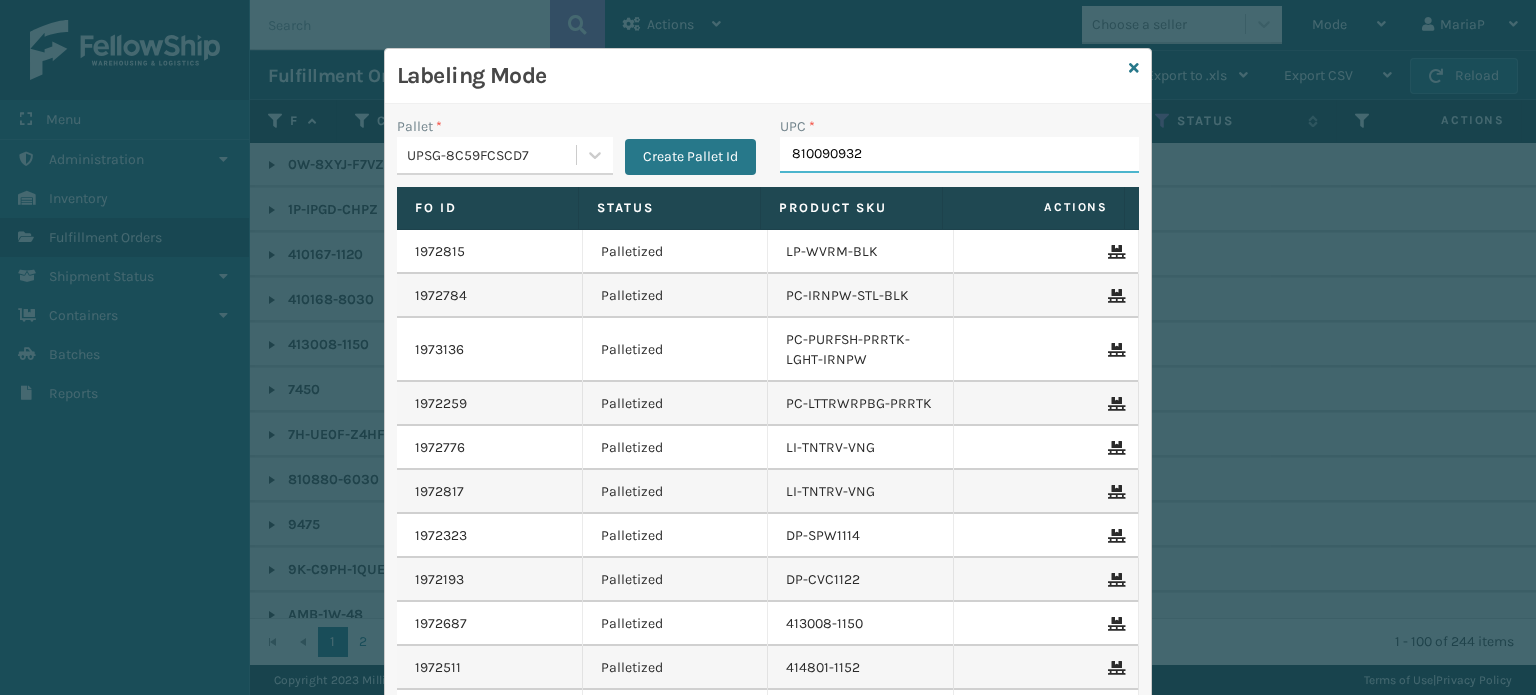 type on "8100909321" 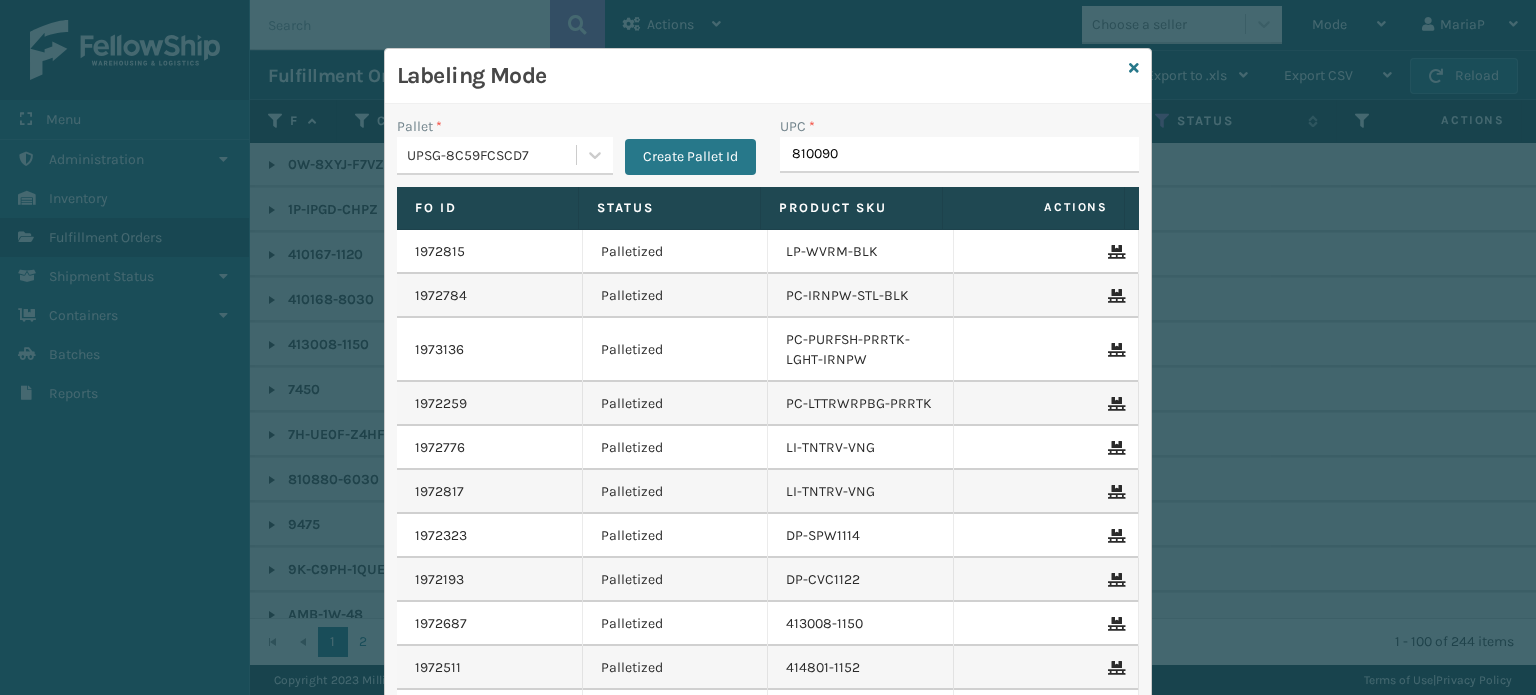 type on "8100909" 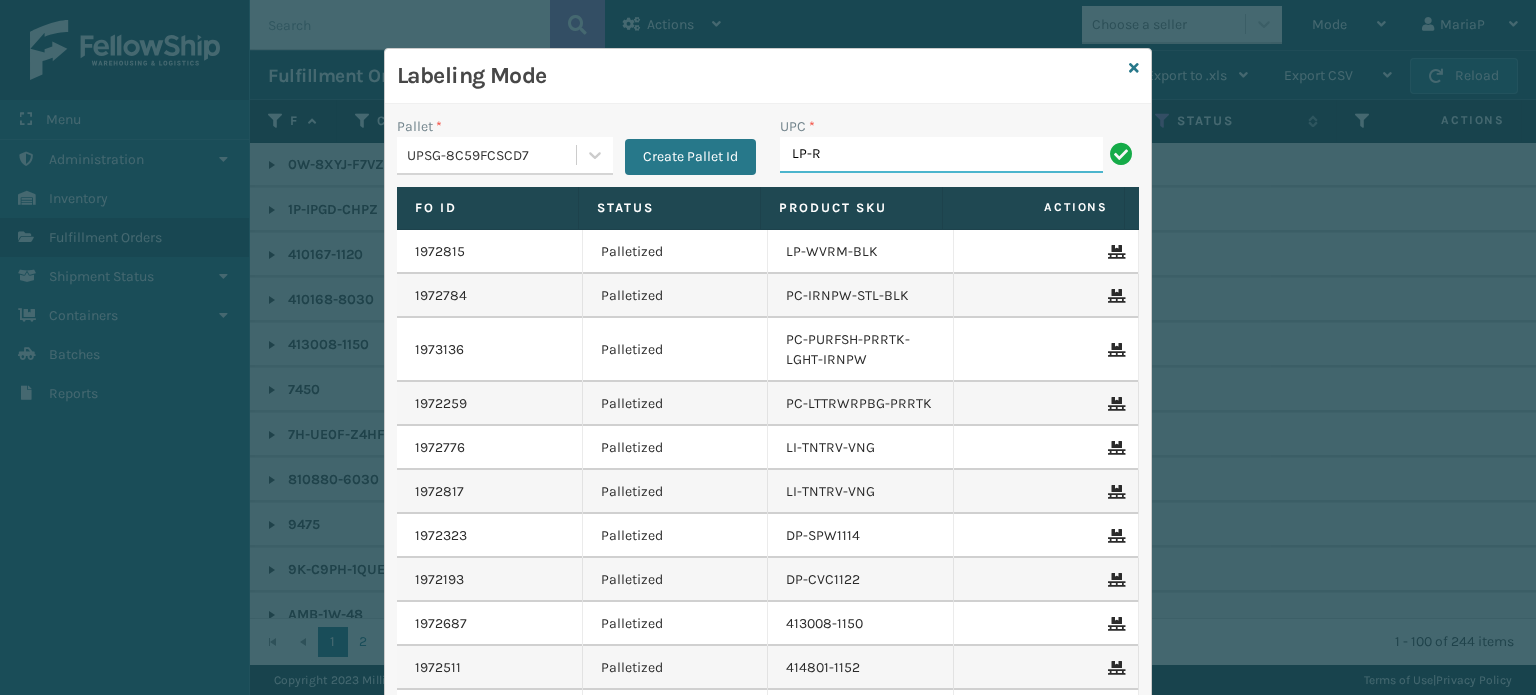 type on "LP-RMXPRO-BLU" 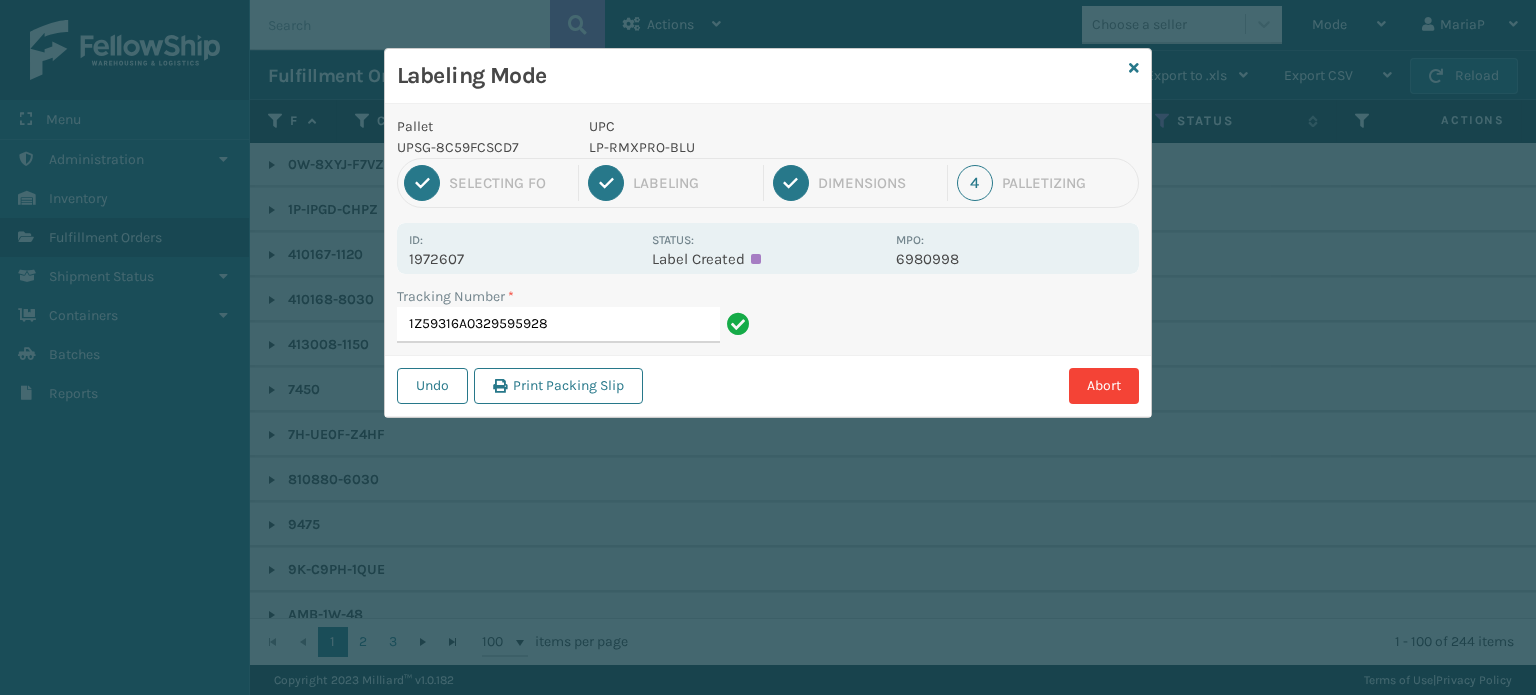 click on "LP-RMXPRO-BLU" at bounding box center (736, 147) 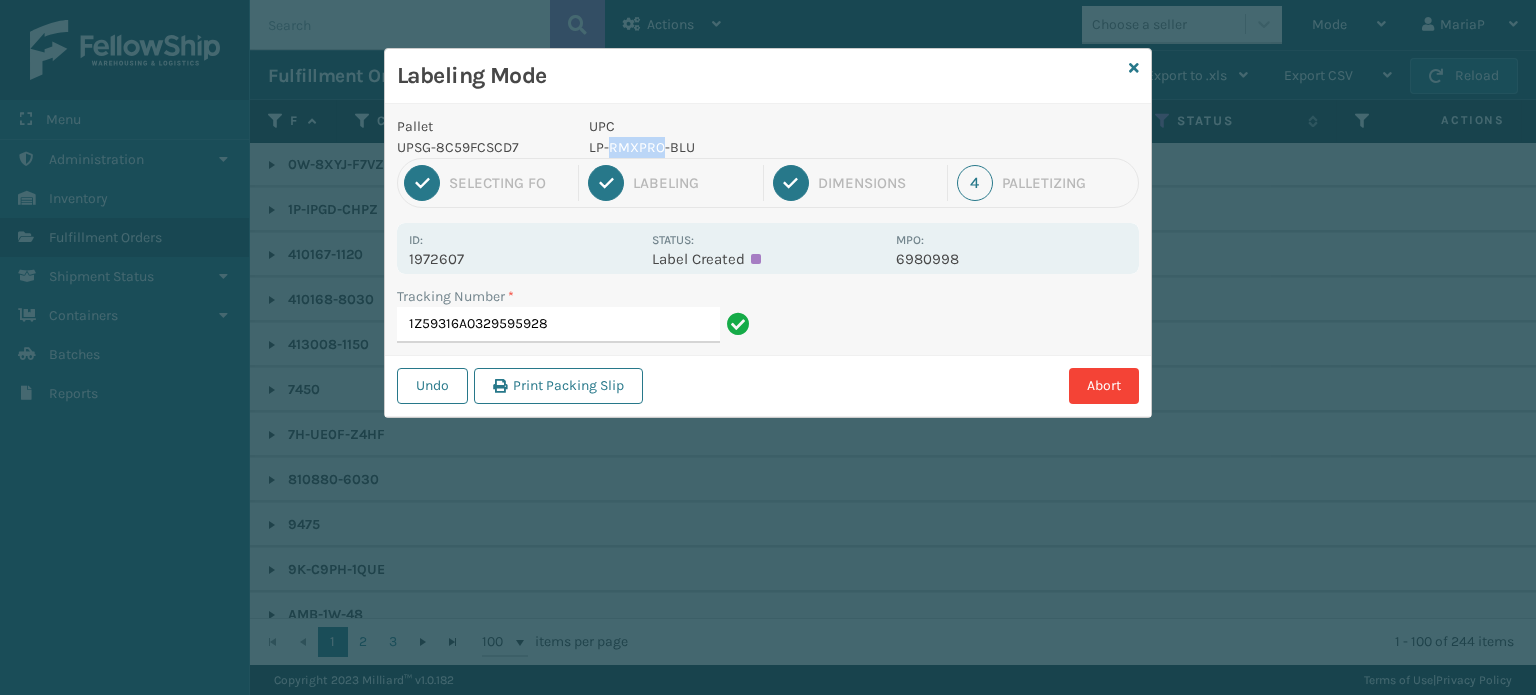 click on "LP-RMXPRO-BLU" at bounding box center [736, 147] 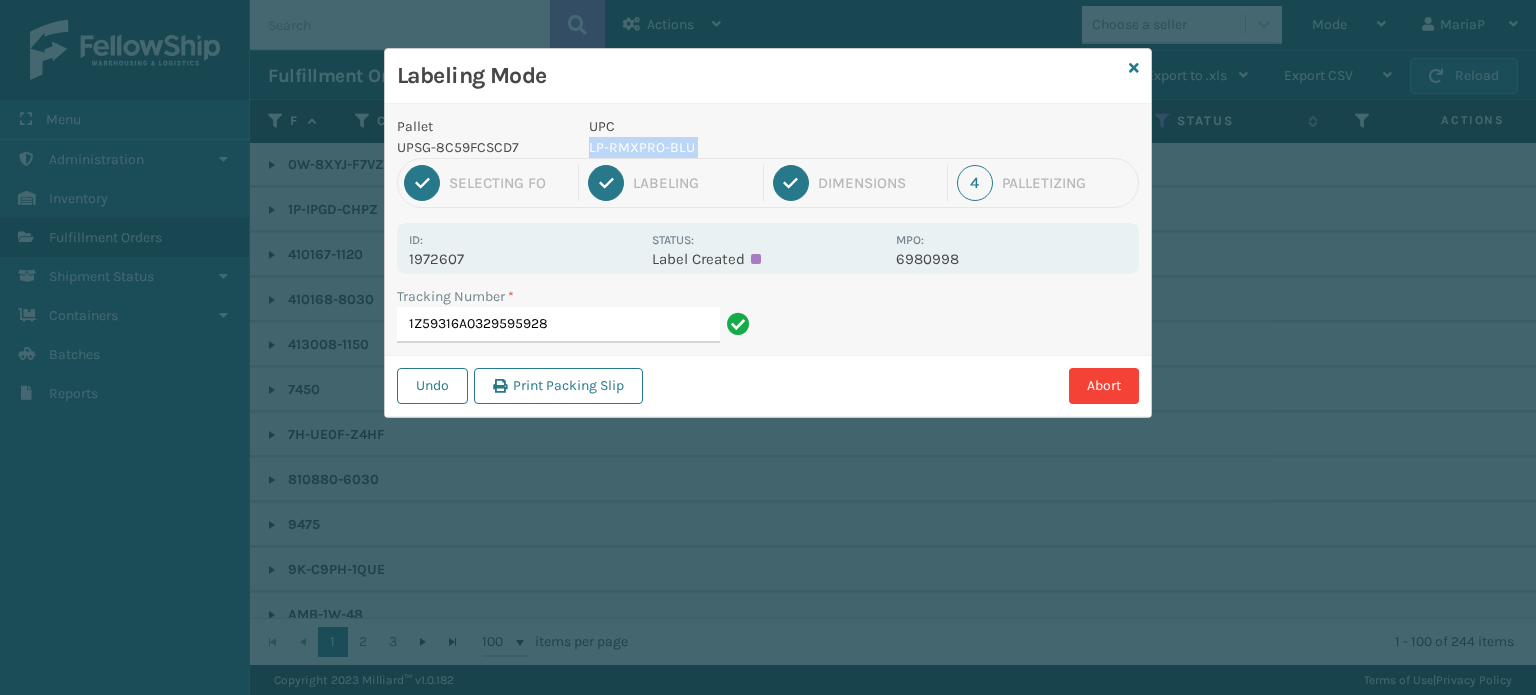 click on "LP-RMXPRO-BLU" at bounding box center [736, 147] 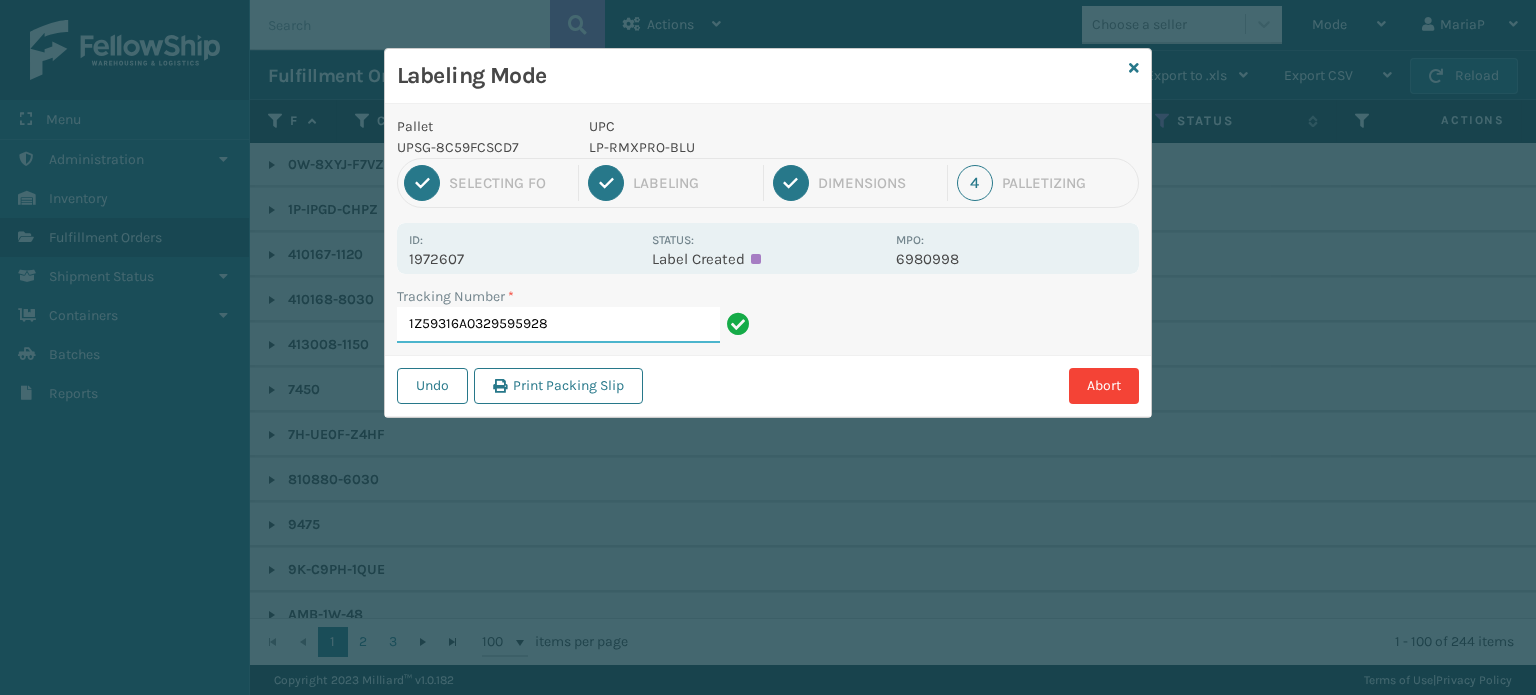 click on "1Z59316A0329595928" at bounding box center (558, 325) 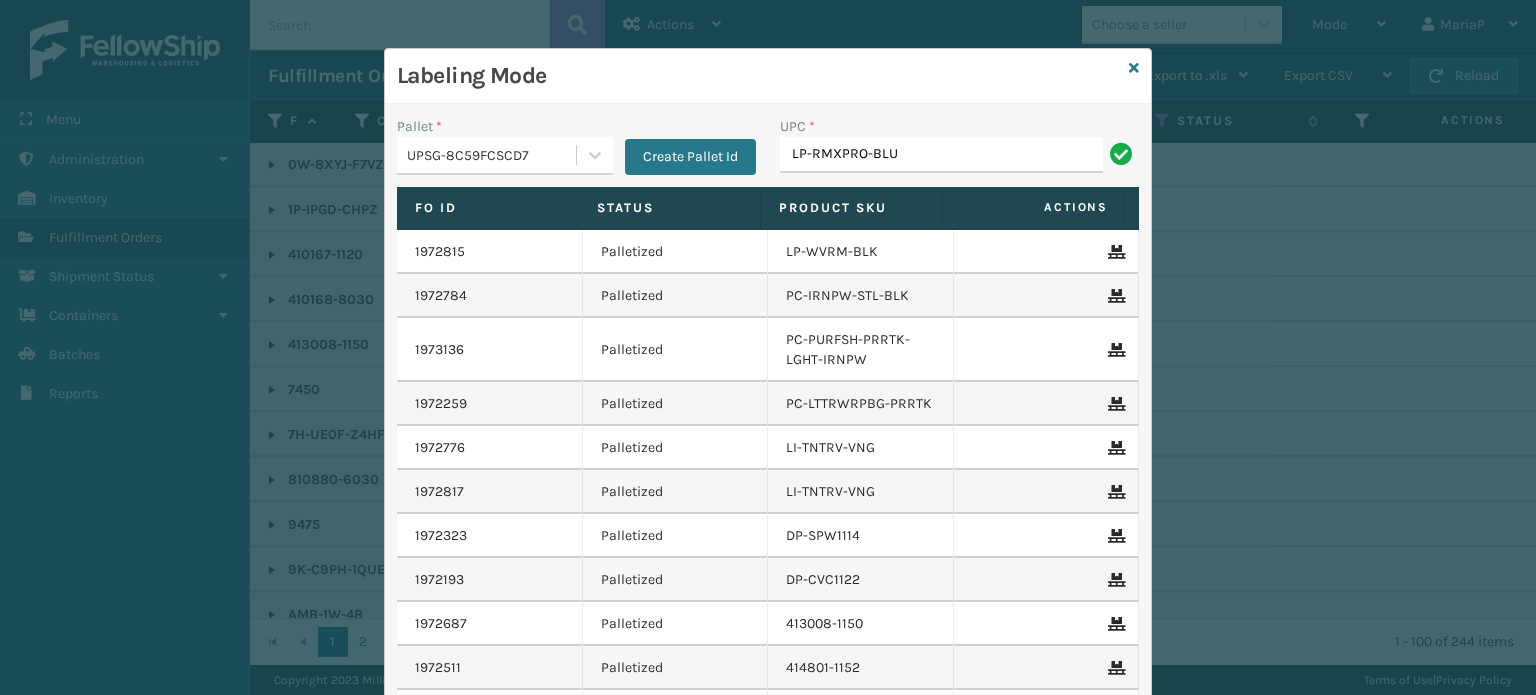 type on "LP-RMXPRO-BLU" 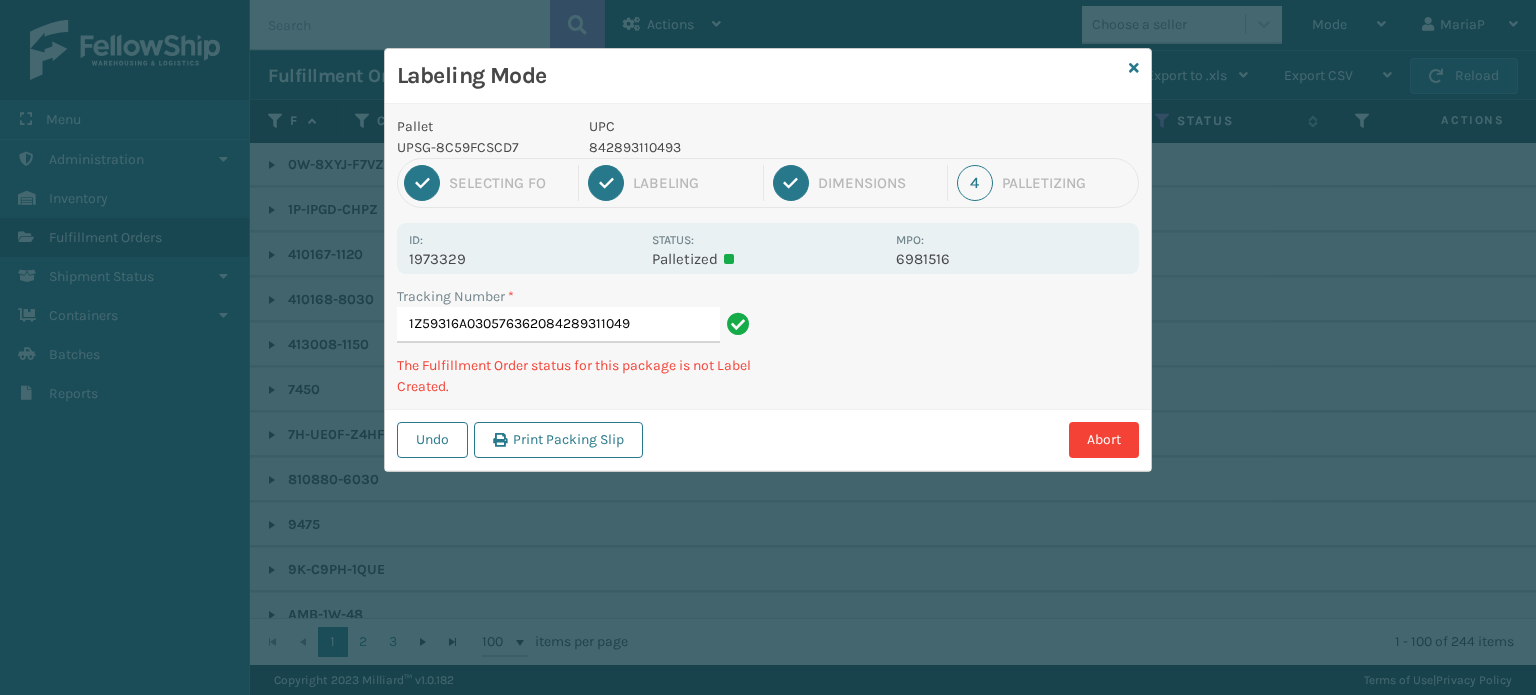 type on "1Z59316A0305763620842893110493" 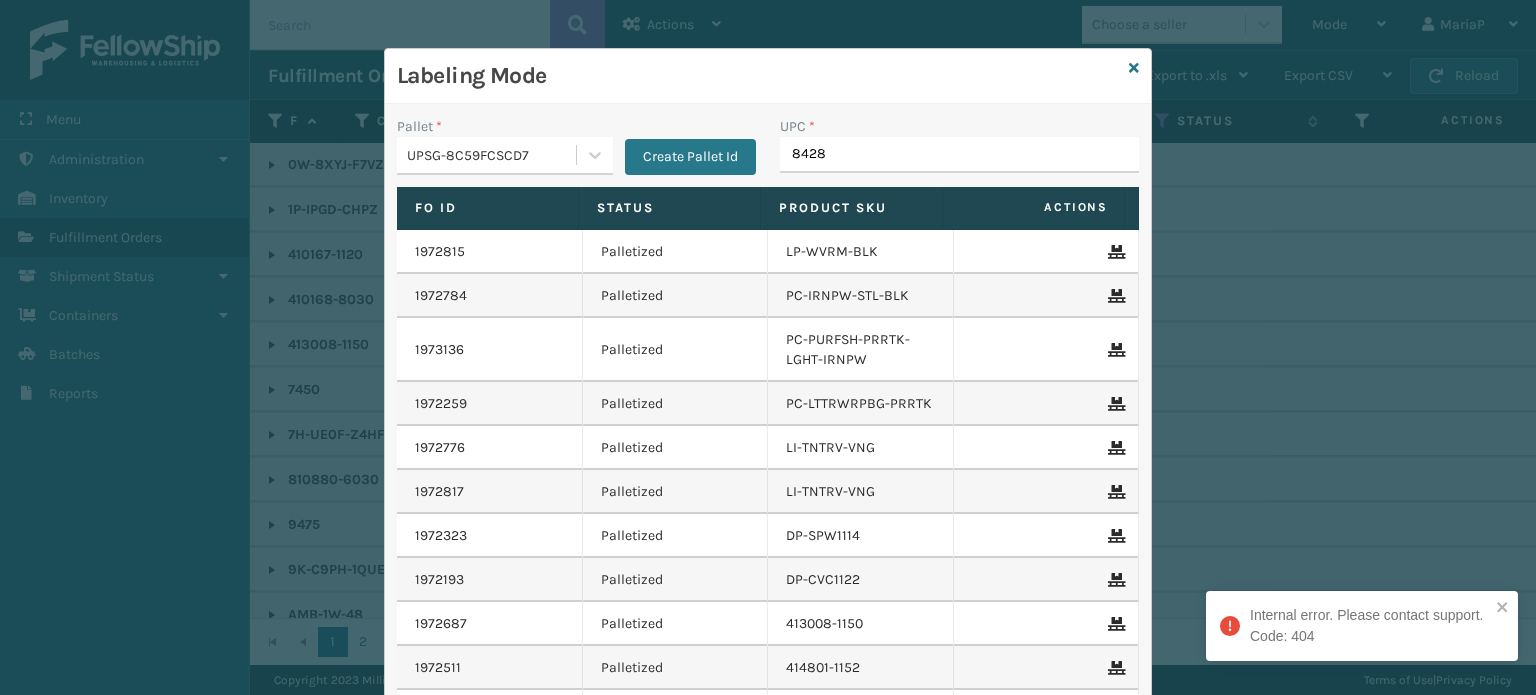 type on "84289" 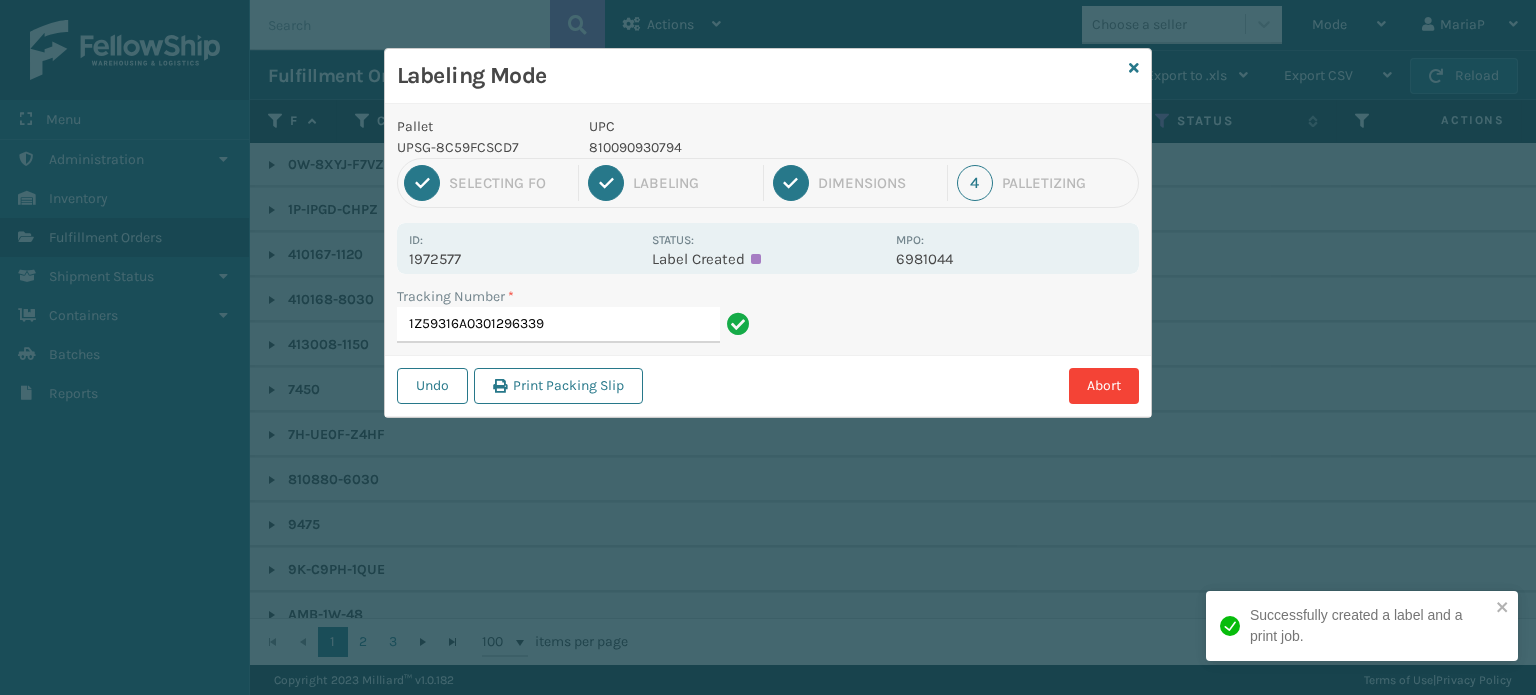 click on "810090930794" at bounding box center (736, 147) 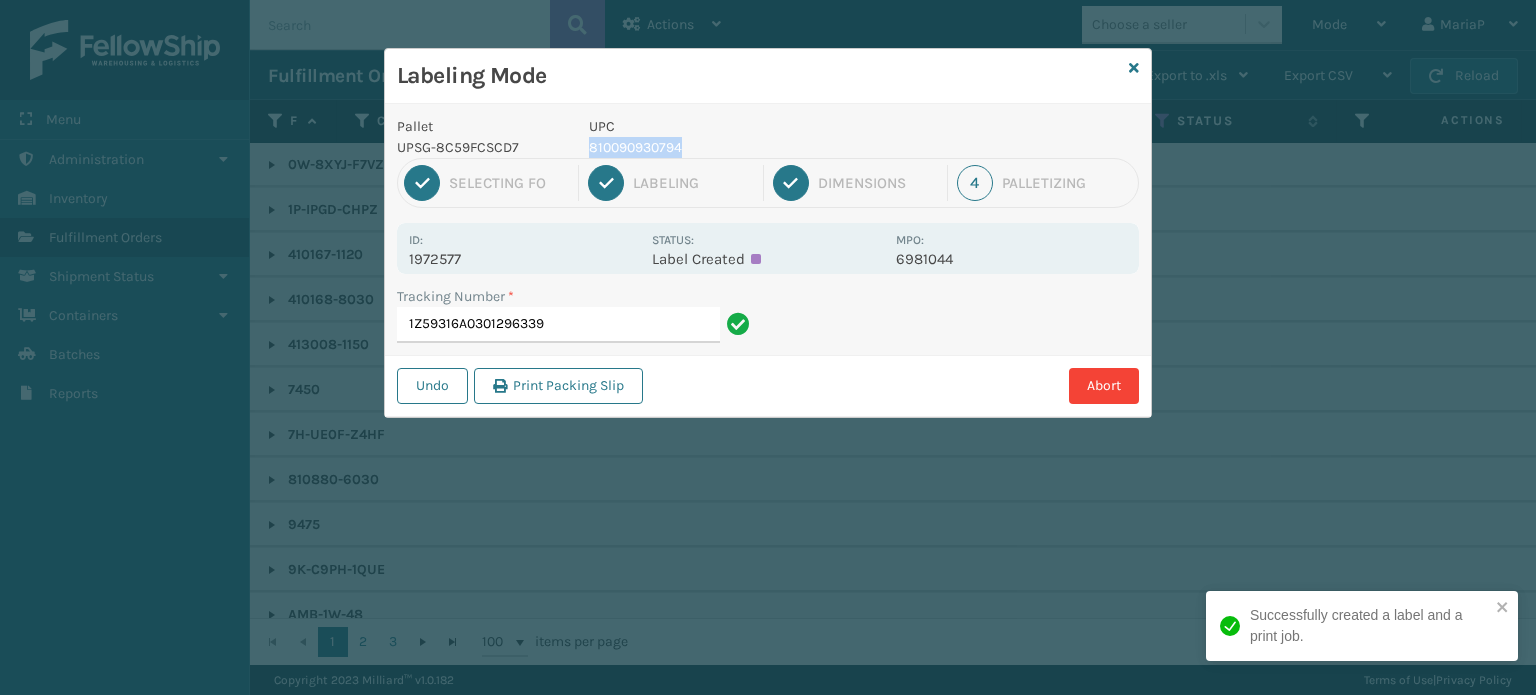 click on "810090930794" at bounding box center [736, 147] 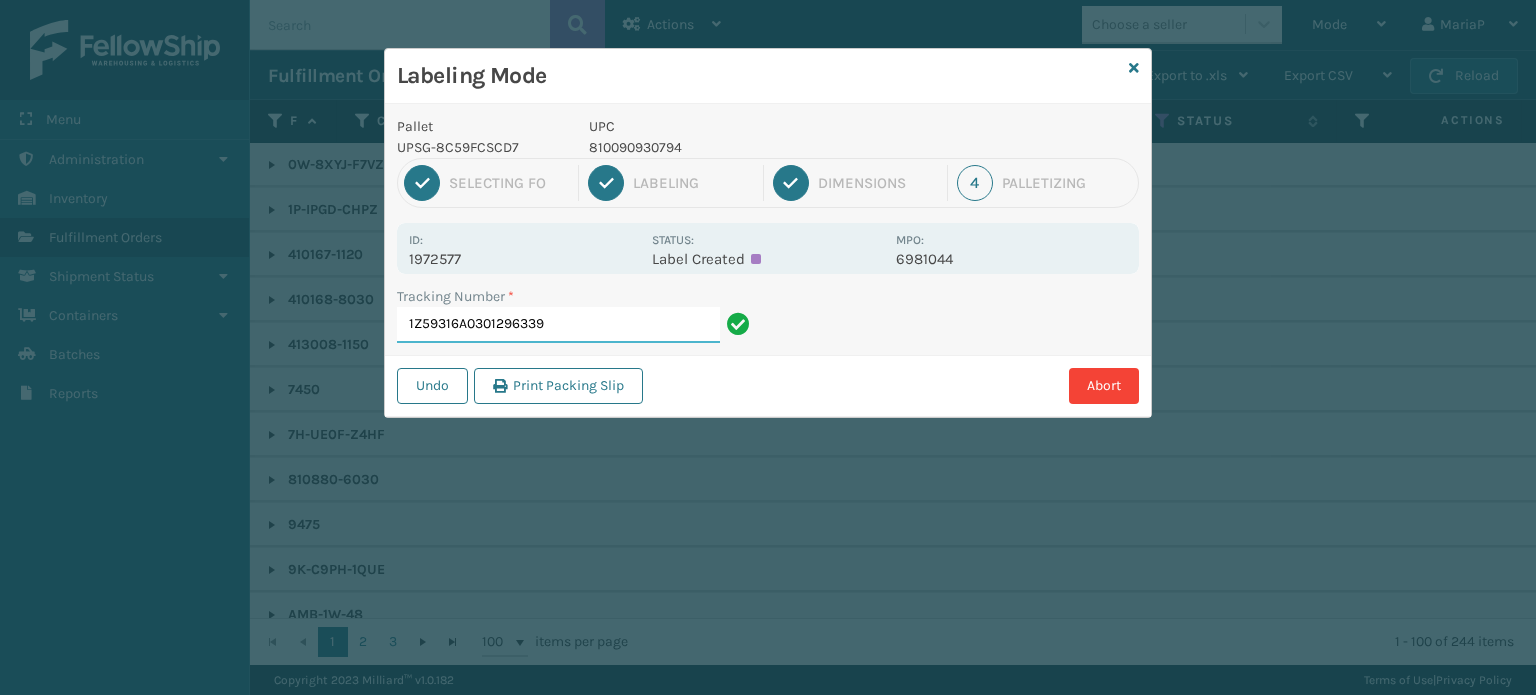 click on "1Z59316A0301296339" at bounding box center (558, 325) 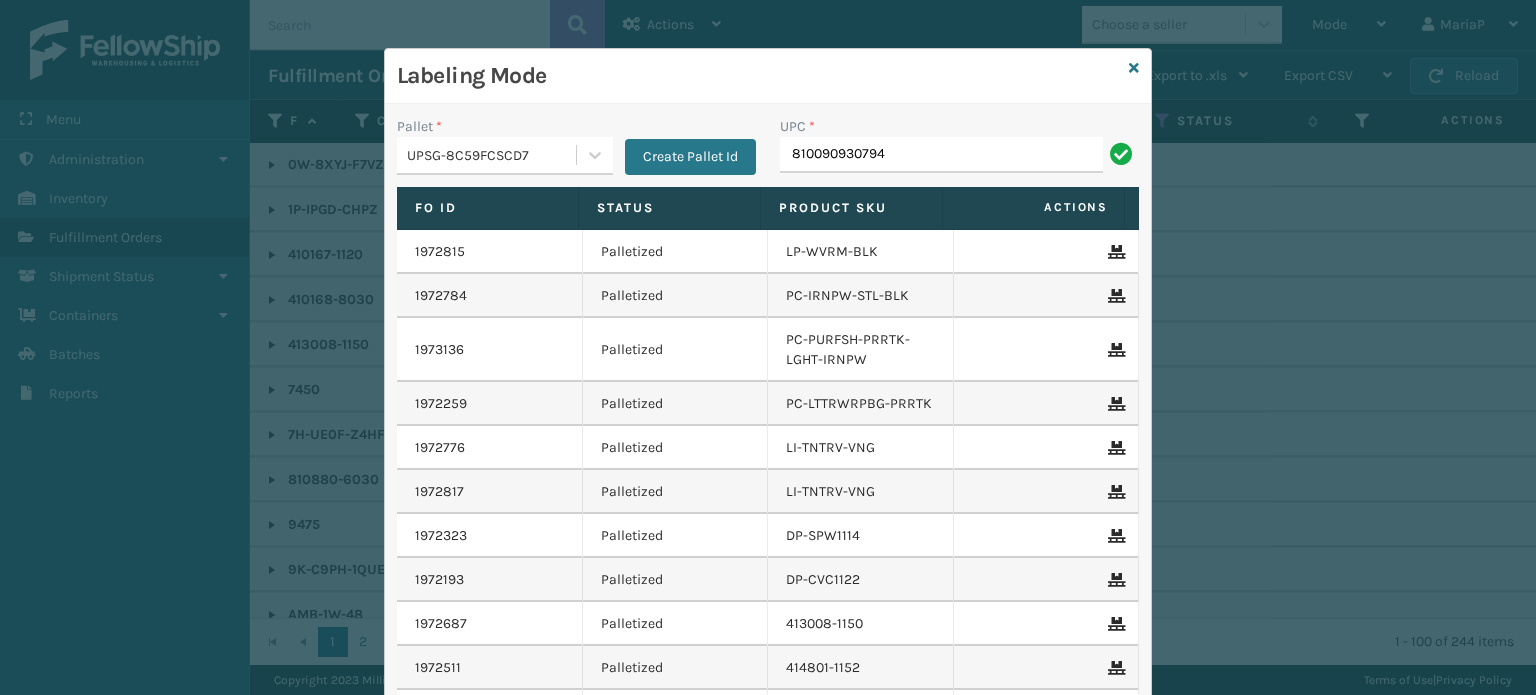 type on "810090930794" 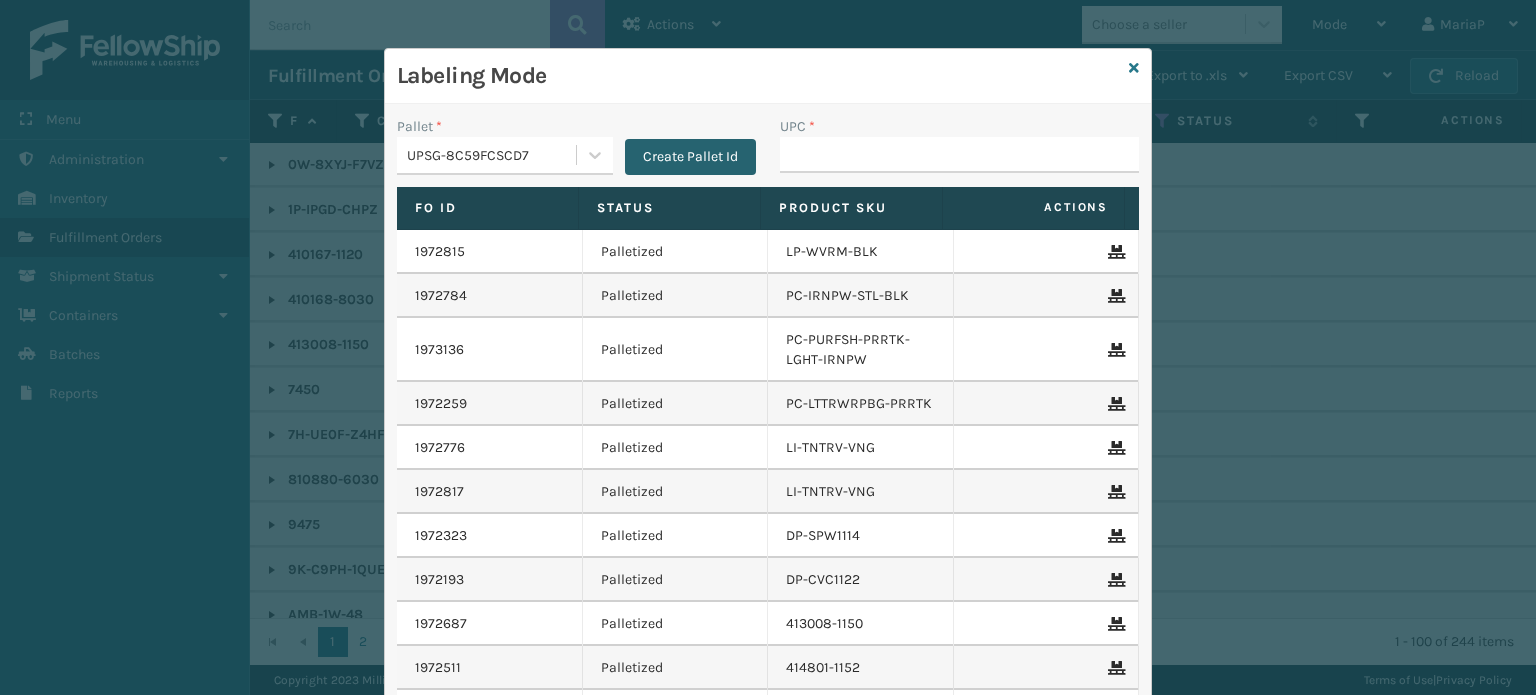 click on "Create Pallet Id" at bounding box center (690, 157) 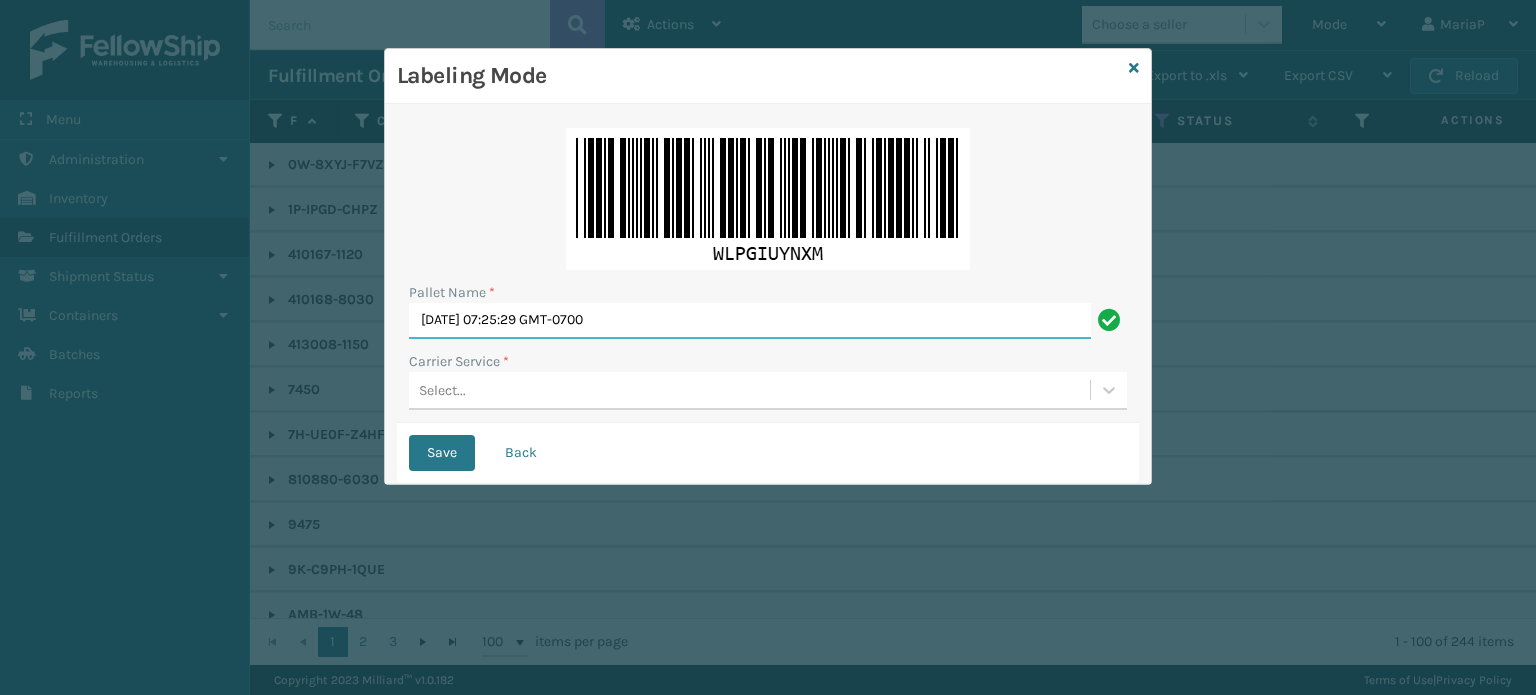 click on "[DATE] 07:25:29 GMT-0700" at bounding box center (750, 321) 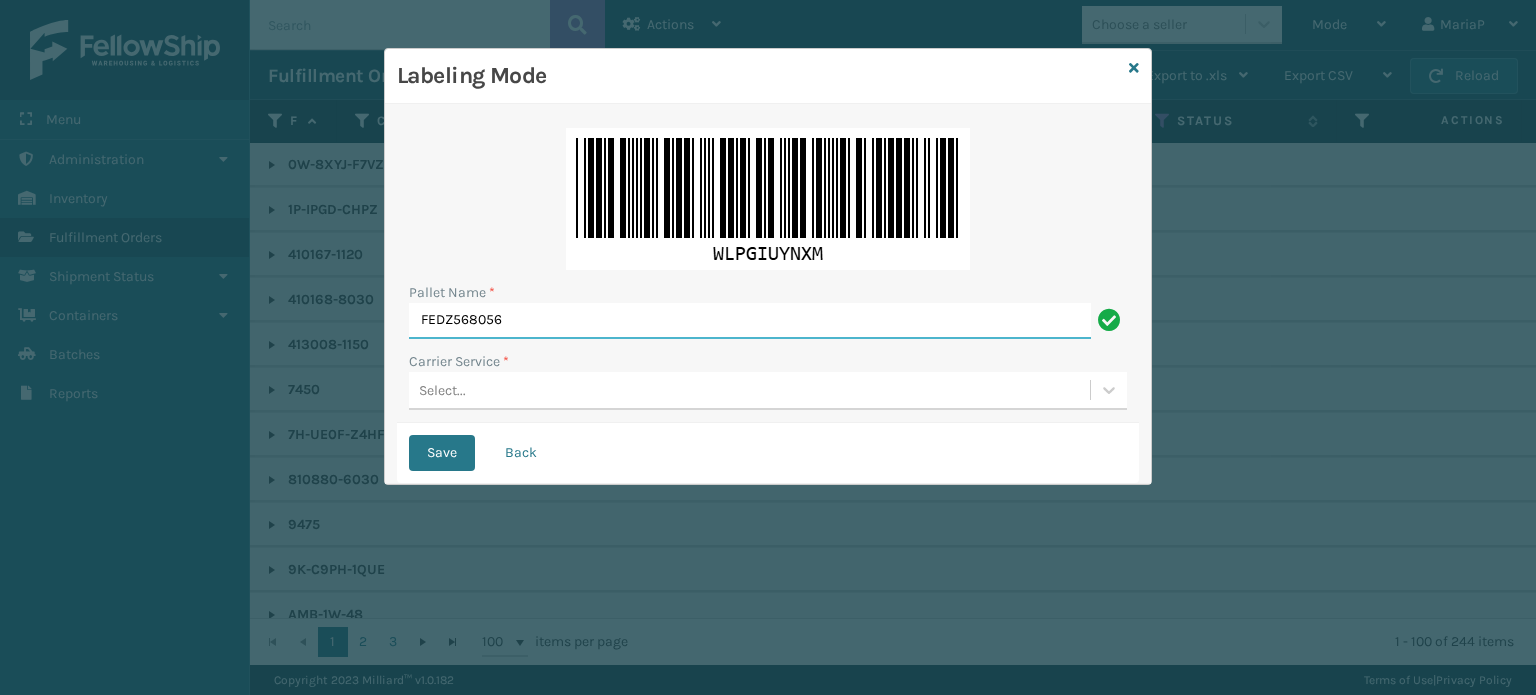 type on "FEDZ568056" 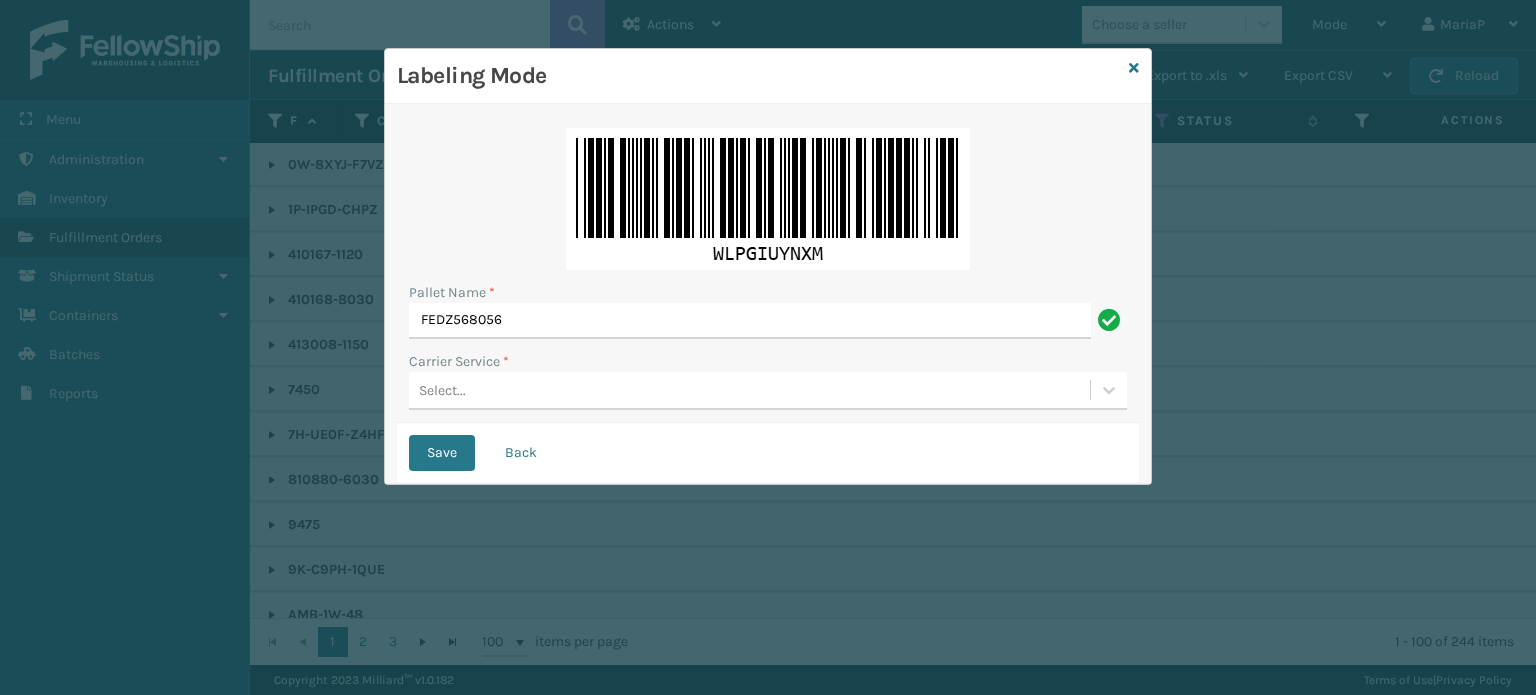 click on "Select..." at bounding box center (749, 390) 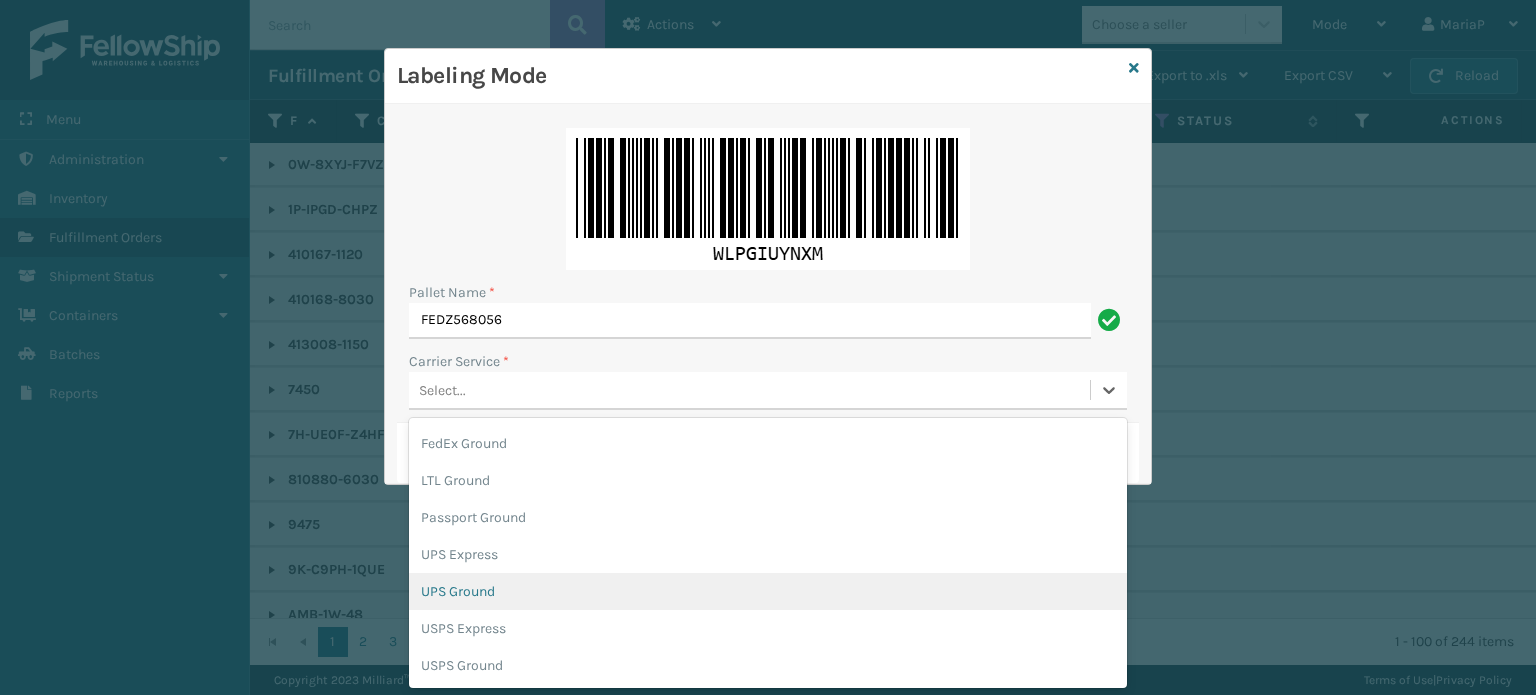 scroll, scrollTop: 8, scrollLeft: 0, axis: vertical 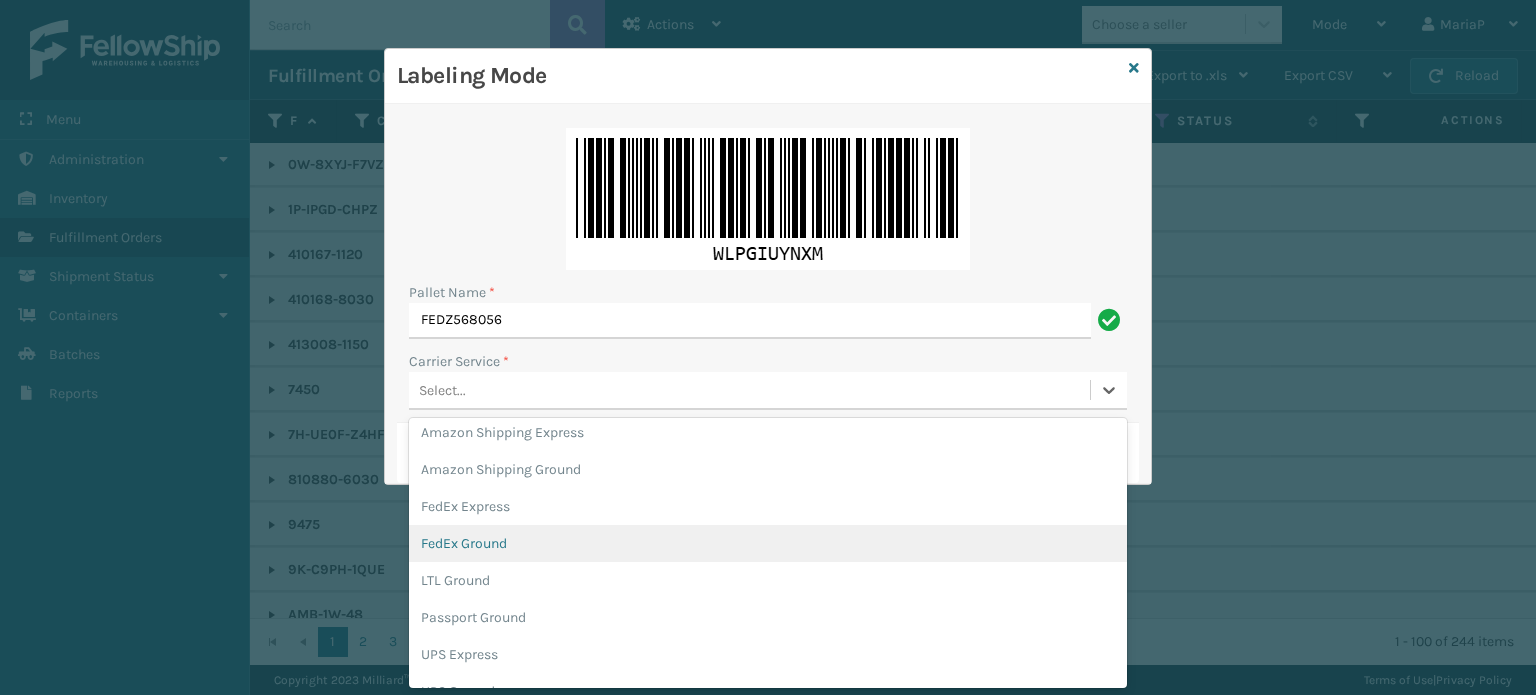 click on "FedEx Ground" at bounding box center (768, 543) 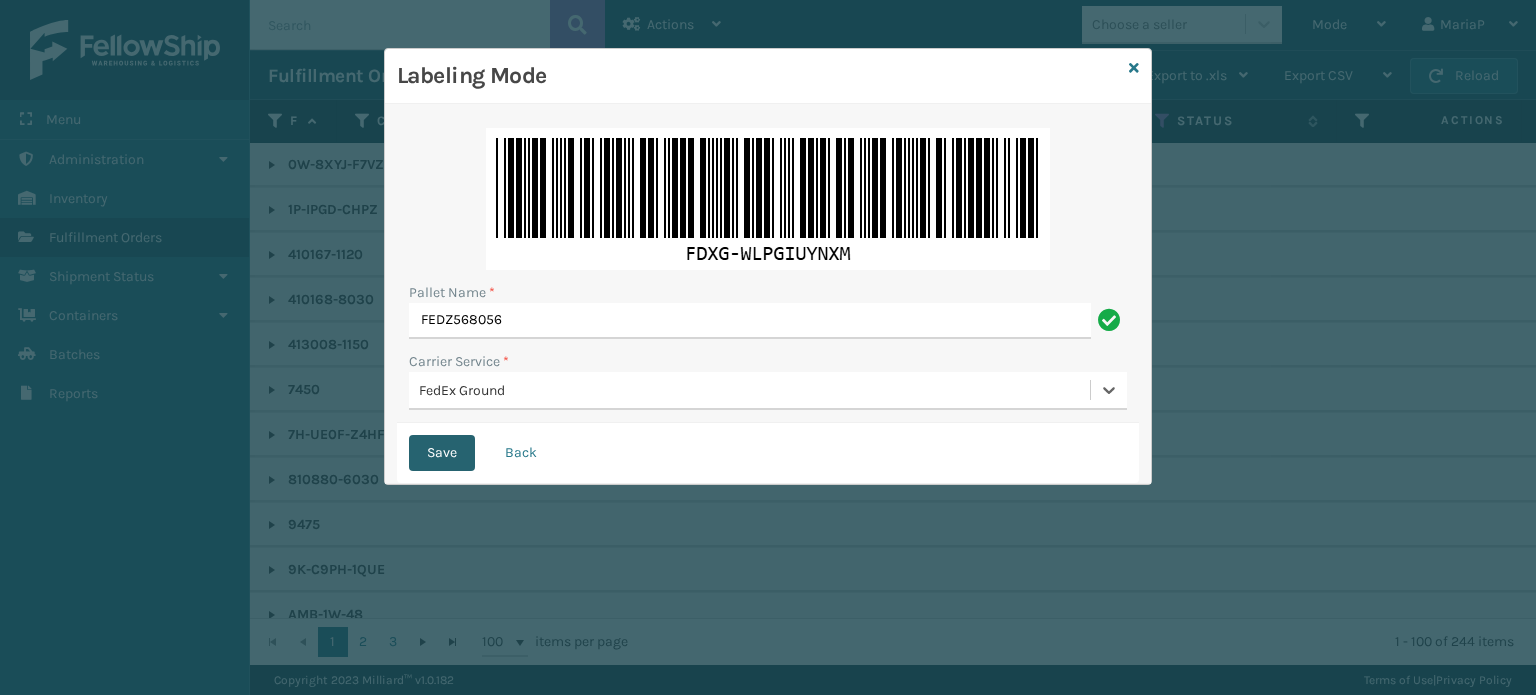 click on "Save" at bounding box center [442, 453] 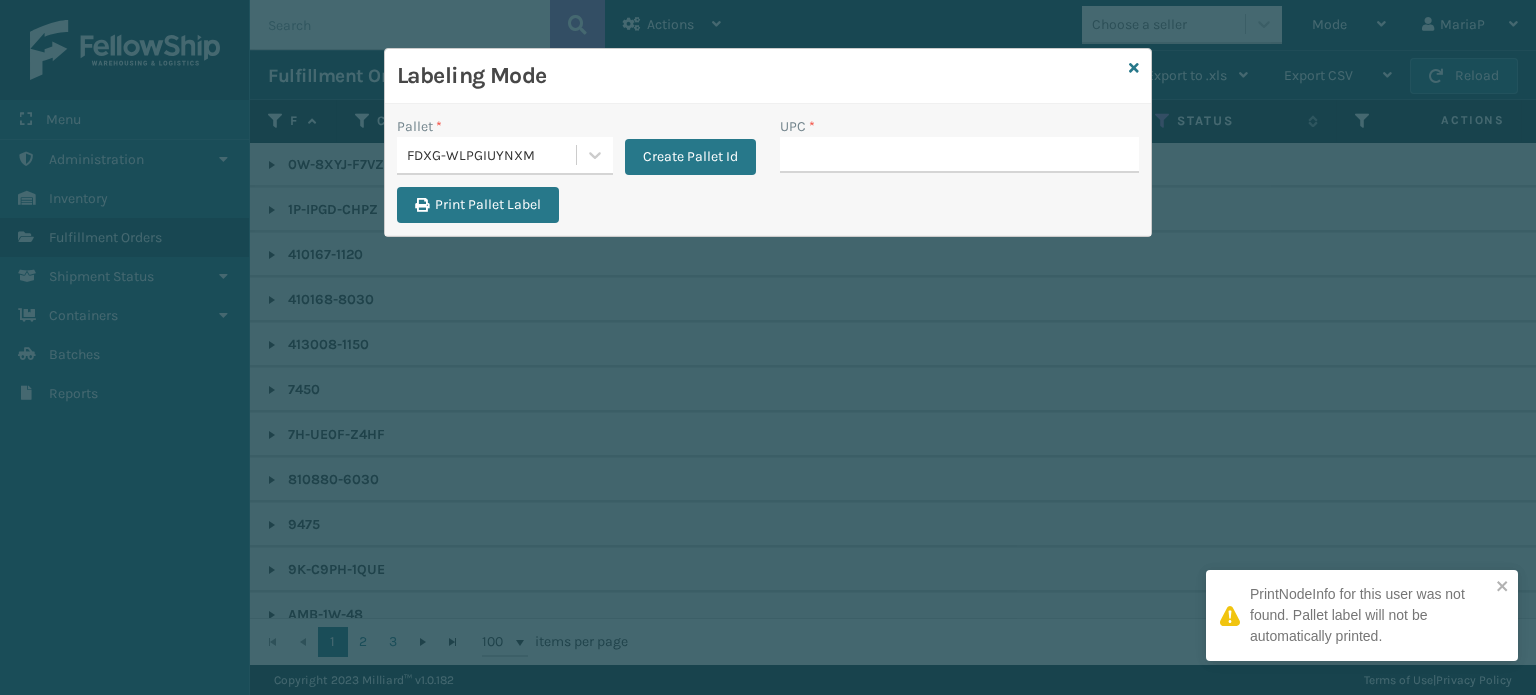 click on "UPC   *" at bounding box center (959, 155) 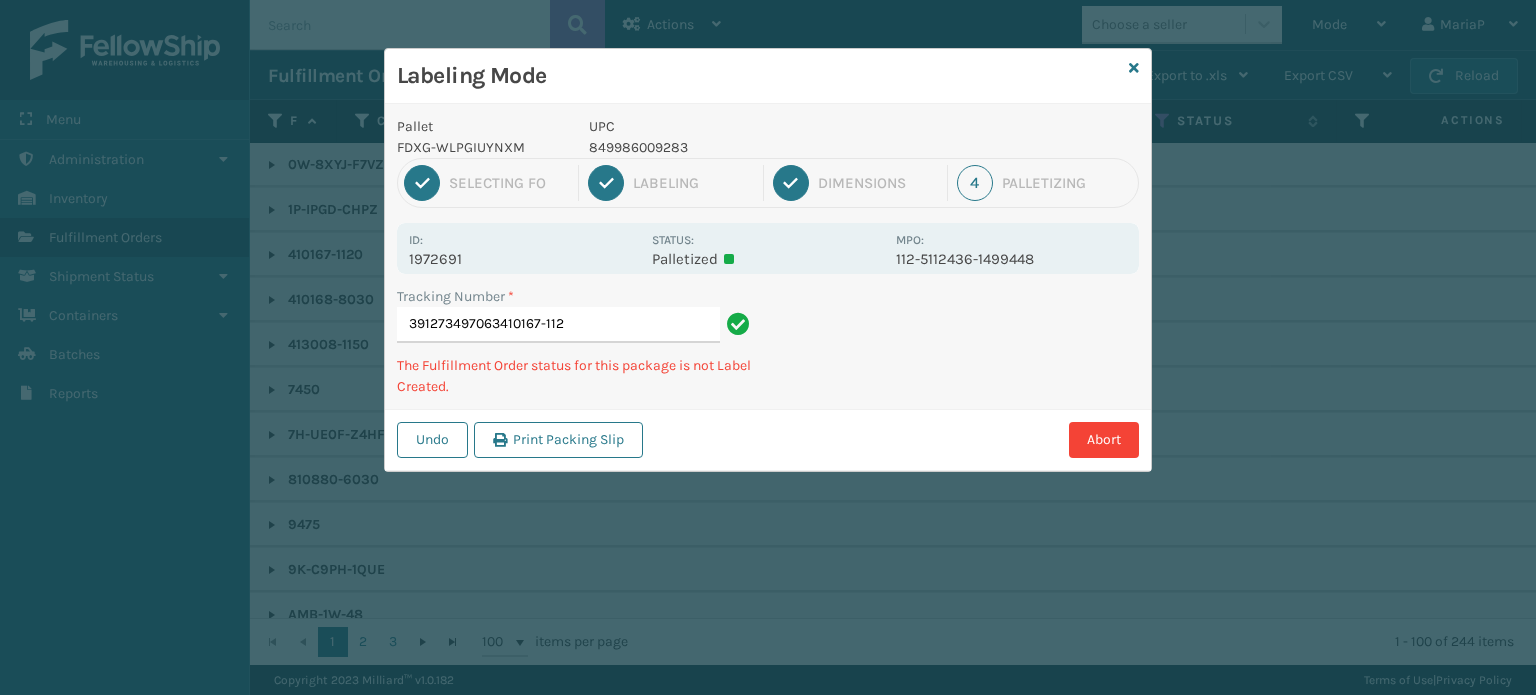type on "391273497063410167-1120" 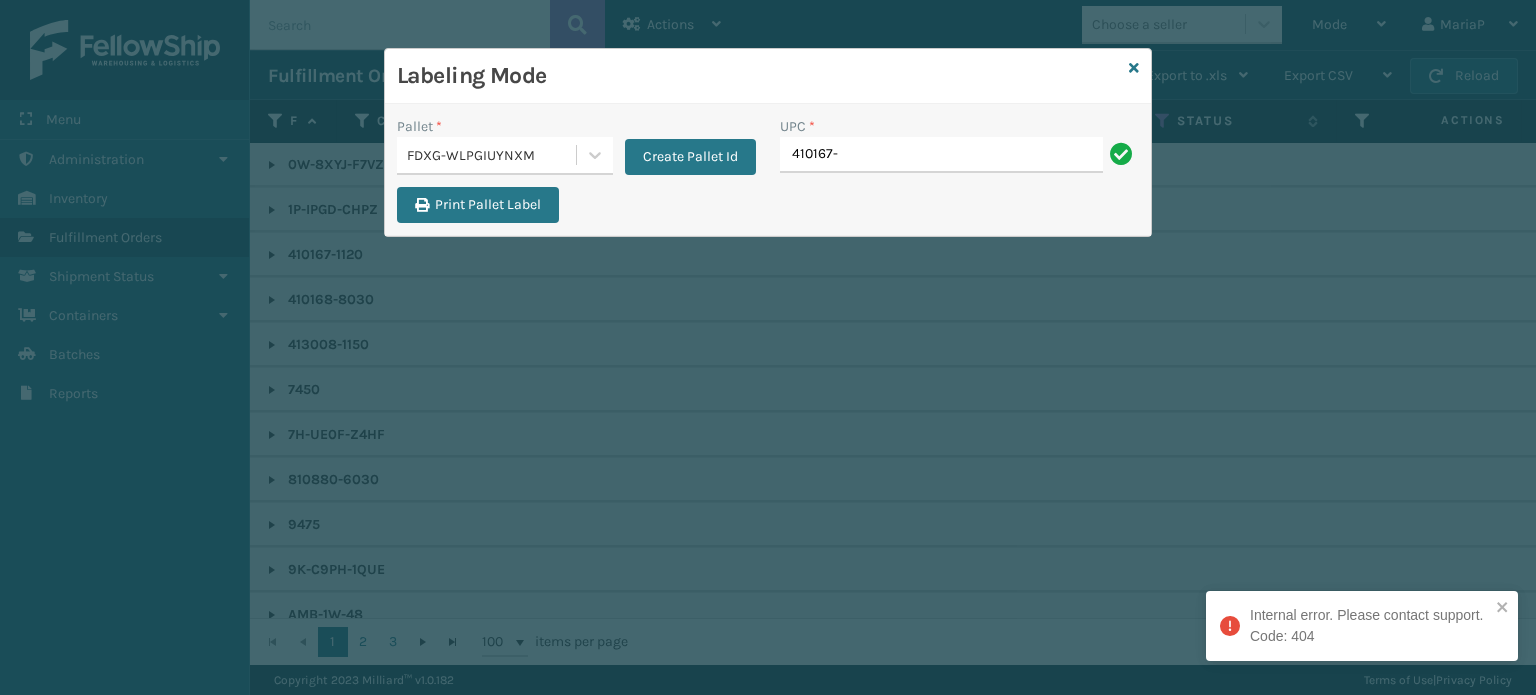 type on "410167-1" 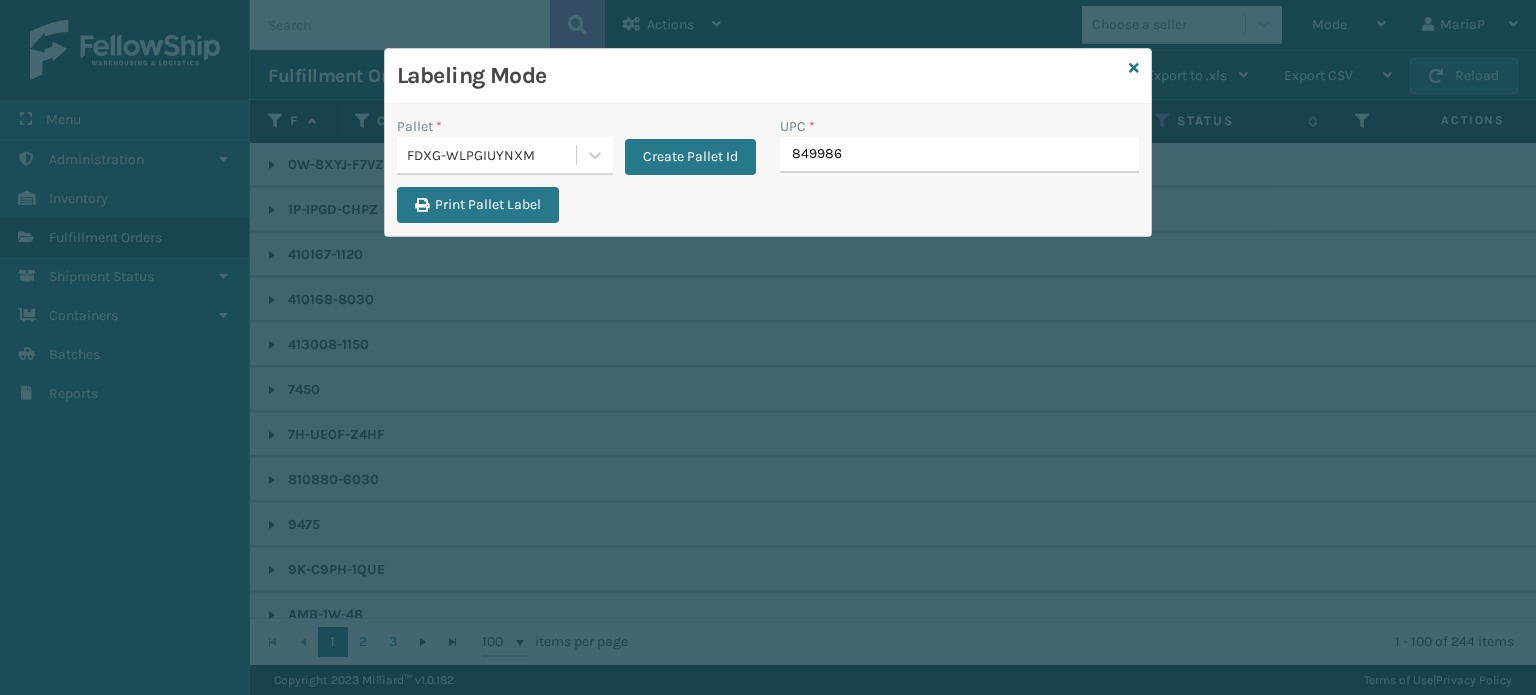 type on "8499860" 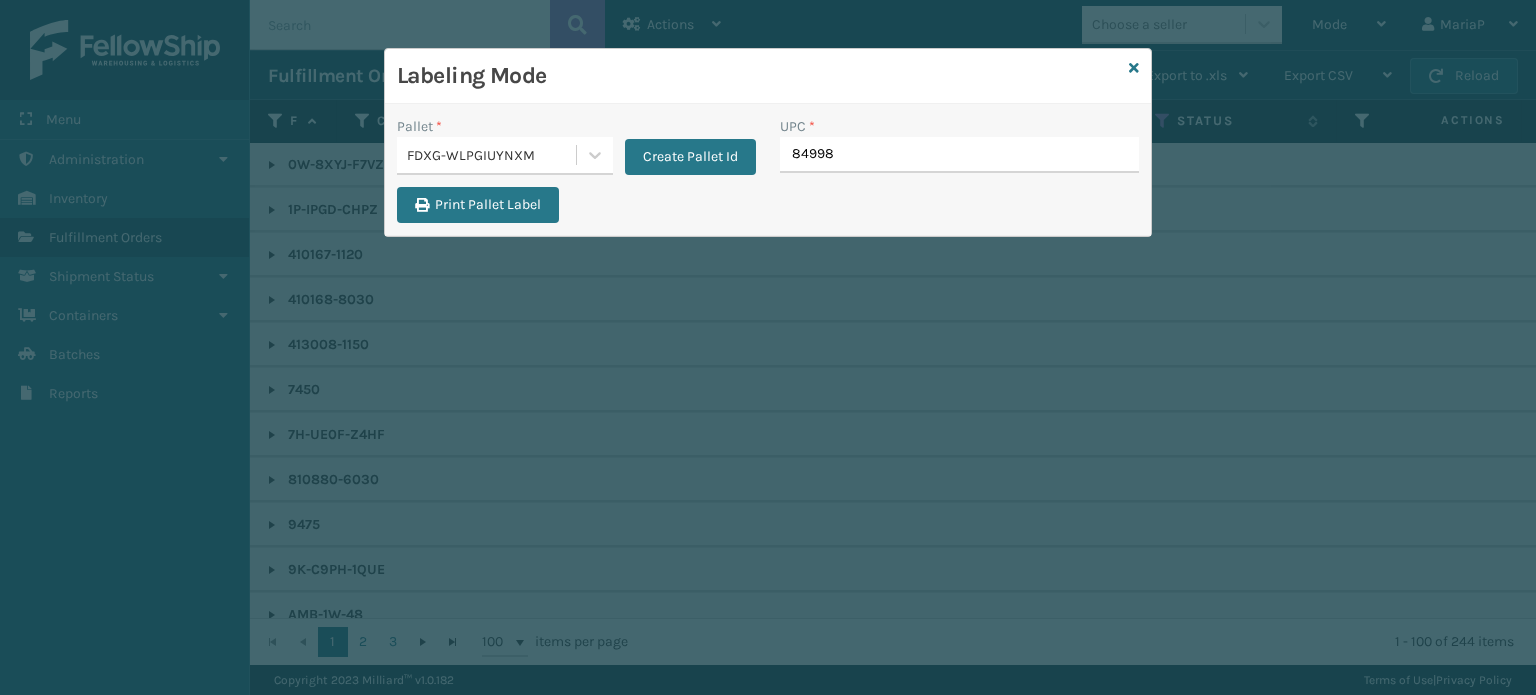 type on "849986" 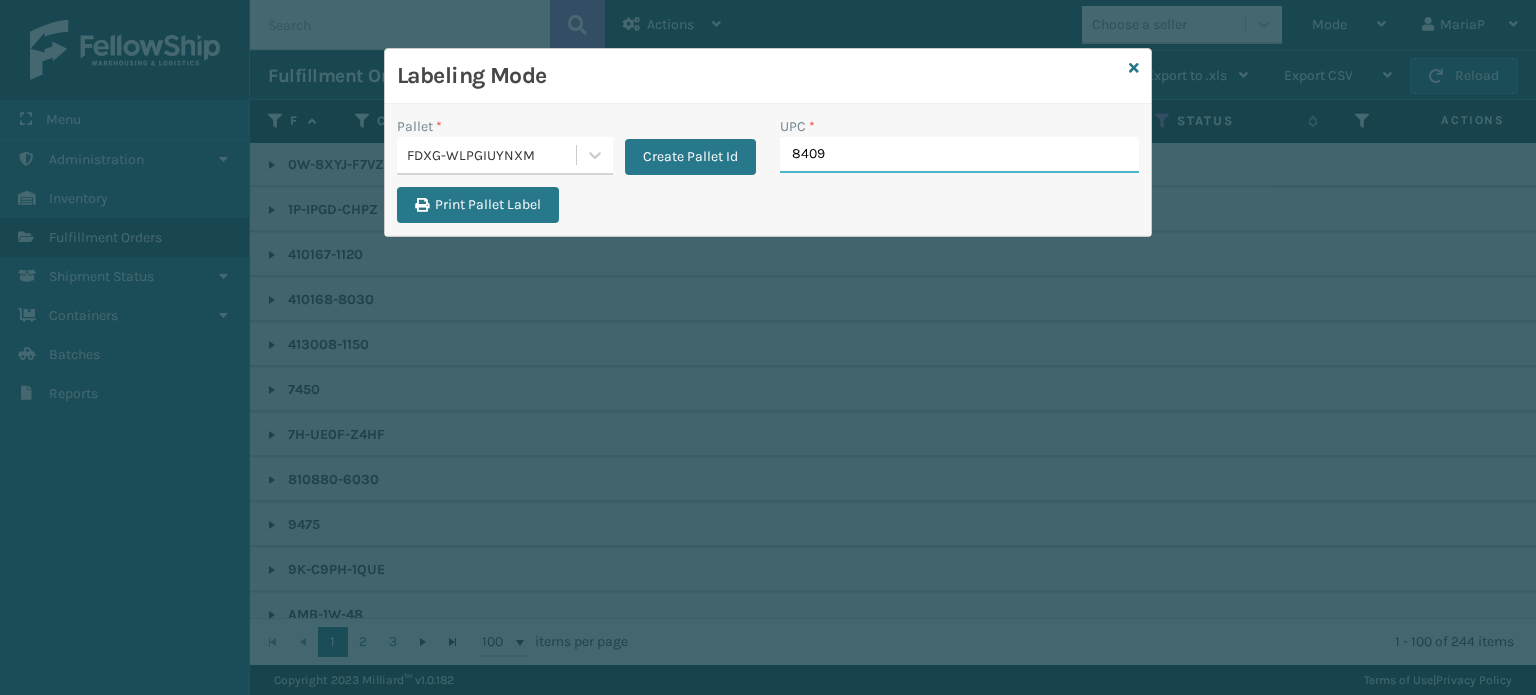 type on "84098" 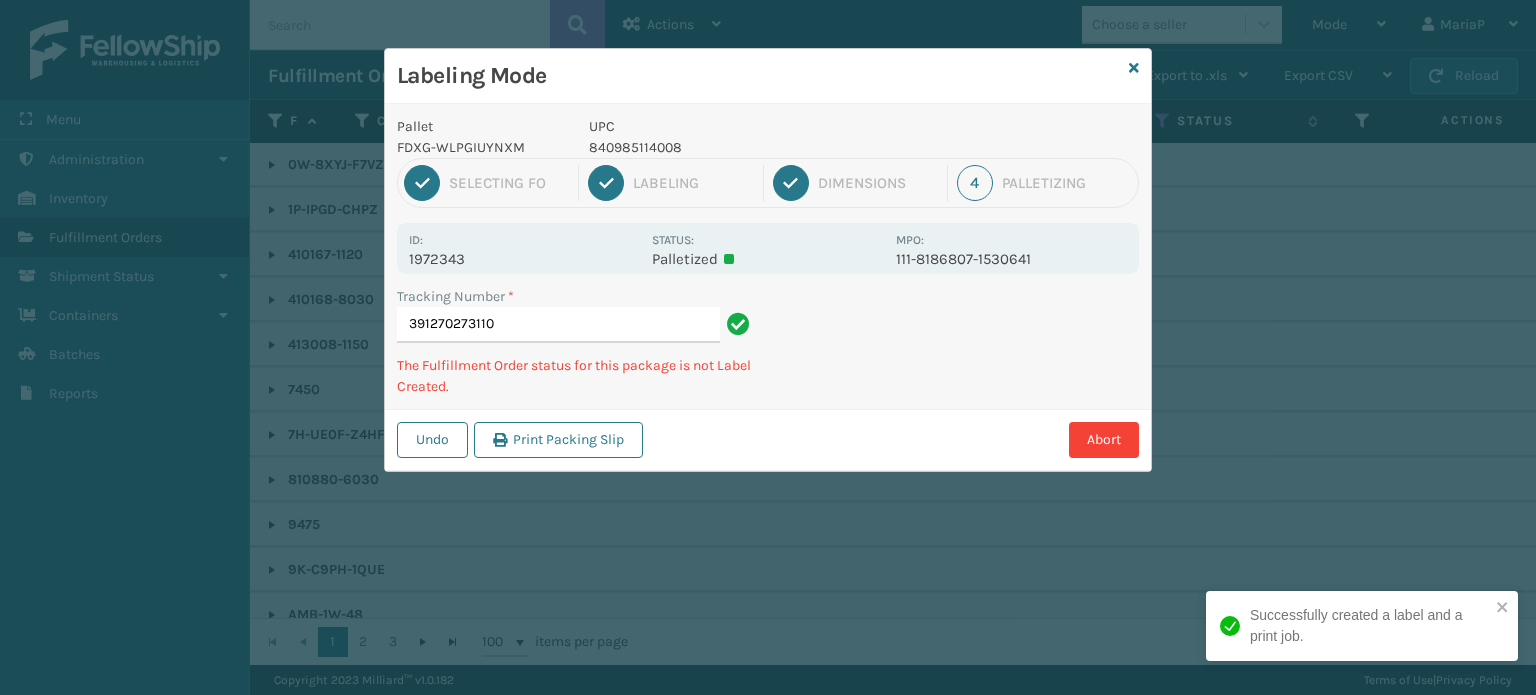 click on "840985114008" at bounding box center [736, 147] 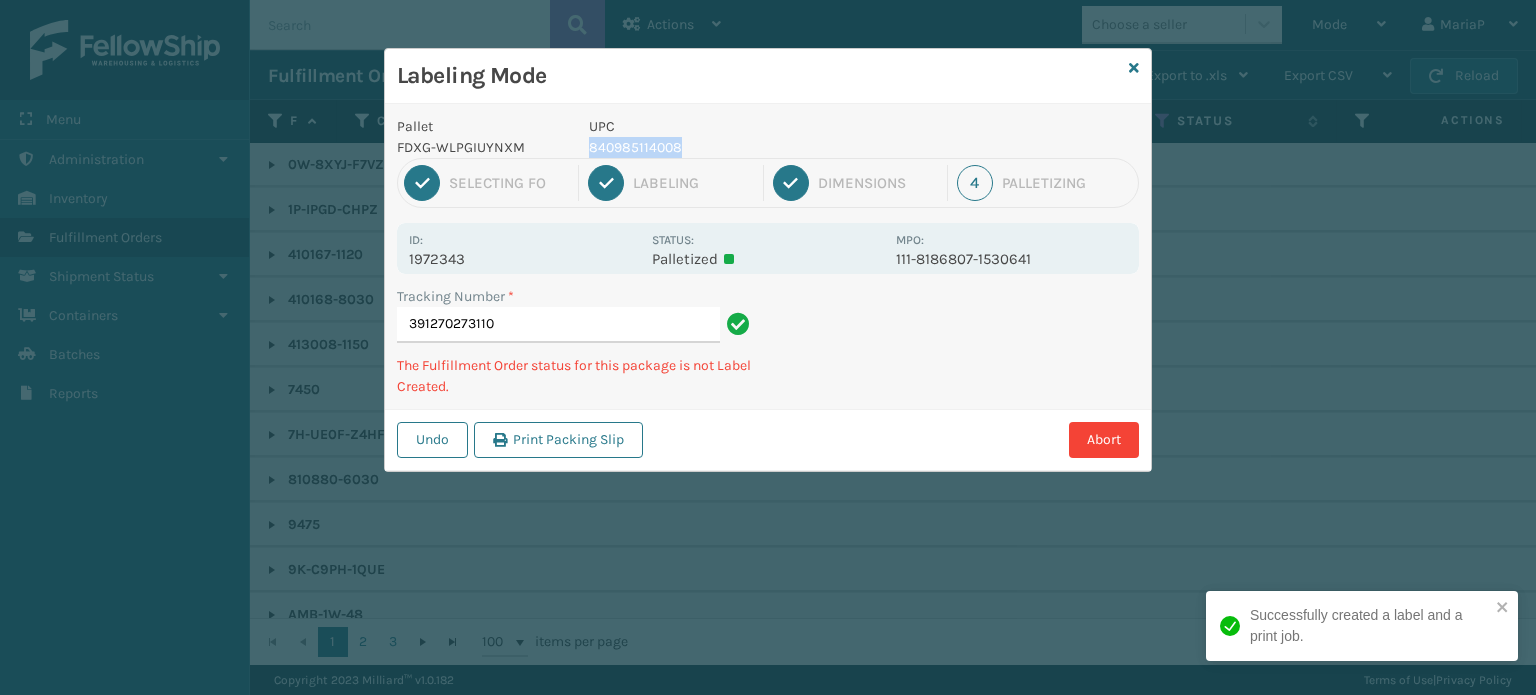 click on "840985114008" at bounding box center [736, 147] 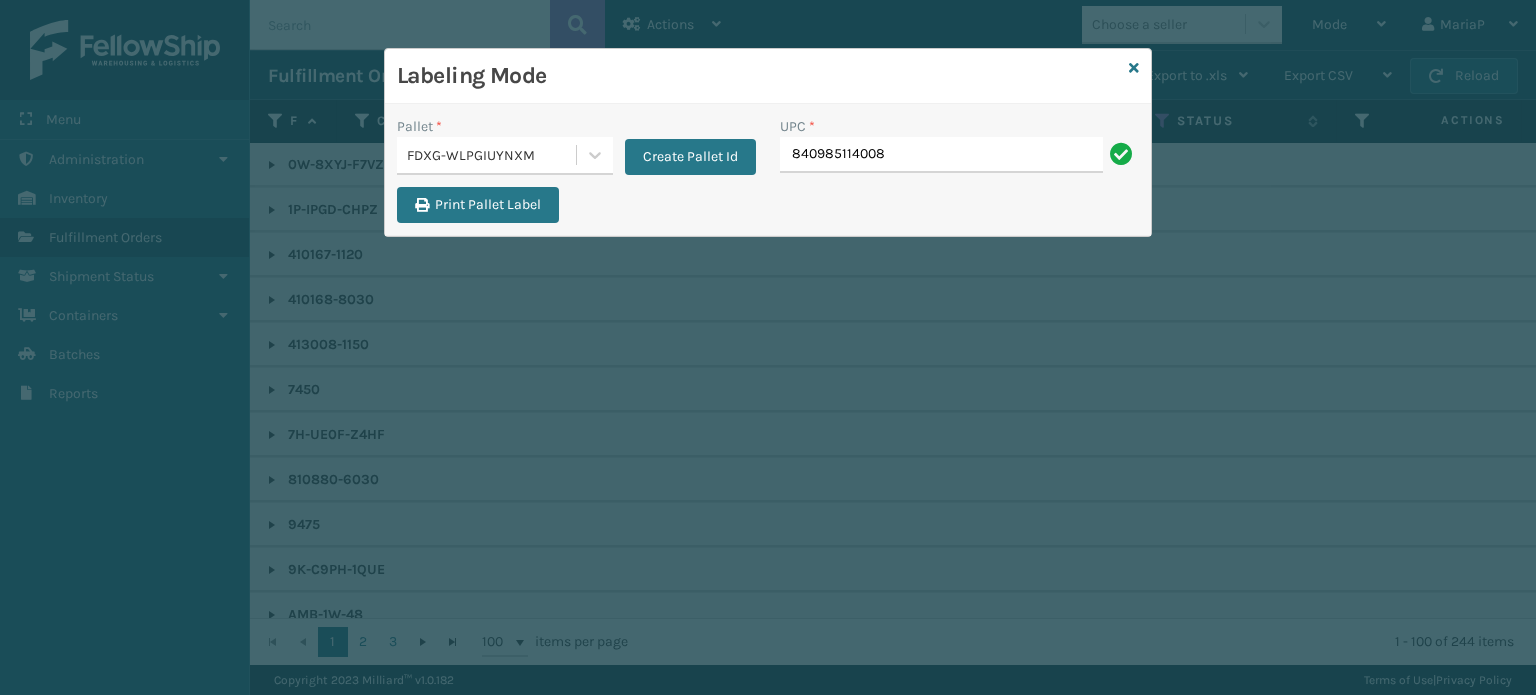 type on "840985114008" 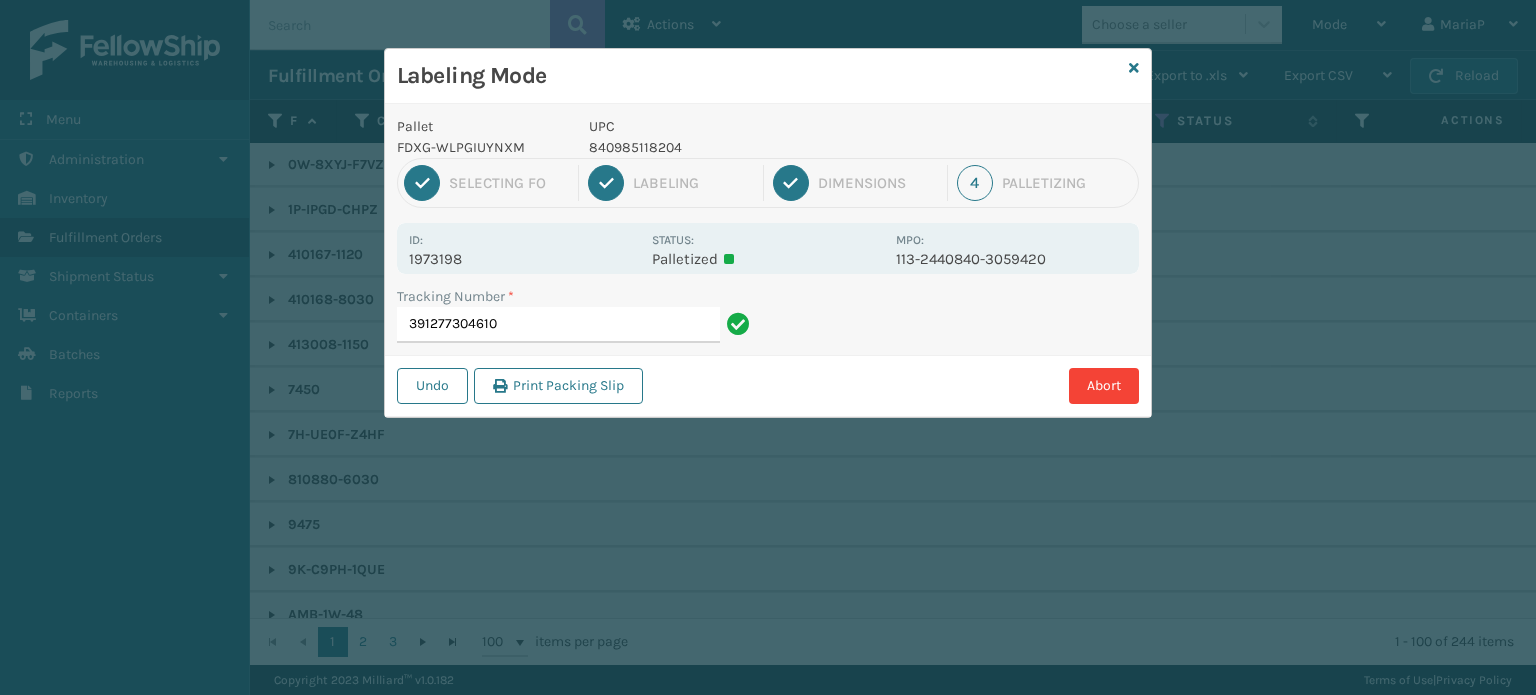 click on "840985118204" at bounding box center (736, 147) 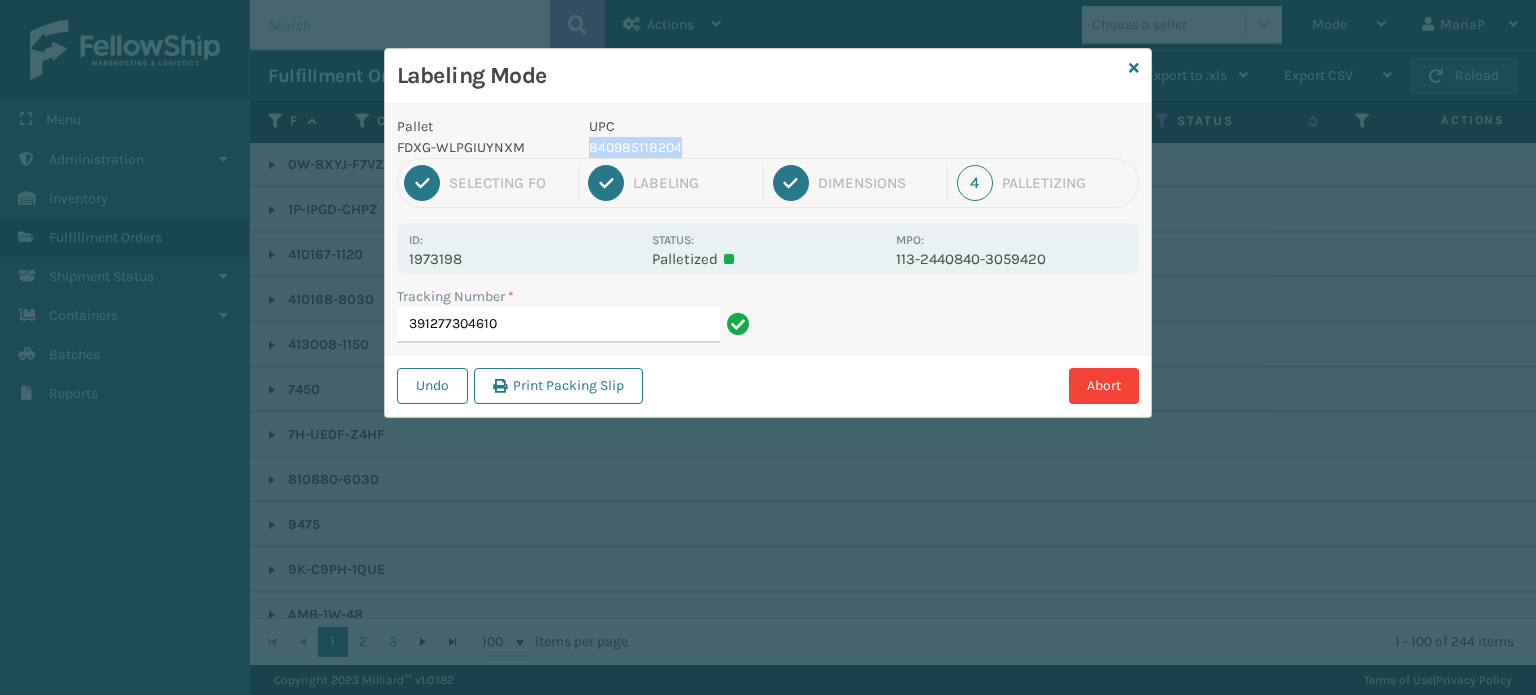 click on "840985118204" at bounding box center (736, 147) 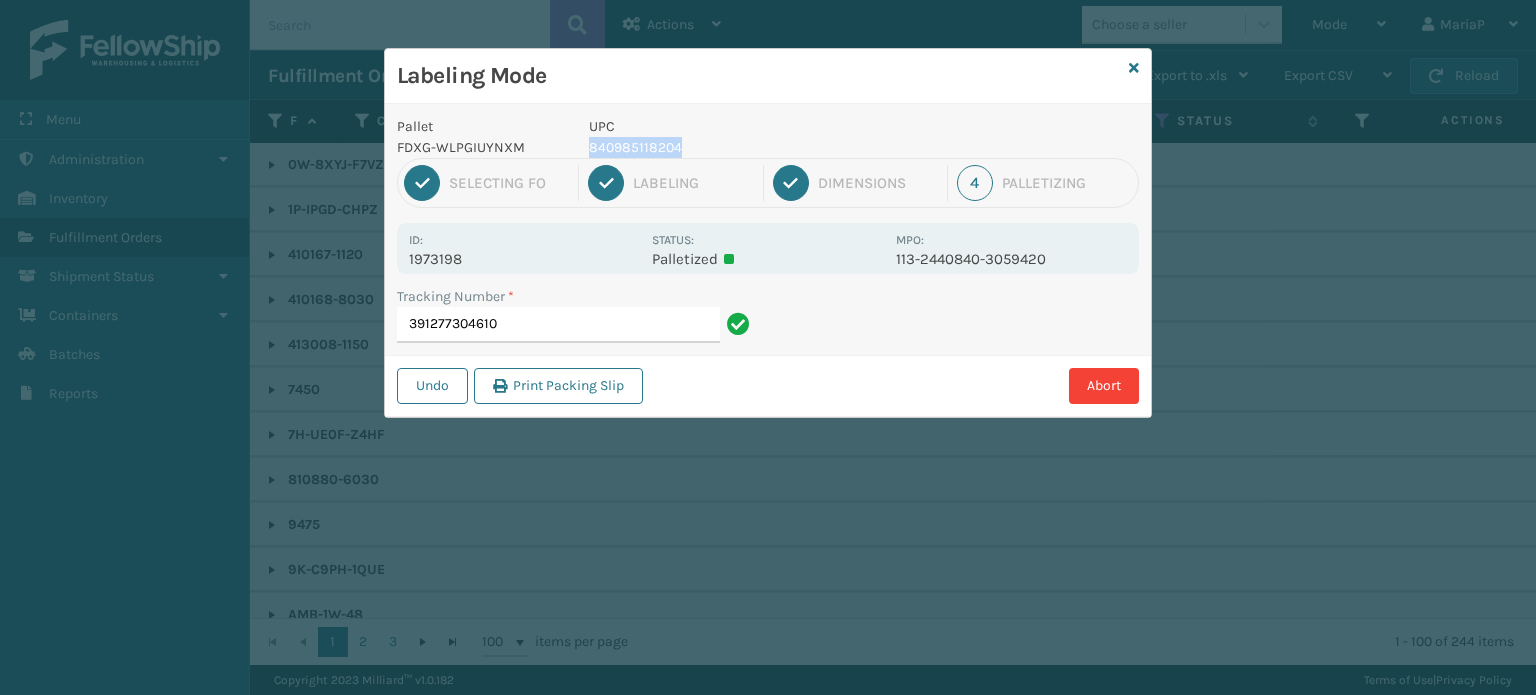 copy on "840985118204" 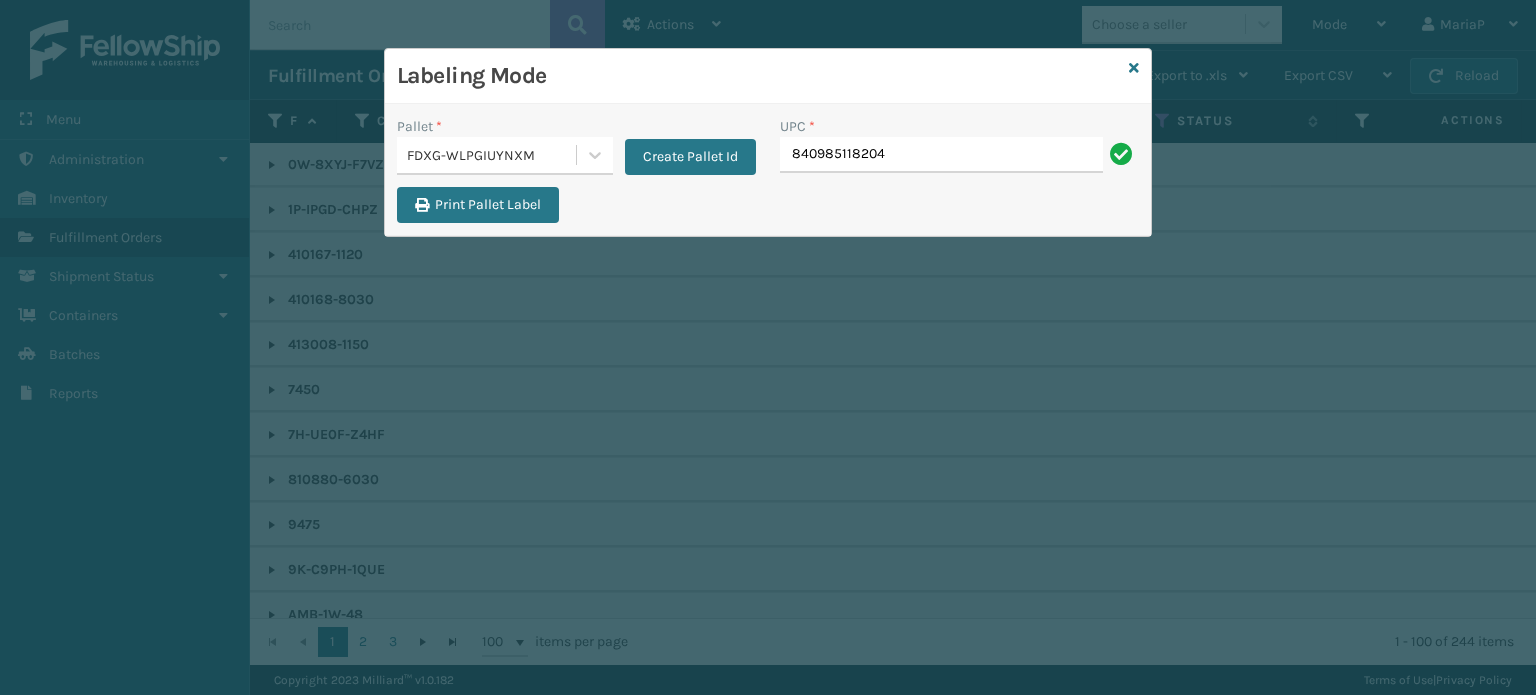 type on "840985118204" 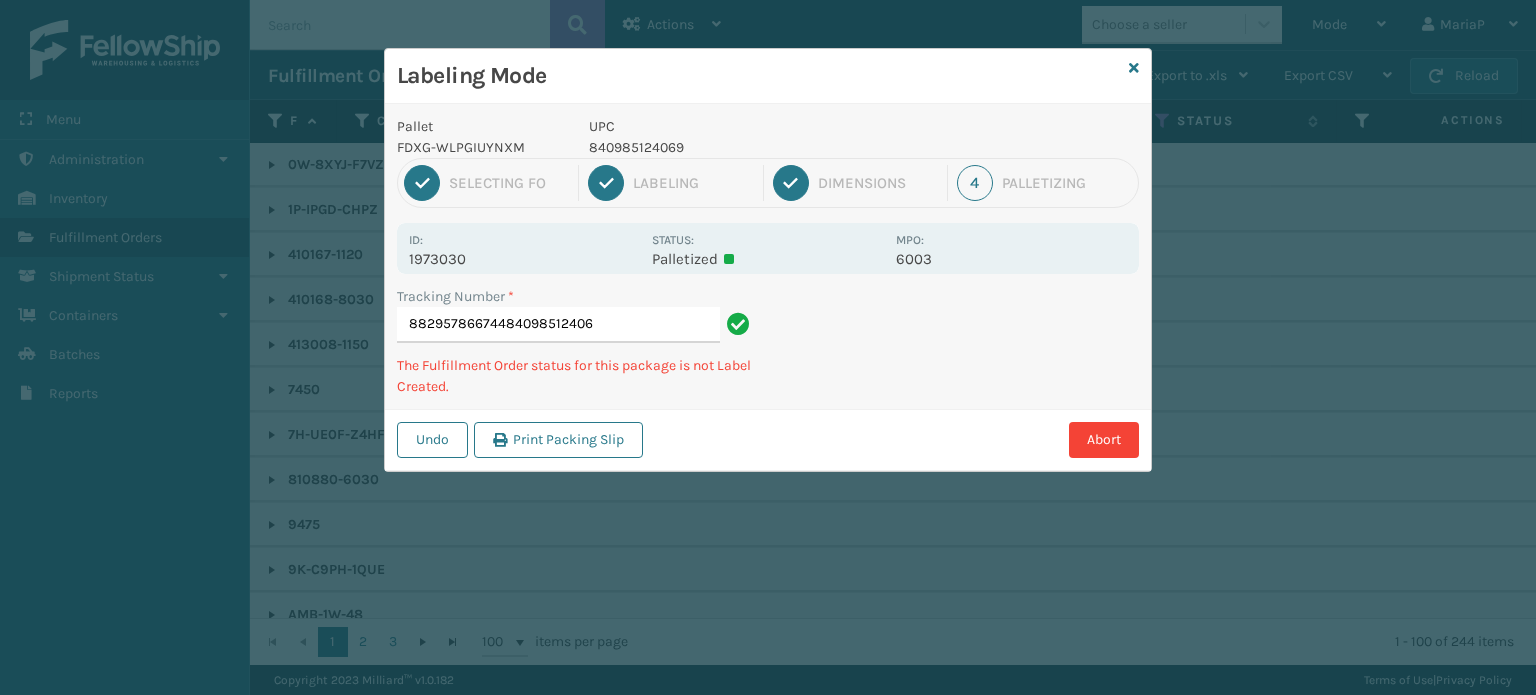 type on "882957866744840985124069" 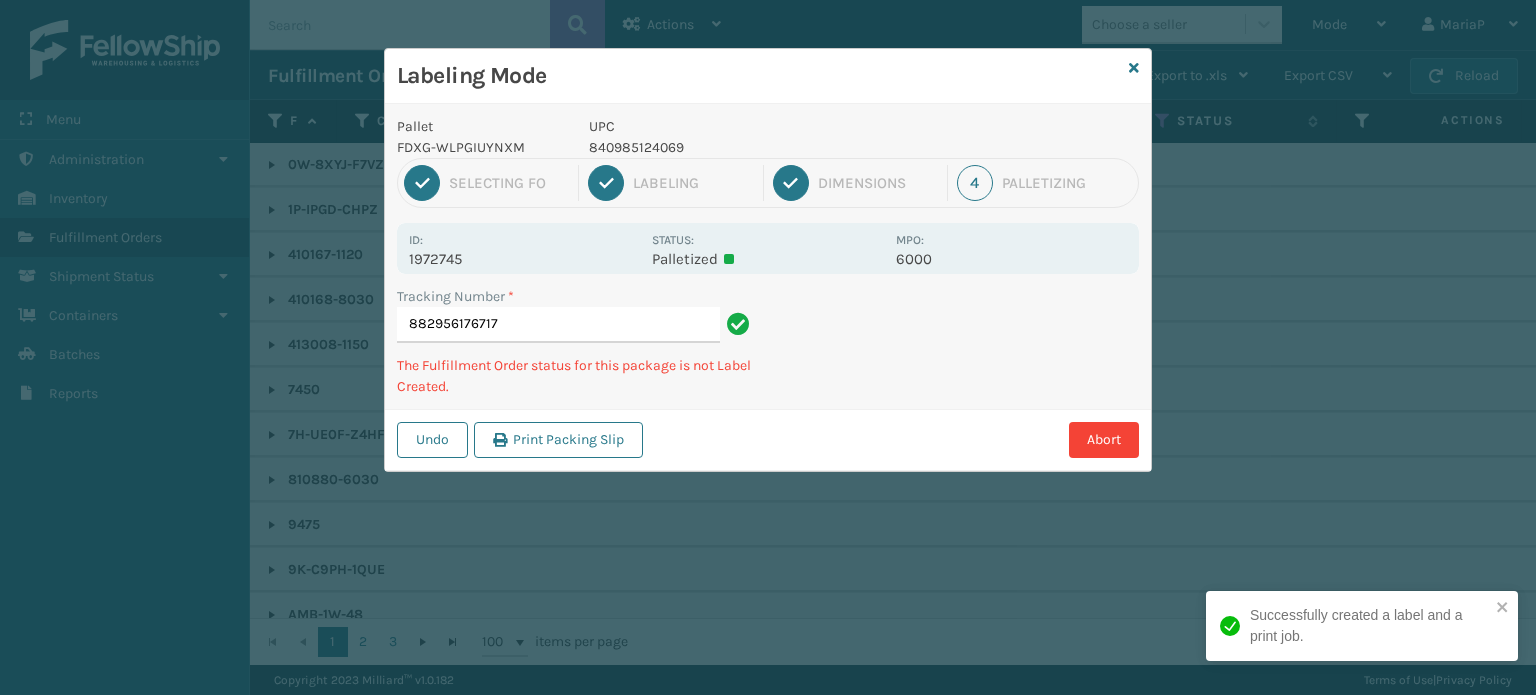type on "882956176717." 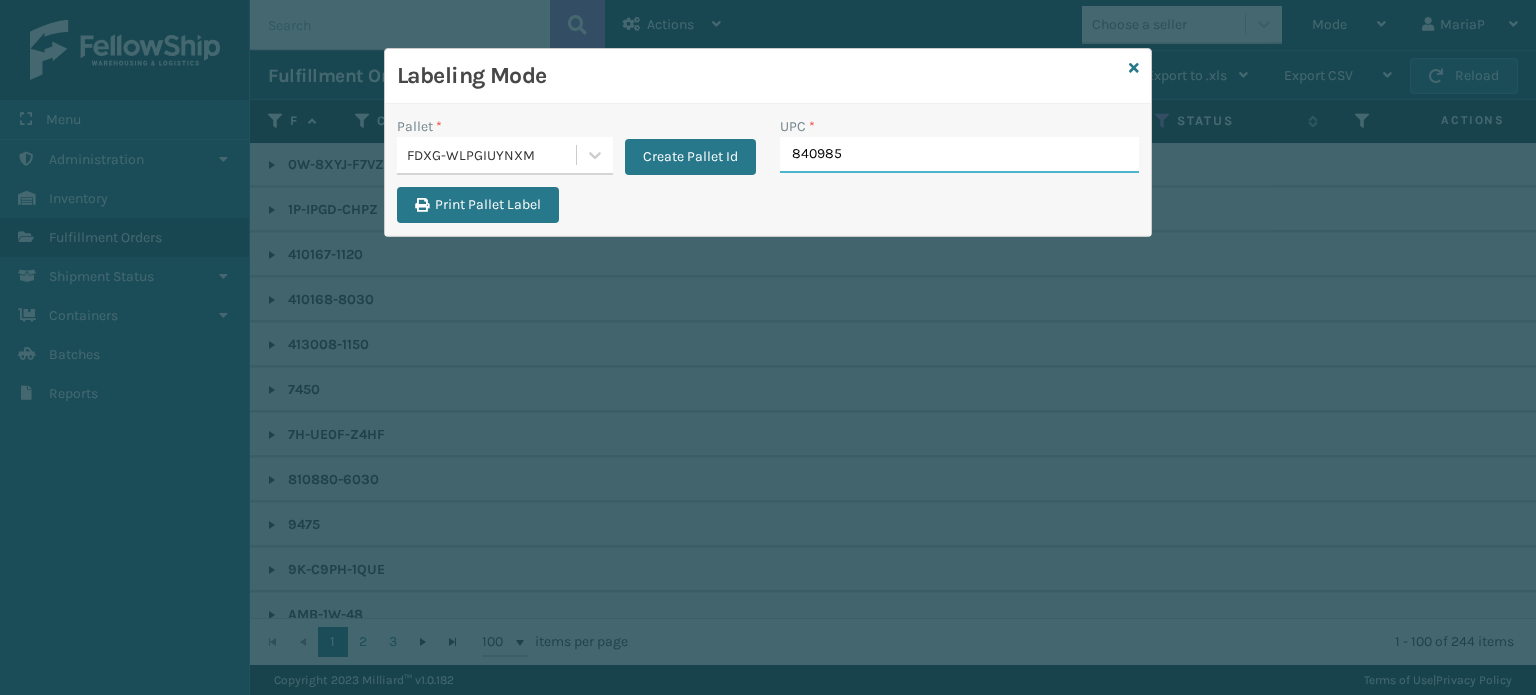 type on "8409851" 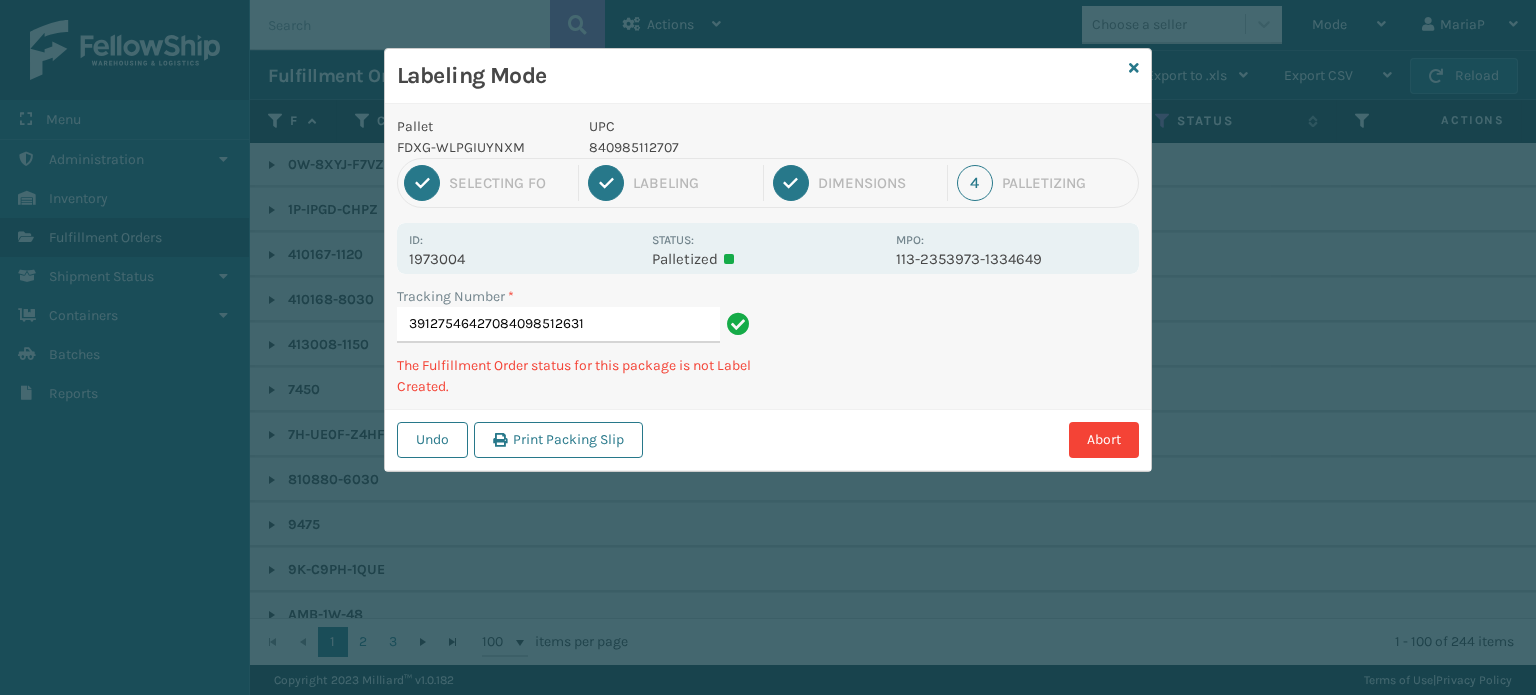 type on "391275464270840985126315" 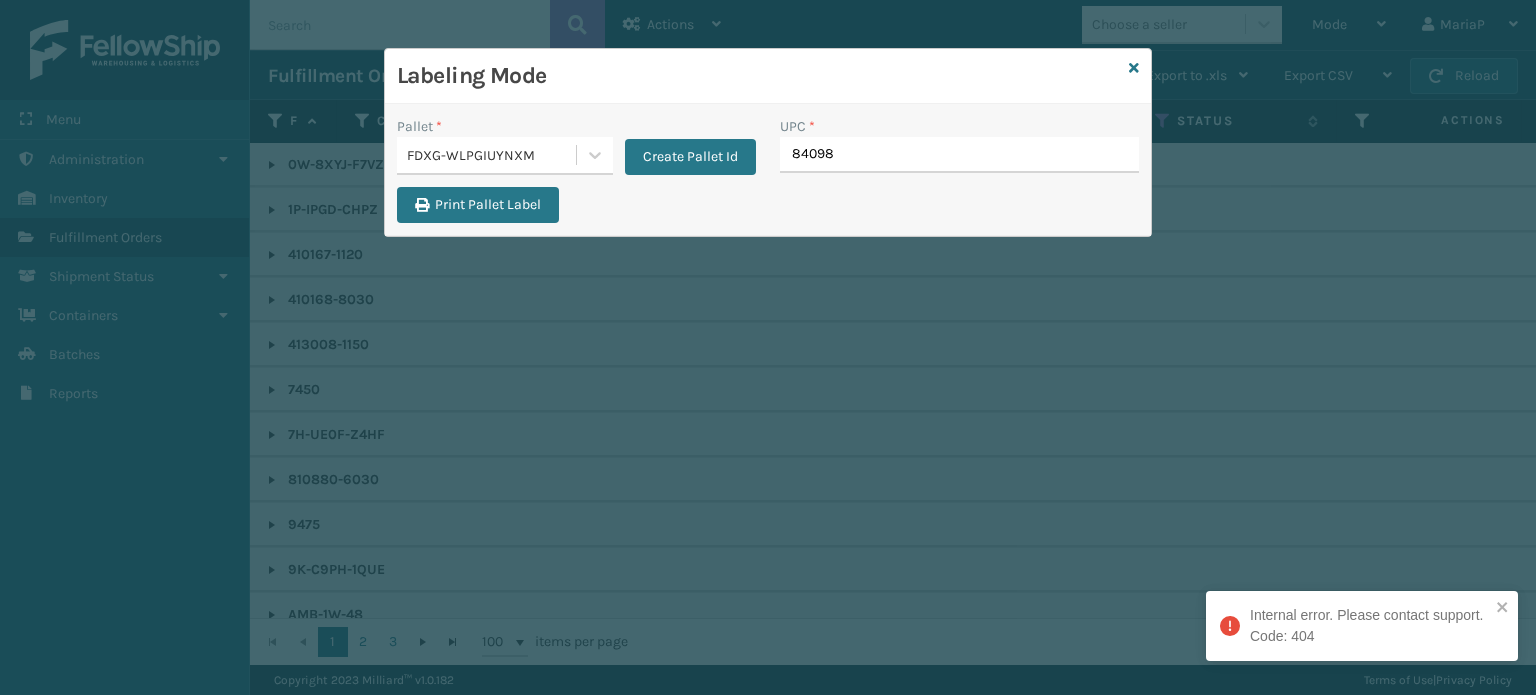 type on "840985" 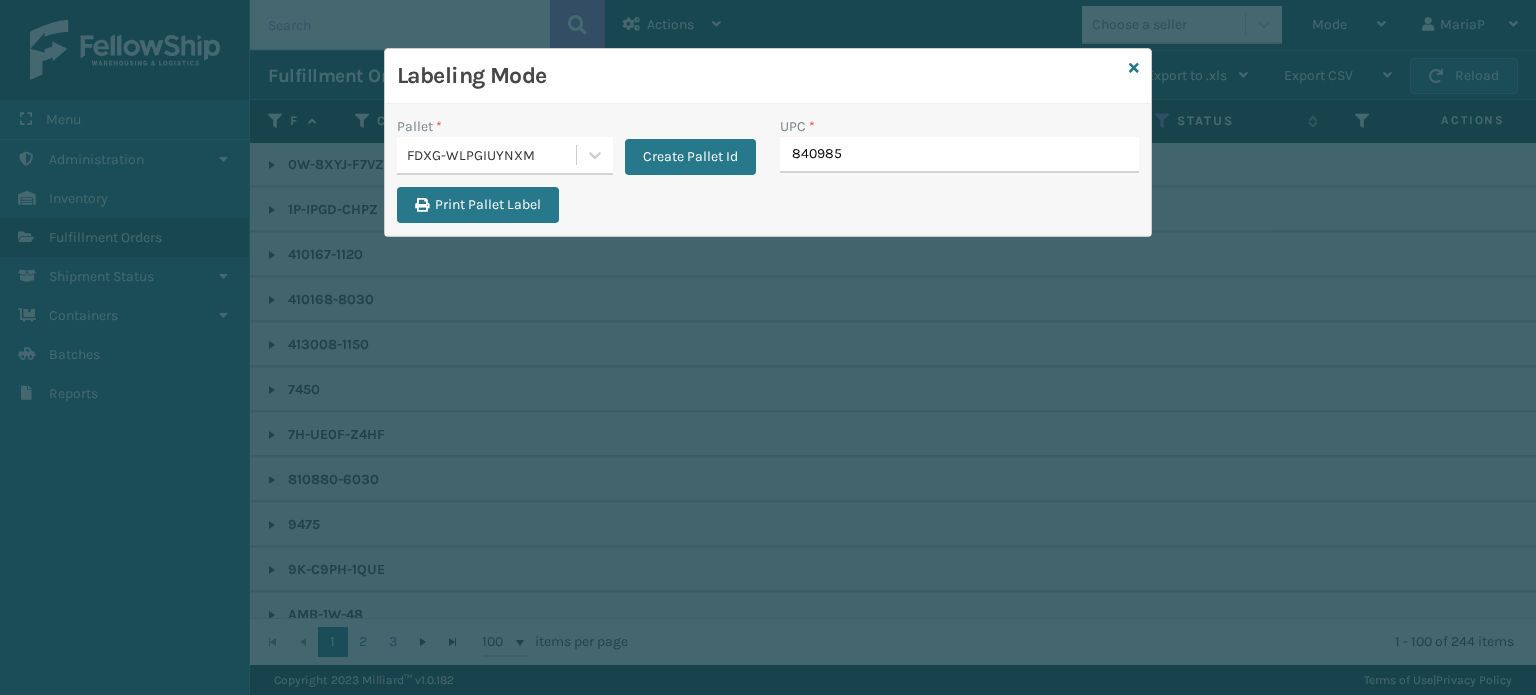 type on "8409851" 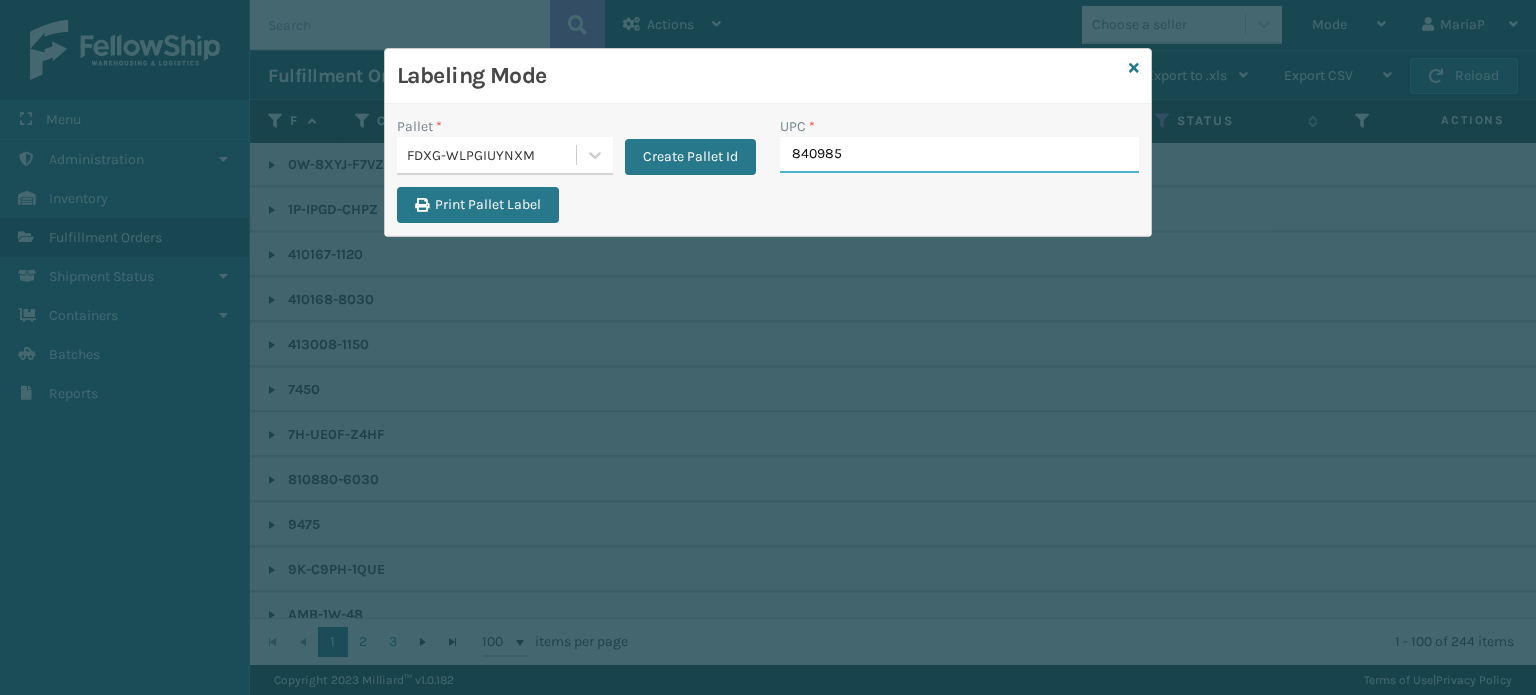 type on "8409851" 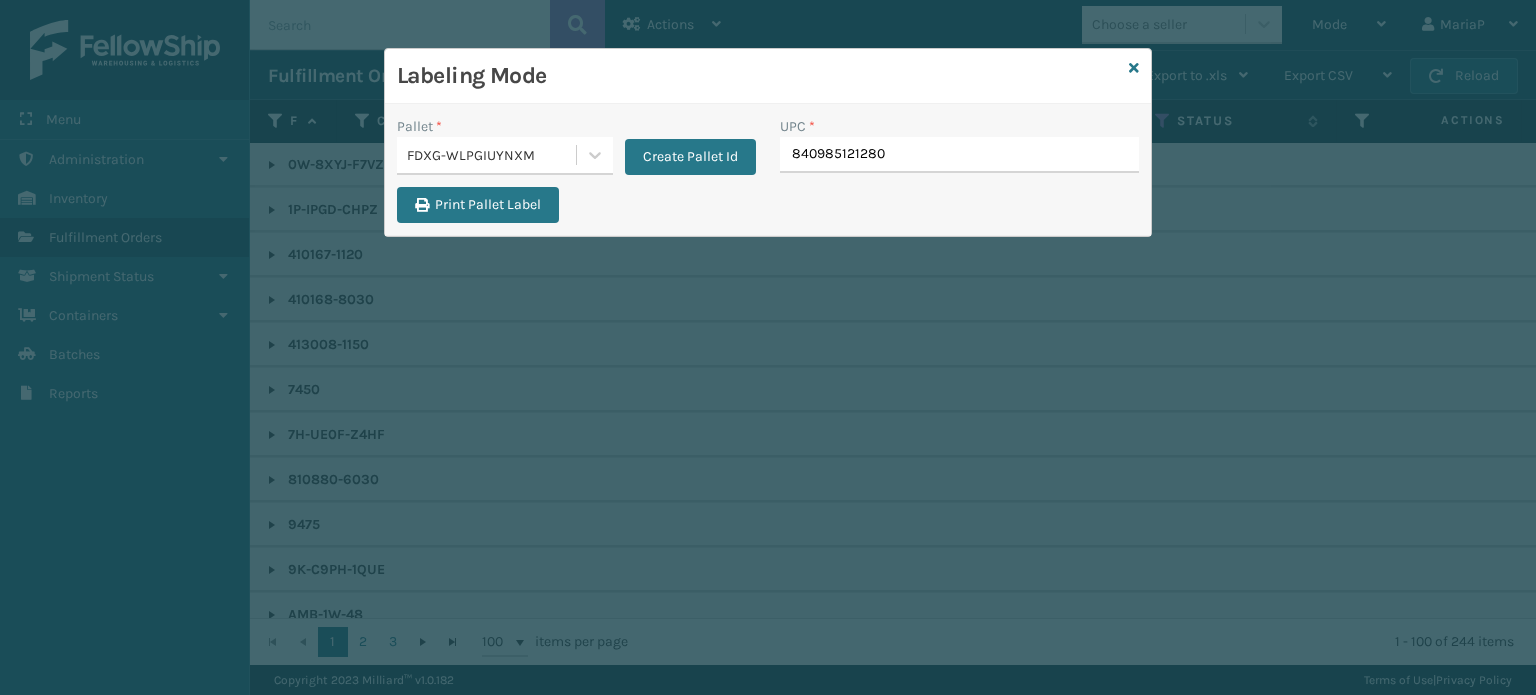 type on "840985121280" 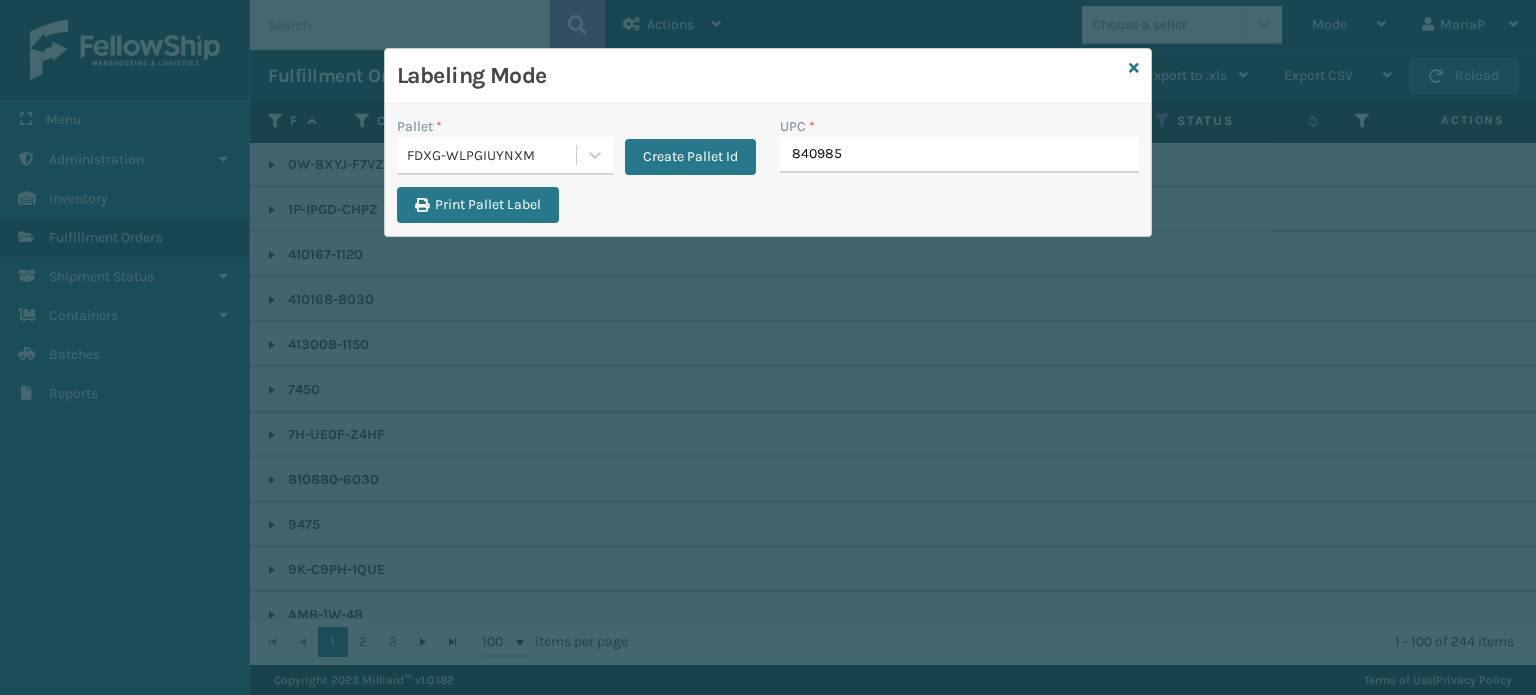 type on "8409851" 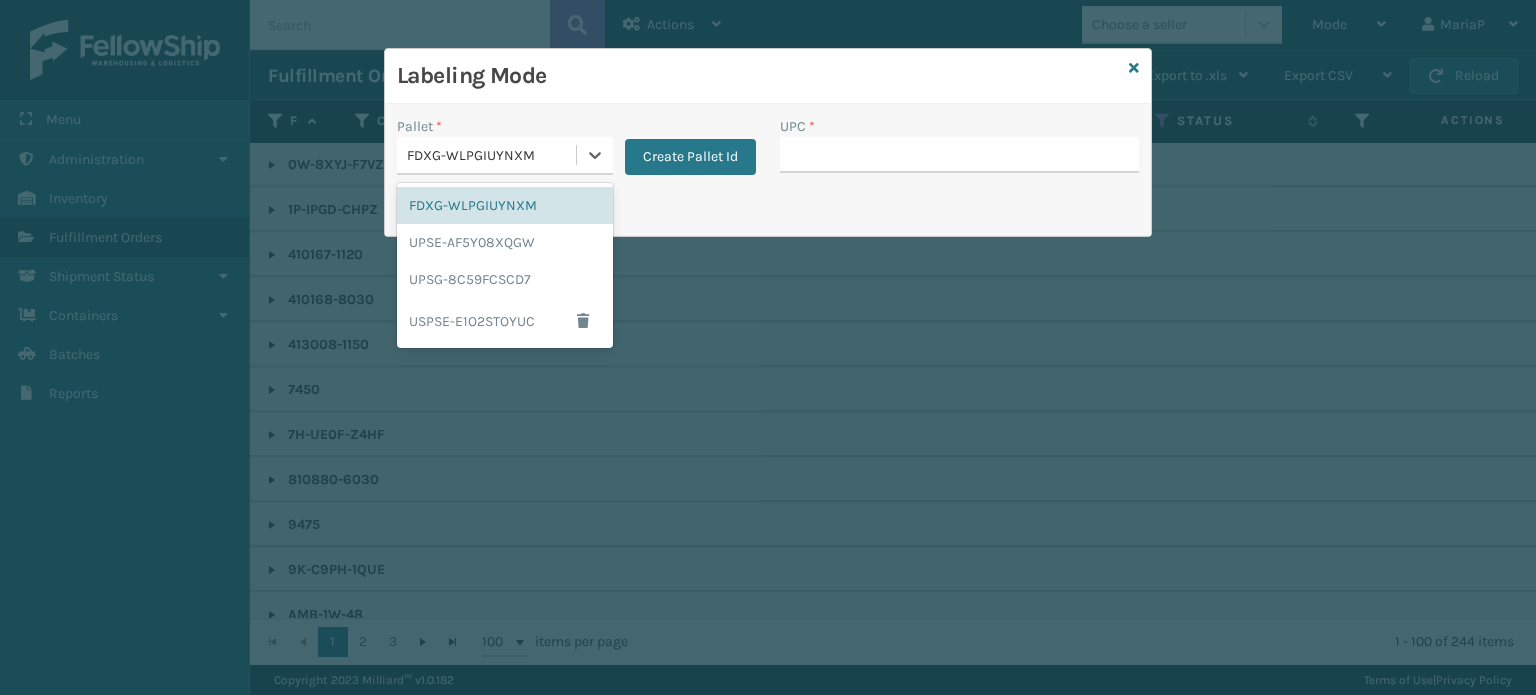 click on "FDXG-WLPGIUYNXM" at bounding box center [492, 155] 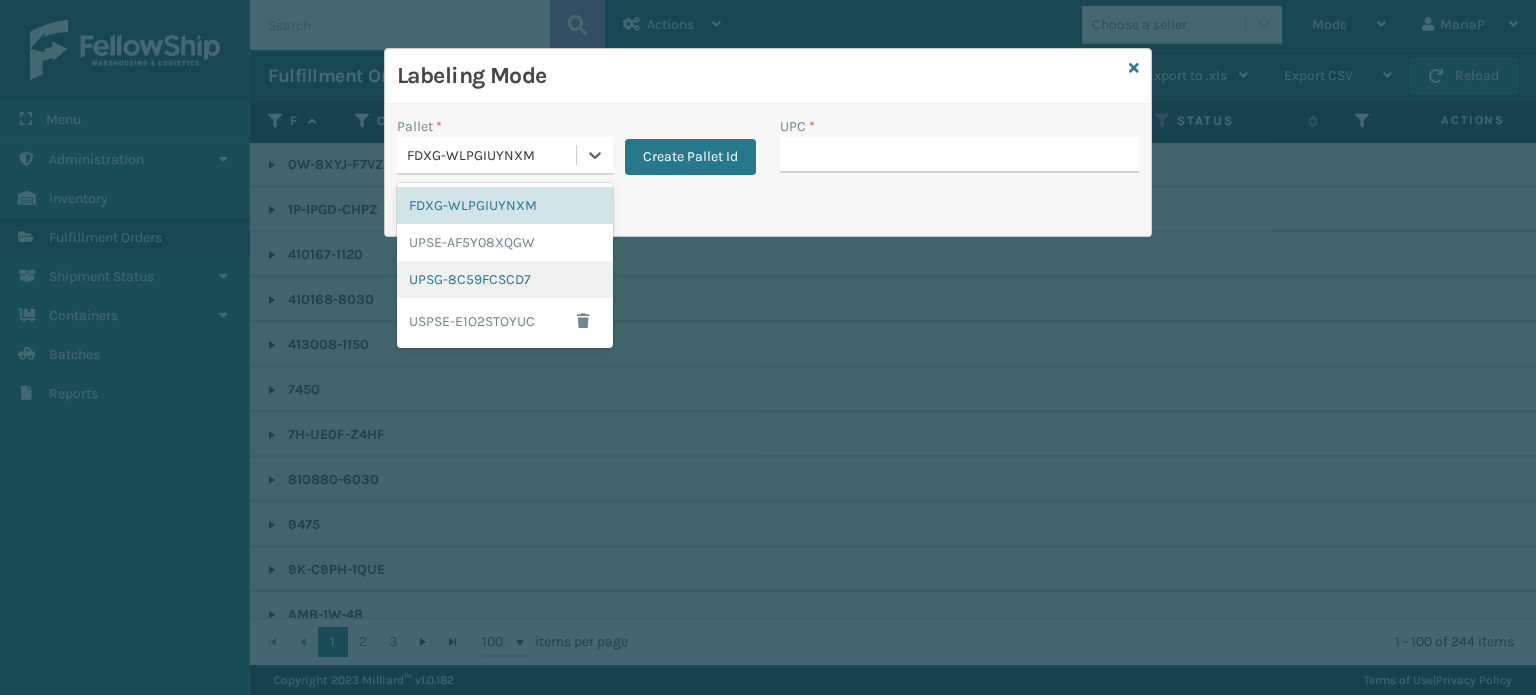 click on "UPSG-8C59FCSCD7" at bounding box center (505, 279) 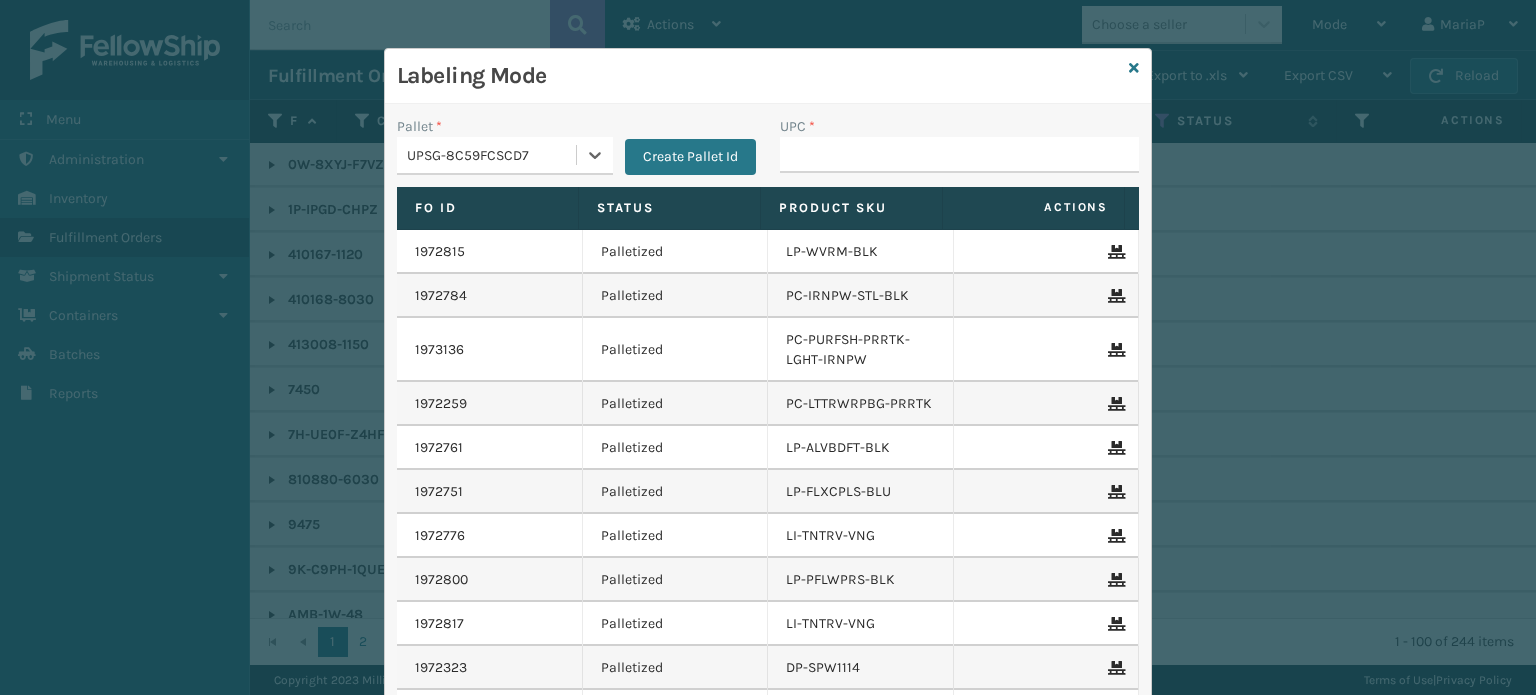 click on "UPSG-8C59FCSCD7" at bounding box center (486, 155) 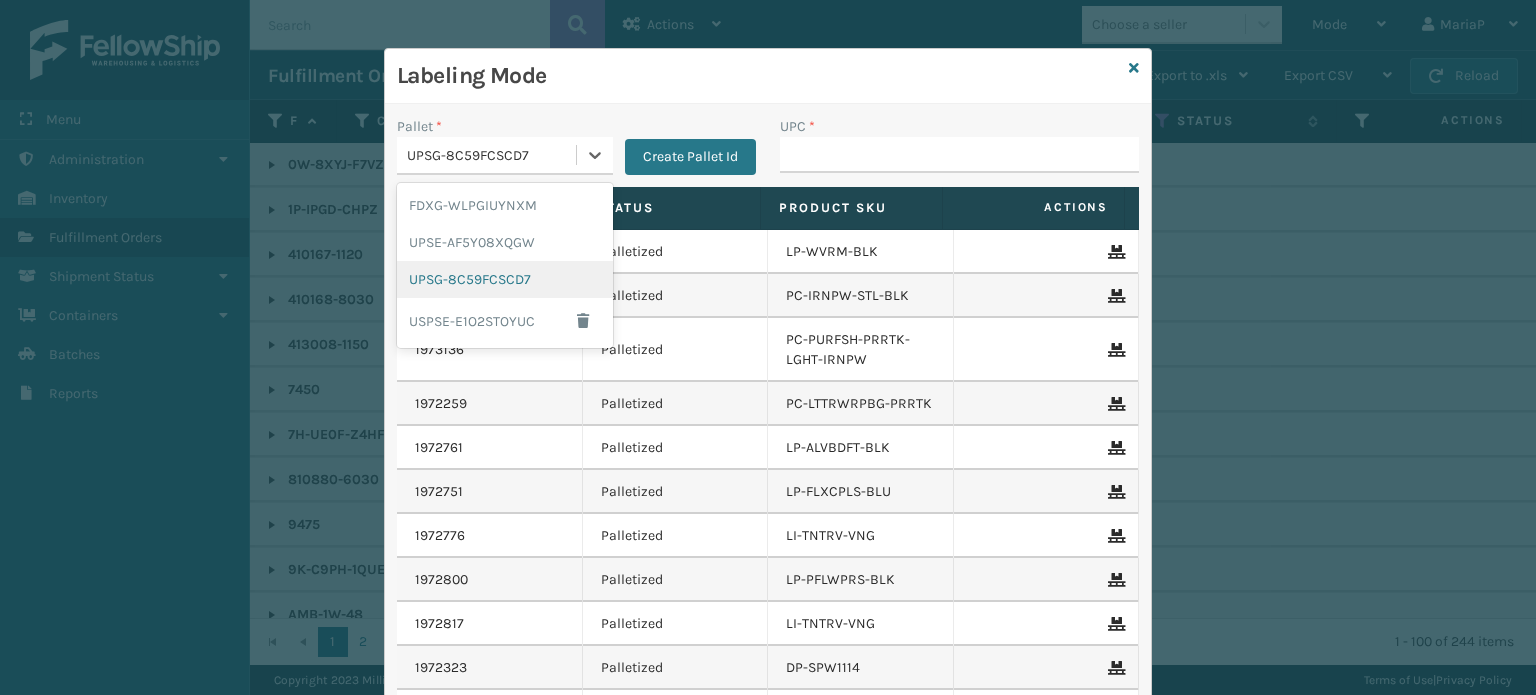 click on "UPSG-8C59FCSCD7" at bounding box center (505, 279) 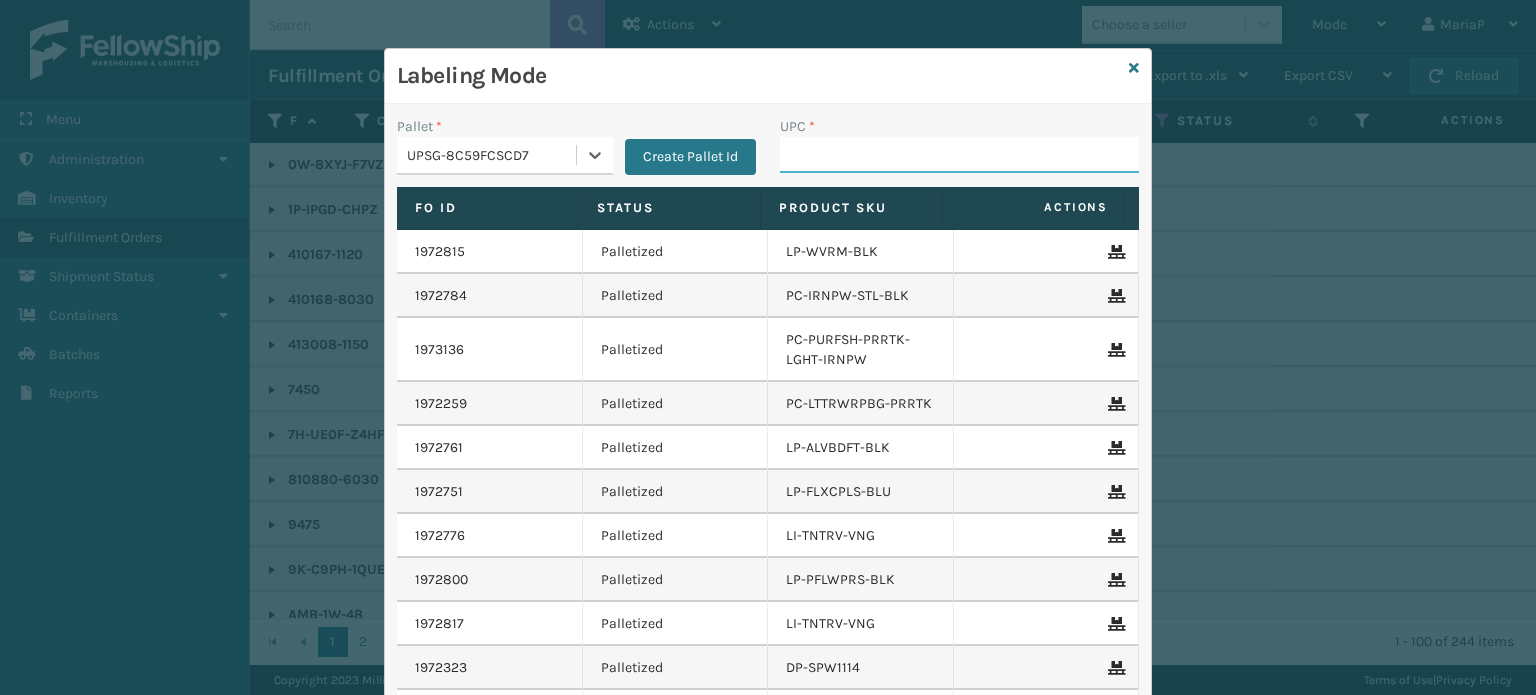 click on "UPC   *" at bounding box center [959, 155] 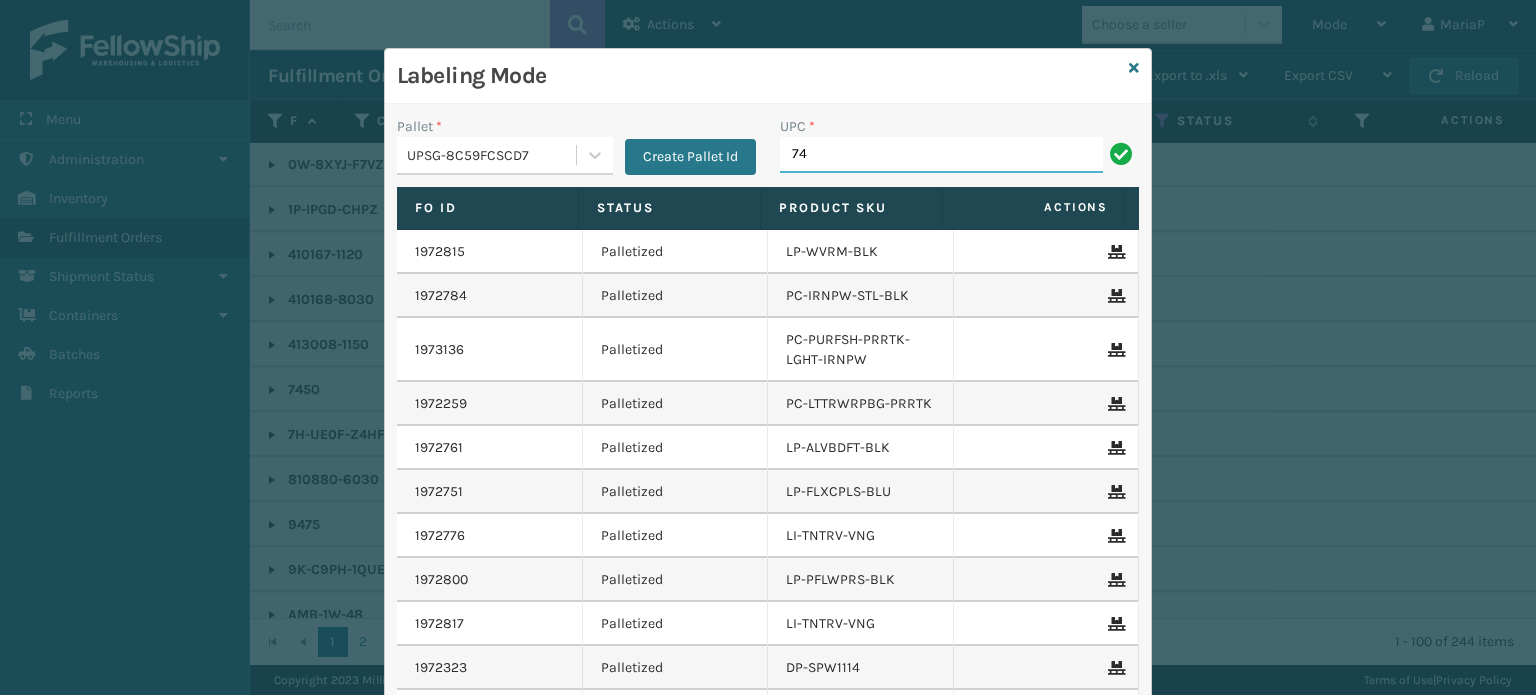 type on "7450" 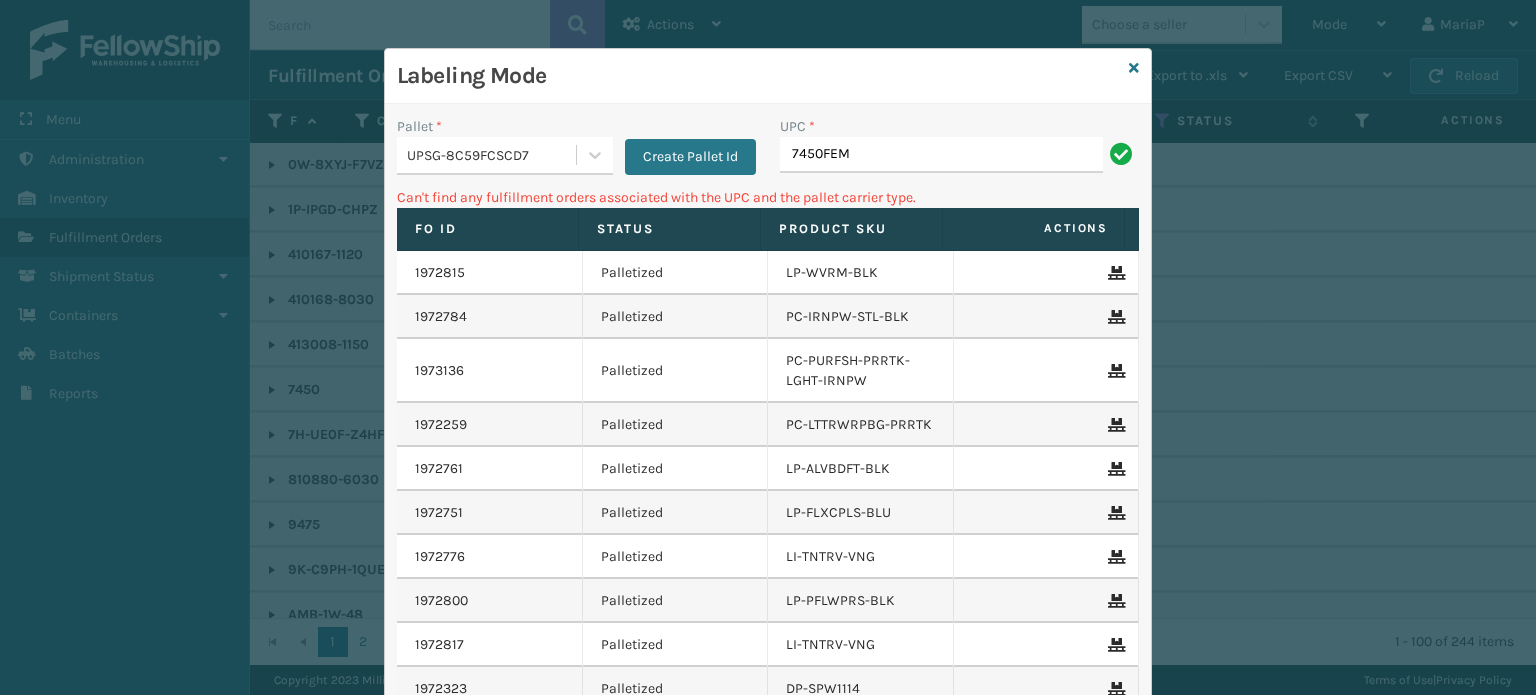 type on "7450FEM" 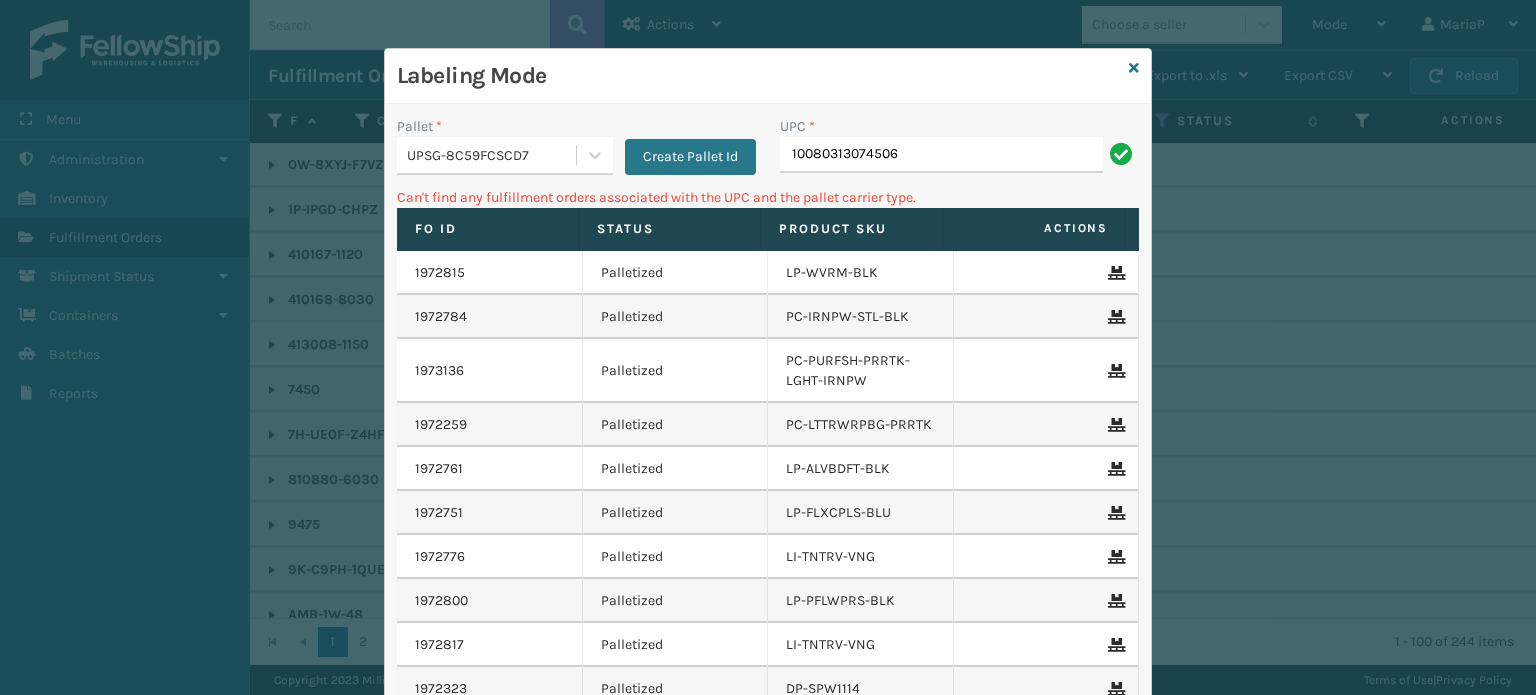 type on "10080313074506" 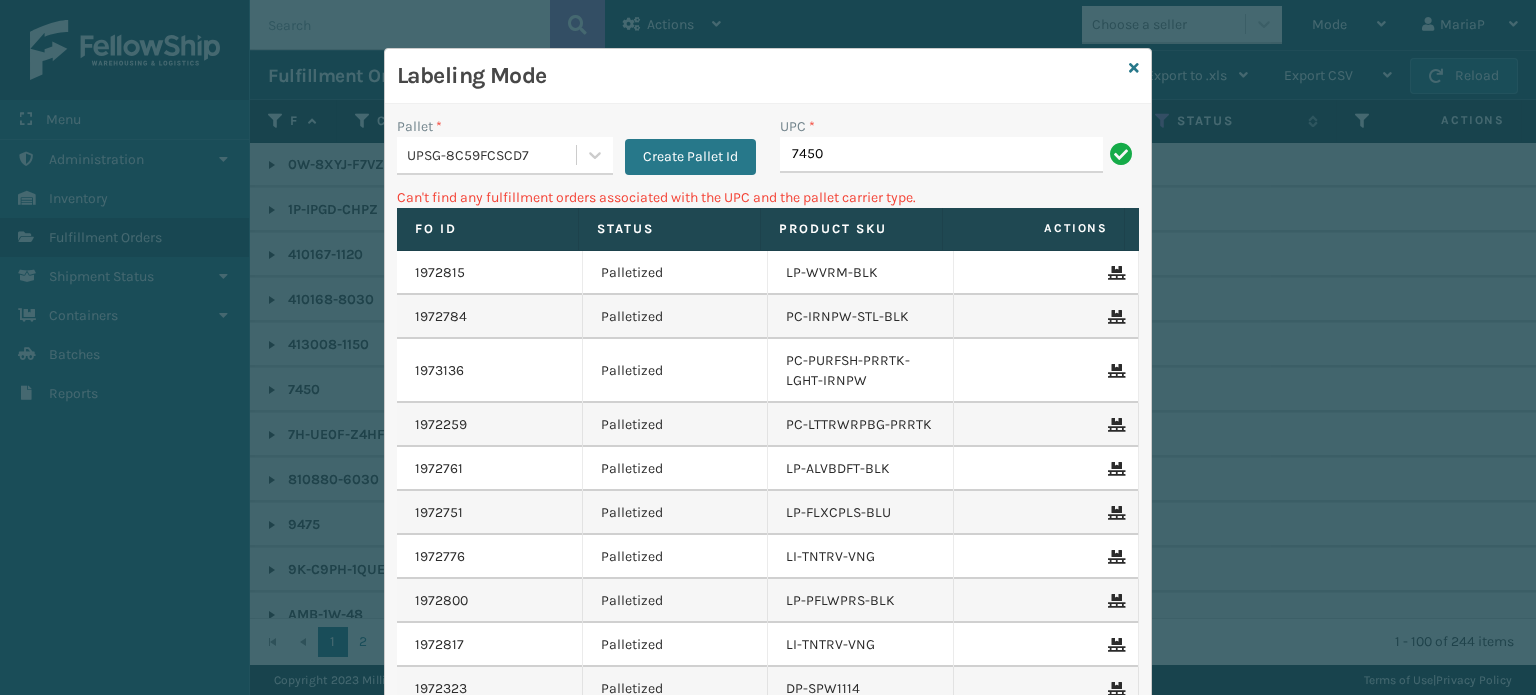 type on "7450FEM" 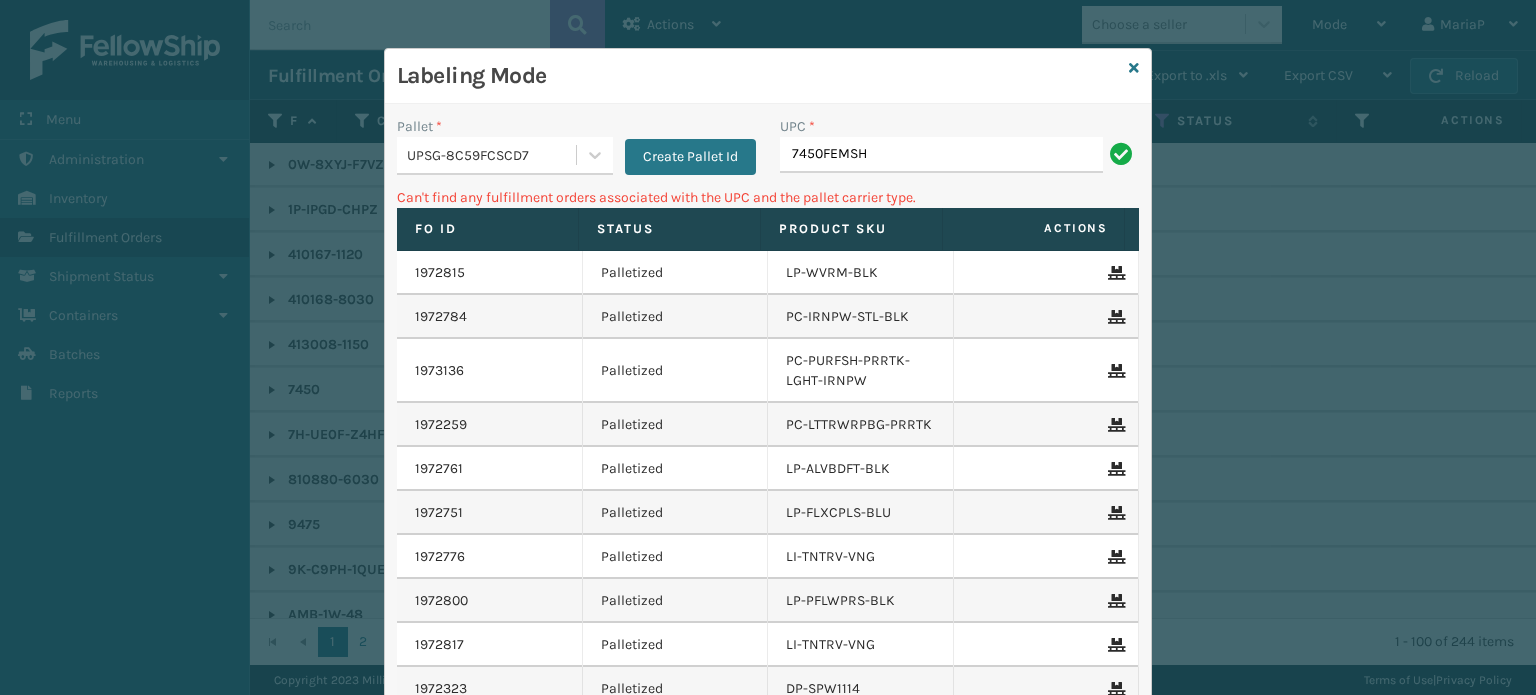 type on "7450FEMSH" 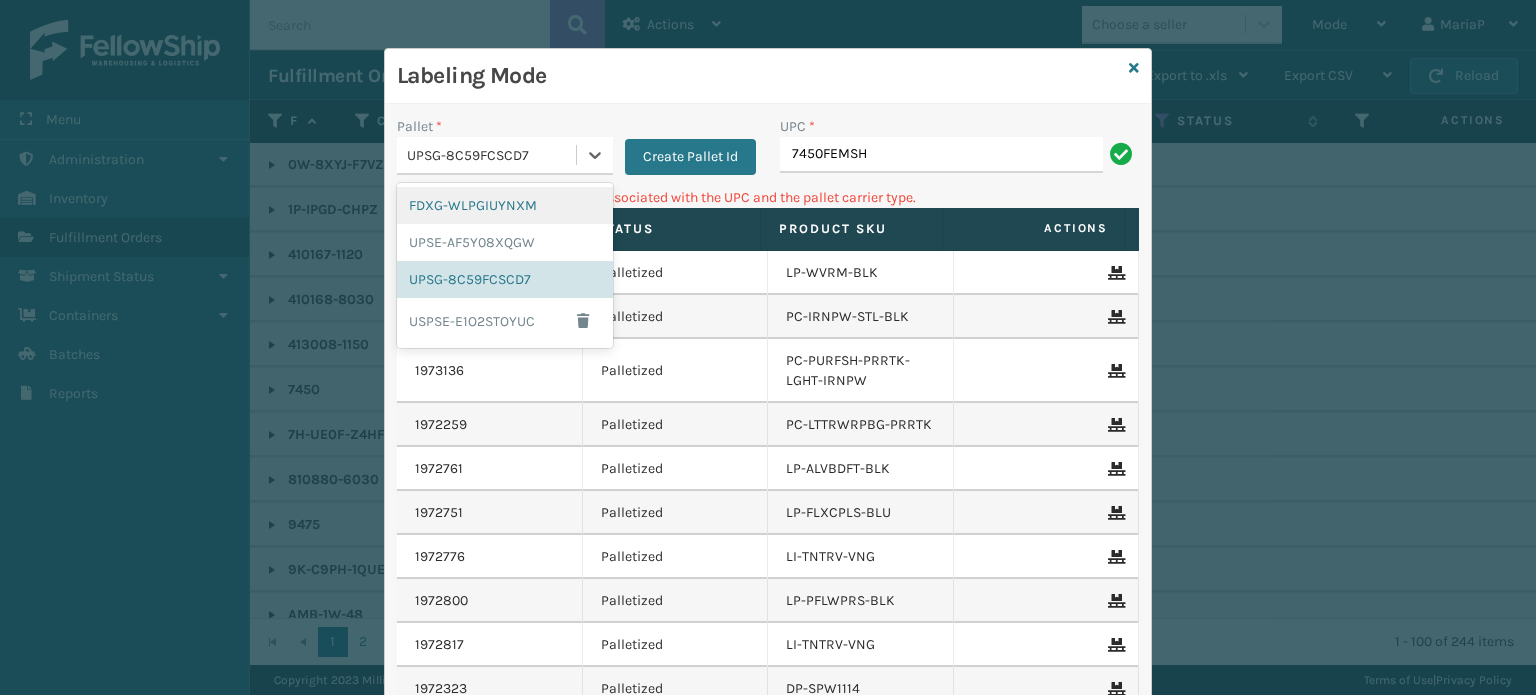 click on "FDXG-WLPGIUYNXM" at bounding box center [505, 205] 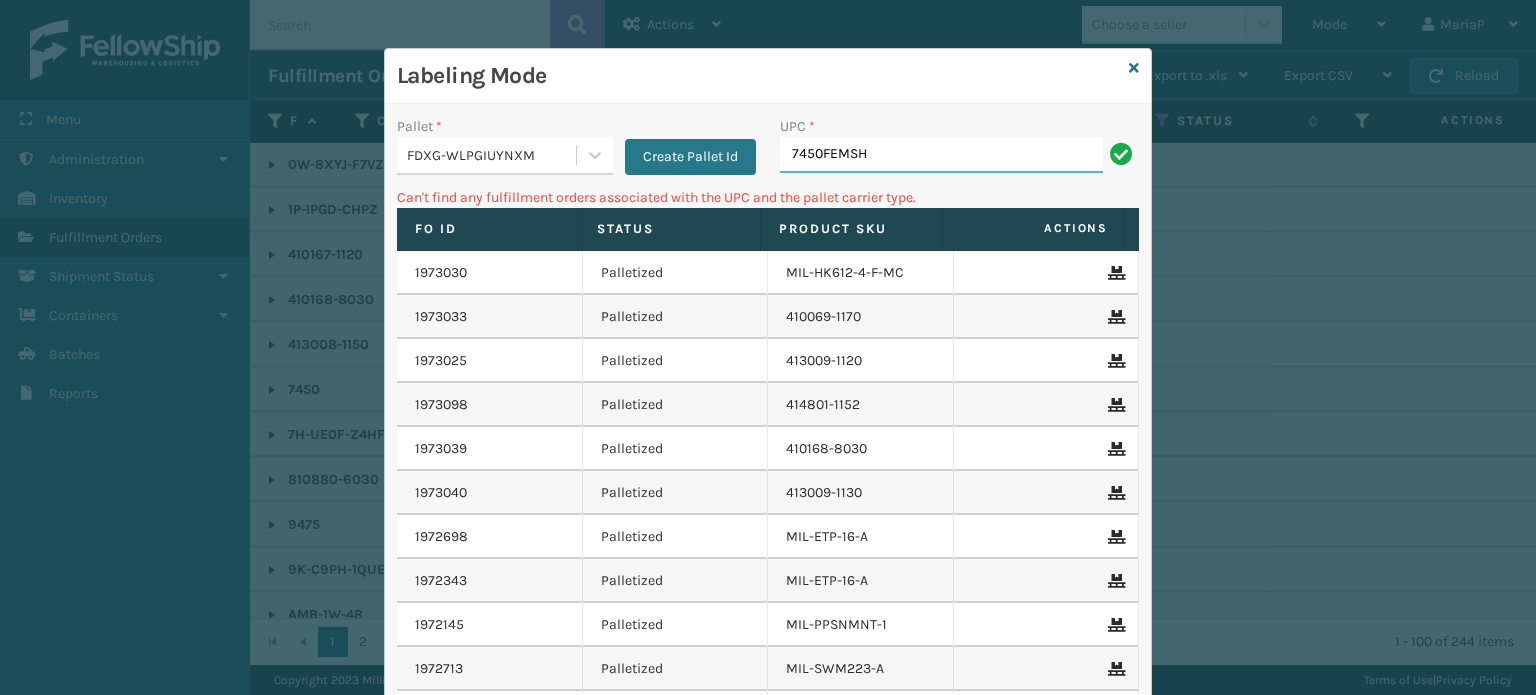 click on "7450FEMSH" at bounding box center [941, 155] 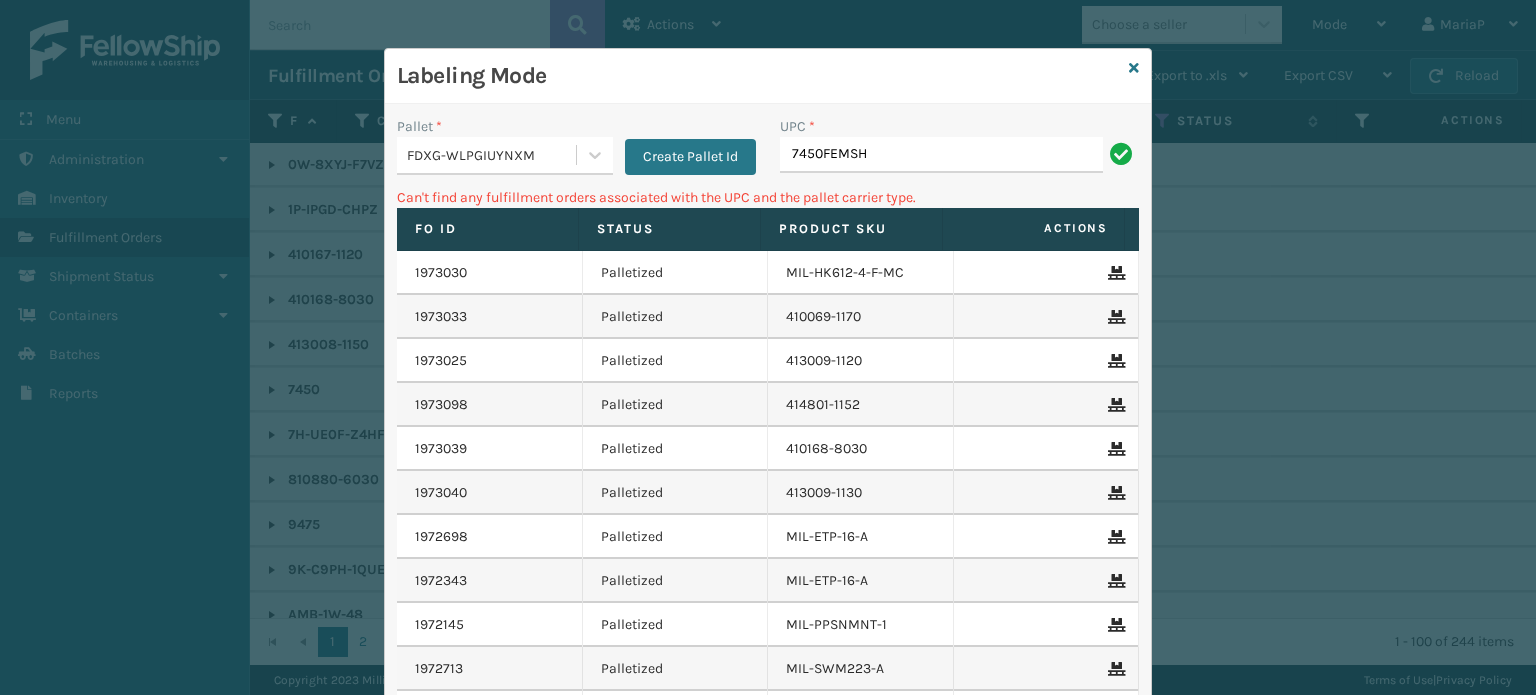 drag, startPoint x: 833, startPoint y: 151, endPoint x: 921, endPoint y: 151, distance: 88 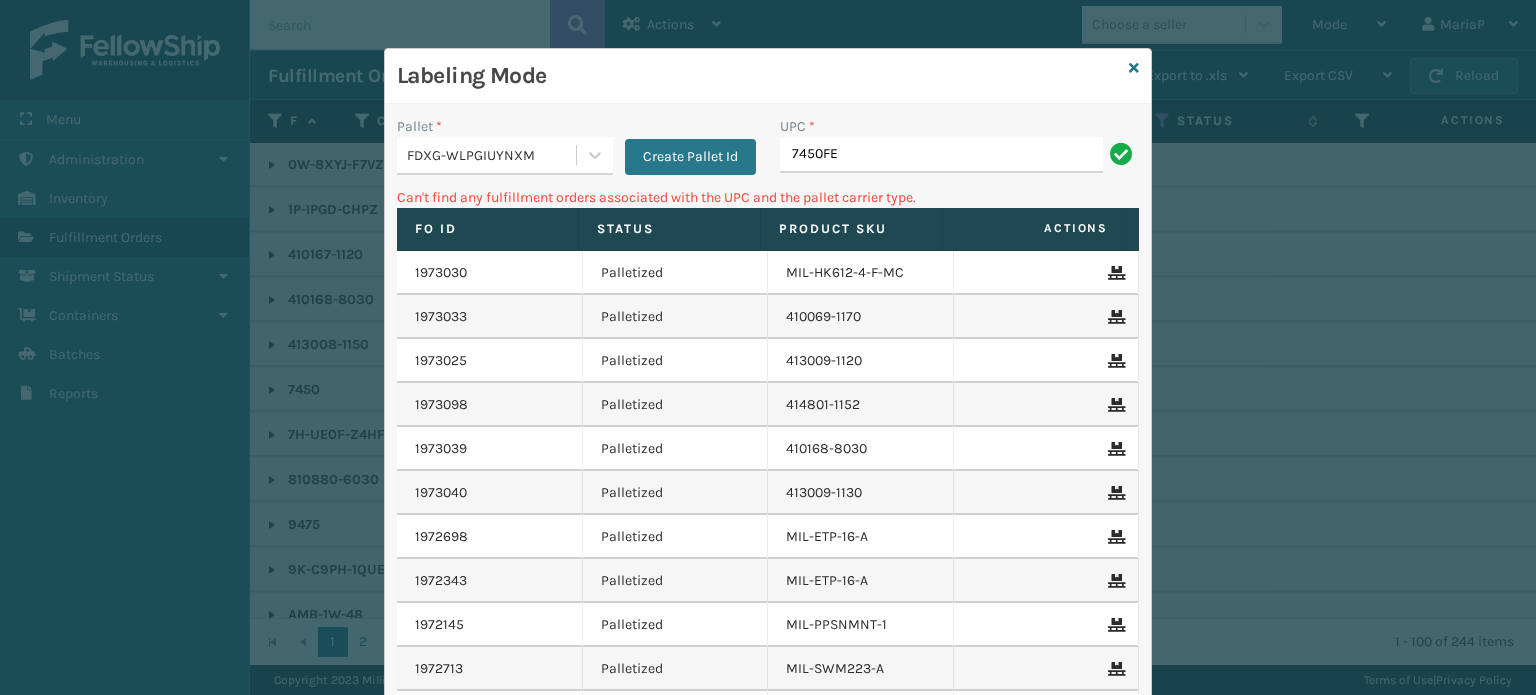 type on "7450FE" 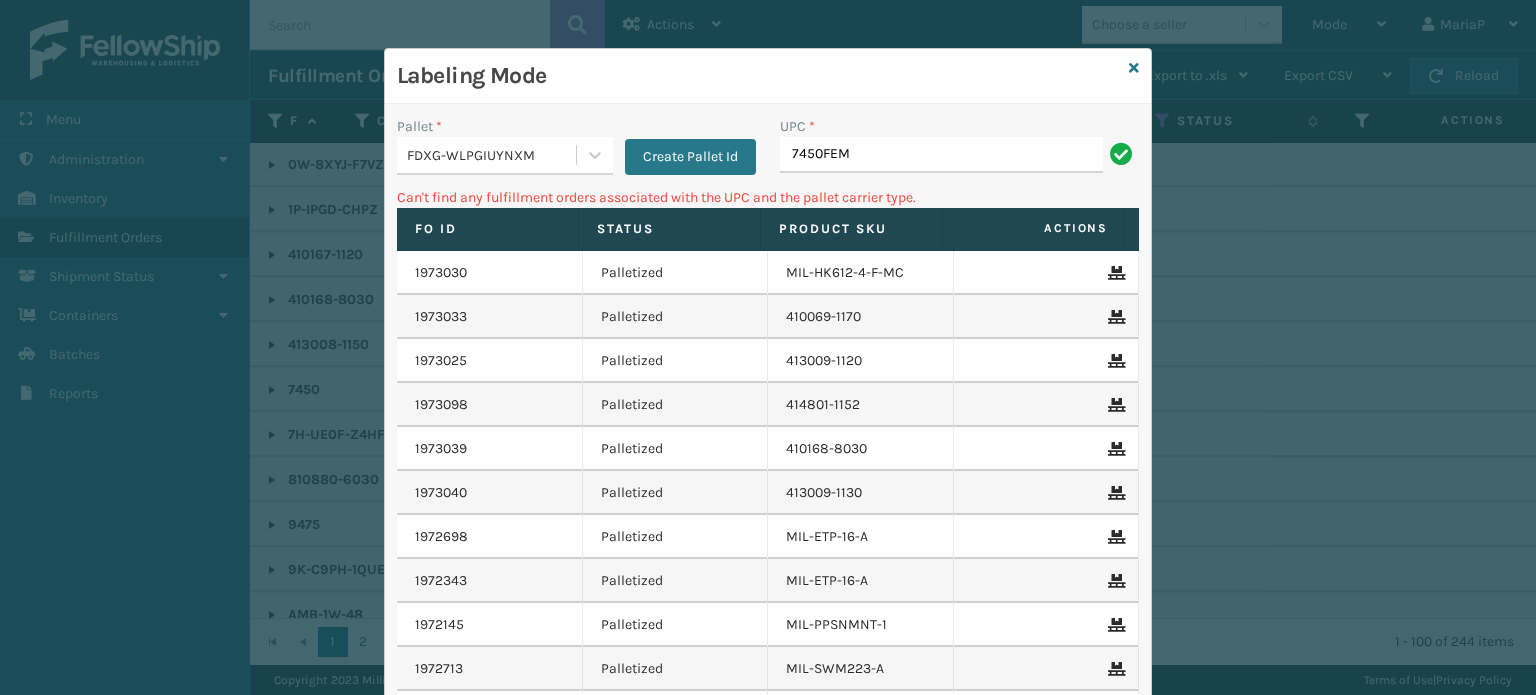 click on "7450FEM" at bounding box center [941, 155] 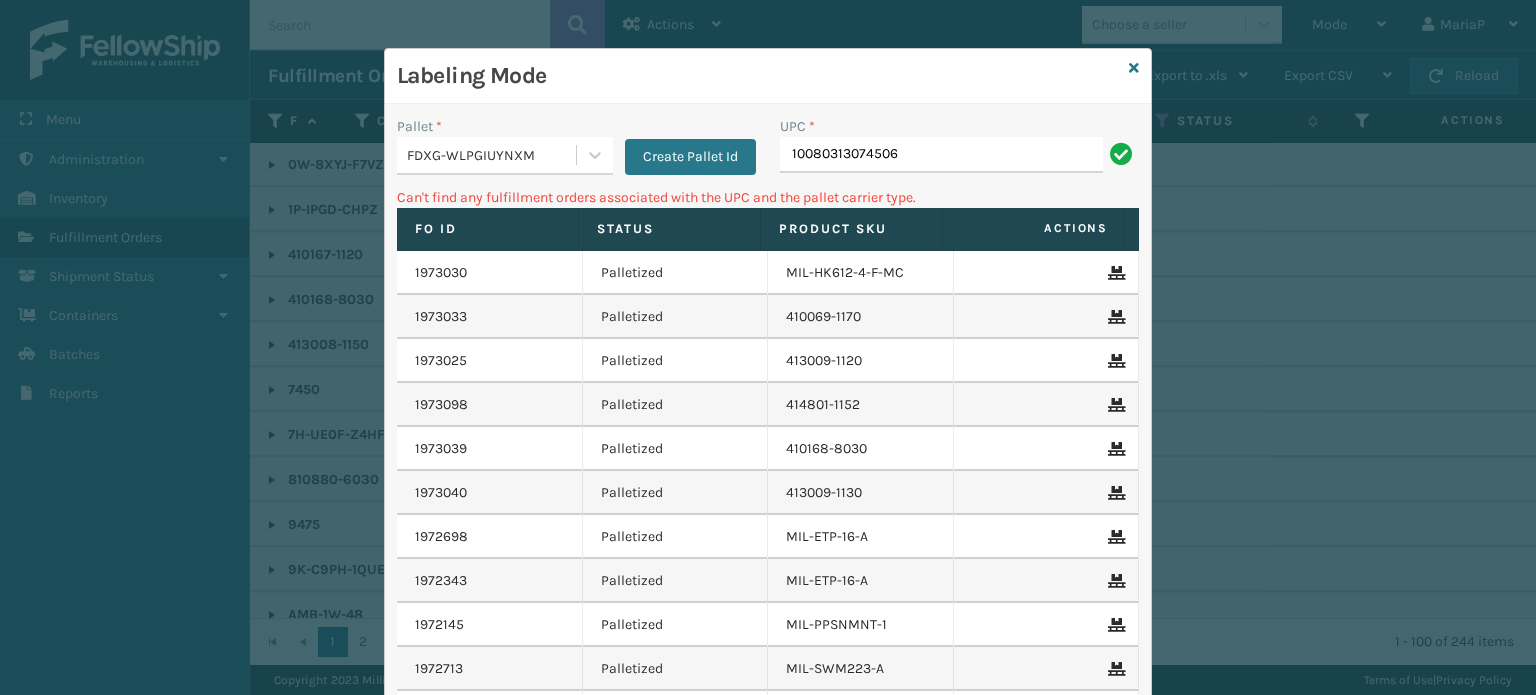 type on "10080313074506" 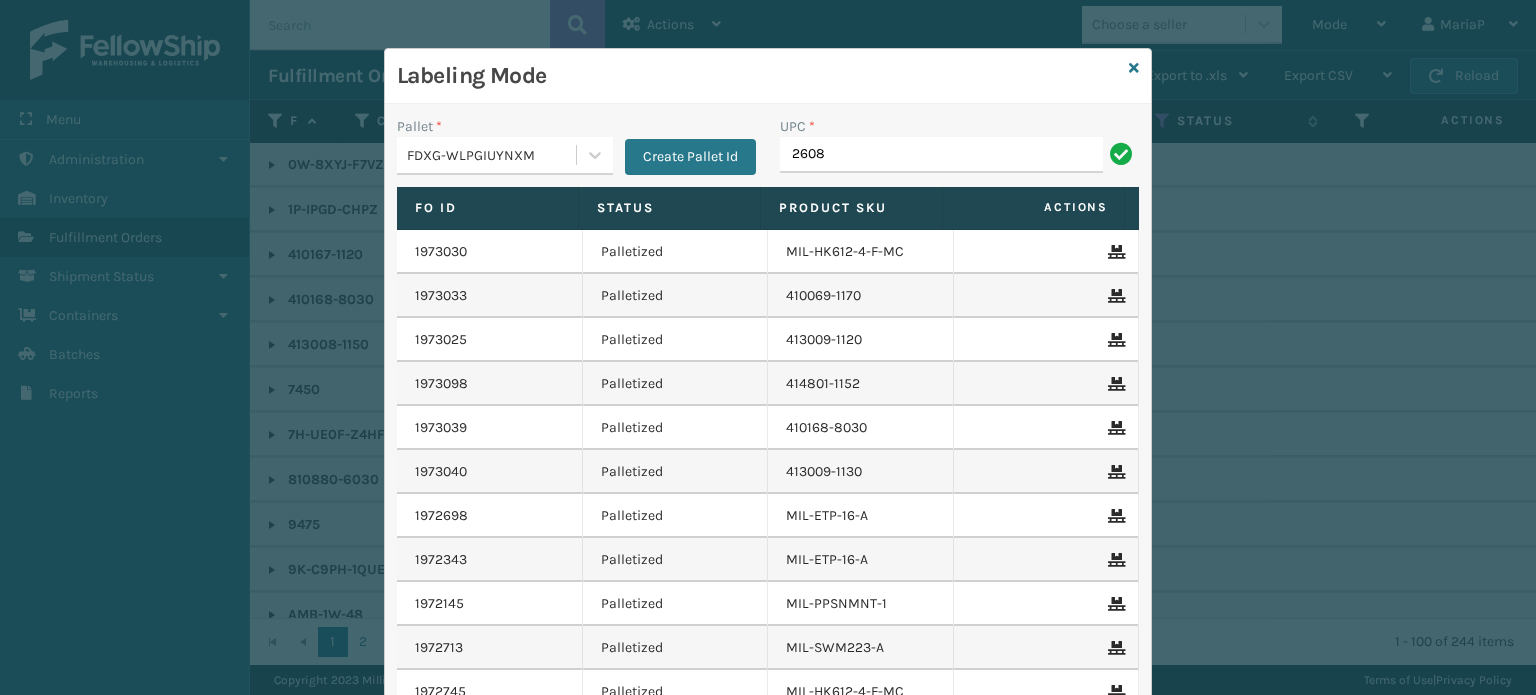 type on "2608MTW" 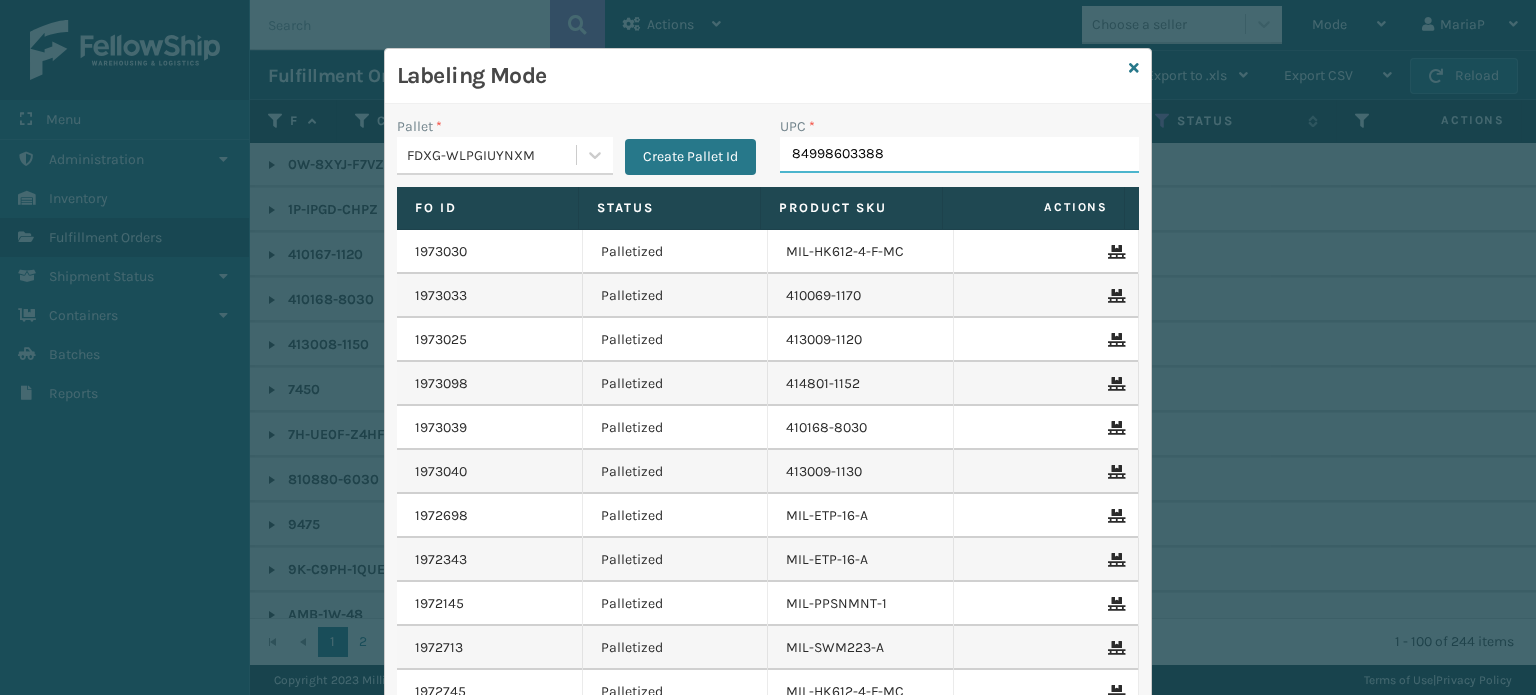 type on "849986033882" 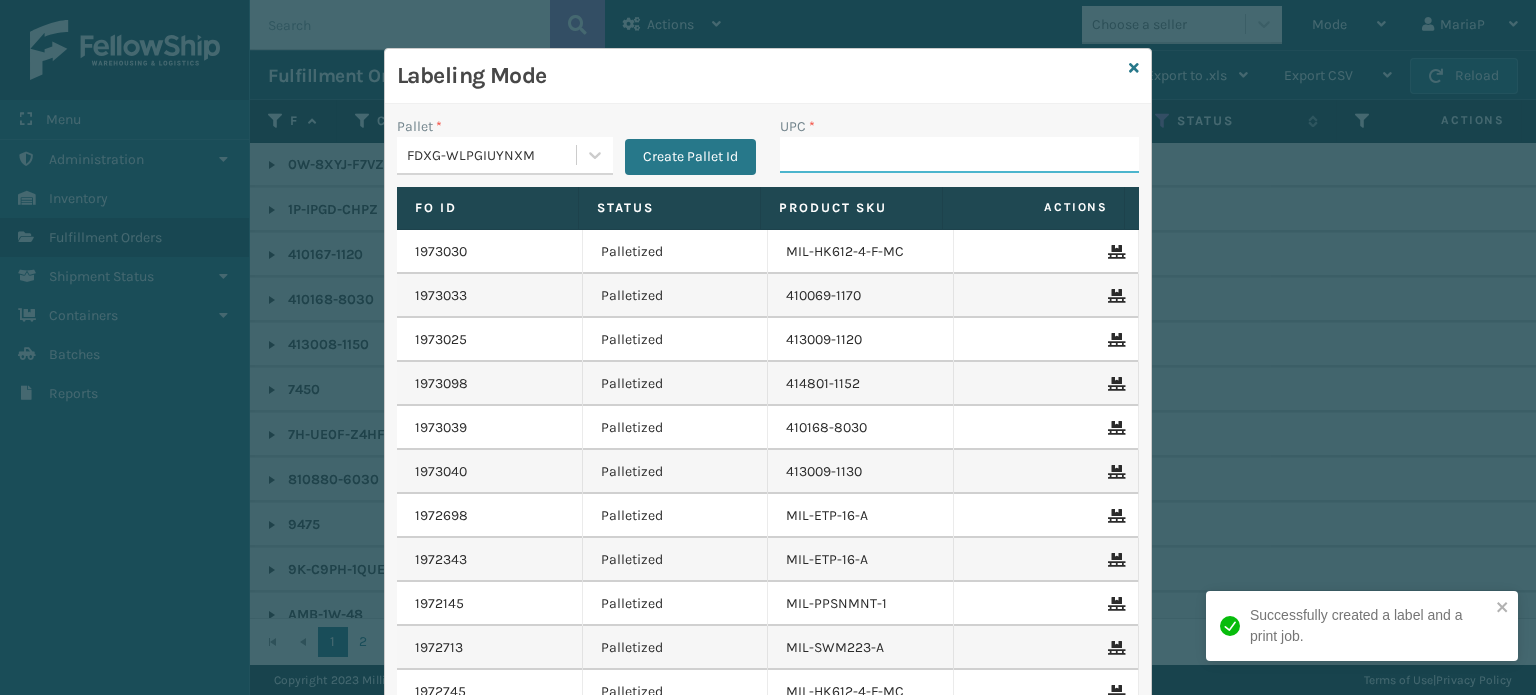 click on "UPC   *" at bounding box center [959, 155] 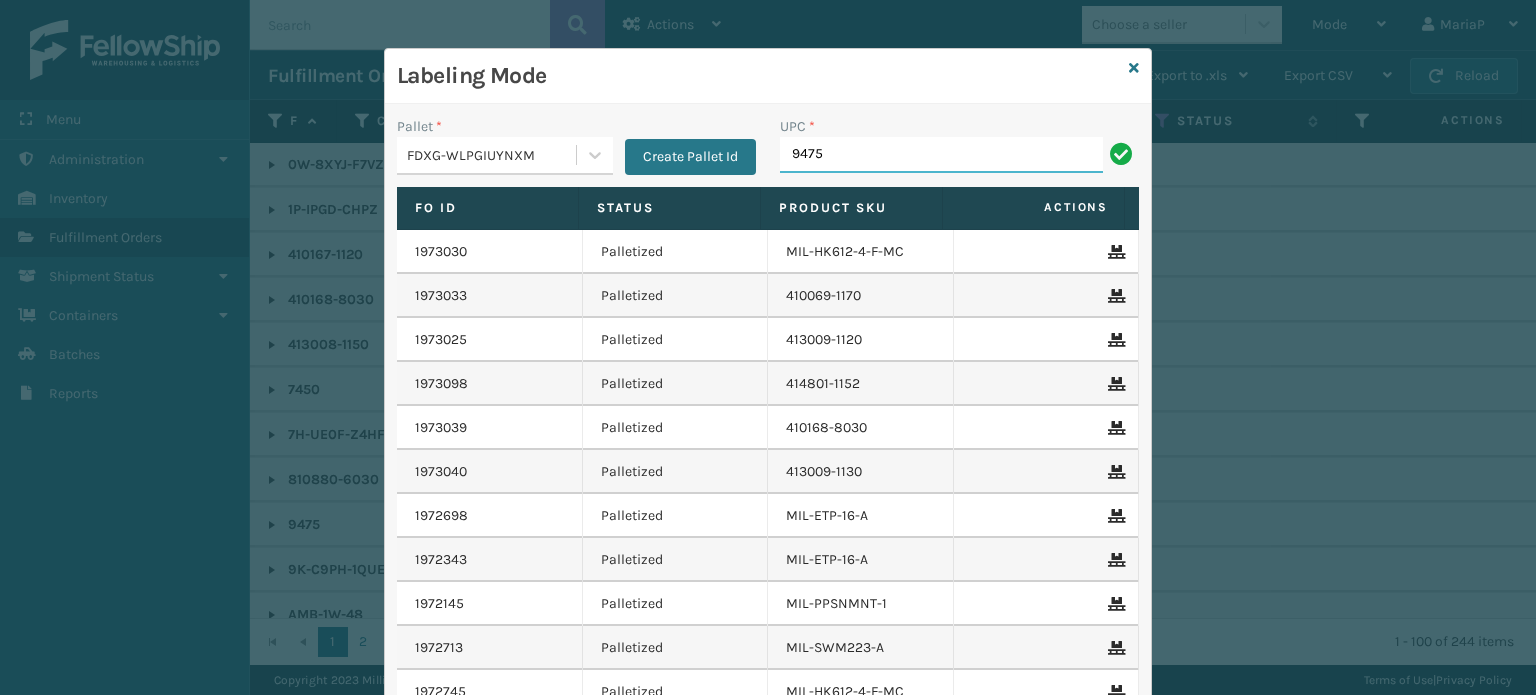 type on "9475" 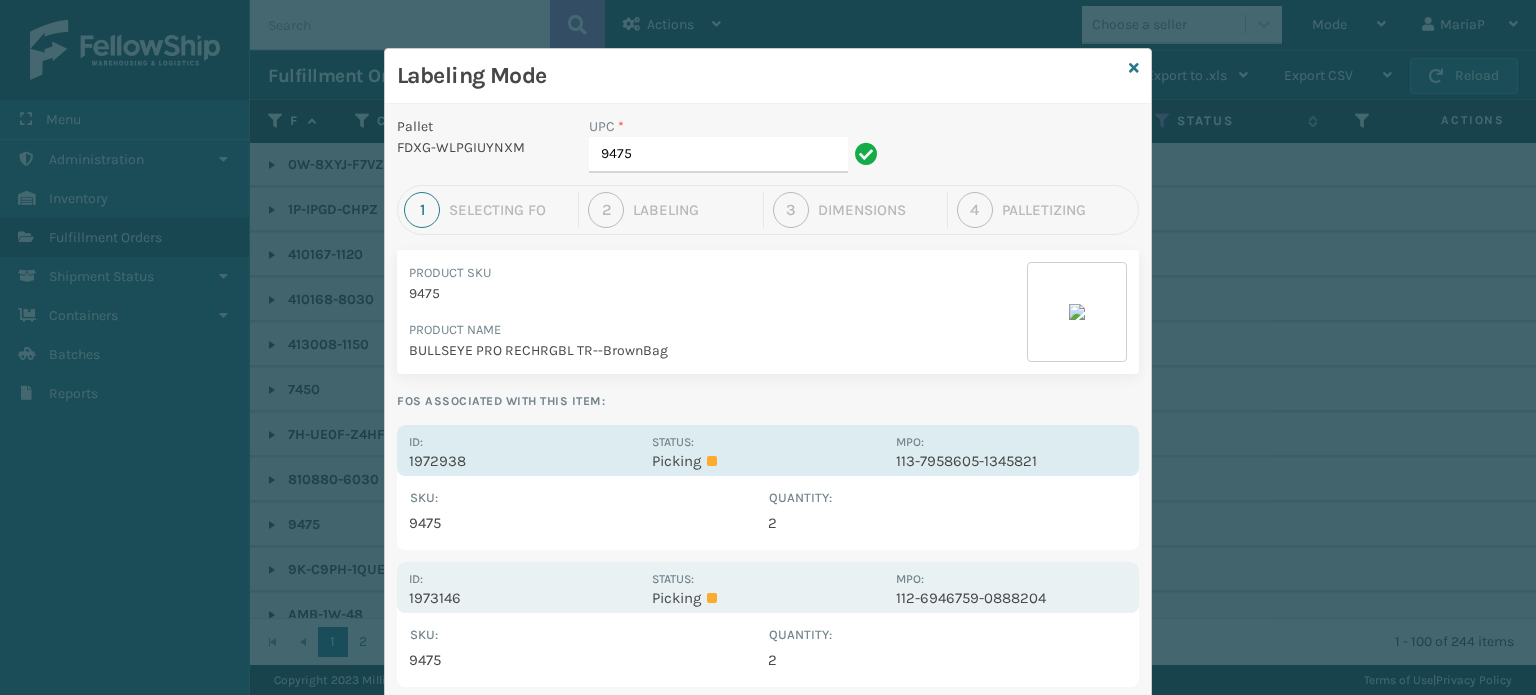 click on "1972938" at bounding box center (524, 461) 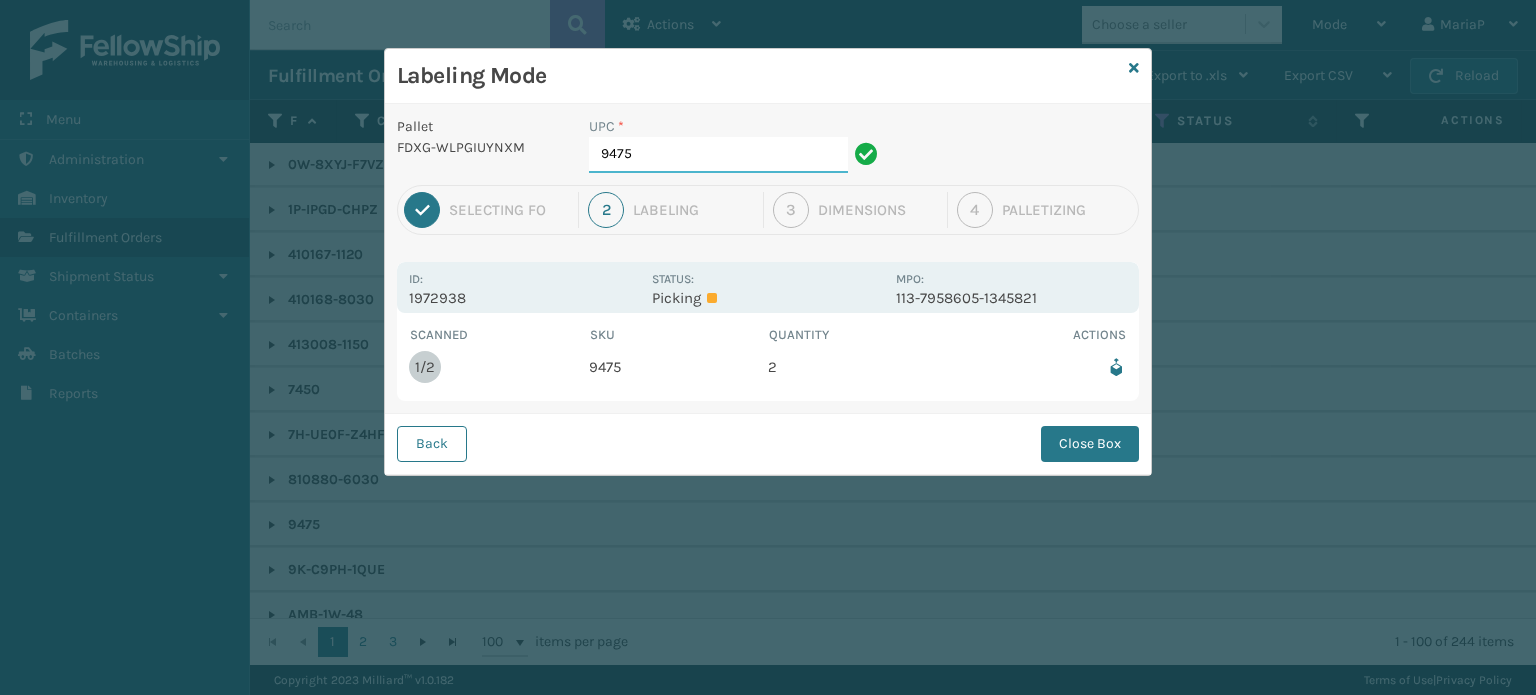 click on "9475" at bounding box center [718, 155] 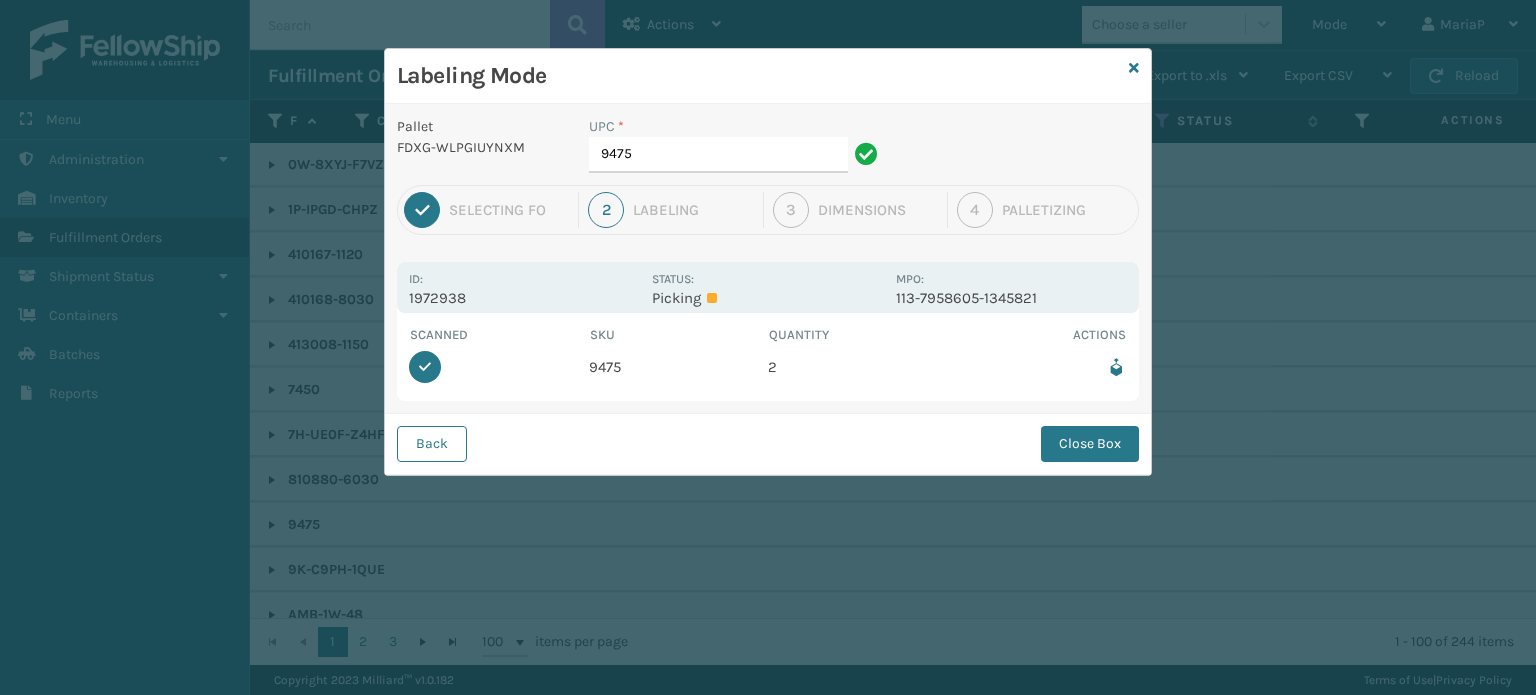 click on "Close Box" at bounding box center (1090, 444) 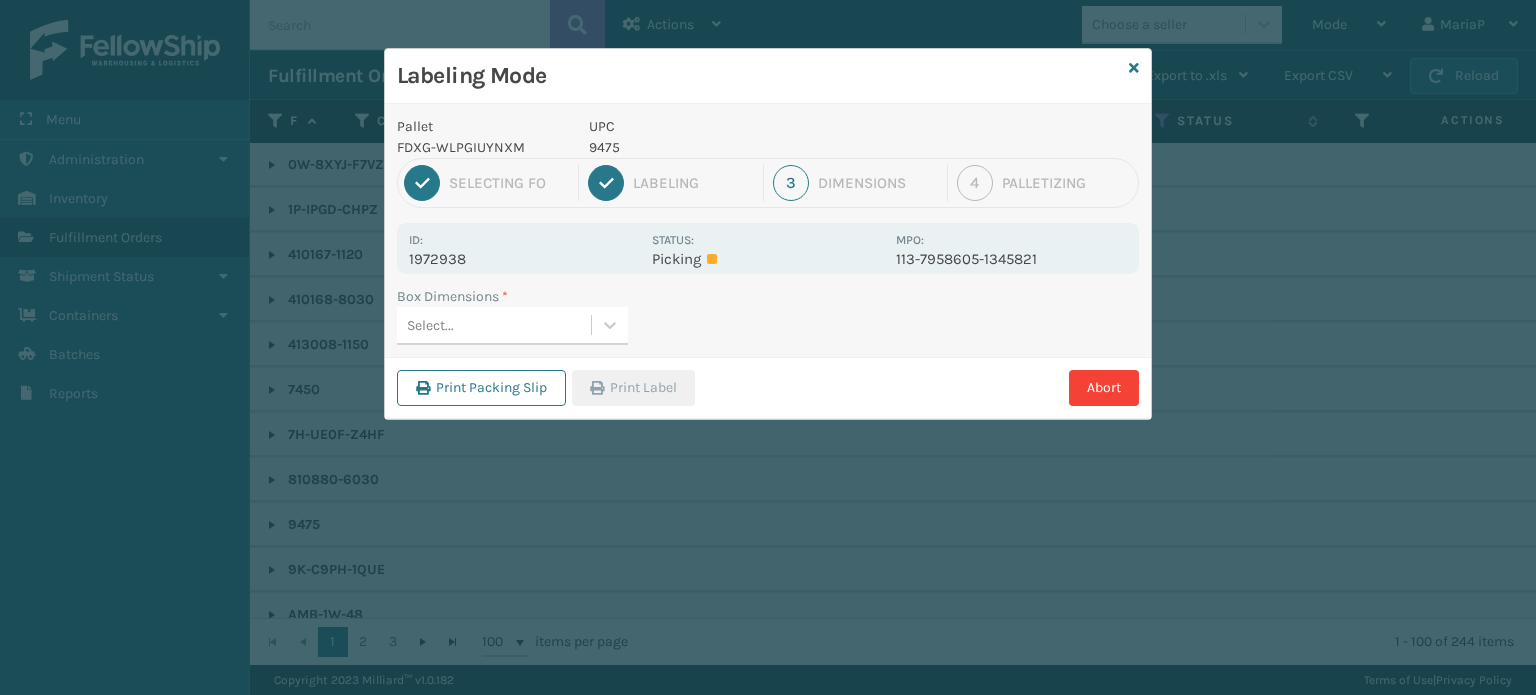 click on "Select..." at bounding box center [494, 325] 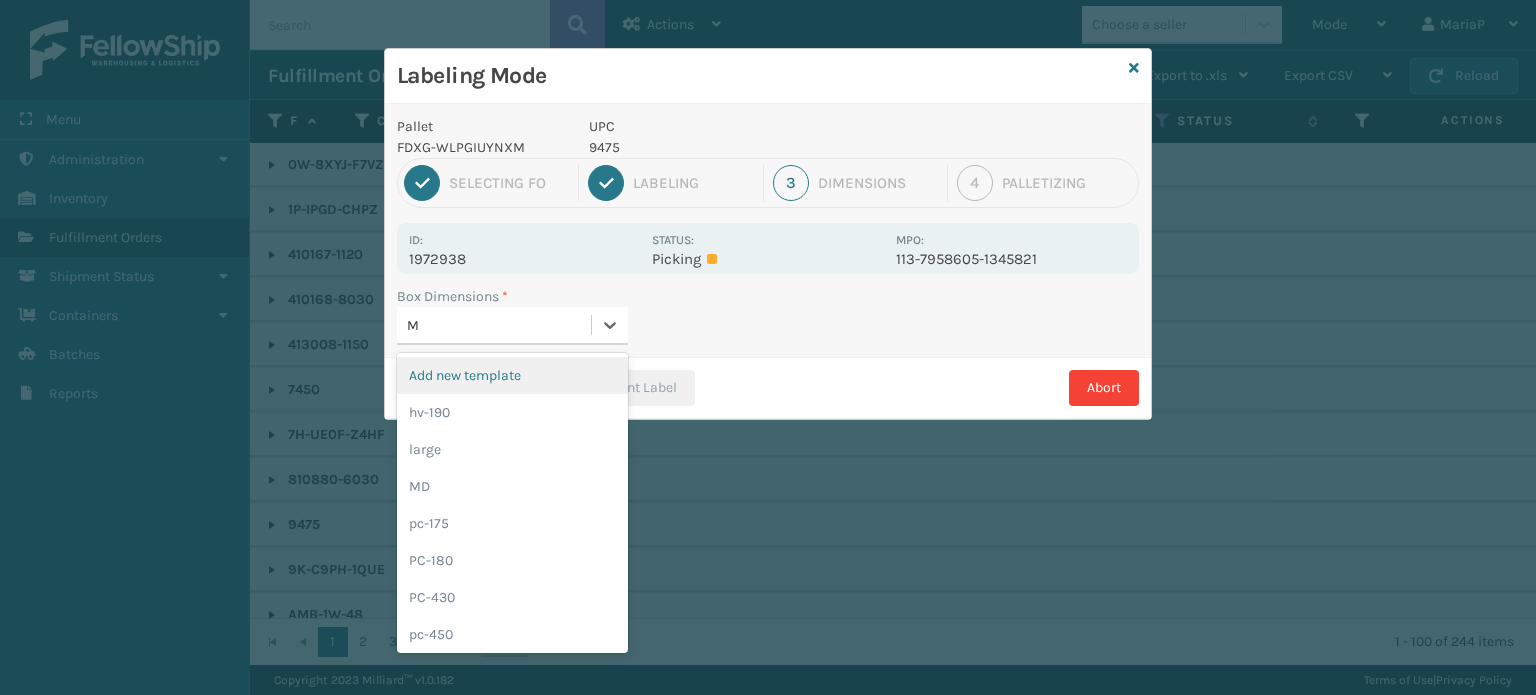 type on "MD" 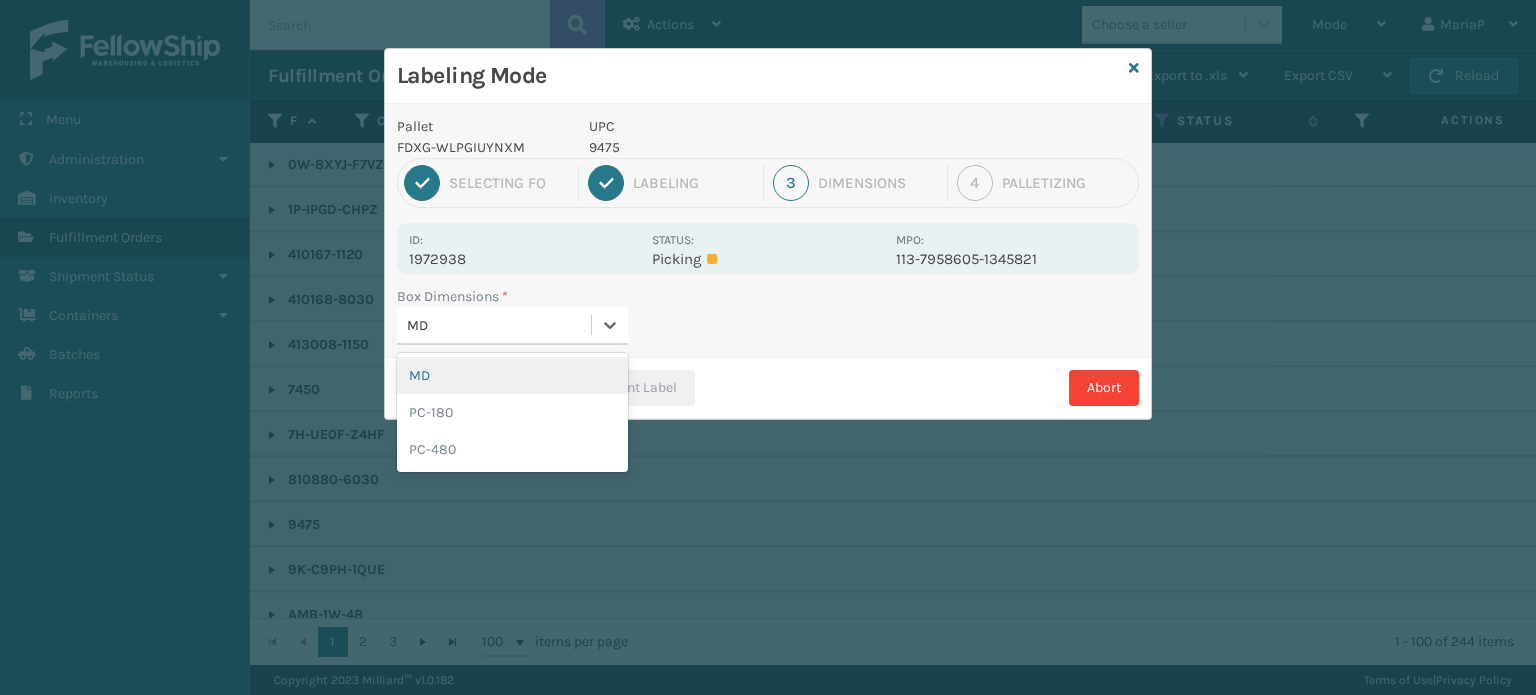 type 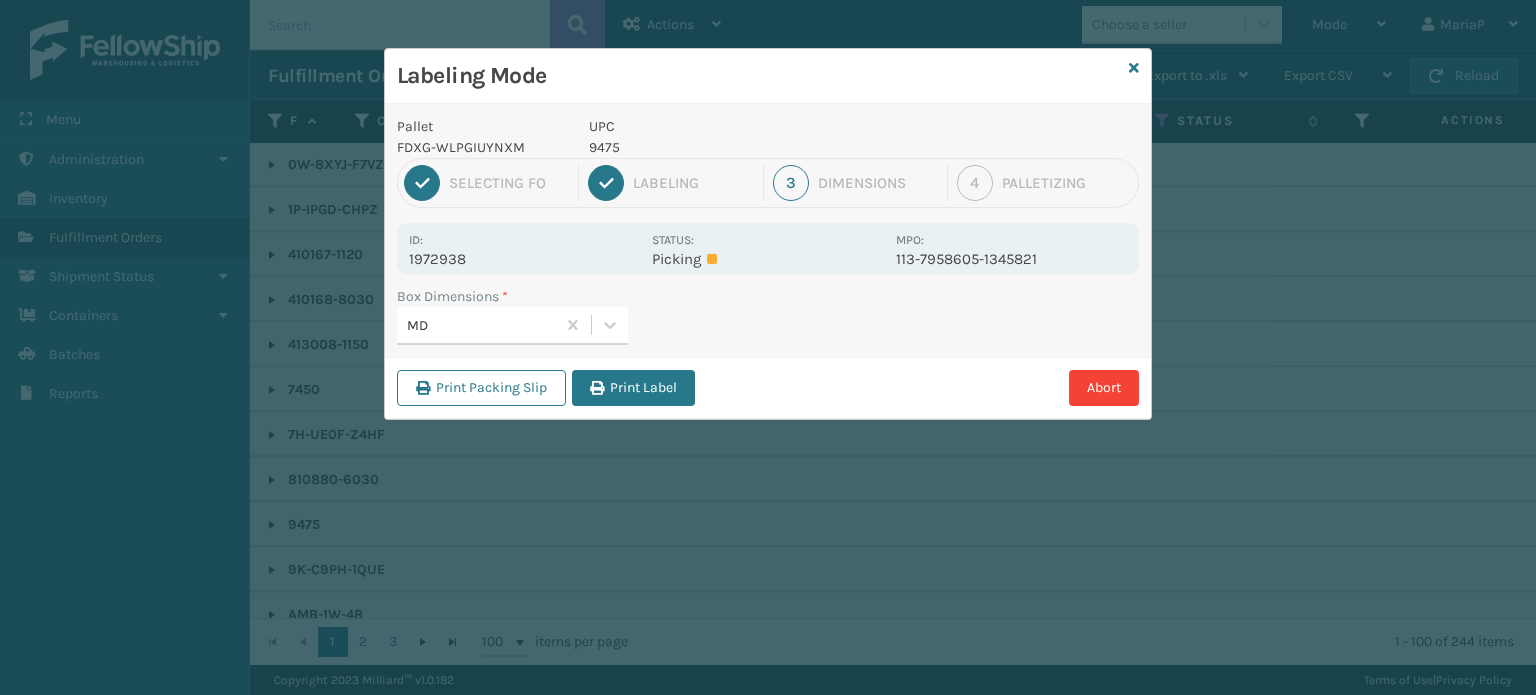 click on "Print Label" at bounding box center [633, 388] 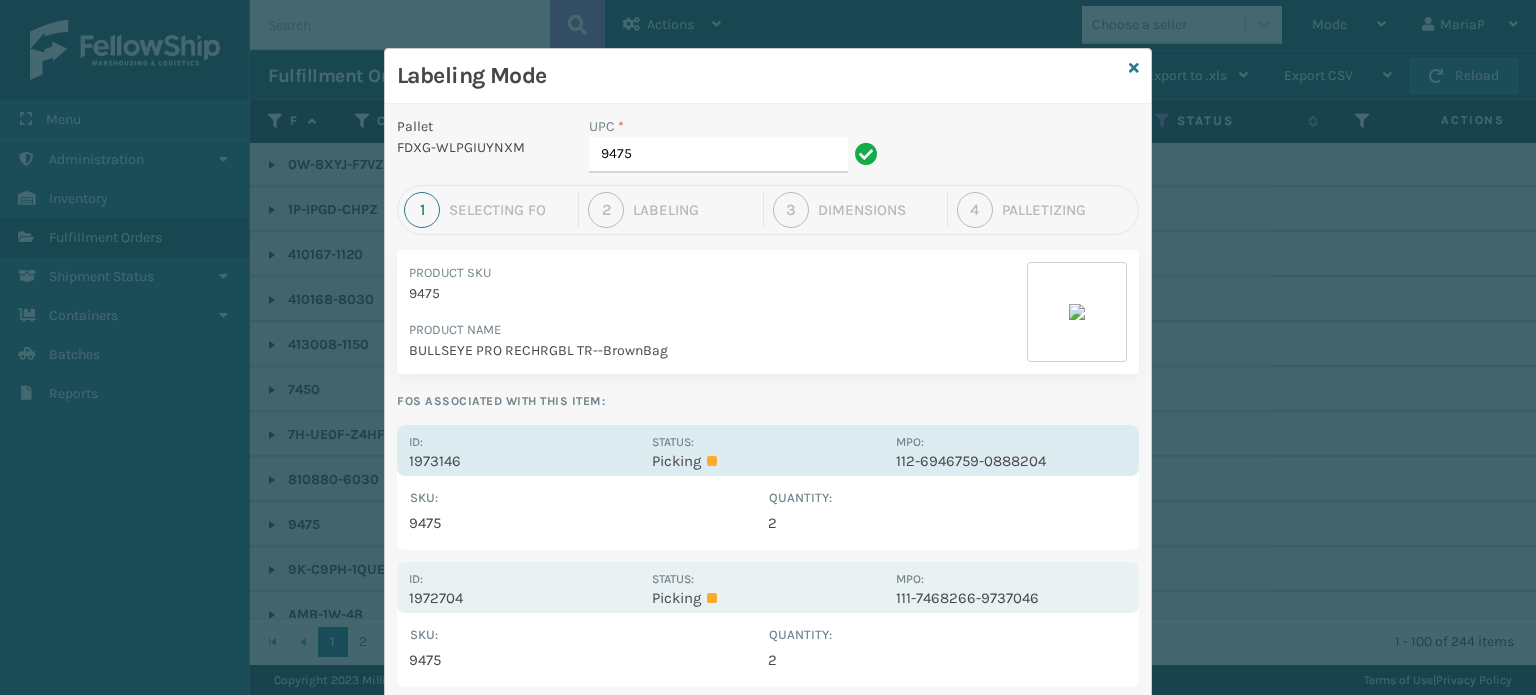 click on "1973146" at bounding box center [524, 461] 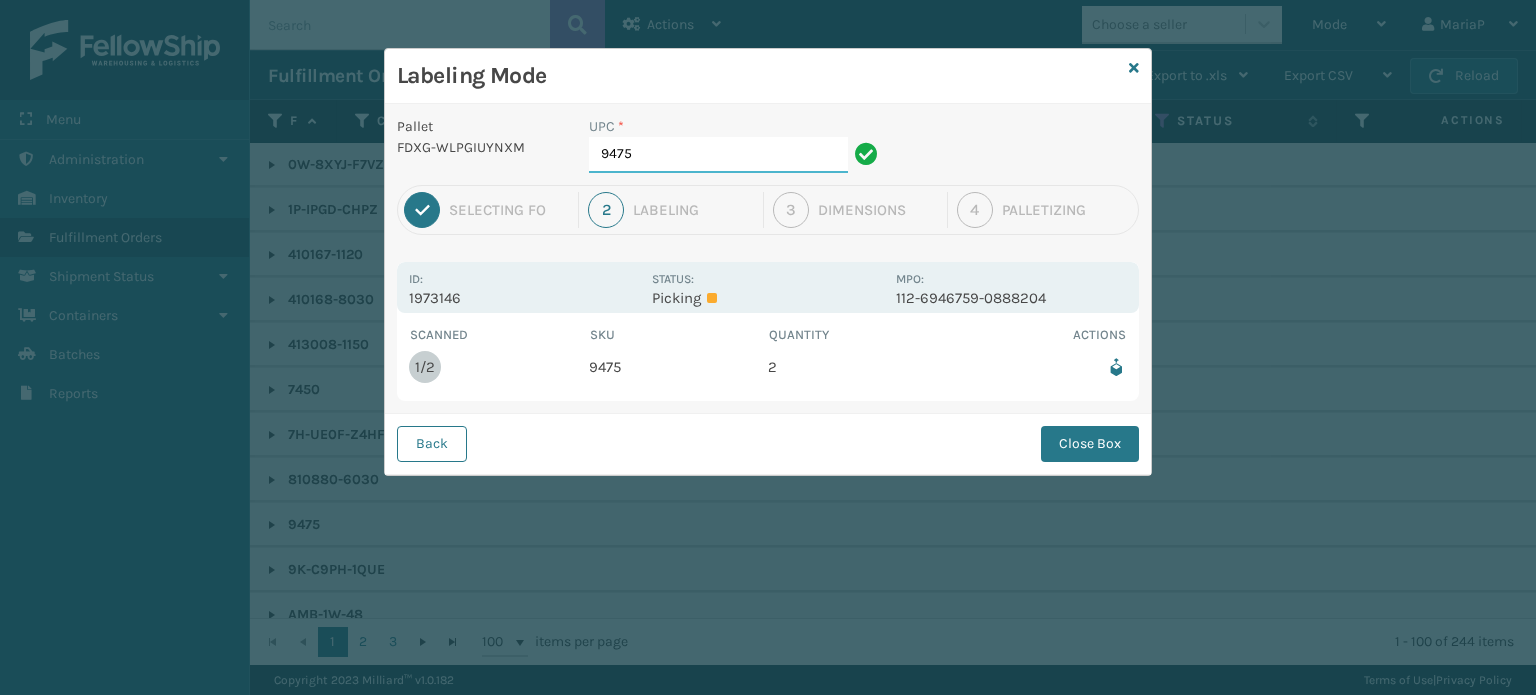 click on "9475" at bounding box center [718, 155] 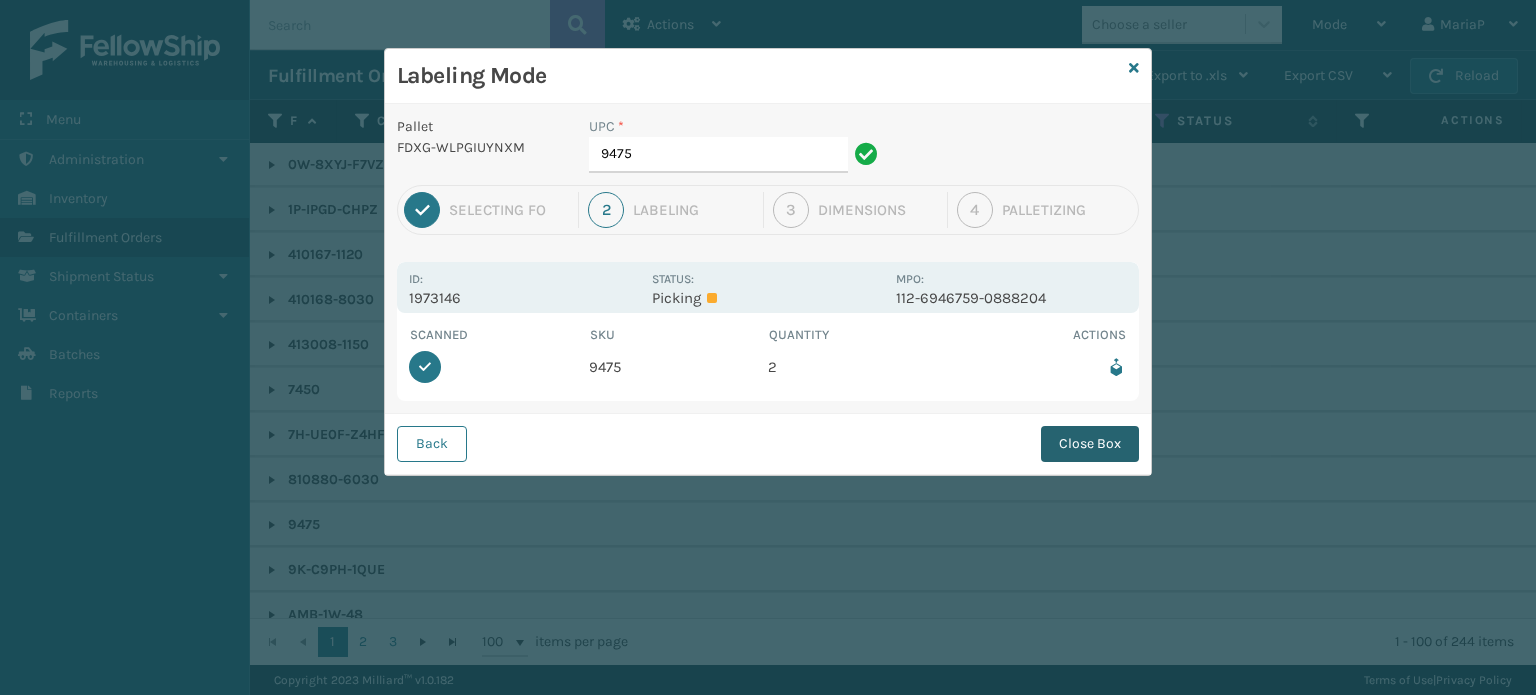 click on "Close Box" at bounding box center [1090, 444] 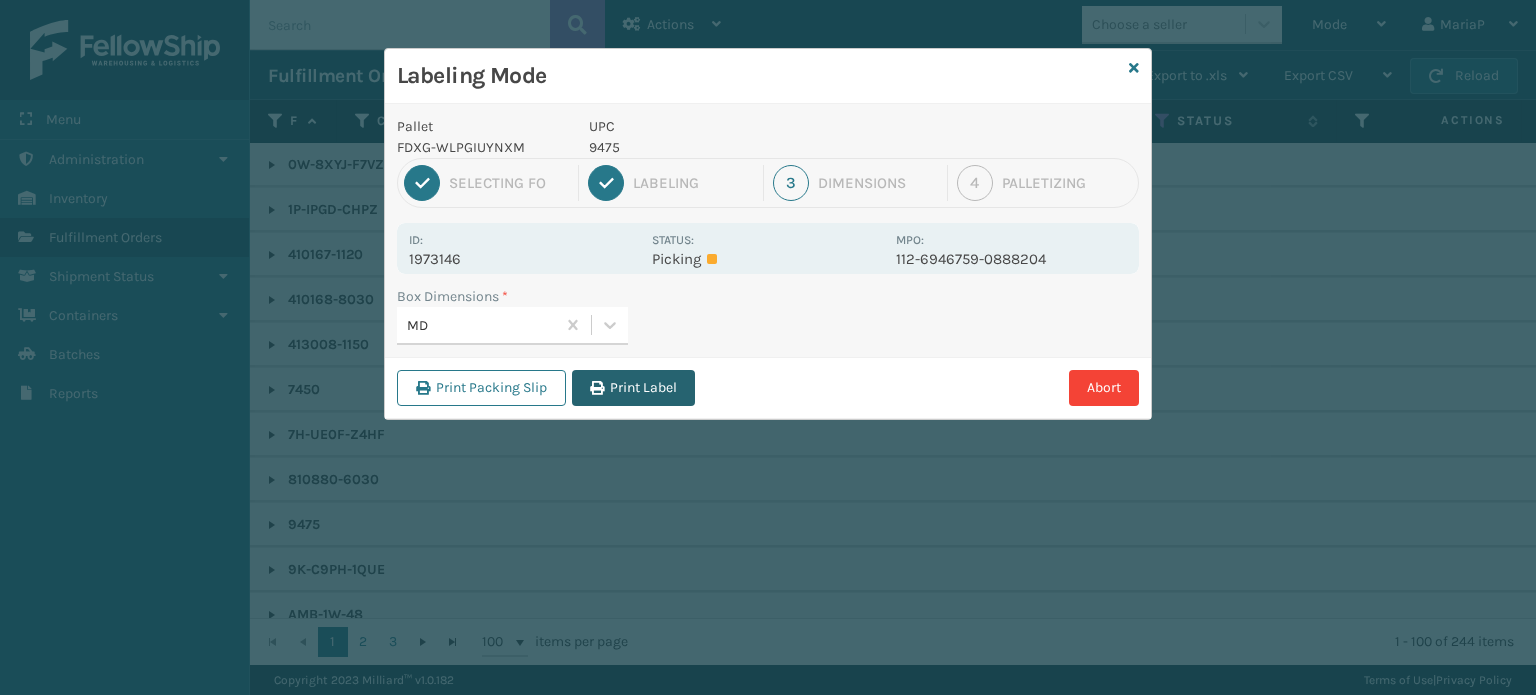 click on "Print Label" at bounding box center [633, 388] 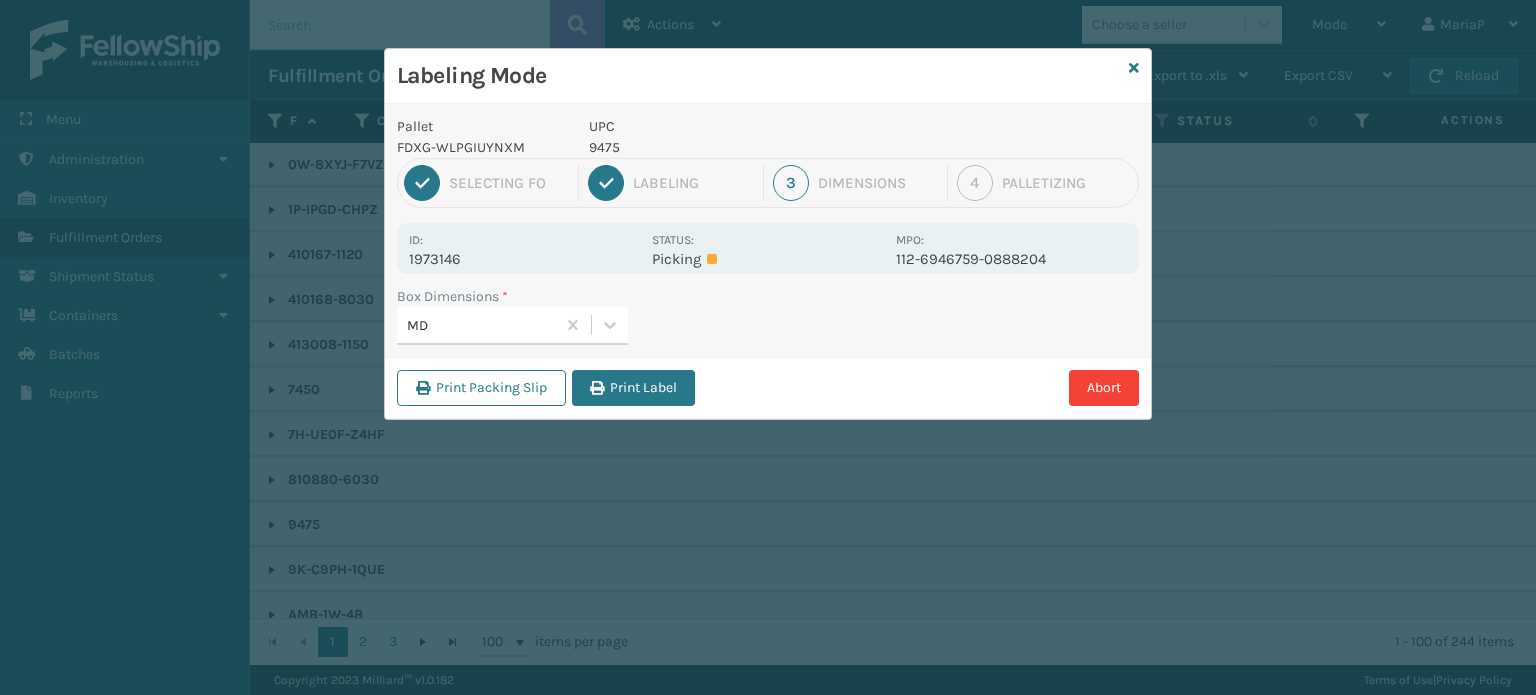 click on "Labeling Mode Pallet FDXG-WLPGIUYNXM UPC 9475 1 Selecting FO 2 Labeling 3 Dimensions 4 Palletizing Id: 1973146 Status: Picking MPO: 112-6946759-0888204 Box Dimensions   * MD Print Packing Slip Print Label Abort" at bounding box center (768, 347) 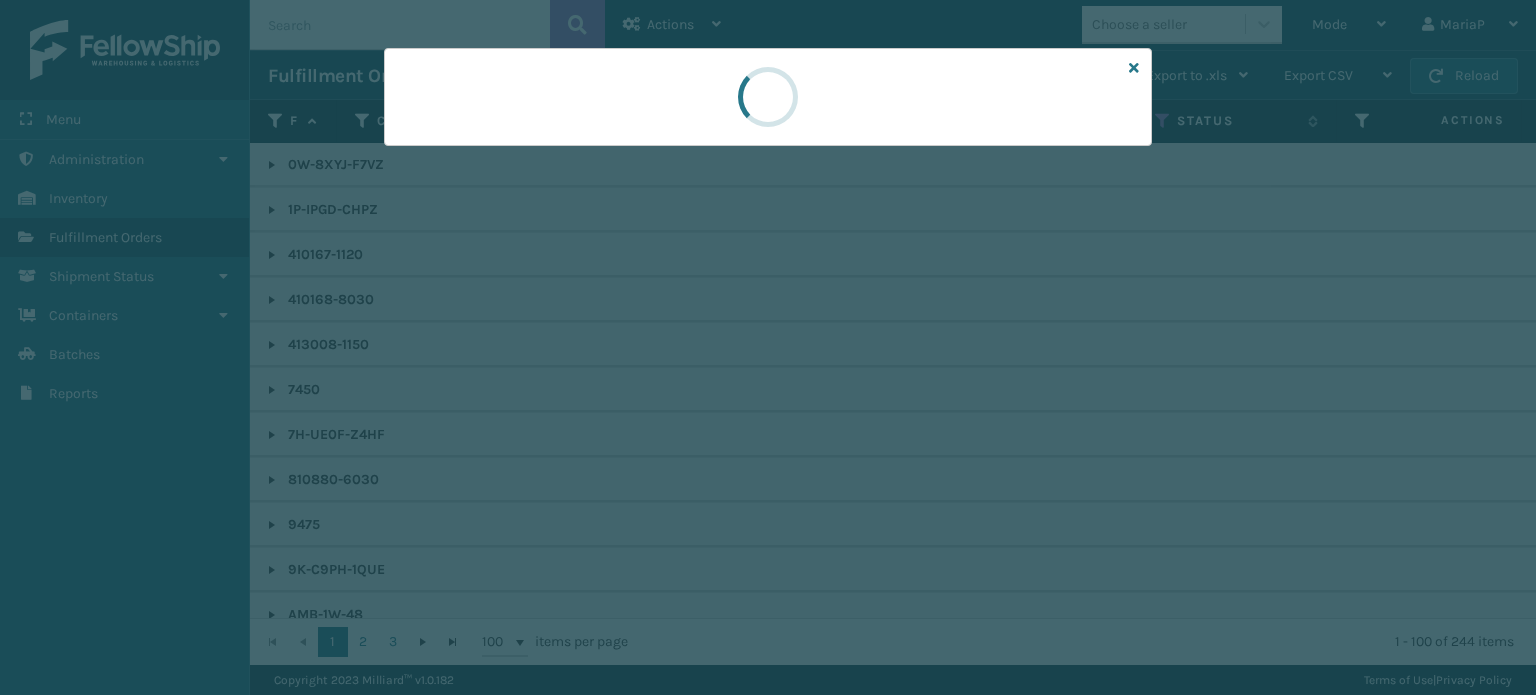 click at bounding box center (768, 347) 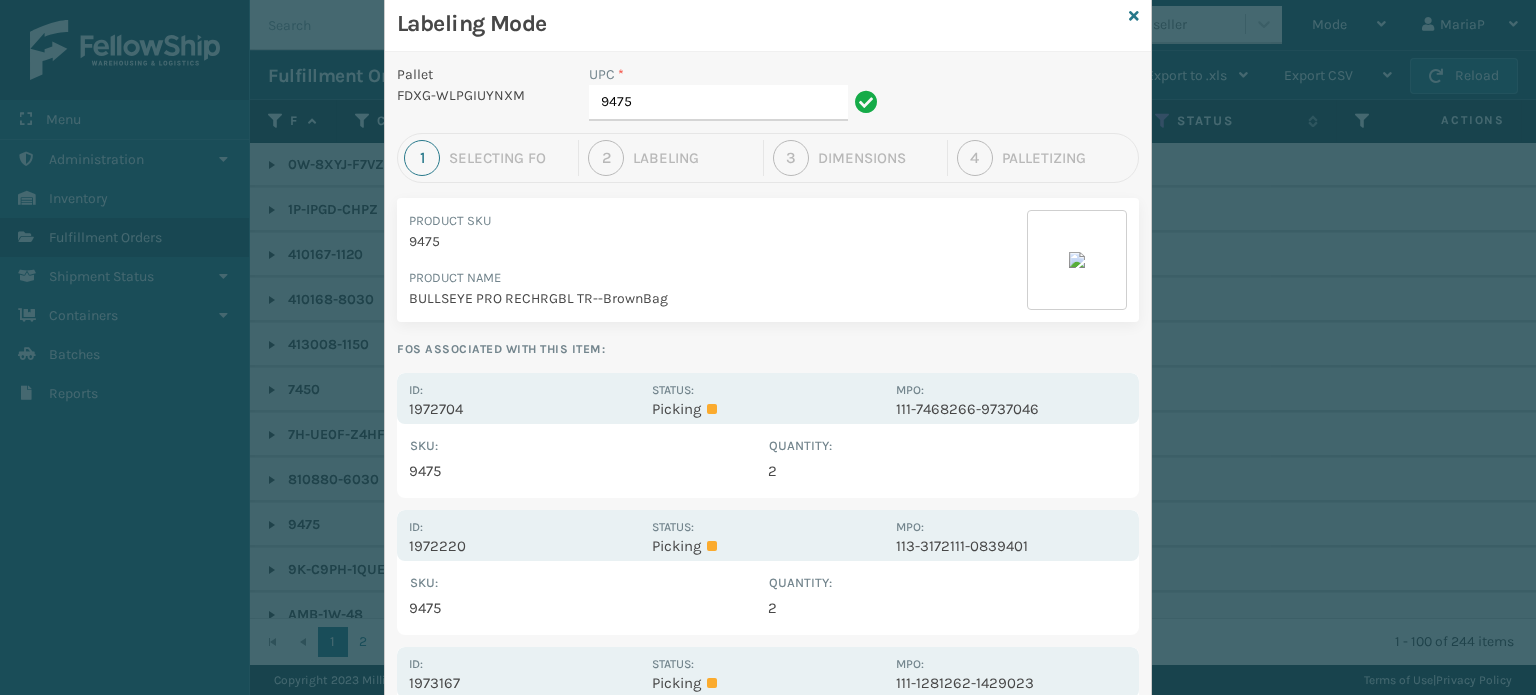 scroll, scrollTop: 100, scrollLeft: 0, axis: vertical 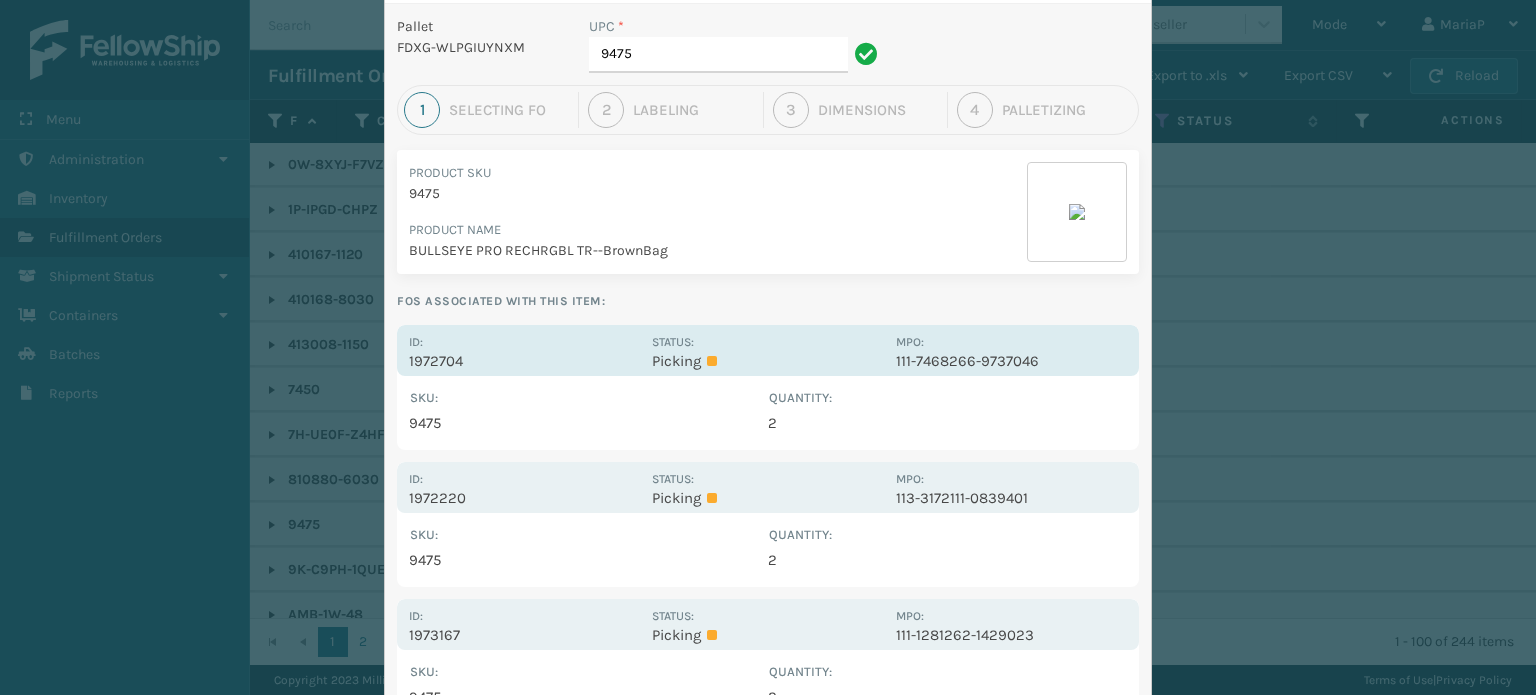 click on "Id: 1972704 Status: Picking MPO: 111-7468266-9737046" at bounding box center (768, 350) 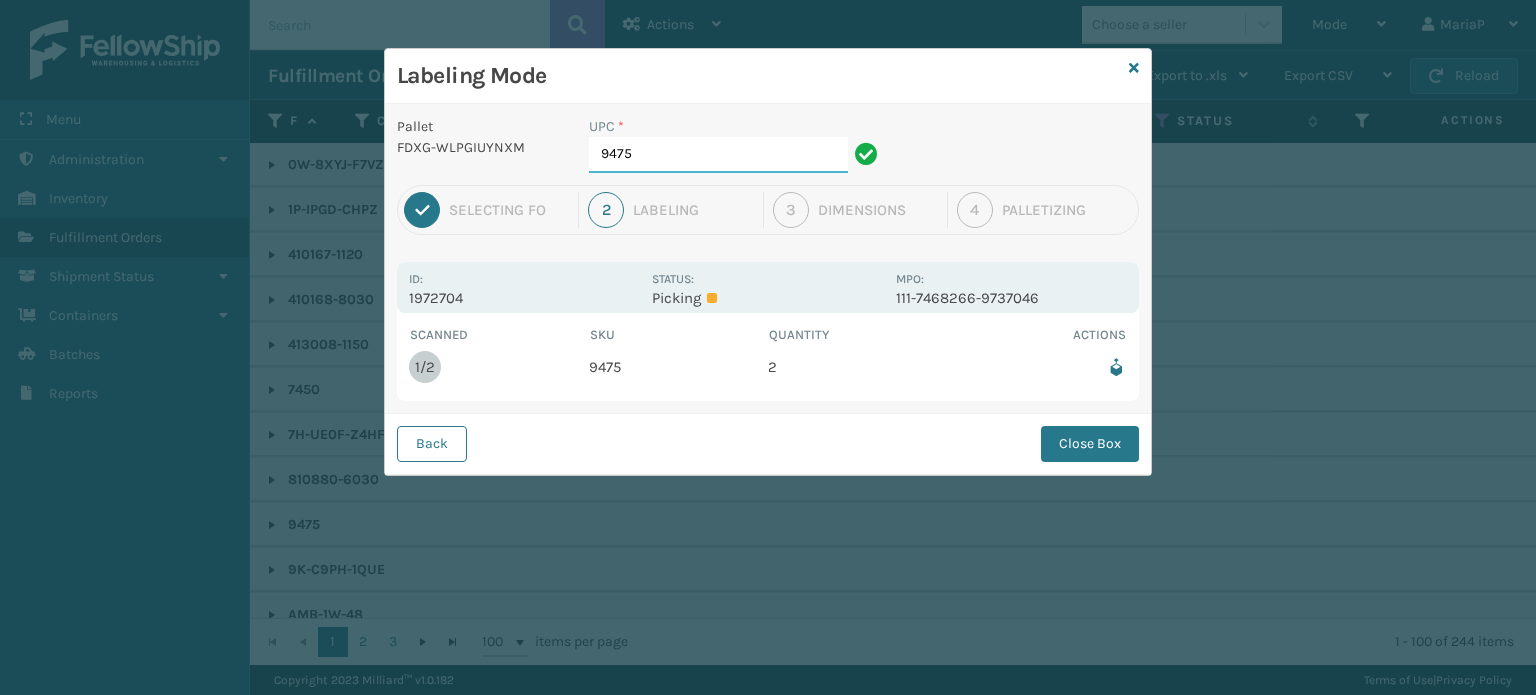 click on "9475" at bounding box center (718, 155) 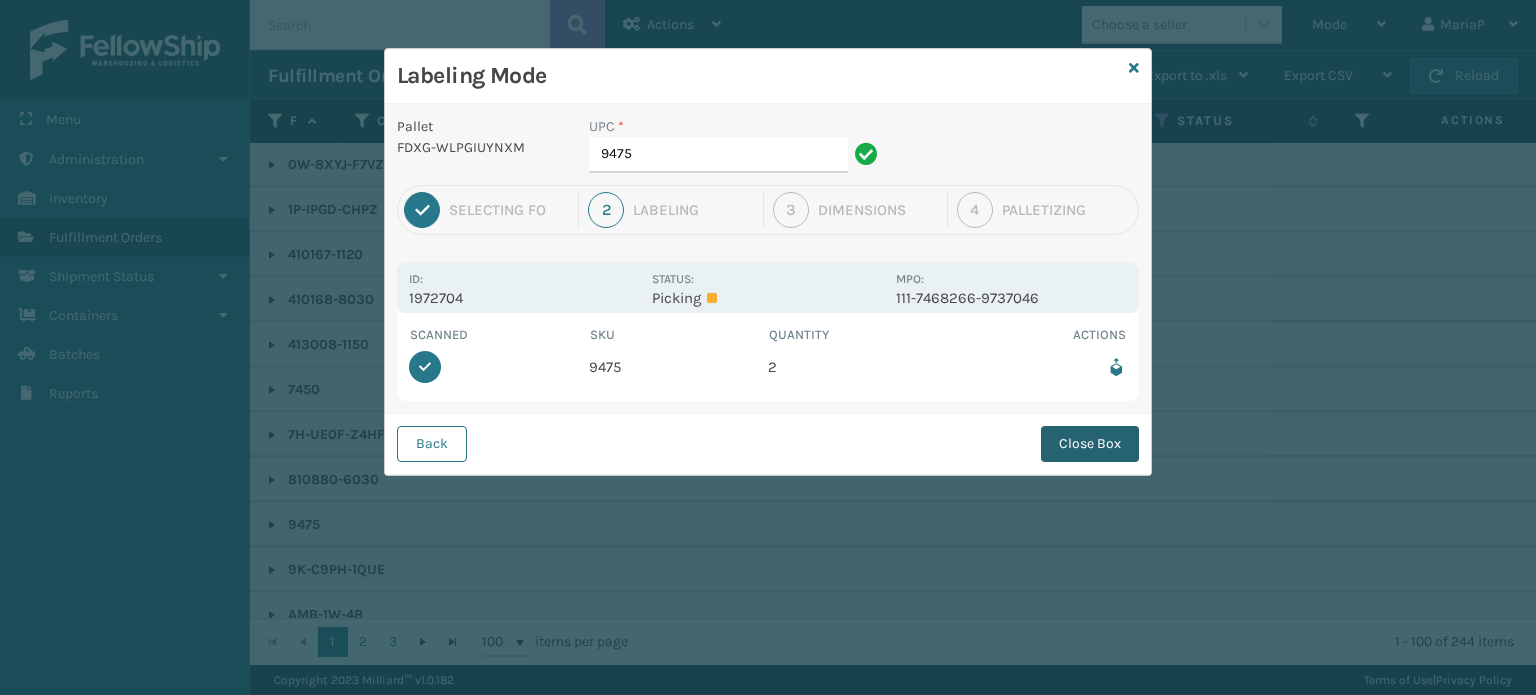 click on "Close Box" at bounding box center [1090, 444] 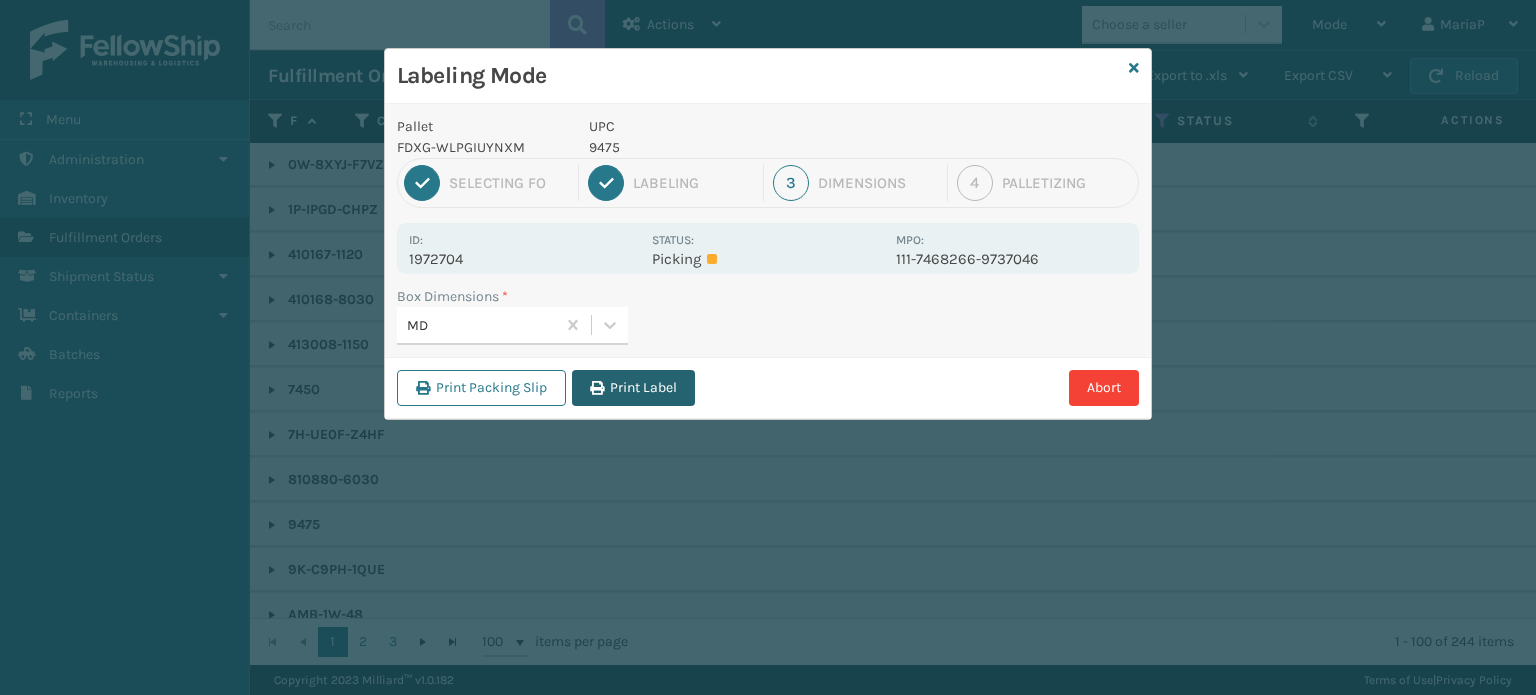 click on "Print Label" at bounding box center [633, 388] 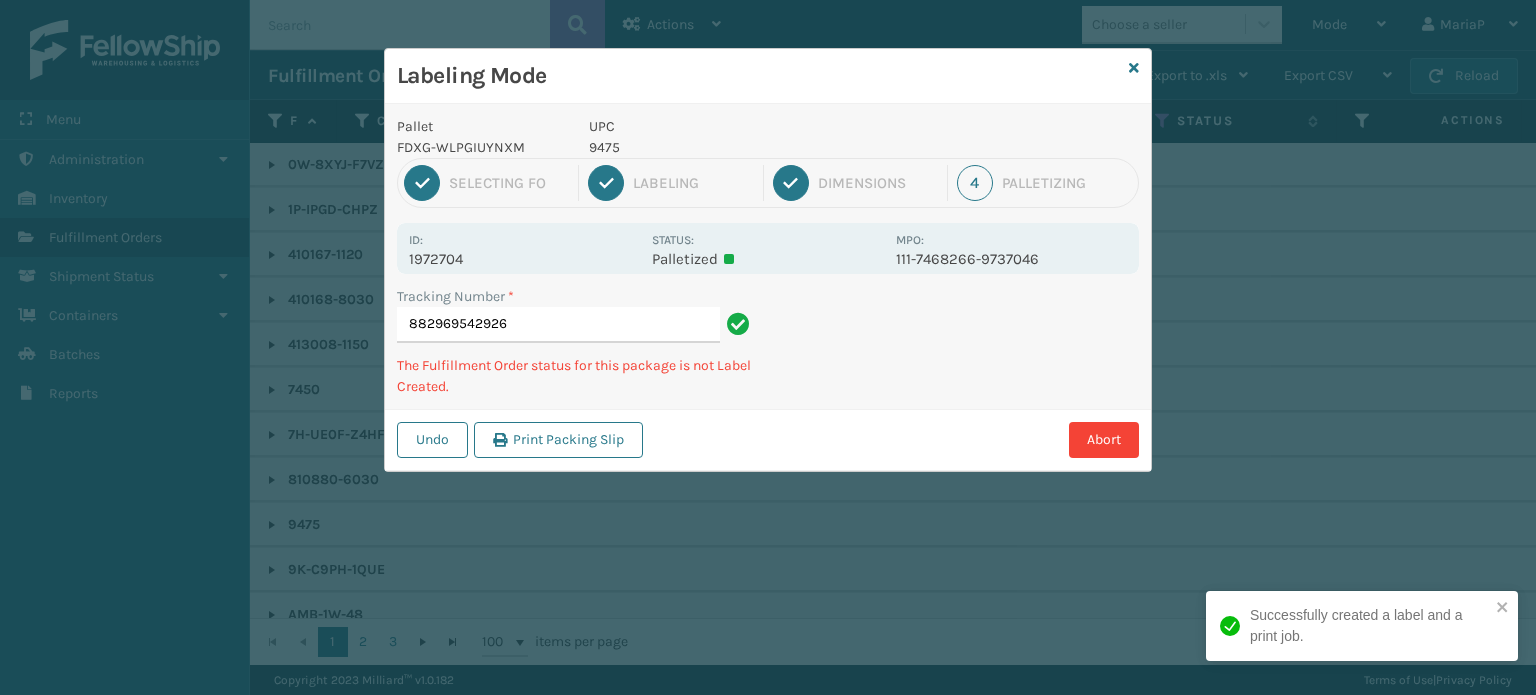 click on "882969542926" at bounding box center (558, 325) 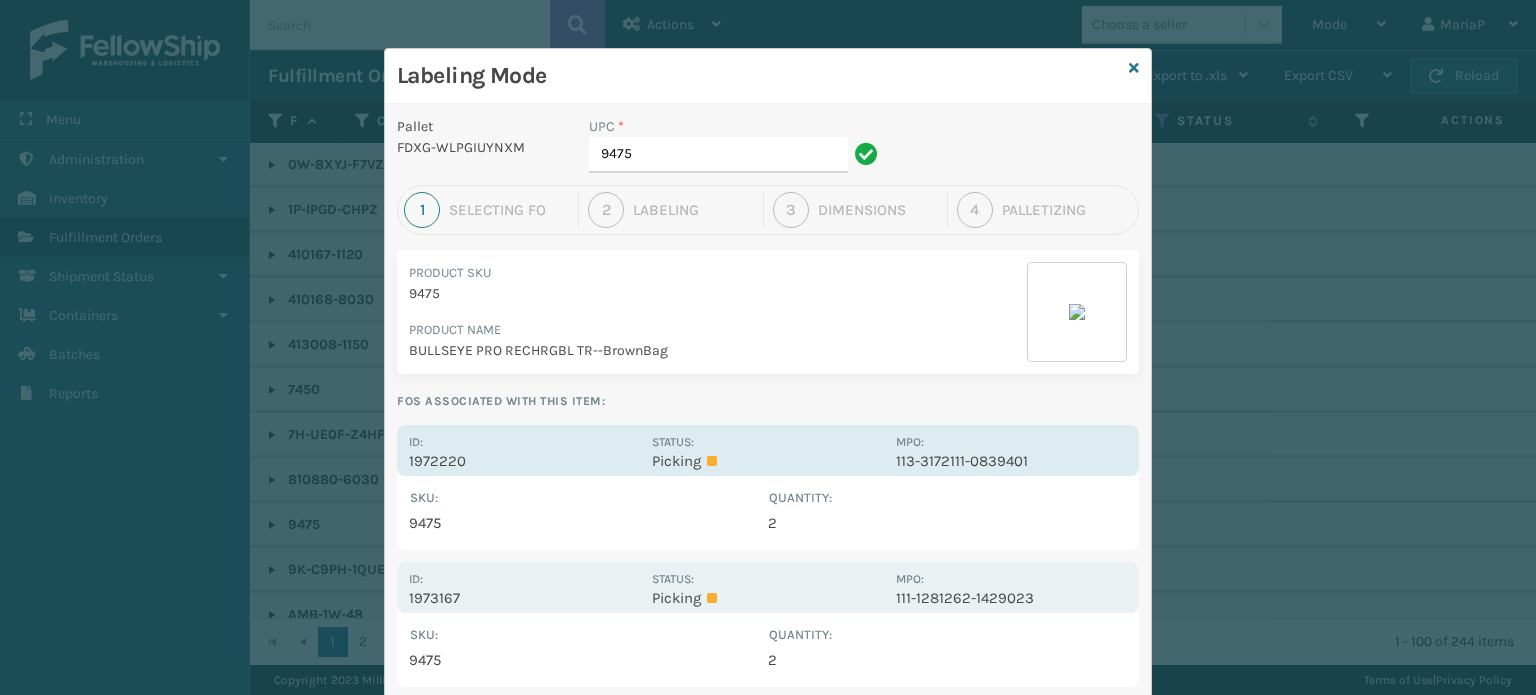 click on "1972220" at bounding box center [524, 461] 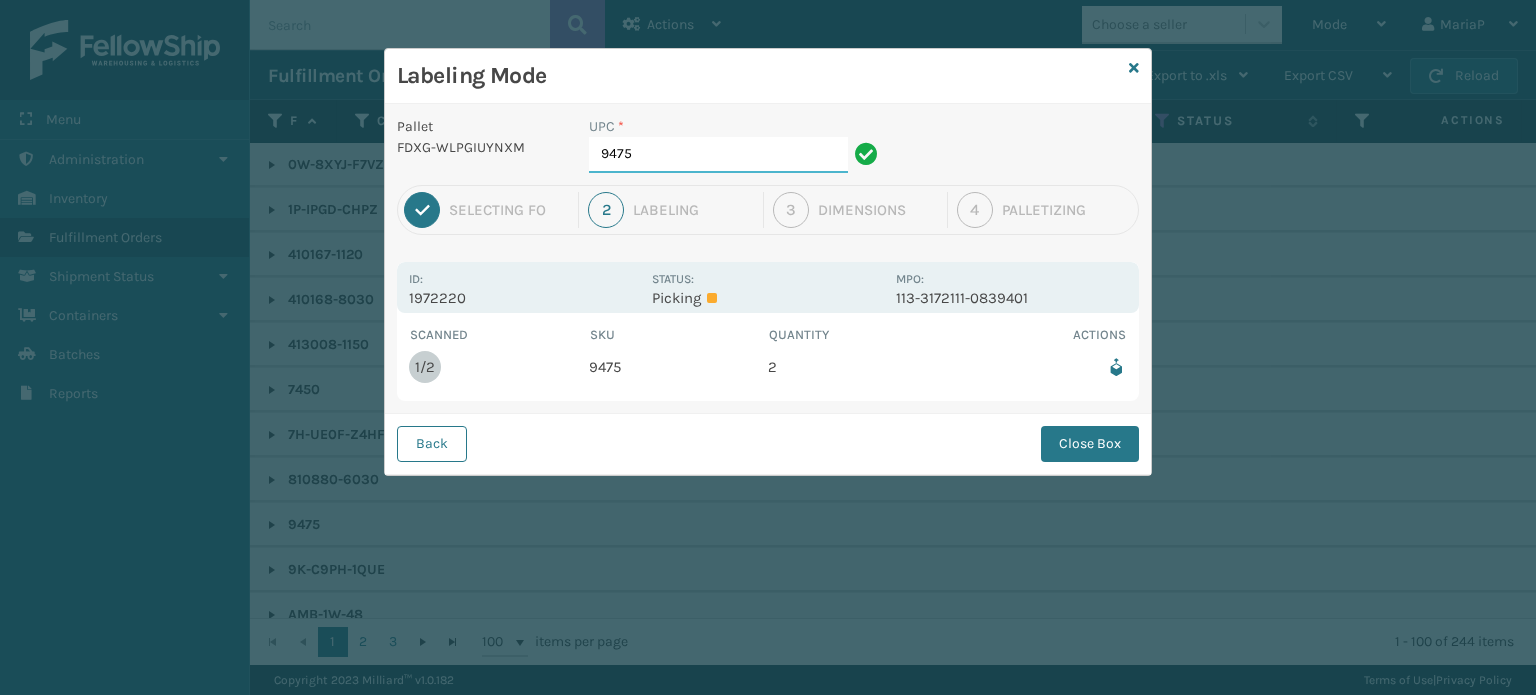 click on "9475" at bounding box center (718, 155) 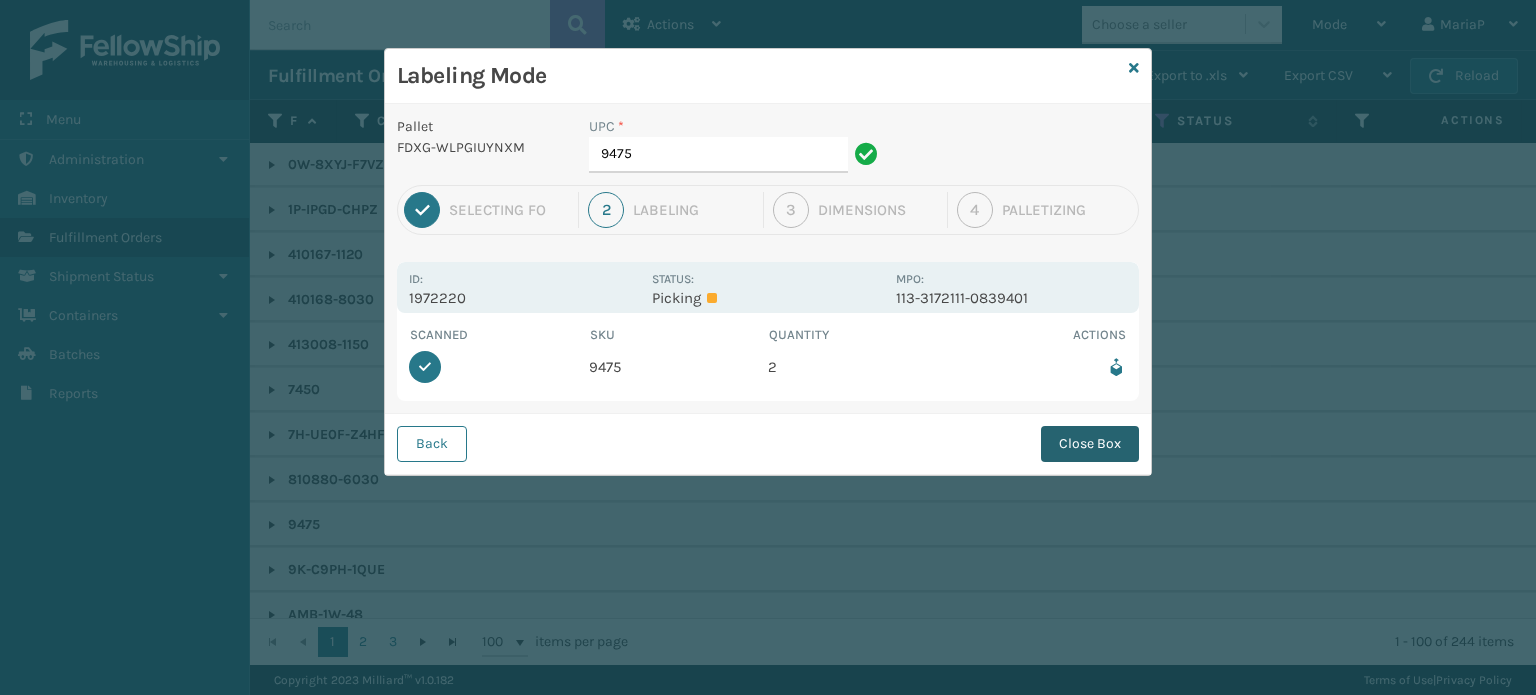 click on "Close Box" at bounding box center [1090, 444] 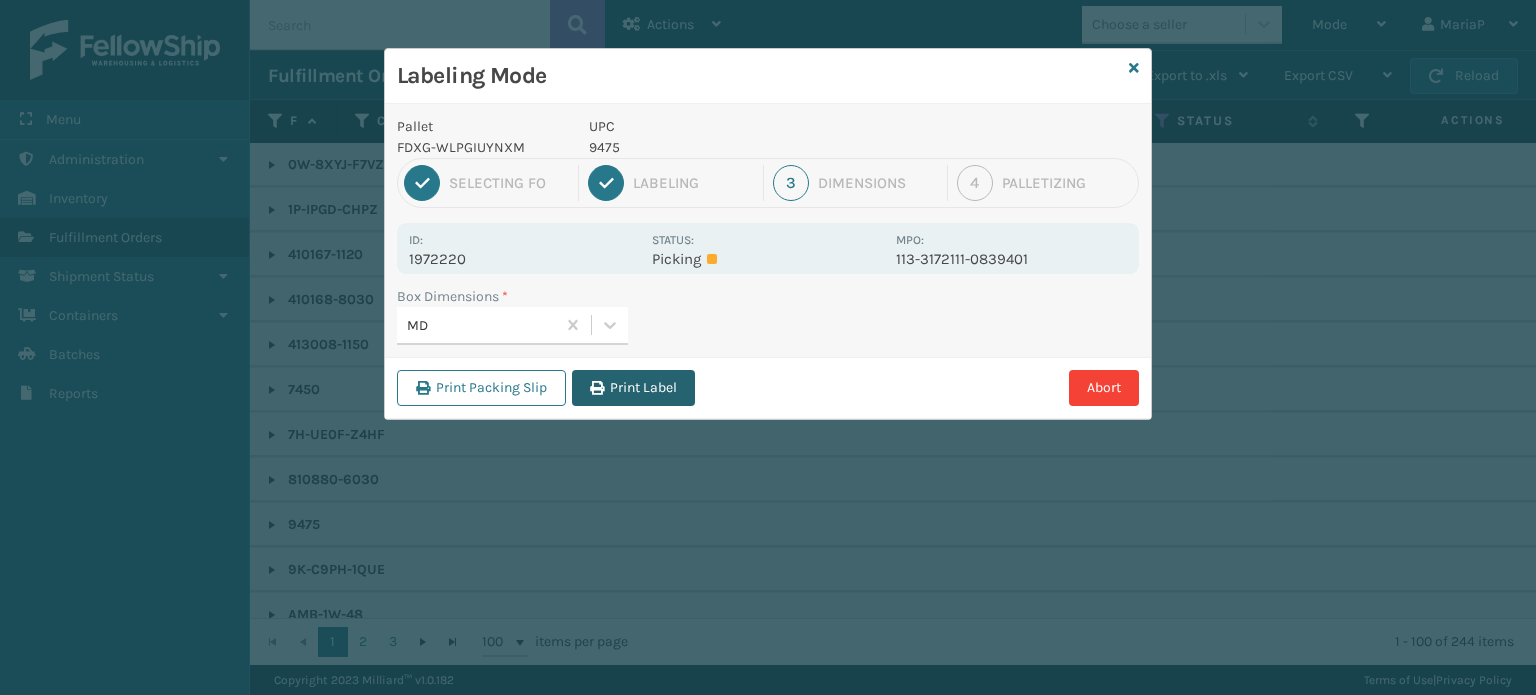 click on "Print Label" at bounding box center (633, 388) 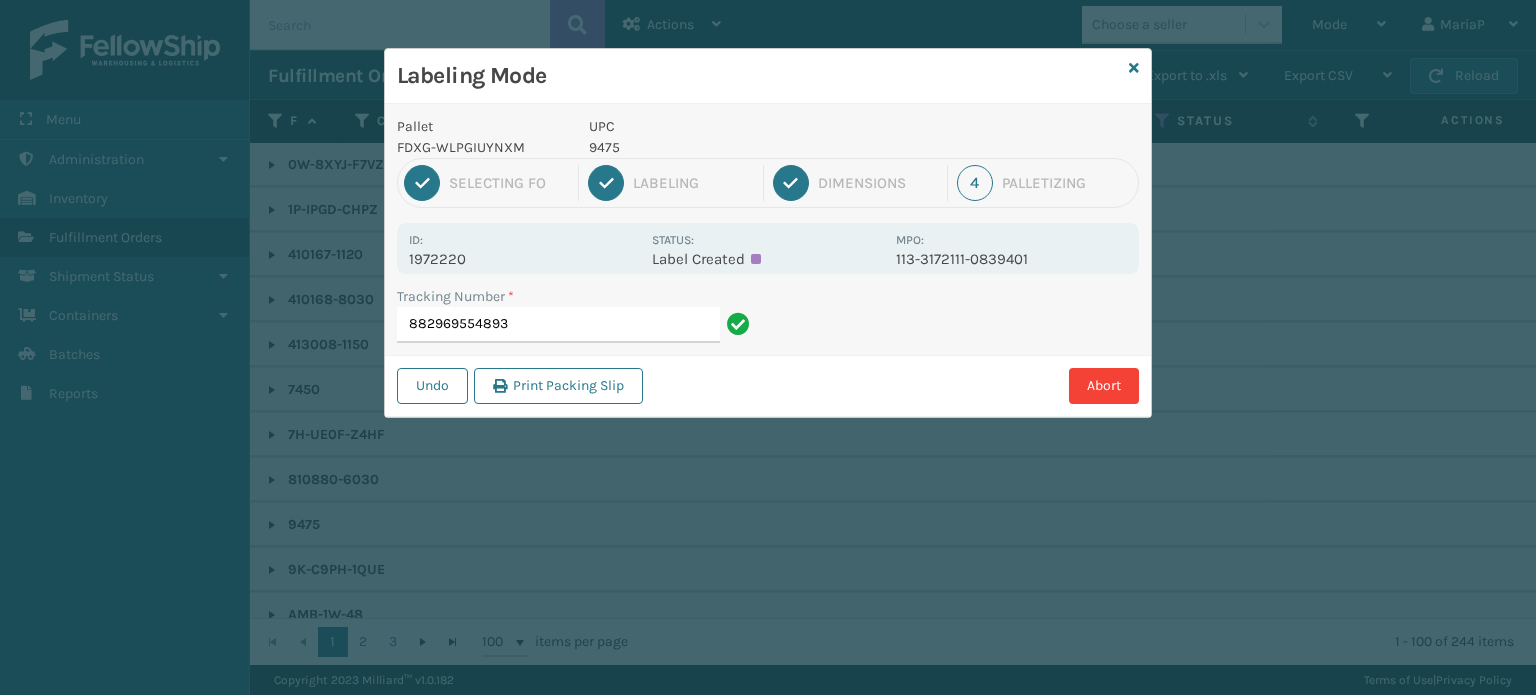 click on "882969554893" at bounding box center (558, 325) 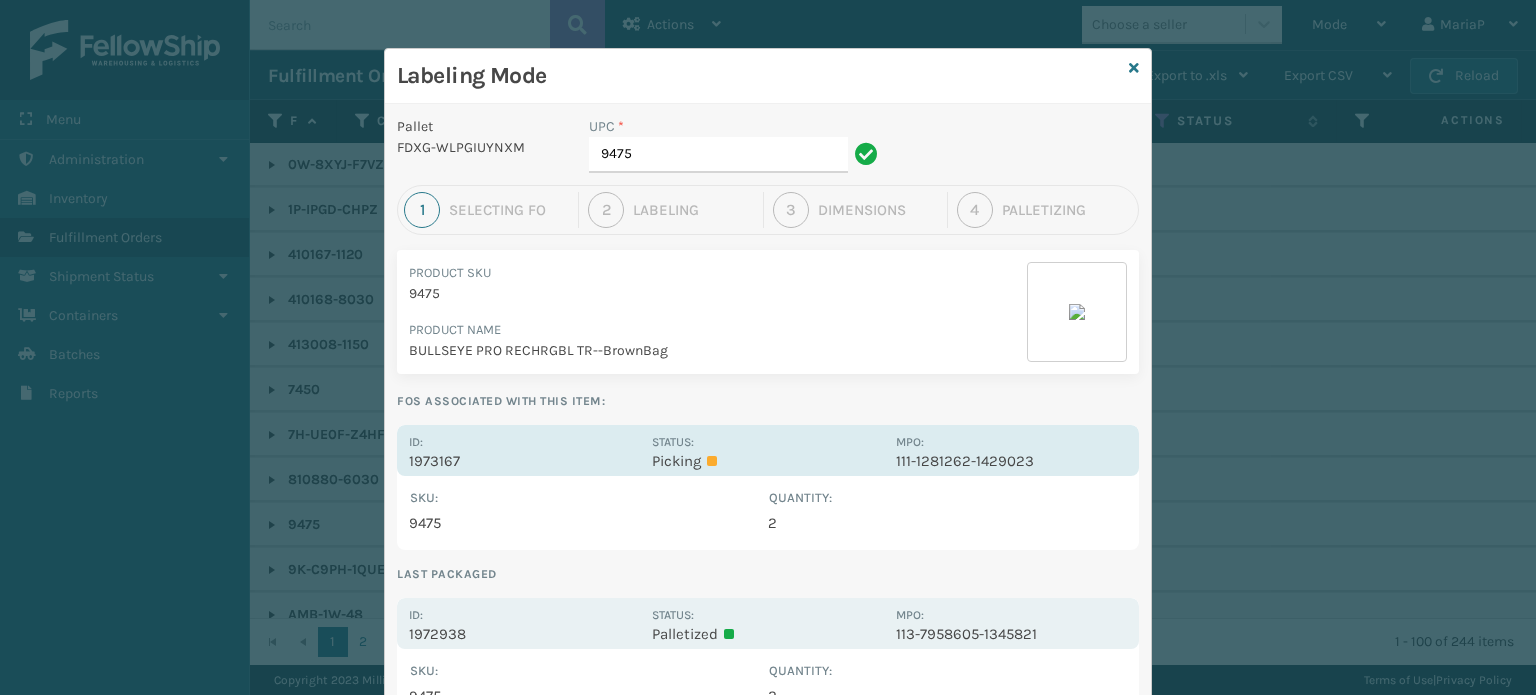 click on "Id: 1973167" at bounding box center (524, 450) 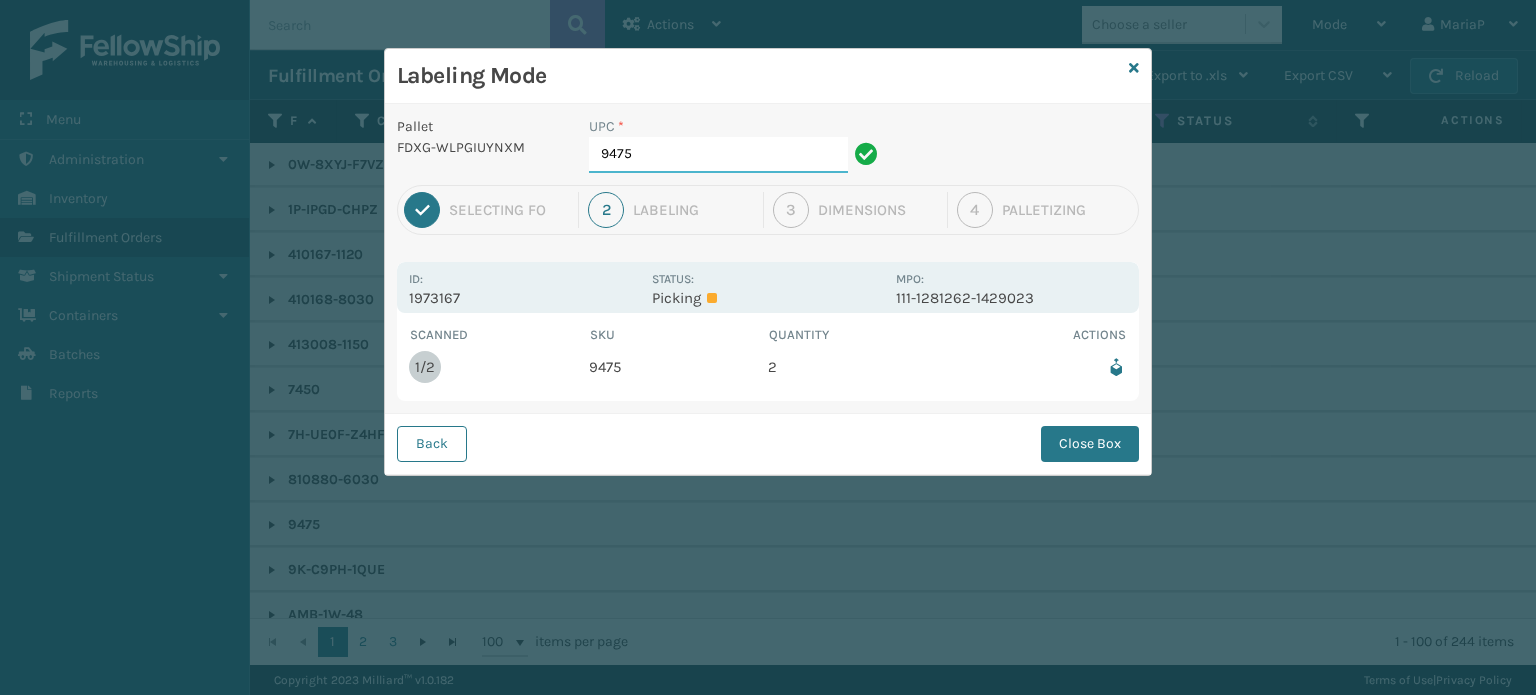 click on "9475" at bounding box center (718, 155) 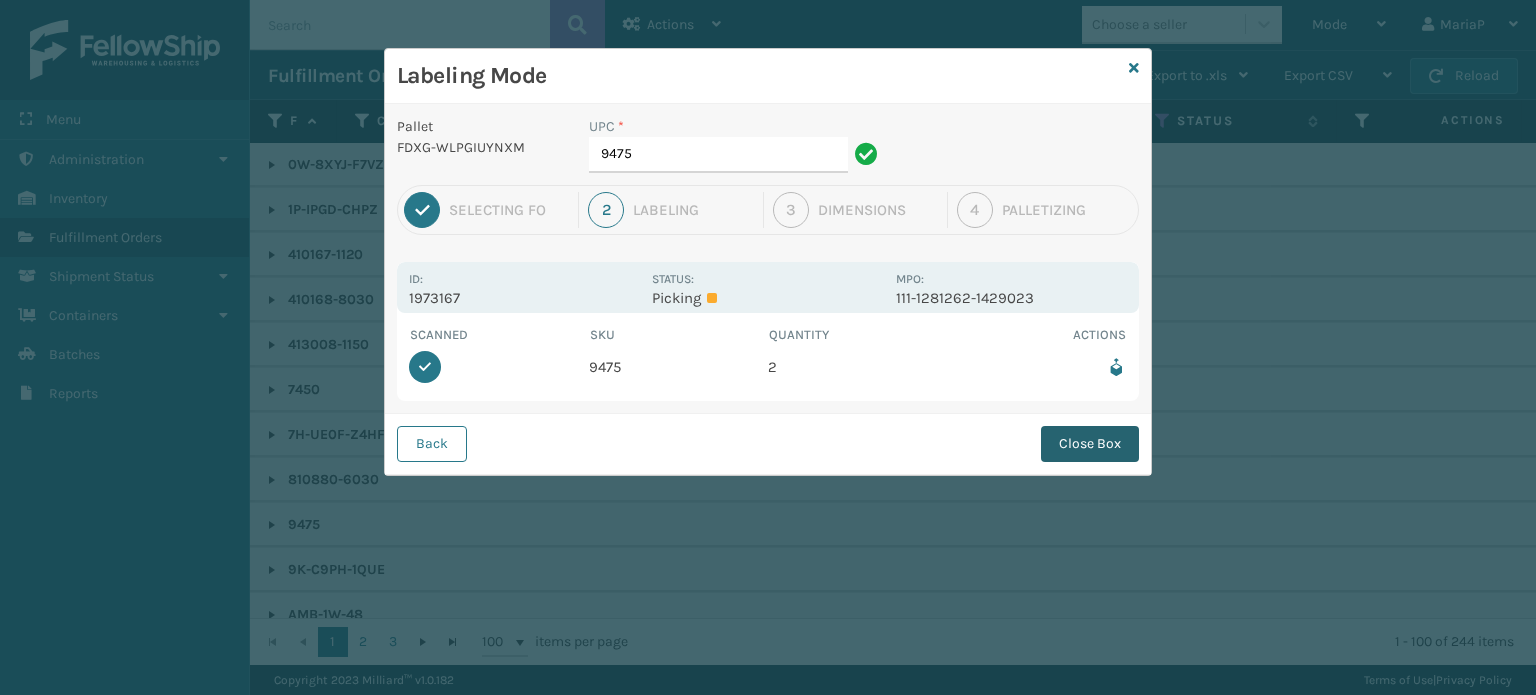 click on "Close Box" at bounding box center [1090, 444] 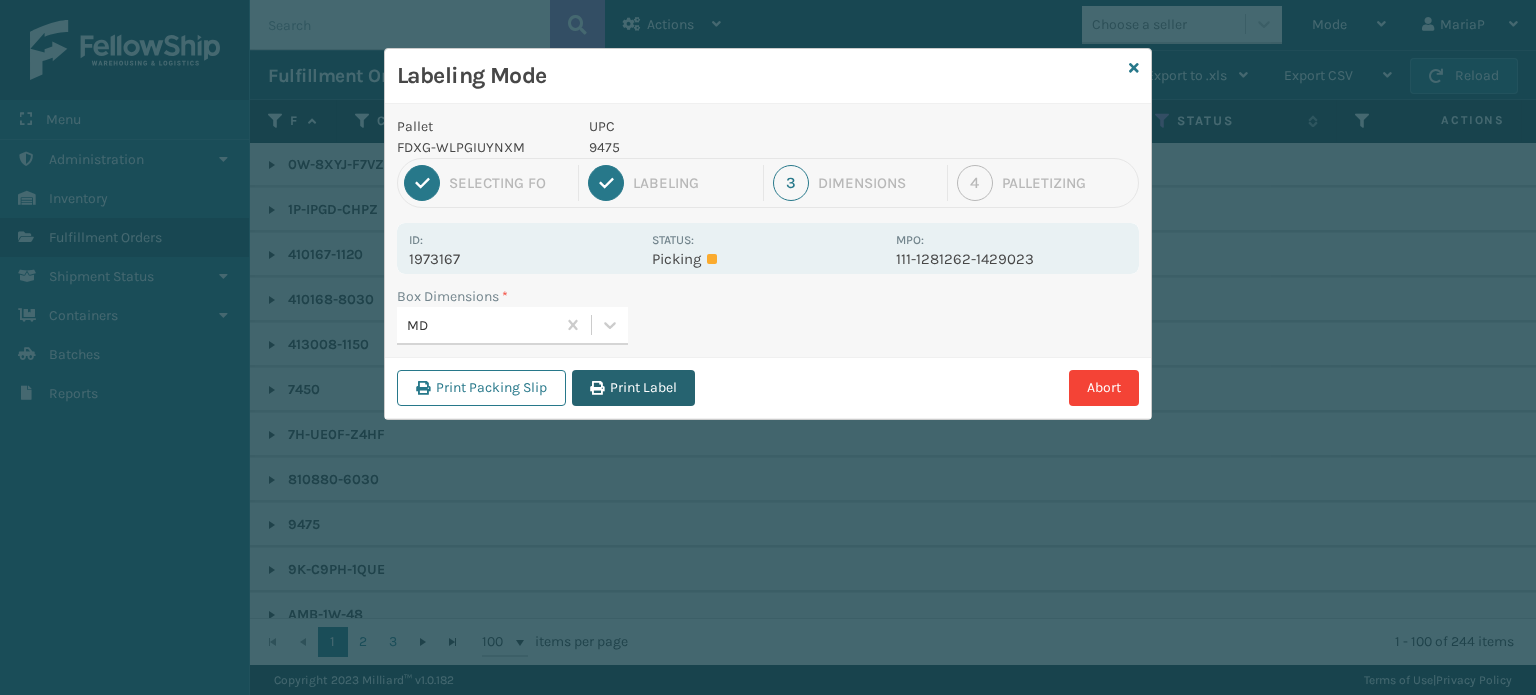 click on "Print Label" at bounding box center (633, 388) 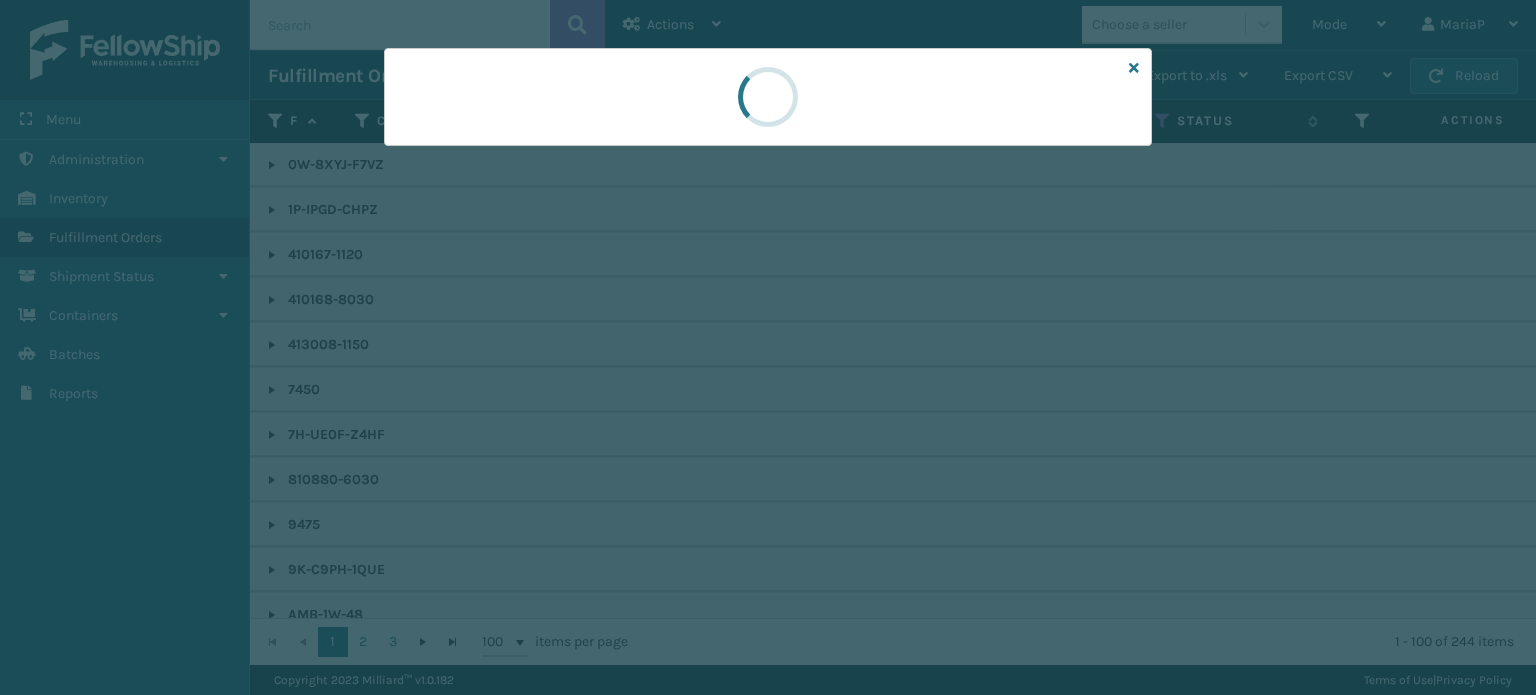 click at bounding box center [768, 347] 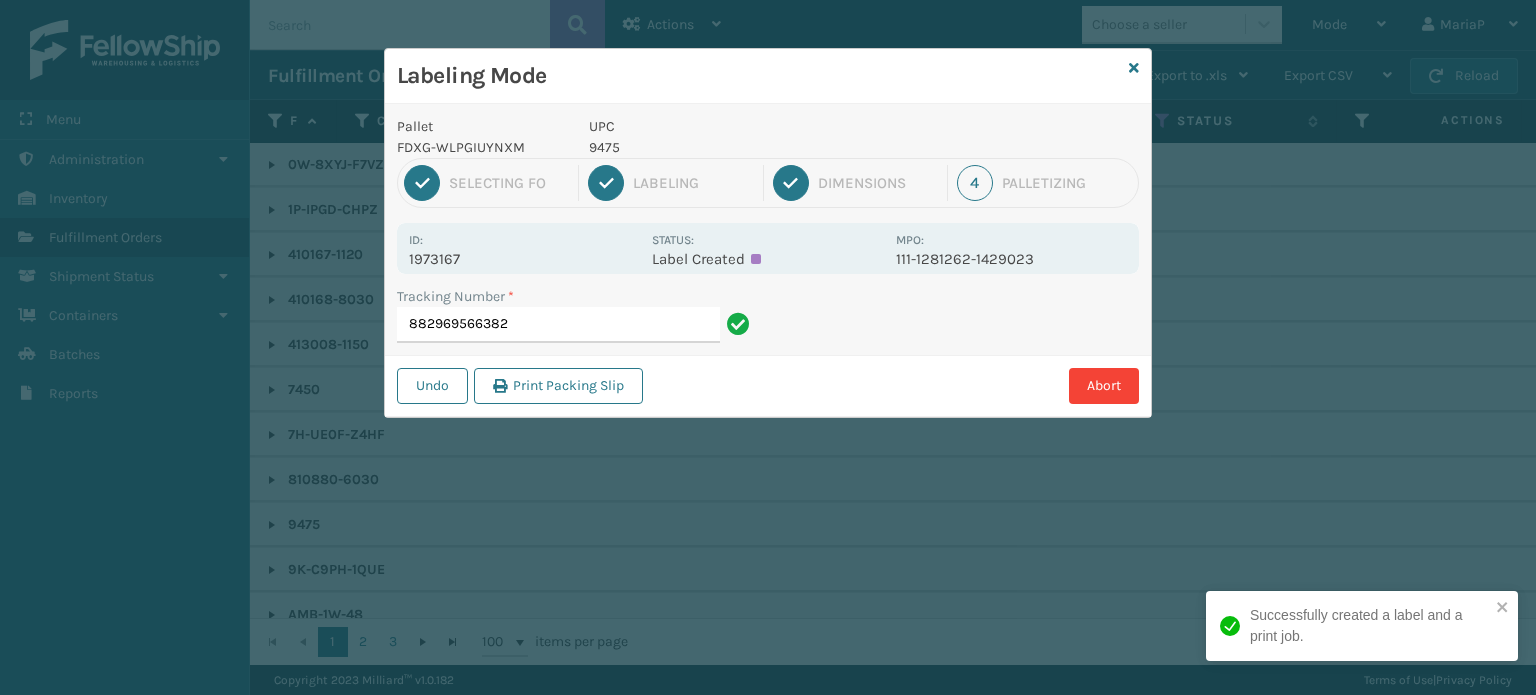 click on "882969566382" at bounding box center (558, 325) 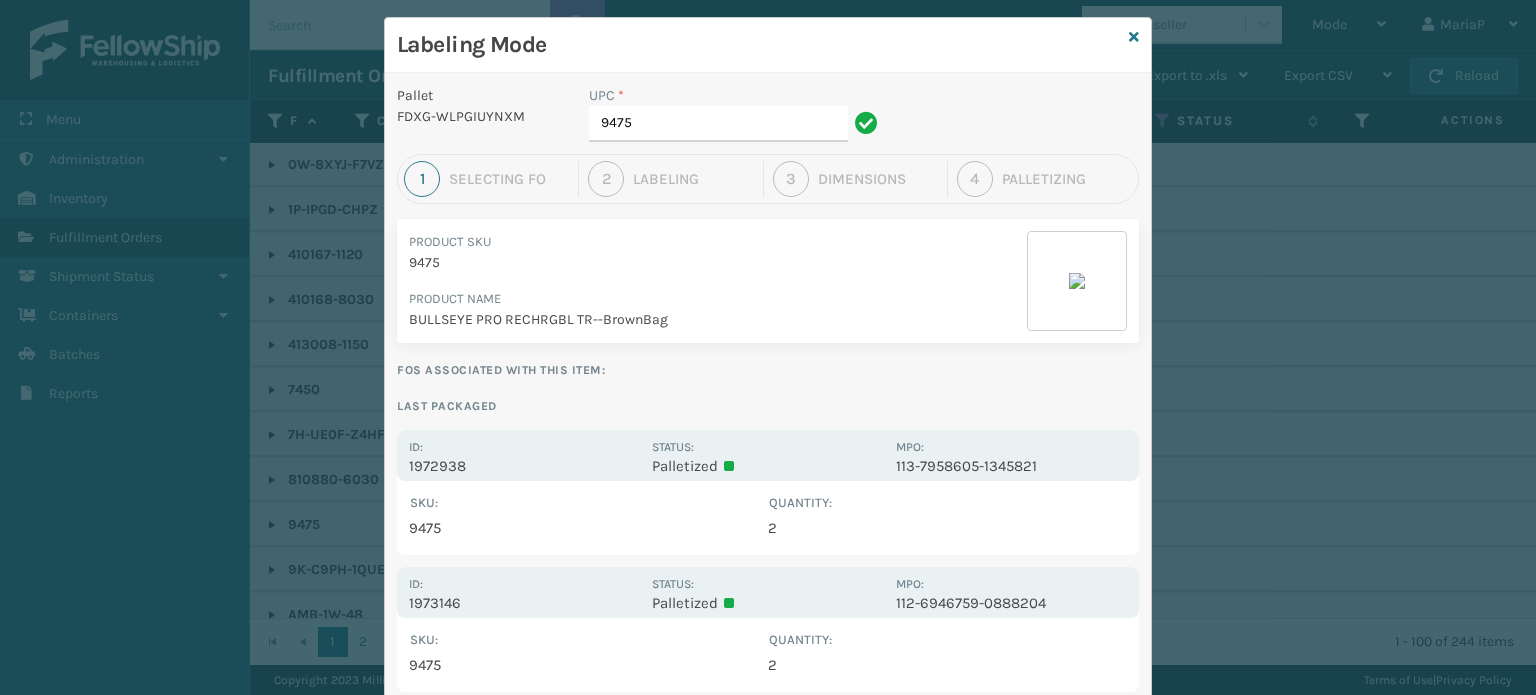 scroll, scrollTop: 0, scrollLeft: 0, axis: both 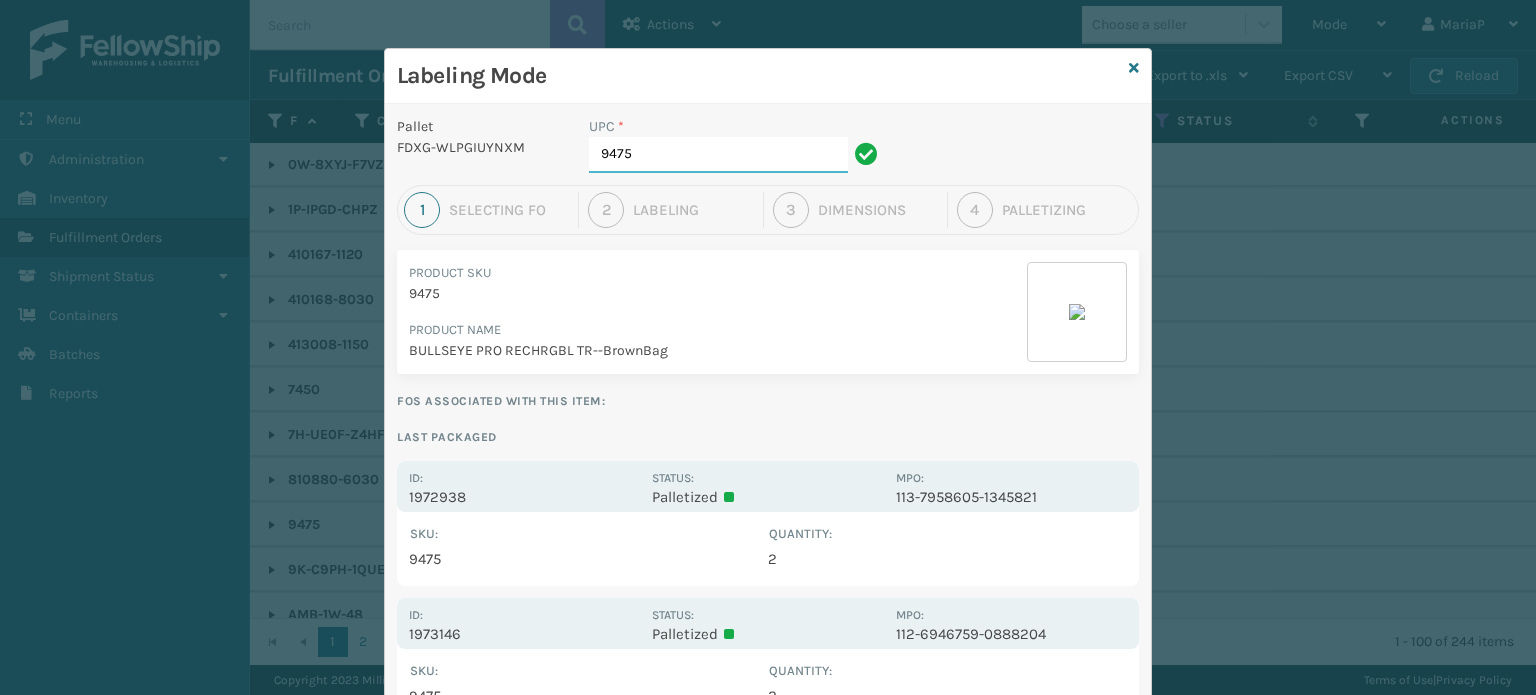 click on "9475" at bounding box center [718, 155] 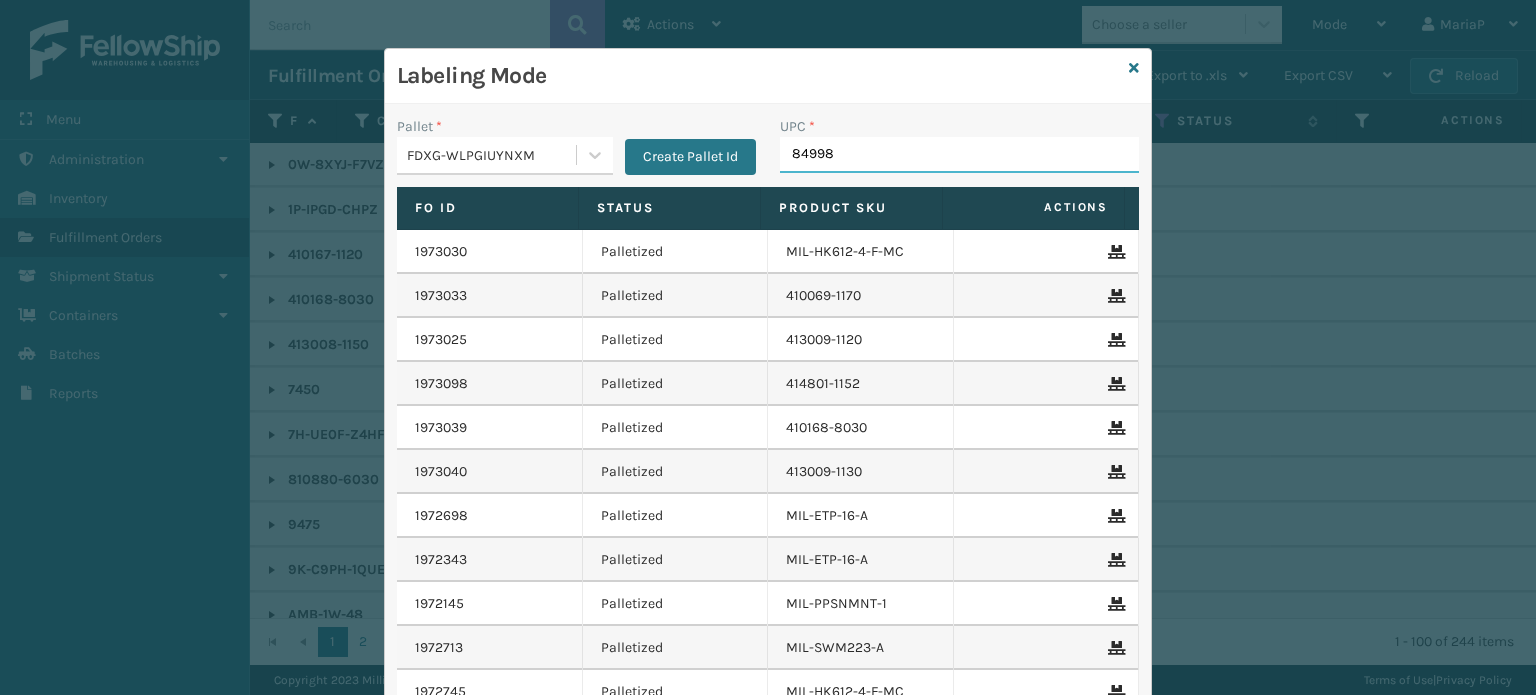 type on "849986" 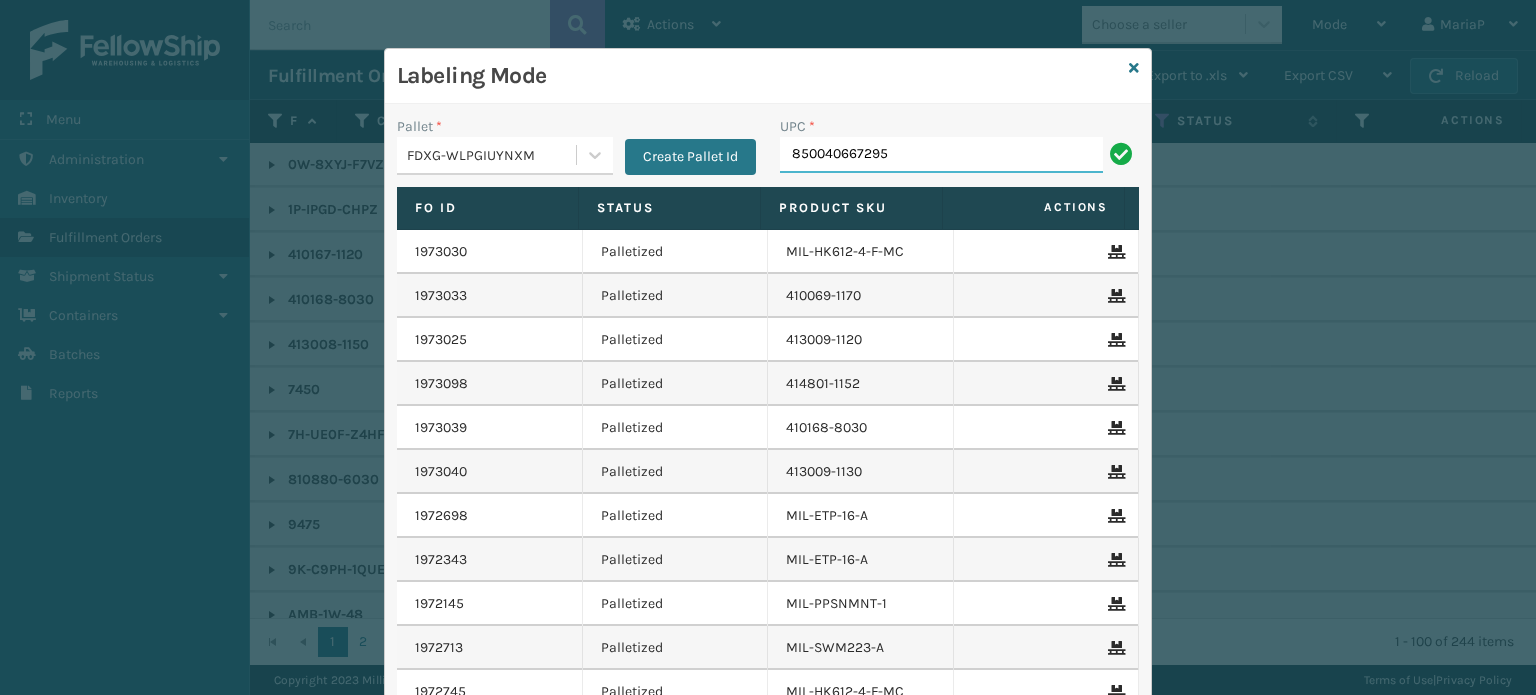 type on "850040667295" 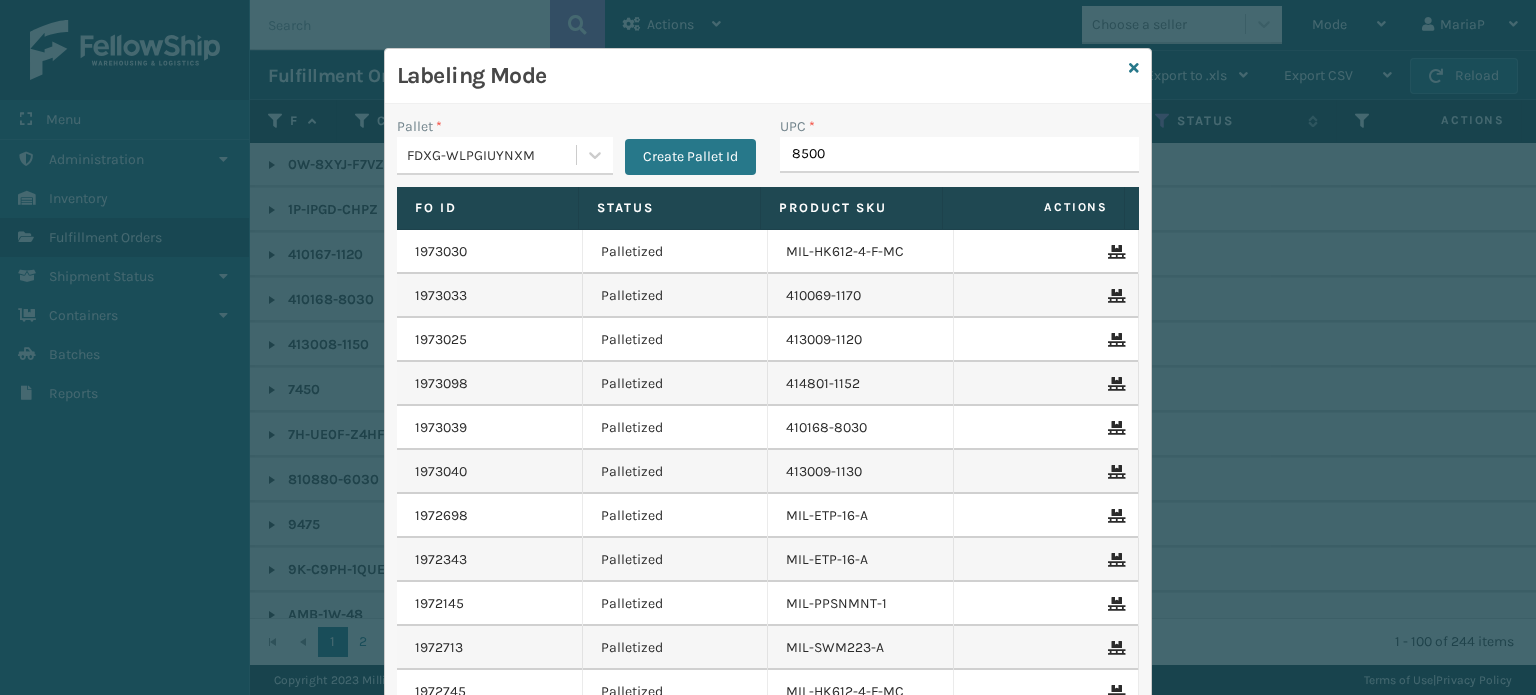 type on "85004" 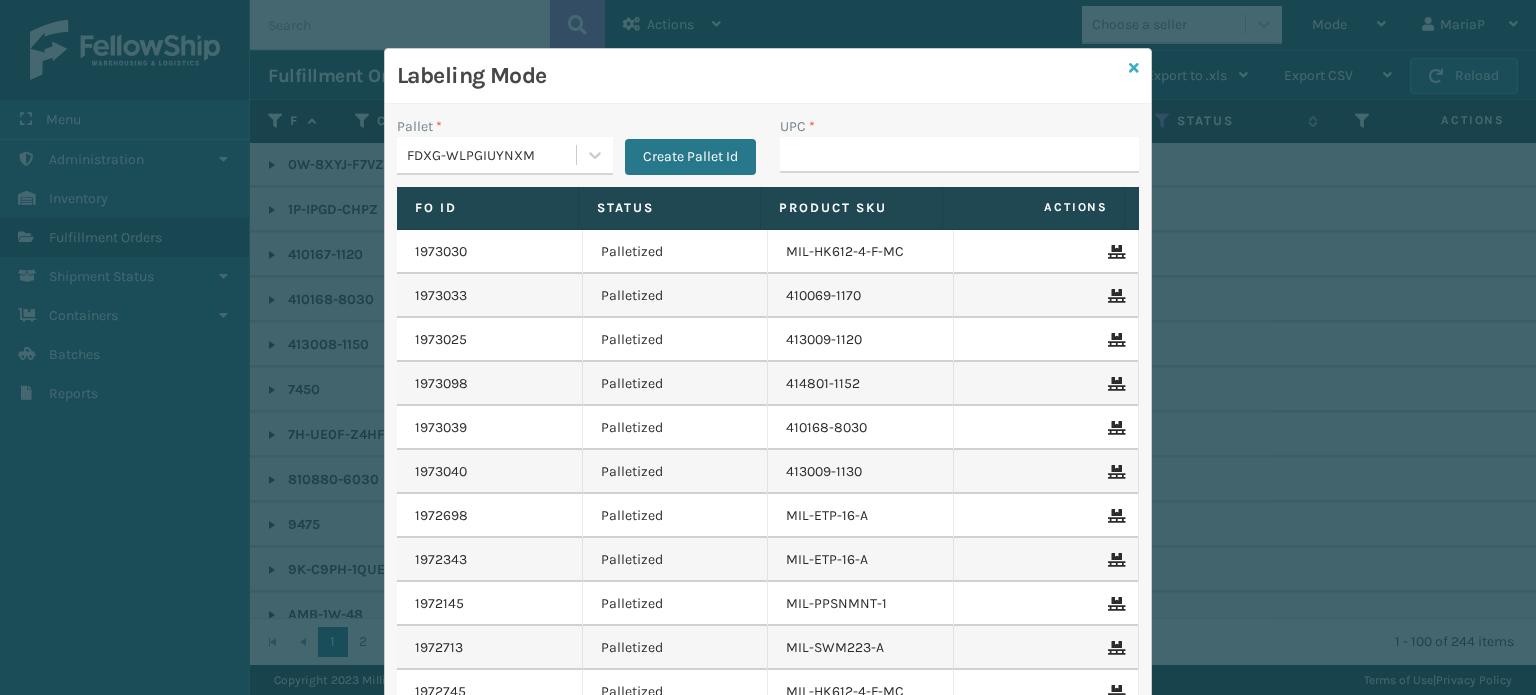 click at bounding box center (1134, 68) 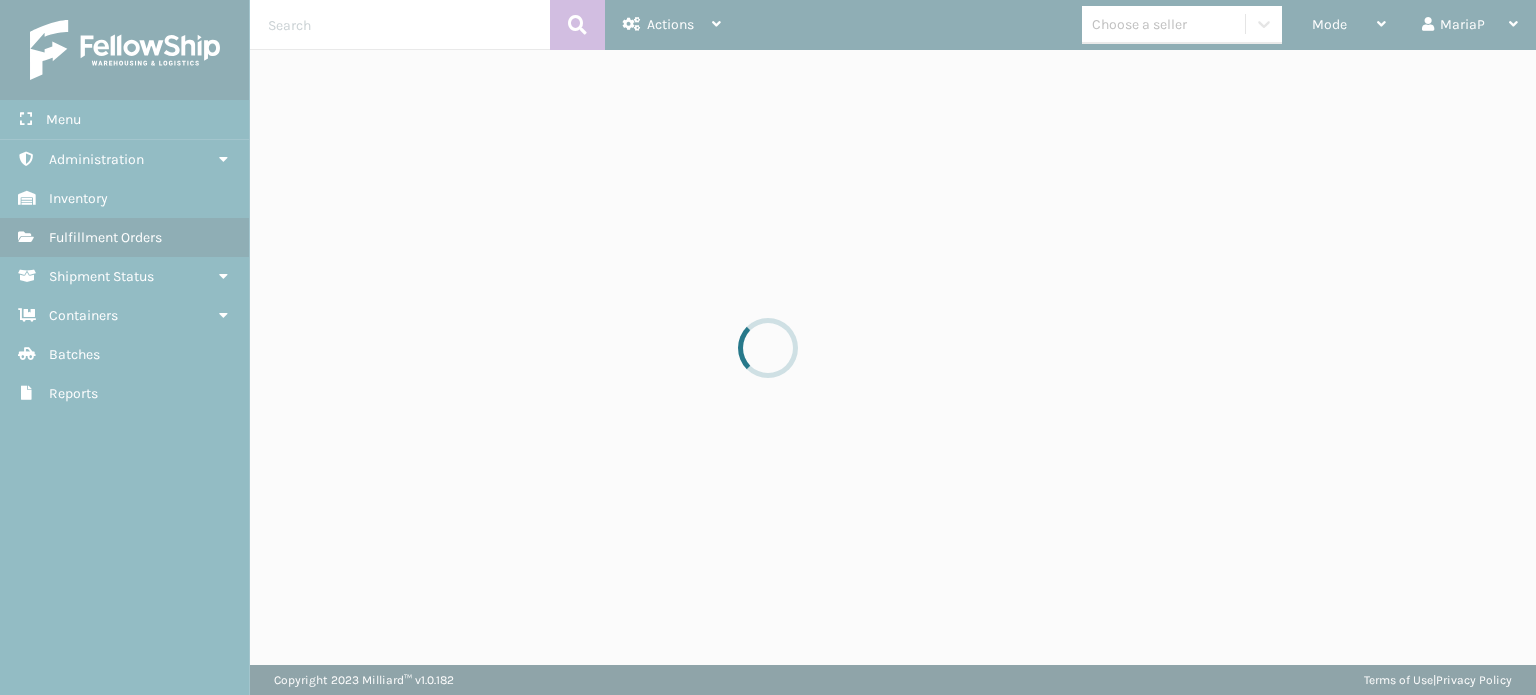 click at bounding box center (768, 347) 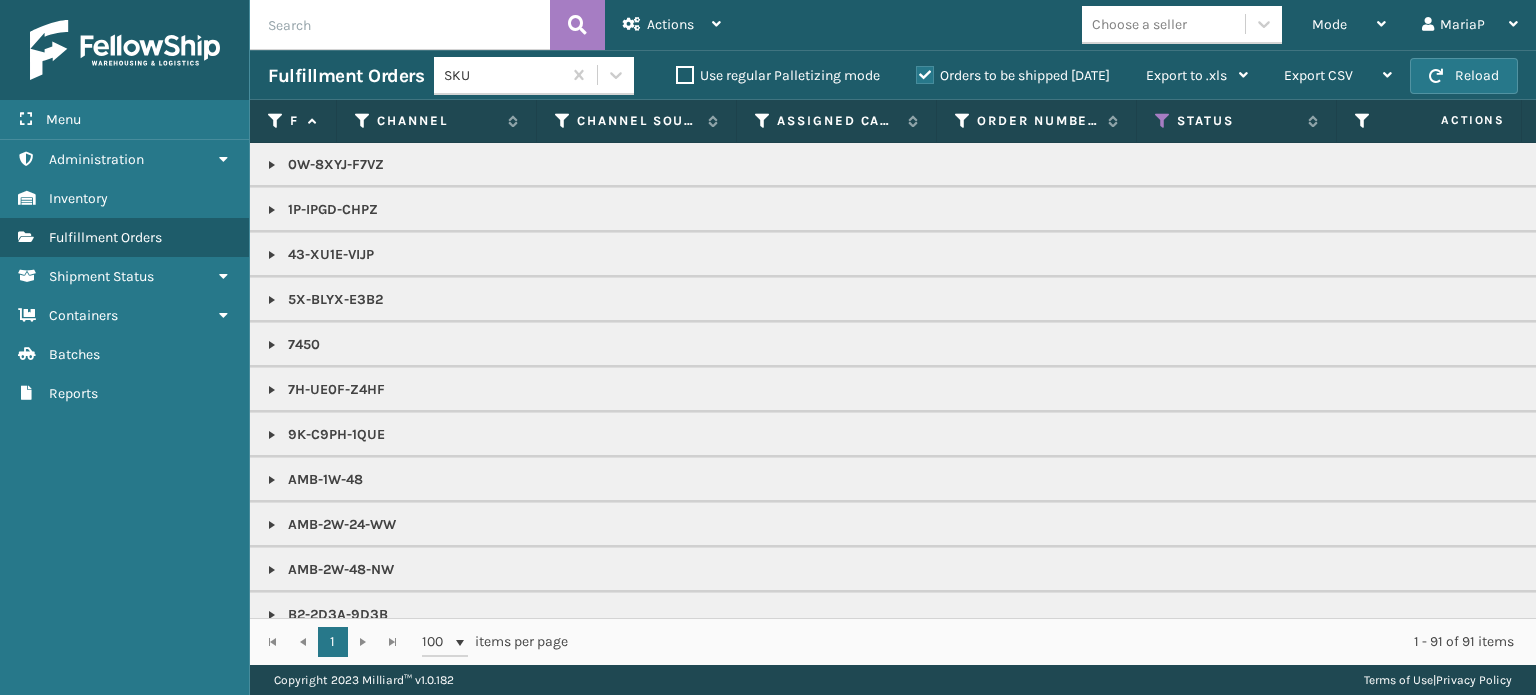 click at bounding box center (400, 25) 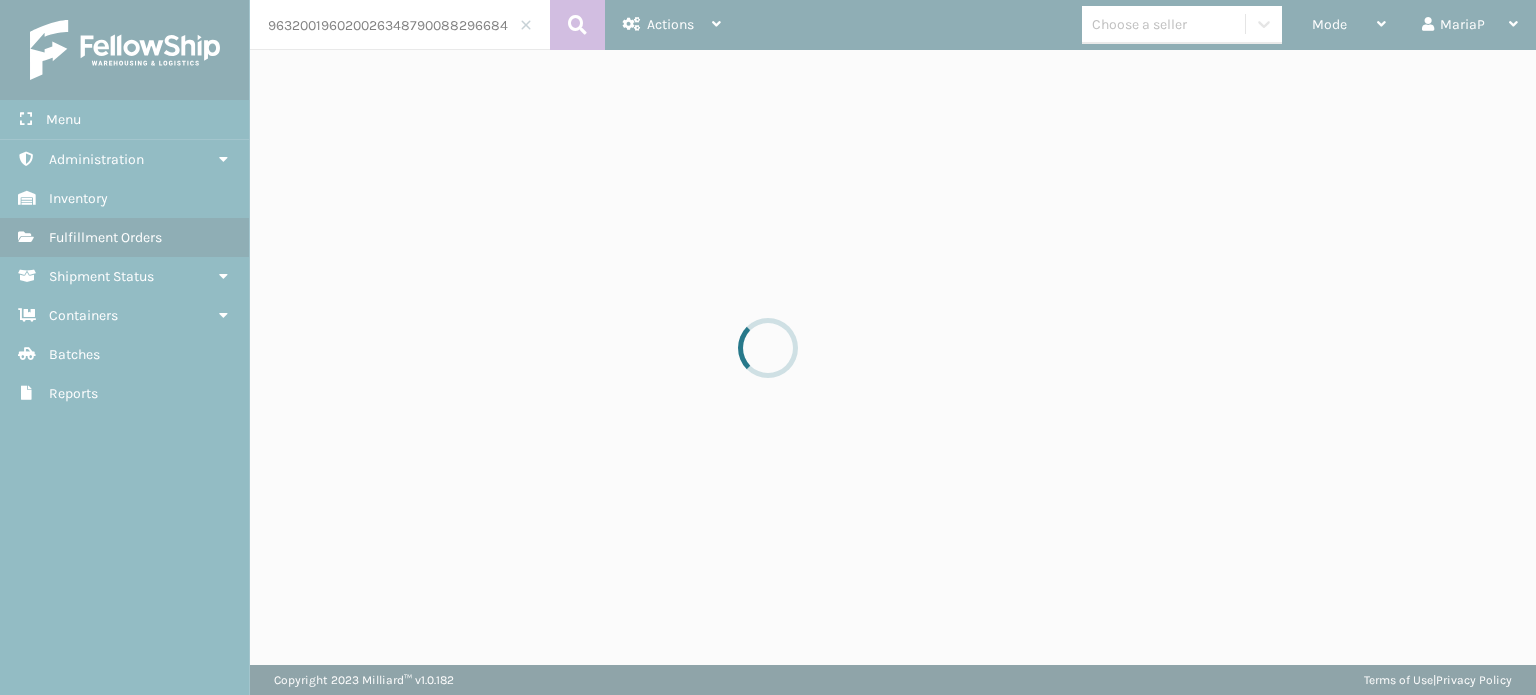 scroll, scrollTop: 0, scrollLeft: 30, axis: horizontal 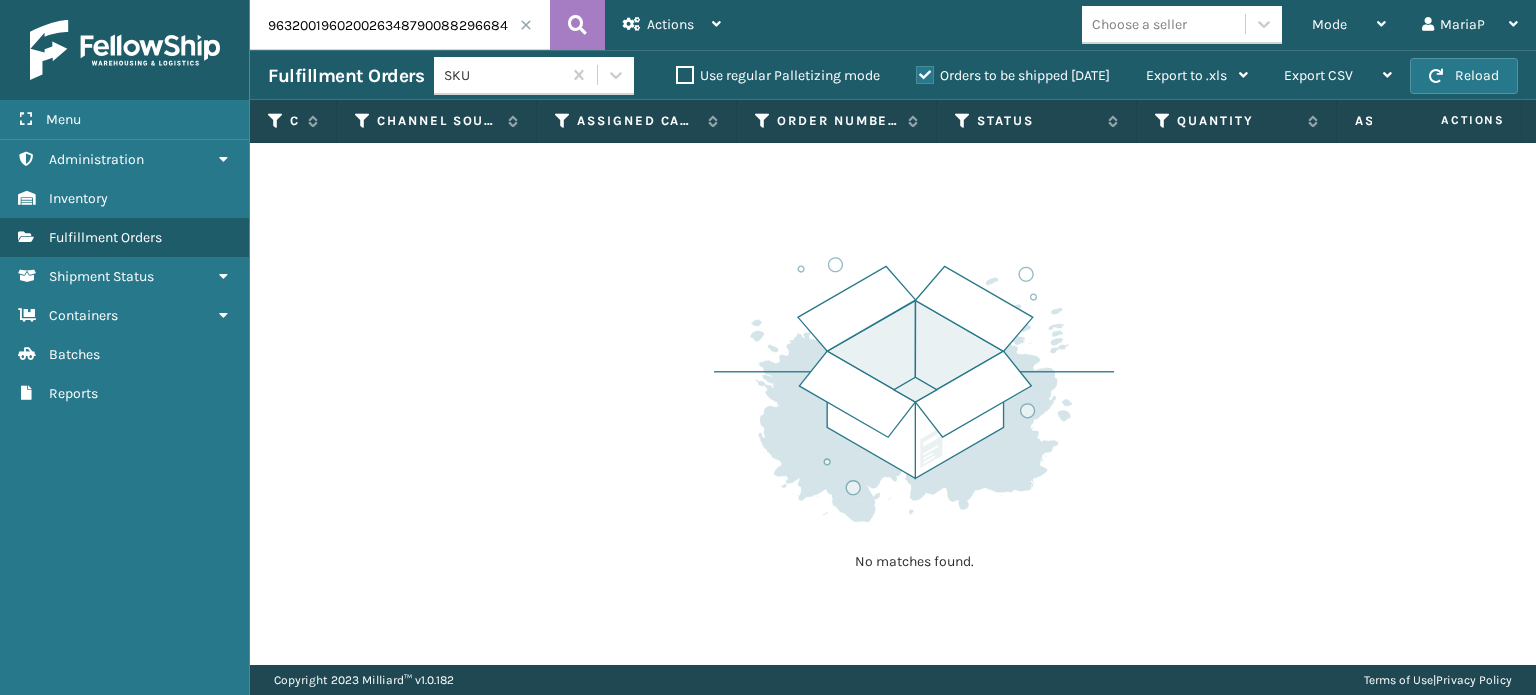 drag, startPoint x: 409, startPoint y: 20, endPoint x: 0, endPoint y: -14, distance: 410.41077 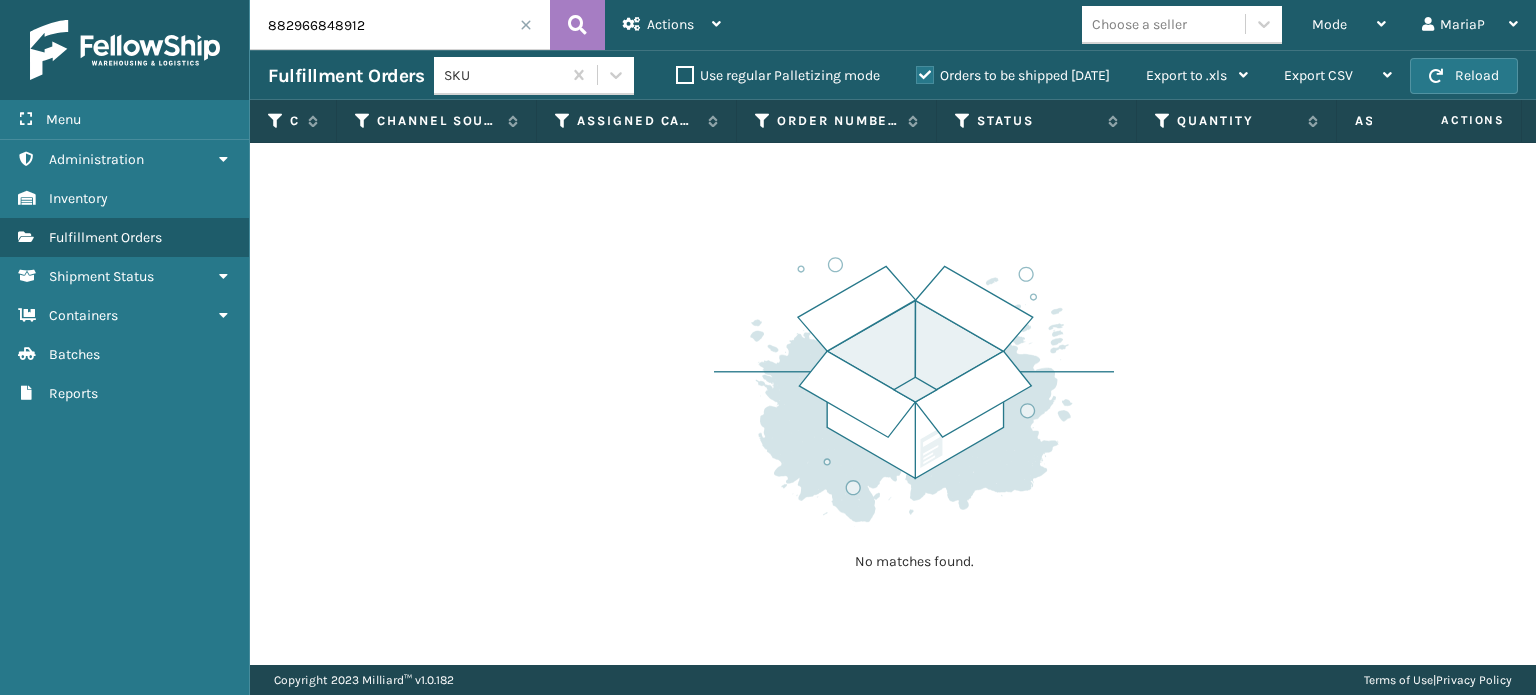 type on "882966848912" 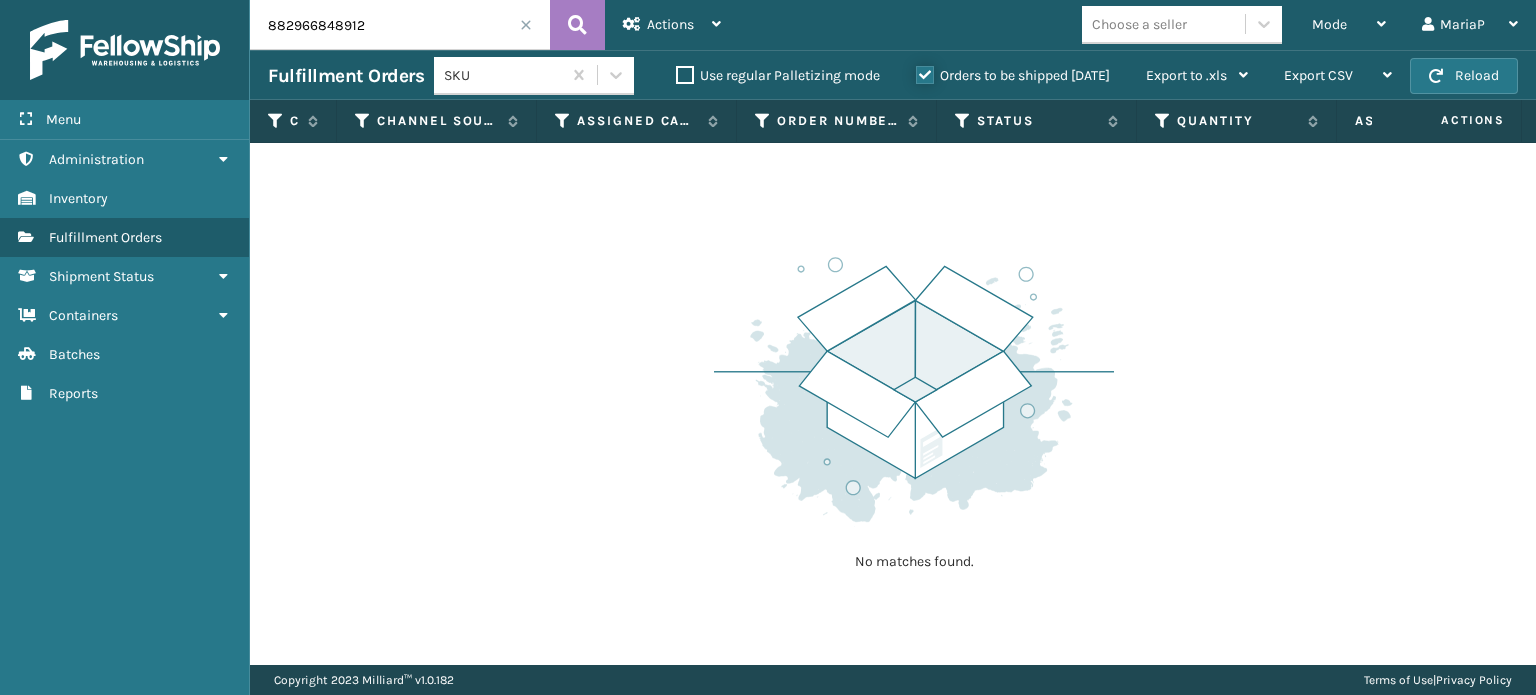 click on "Orders to be shipped [DATE]" at bounding box center [916, 70] 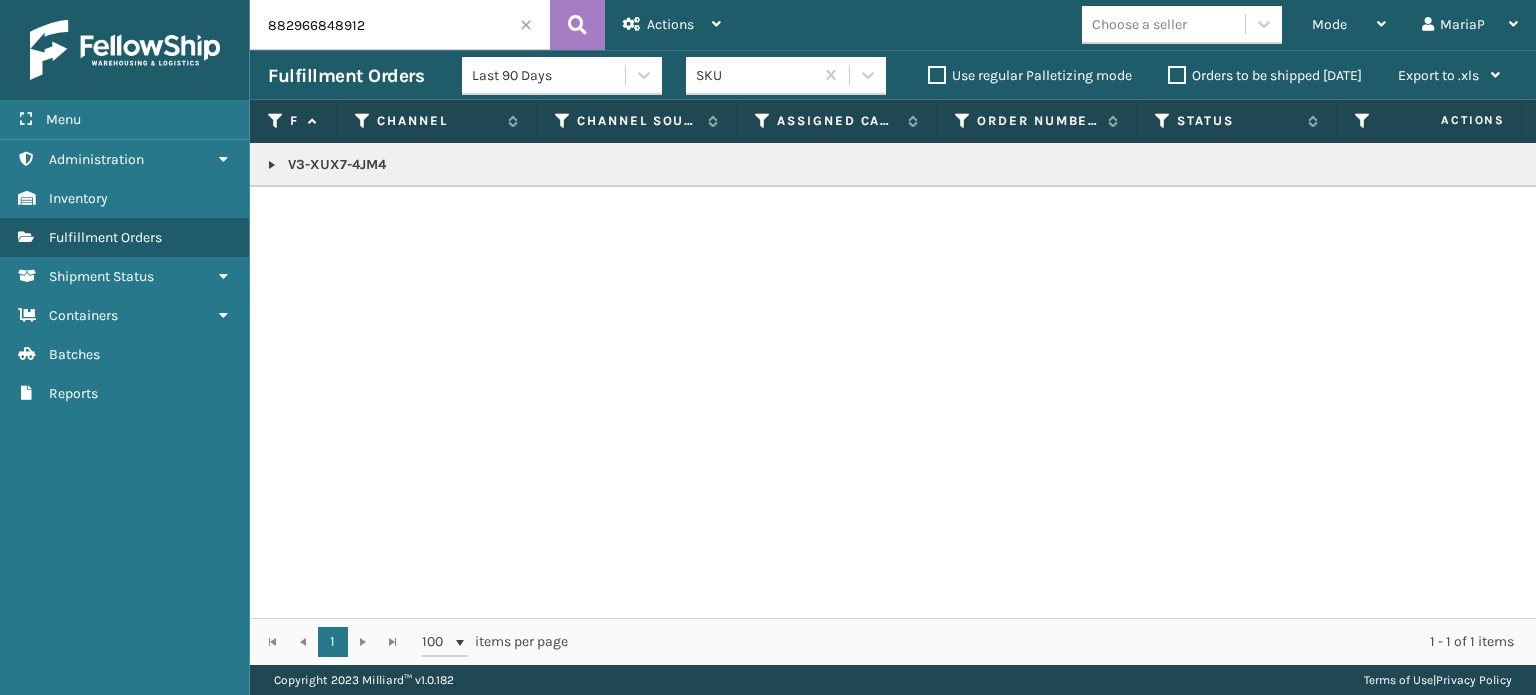 click at bounding box center [526, 25] 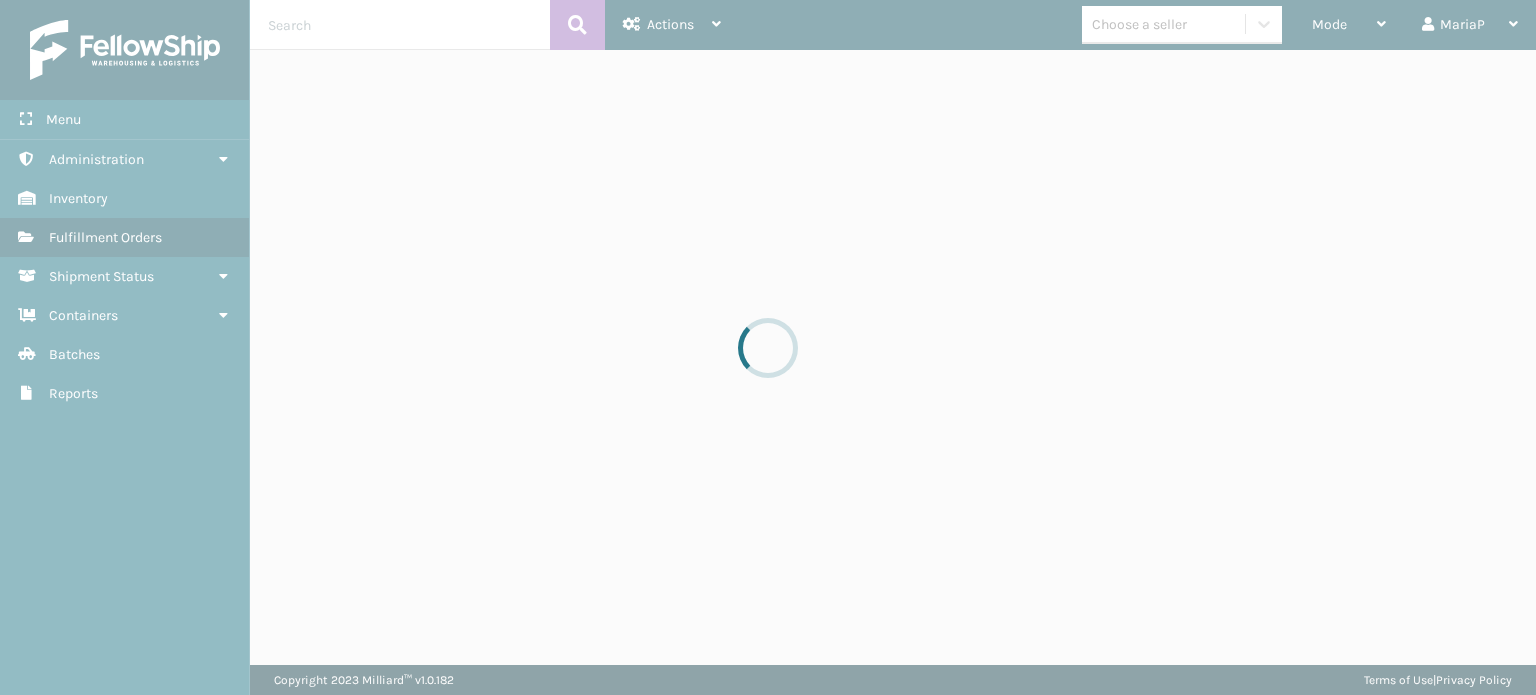 click at bounding box center (768, 347) 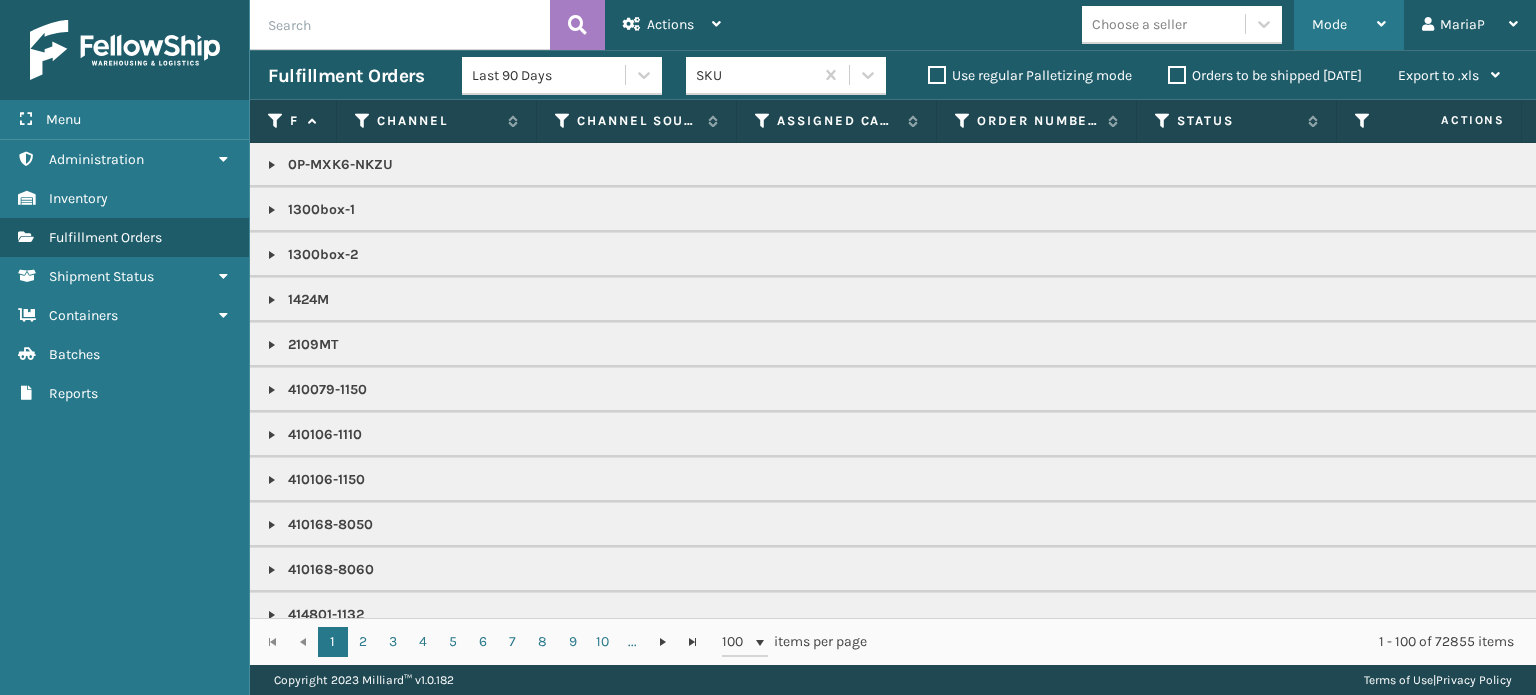 click on "Mode" at bounding box center [1329, 24] 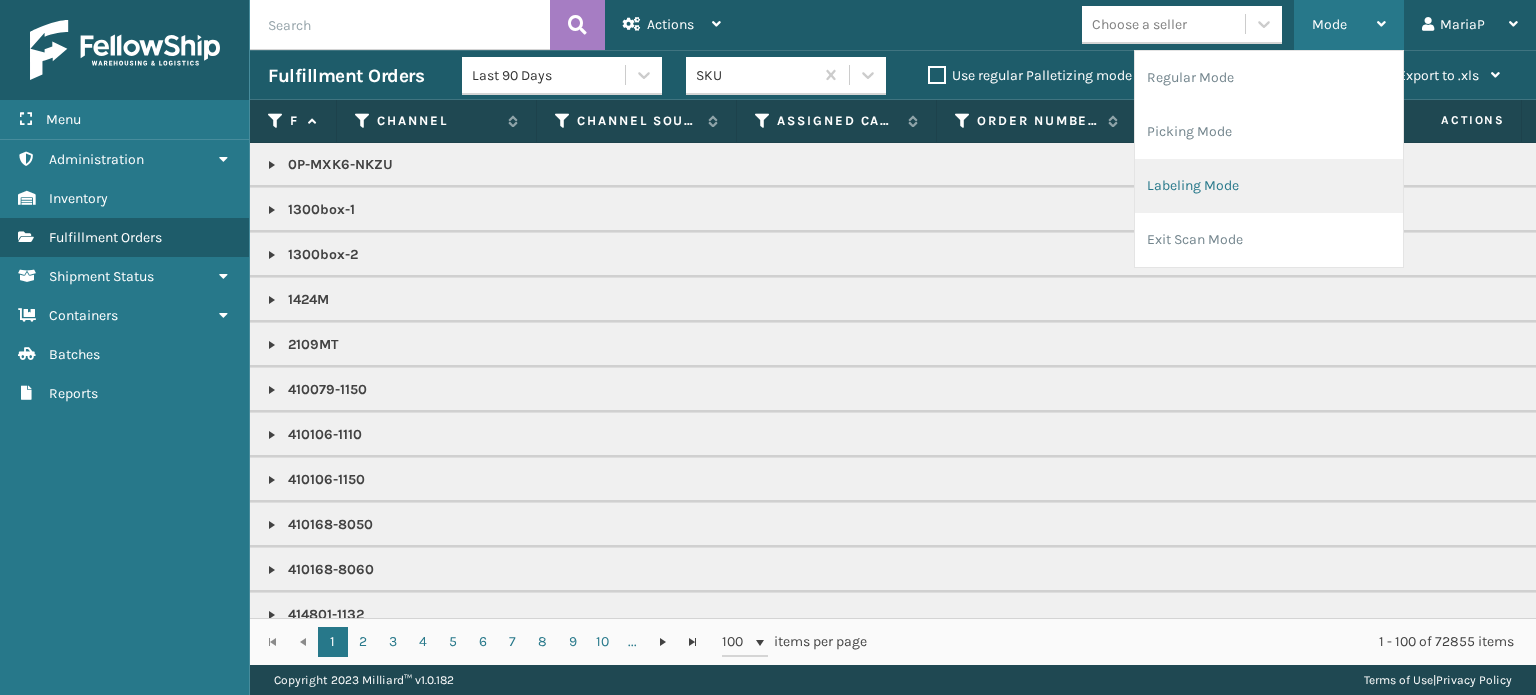 click on "Labeling Mode" at bounding box center (1269, 186) 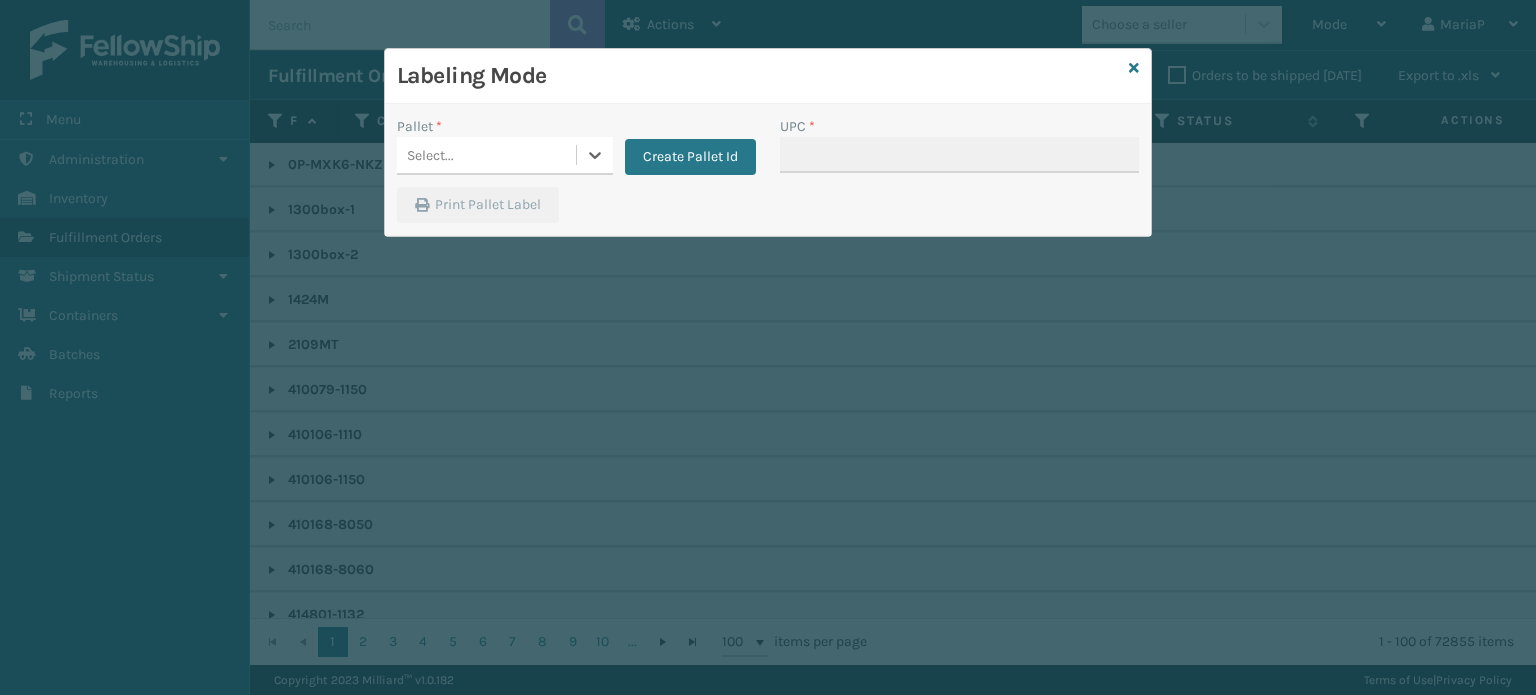 click on "Select..." at bounding box center (486, 155) 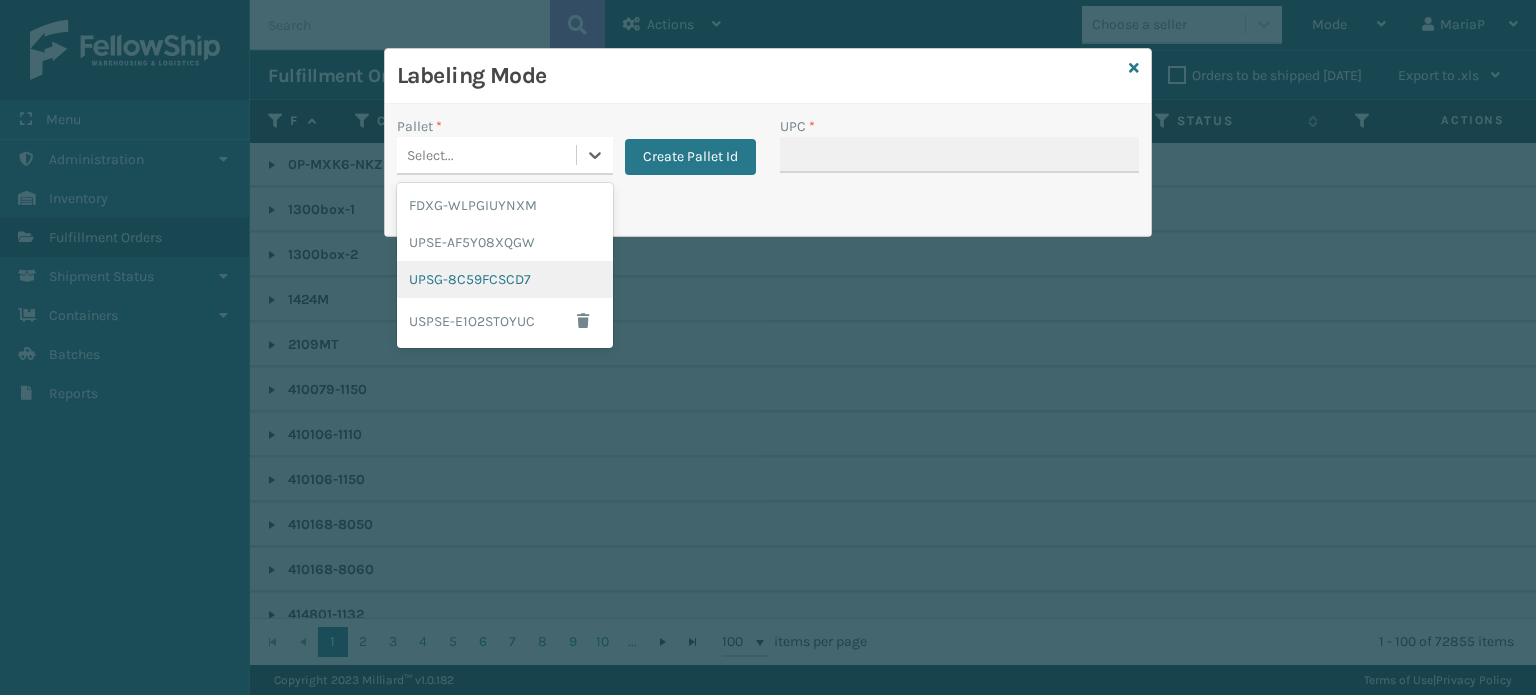 click on "UPSG-8C59FCSCD7" at bounding box center (505, 279) 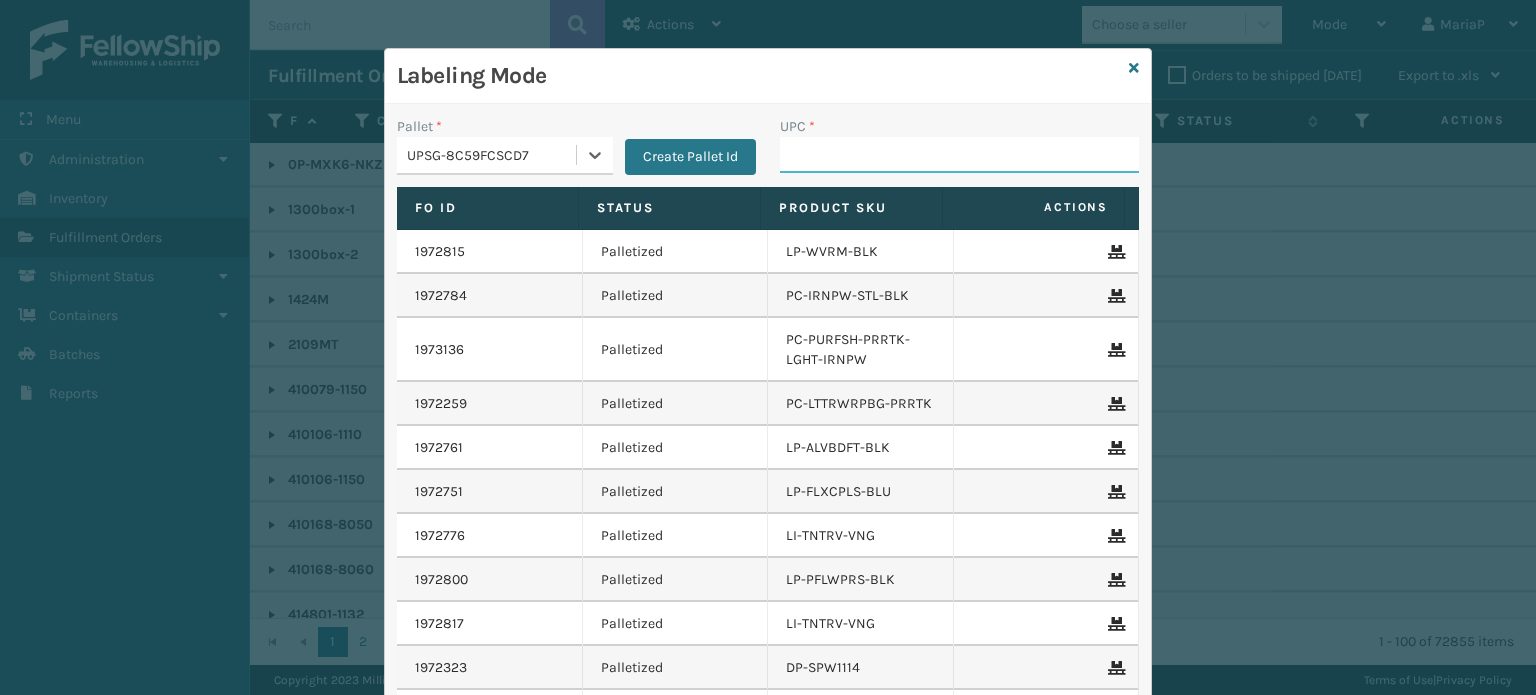 drag, startPoint x: 830, startPoint y: 154, endPoint x: 862, endPoint y: 143, distance: 33.83785 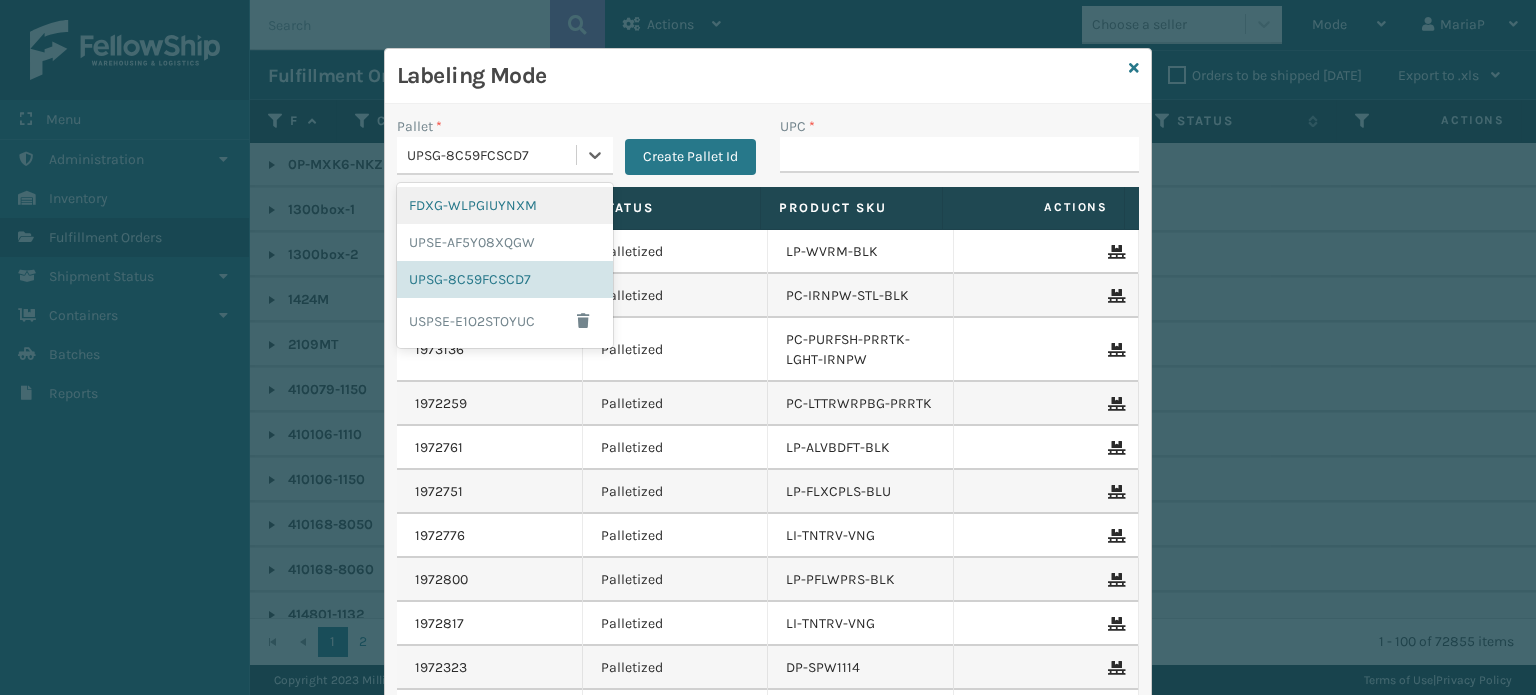 click on "UPSG-8C59FCSCD7" at bounding box center (492, 155) 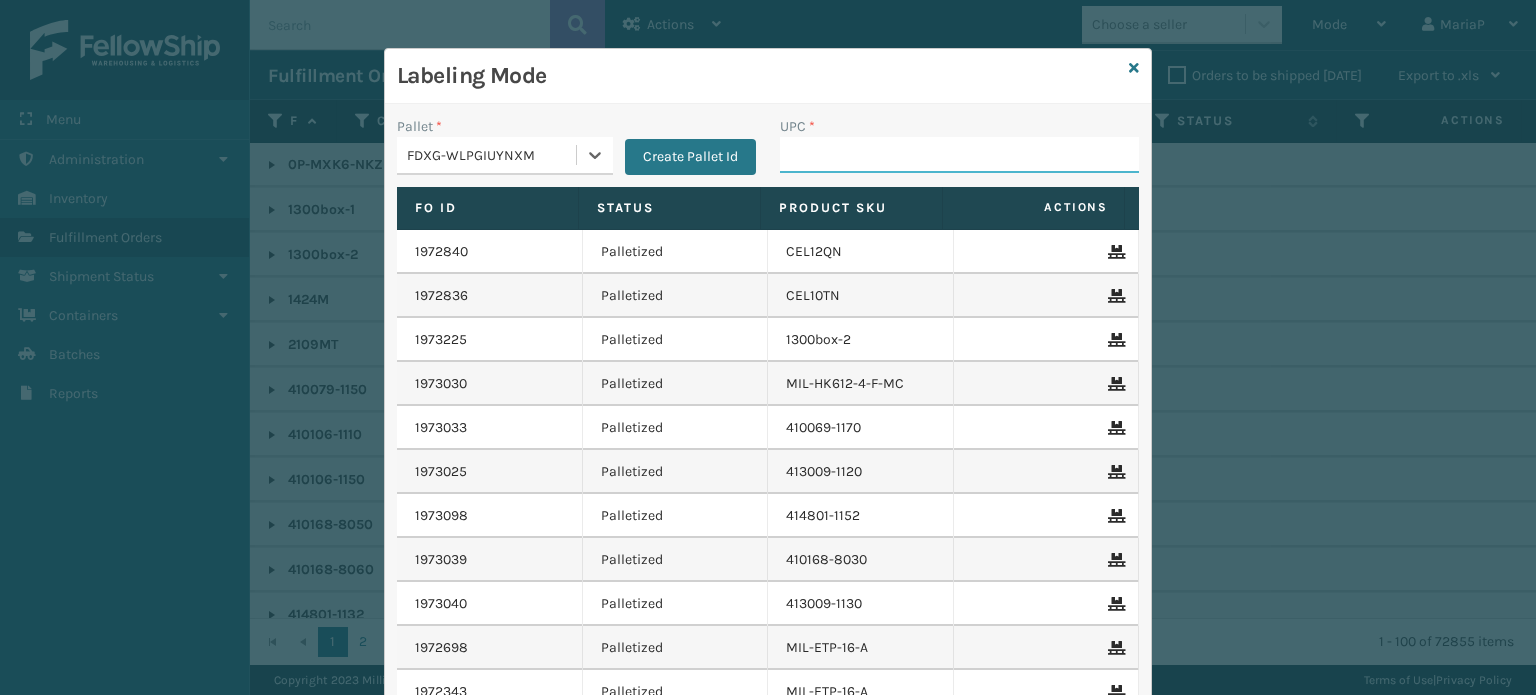 drag, startPoint x: 856, startPoint y: 139, endPoint x: 855, endPoint y: 151, distance: 12.0415945 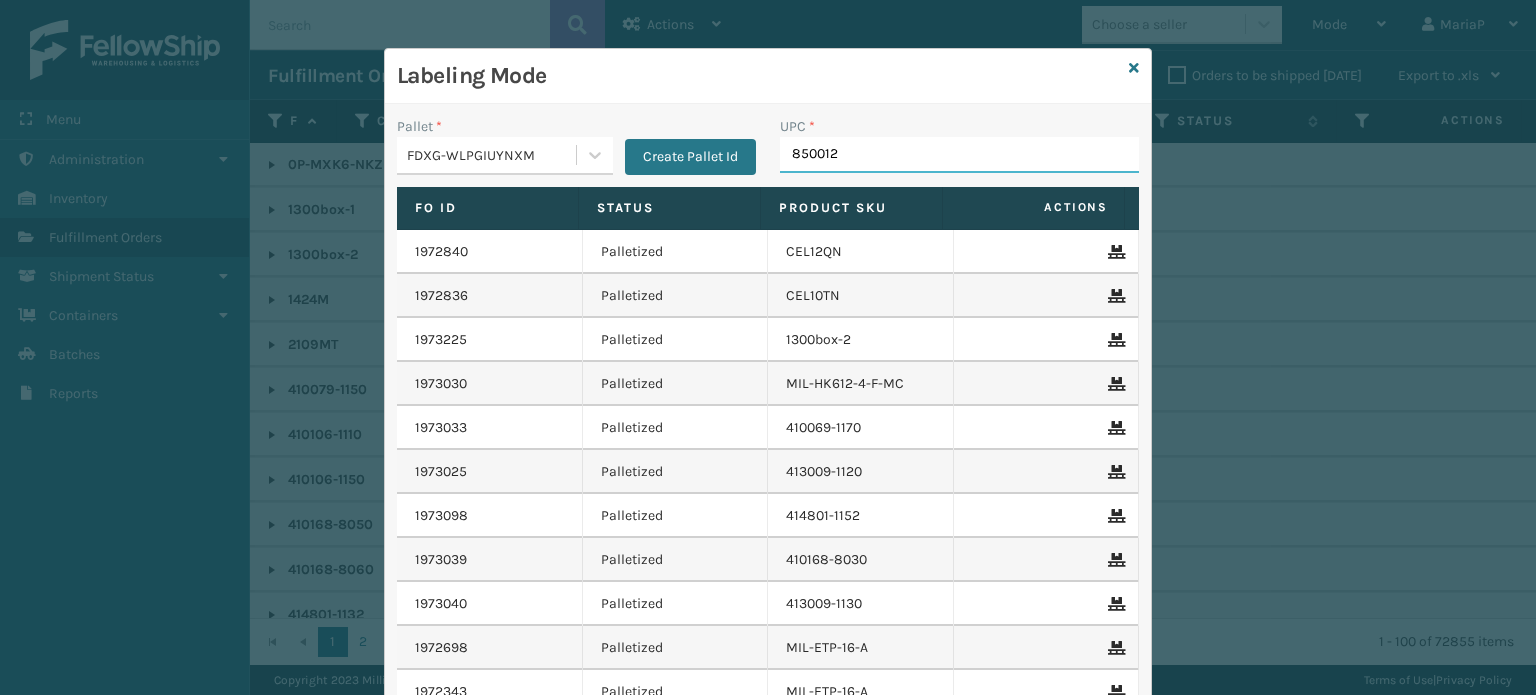 type on "8500124" 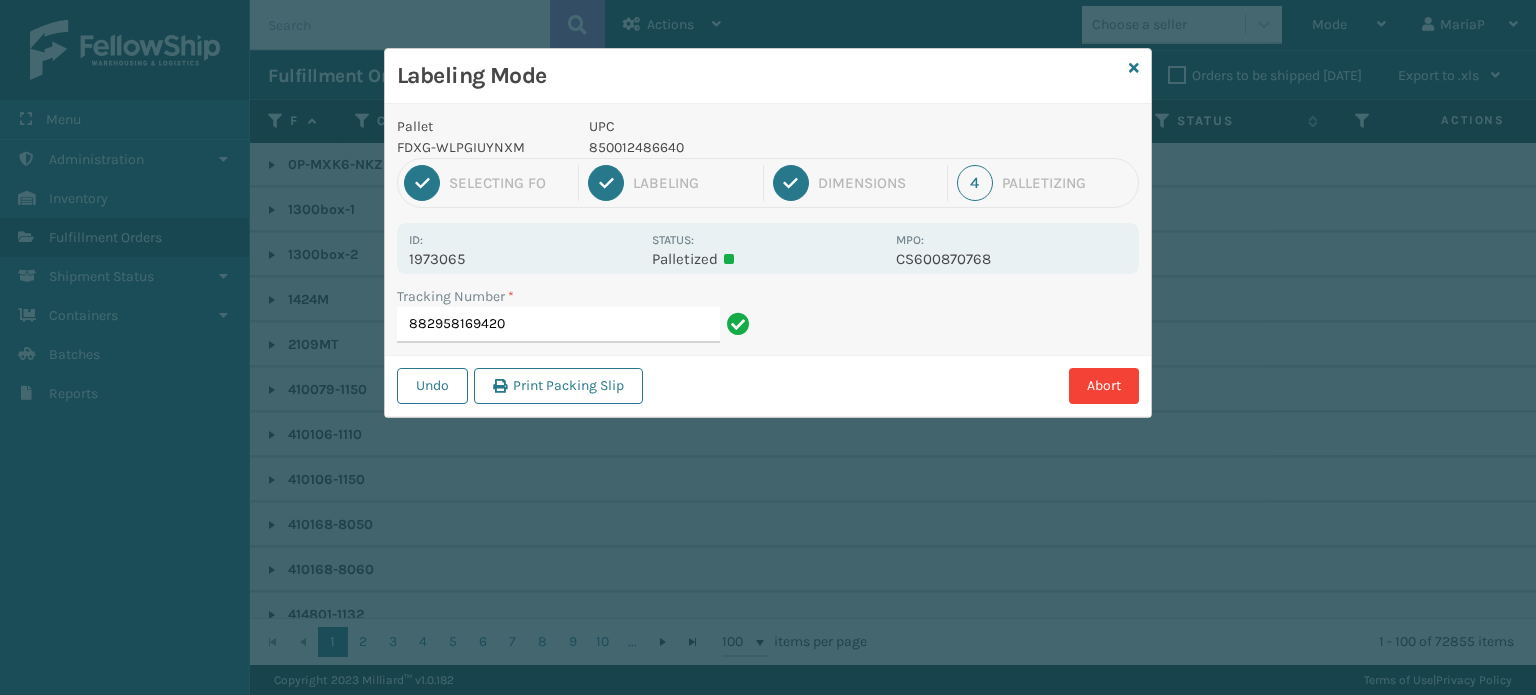 click on "850012486640" at bounding box center (736, 147) 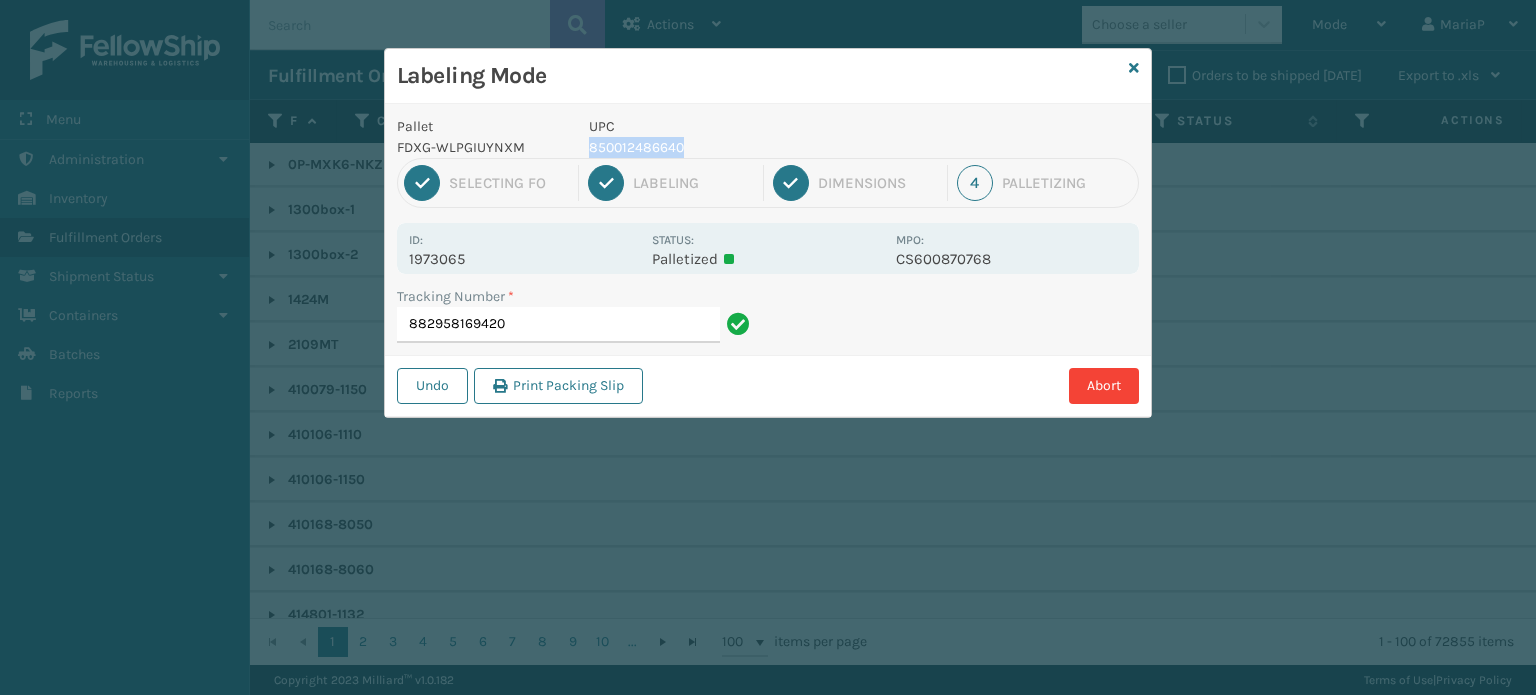 click on "850012486640" at bounding box center (736, 147) 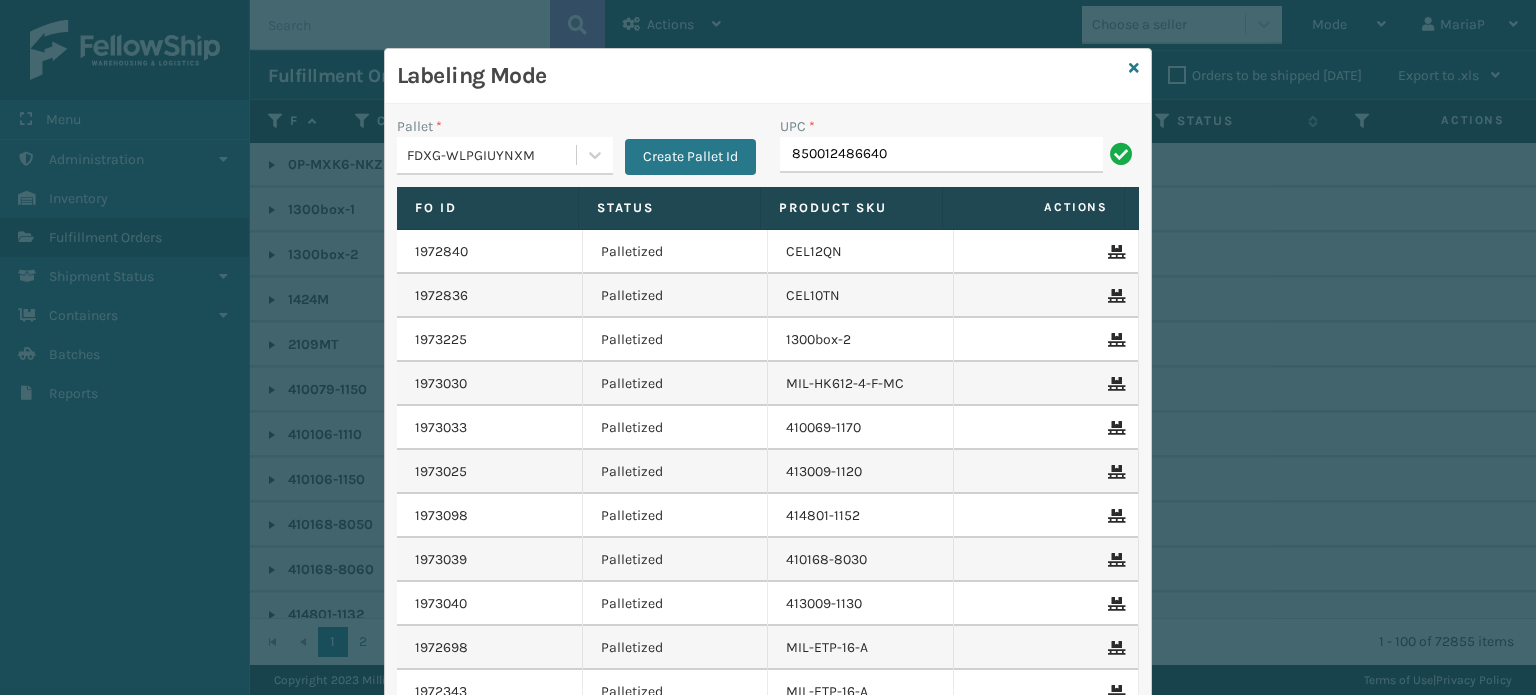 type on "850012486640" 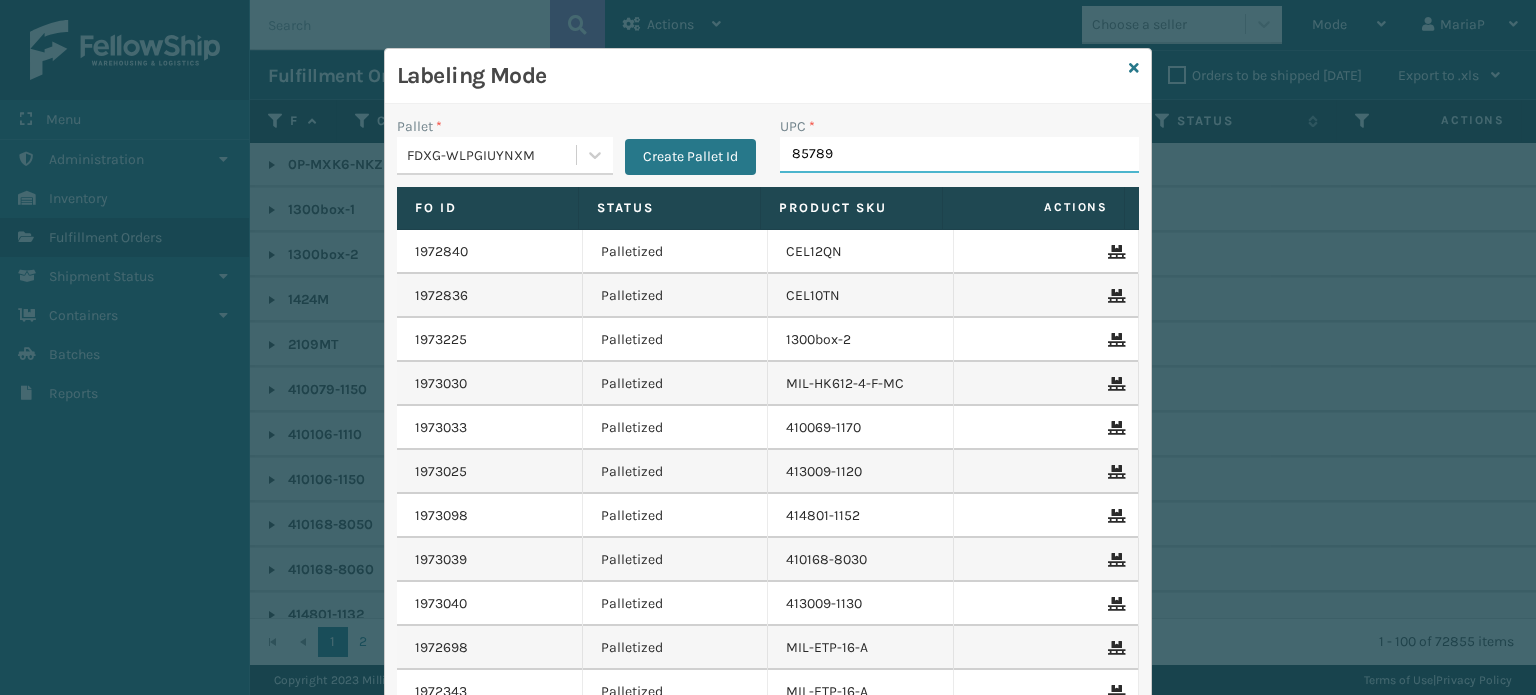 type on "857899" 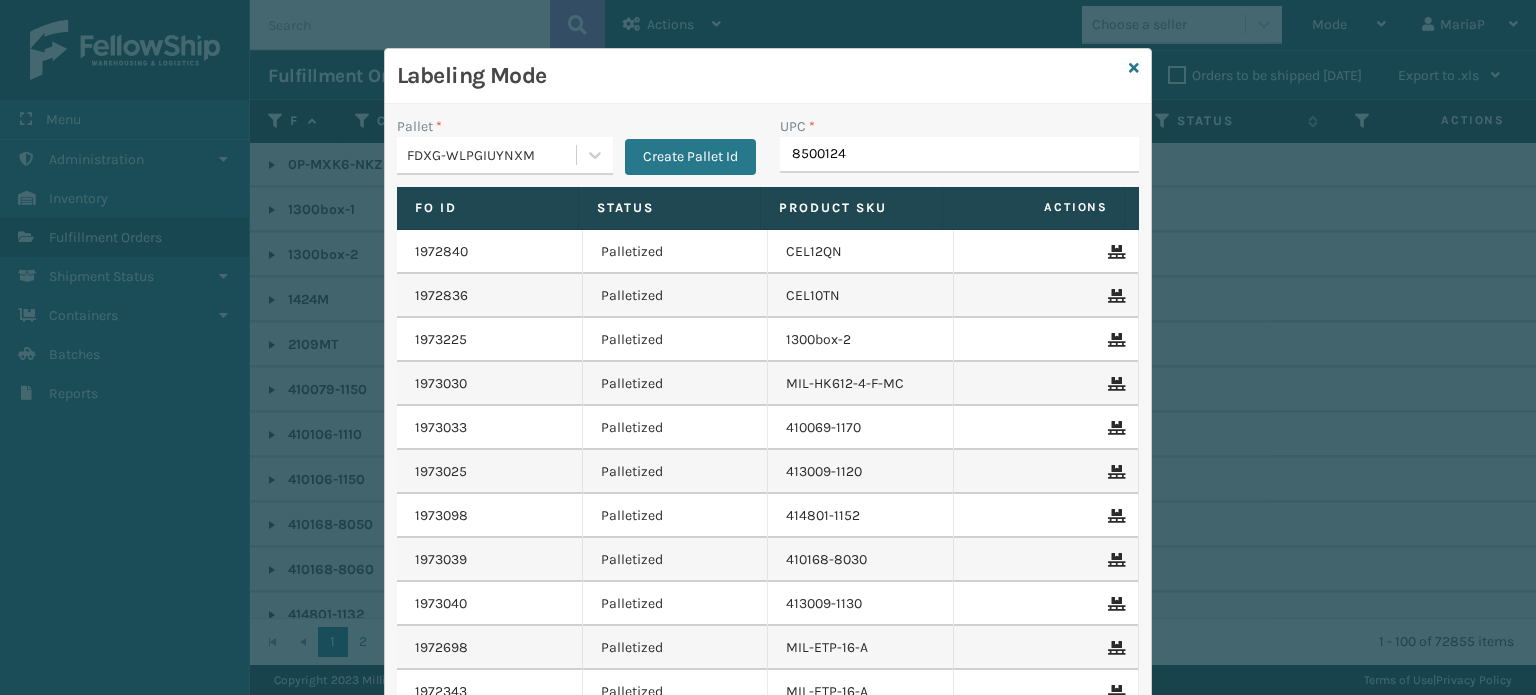 type on "85001248" 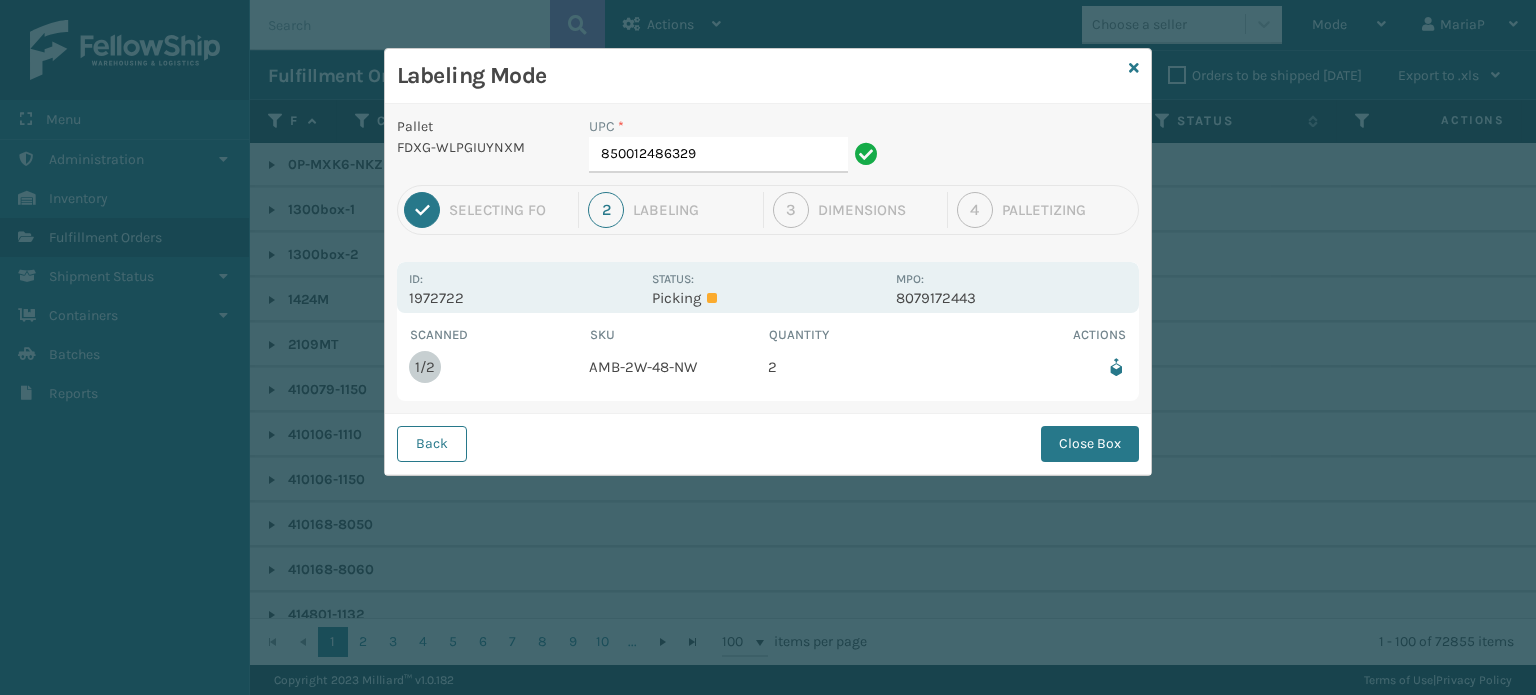 click on "UPC   * 850012486329" at bounding box center [736, 150] 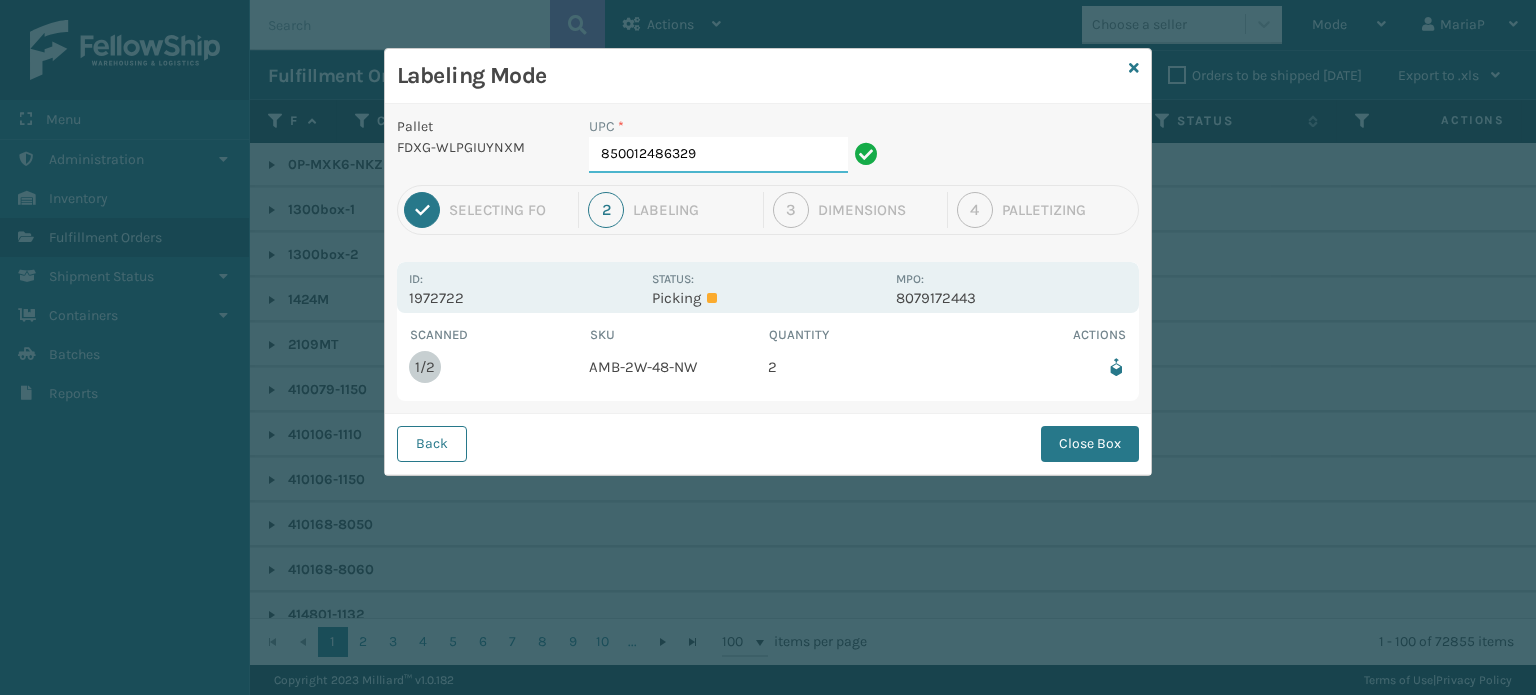 click on "850012486329" at bounding box center (718, 155) 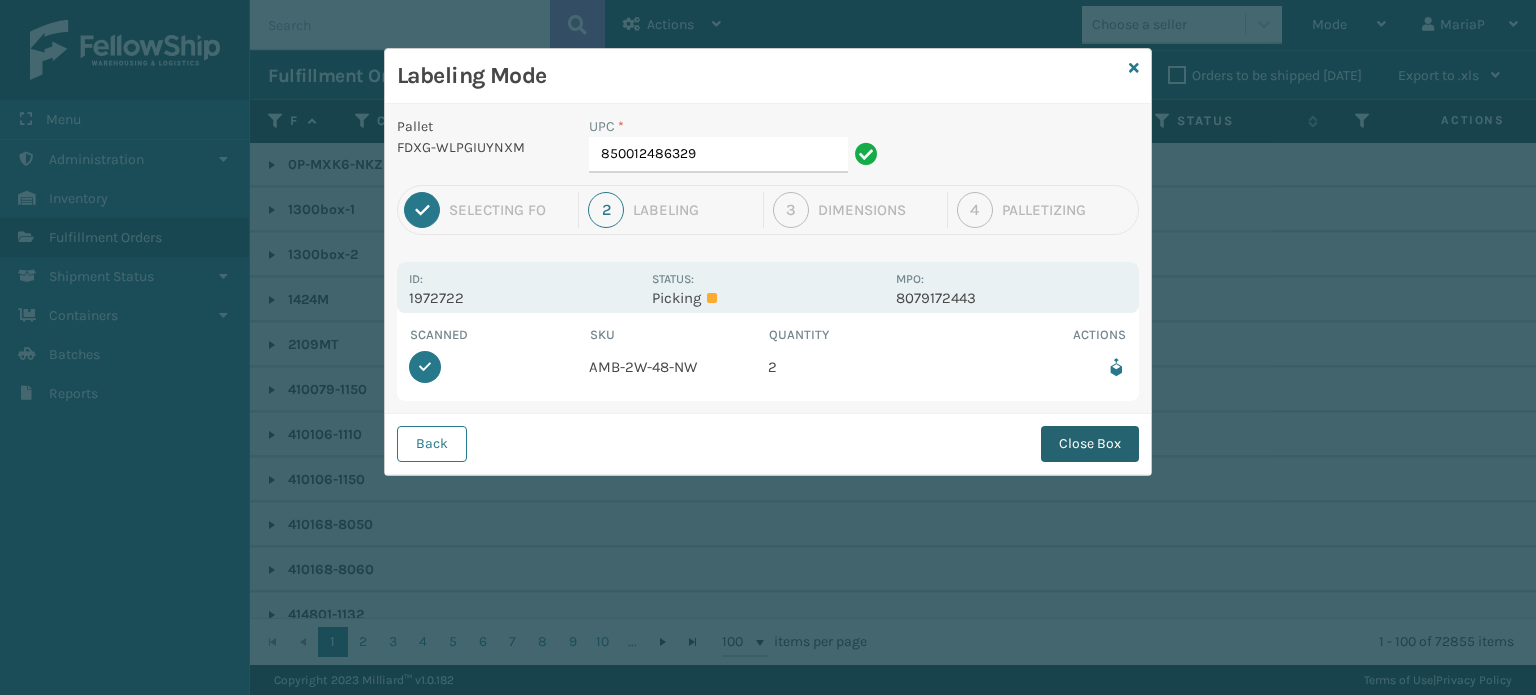 click on "Close Box" at bounding box center [1090, 444] 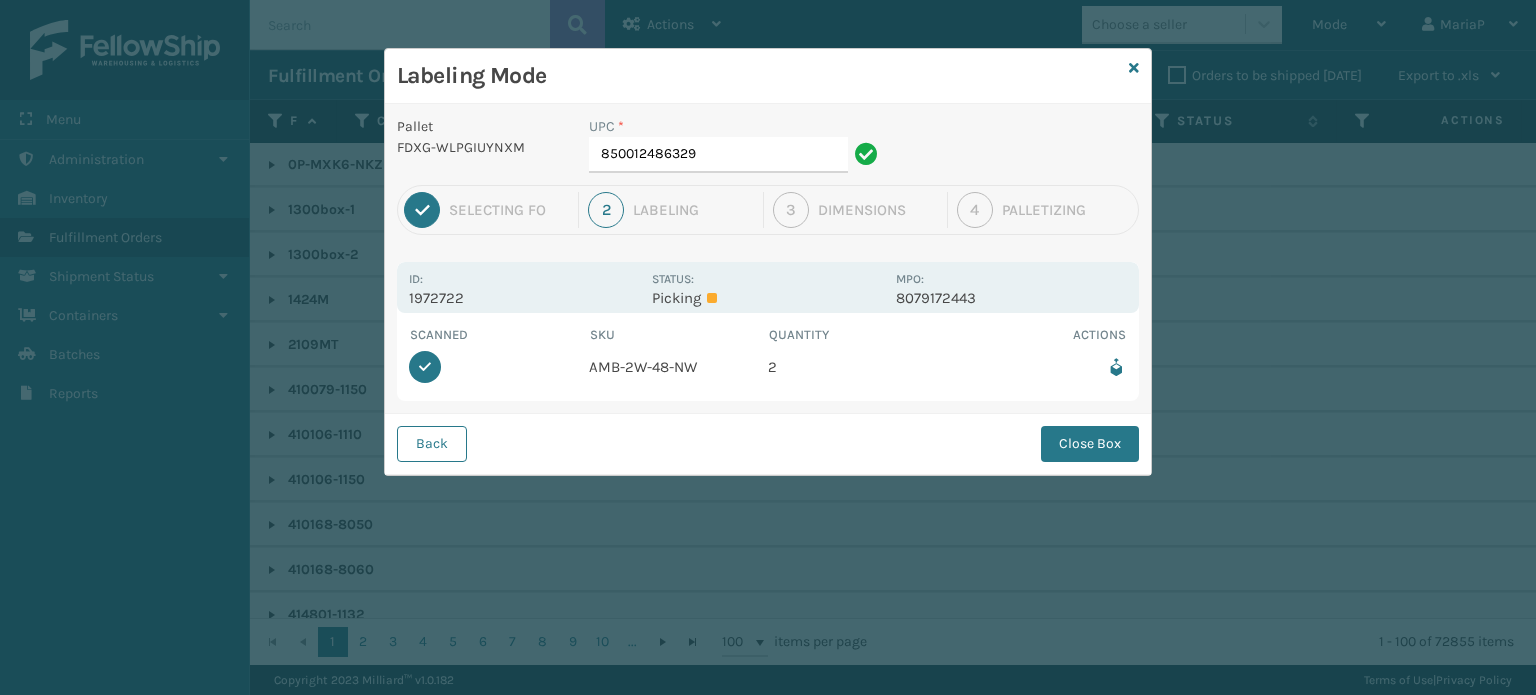 click on "Labeling Mode Pallet FDXG-WLPGIUYNXM UPC   * 850012486329 1 Selecting FO 2 Labeling 3 Dimensions 4 Palletizing Id: 1972722 Status: Picking MPO: 8079172443 Scanned SKU Quantity Actions 2/2 AMB-2W-48-NW 2 Back Close Box" at bounding box center (768, 347) 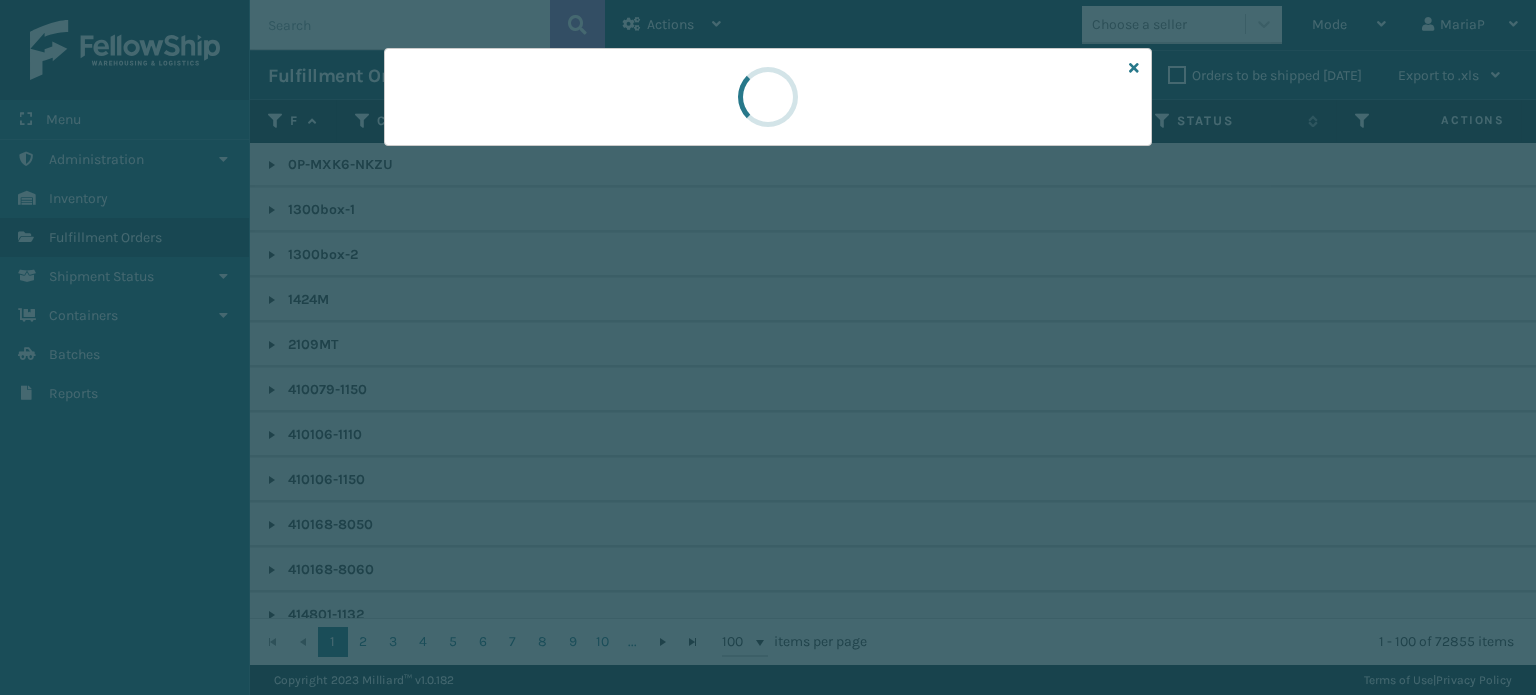 click at bounding box center [768, 347] 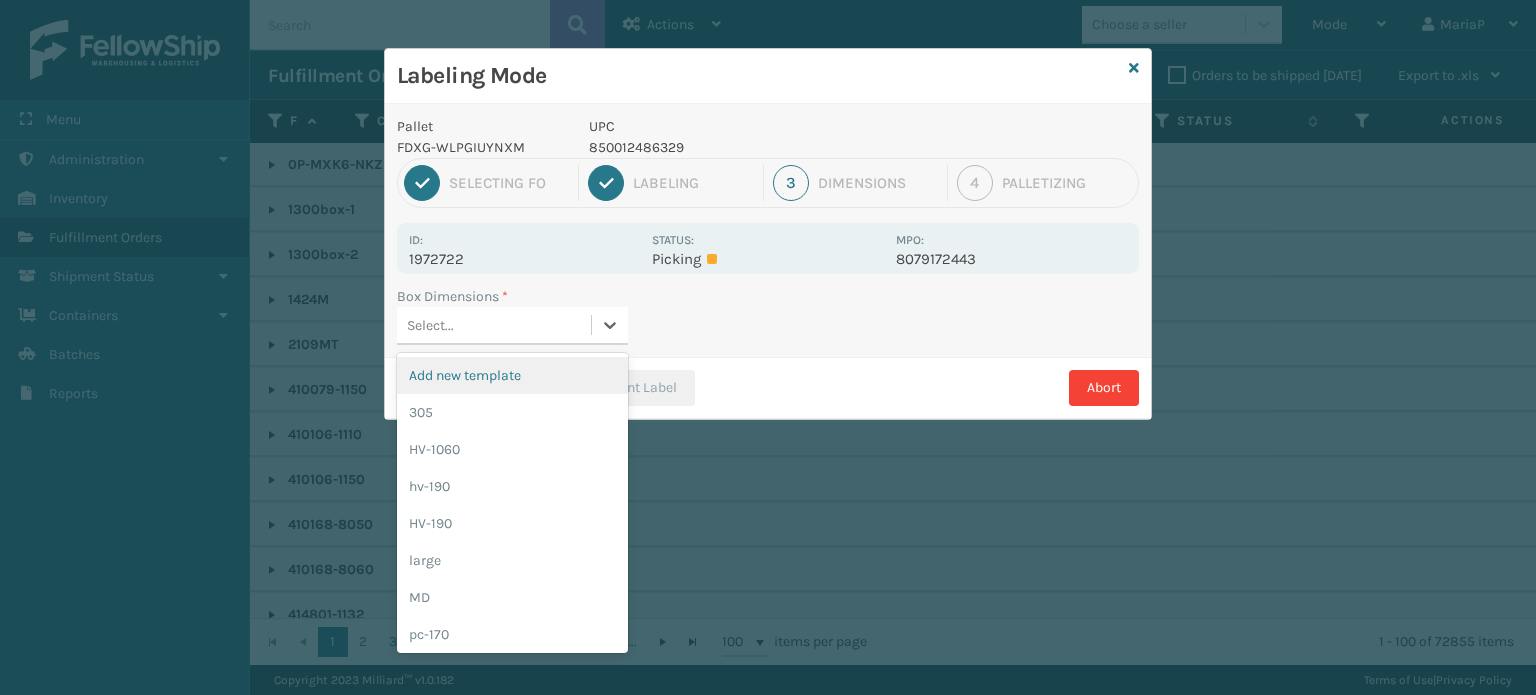 click on "Select..." at bounding box center [494, 325] 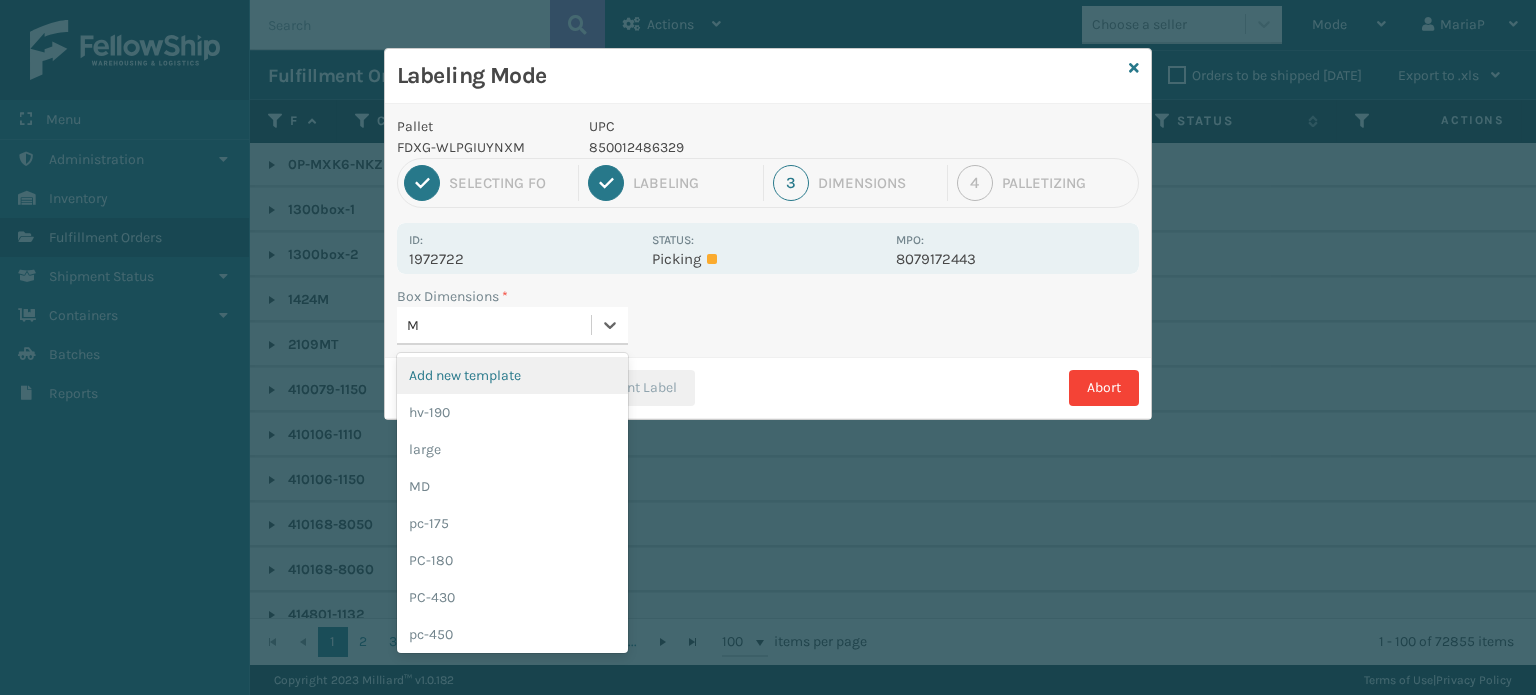 type on "MD" 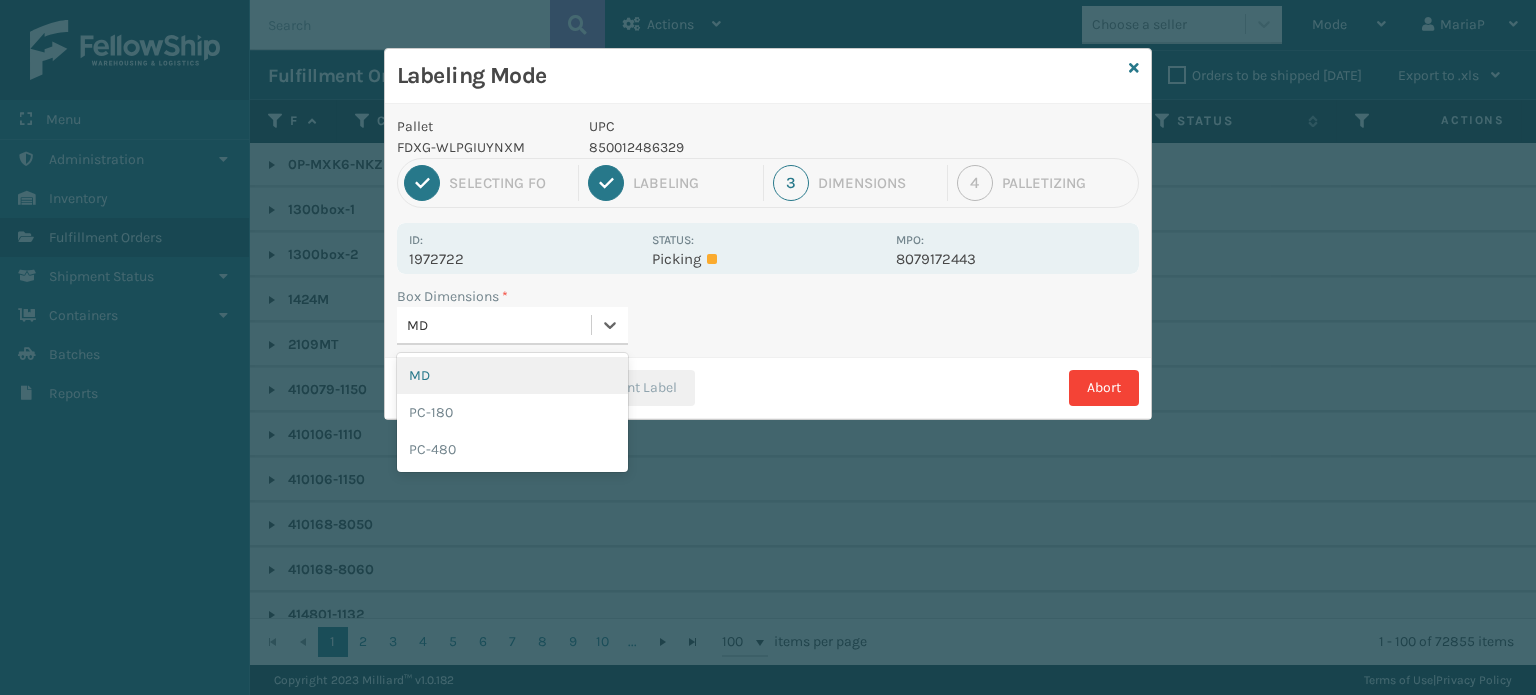 type 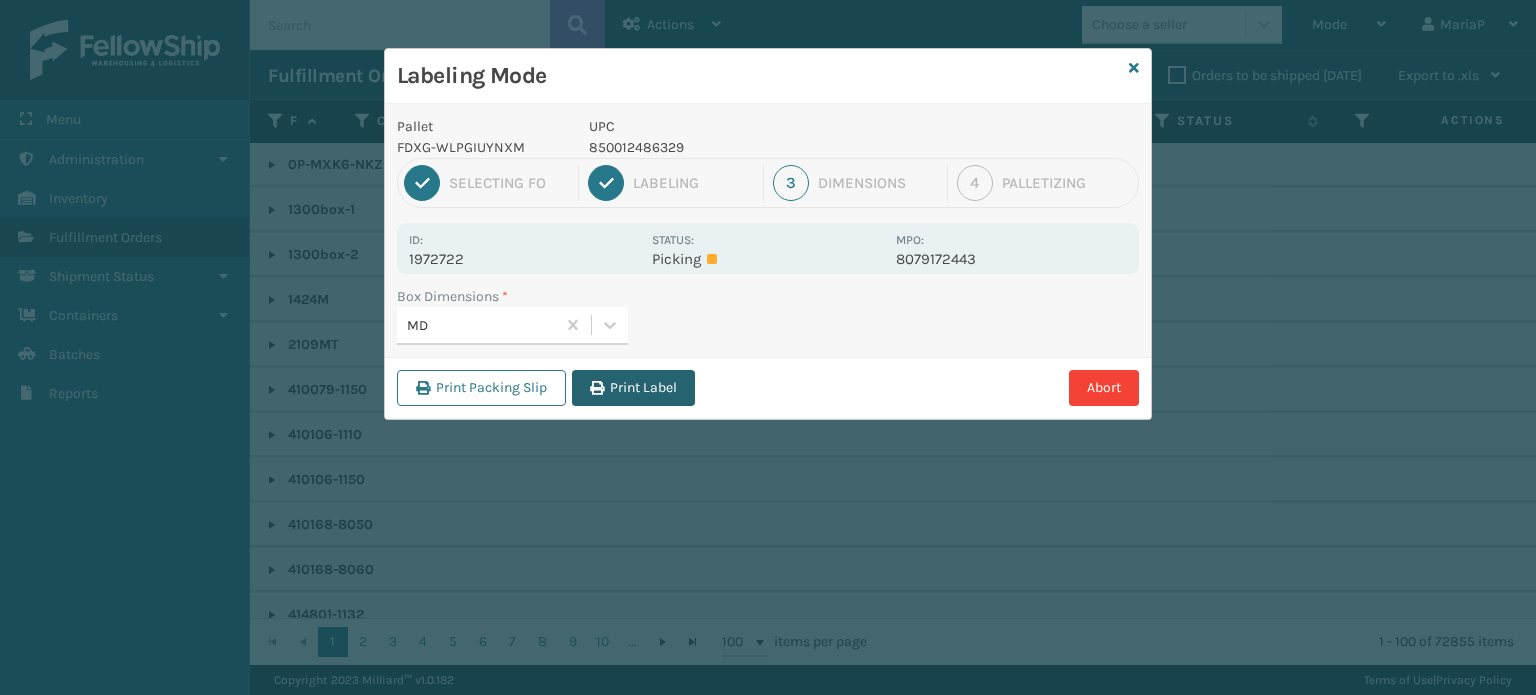 click on "Print Label" at bounding box center (633, 388) 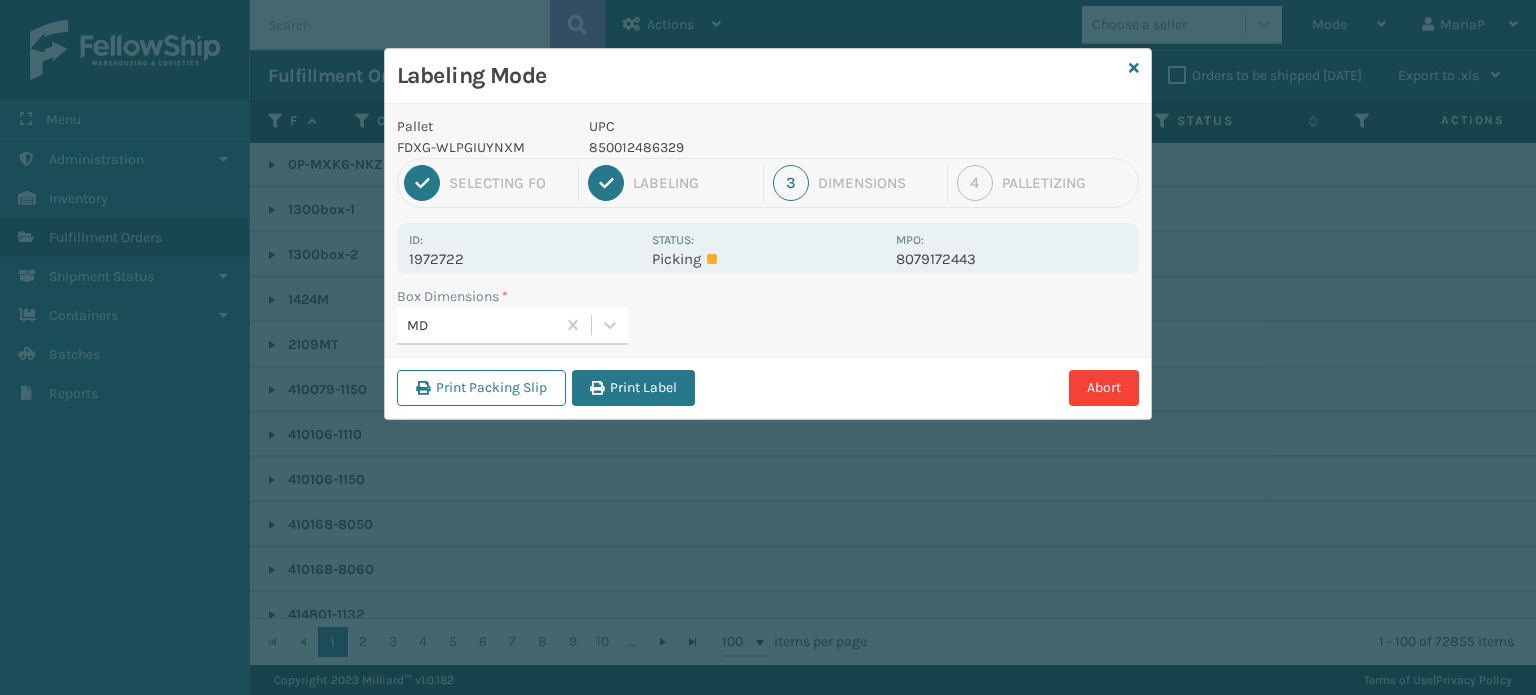 click on "Labeling Mode Pallet FDXG-WLPGIUYNXM UPC 850012486329 1 Selecting FO 2 Labeling 3 Dimensions 4 Palletizing Id: 1972722 Status: Picking MPO: 8079172443 Box Dimensions   * MD Print Packing Slip Print Label Abort" at bounding box center (768, 347) 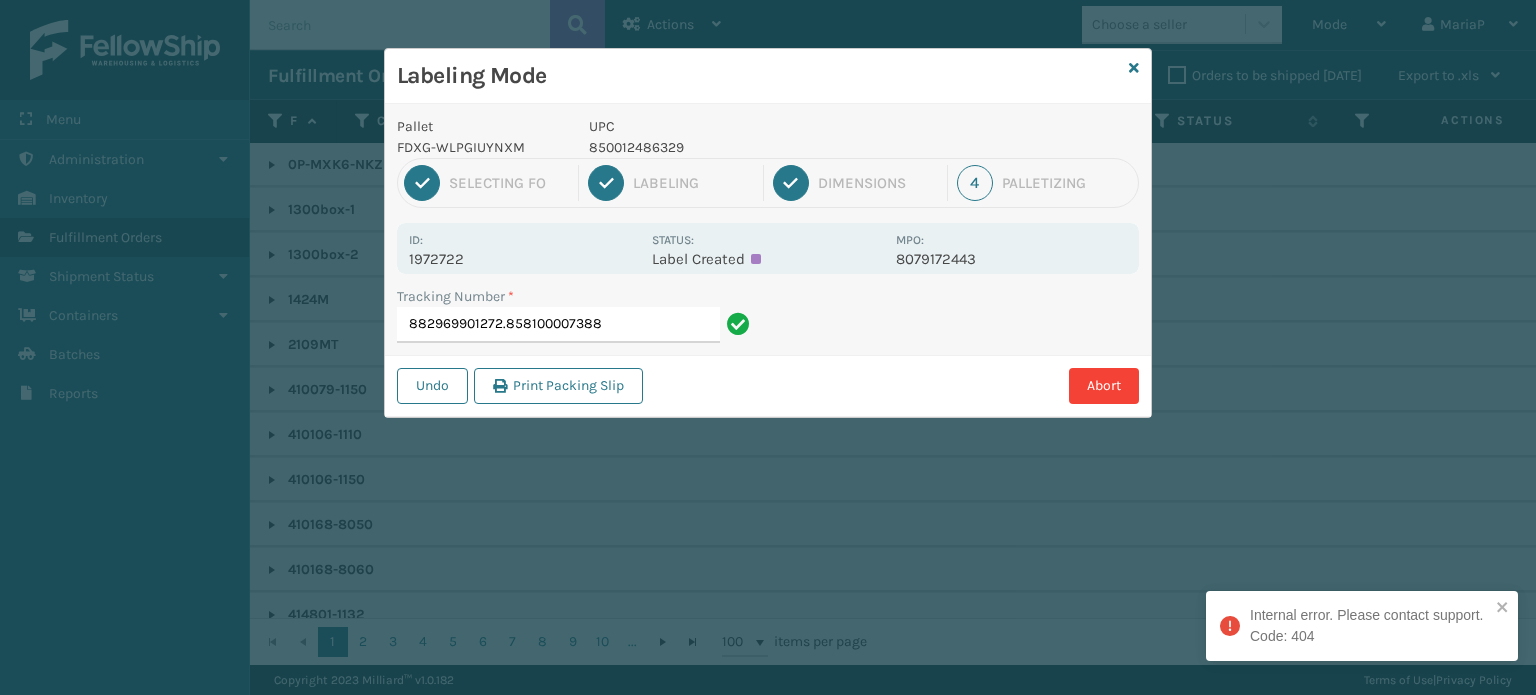 drag, startPoint x: 503, startPoint y: 325, endPoint x: 758, endPoint y: 352, distance: 256.4254 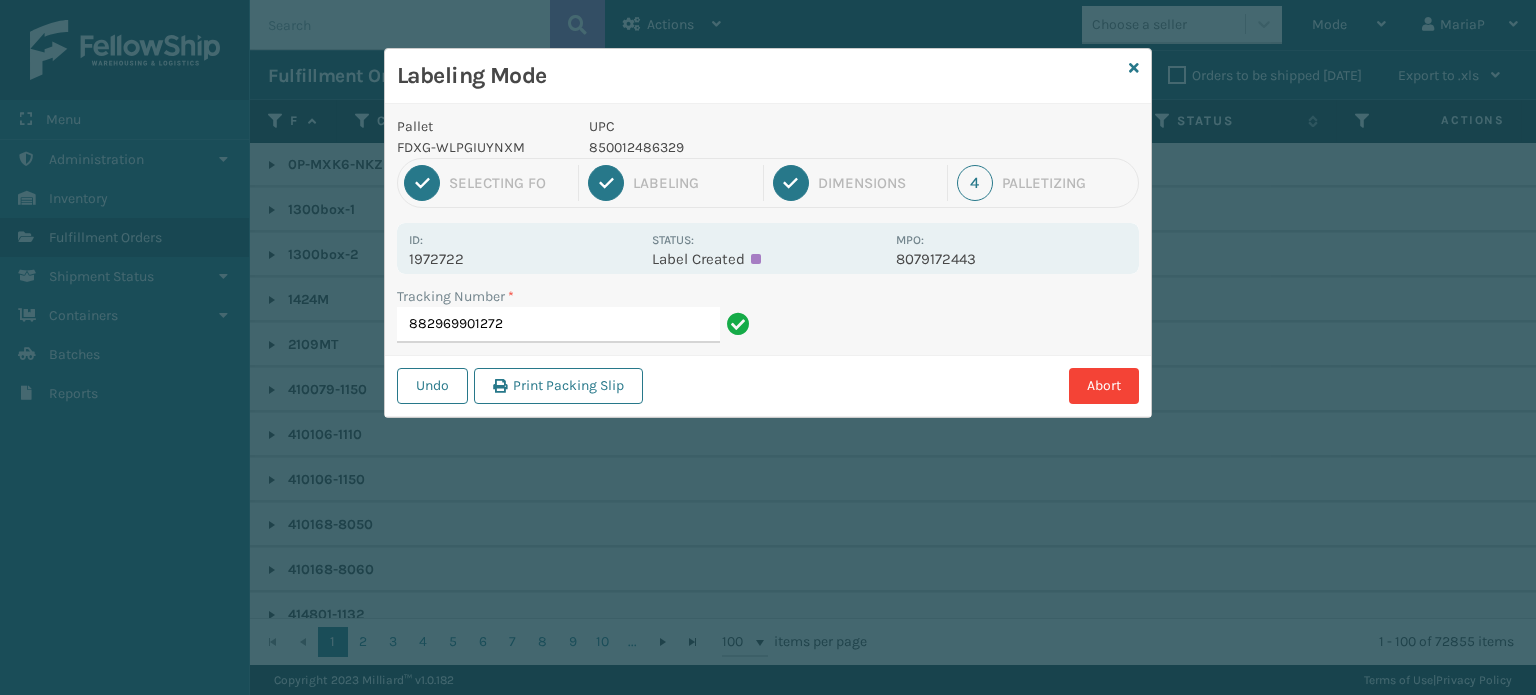 type on "882969901272" 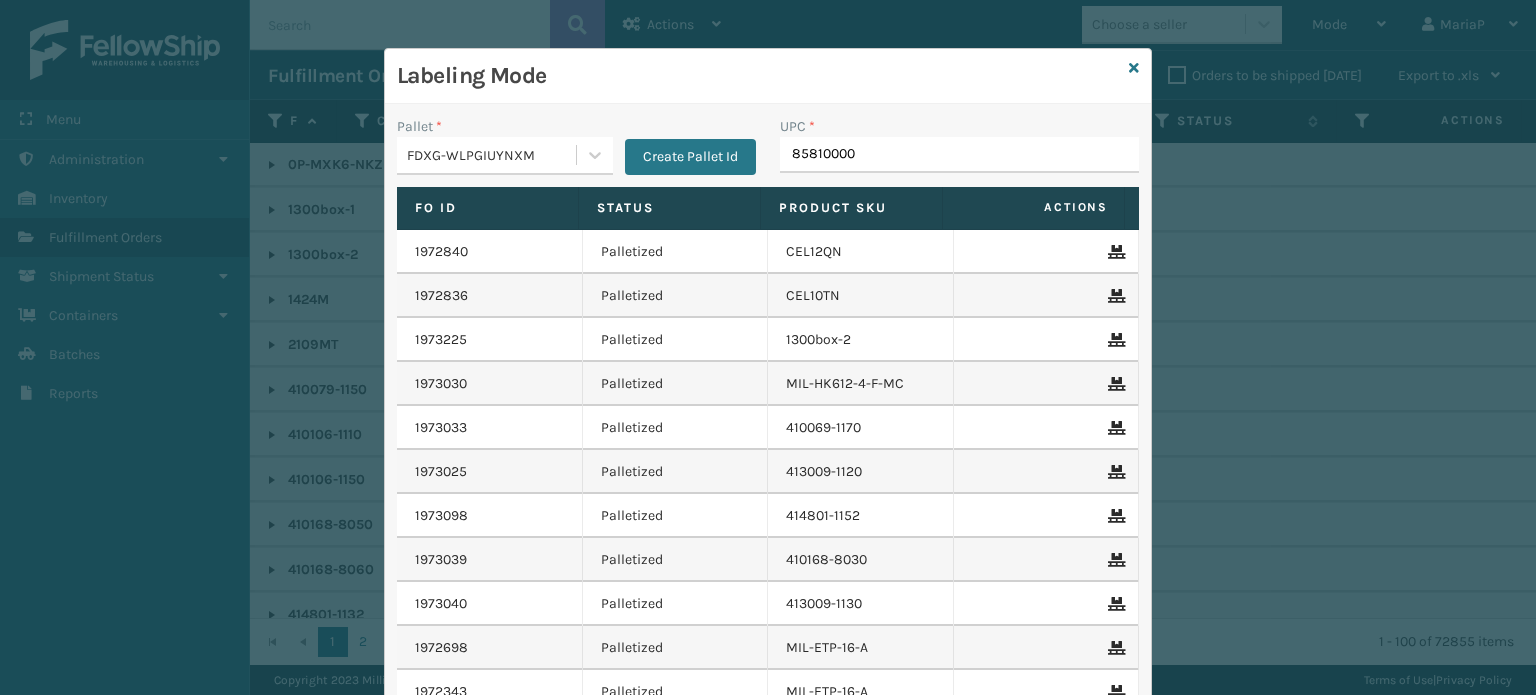 type on "858100007" 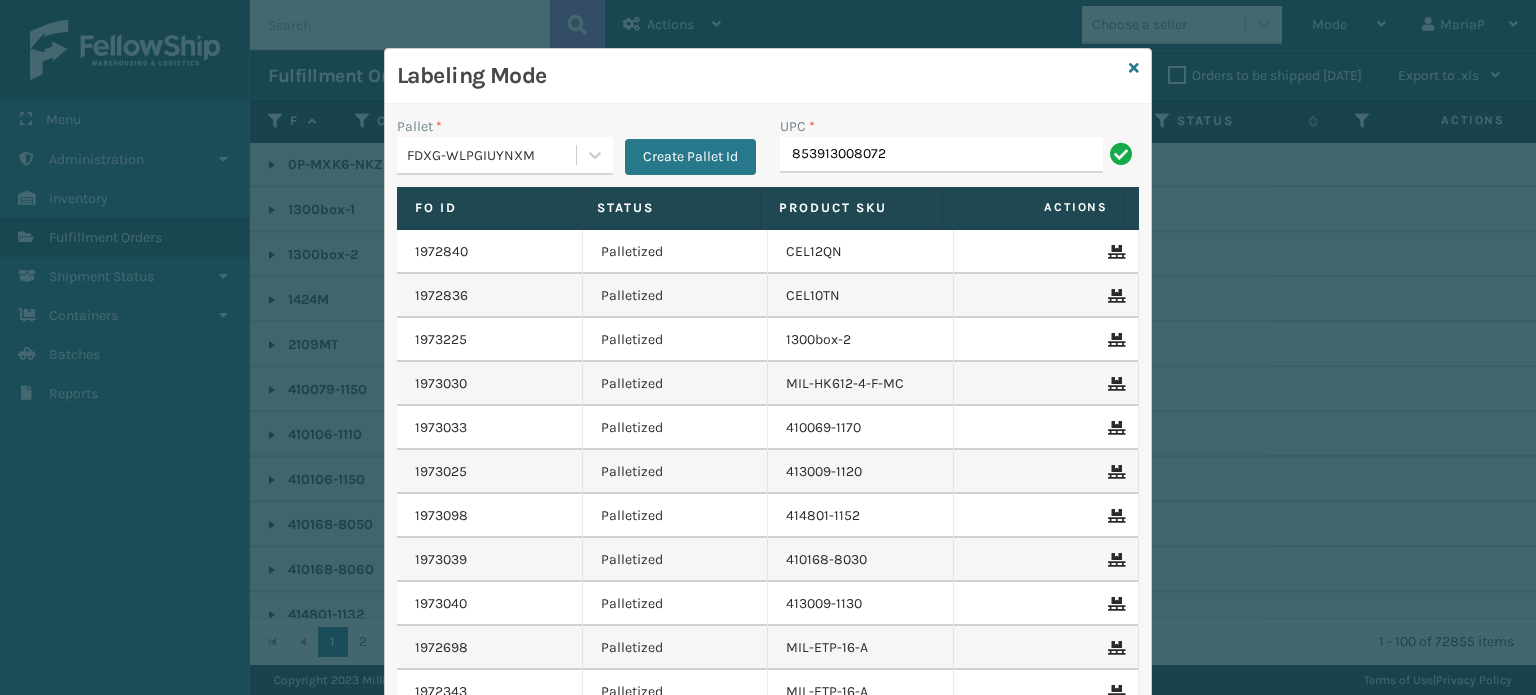 type on "853913008072" 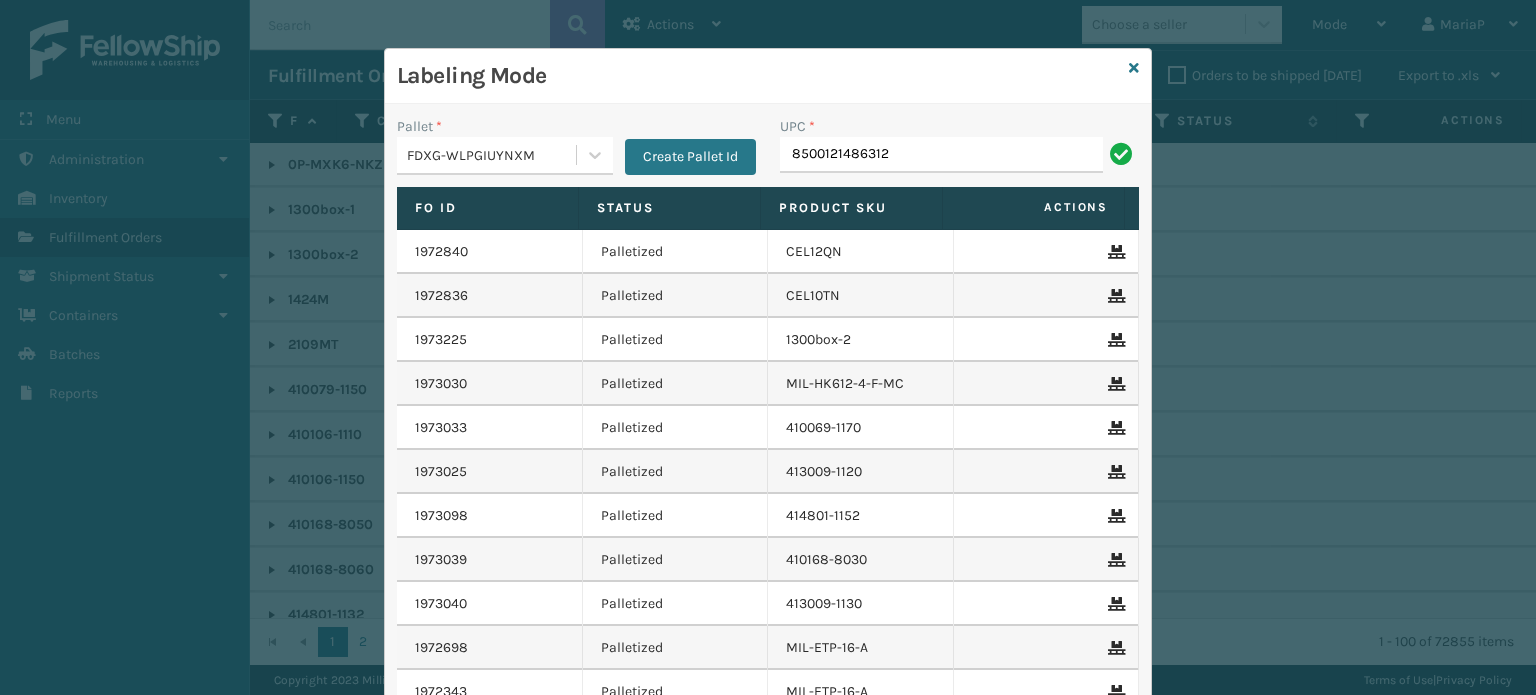 type on "8500121486312" 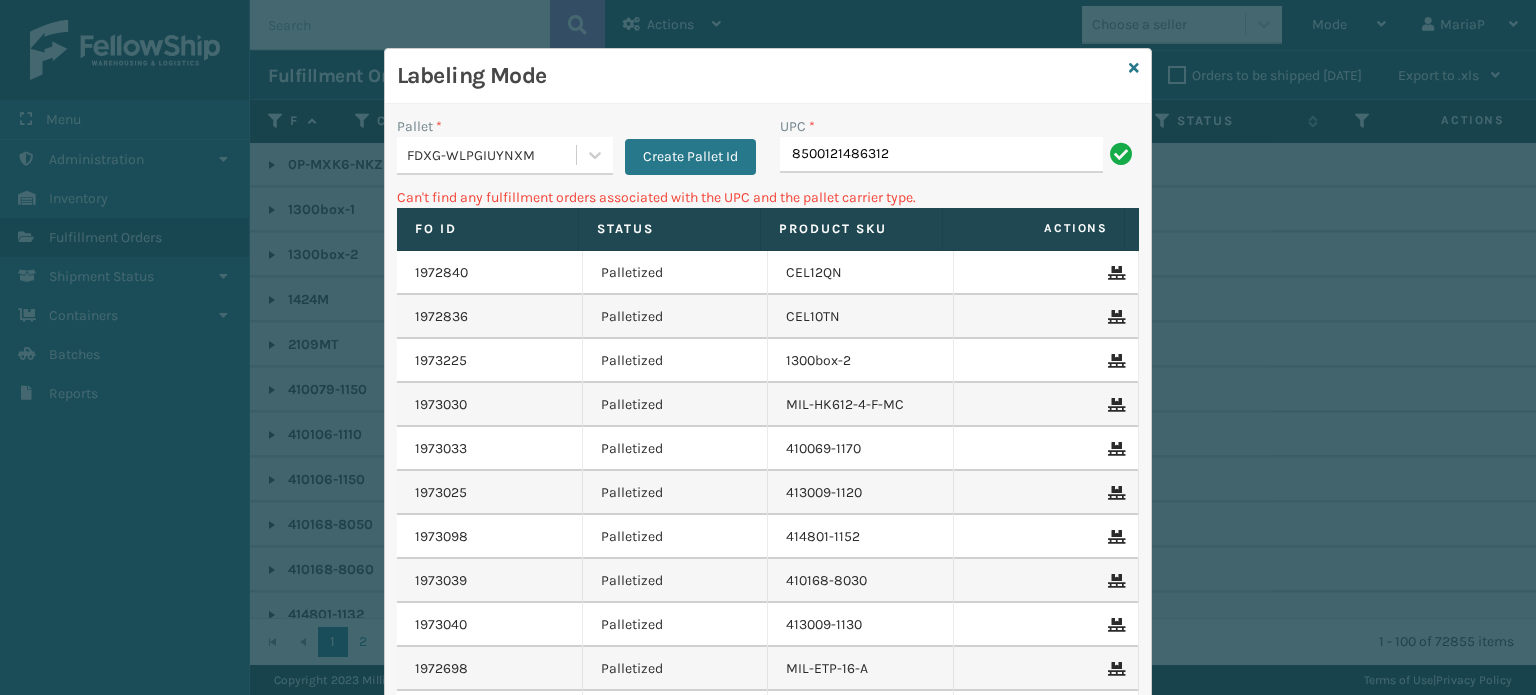 click on "8500121486312" at bounding box center (941, 155) 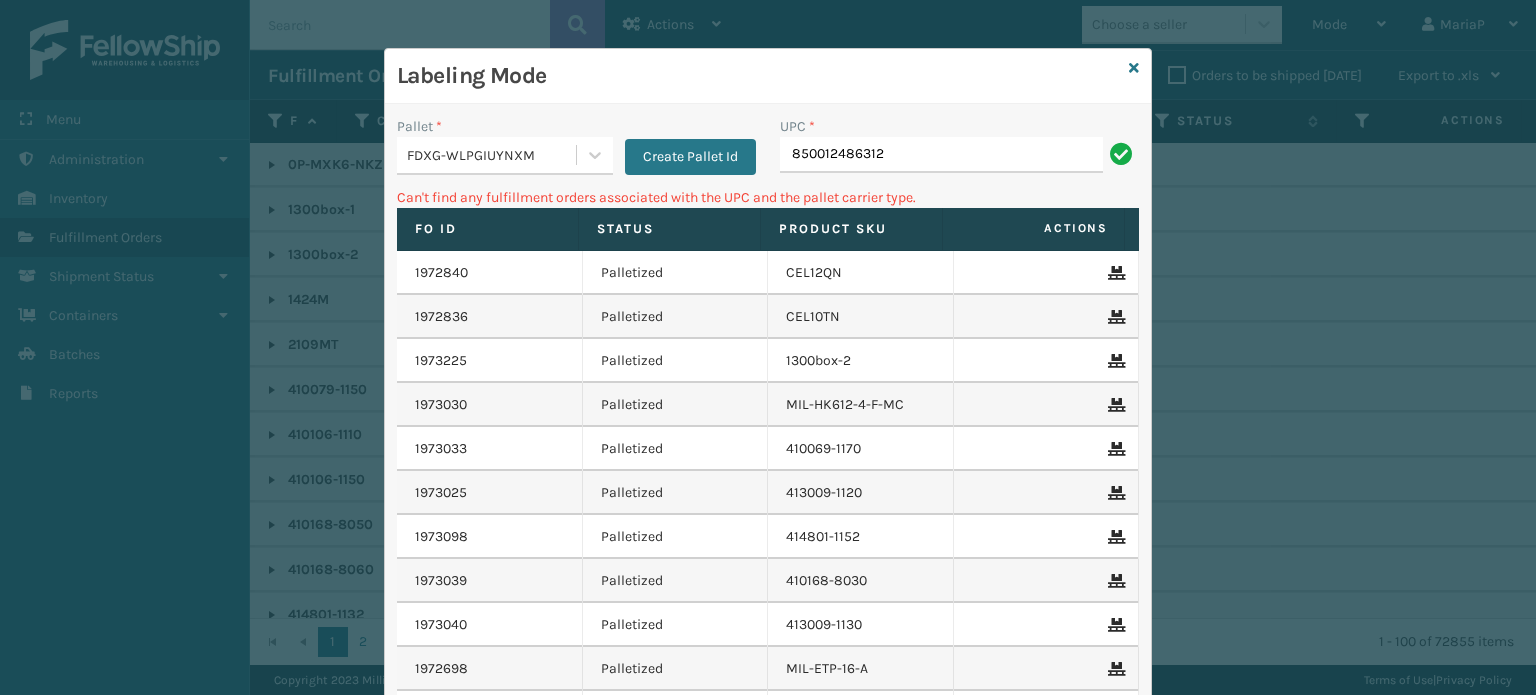 type on "850012486312" 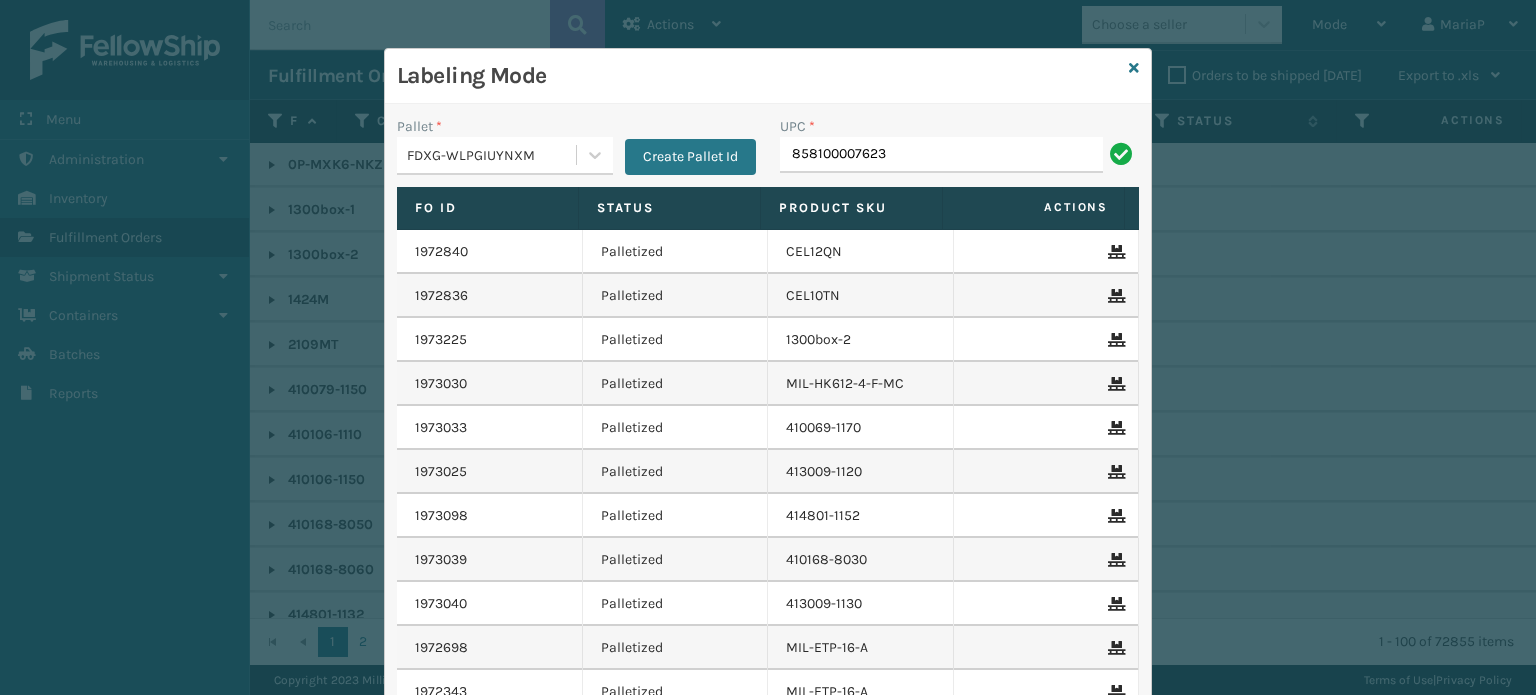 type on "858100007623" 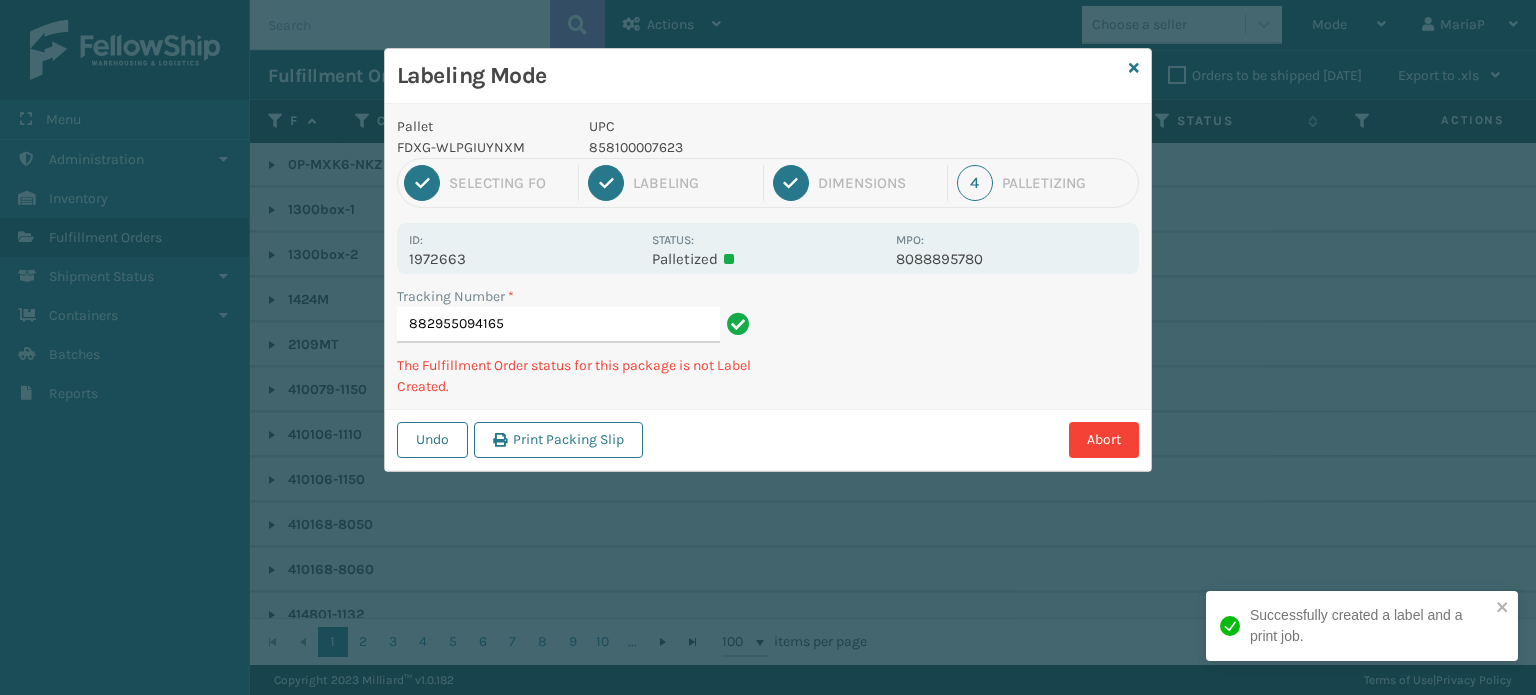 click on "858100007623" at bounding box center (736, 147) 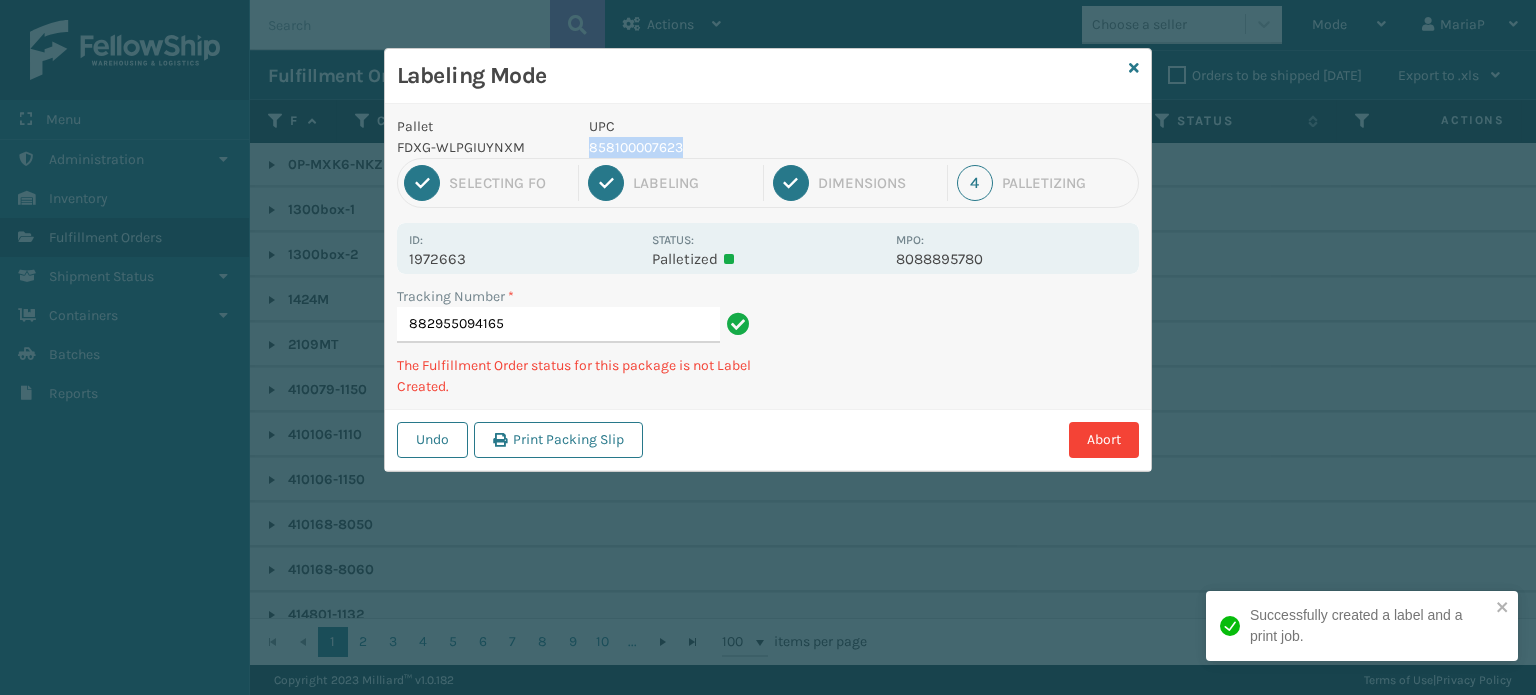 click on "858100007623" at bounding box center (736, 147) 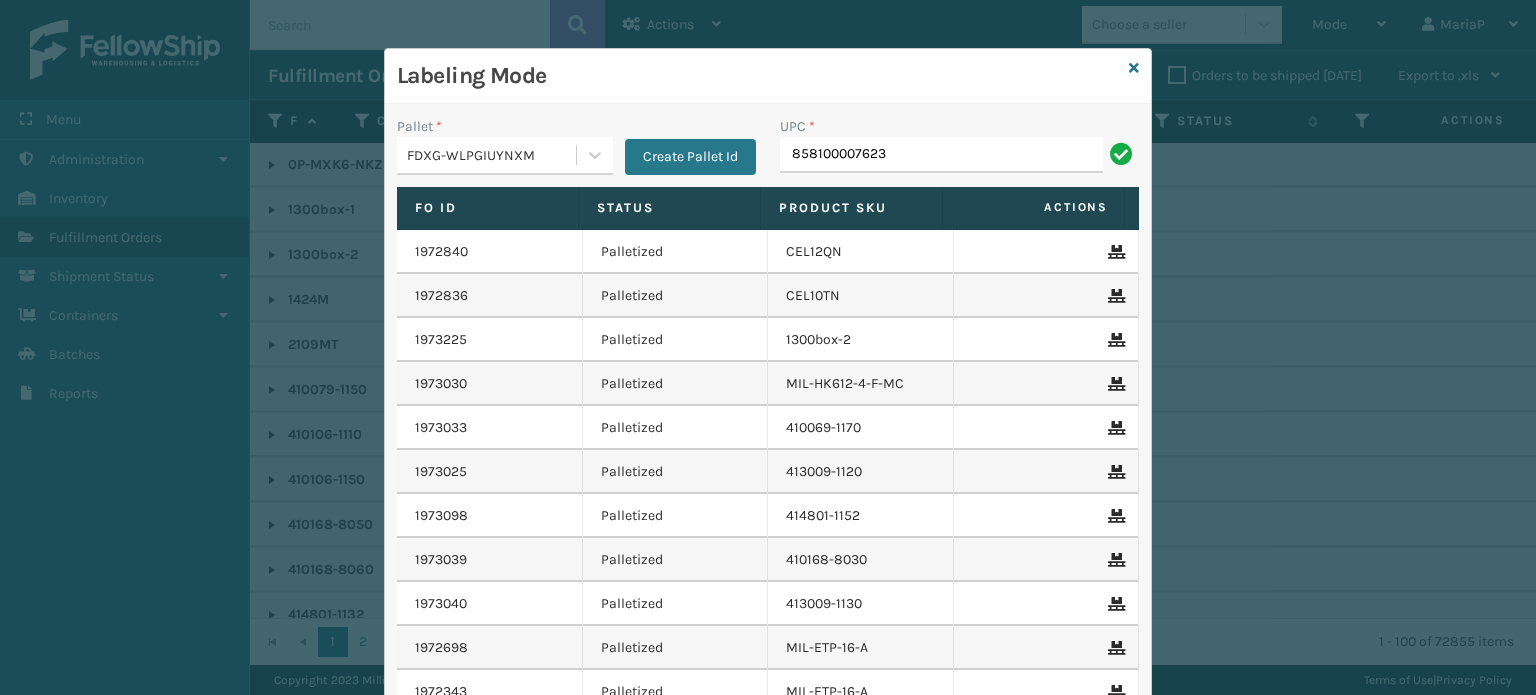 type on "858100007623" 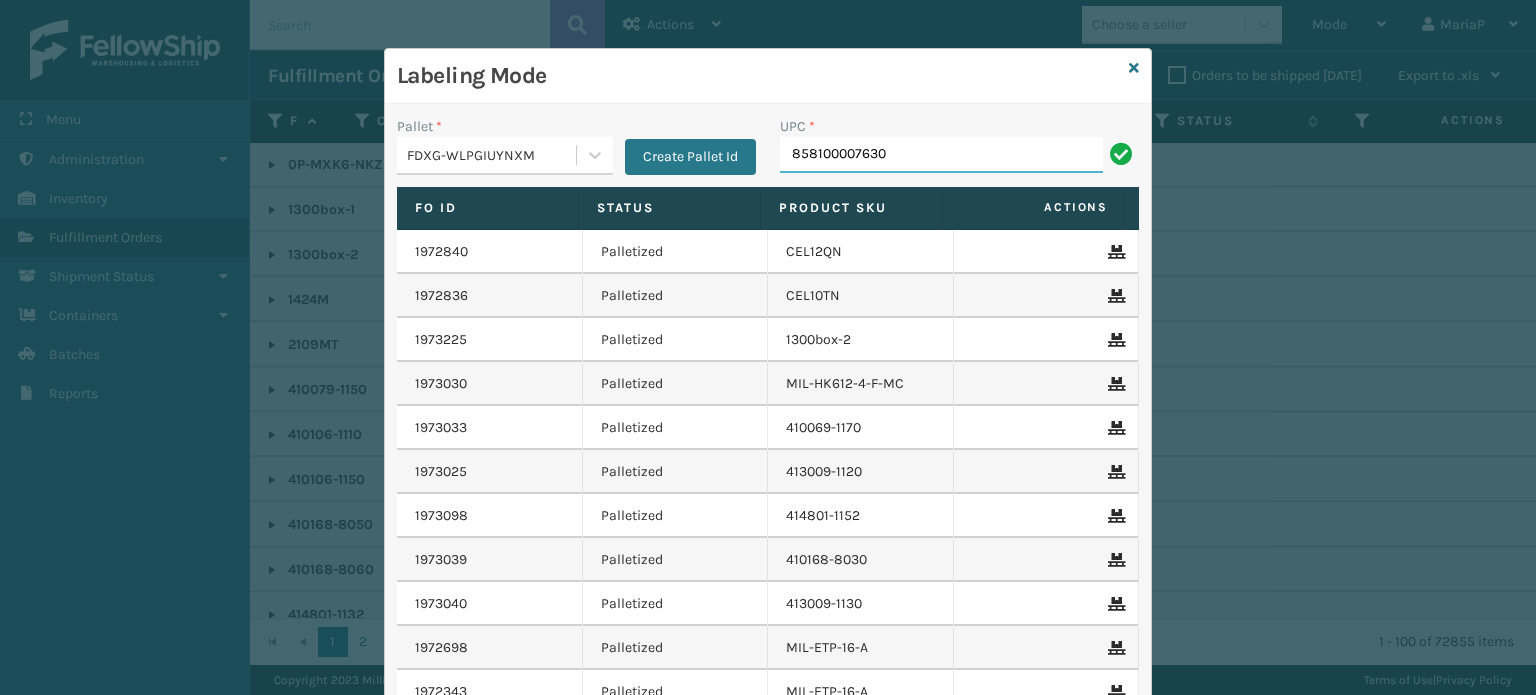 type on "858100007630" 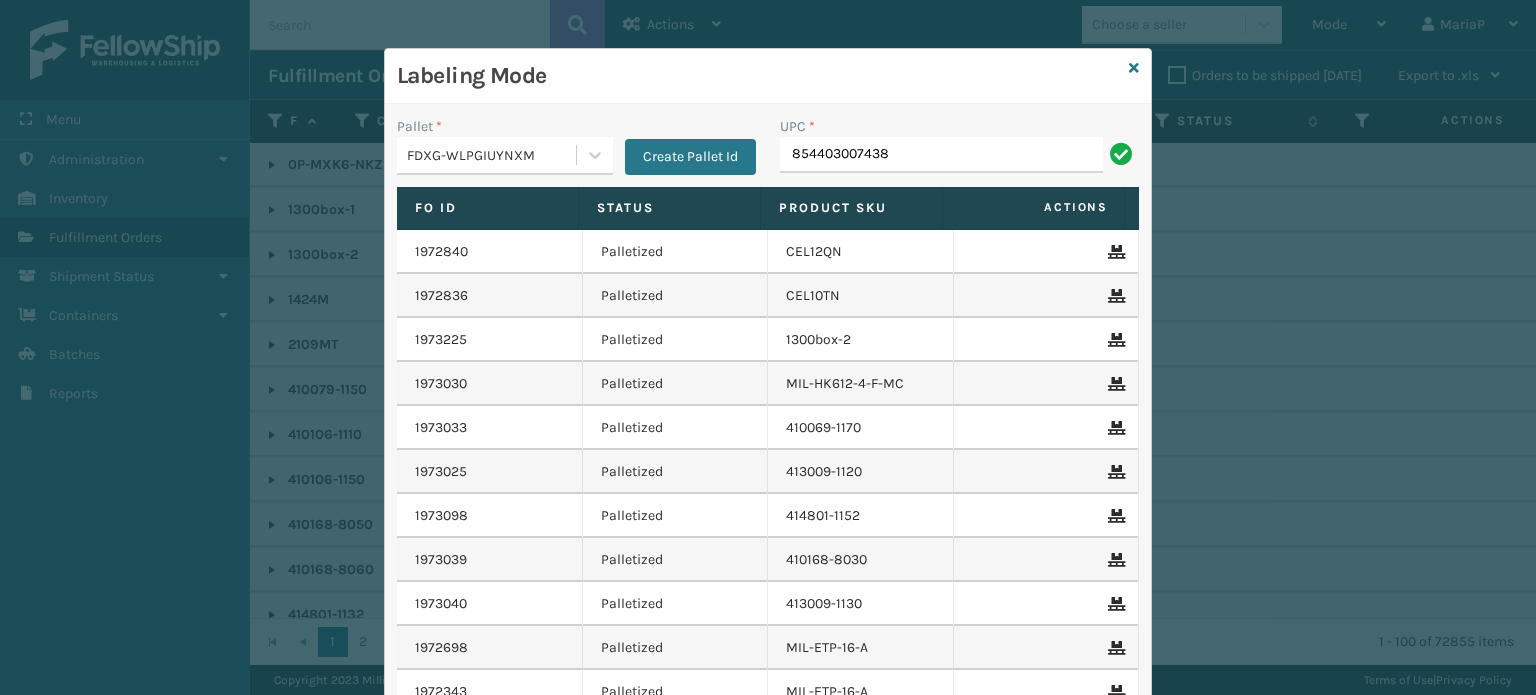 type on "854403007438" 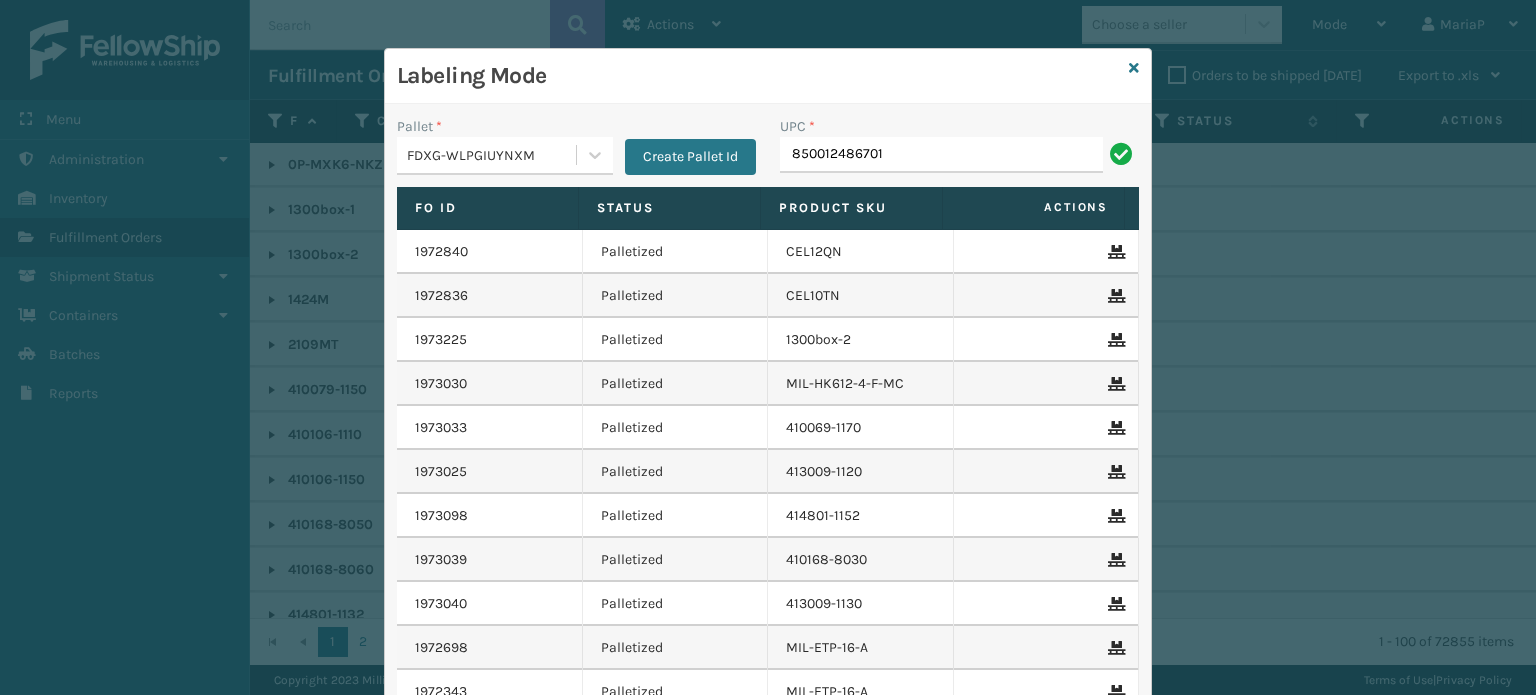 type on "850012486701" 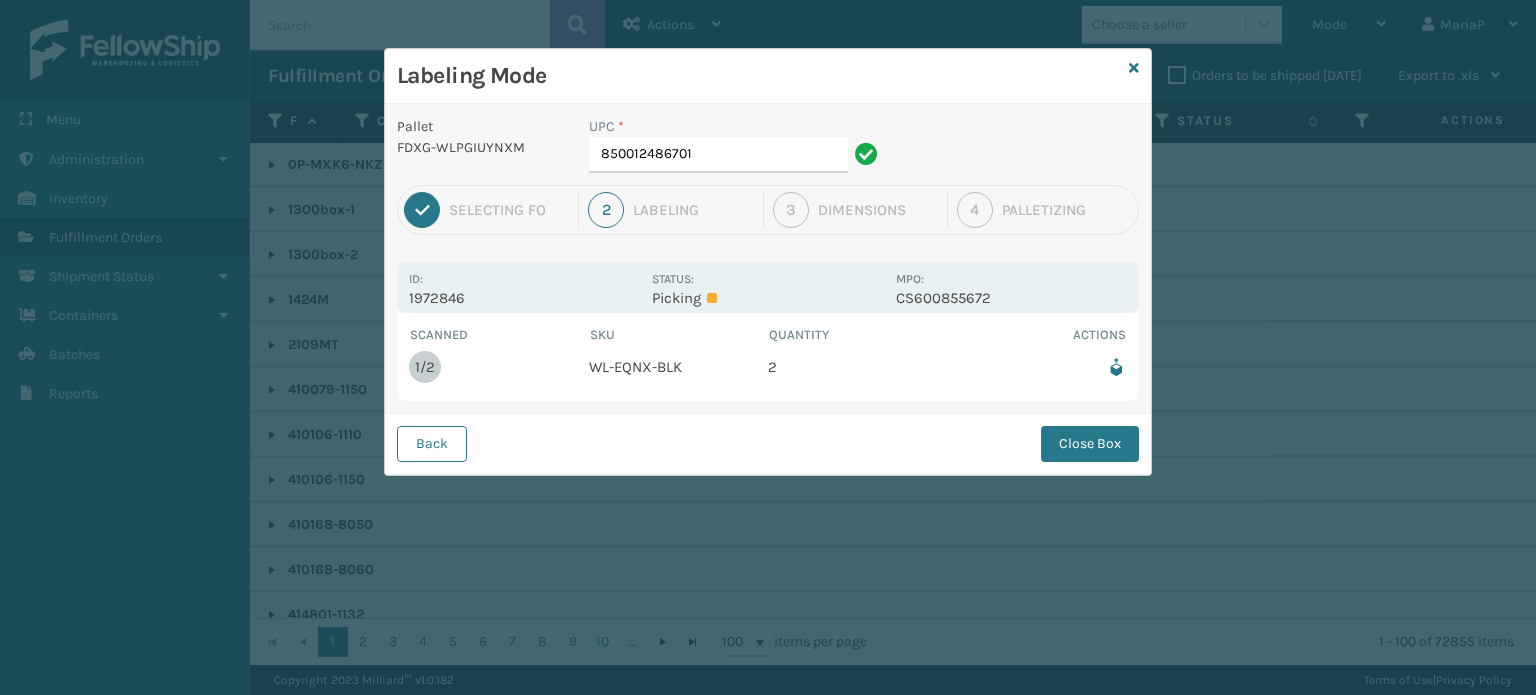 click on "UPC   *" at bounding box center (736, 126) 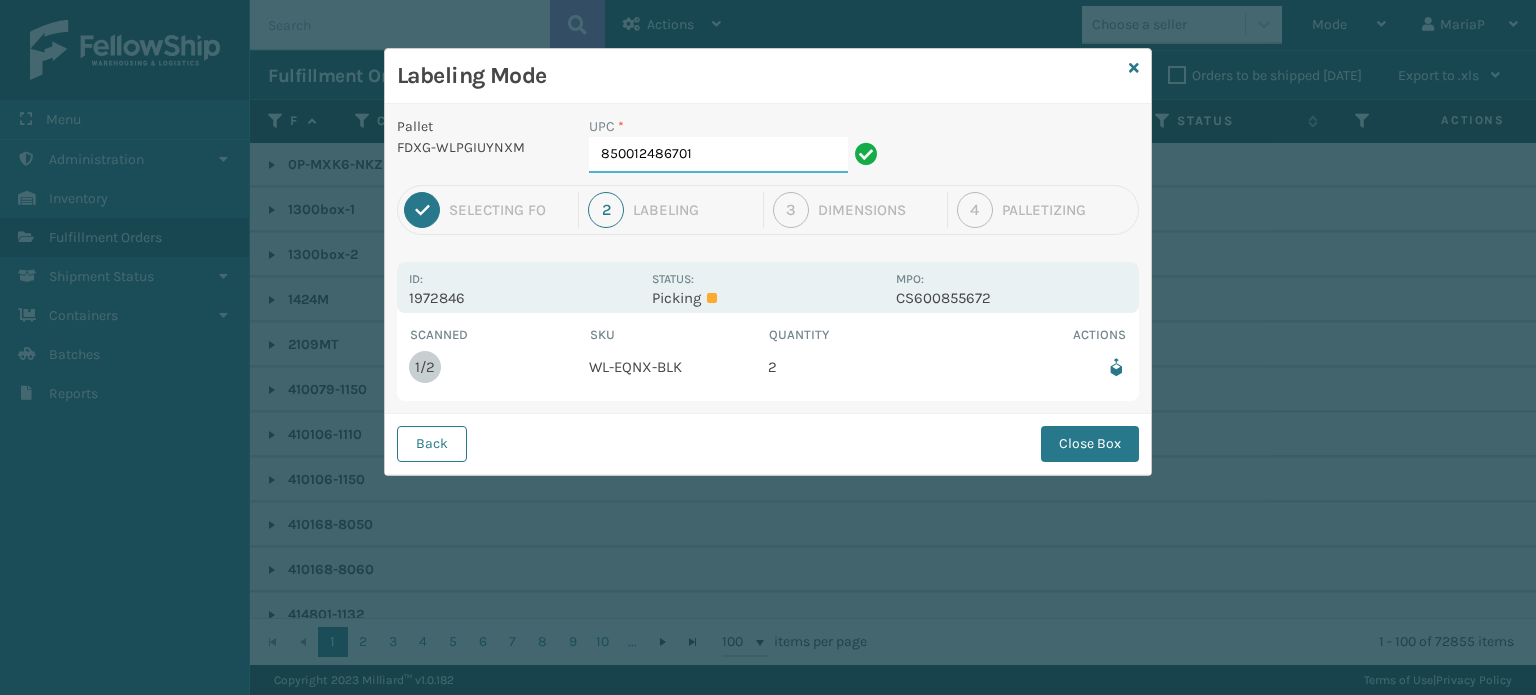 click on "850012486701" at bounding box center (718, 155) 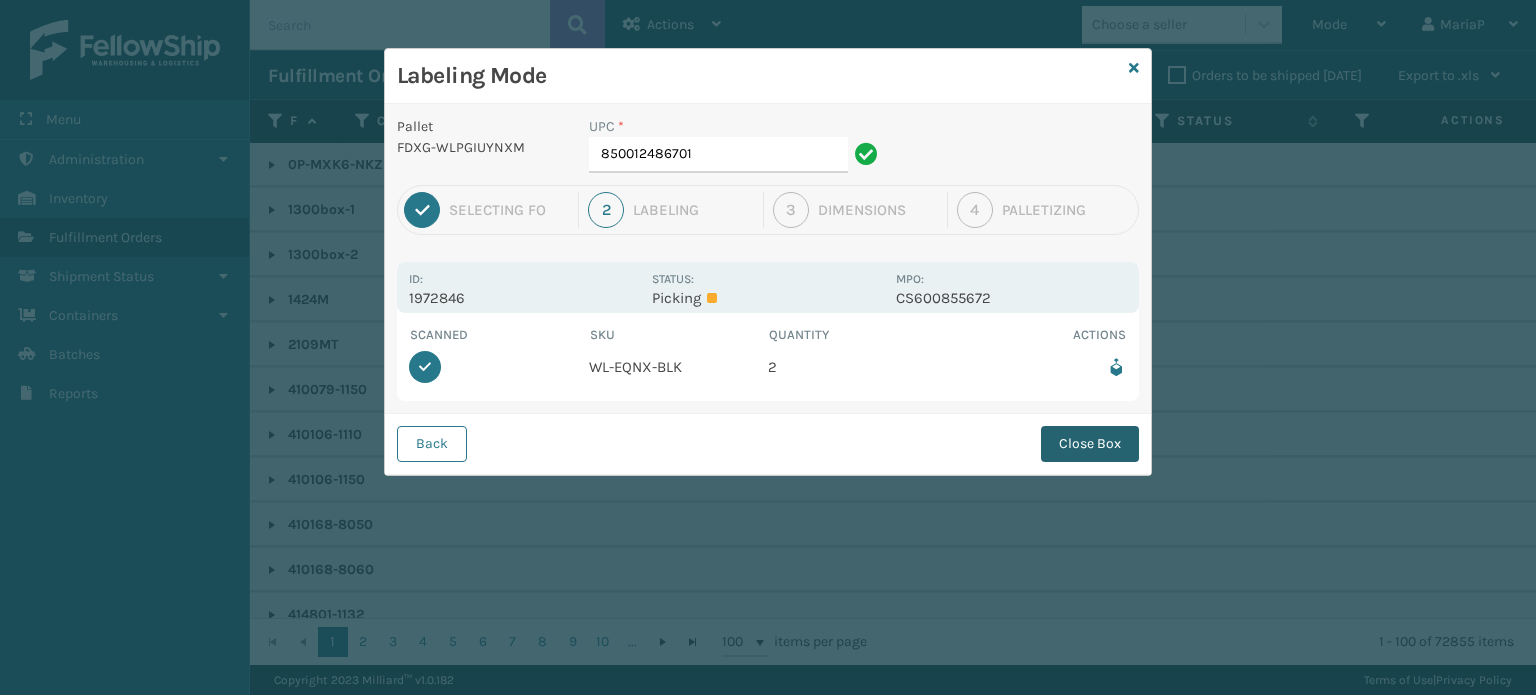 click on "Close Box" at bounding box center [1090, 444] 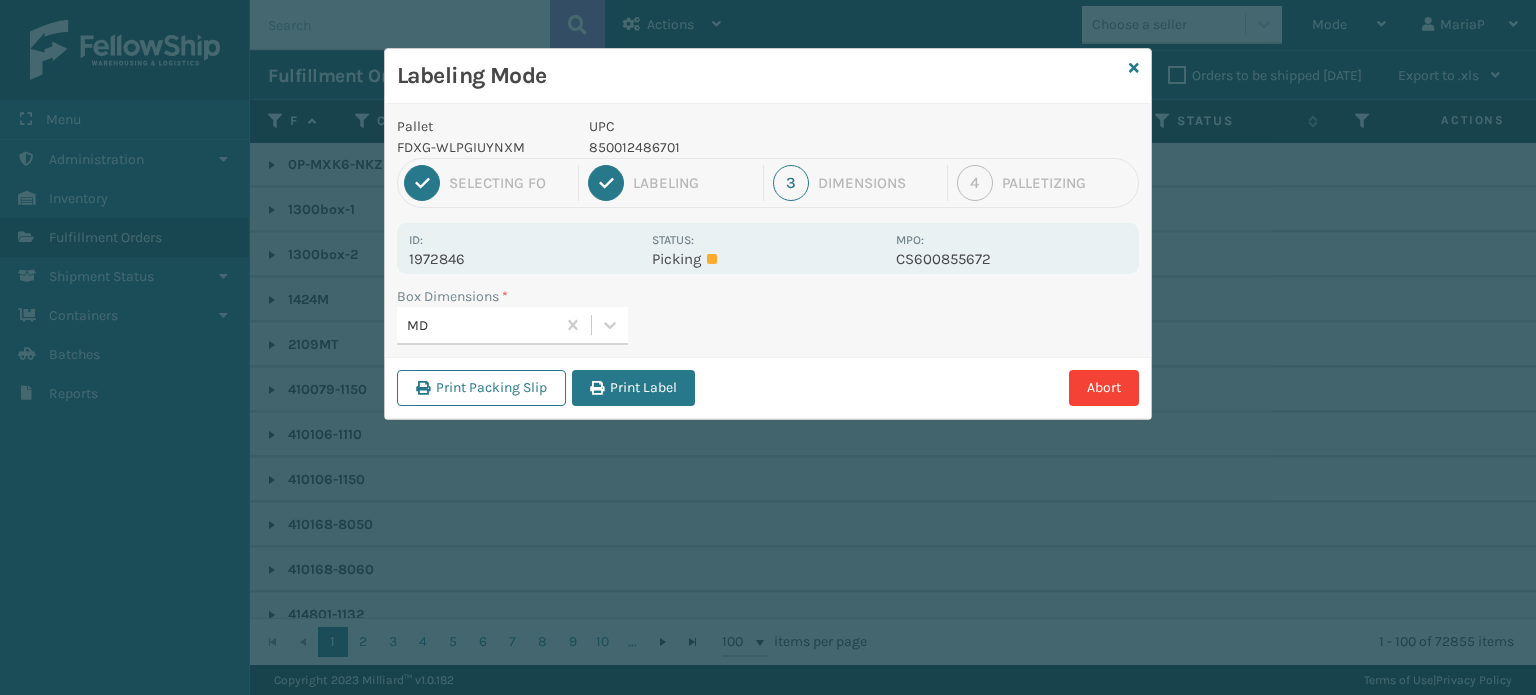 click on "Print Label" at bounding box center [633, 388] 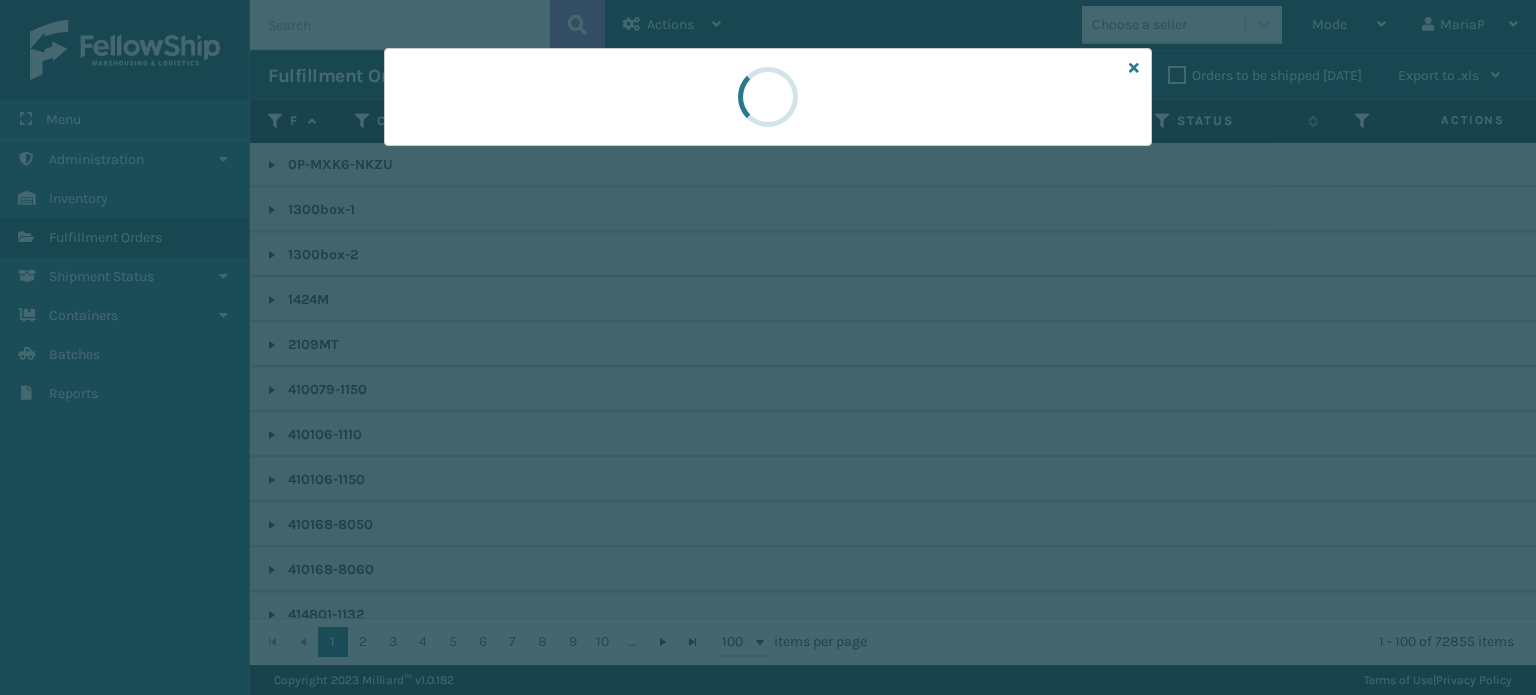click at bounding box center [768, 347] 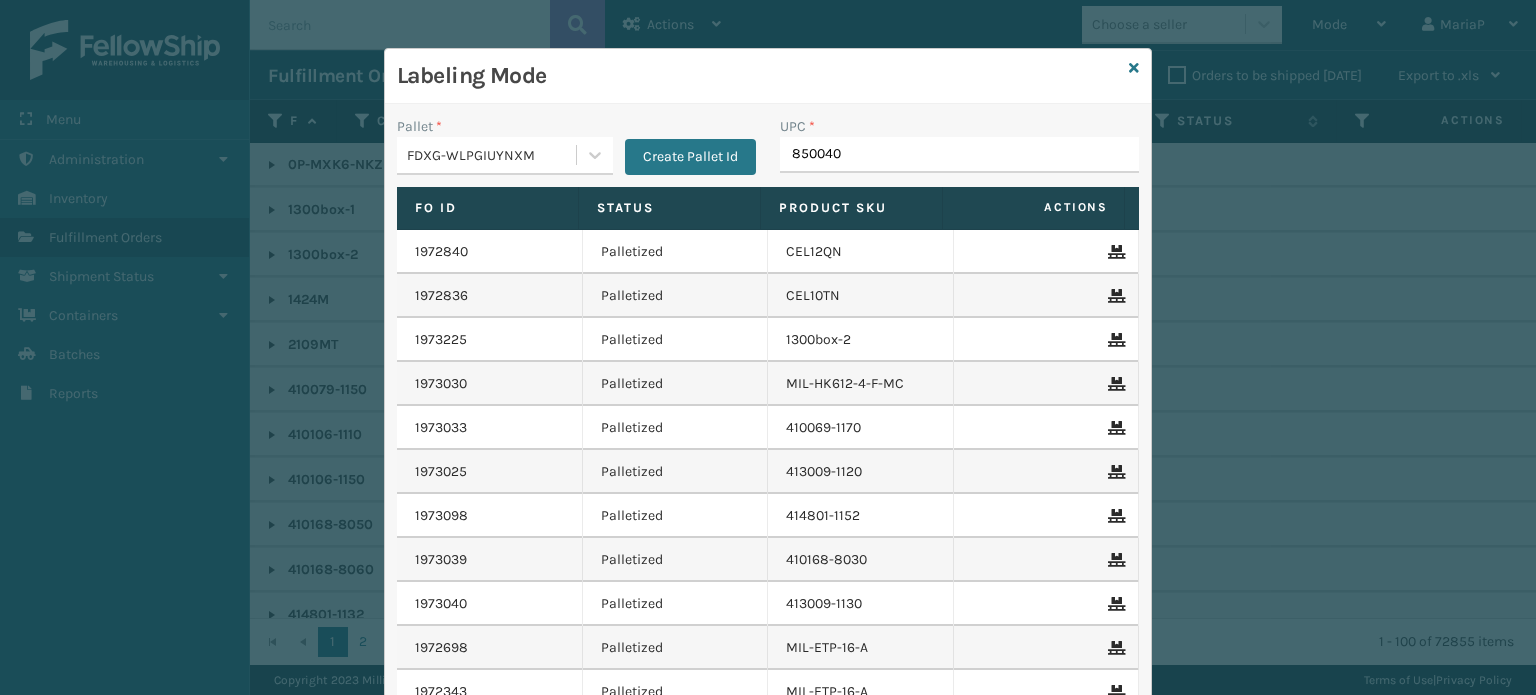 type on "8500406" 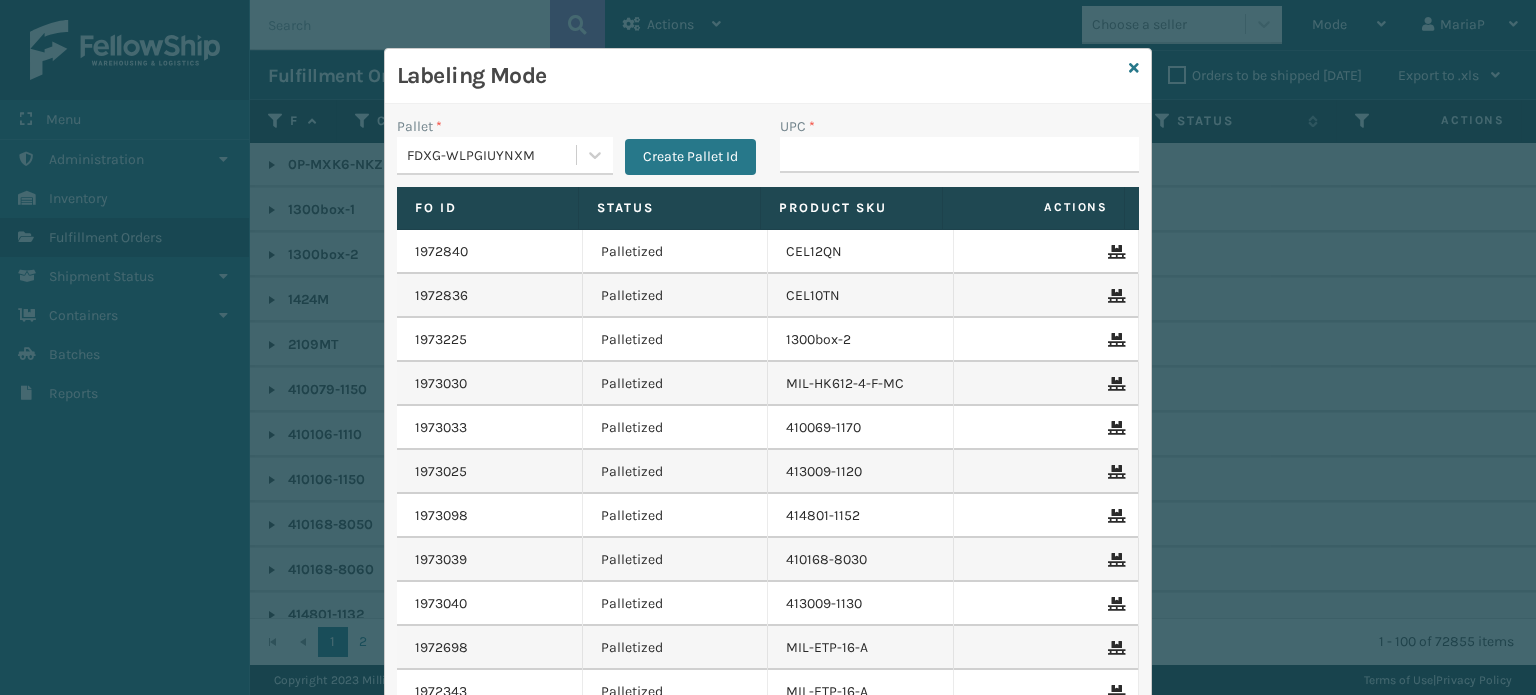 click on "Labeling Mode" at bounding box center (768, 76) 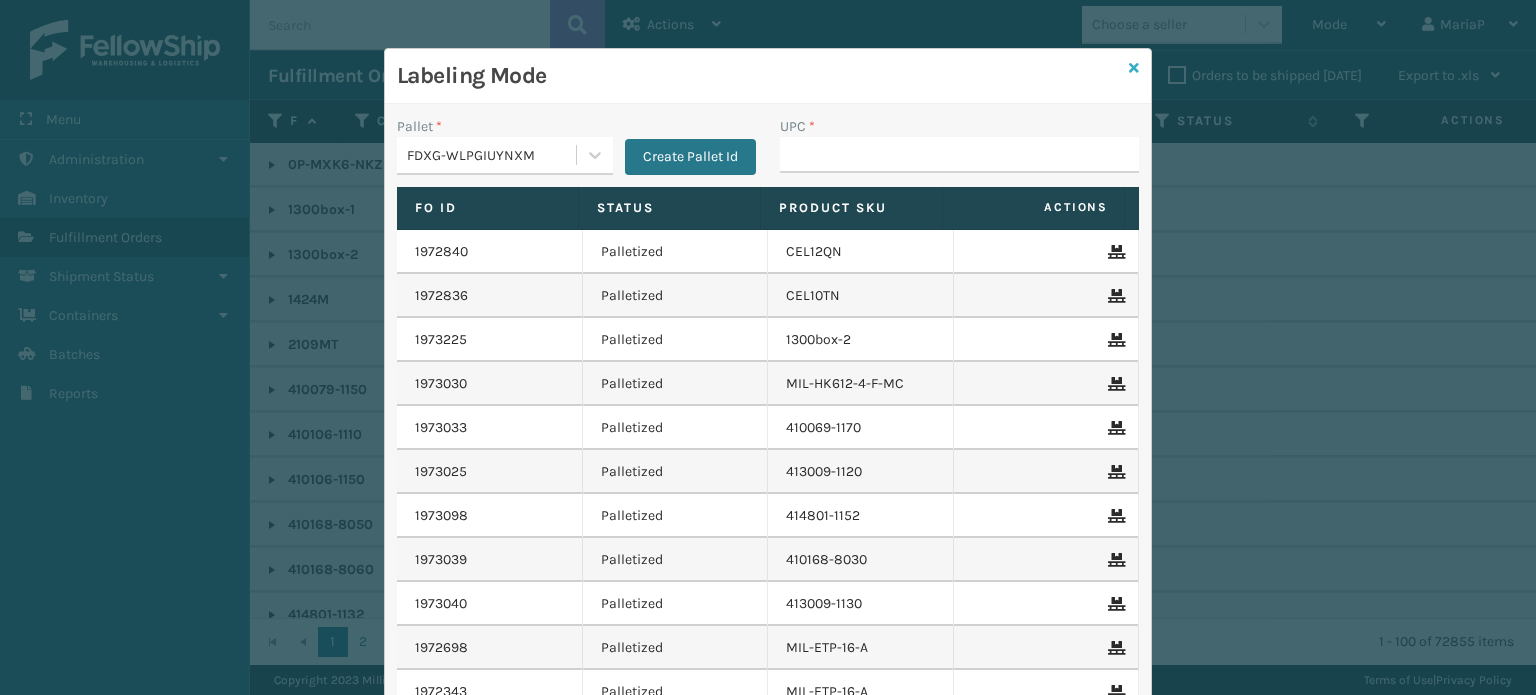 click at bounding box center [1134, 68] 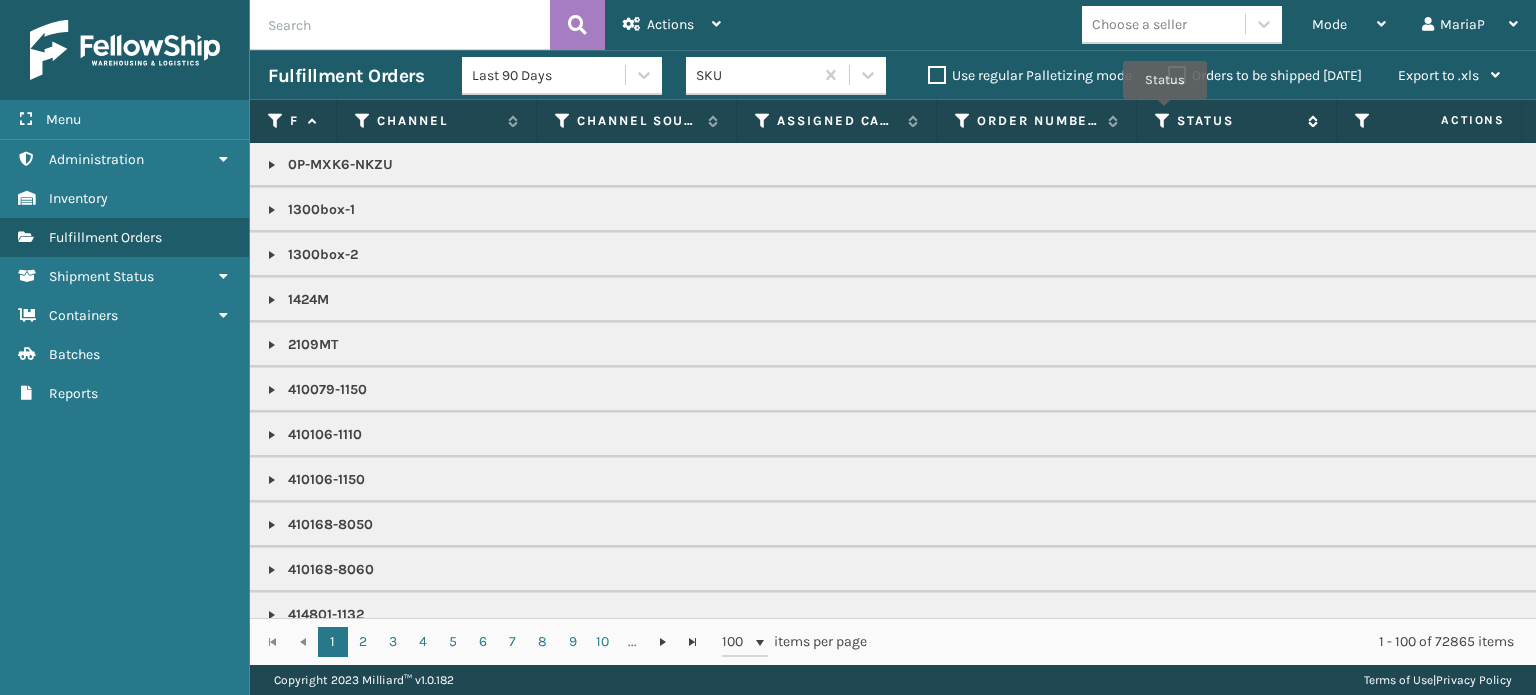 click at bounding box center [1163, 121] 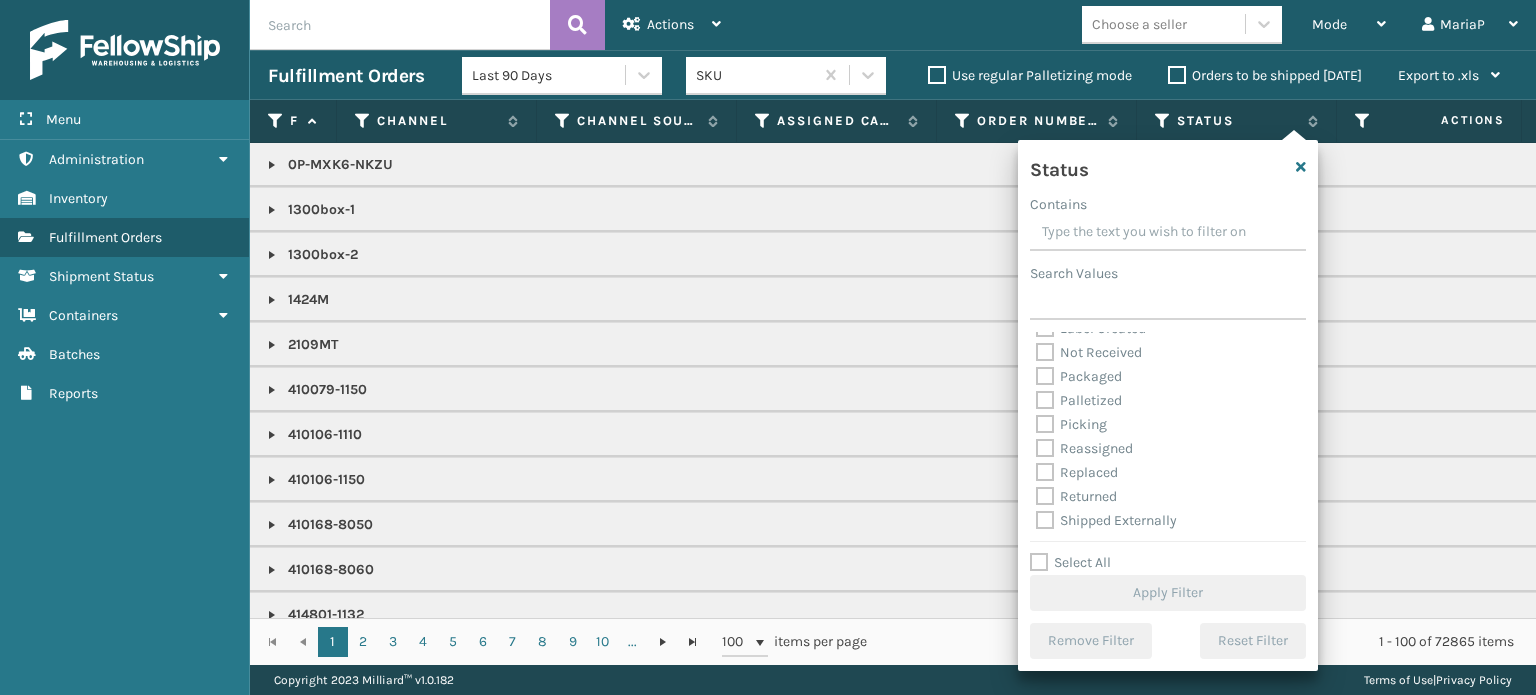 scroll, scrollTop: 112, scrollLeft: 0, axis: vertical 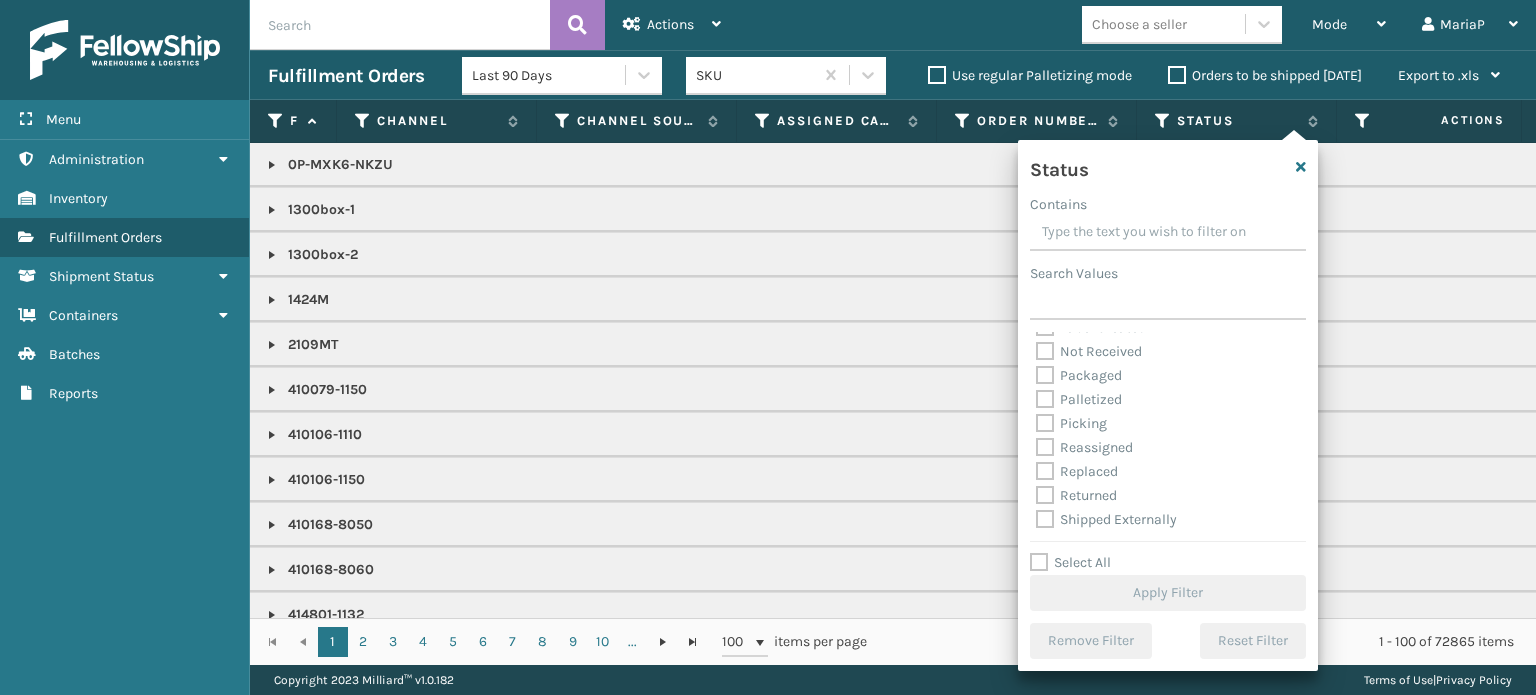 click on "Picking" at bounding box center (1071, 423) 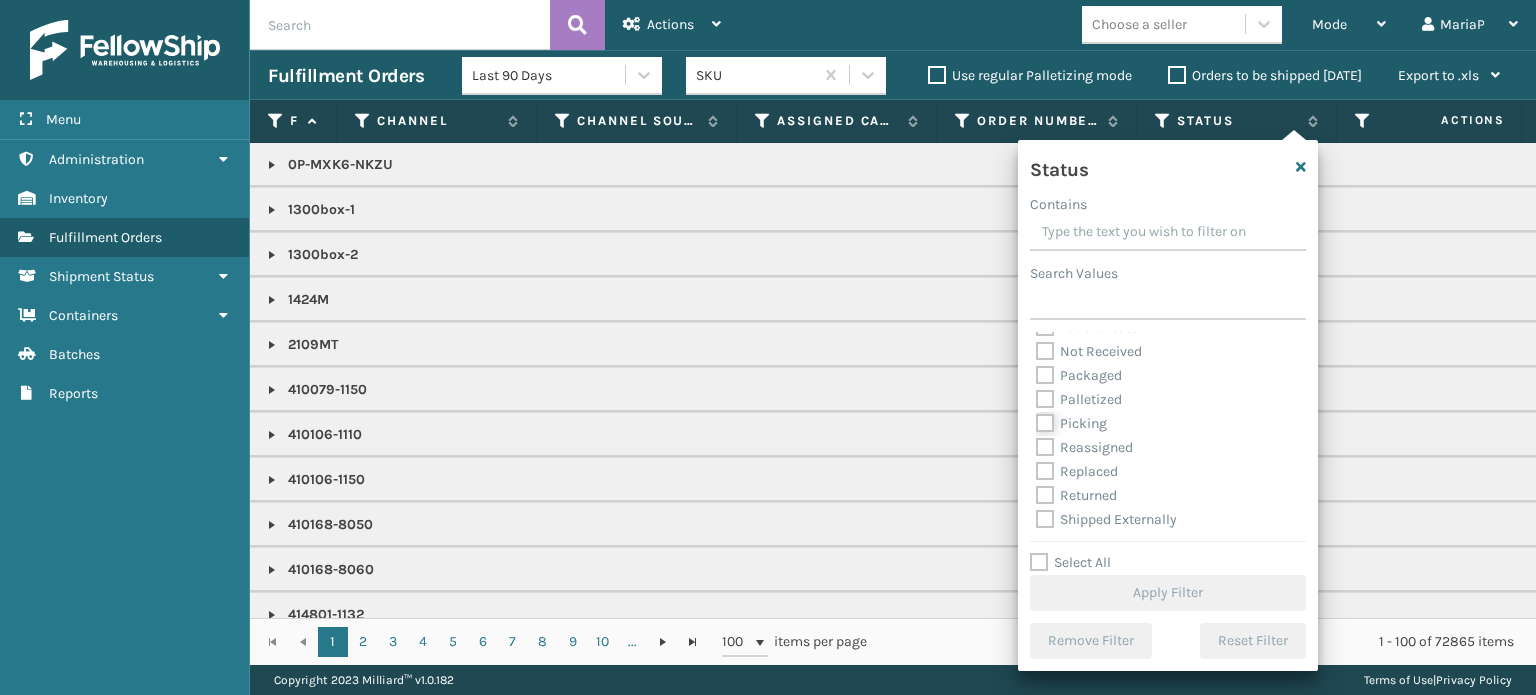 click on "Picking" at bounding box center (1036, 418) 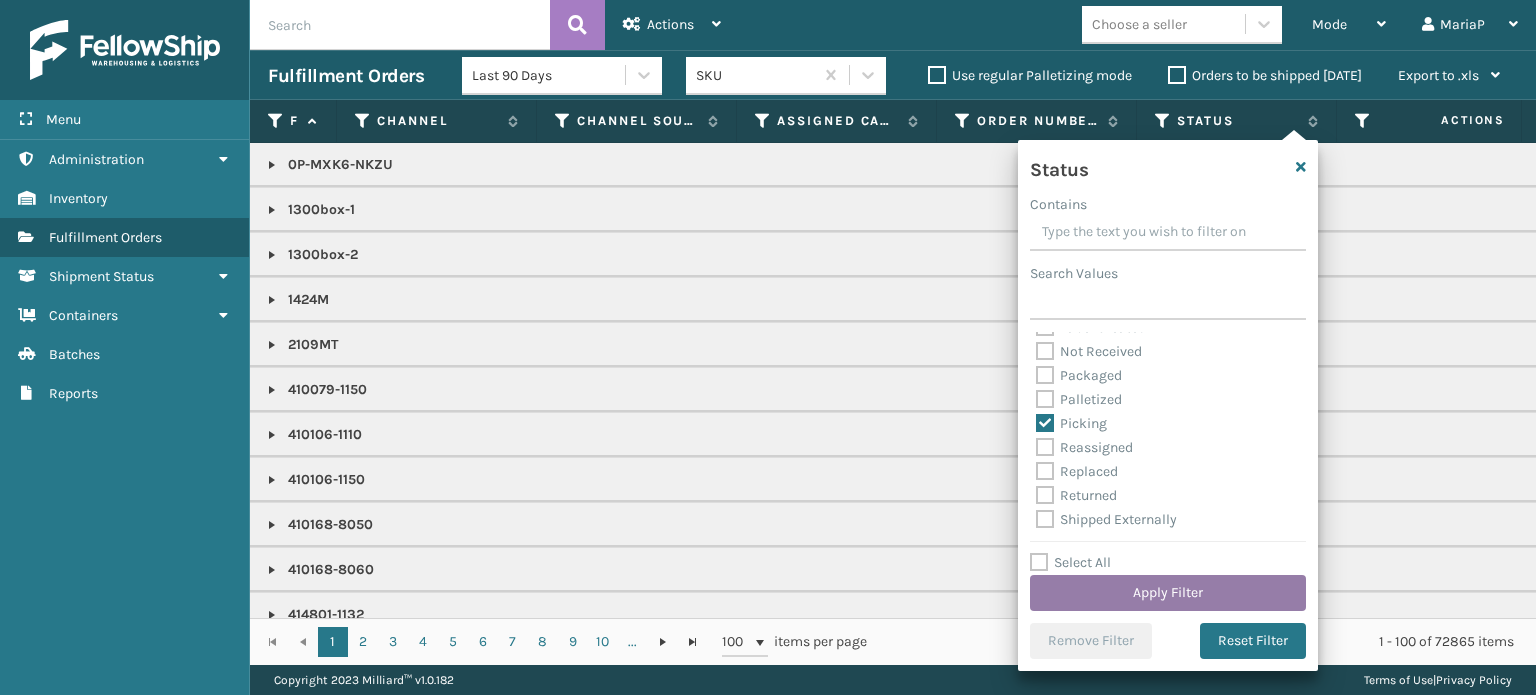 click on "Apply Filter" at bounding box center [1168, 593] 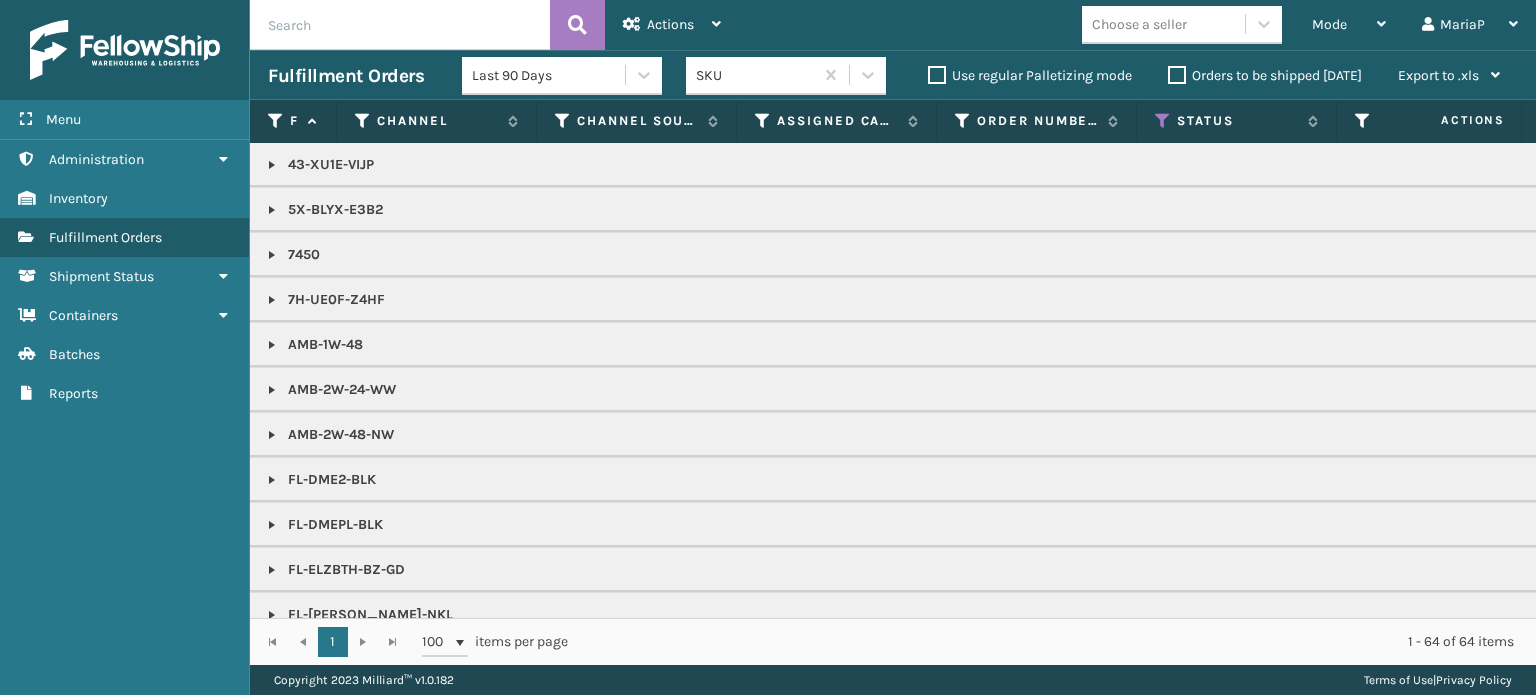 click on "Assigned Carrier Service" at bounding box center [837, 121] 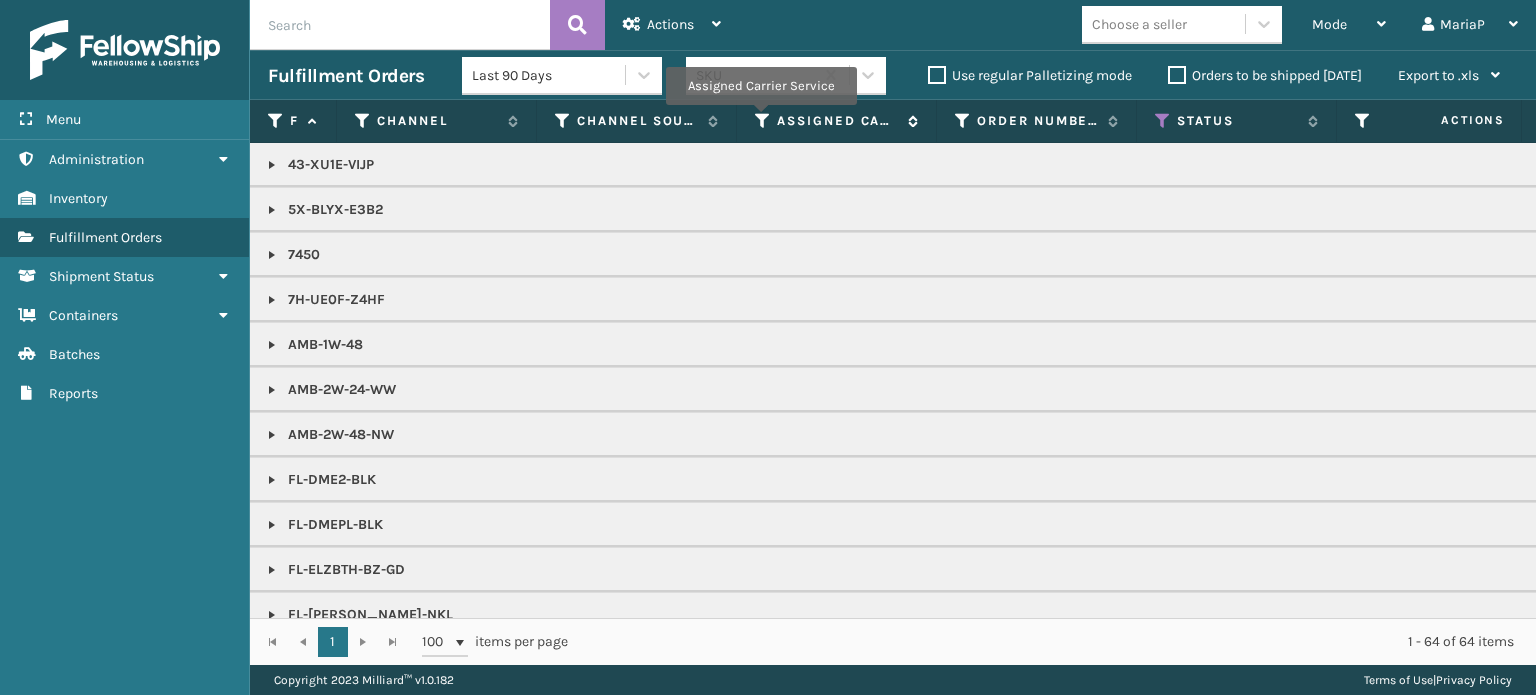 click at bounding box center [763, 121] 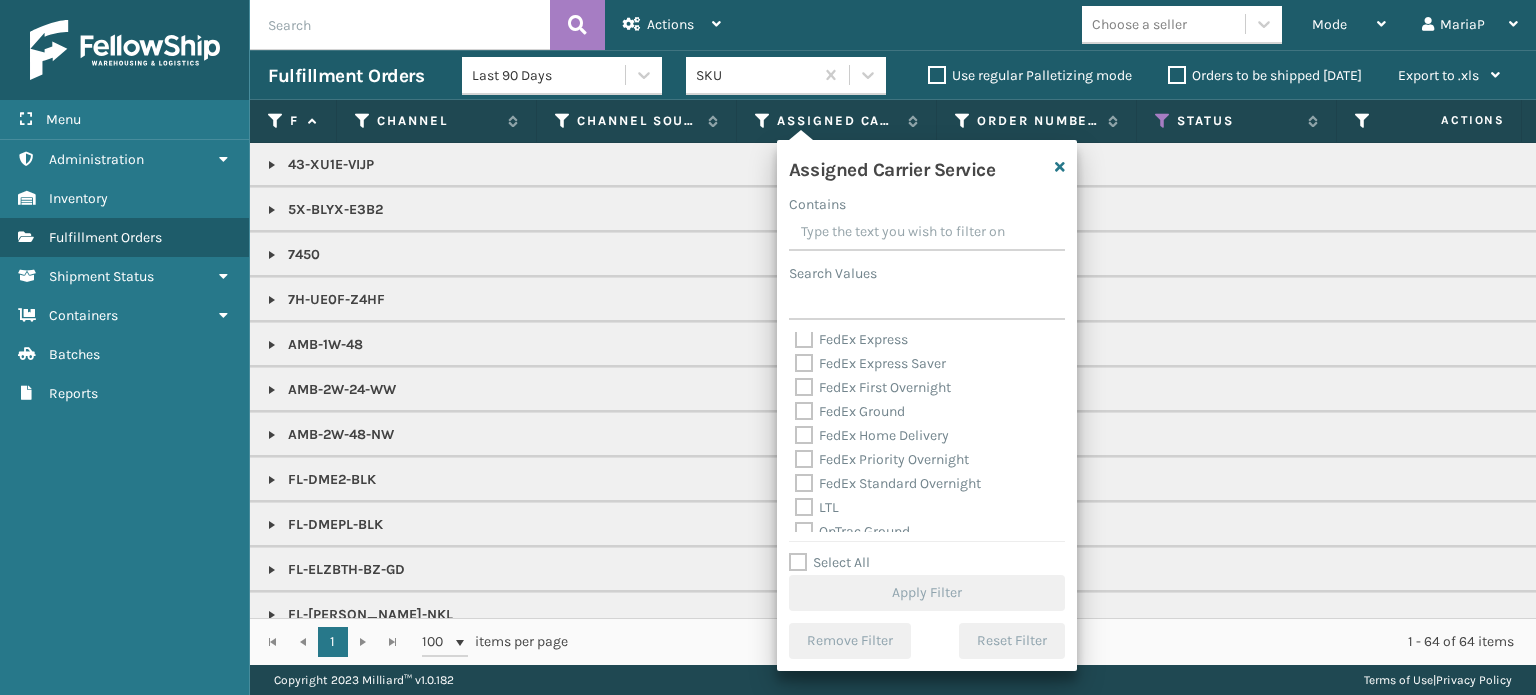 scroll, scrollTop: 200, scrollLeft: 0, axis: vertical 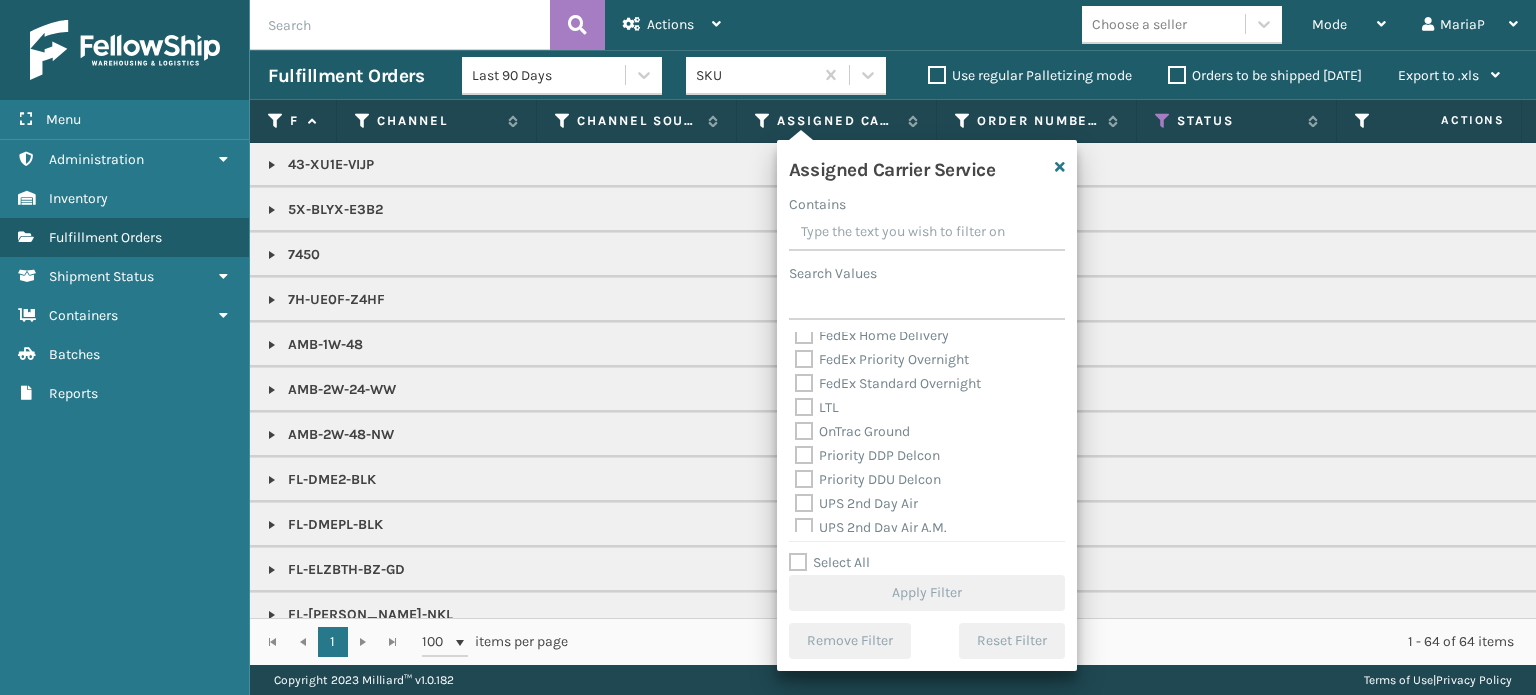click on "Select All" at bounding box center (829, 562) 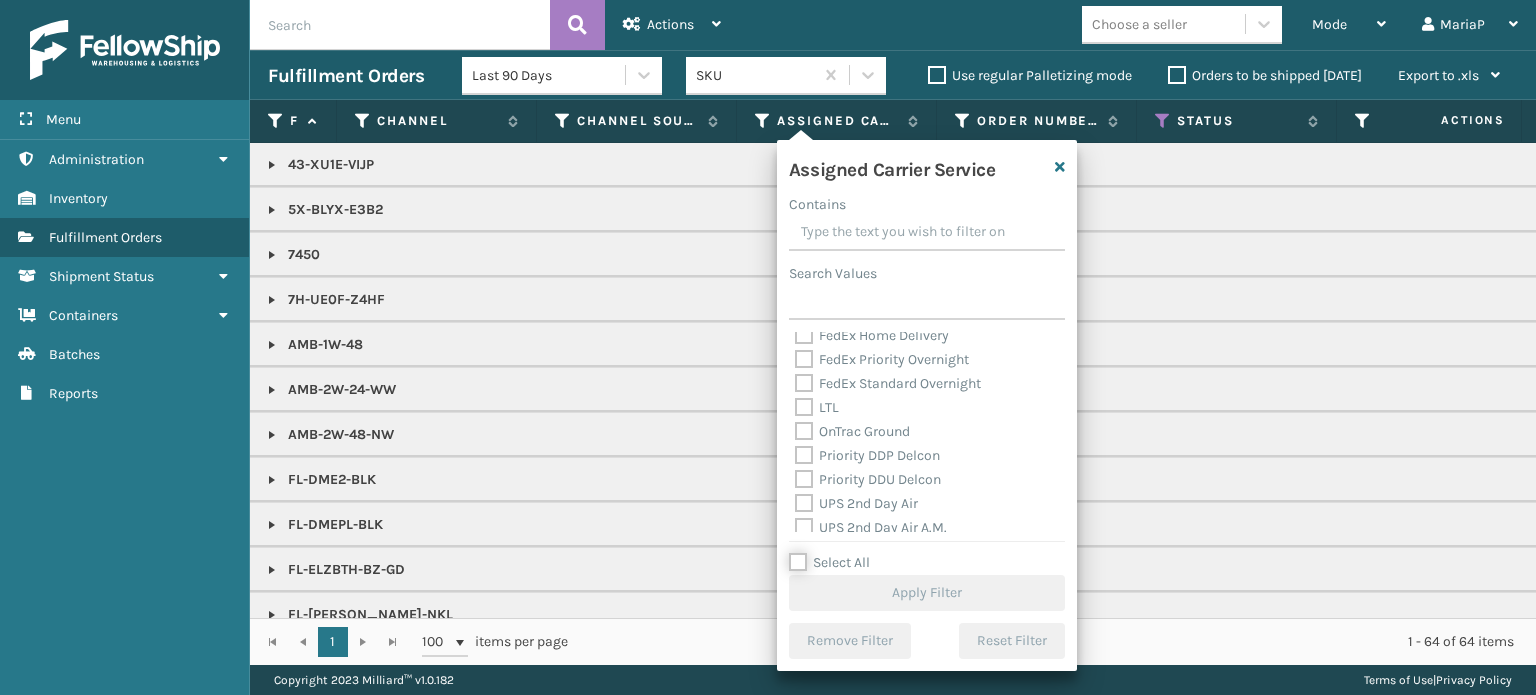click on "Select All" at bounding box center (939, 552) 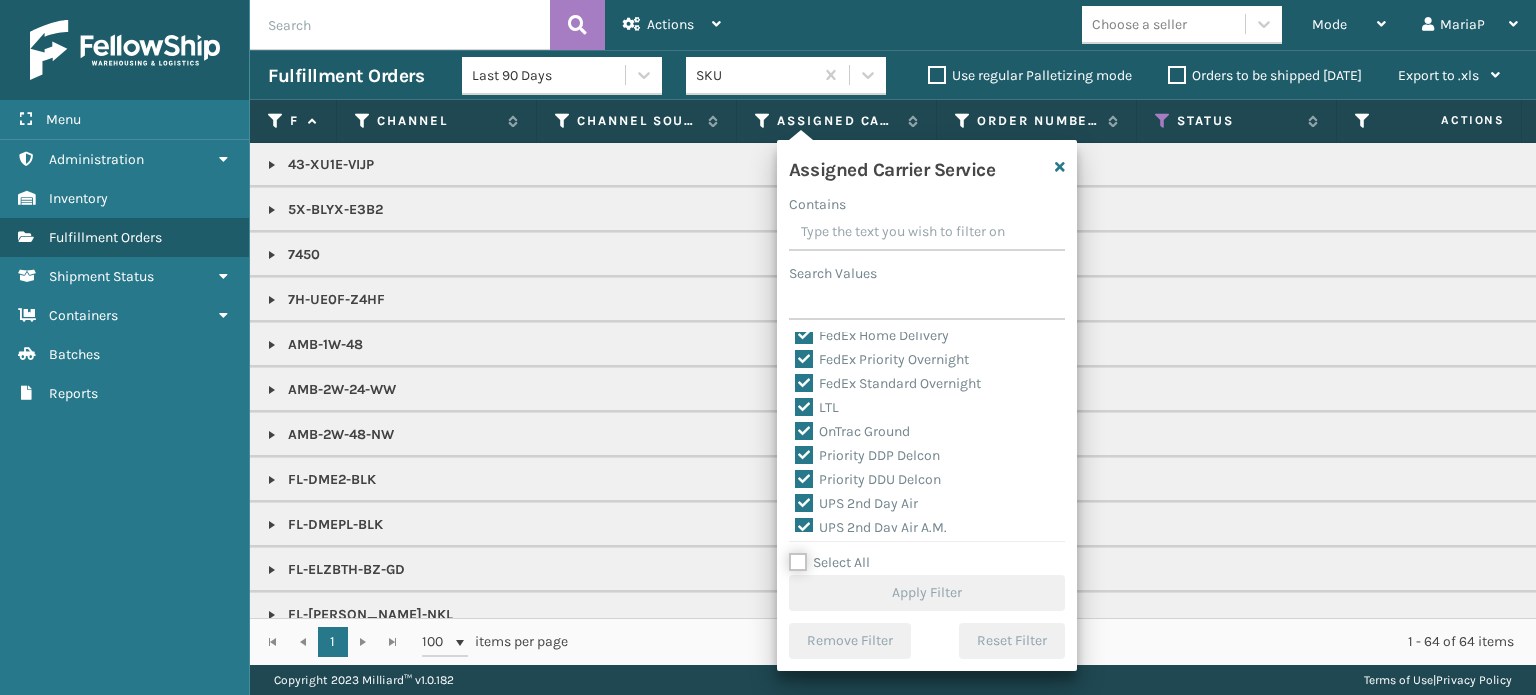 checkbox on "true" 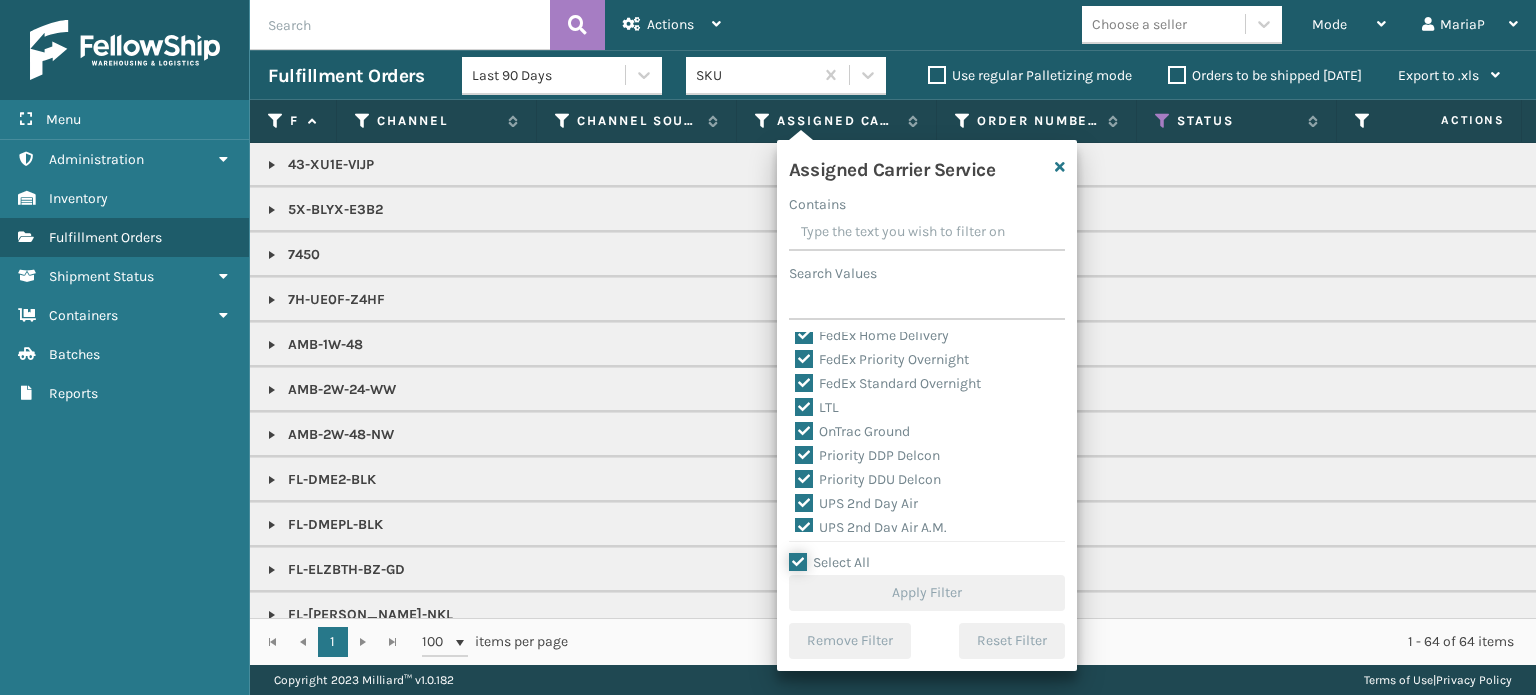 checkbox on "true" 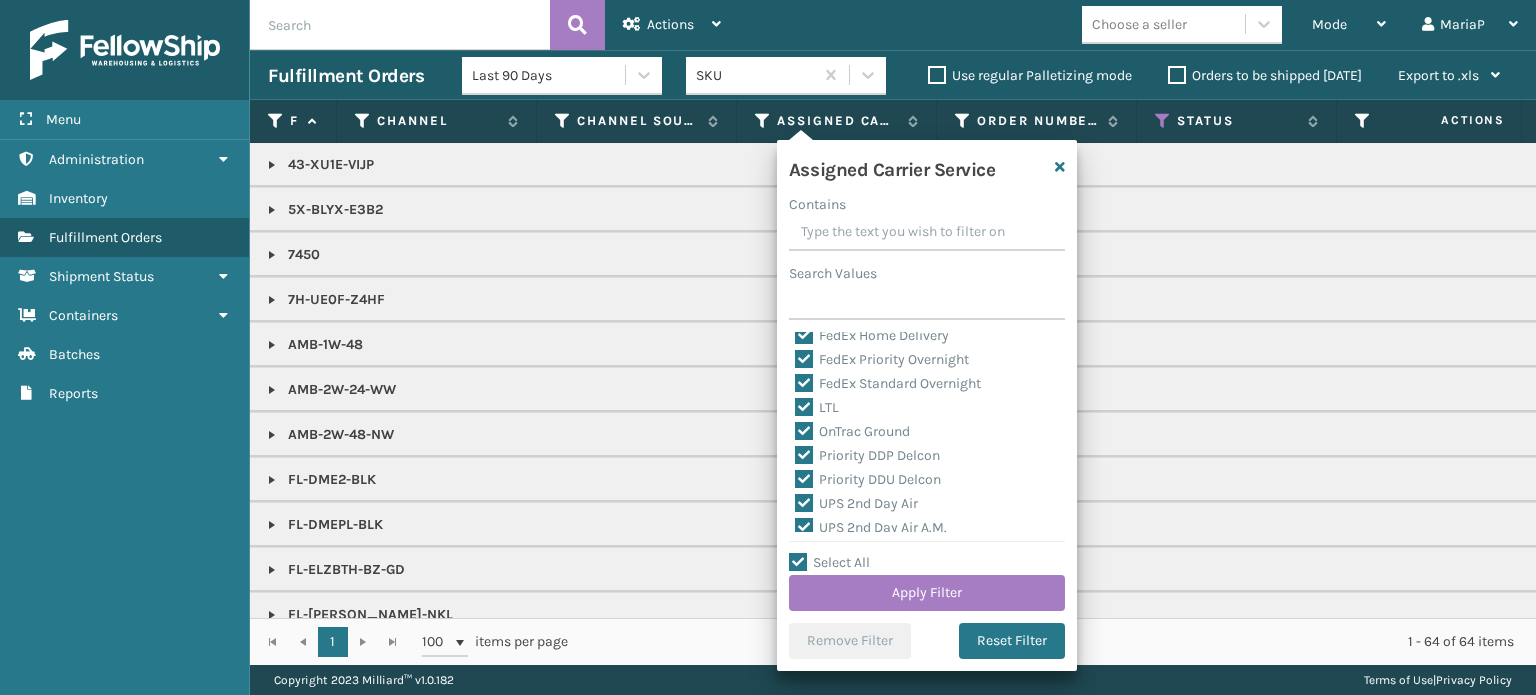 click on "LTL" at bounding box center [817, 407] 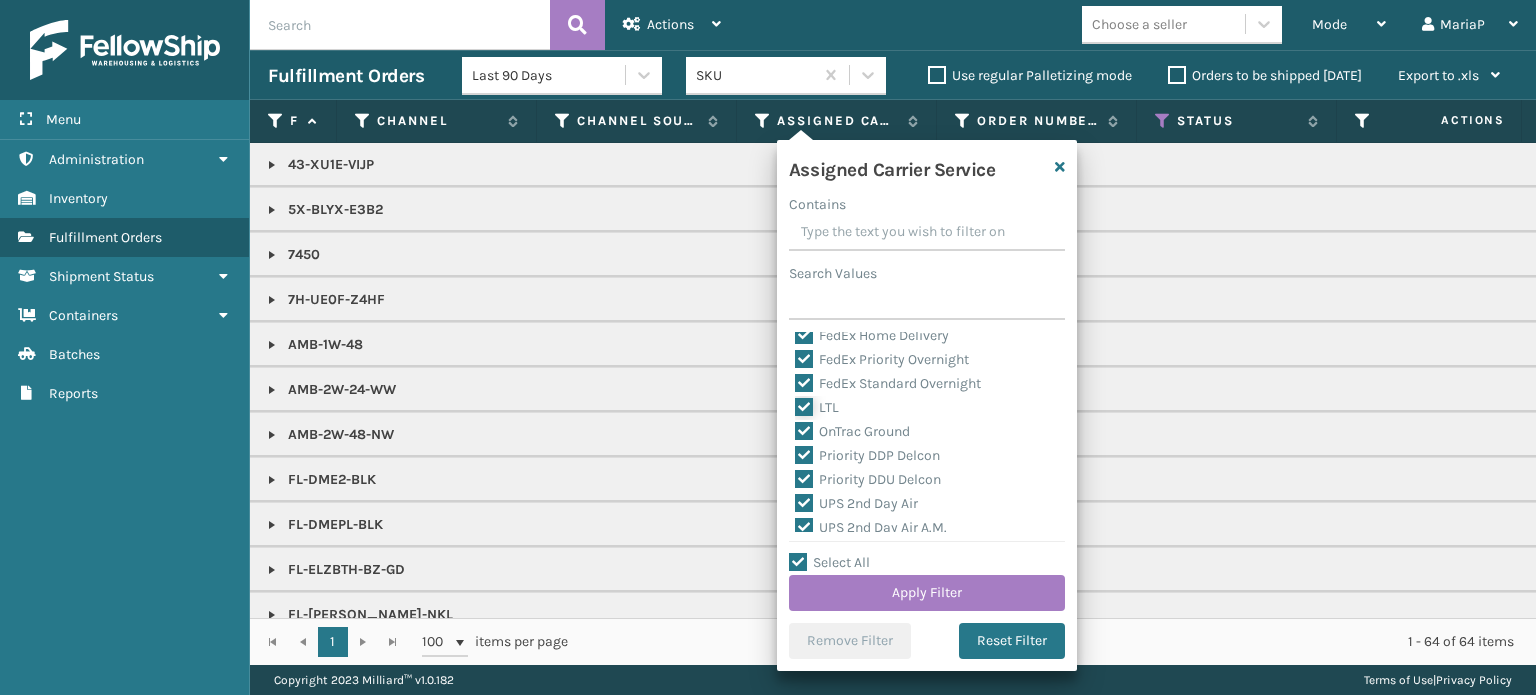 click on "LTL" at bounding box center [795, 402] 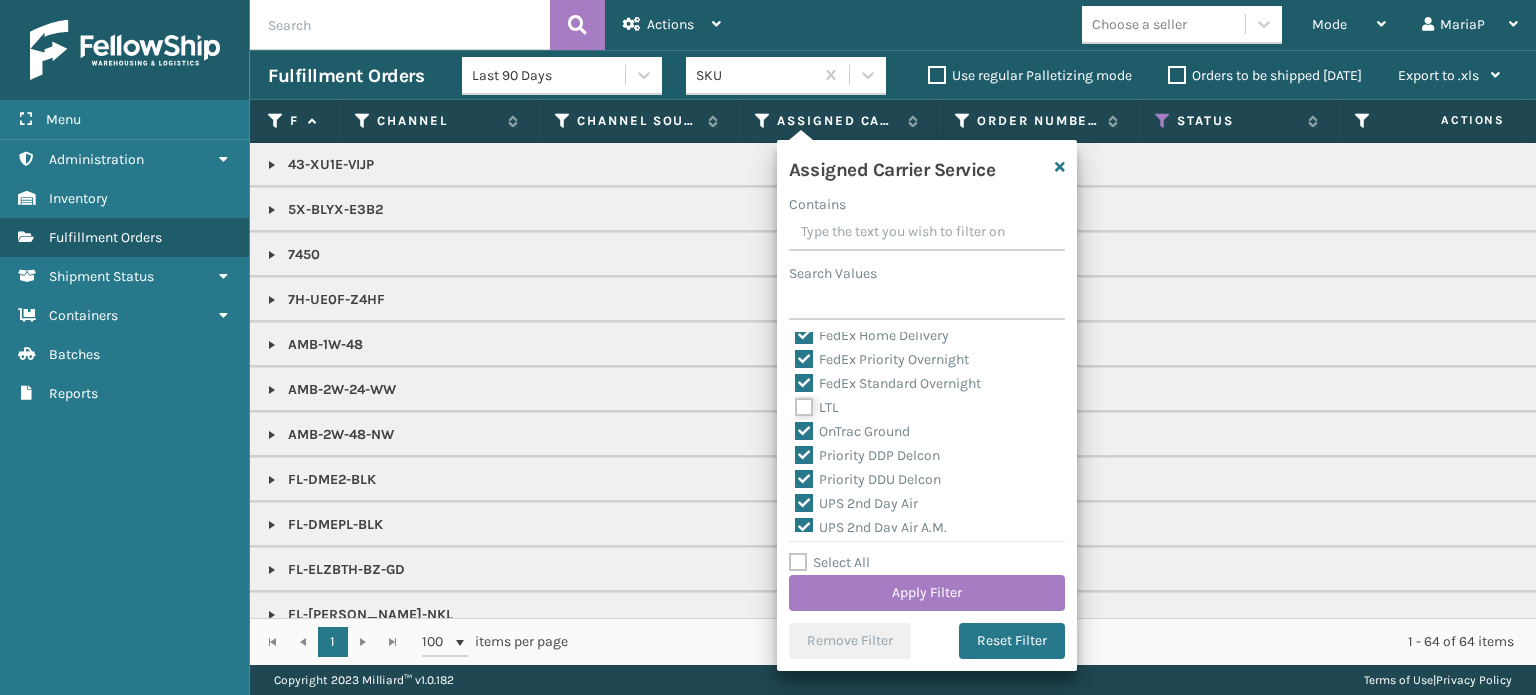 checkbox on "false" 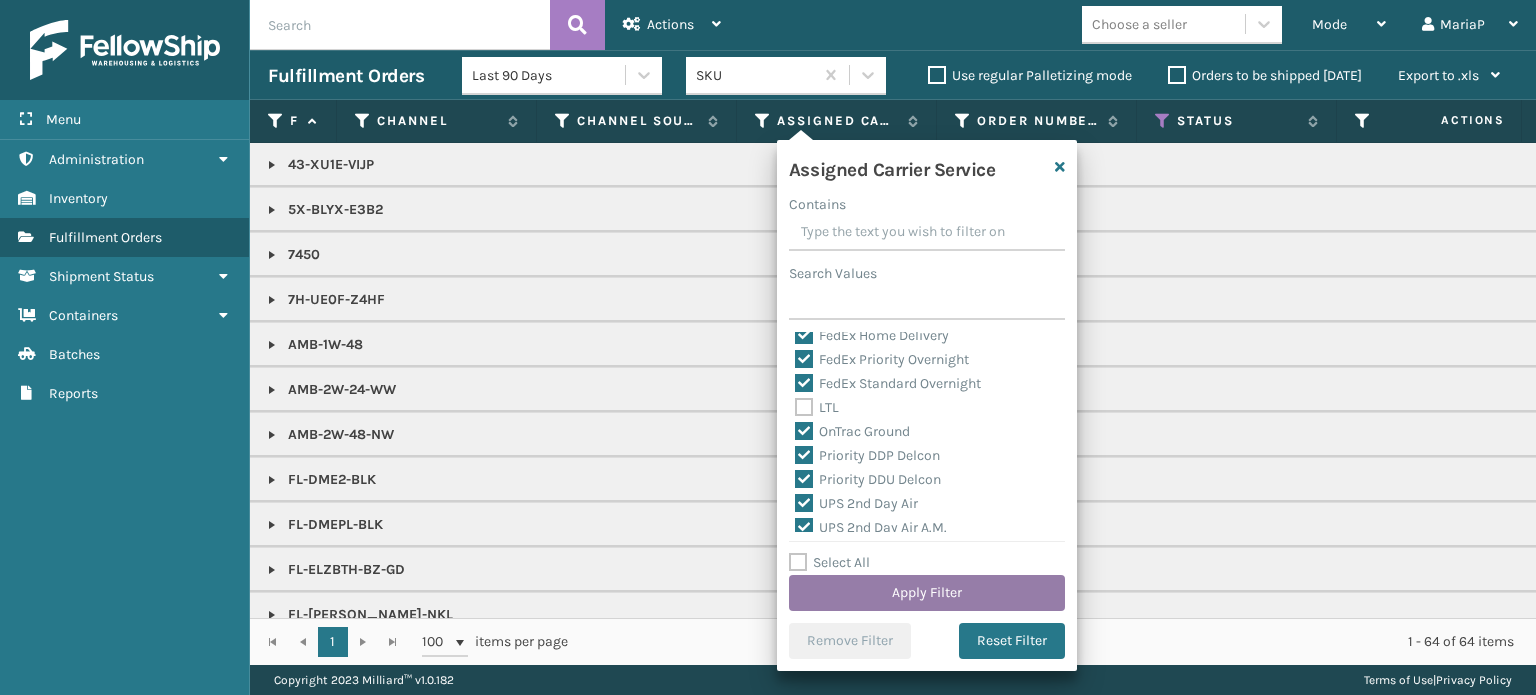 click on "Apply Filter" at bounding box center [927, 593] 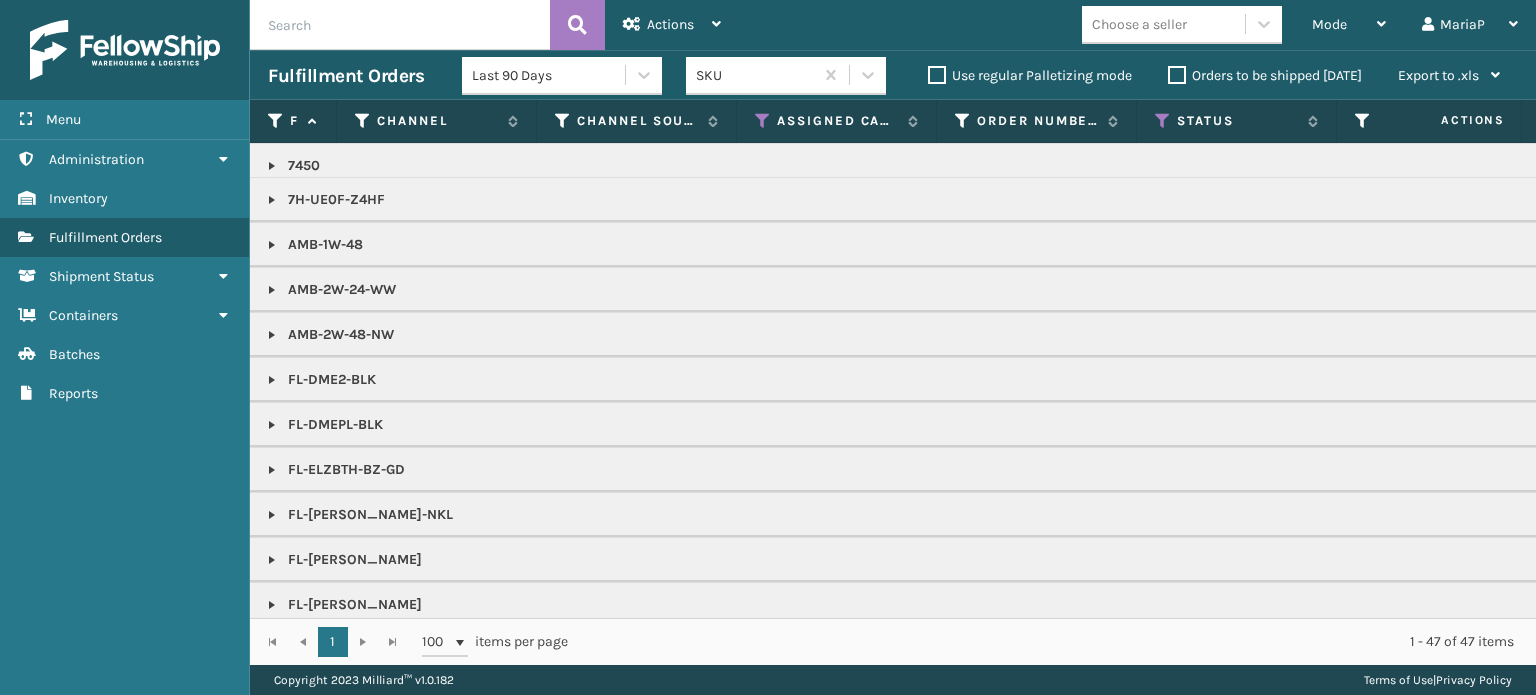 scroll, scrollTop: 0, scrollLeft: 0, axis: both 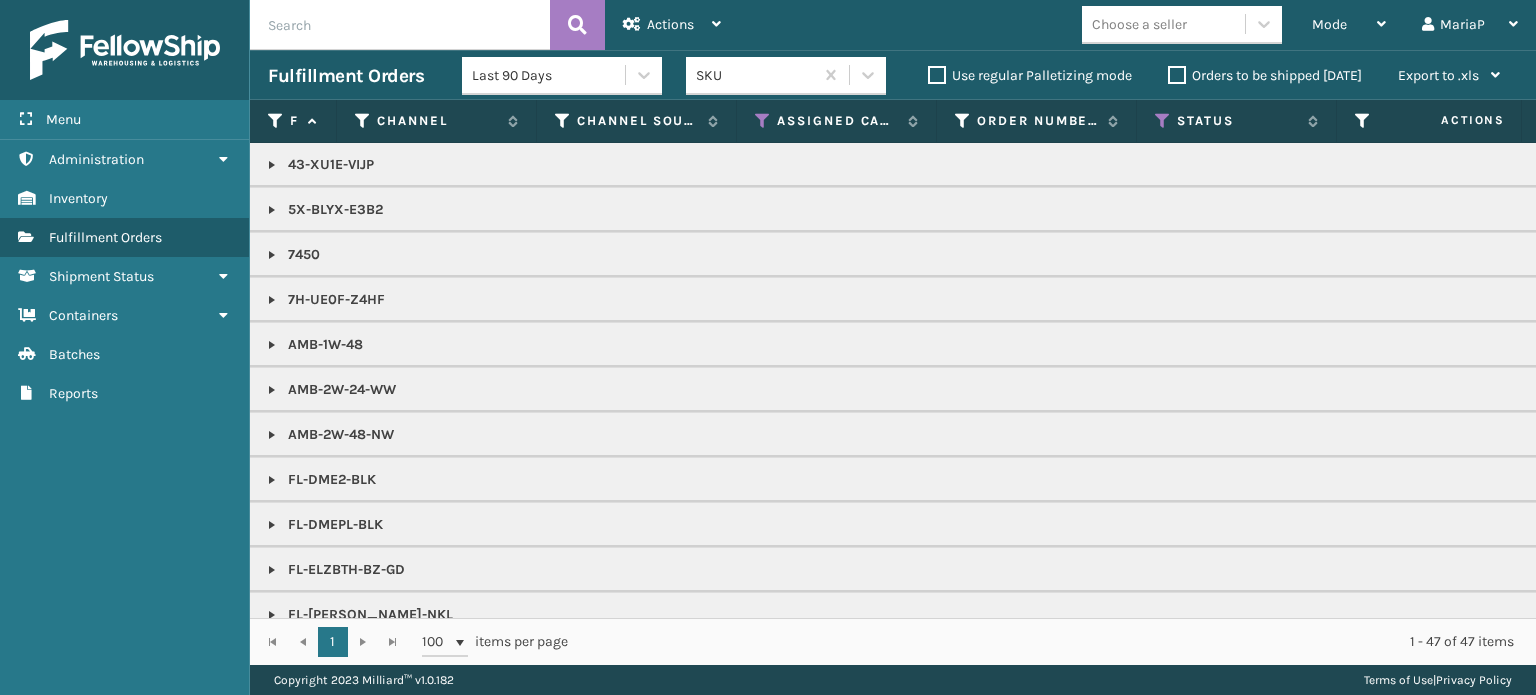 click at bounding box center [272, 255] 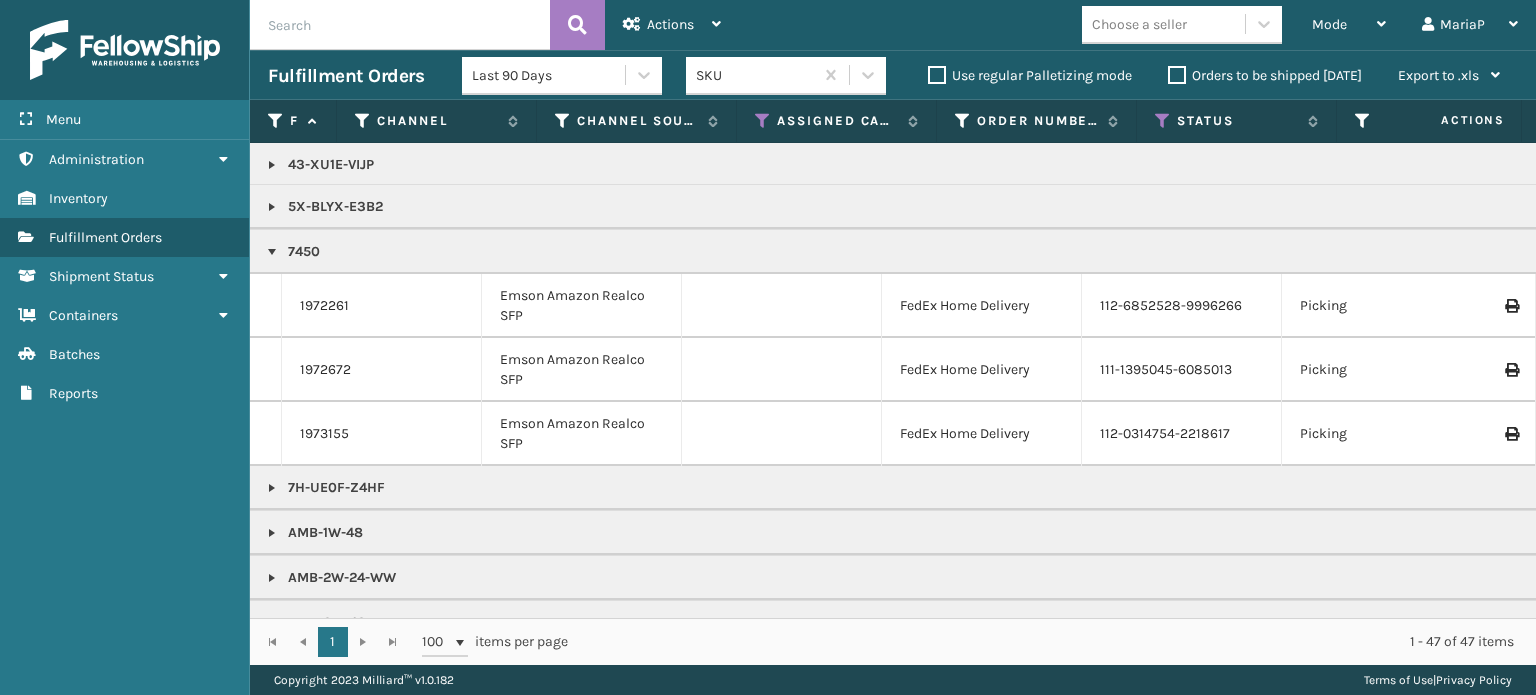 scroll, scrollTop: 0, scrollLeft: 0, axis: both 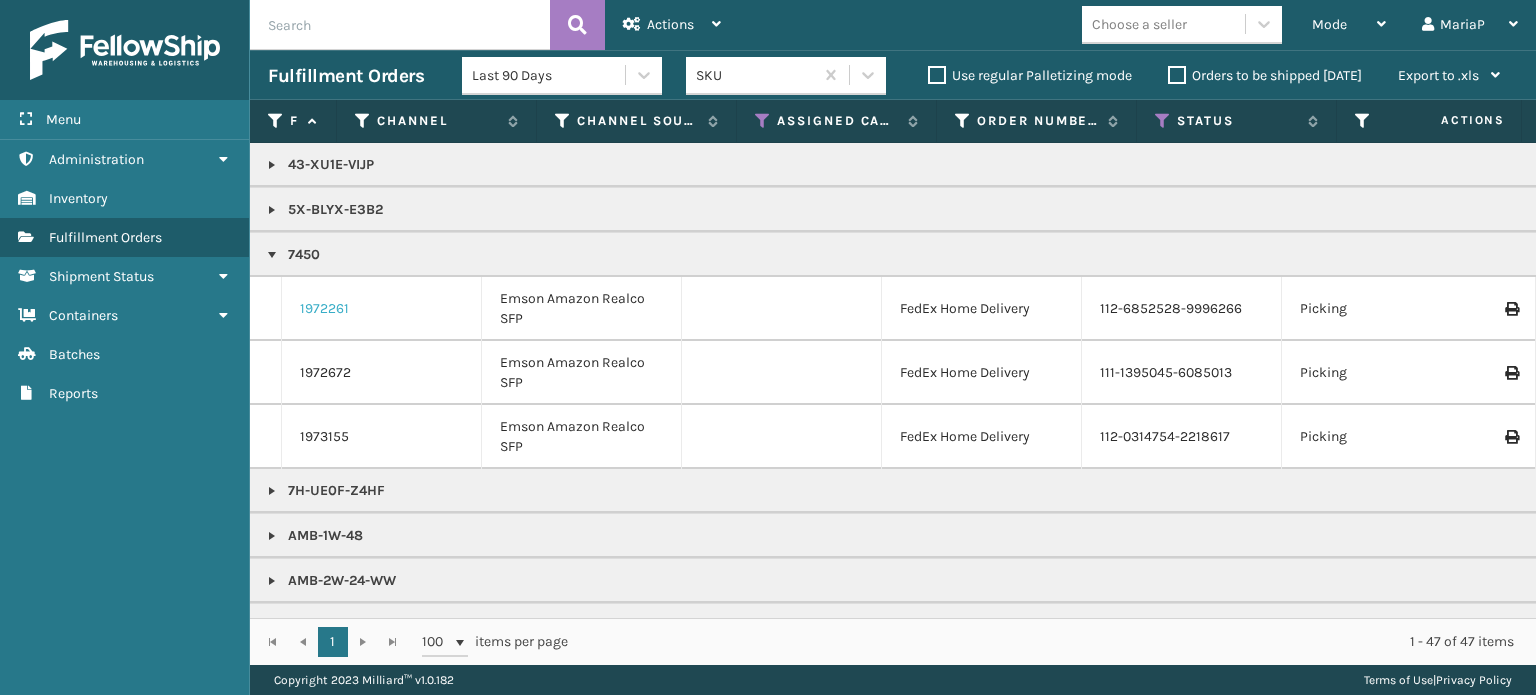 click on "1972261" at bounding box center [324, 309] 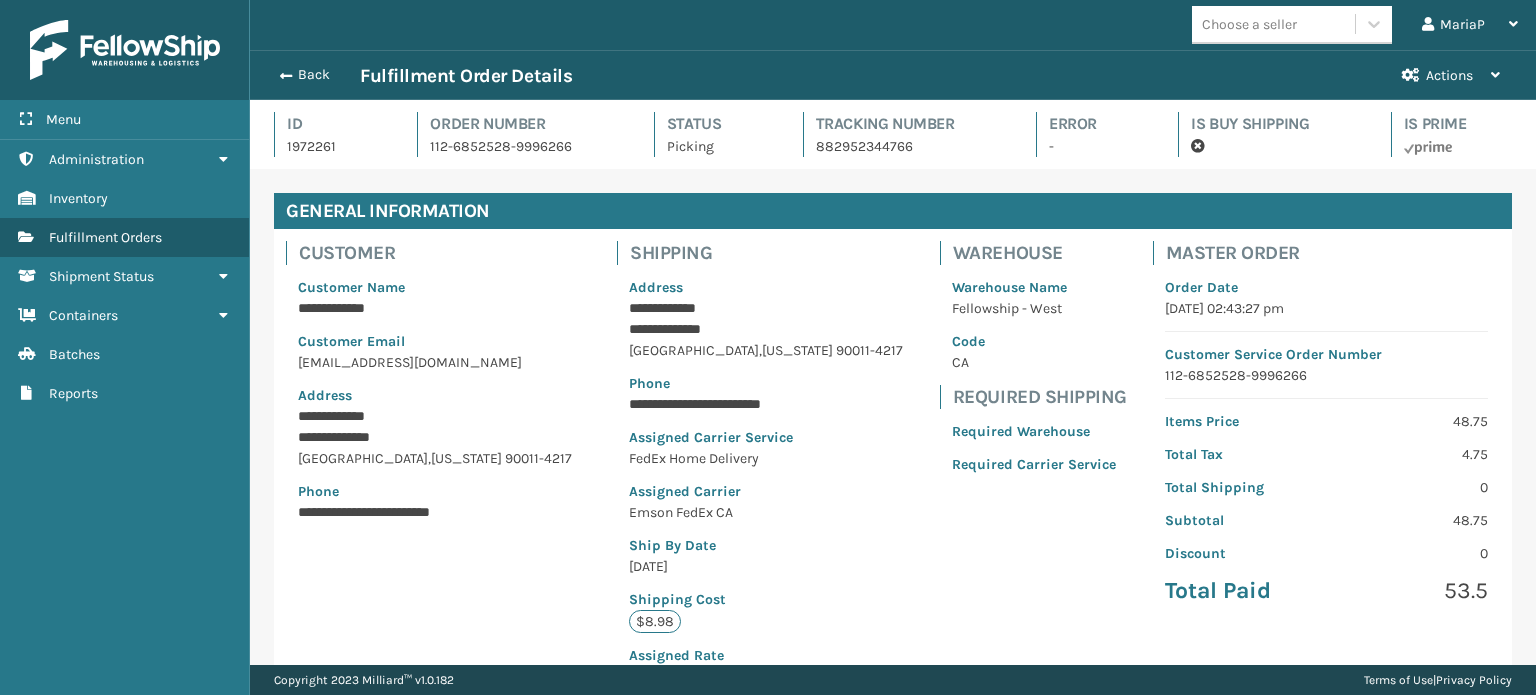 scroll, scrollTop: 114, scrollLeft: 0, axis: vertical 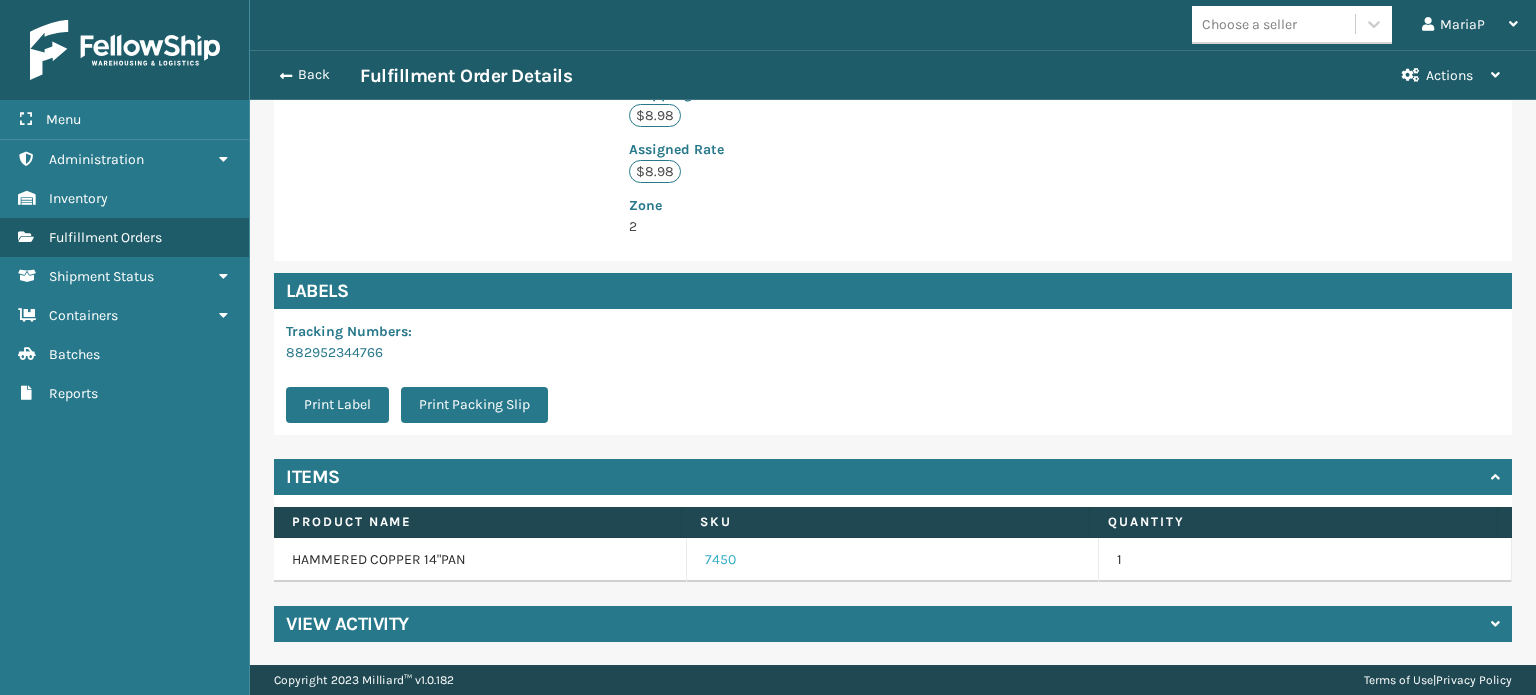 click on "7450" at bounding box center (720, 560) 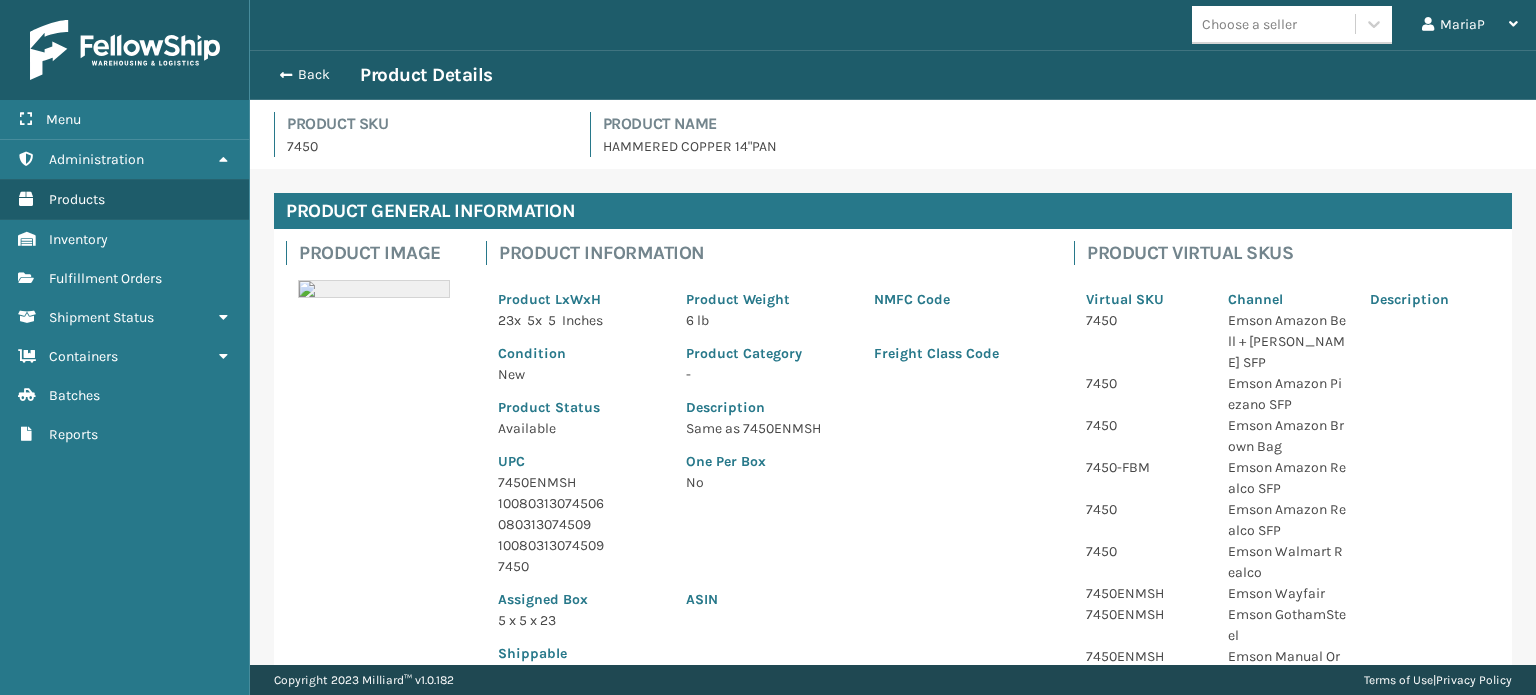 click on "10080313074506" at bounding box center [580, 503] 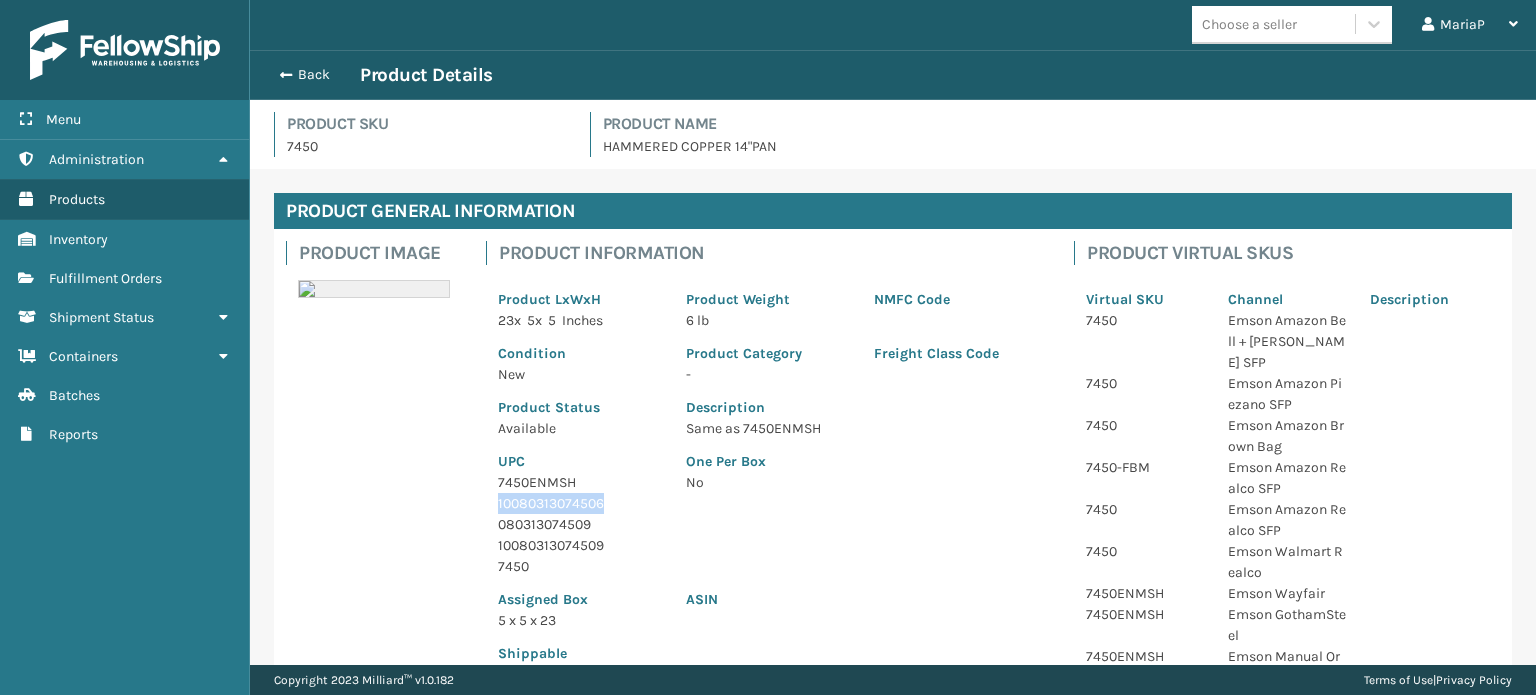 click on "10080313074506" at bounding box center (580, 503) 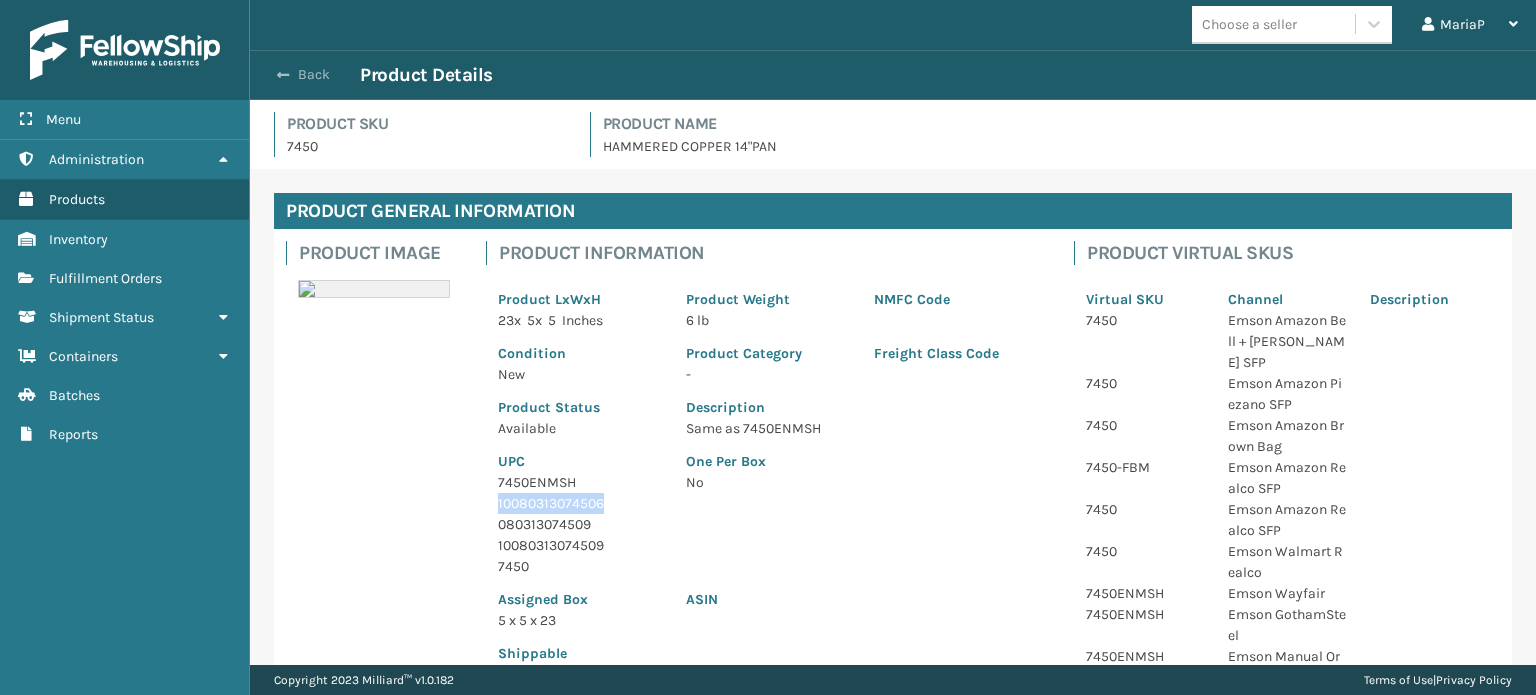 click at bounding box center [283, 75] 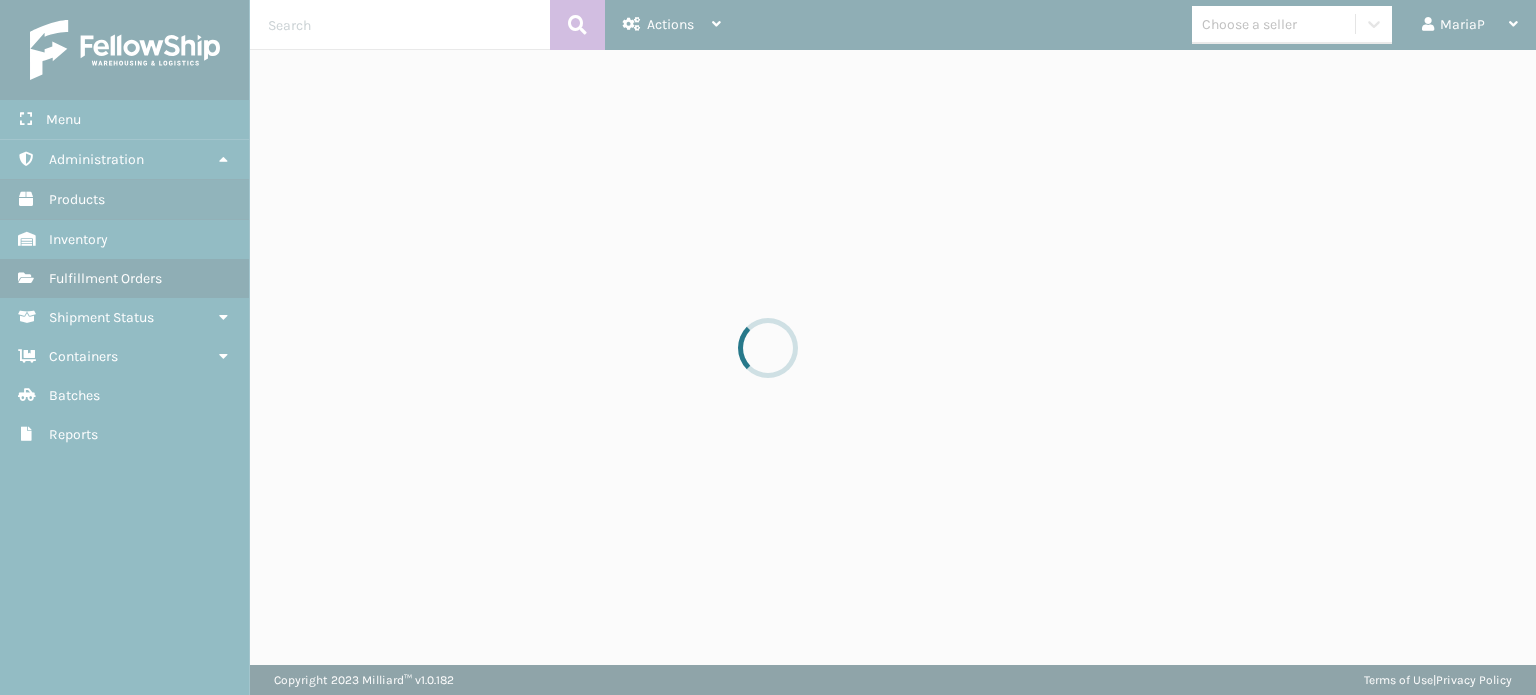 click at bounding box center (768, 347) 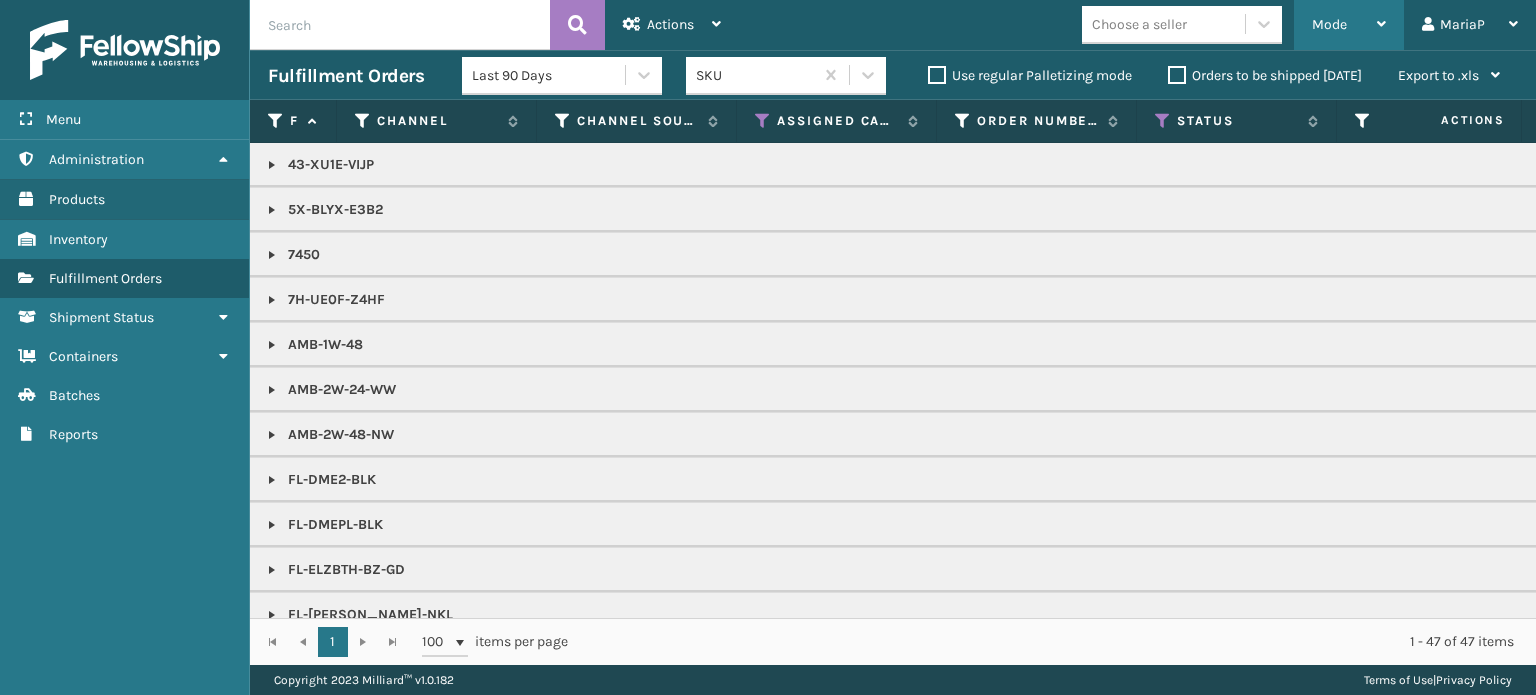click on "Mode" at bounding box center [1329, 24] 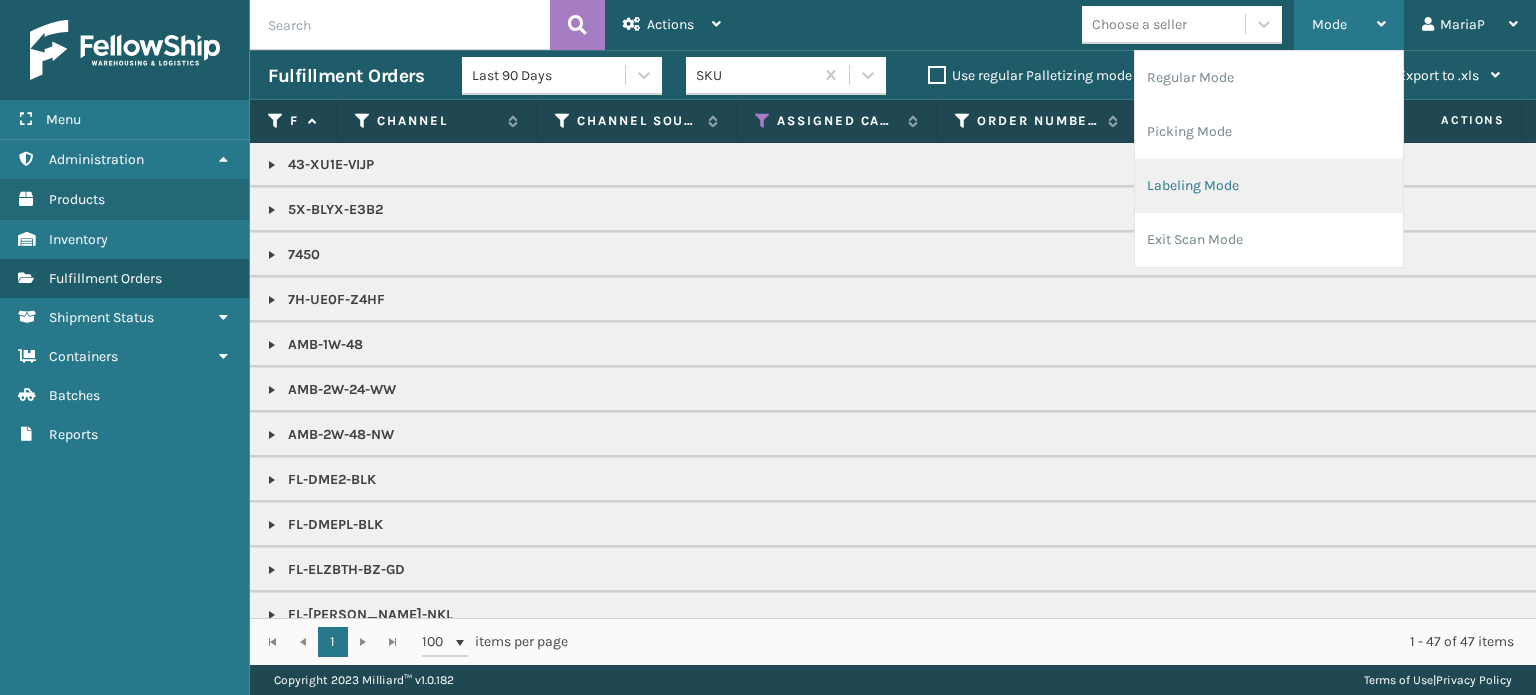 click on "Labeling Mode" at bounding box center (1269, 186) 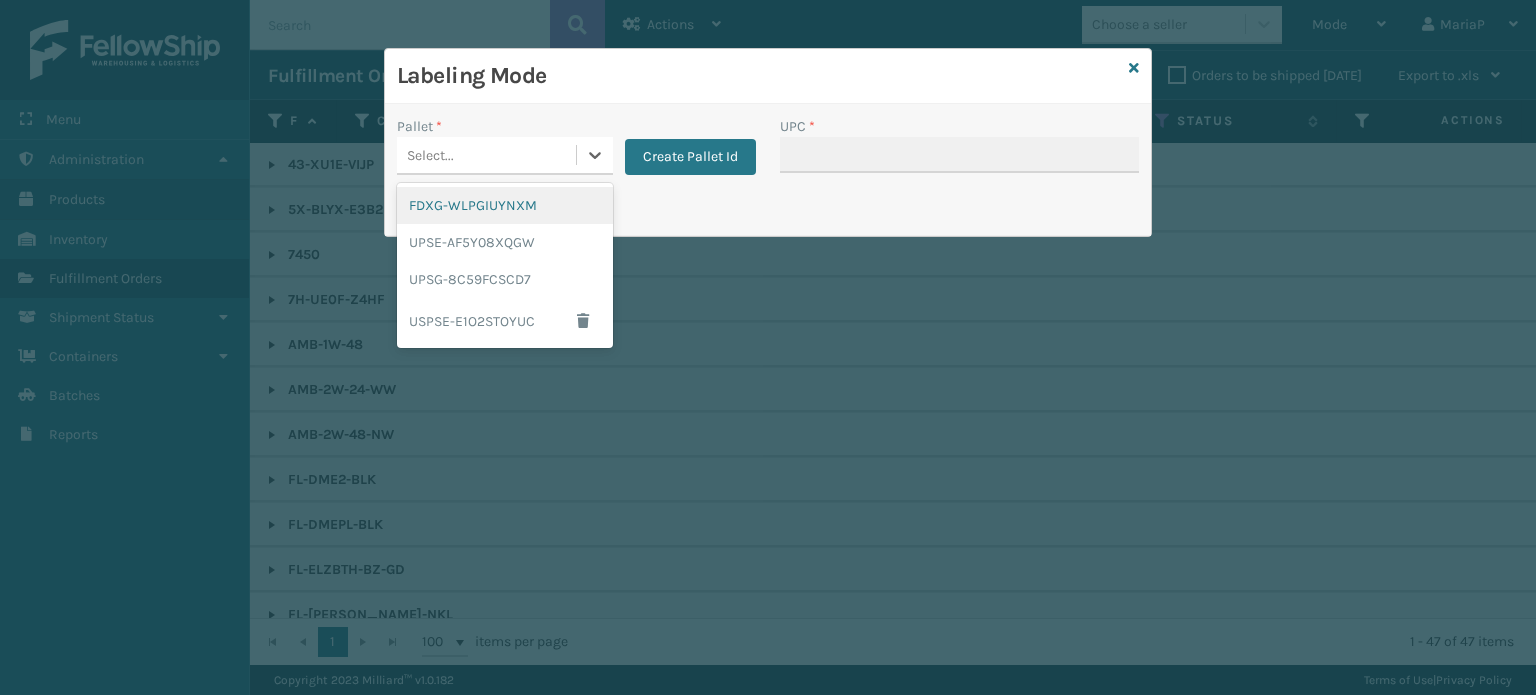click on "Select..." at bounding box center [486, 155] 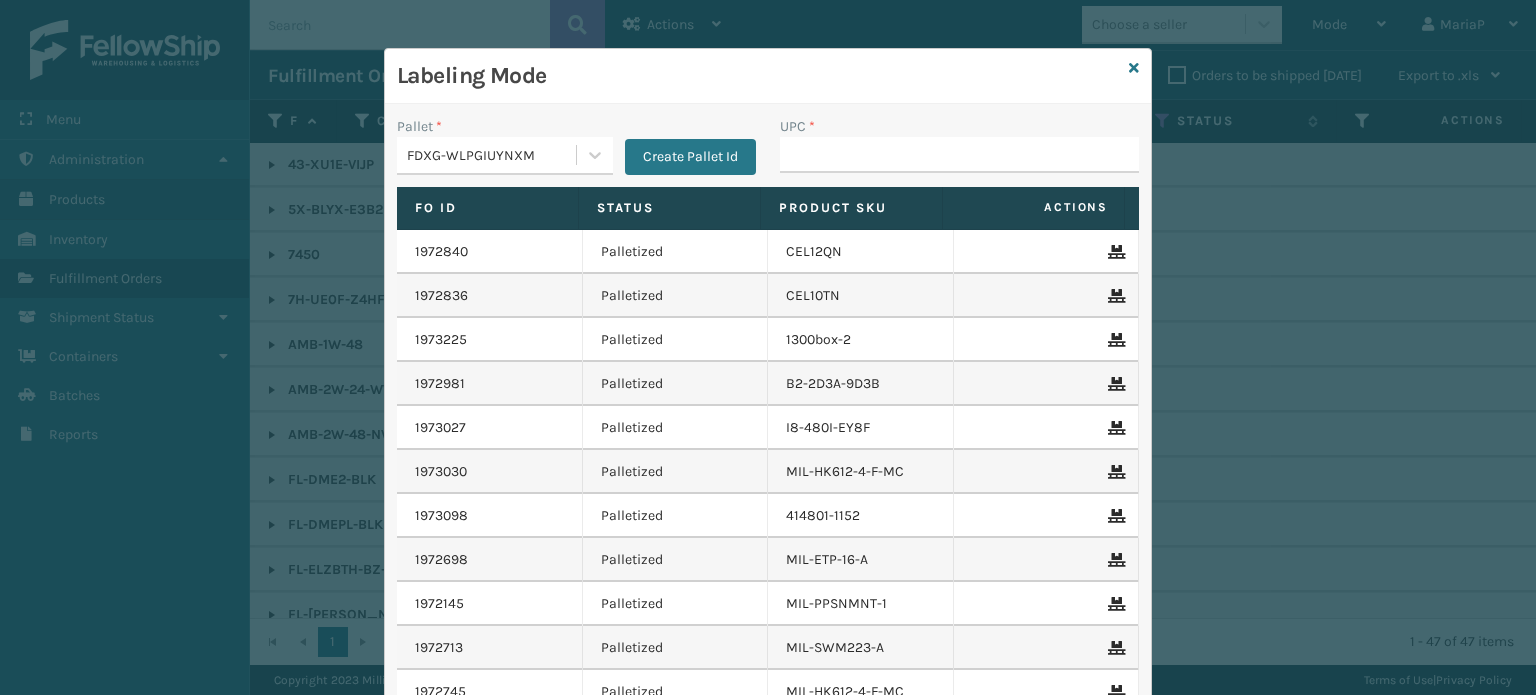 drag, startPoint x: 925, startPoint y: 115, endPoint x: 916, endPoint y: 147, distance: 33.24154 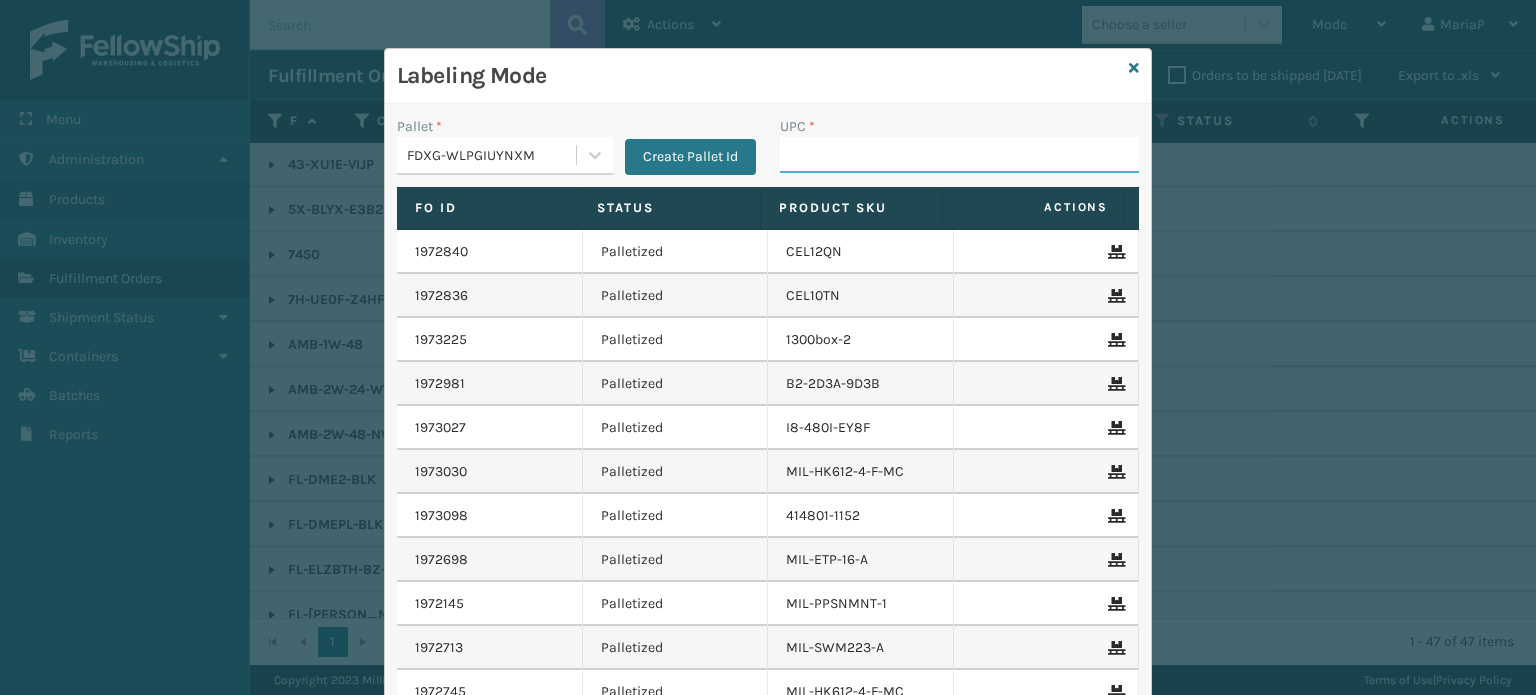 click on "UPC   *" at bounding box center (959, 155) 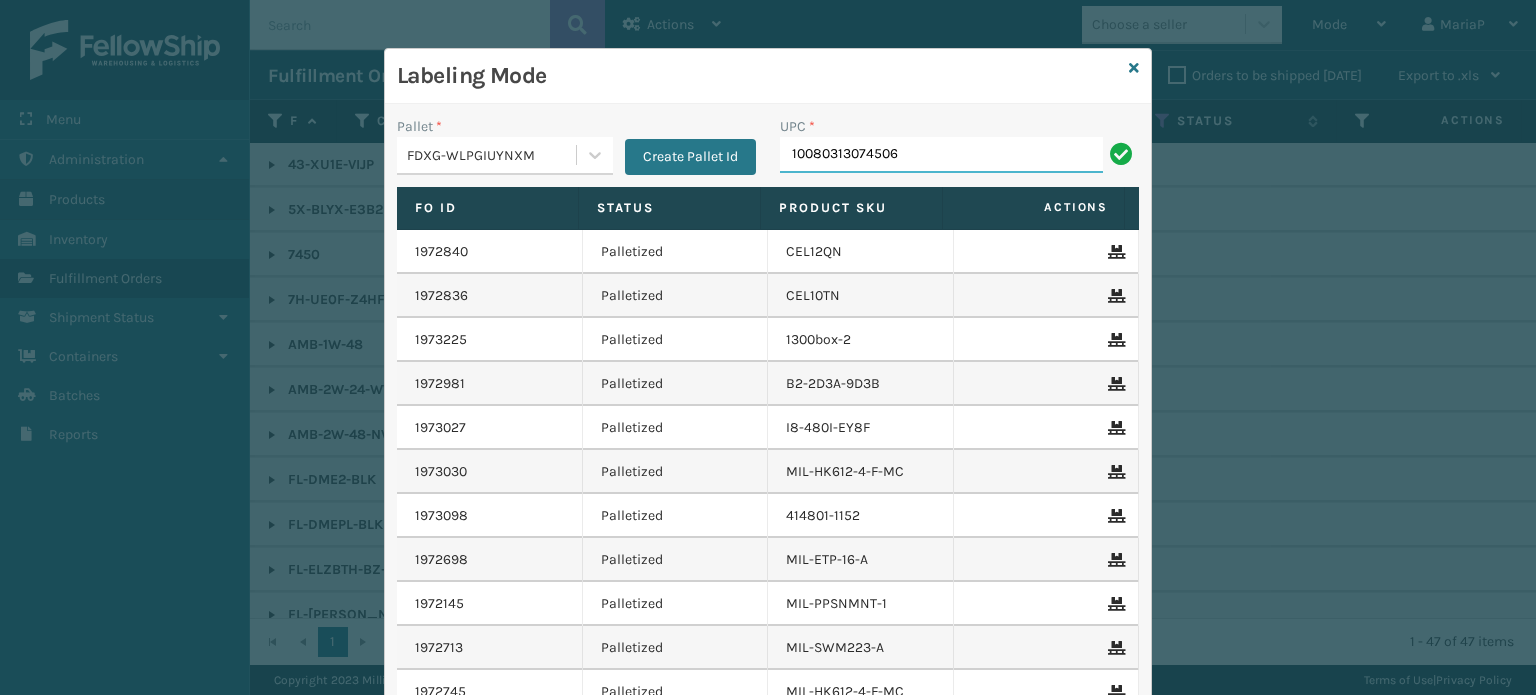 type on "10080313074506" 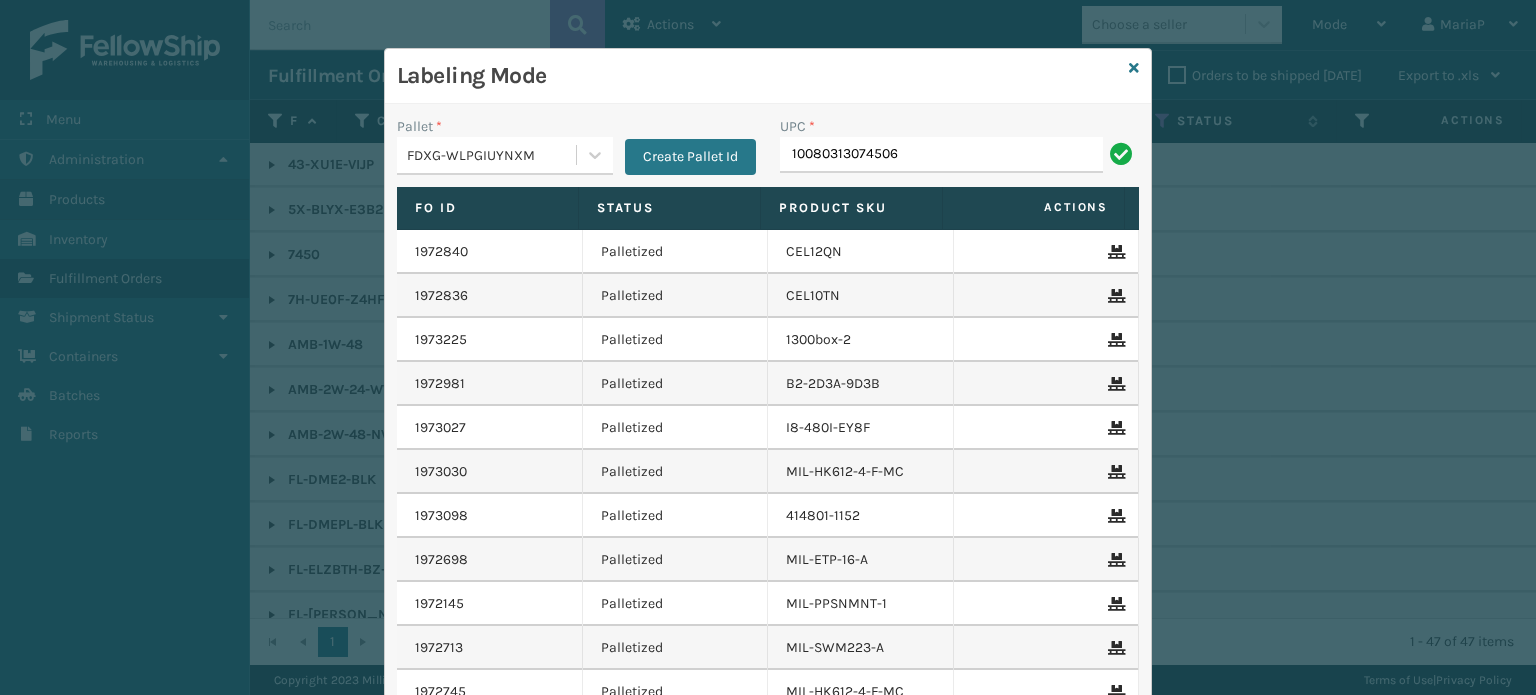 type on "10080313074506" 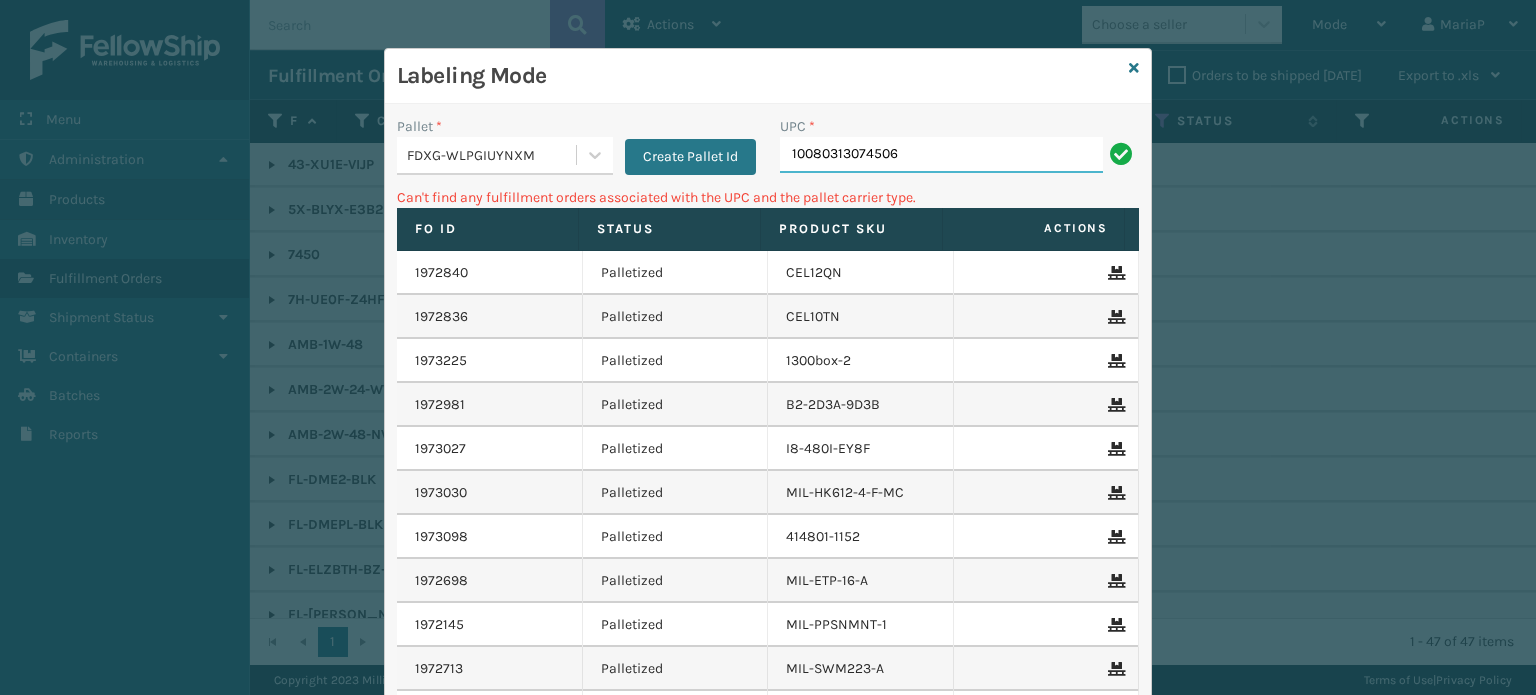 click on "10080313074506" at bounding box center [941, 155] 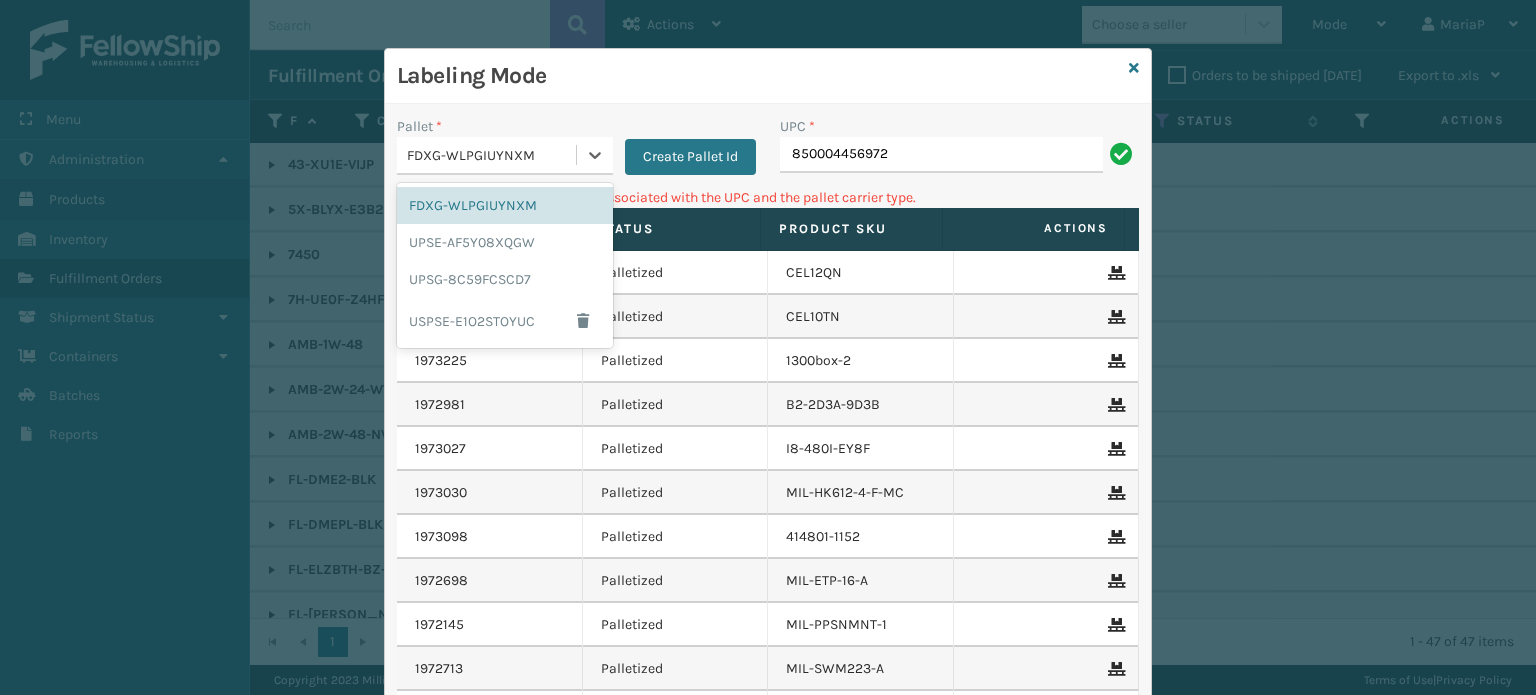 click on "FDXG-WLPGIUYNXM" at bounding box center (492, 155) 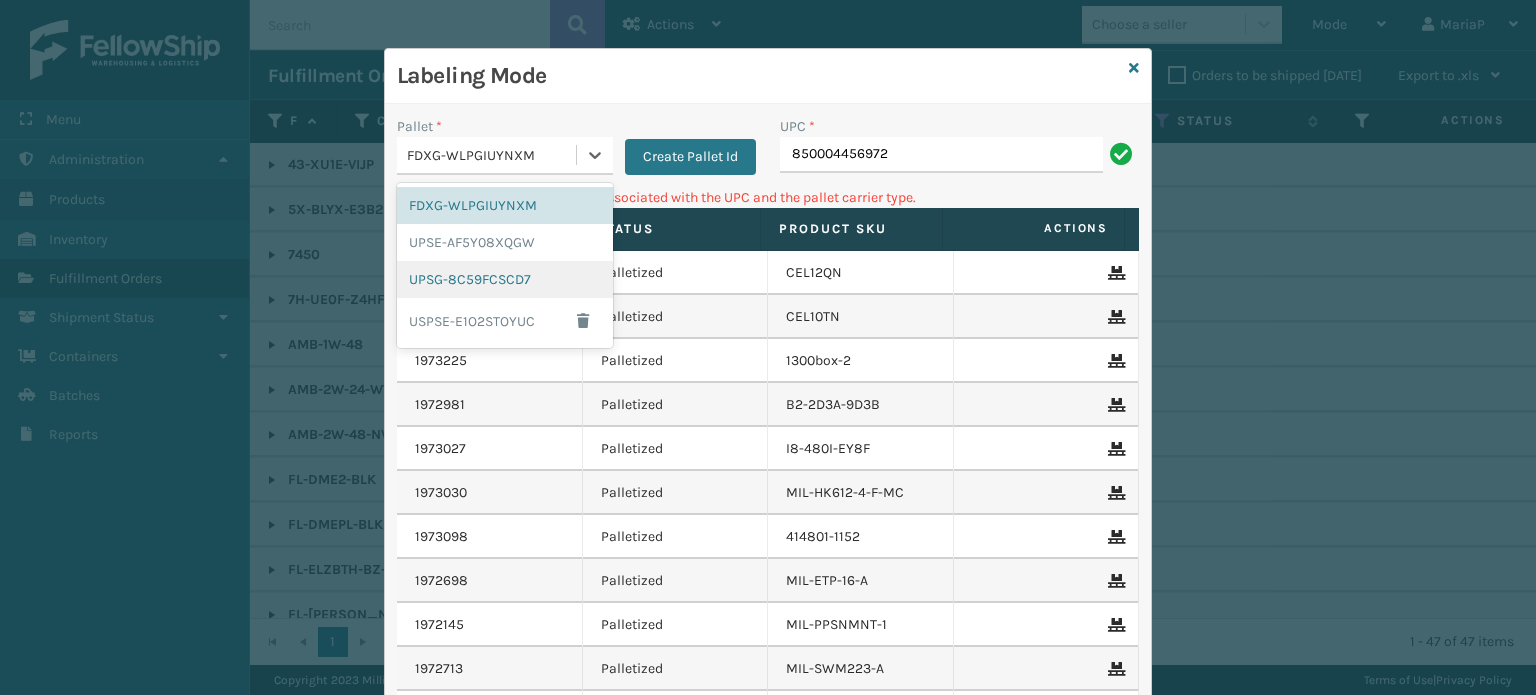 click on "UPSG-8C59FCSCD7" at bounding box center (505, 279) 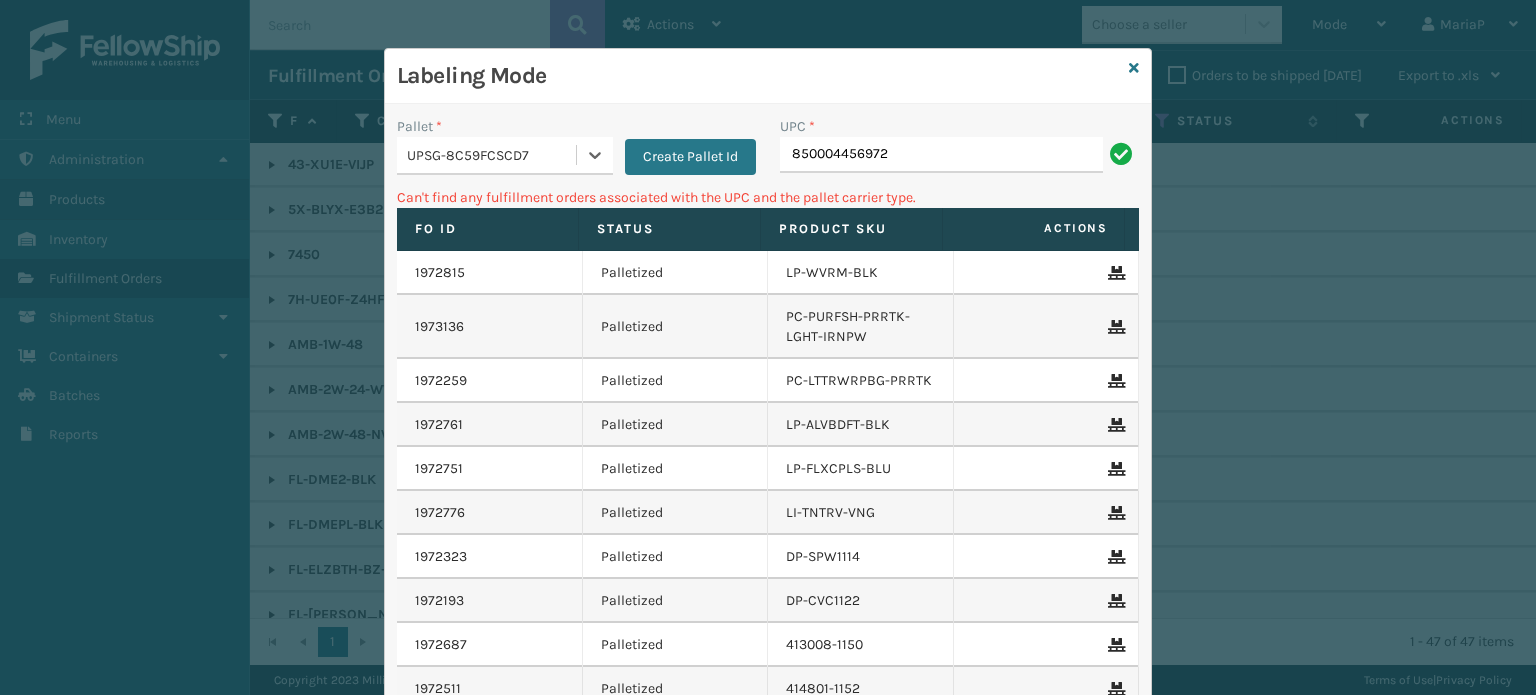 click on "UPC   *" at bounding box center (959, 126) 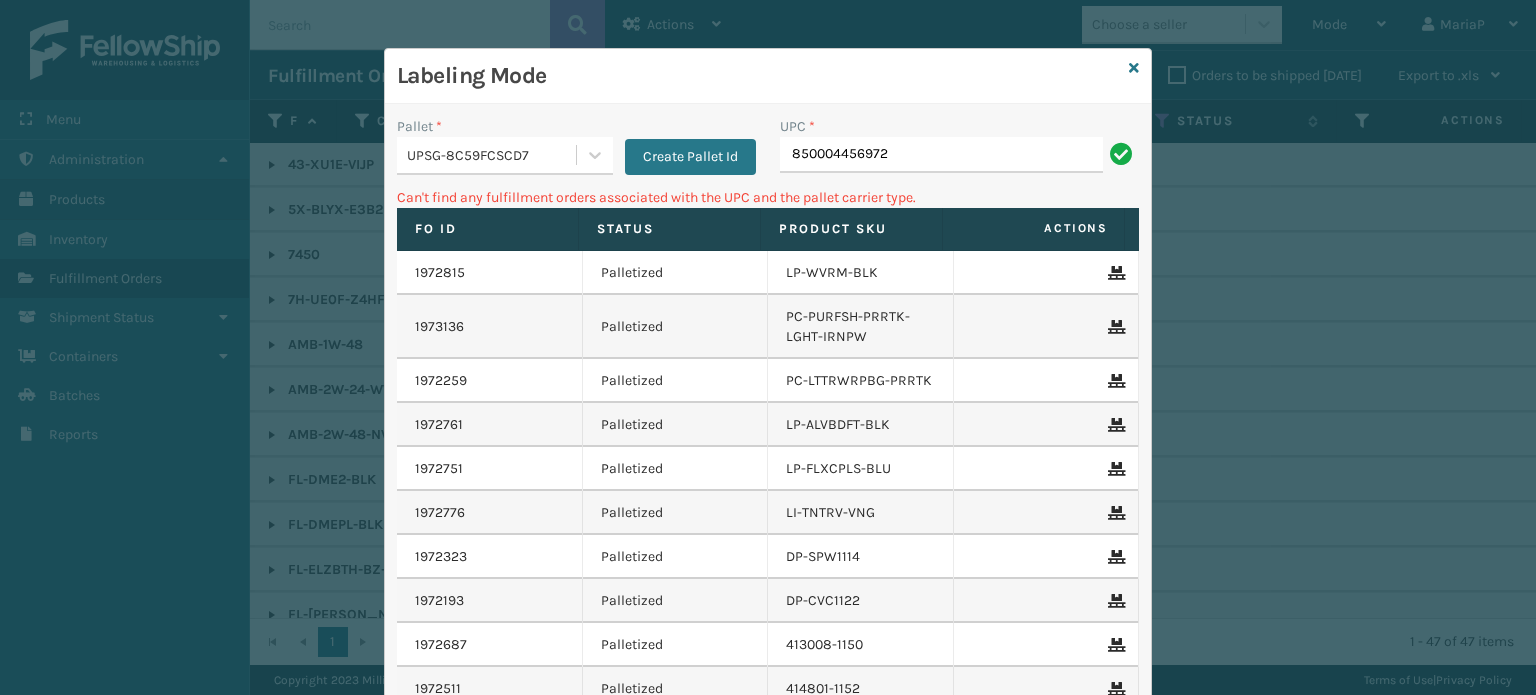 click on "UPC   *" at bounding box center [959, 126] 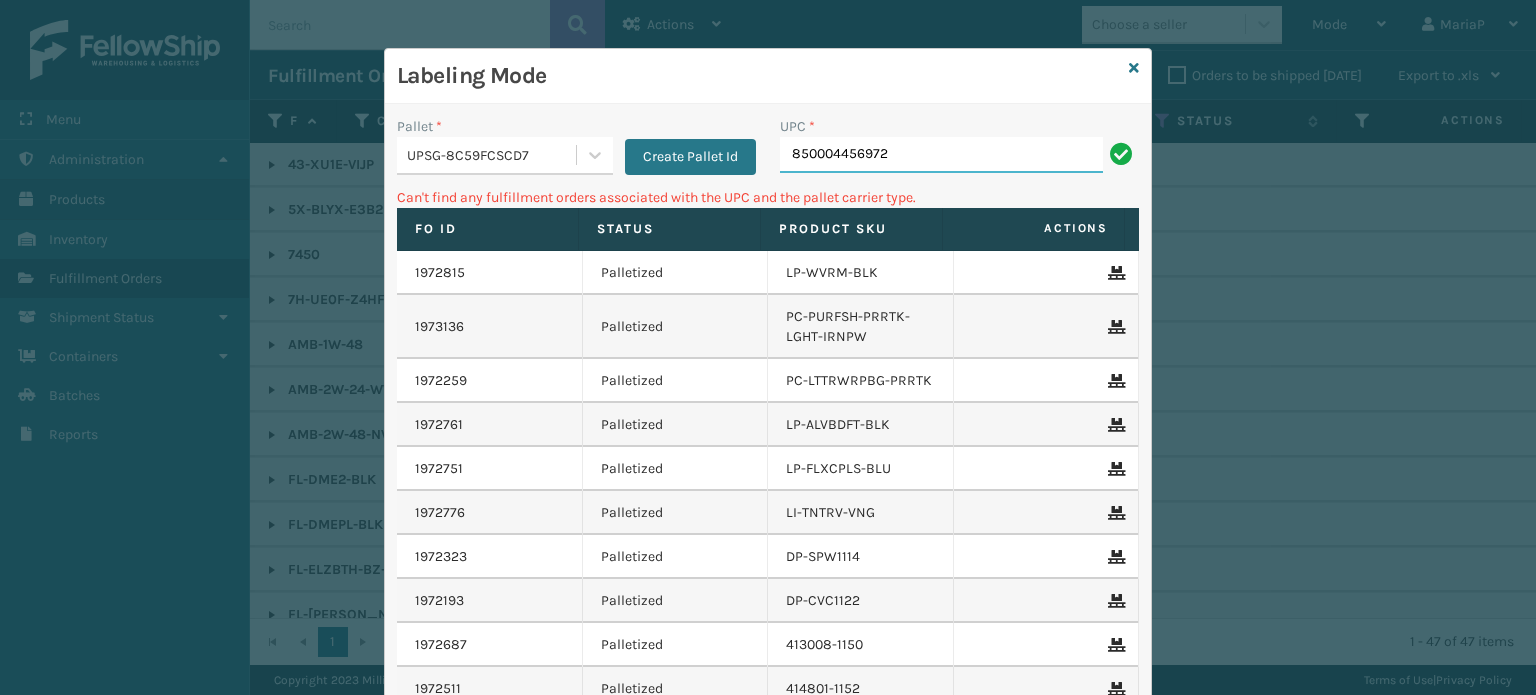 click on "850004456972" at bounding box center (941, 155) 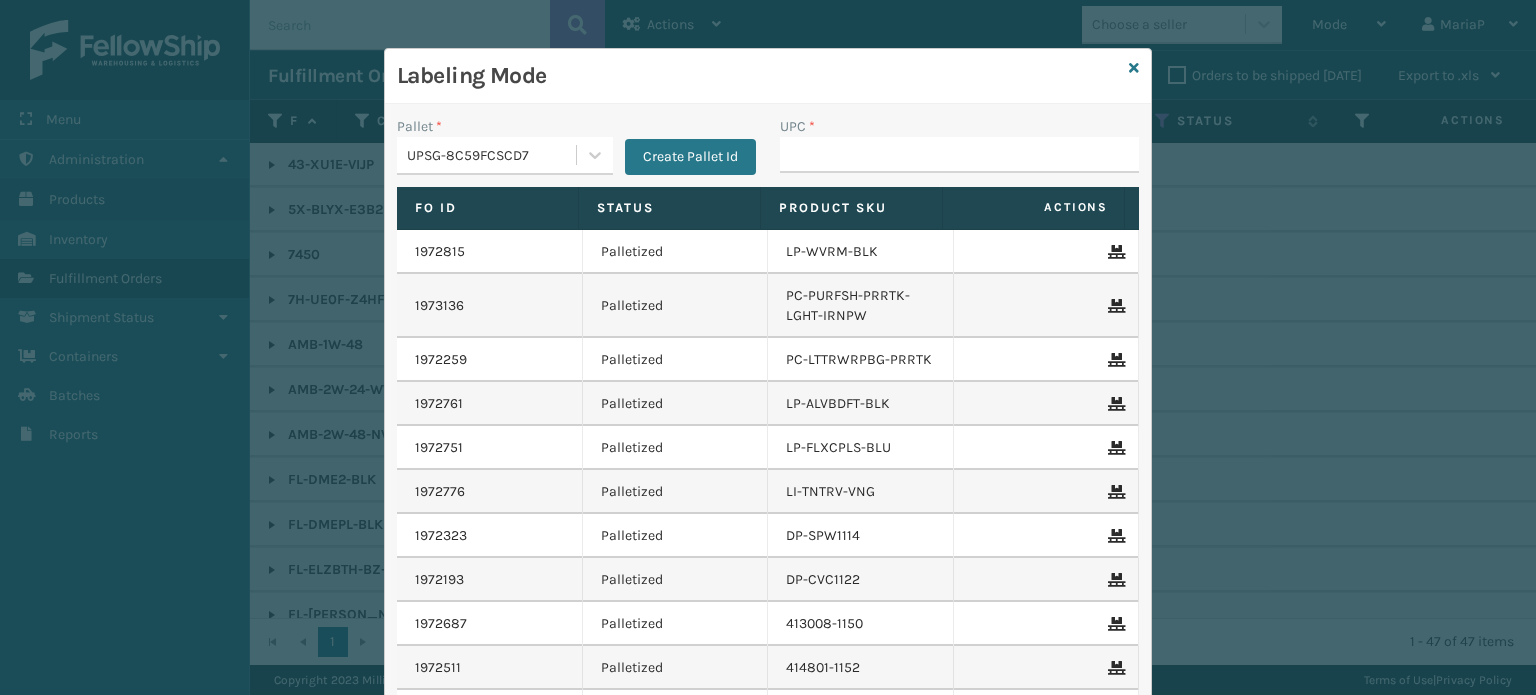 click on "UPSG-8C59FCSCD7" at bounding box center [492, 155] 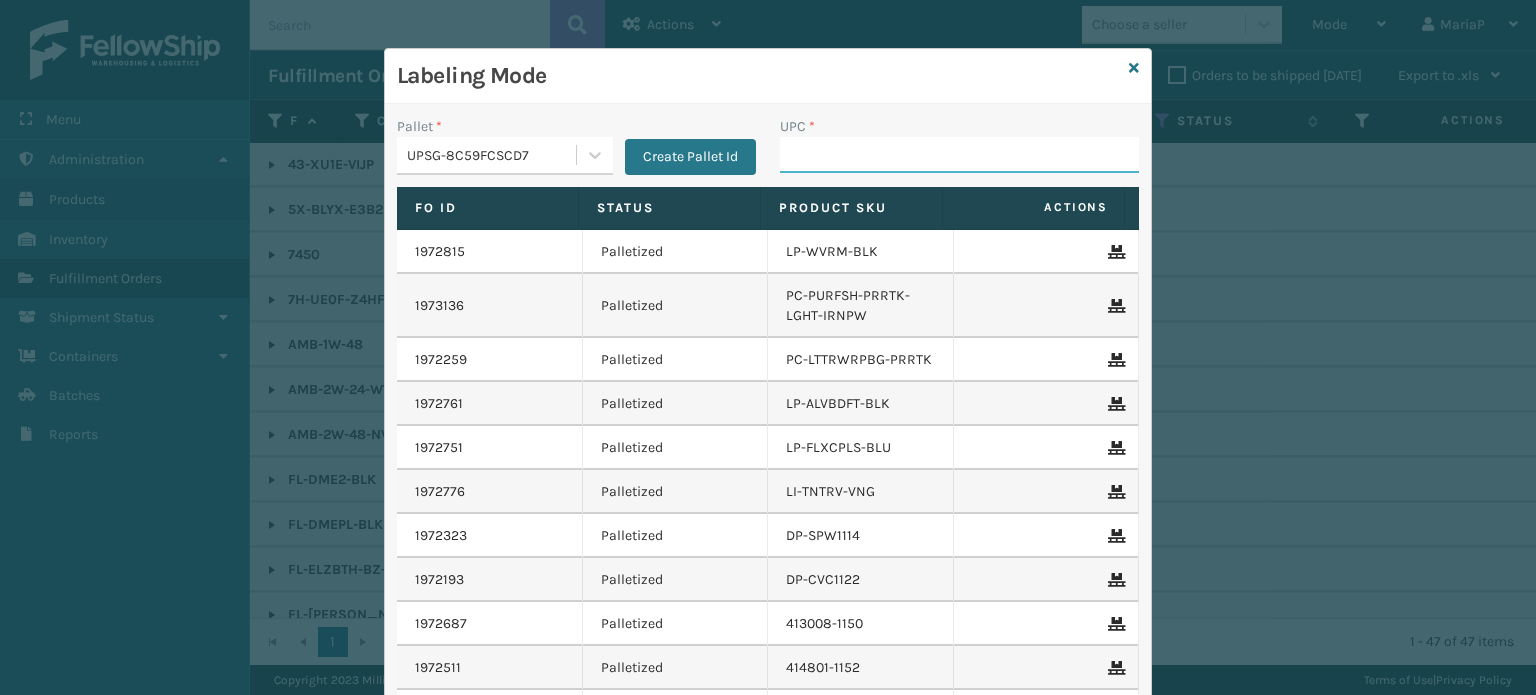 click on "UPC   *" at bounding box center (959, 155) 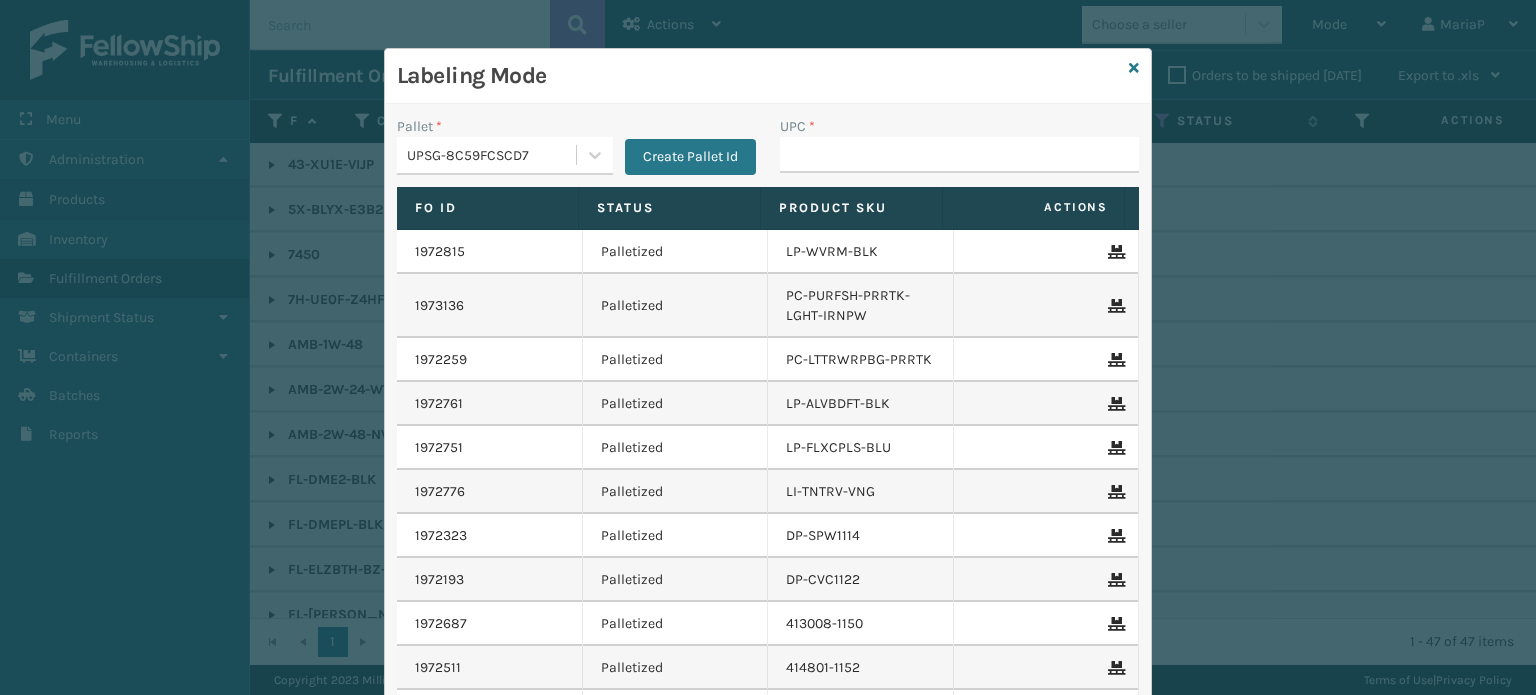 click on "UPSG-8C59FCSCD7" at bounding box center (492, 155) 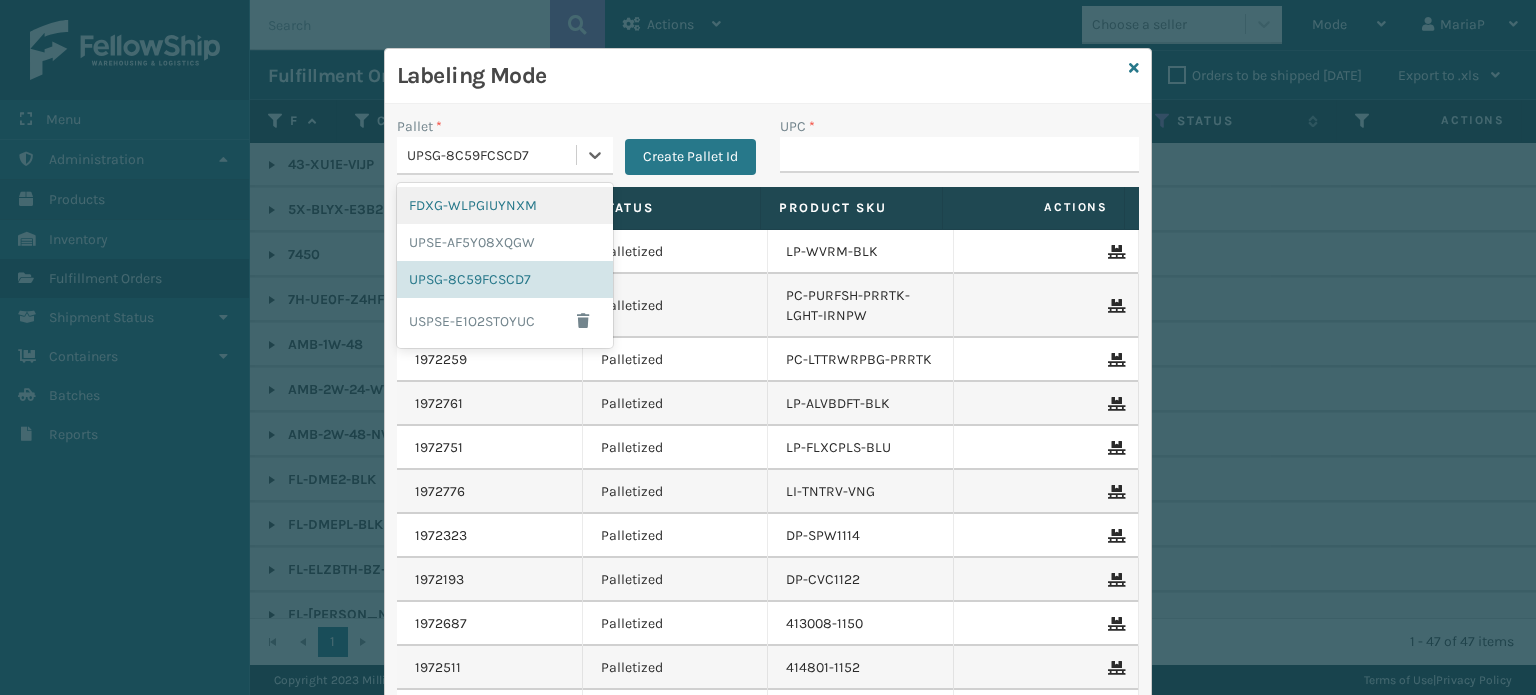 click on "FDXG-WLPGIUYNXM" at bounding box center (505, 205) 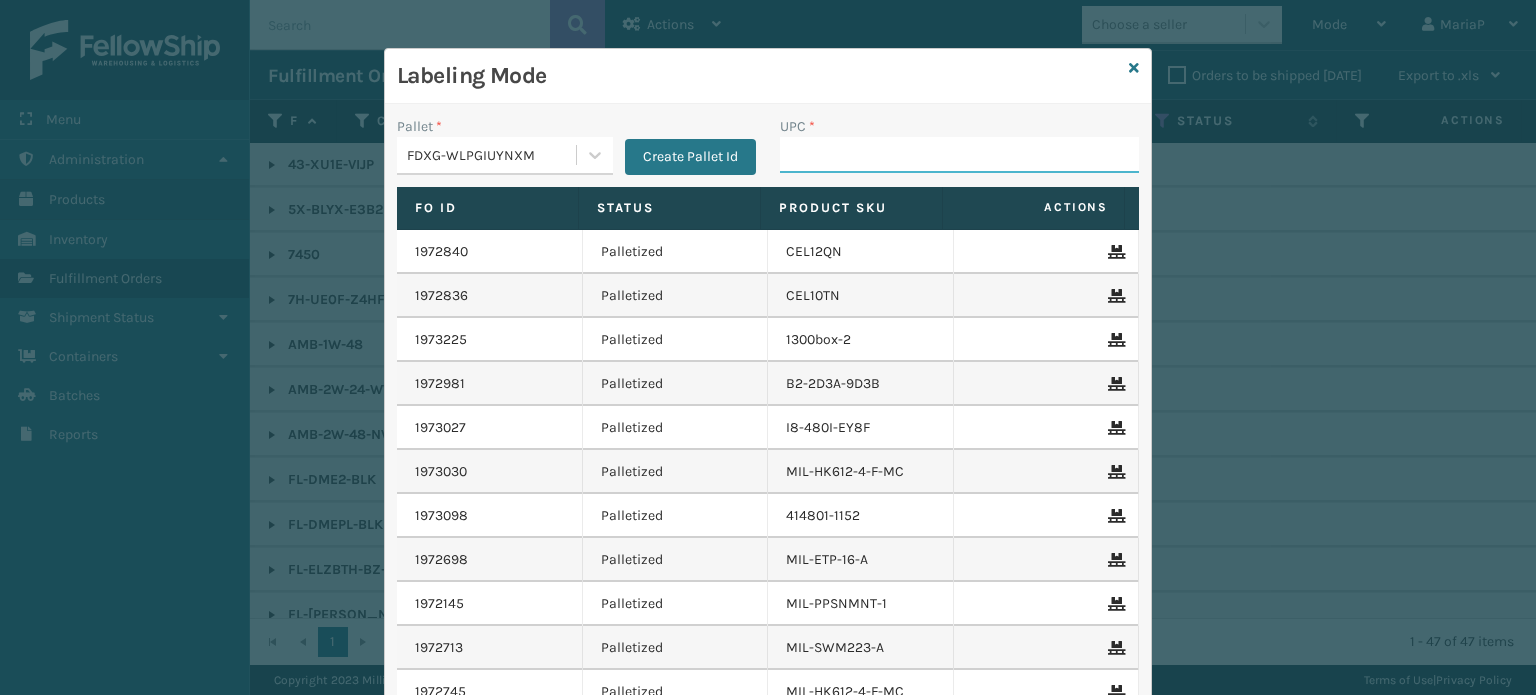 drag, startPoint x: 840, startPoint y: 155, endPoint x: 826, endPoint y: 154, distance: 14.035668 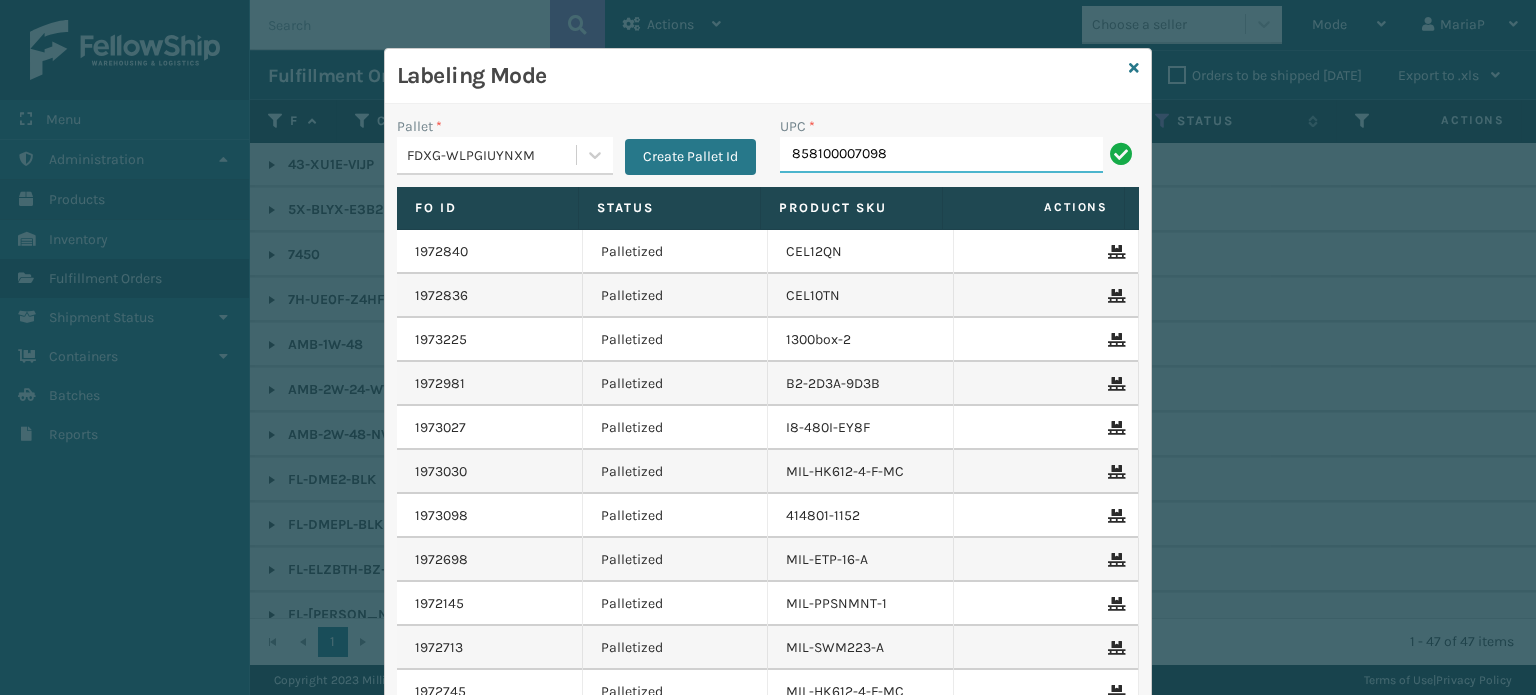 type on "858100007098" 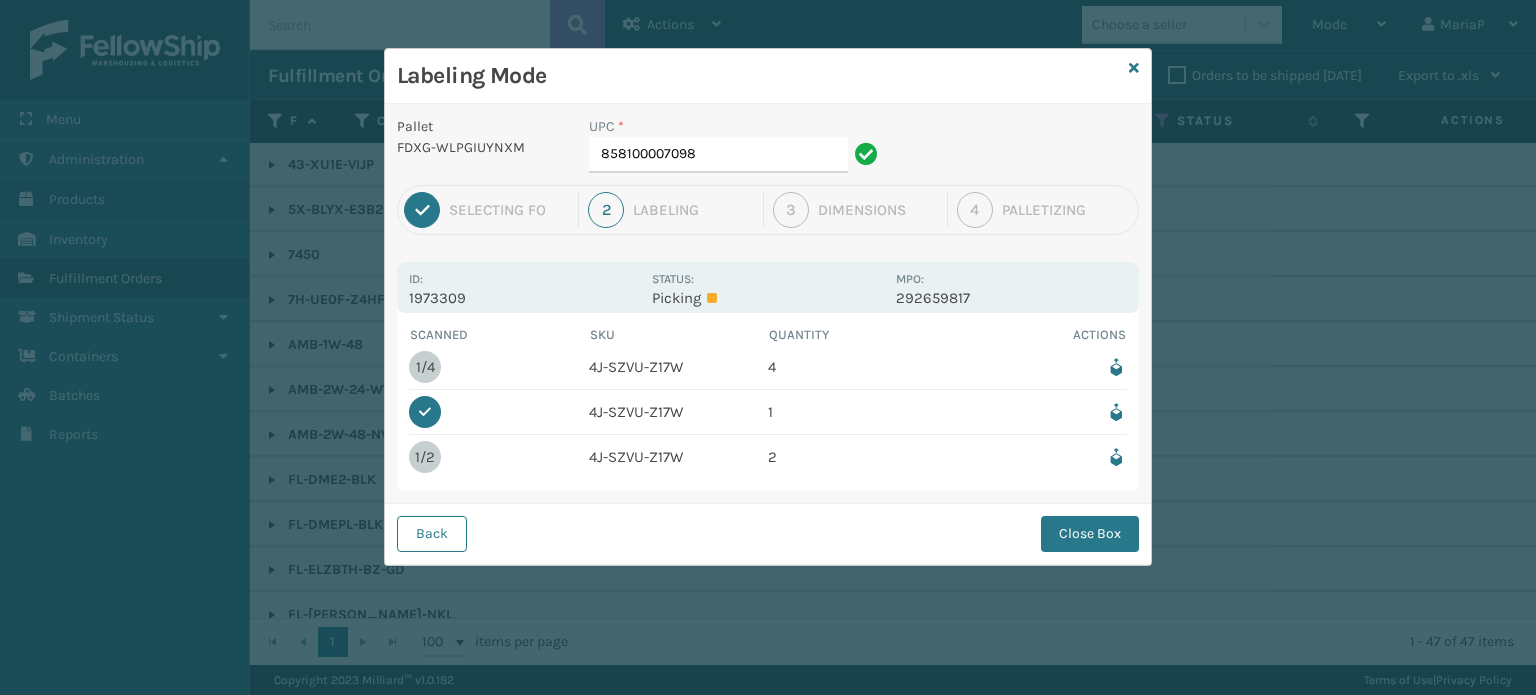 click at bounding box center (1116, 412) 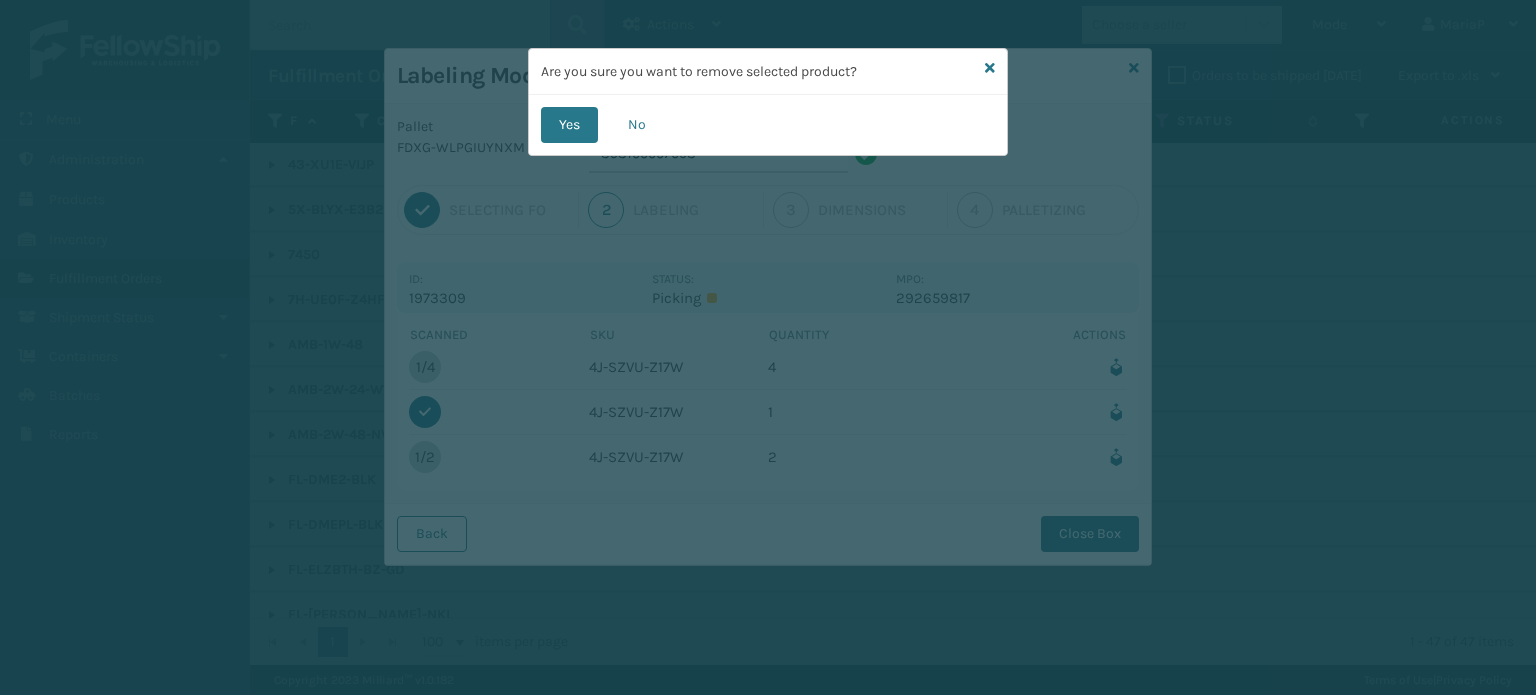 click on "Yes" at bounding box center [569, 125] 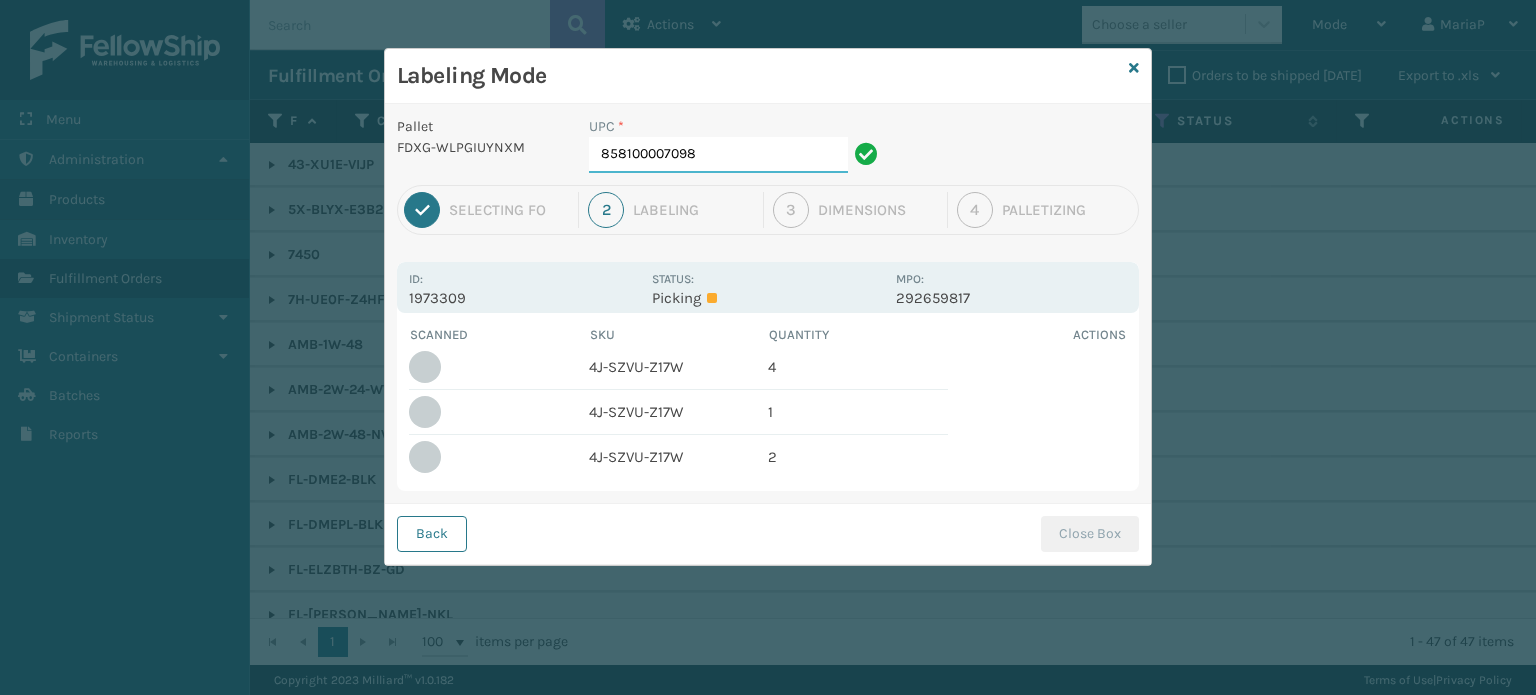 click on "858100007098" at bounding box center [718, 155] 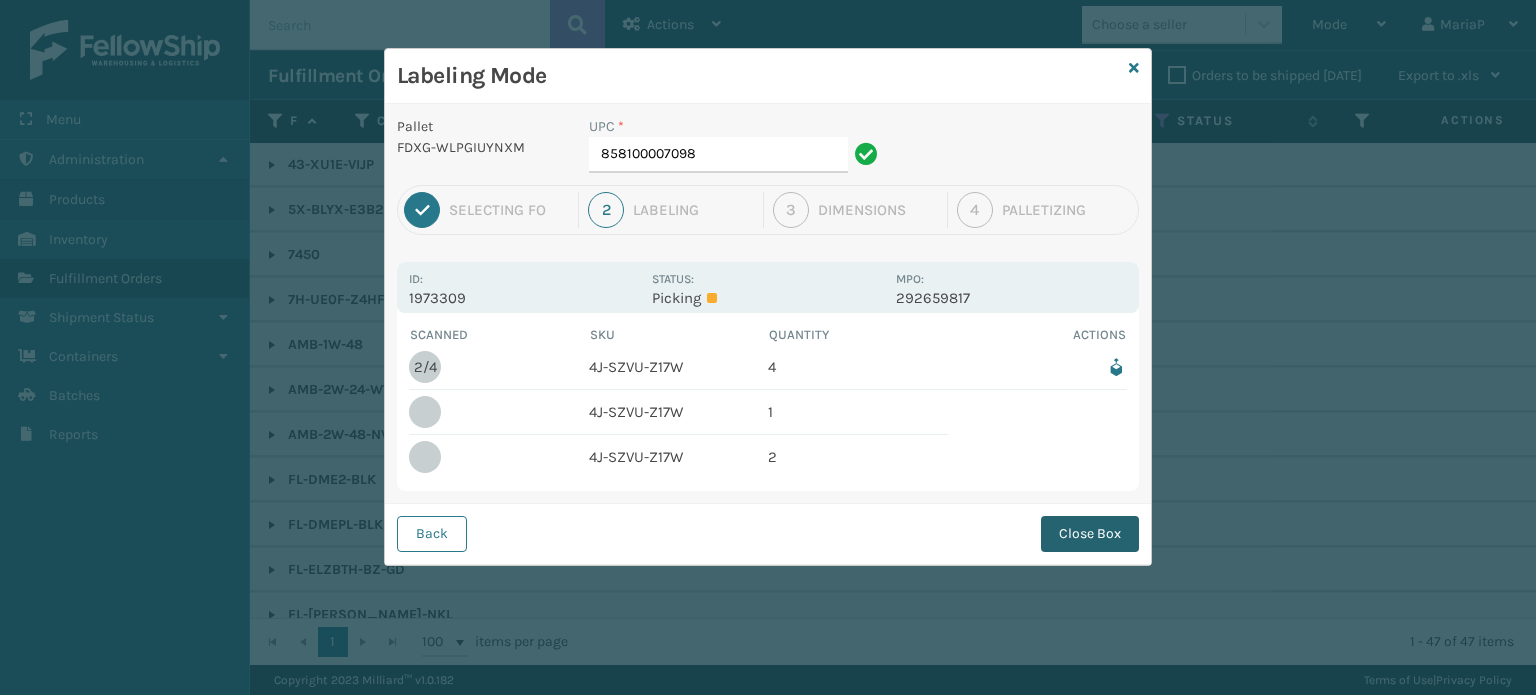 click on "Close Box" at bounding box center [1090, 534] 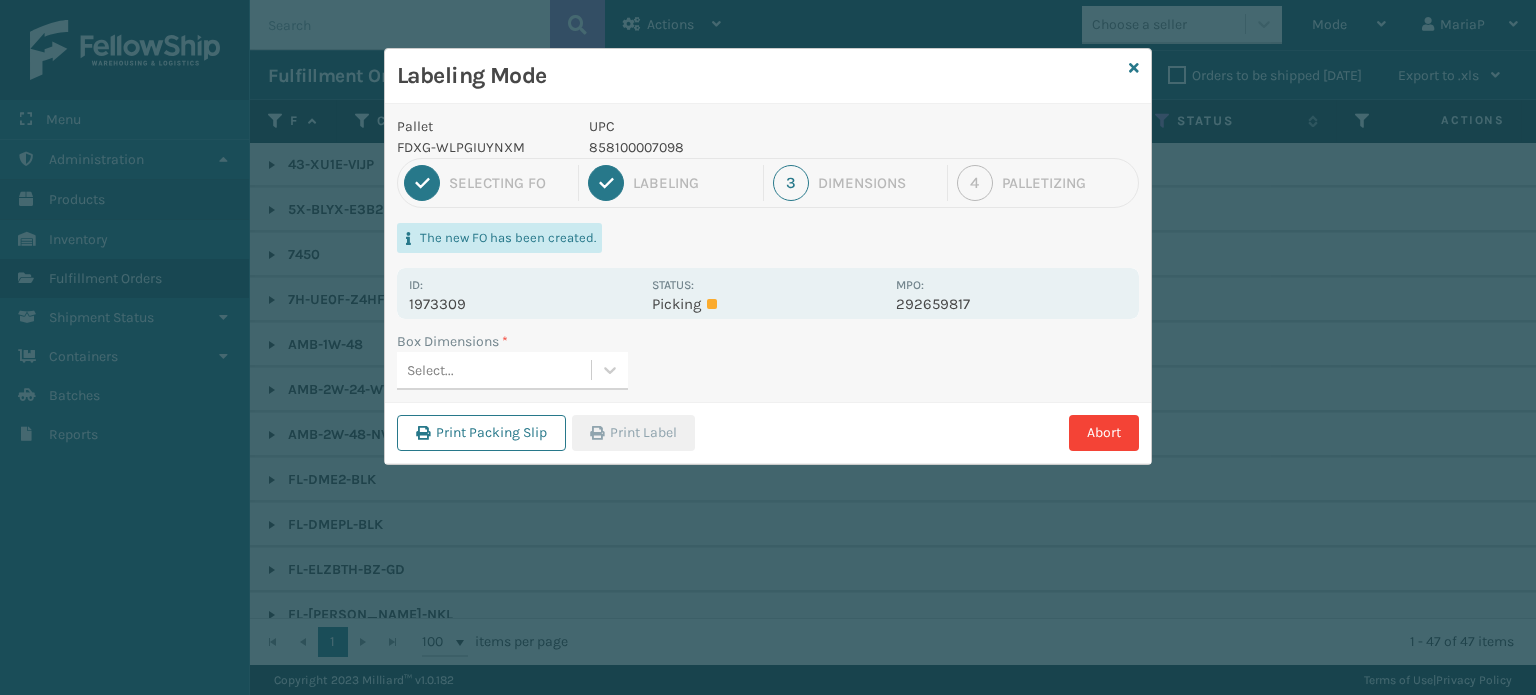 click on "Select..." at bounding box center (494, 370) 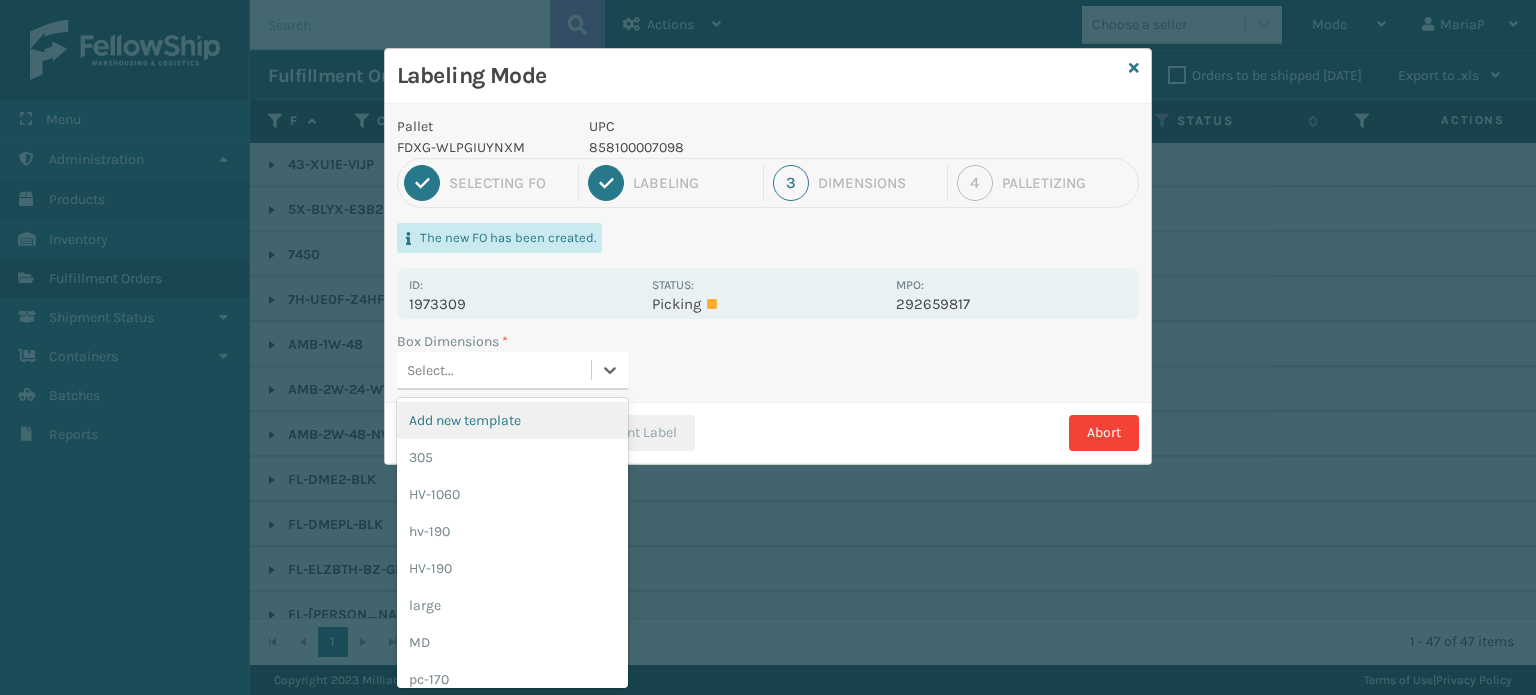 scroll, scrollTop: 0, scrollLeft: 0, axis: both 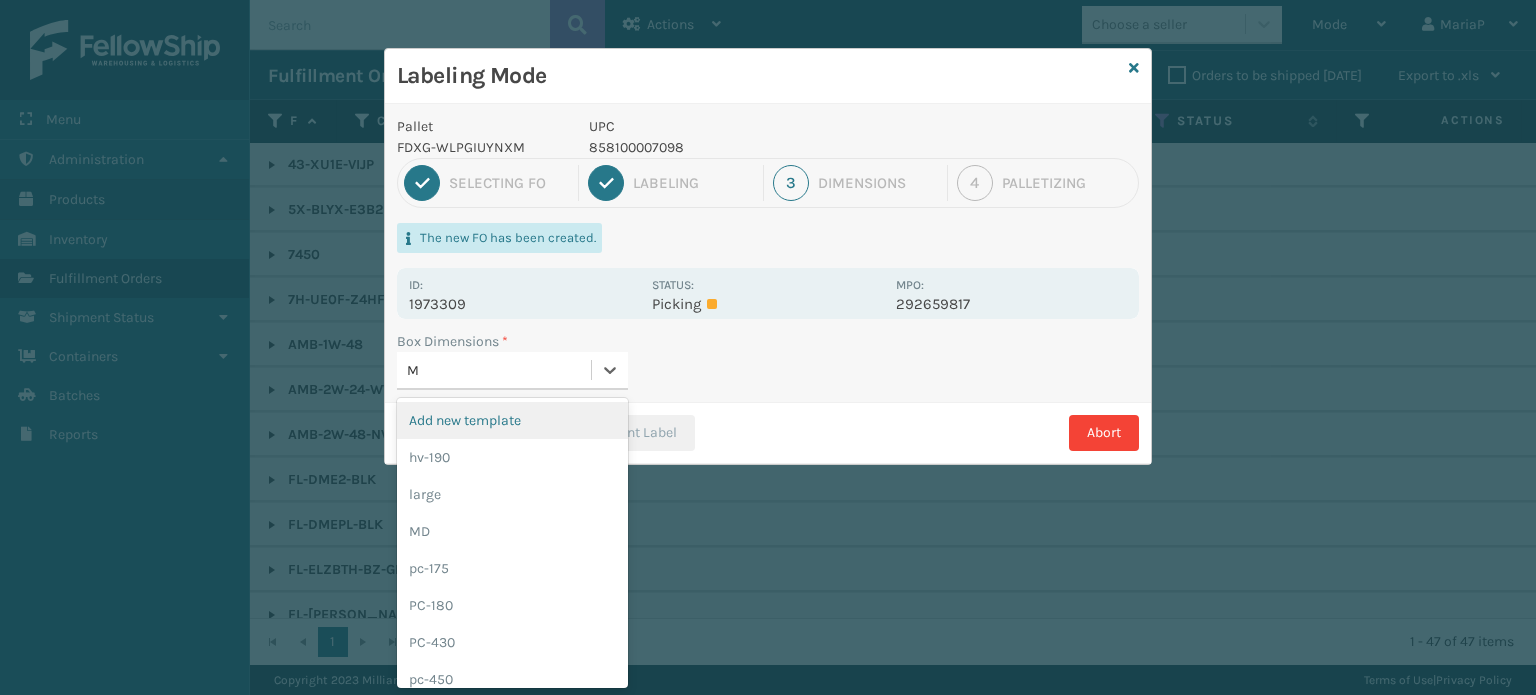 type on "MD" 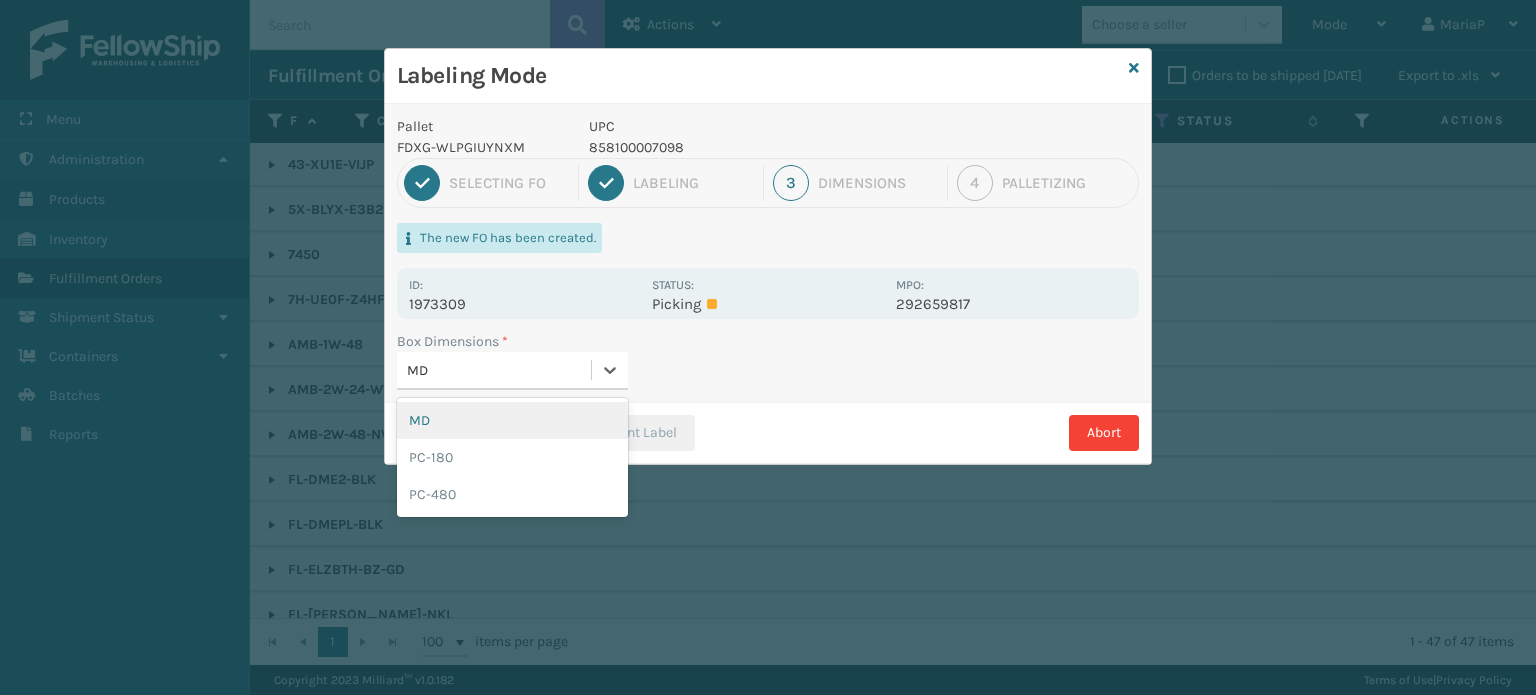 type 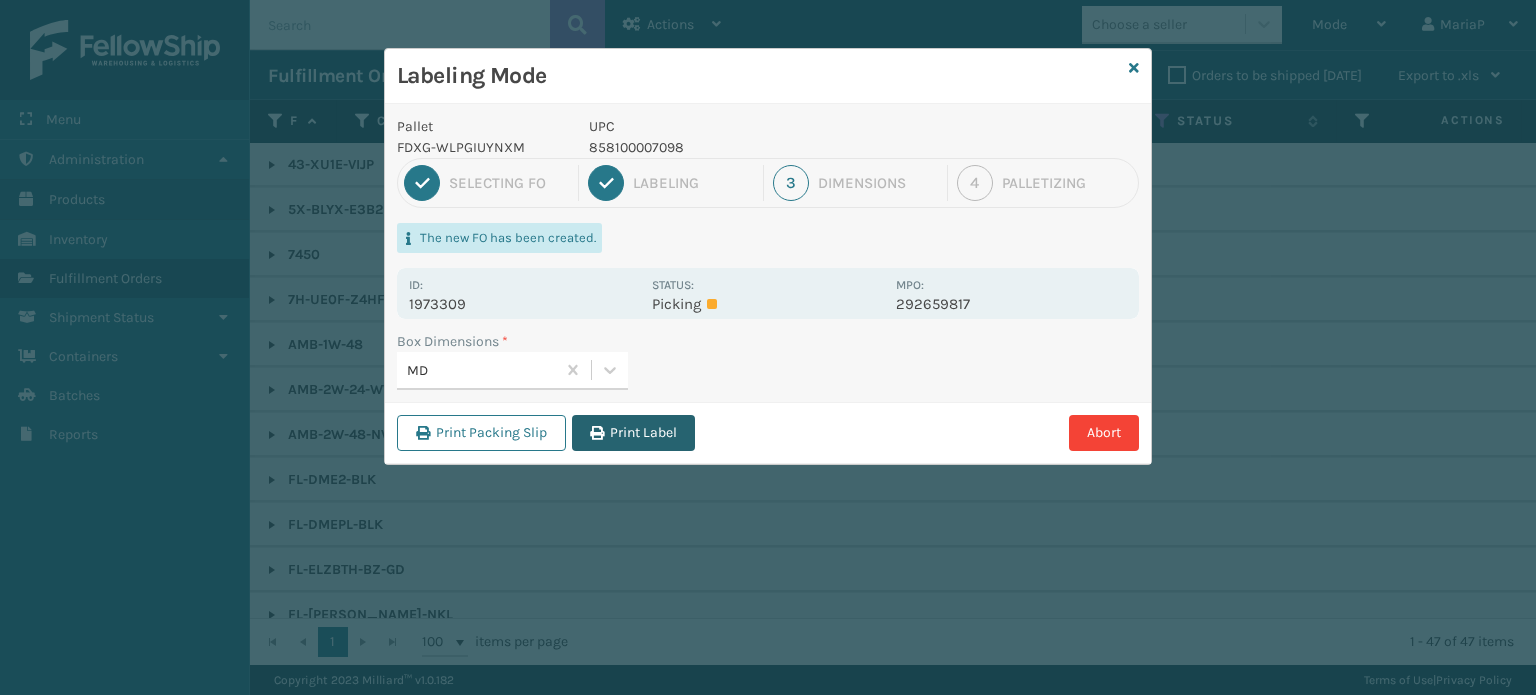 click on "Print Label" at bounding box center (633, 433) 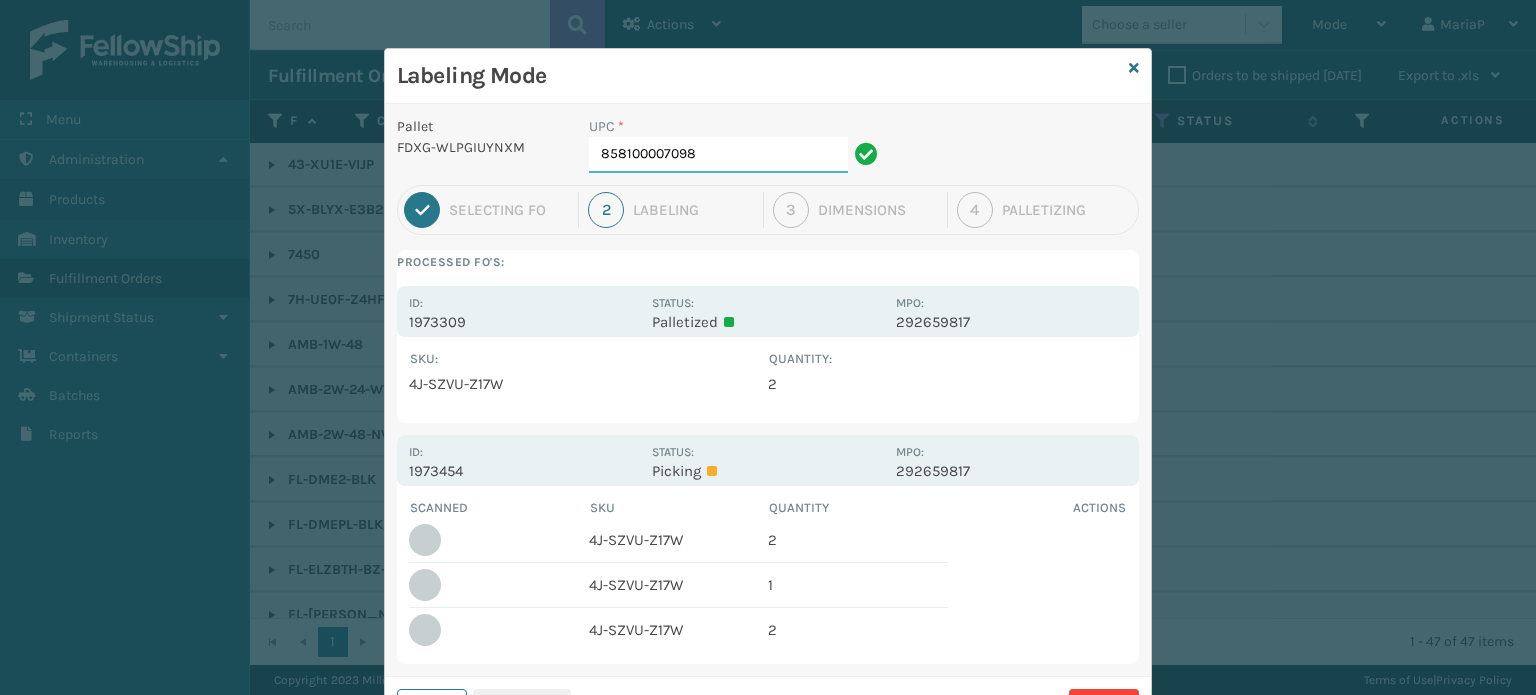 click on "858100007098" at bounding box center (718, 155) 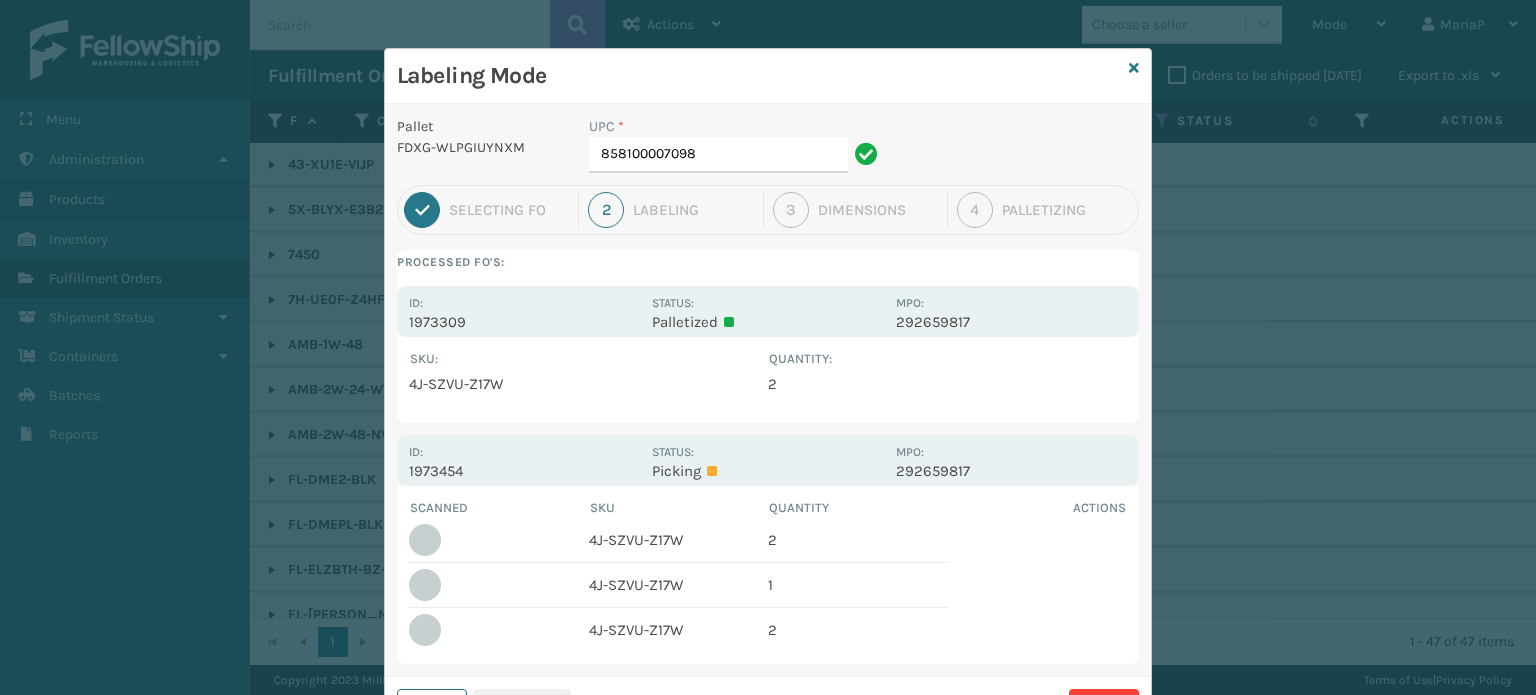 click on "1973454" at bounding box center [524, 471] 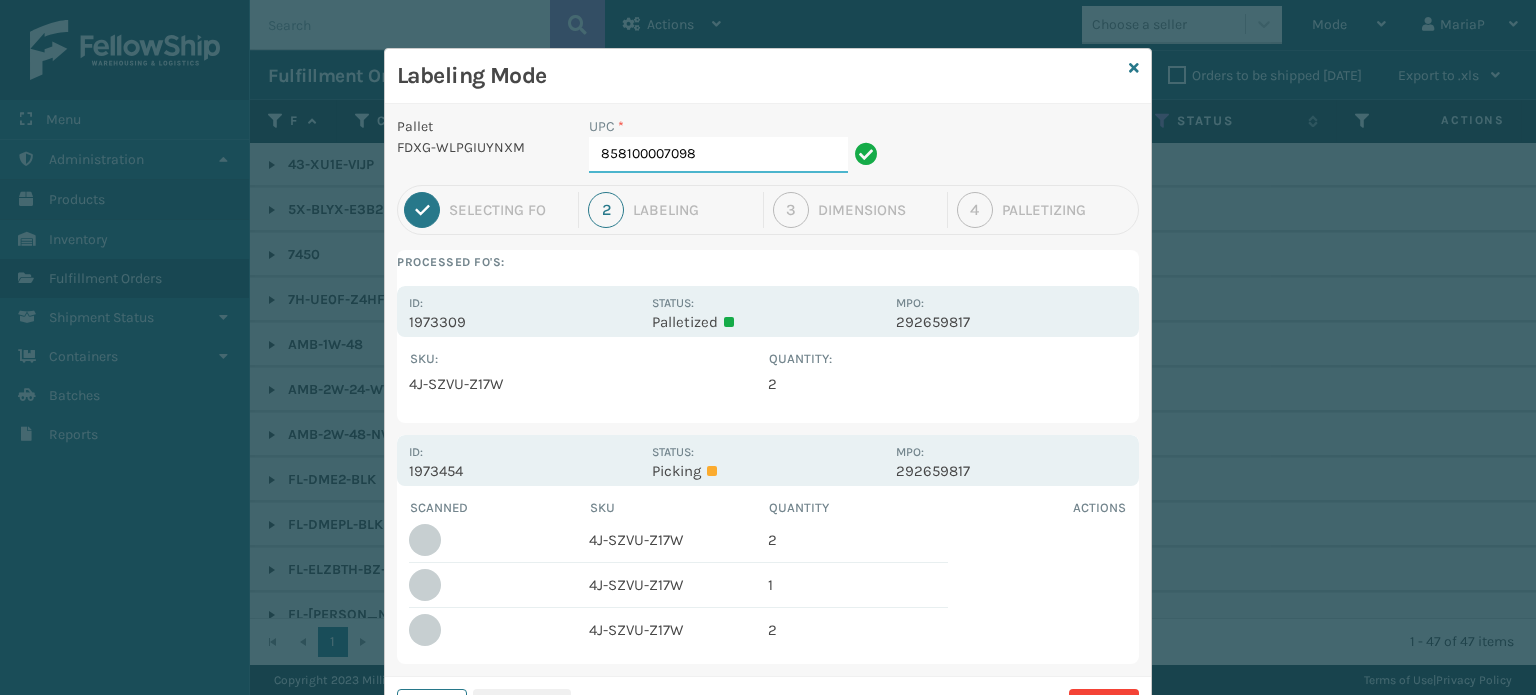 click on "858100007098" at bounding box center (718, 155) 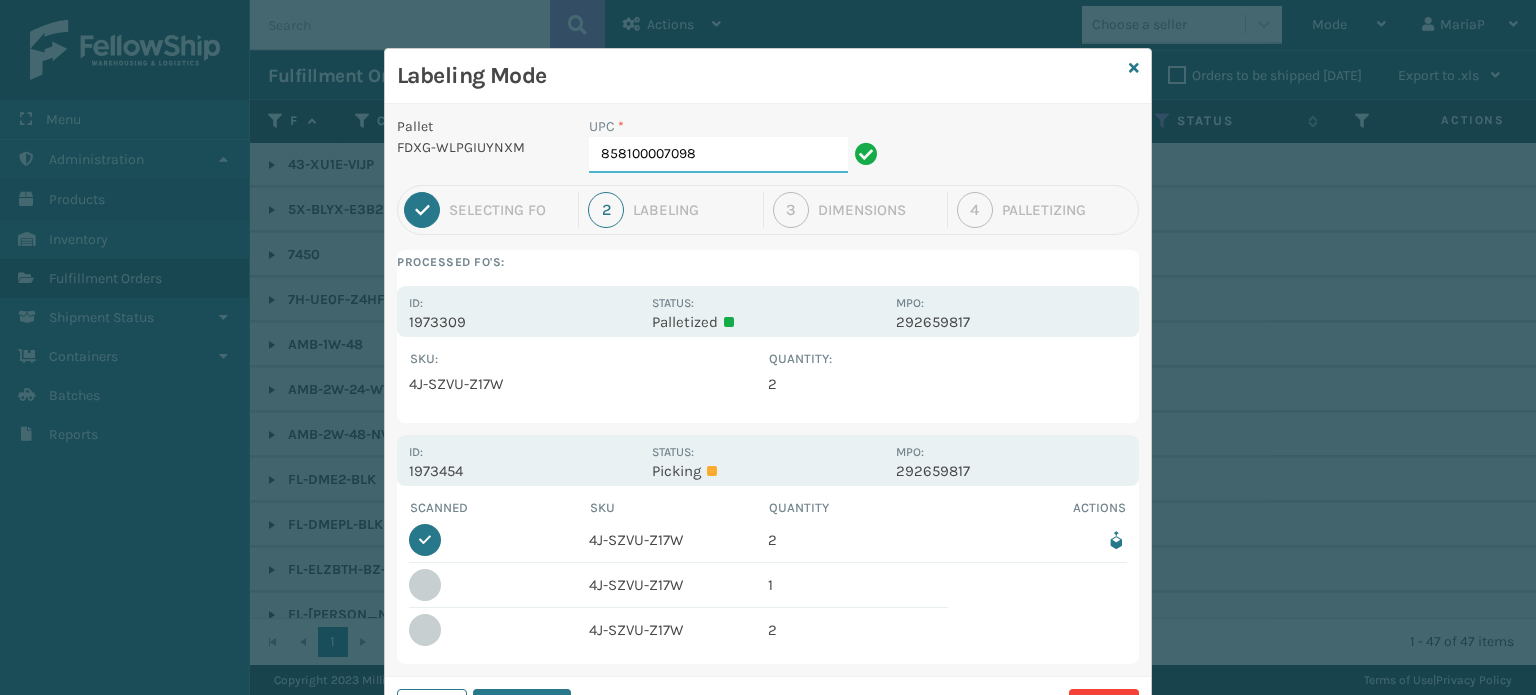 scroll, scrollTop: 90, scrollLeft: 0, axis: vertical 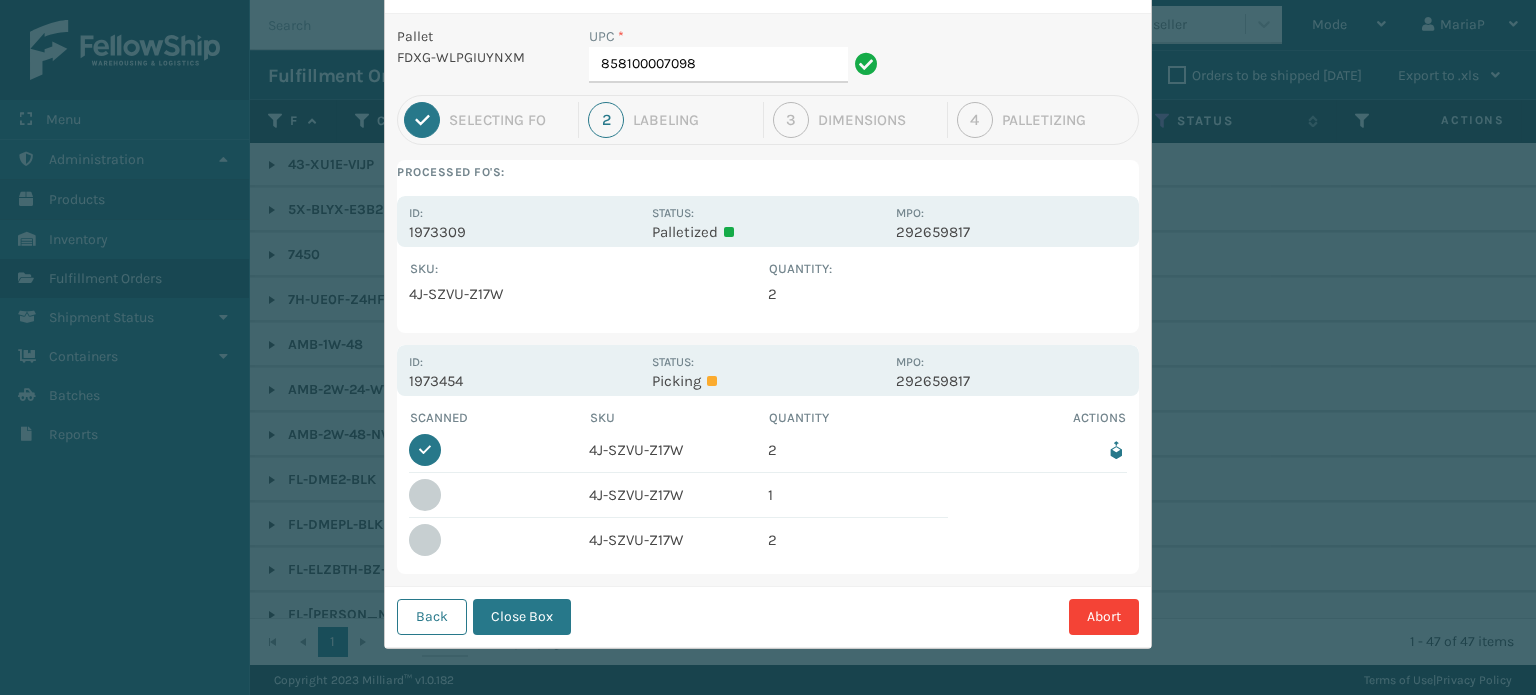 click on "Close Box" at bounding box center [522, 617] 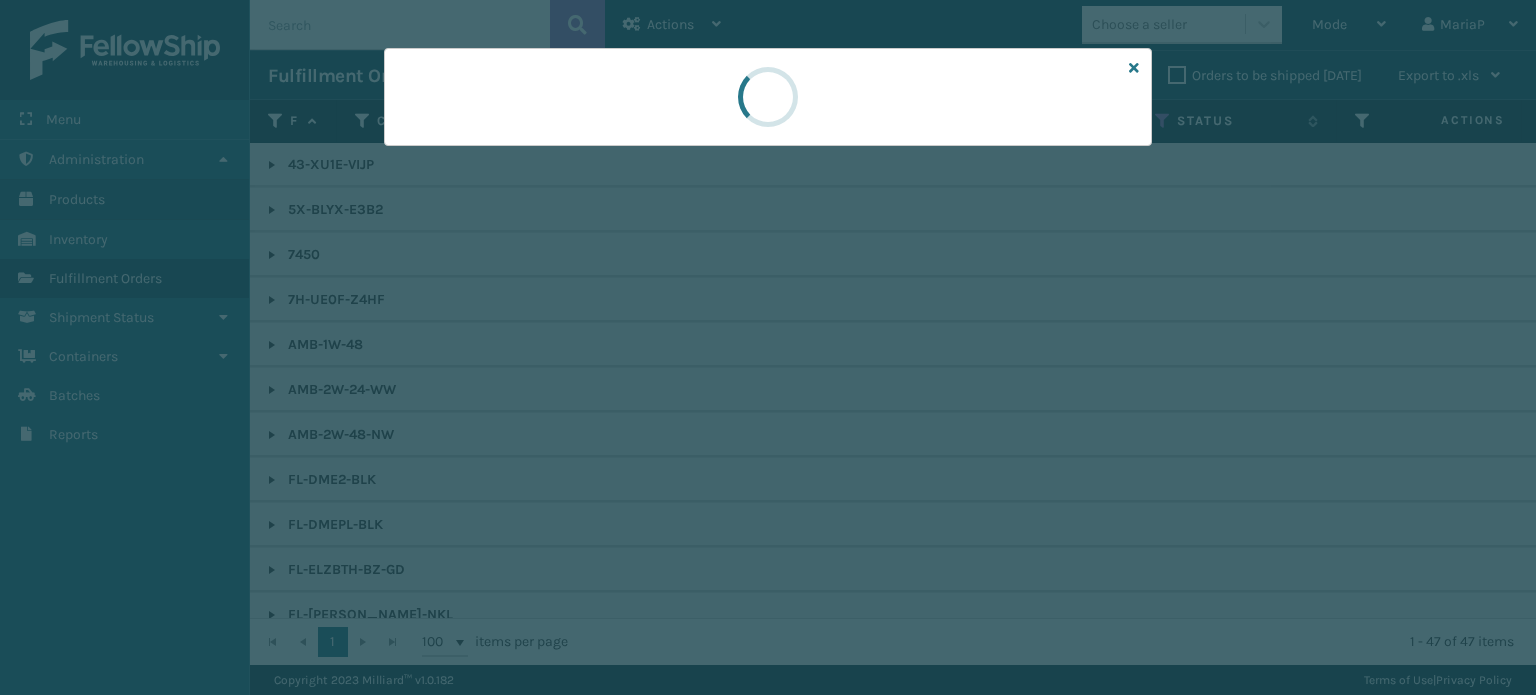 scroll, scrollTop: 0, scrollLeft: 0, axis: both 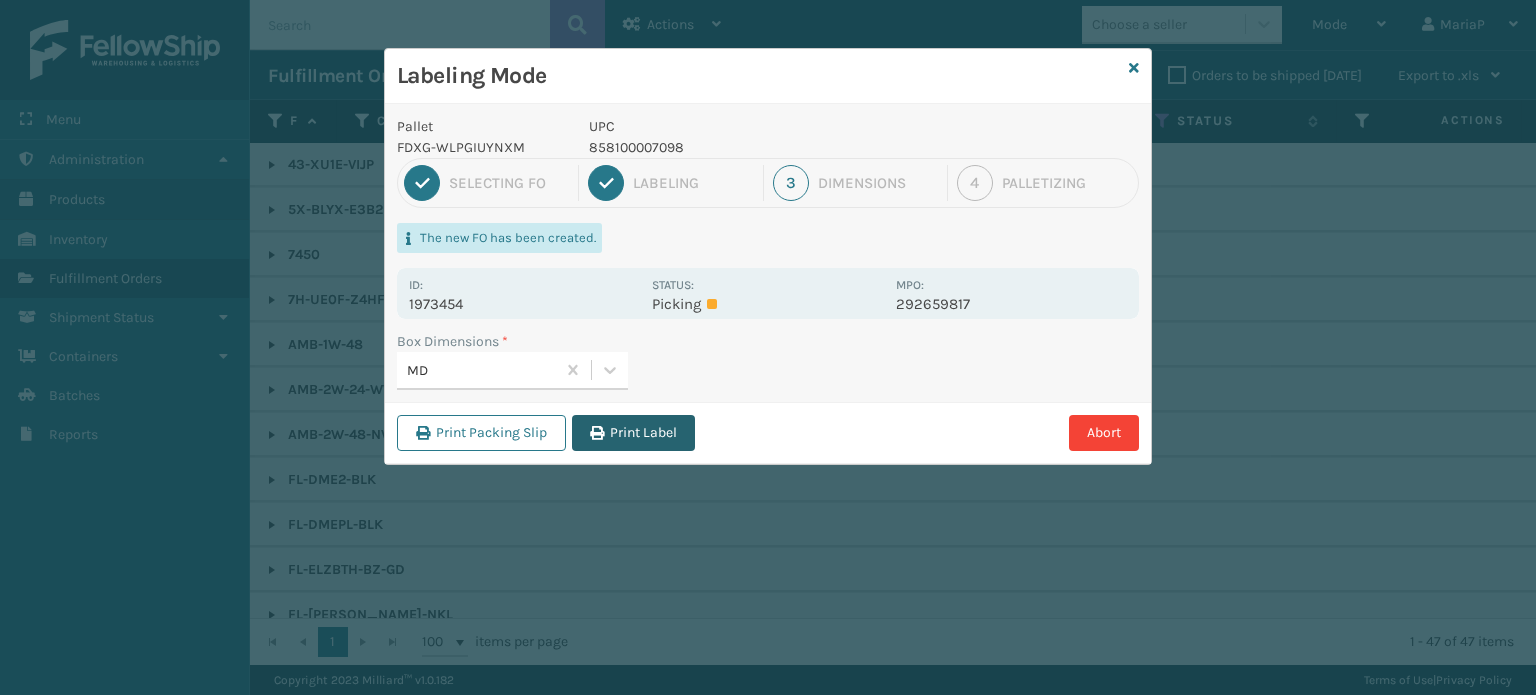 click on "Print Label" at bounding box center (633, 433) 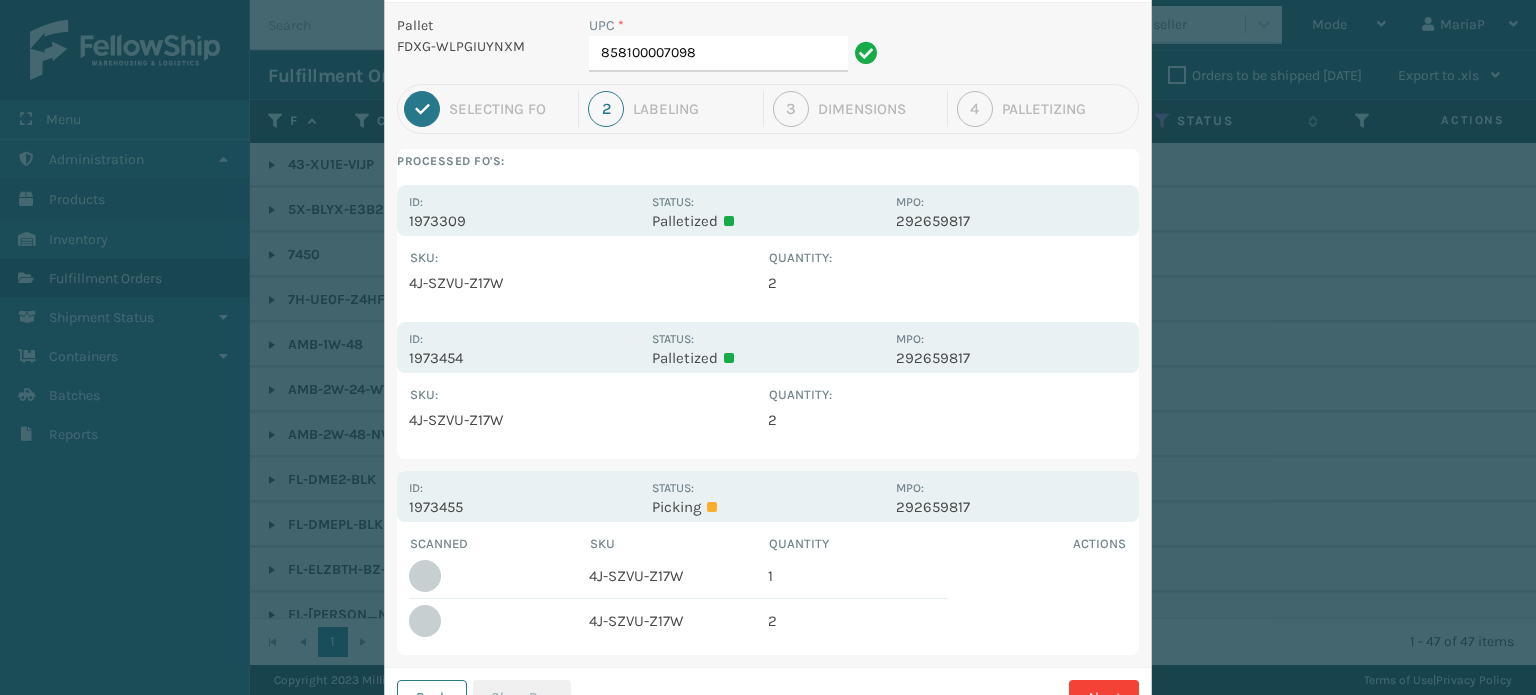 scroll, scrollTop: 182, scrollLeft: 0, axis: vertical 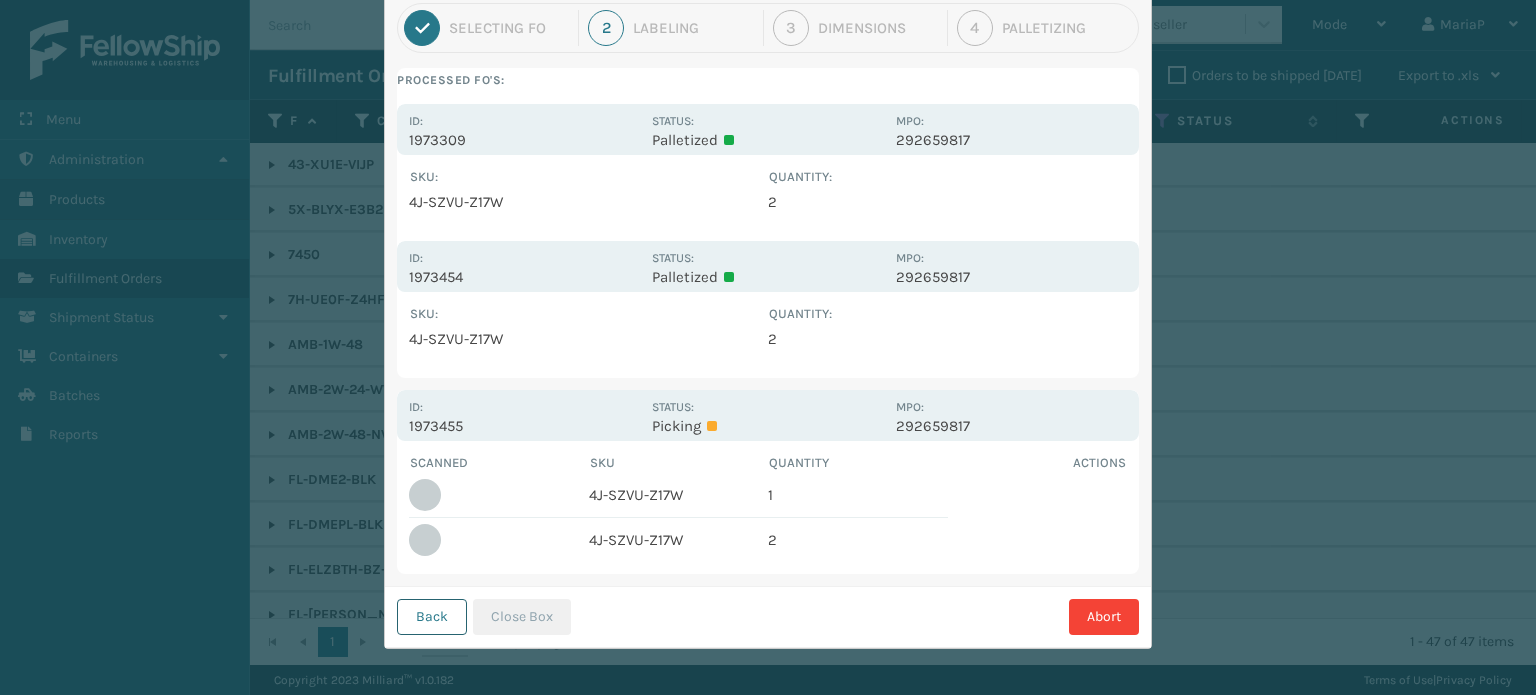 click on "Back" at bounding box center [432, 617] 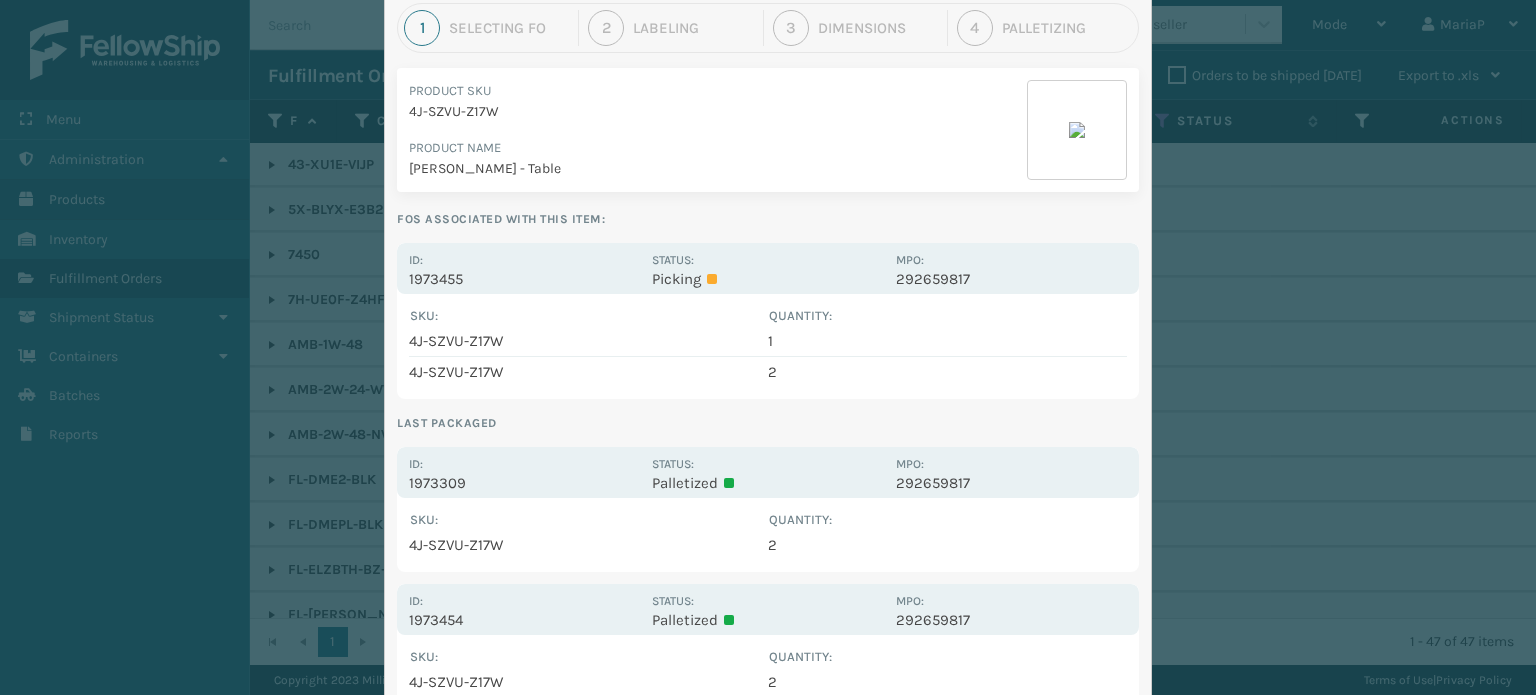 scroll, scrollTop: 0, scrollLeft: 0, axis: both 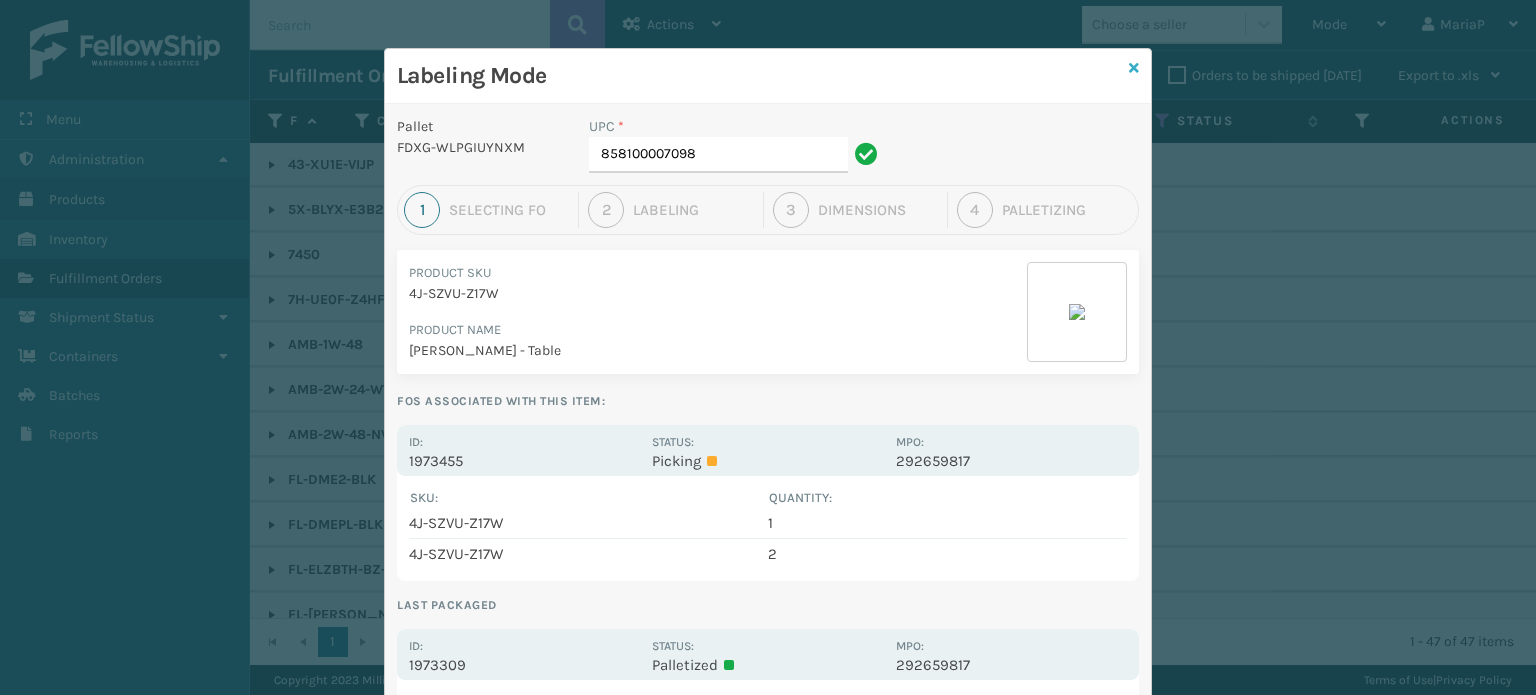 click at bounding box center (1134, 68) 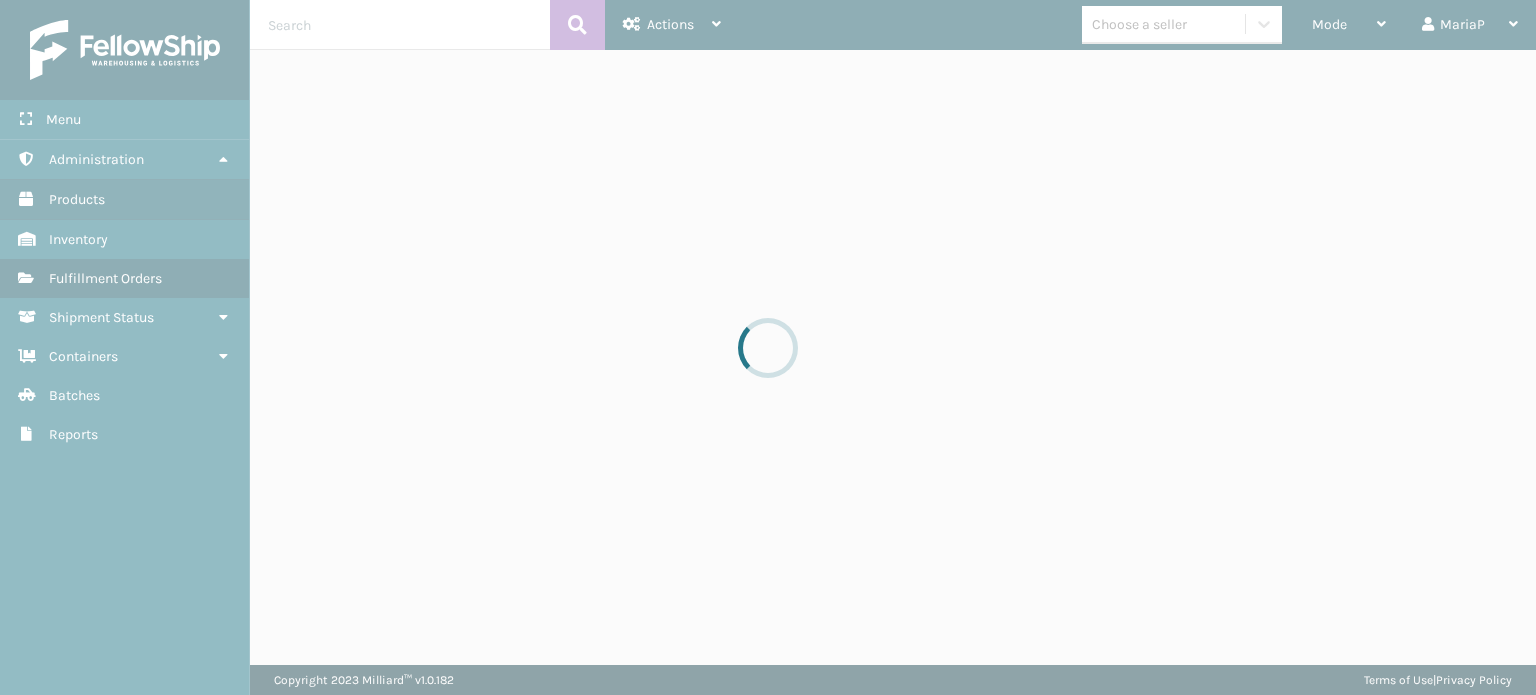 click at bounding box center [768, 347] 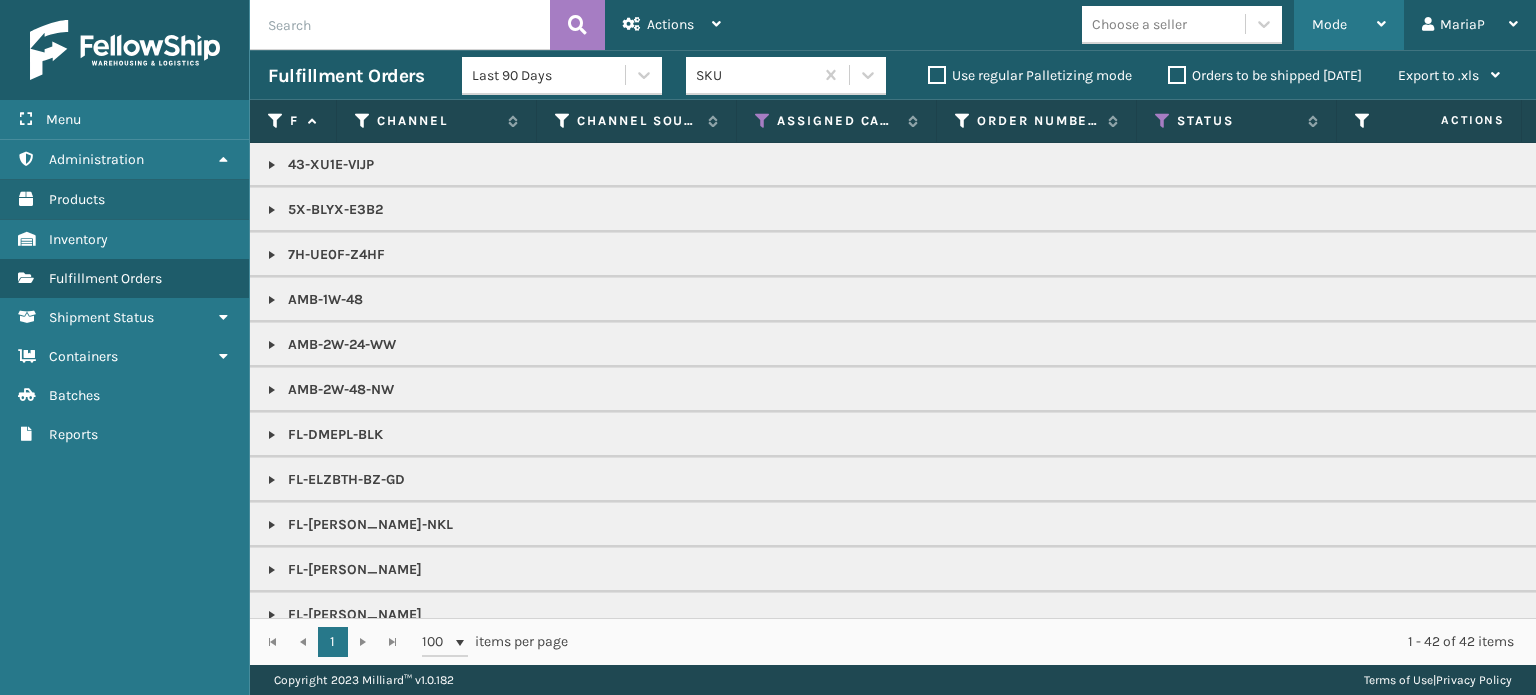 click on "Mode" at bounding box center (1329, 24) 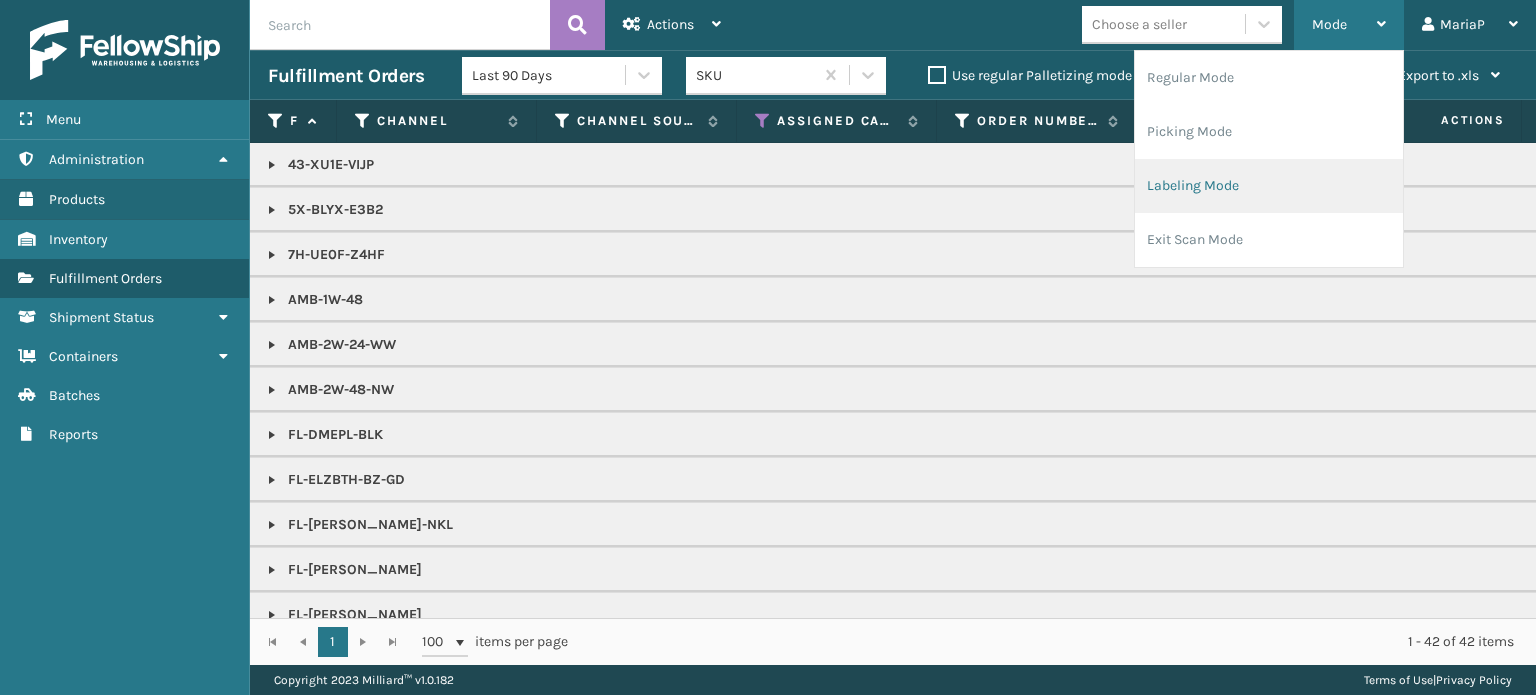 click on "Labeling Mode" at bounding box center (1269, 186) 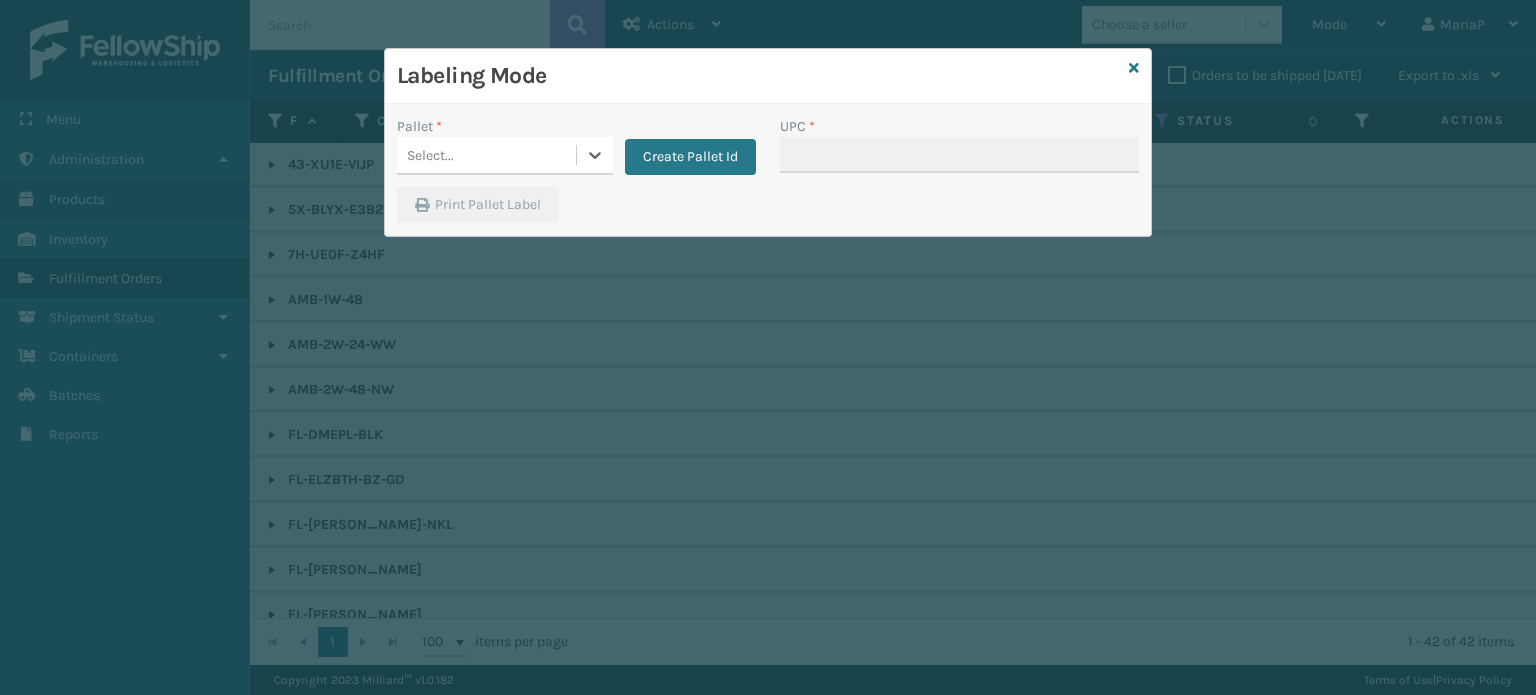 click on "Select..." at bounding box center (486, 155) 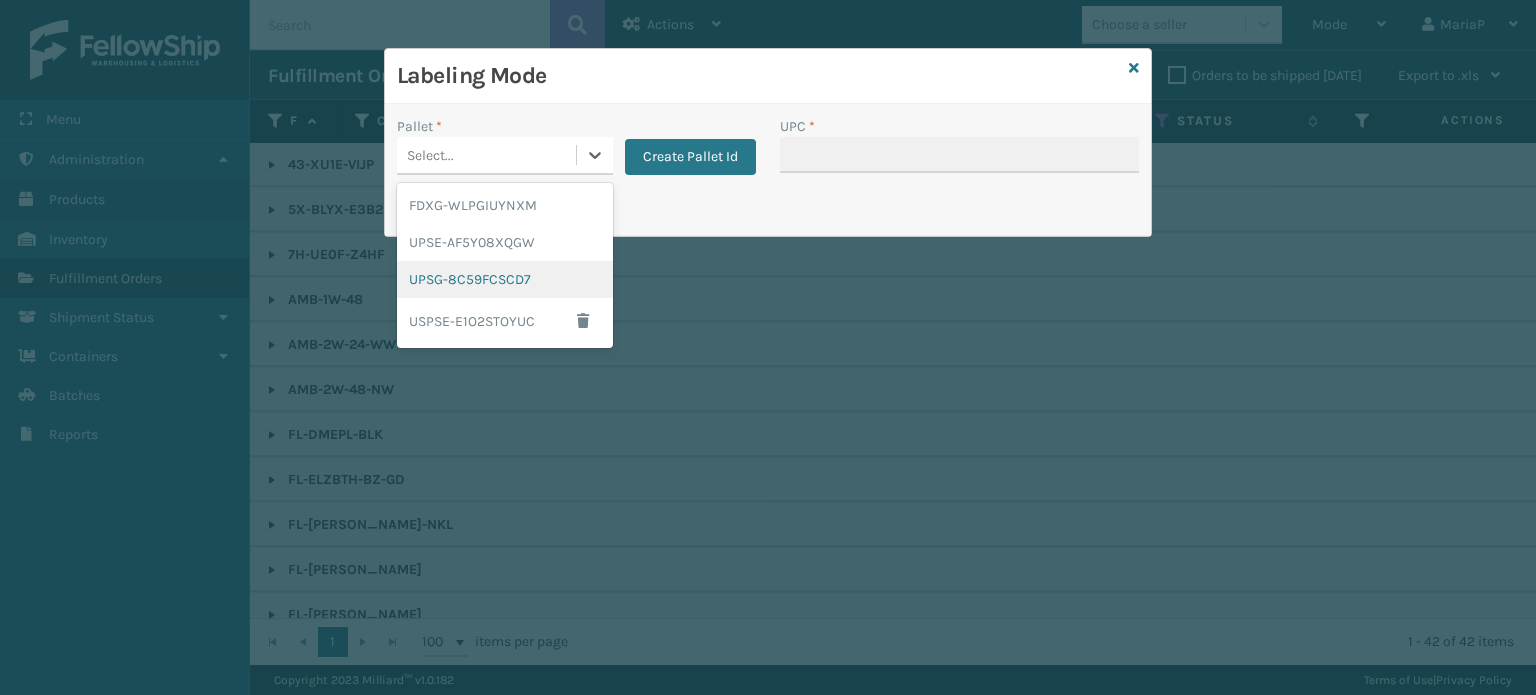 click on "UPSG-8C59FCSCD7" at bounding box center [505, 279] 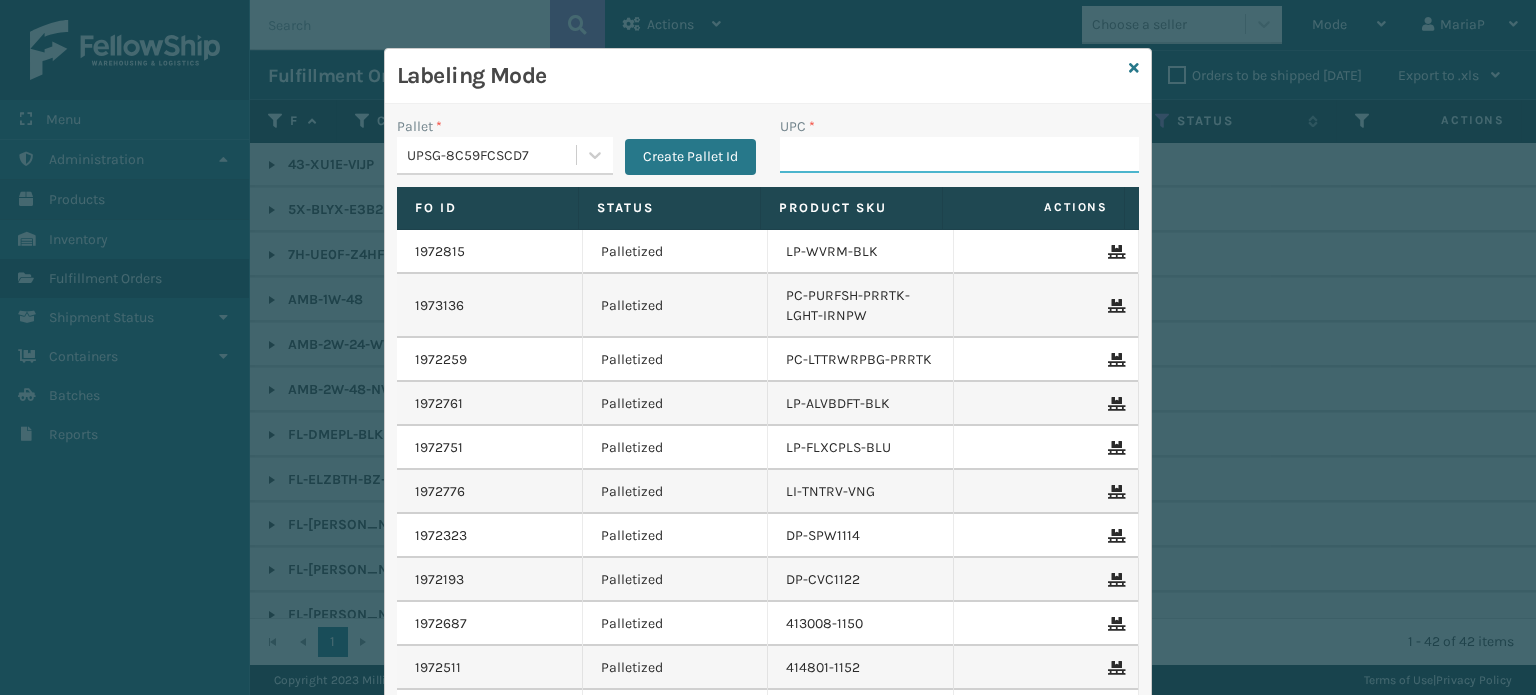 click on "UPC   *" at bounding box center (959, 155) 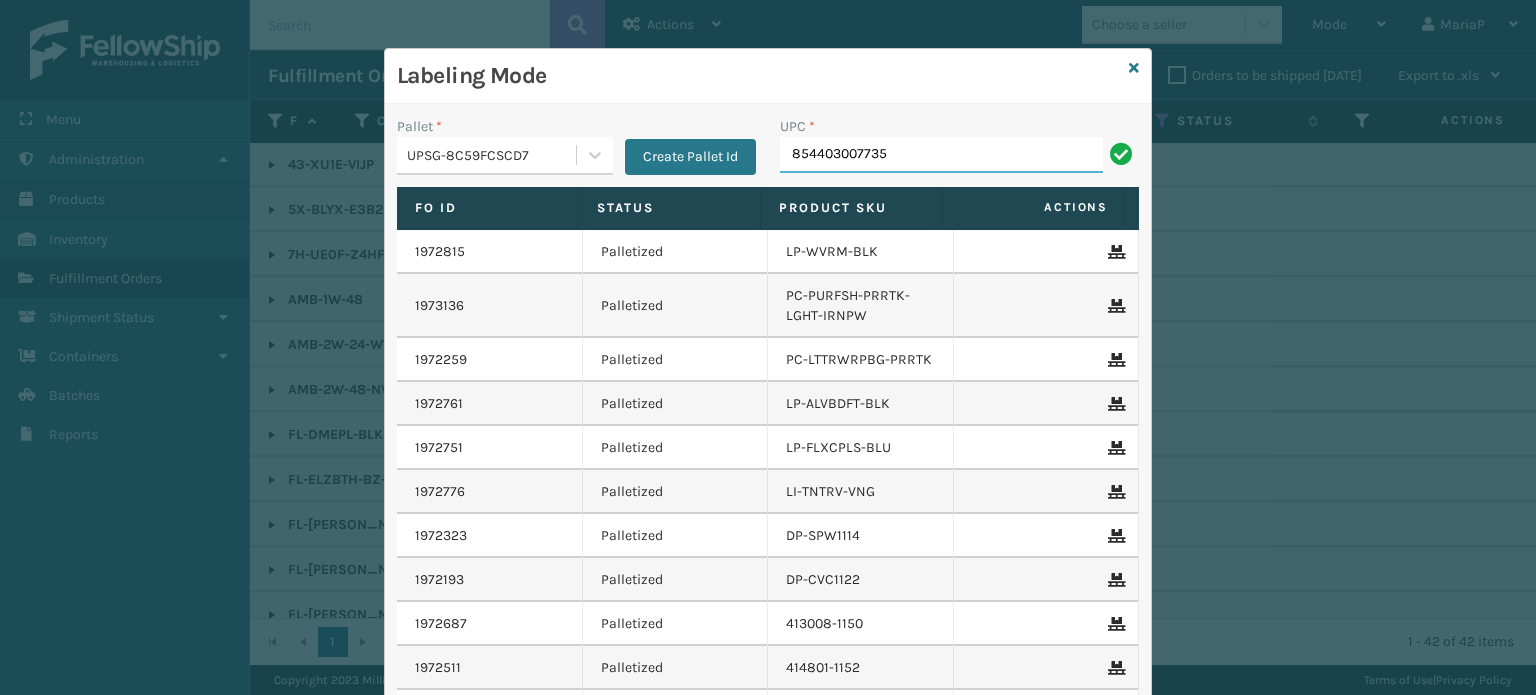 type on "854403007735" 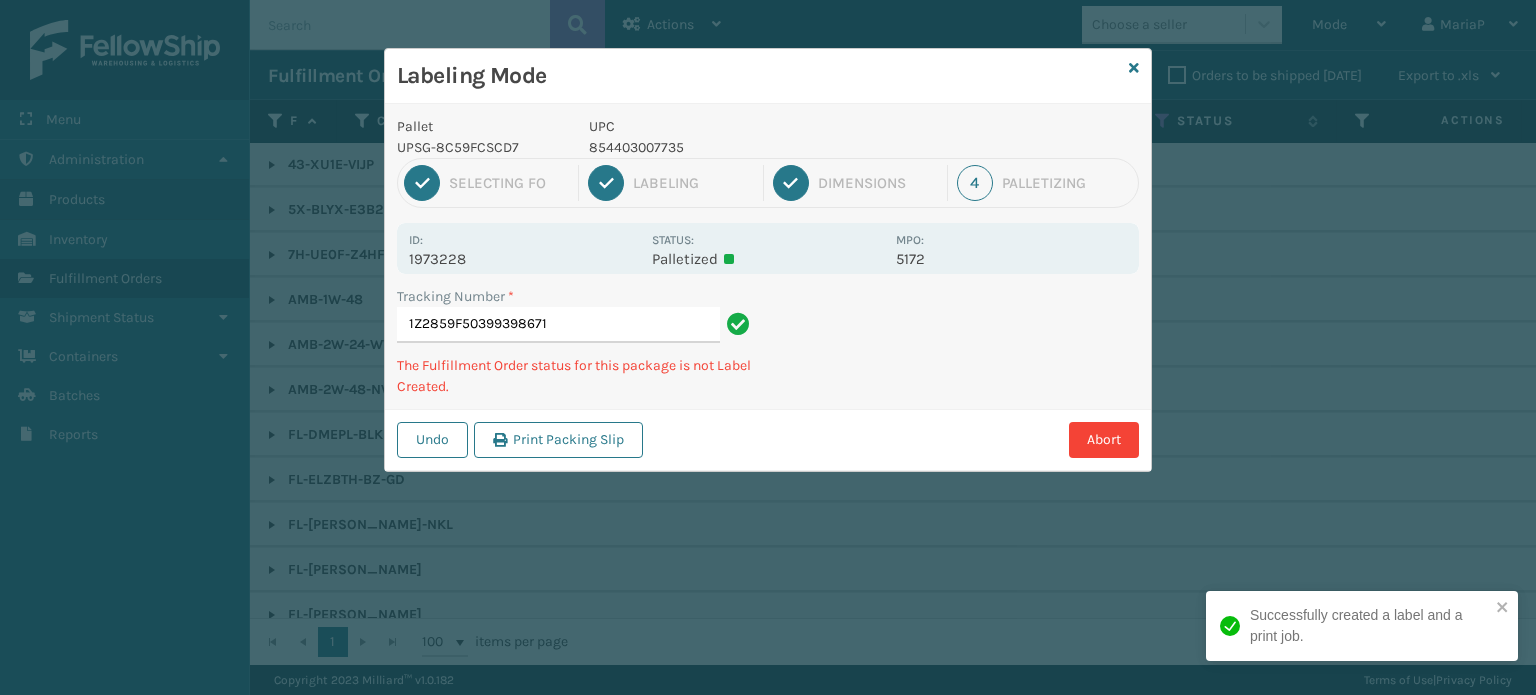 click on "854403007735" at bounding box center [736, 147] 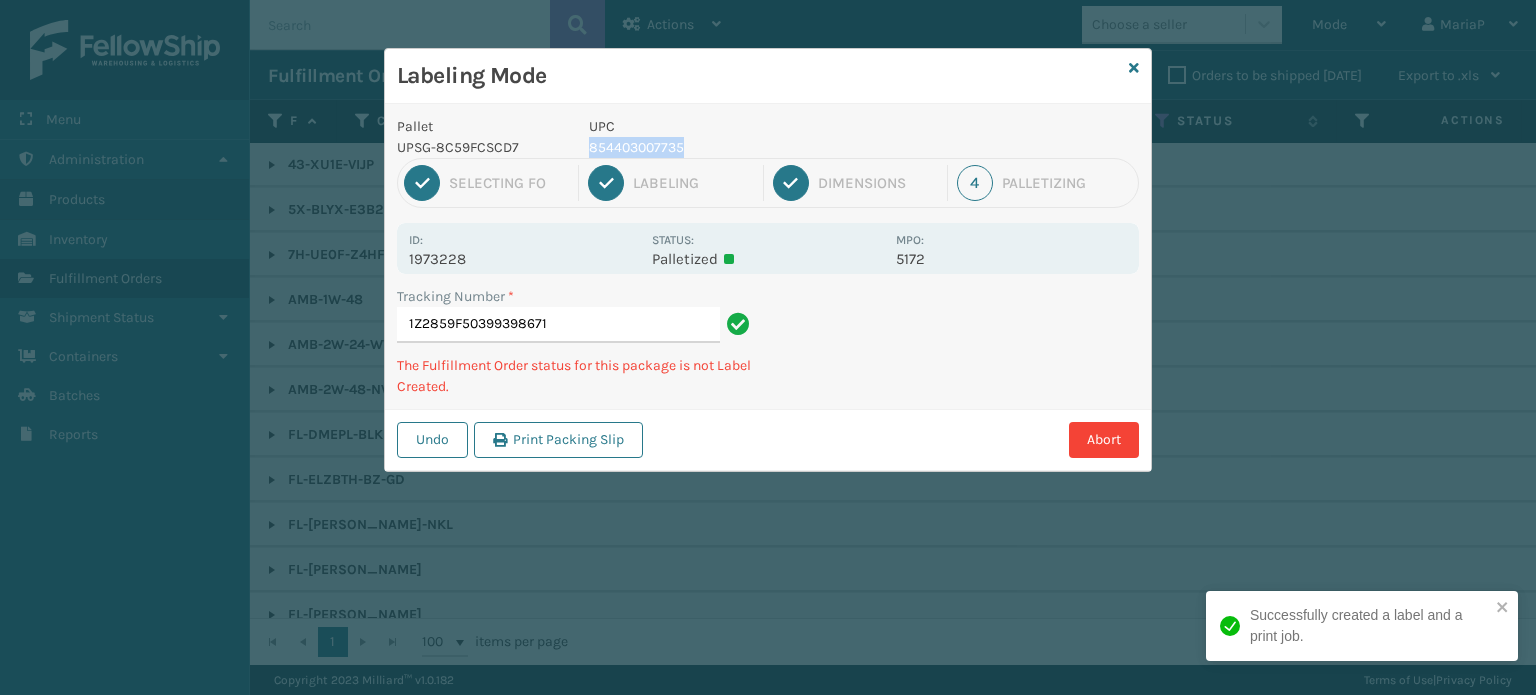 click on "854403007735" at bounding box center [736, 147] 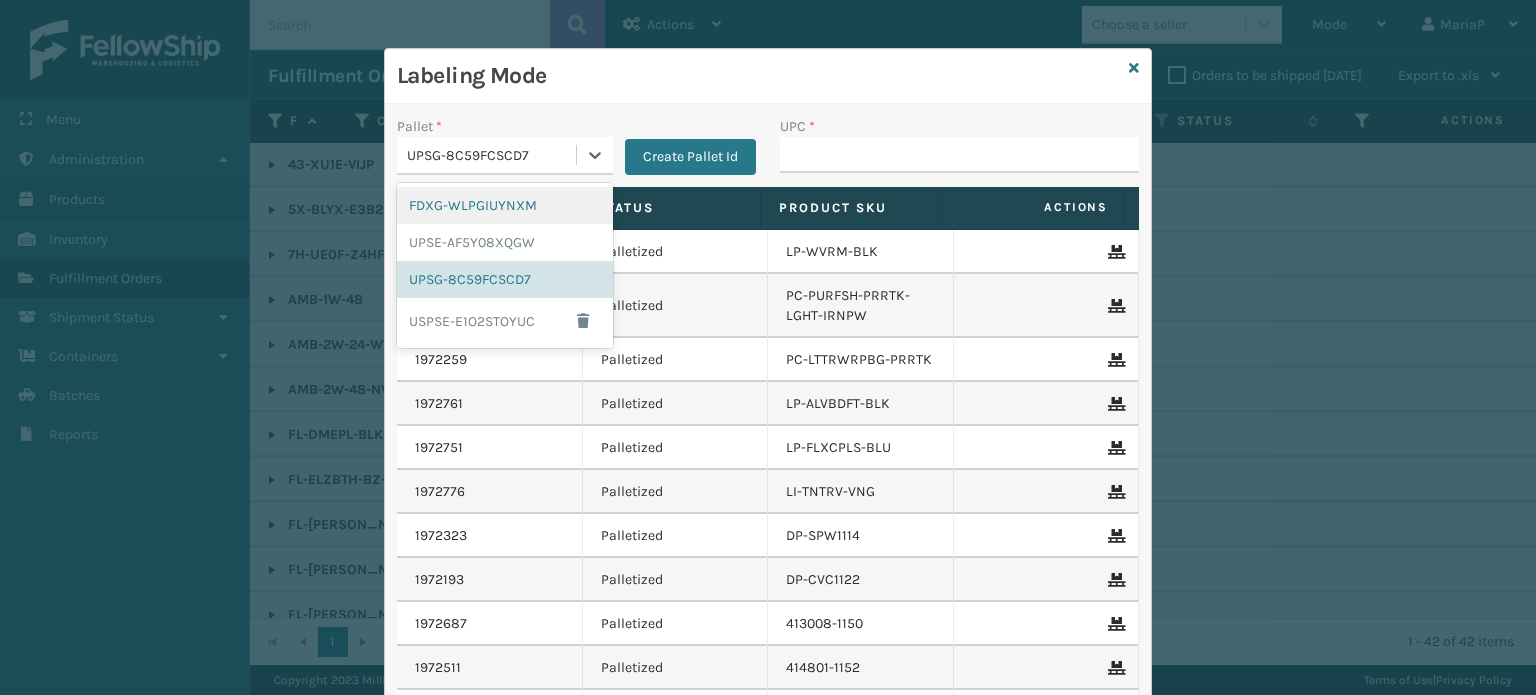 click on "UPSG-8C59FCSCD7" at bounding box center [492, 155] 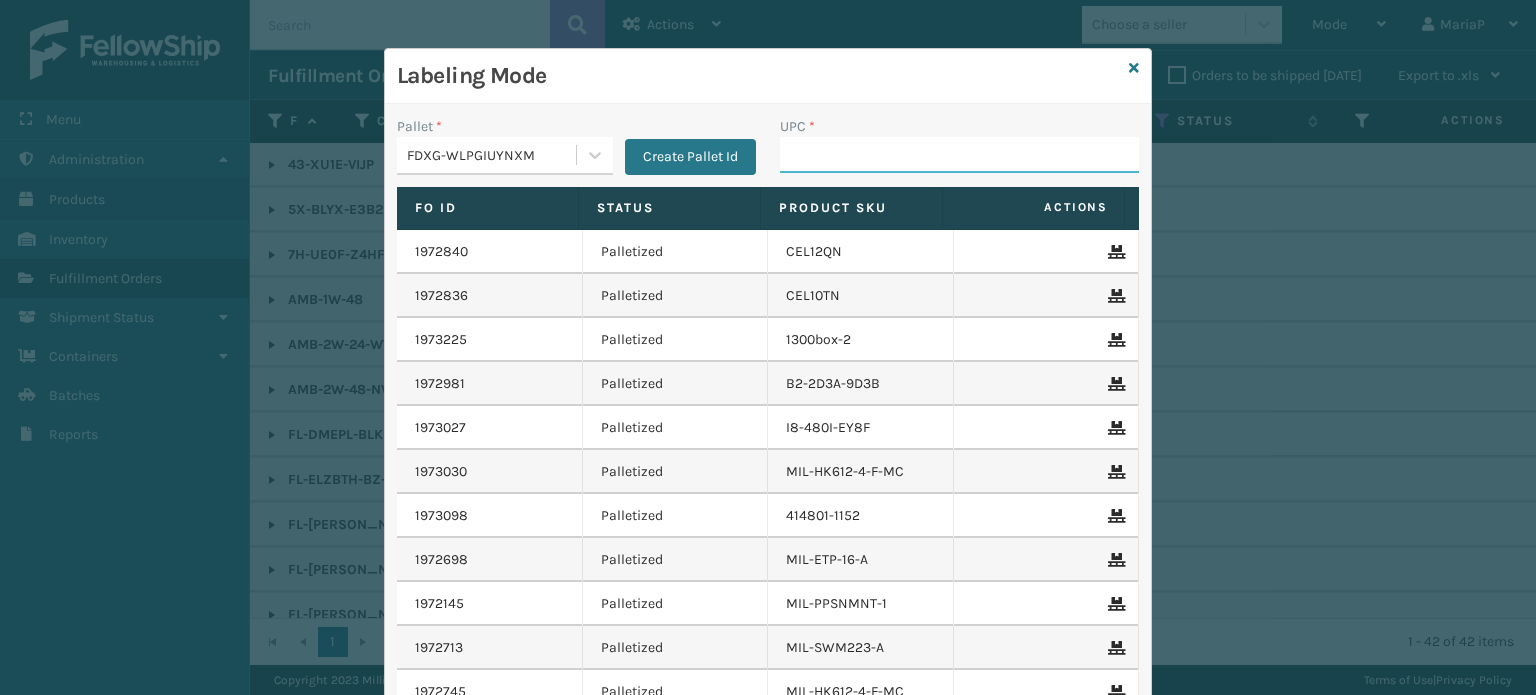 click on "UPC   *" at bounding box center [959, 155] 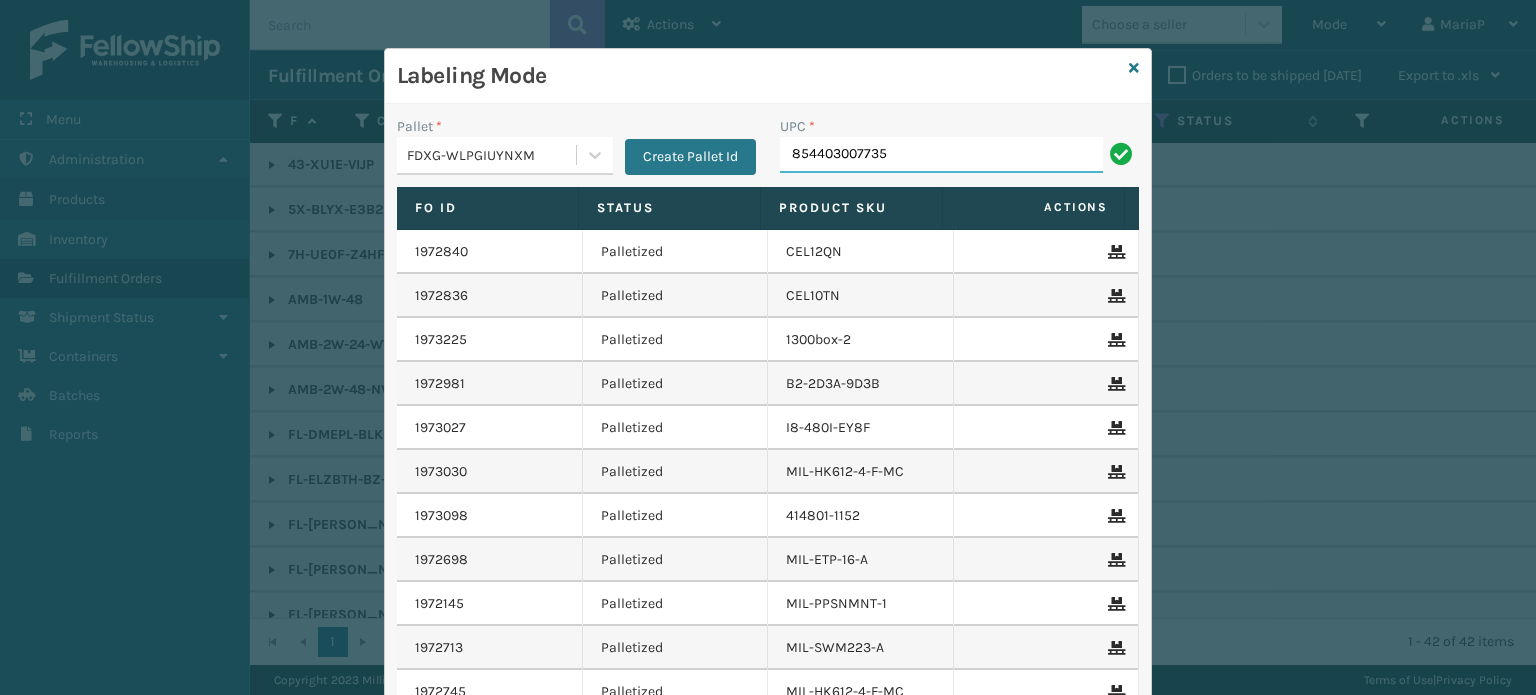 type on "854403007735" 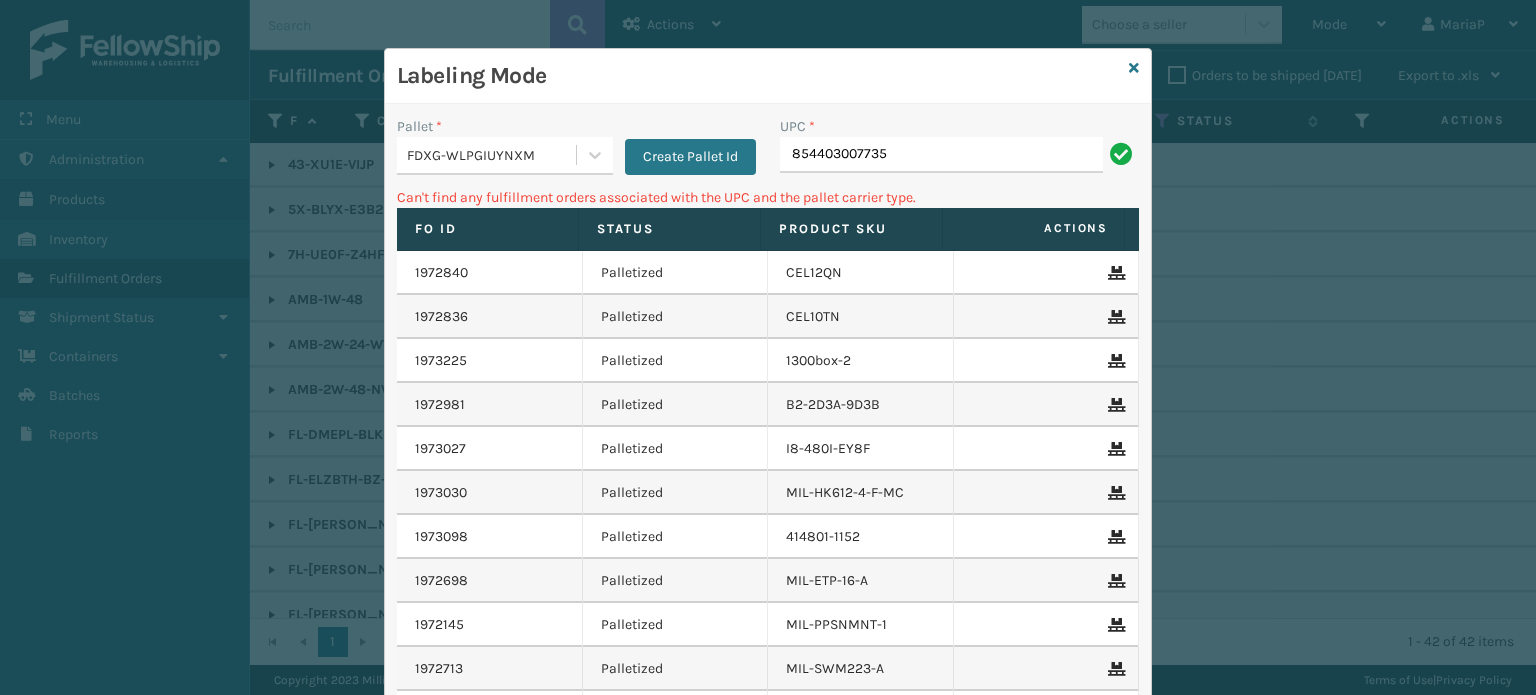 click on "FDXG-WLPGIUYNXM" at bounding box center (492, 155) 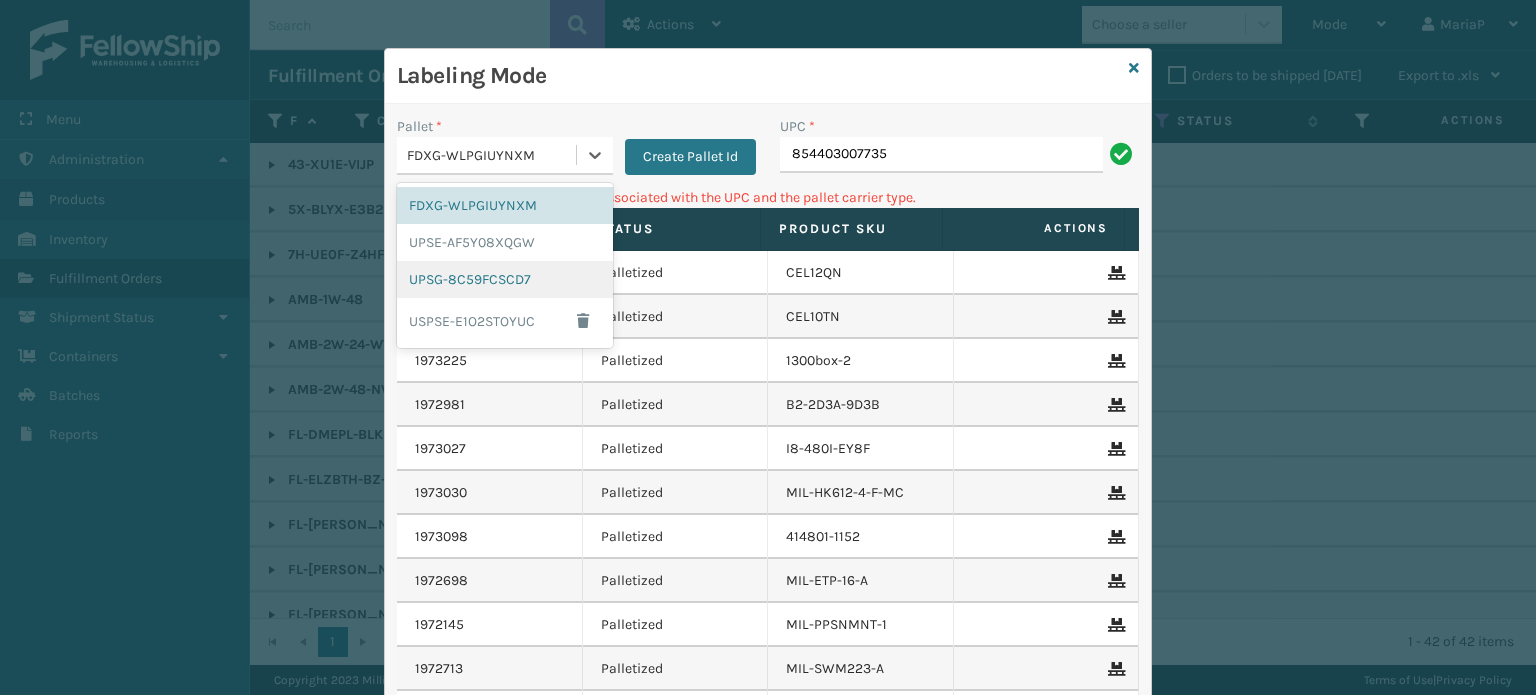 click on "UPSG-8C59FCSCD7" at bounding box center [505, 279] 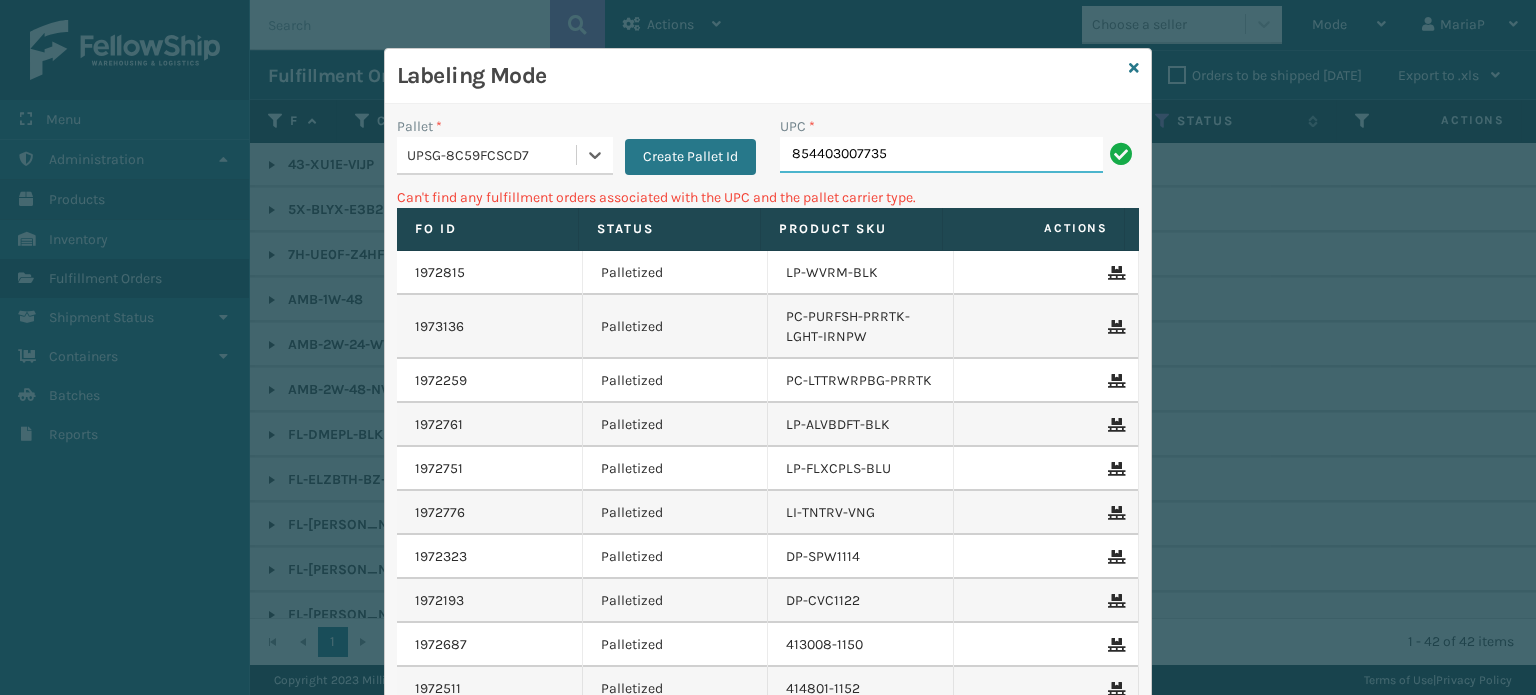 click on "854403007735" at bounding box center (941, 155) 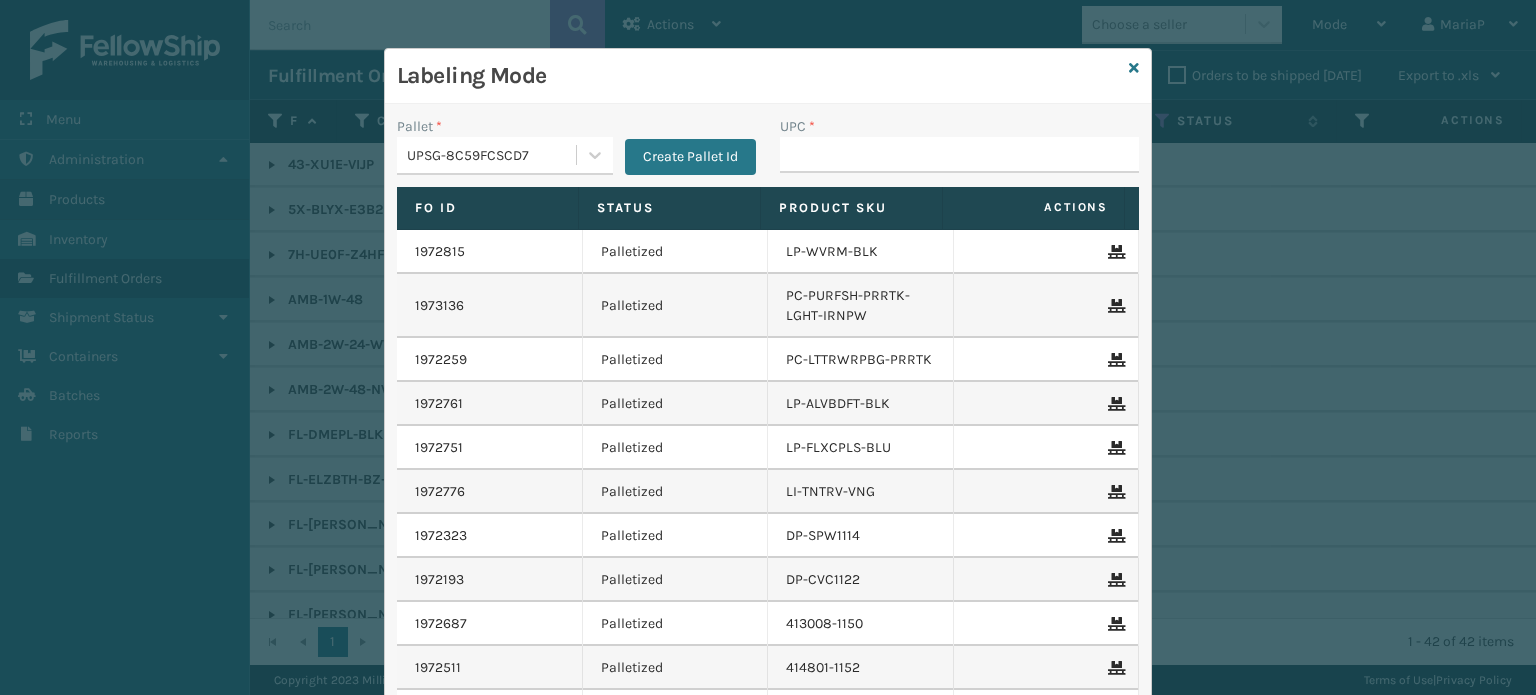 click on "UPSG-8C59FCSCD7" at bounding box center [492, 155] 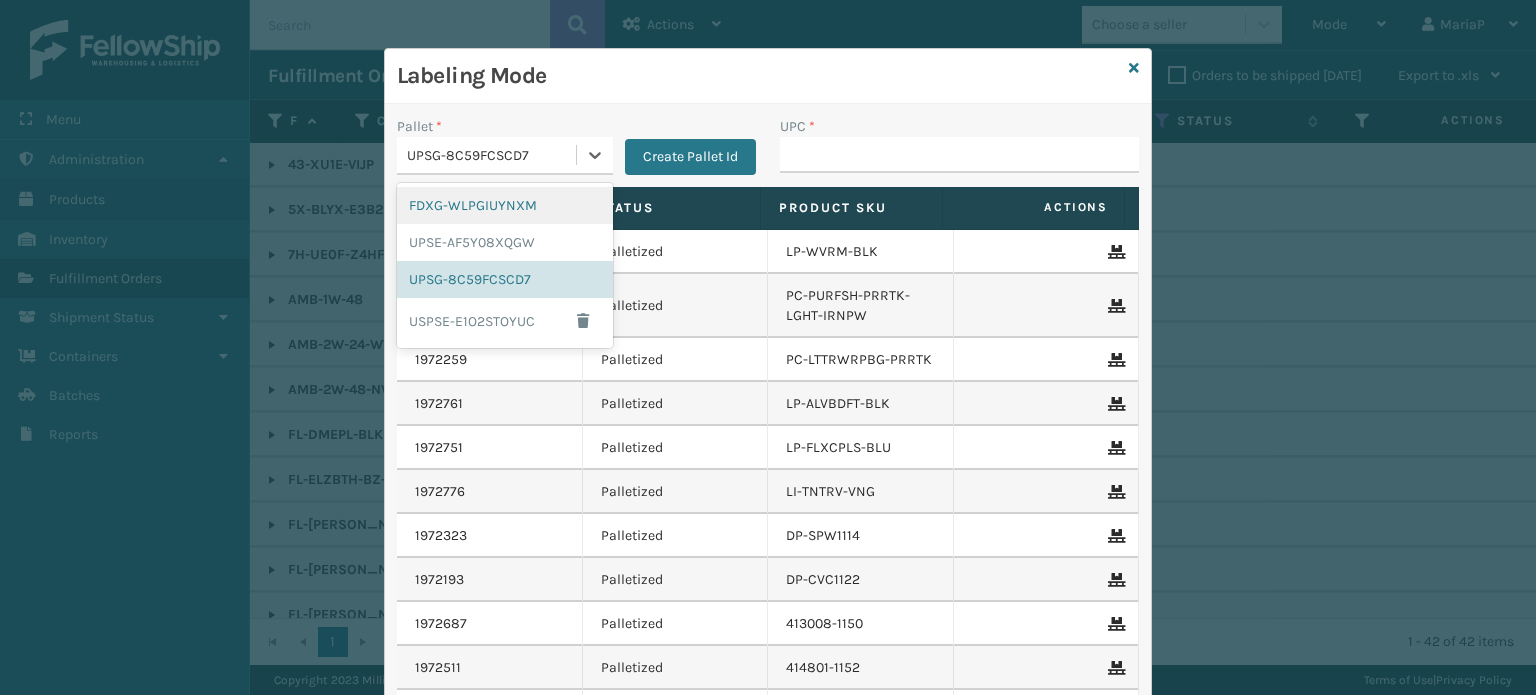 click on "FDXG-WLPGIUYNXM" at bounding box center (505, 205) 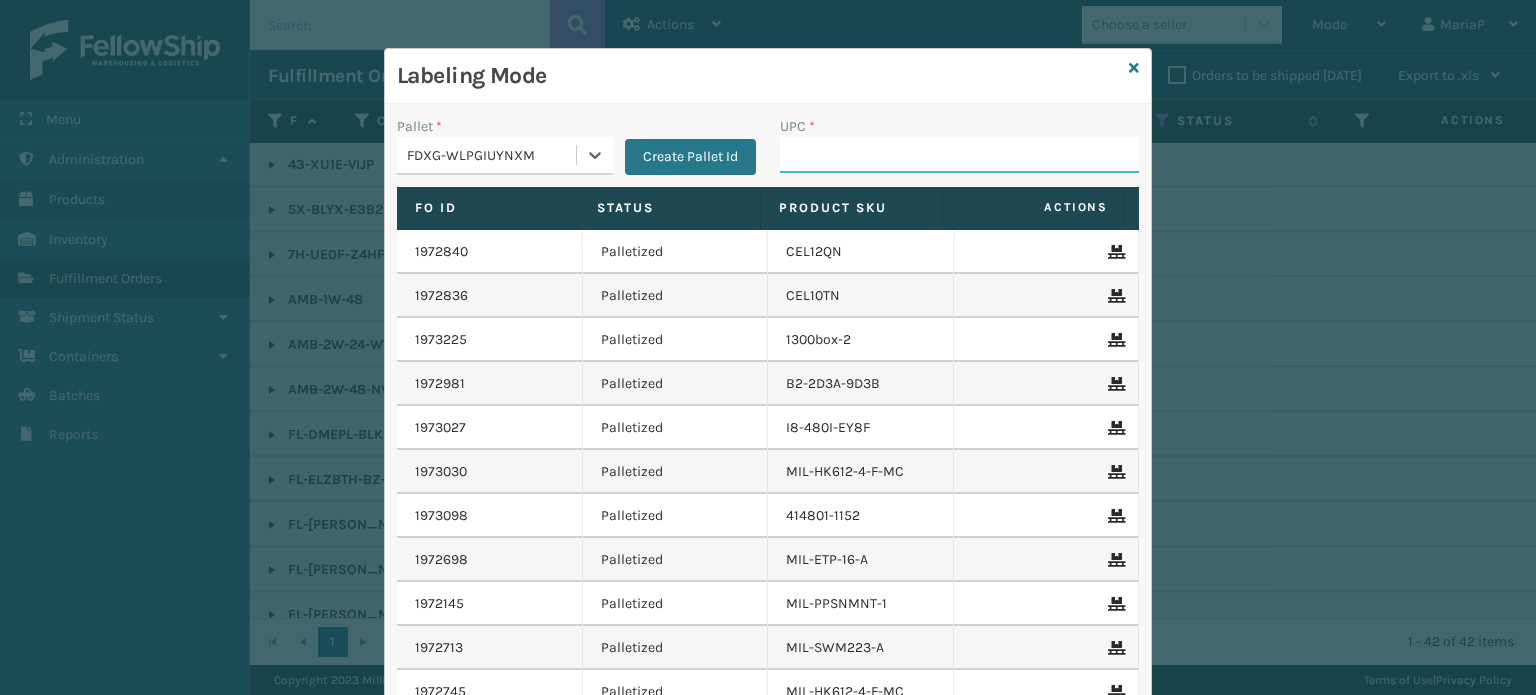 click on "UPC   *" at bounding box center (959, 155) 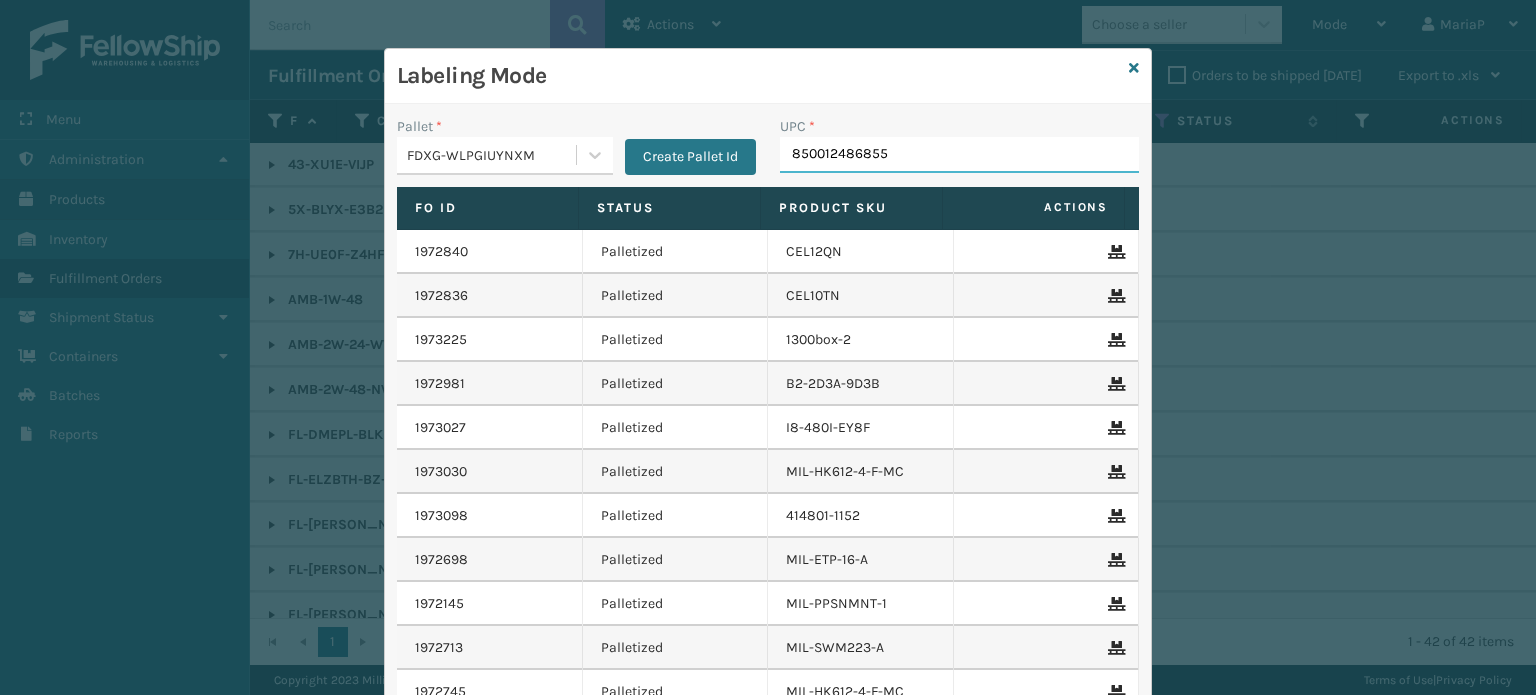 type on "850012486855" 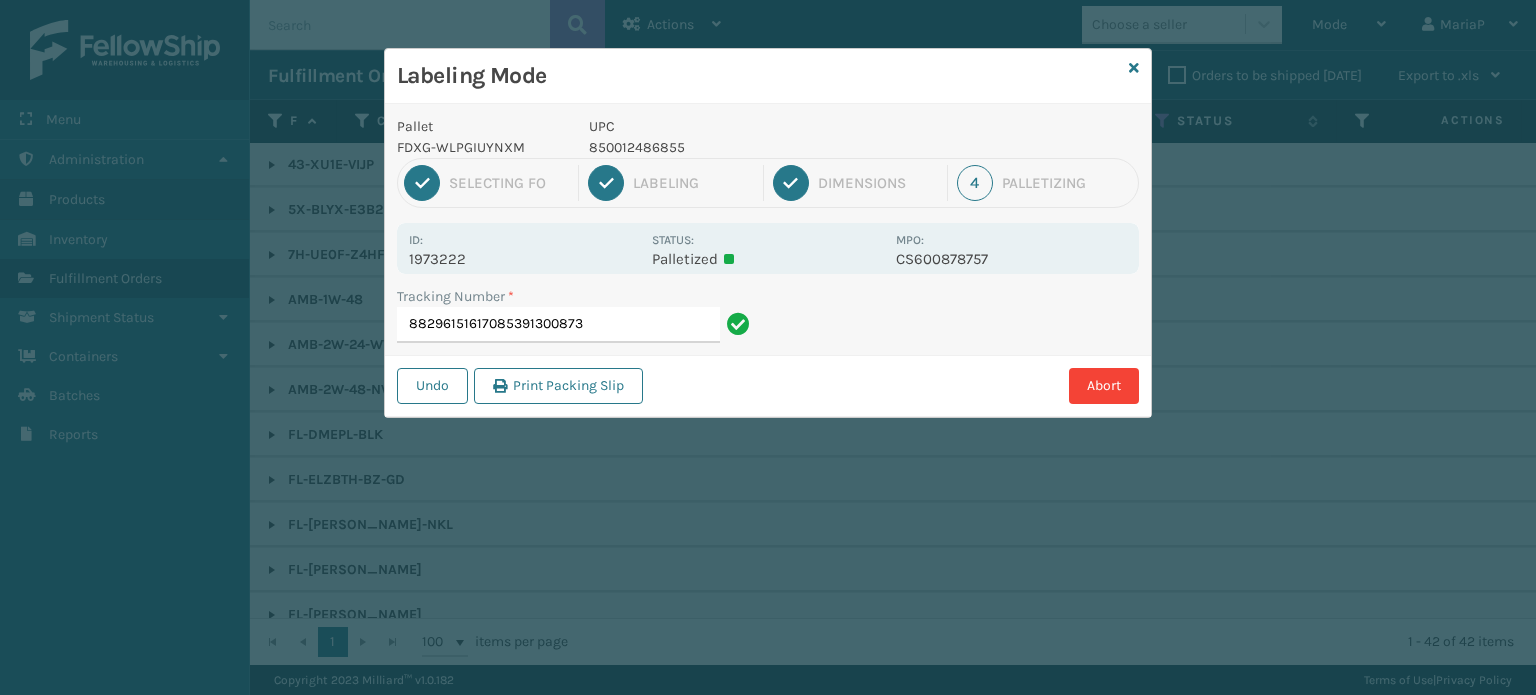 type on "882961516170853913008737" 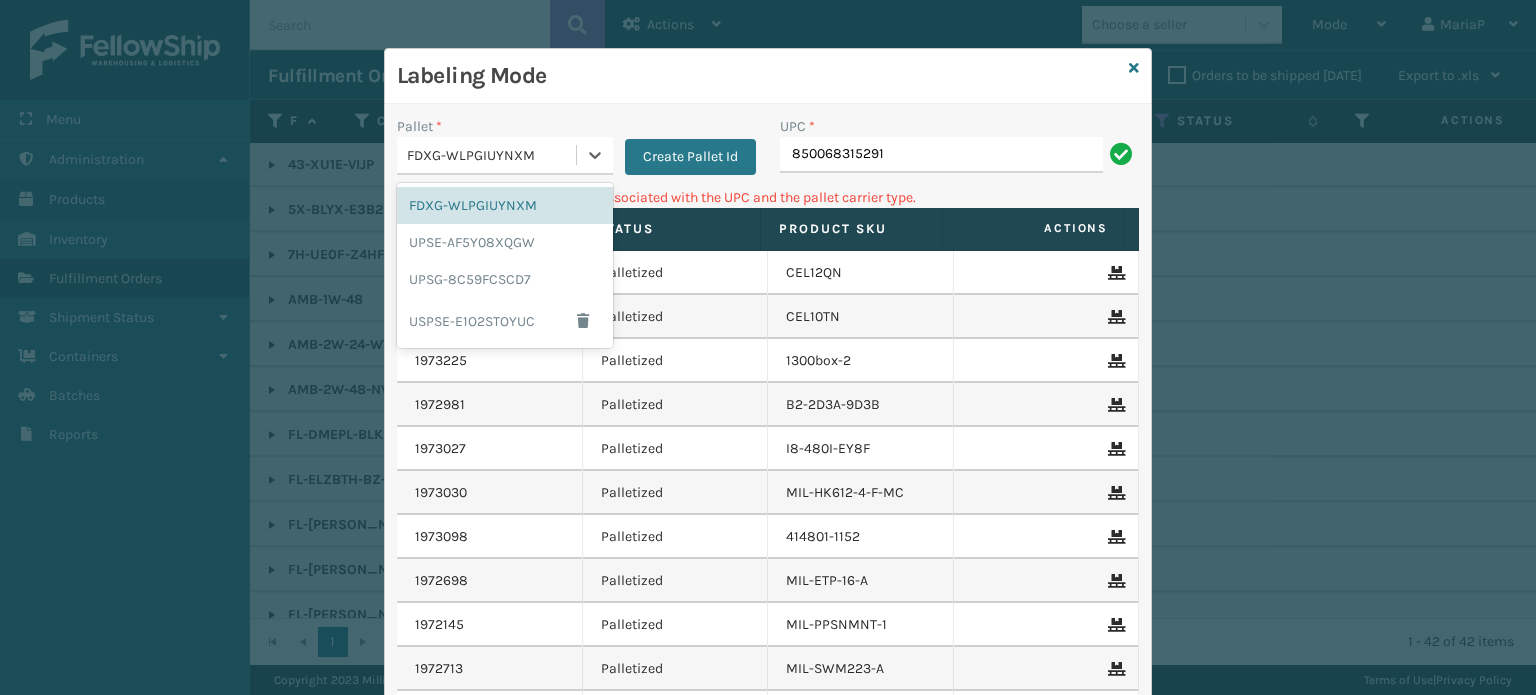 click on "FDXG-WLPGIUYNXM" at bounding box center (492, 155) 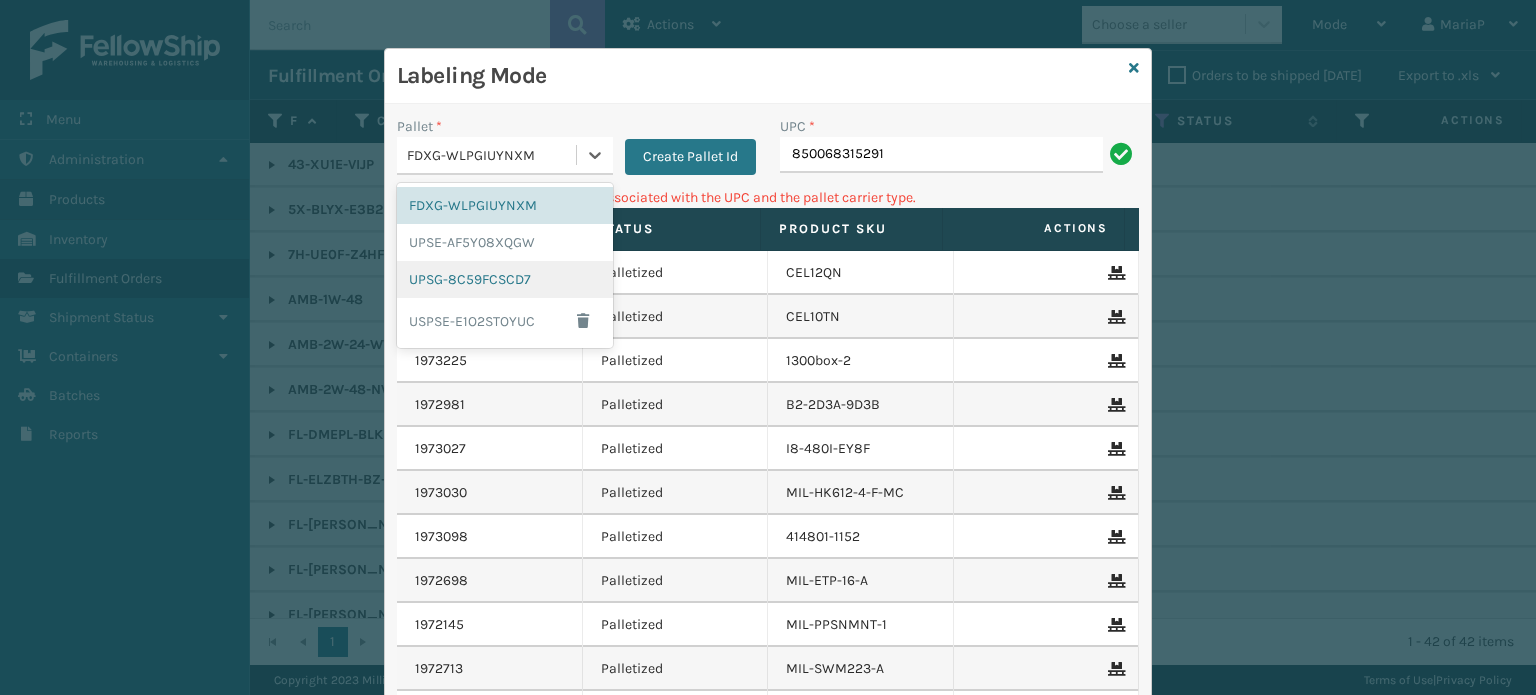 click on "UPSG-8C59FCSCD7" at bounding box center (505, 279) 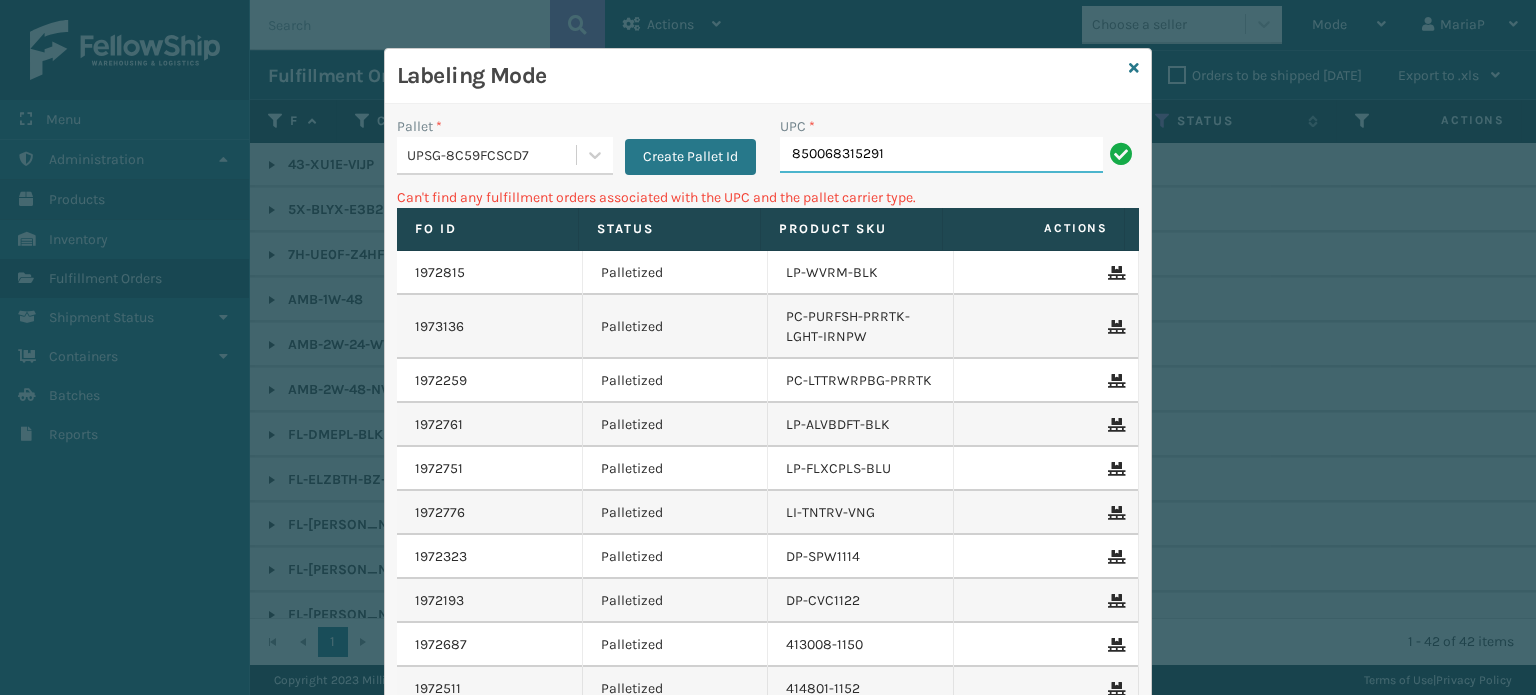 click on "850068315291" at bounding box center (941, 155) 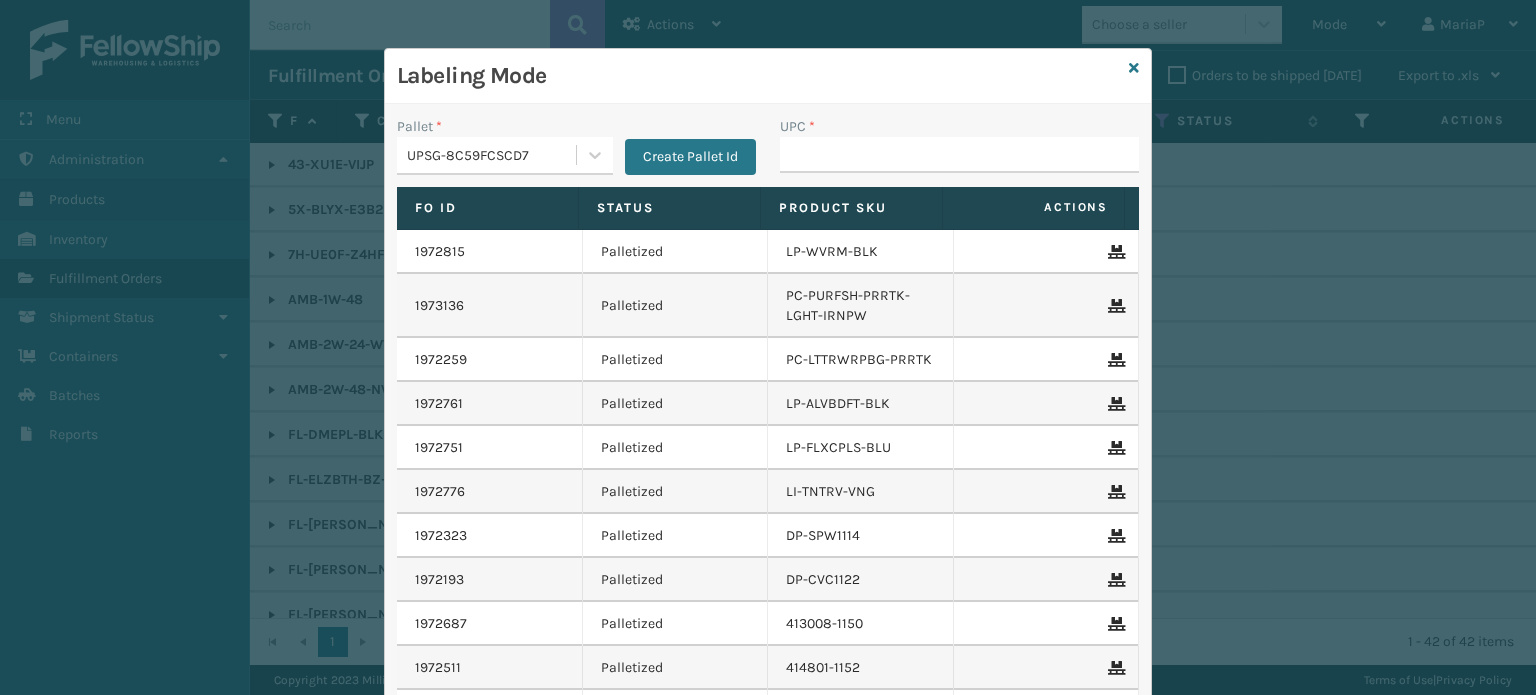 click on "UPSG-8C59FCSCD7" at bounding box center (492, 155) 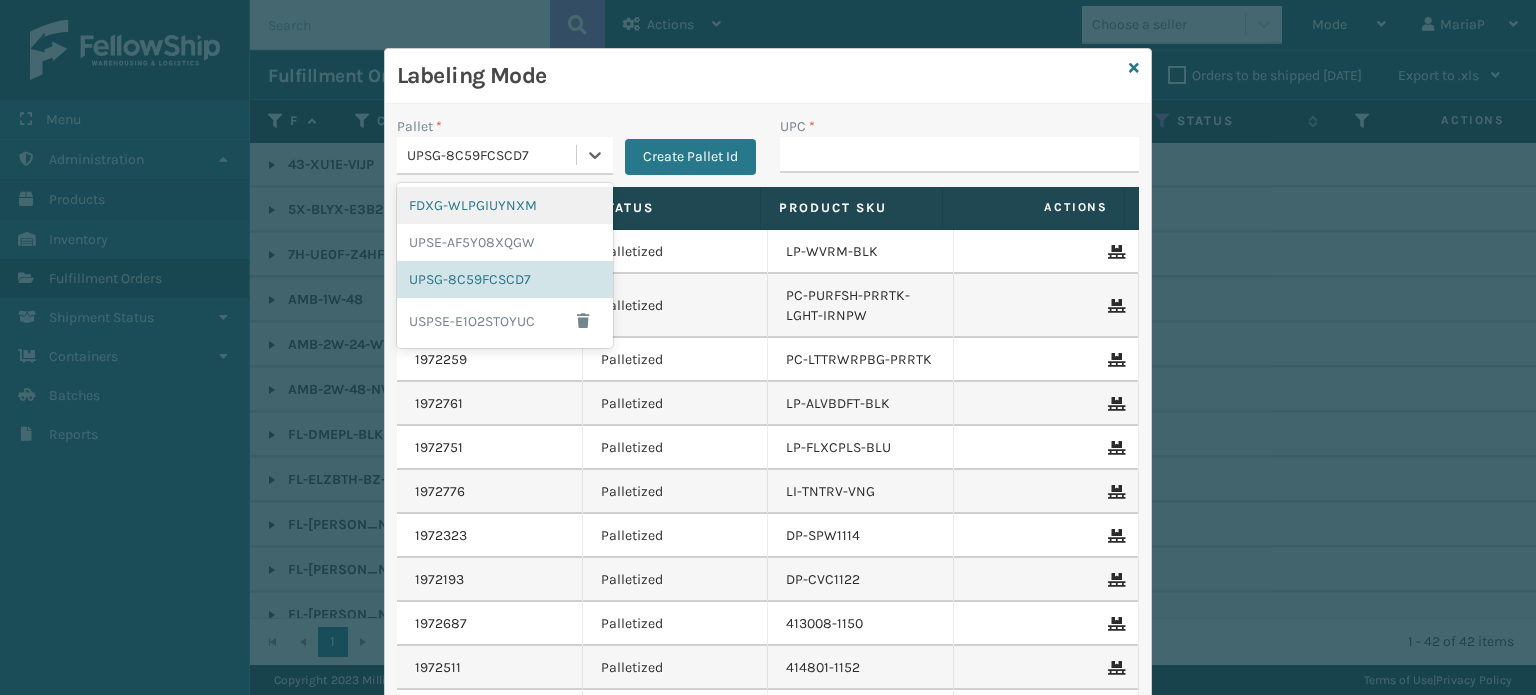click on "FDXG-WLPGIUYNXM" at bounding box center (505, 205) 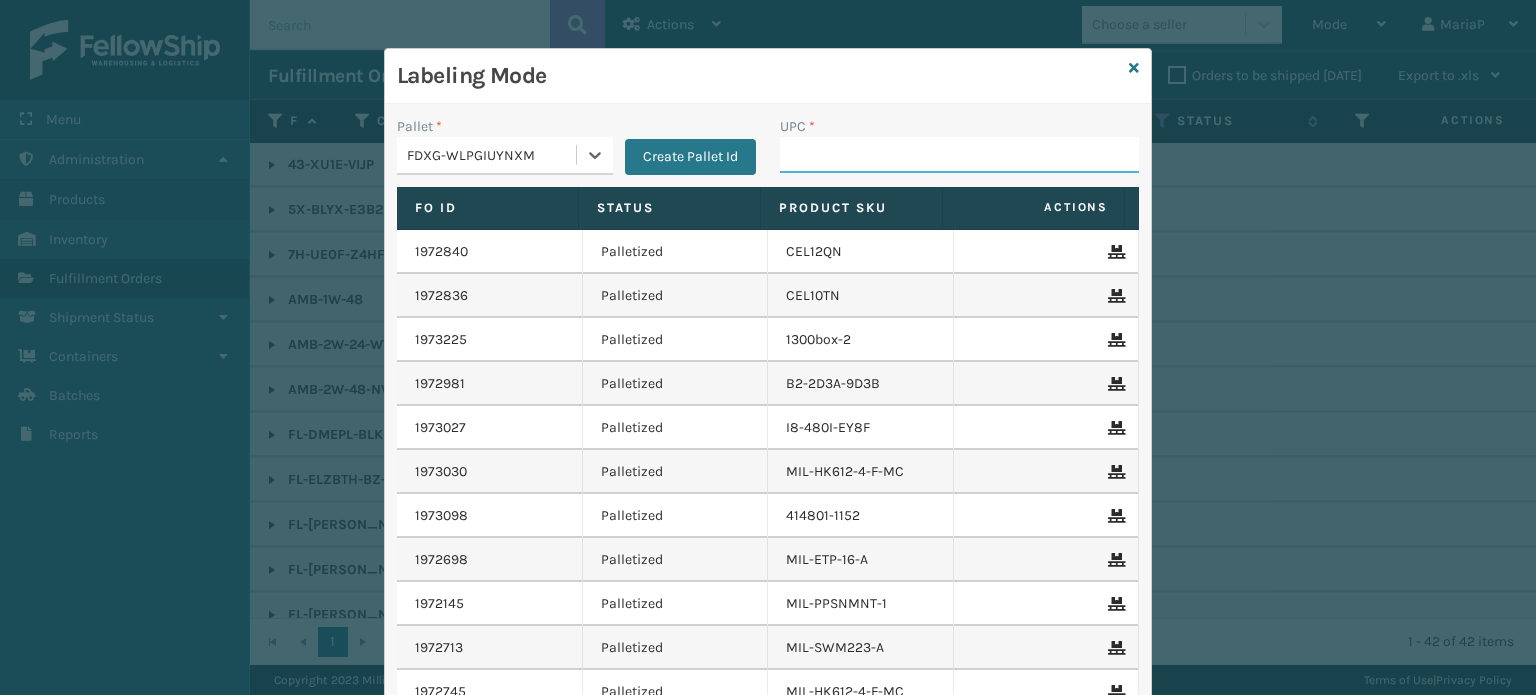 click on "UPC   *" at bounding box center (959, 155) 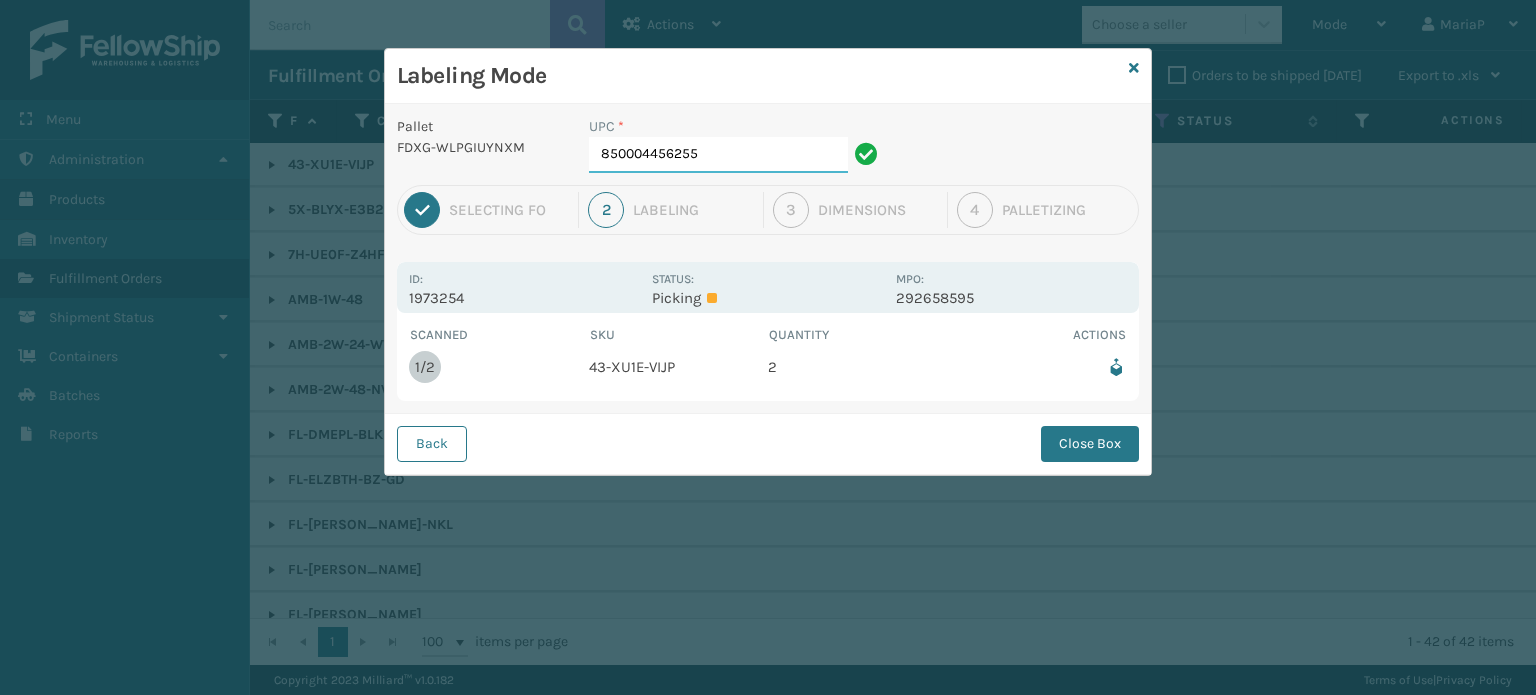 click on "850004456255" at bounding box center [718, 155] 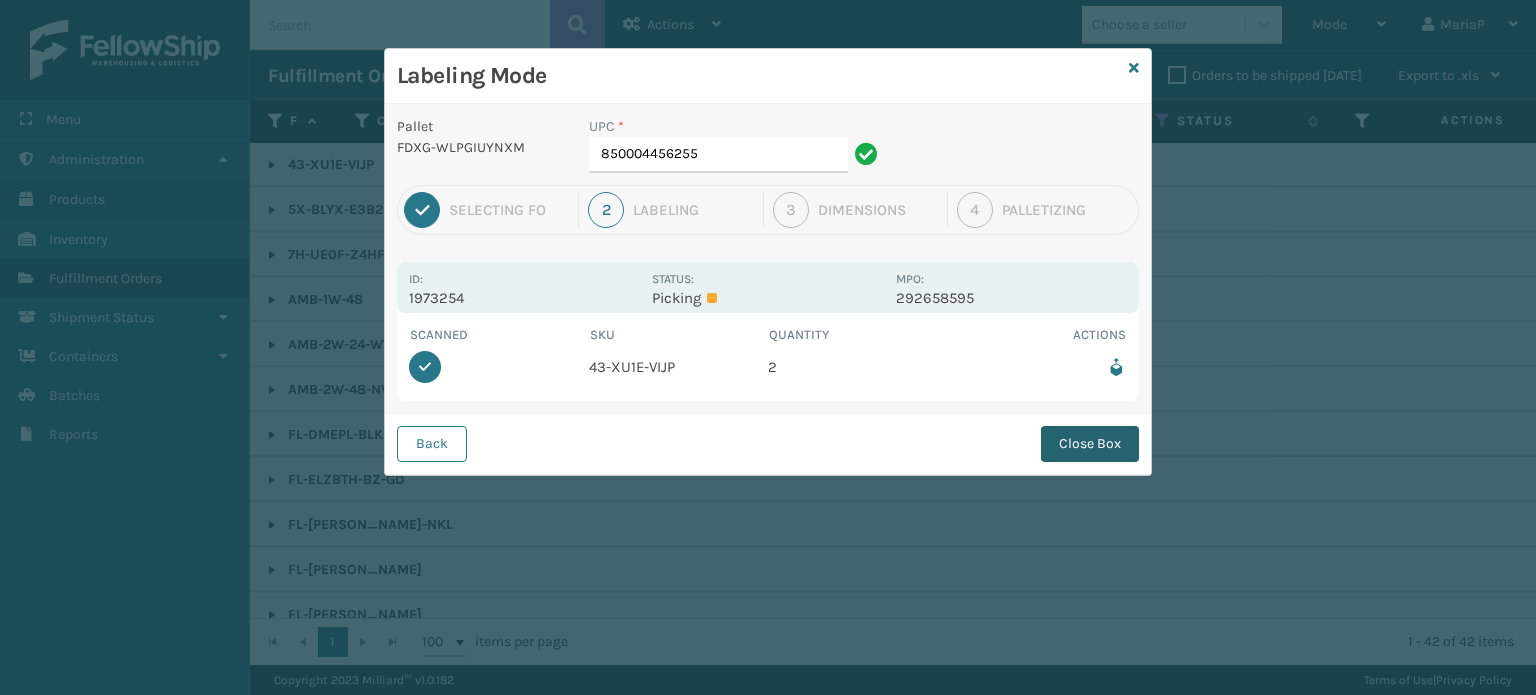 click on "Close Box" at bounding box center (1090, 444) 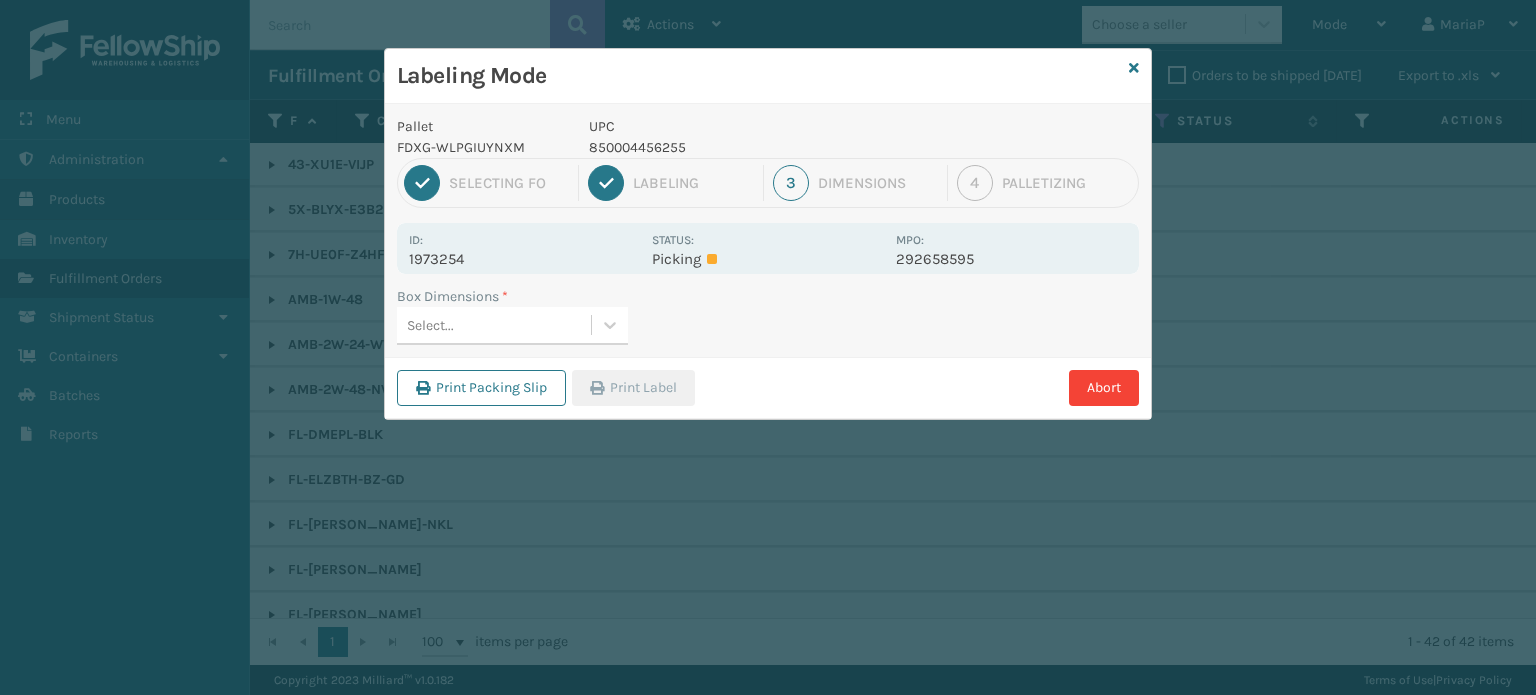 click on "Select..." at bounding box center [494, 325] 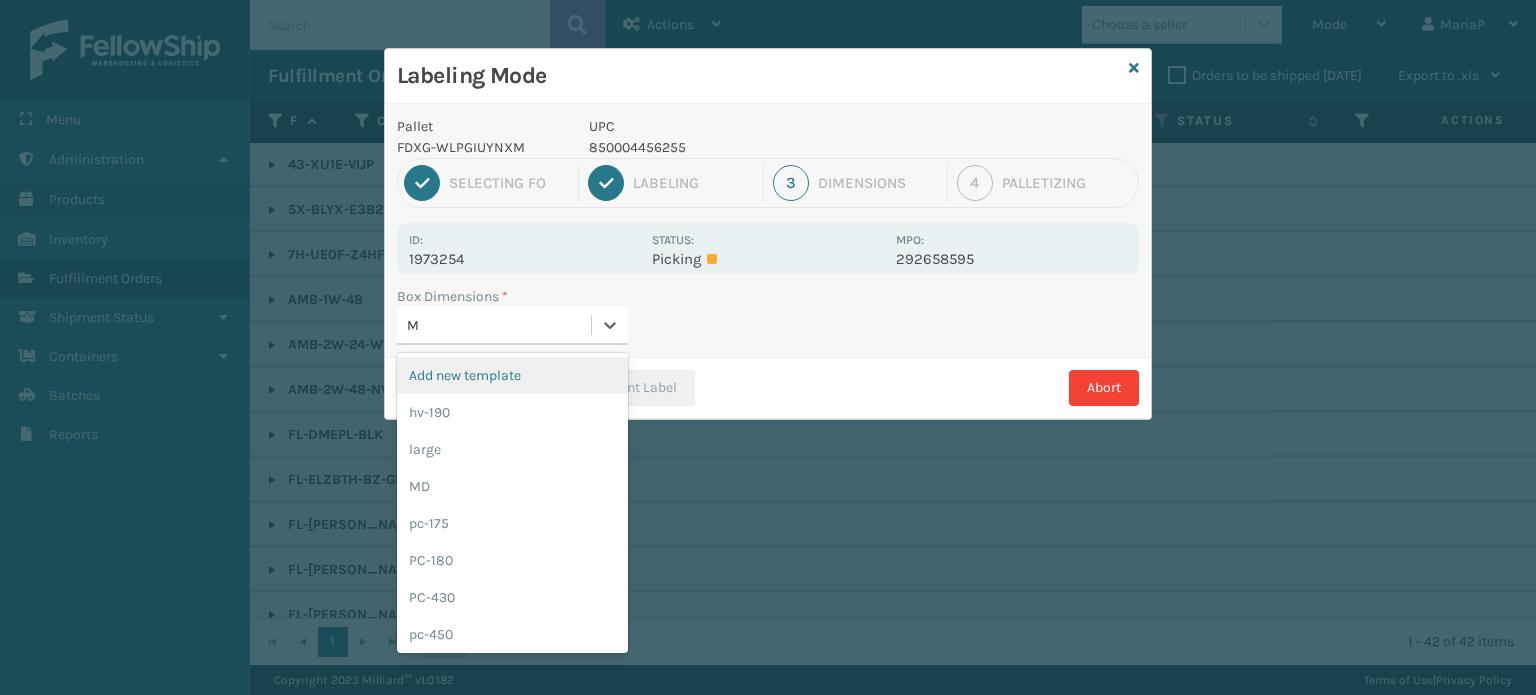 type on "MD" 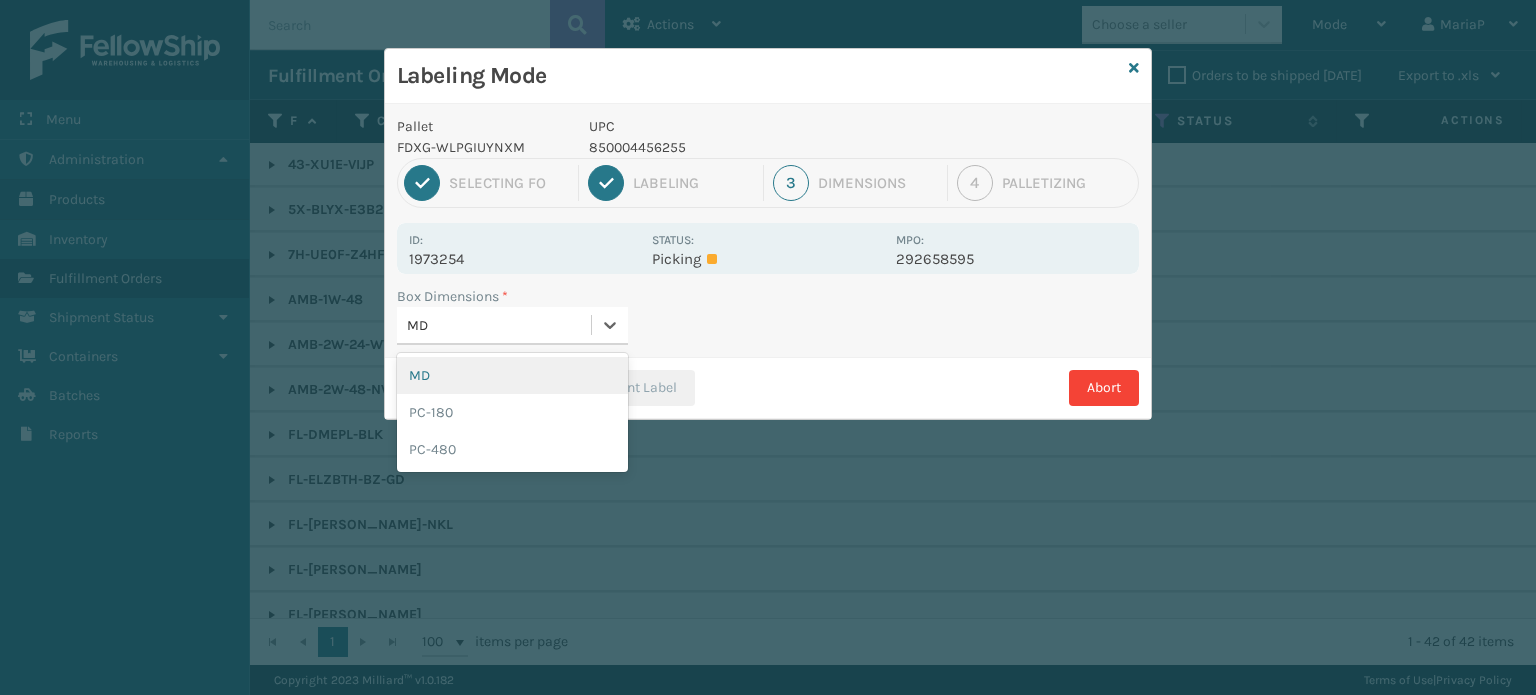 type 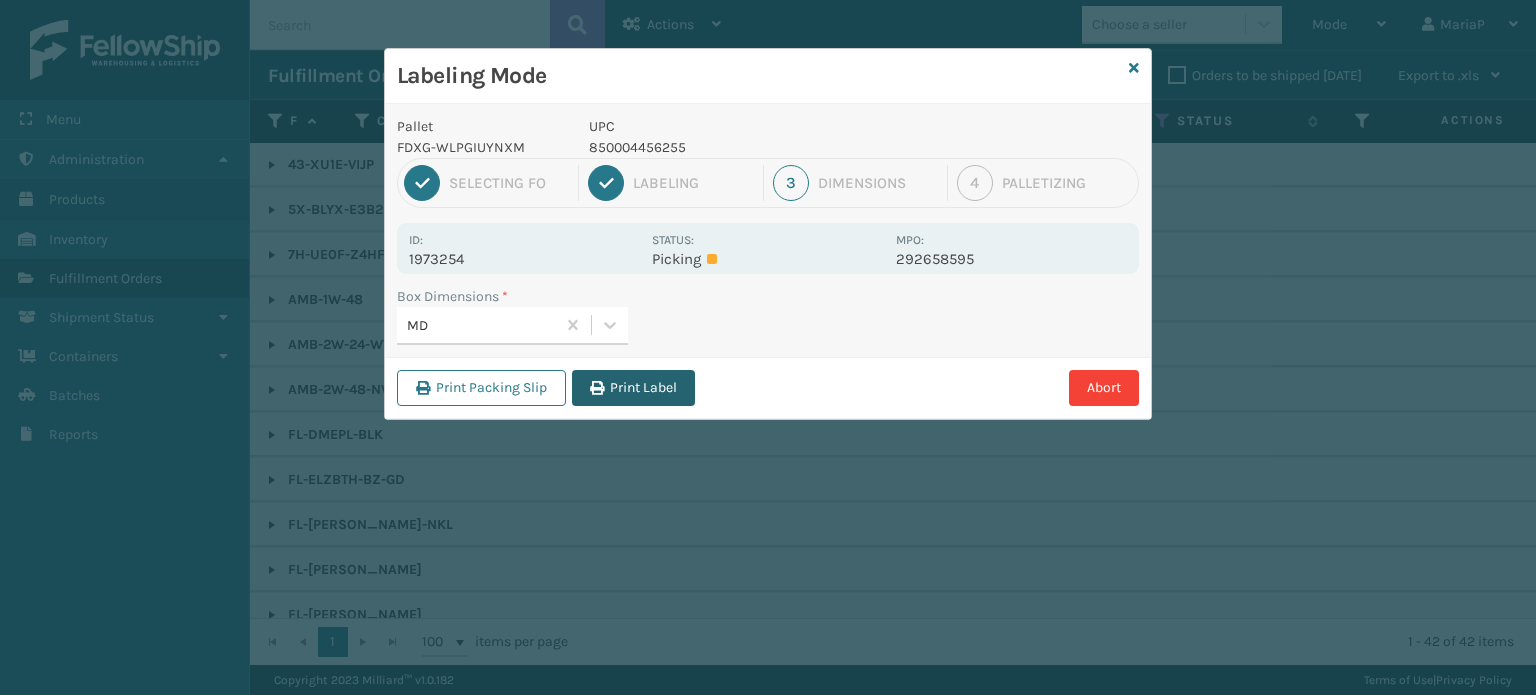 click on "Print Label" at bounding box center (633, 388) 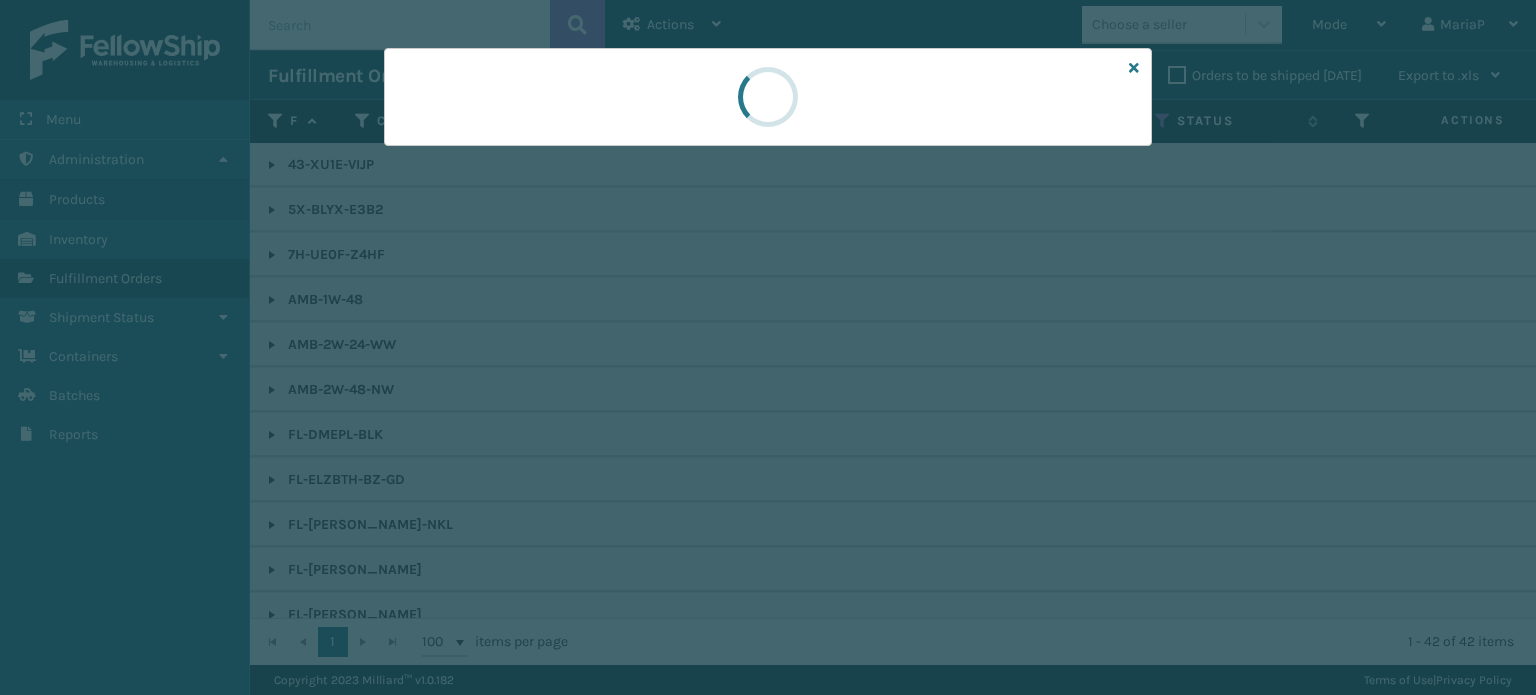 click at bounding box center [768, 347] 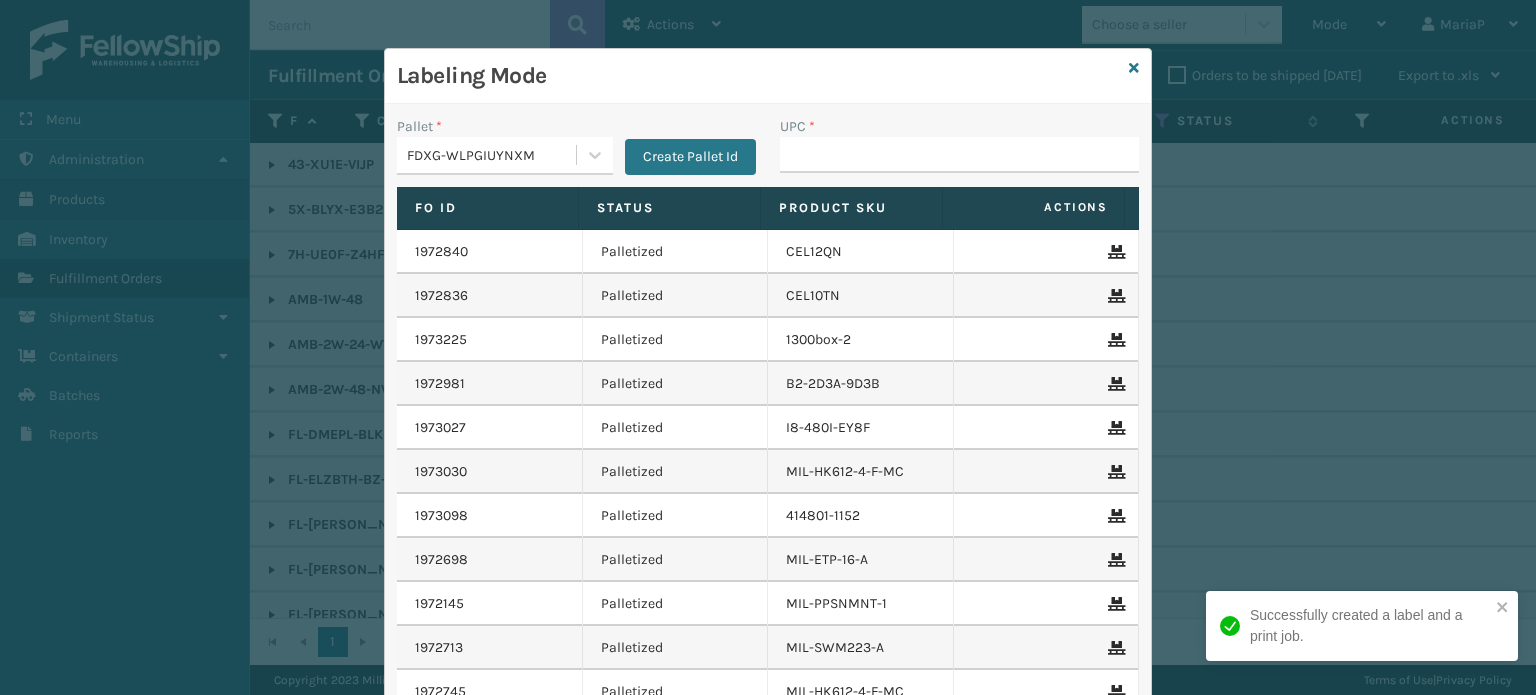 click on "FDXG-WLPGIUYNXM" at bounding box center [486, 155] 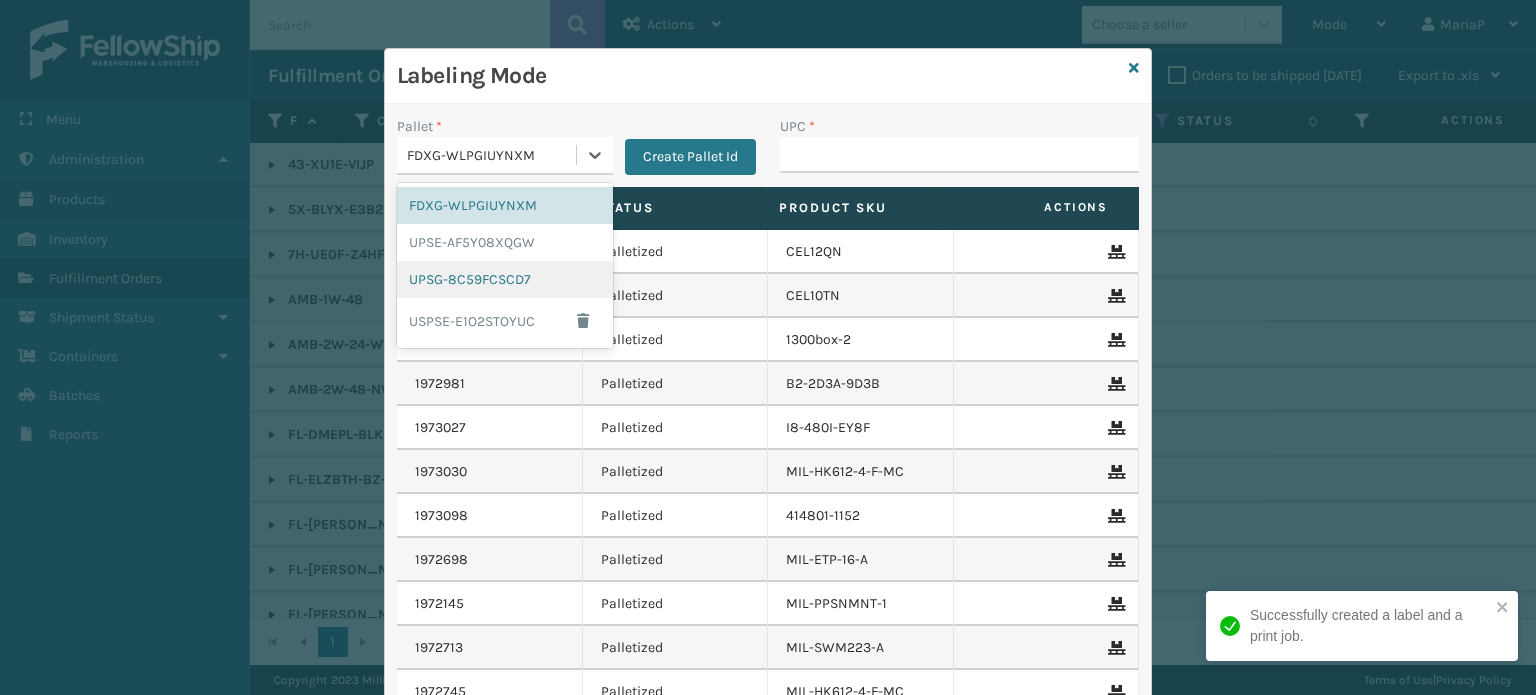click on "UPSG-8C59FCSCD7" at bounding box center [505, 279] 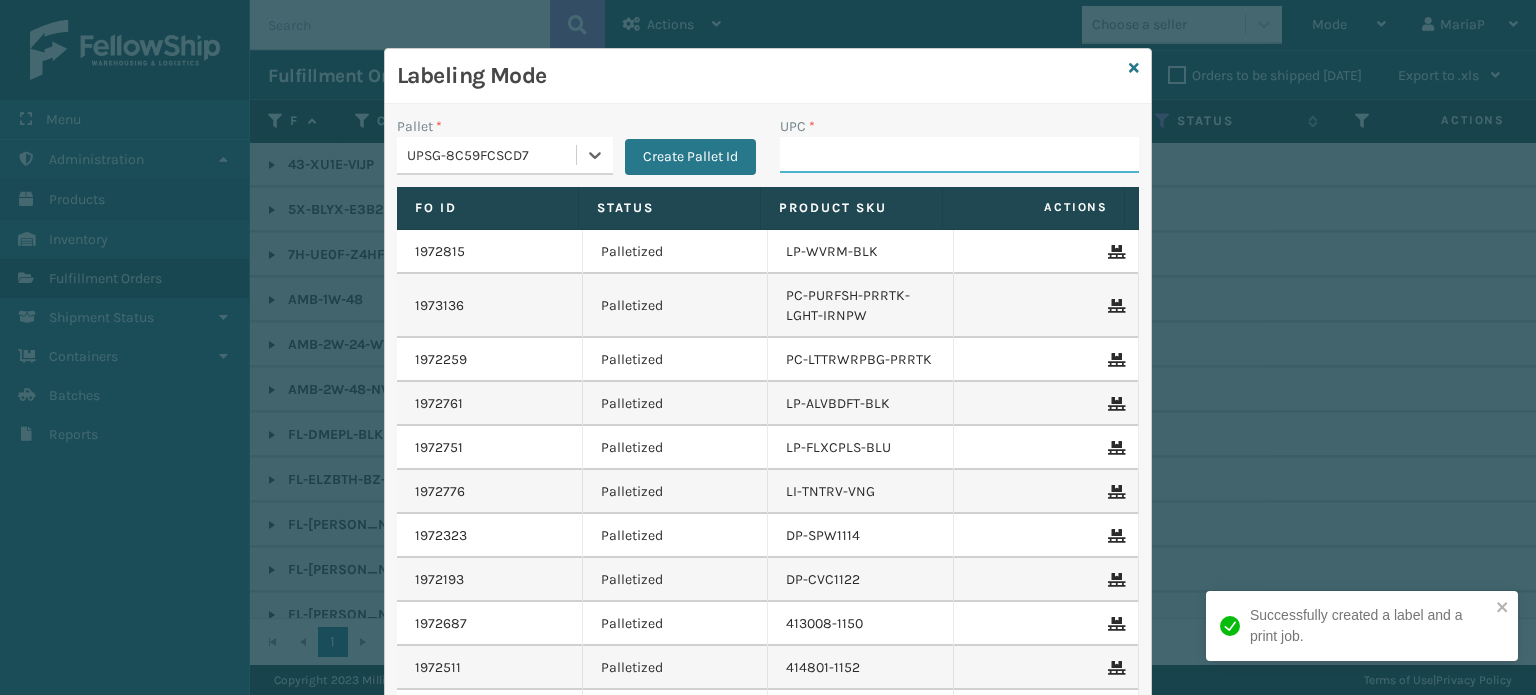 click on "UPC   *" at bounding box center [959, 155] 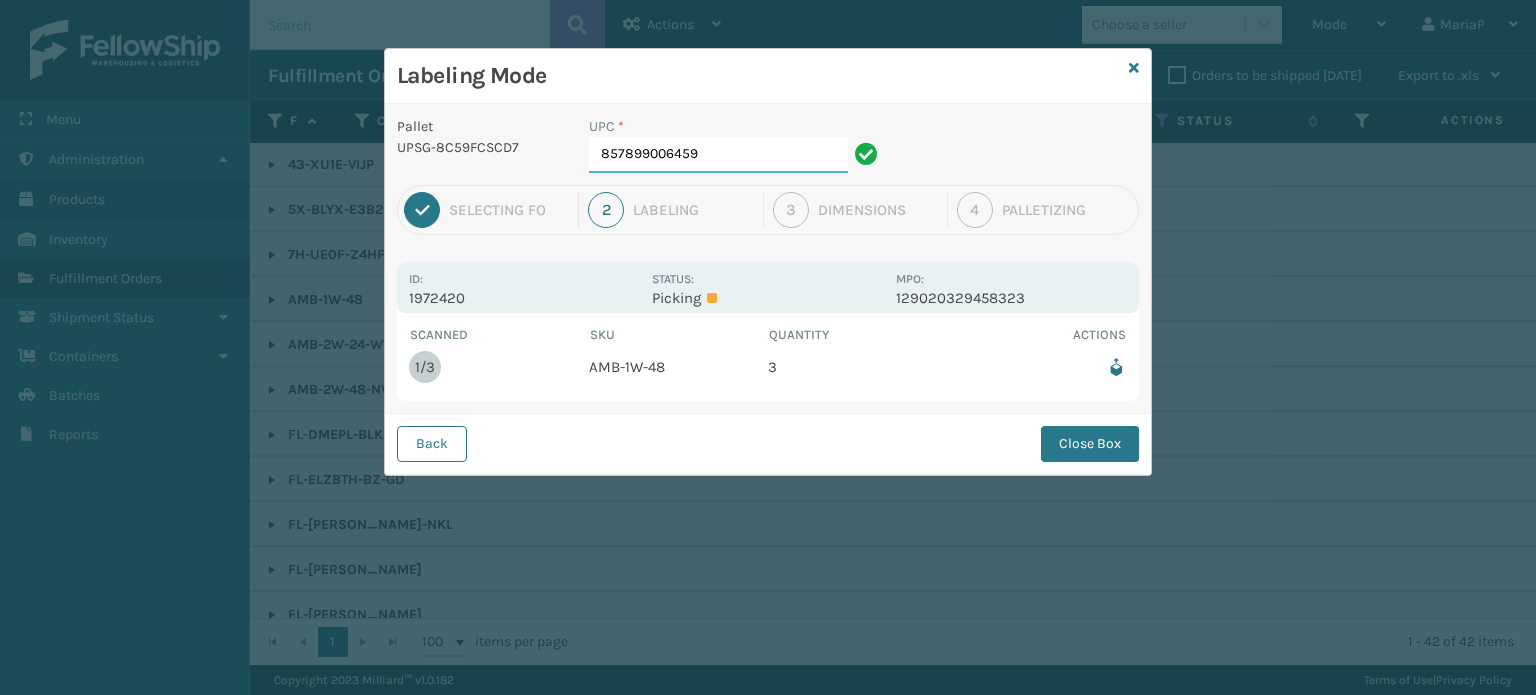 click on "857899006459" at bounding box center [718, 155] 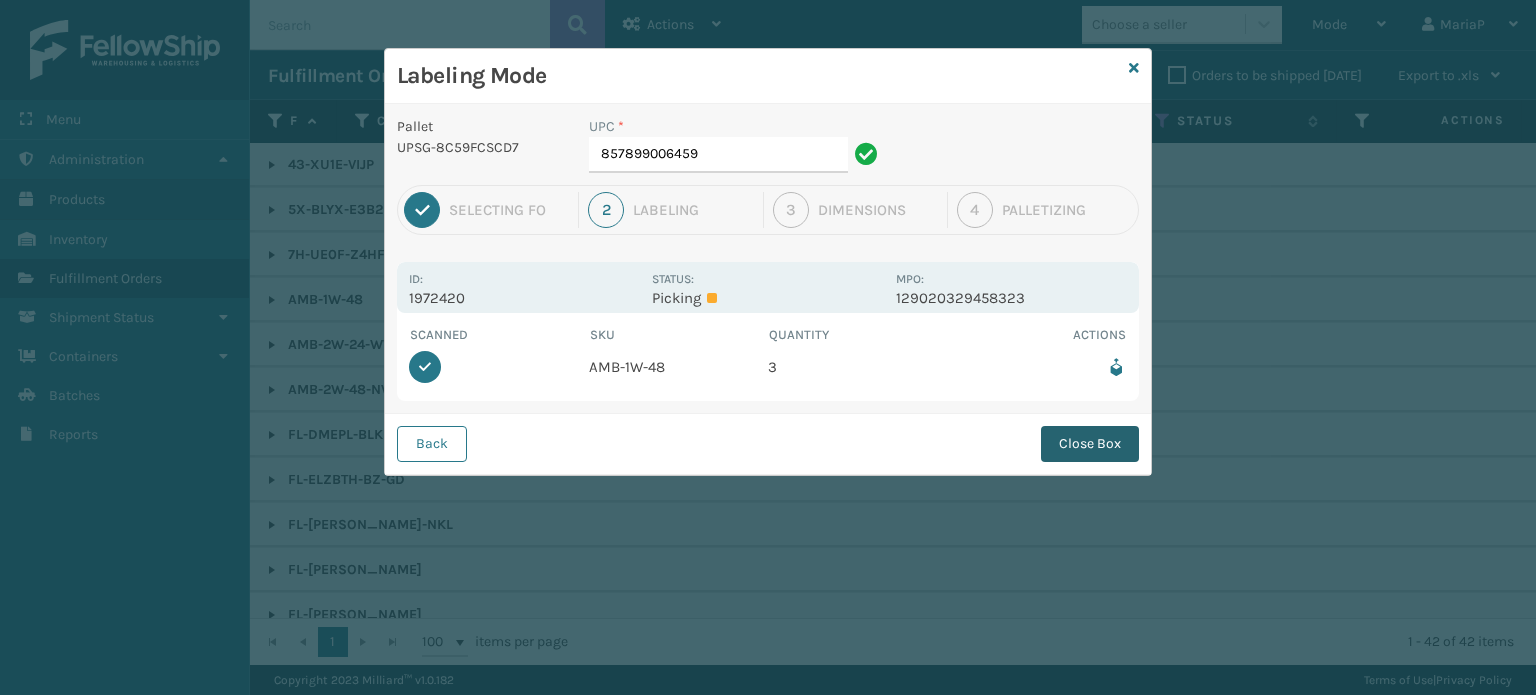 click on "Close Box" at bounding box center [1090, 444] 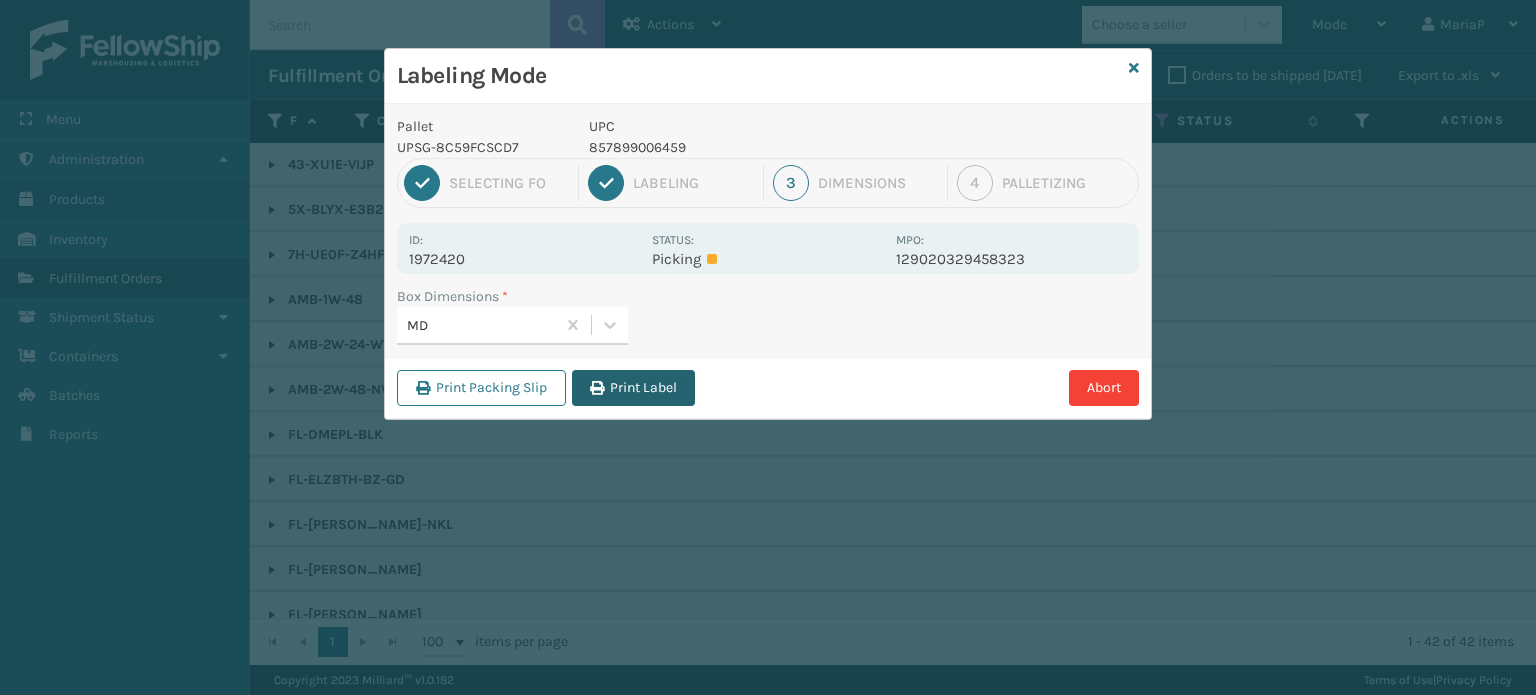 click on "Print Label" at bounding box center (633, 388) 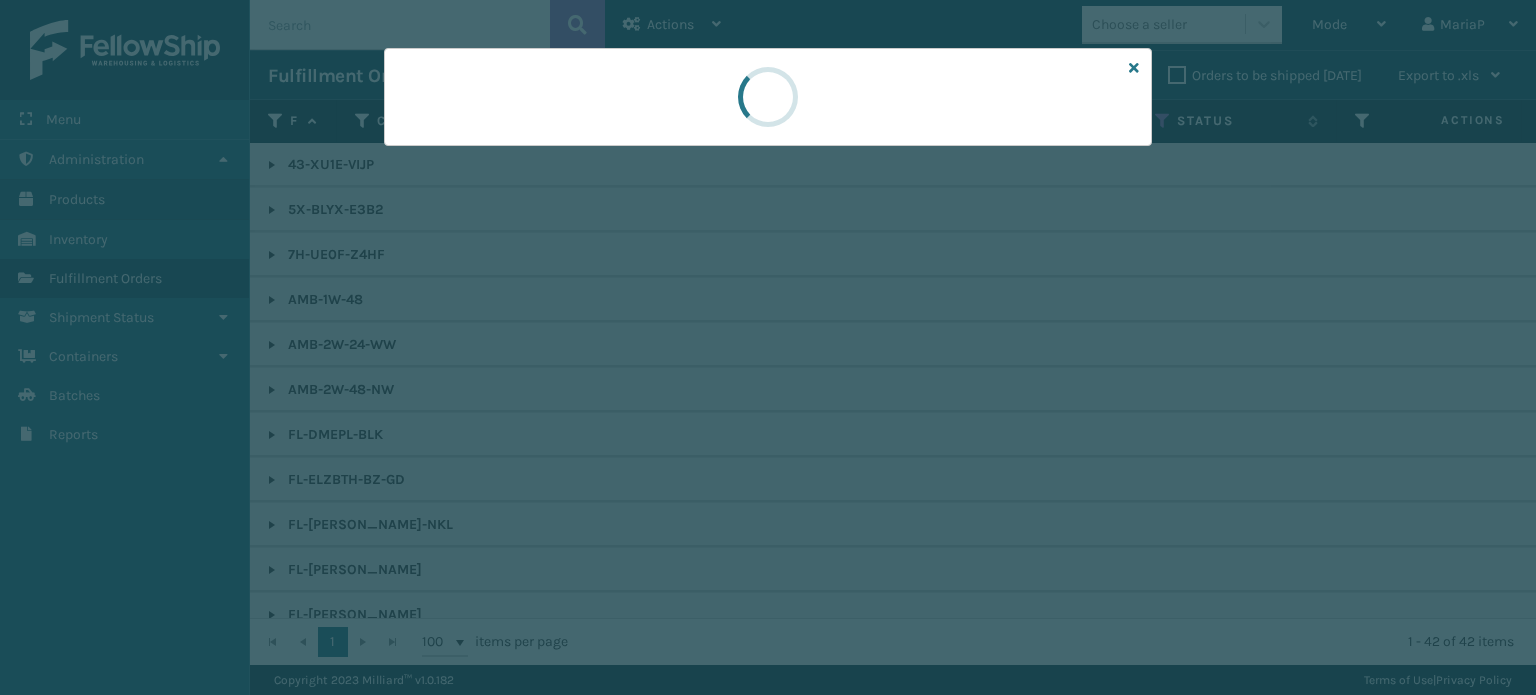 click at bounding box center [768, 347] 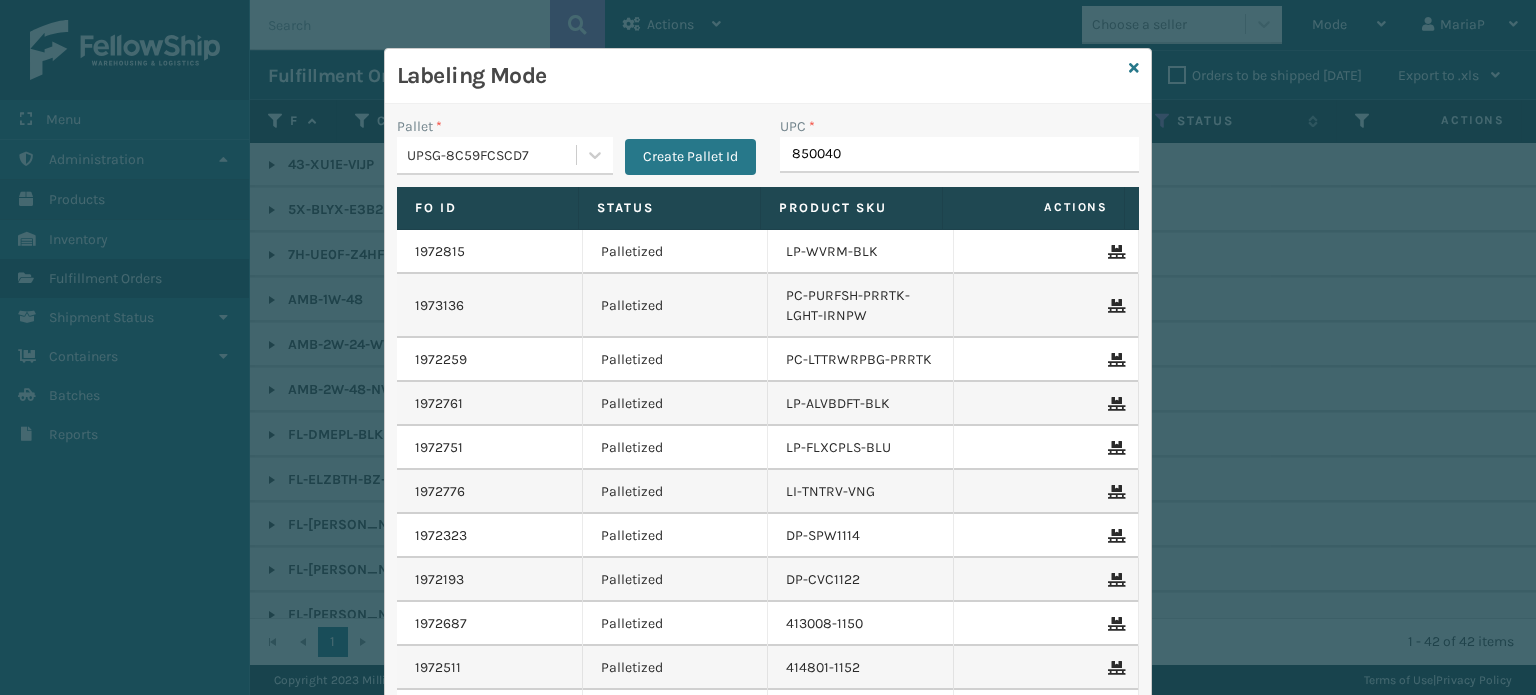 type on "8500406" 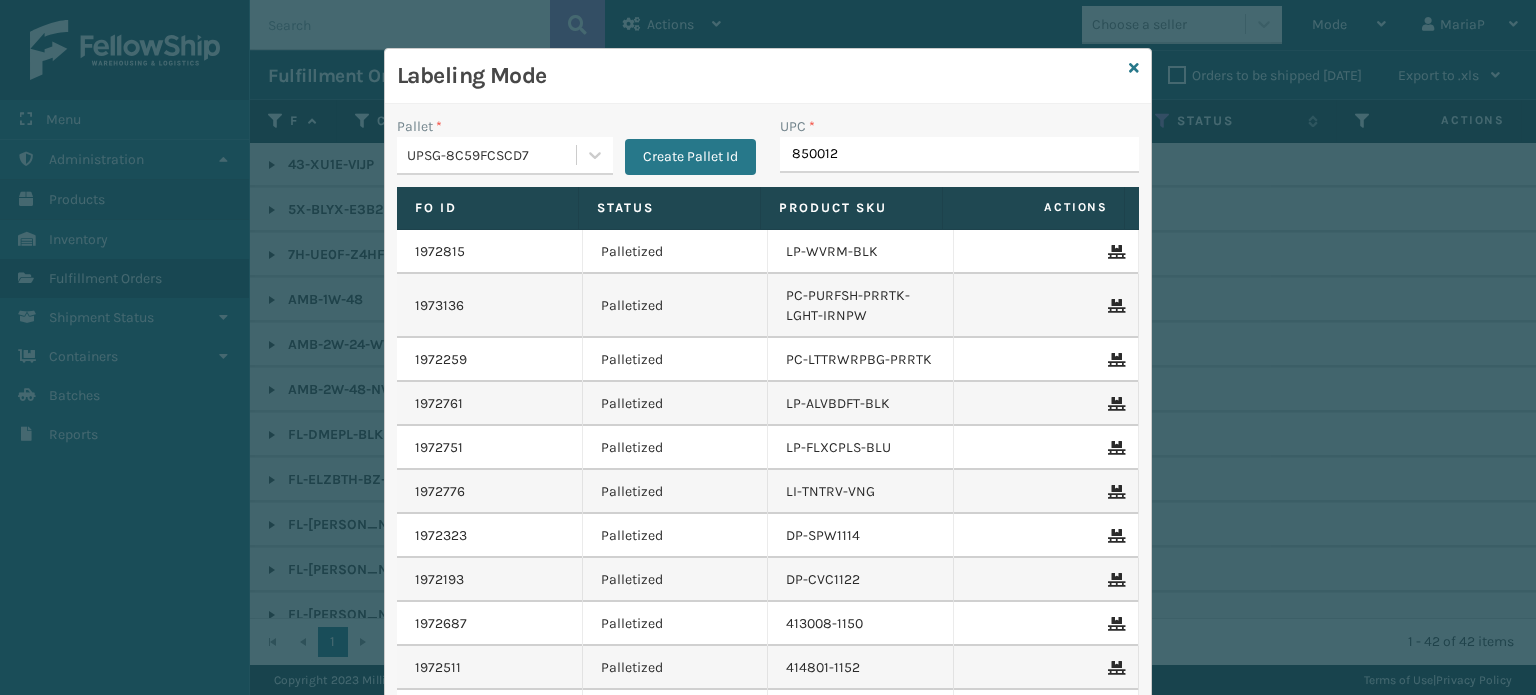 type on "8500124" 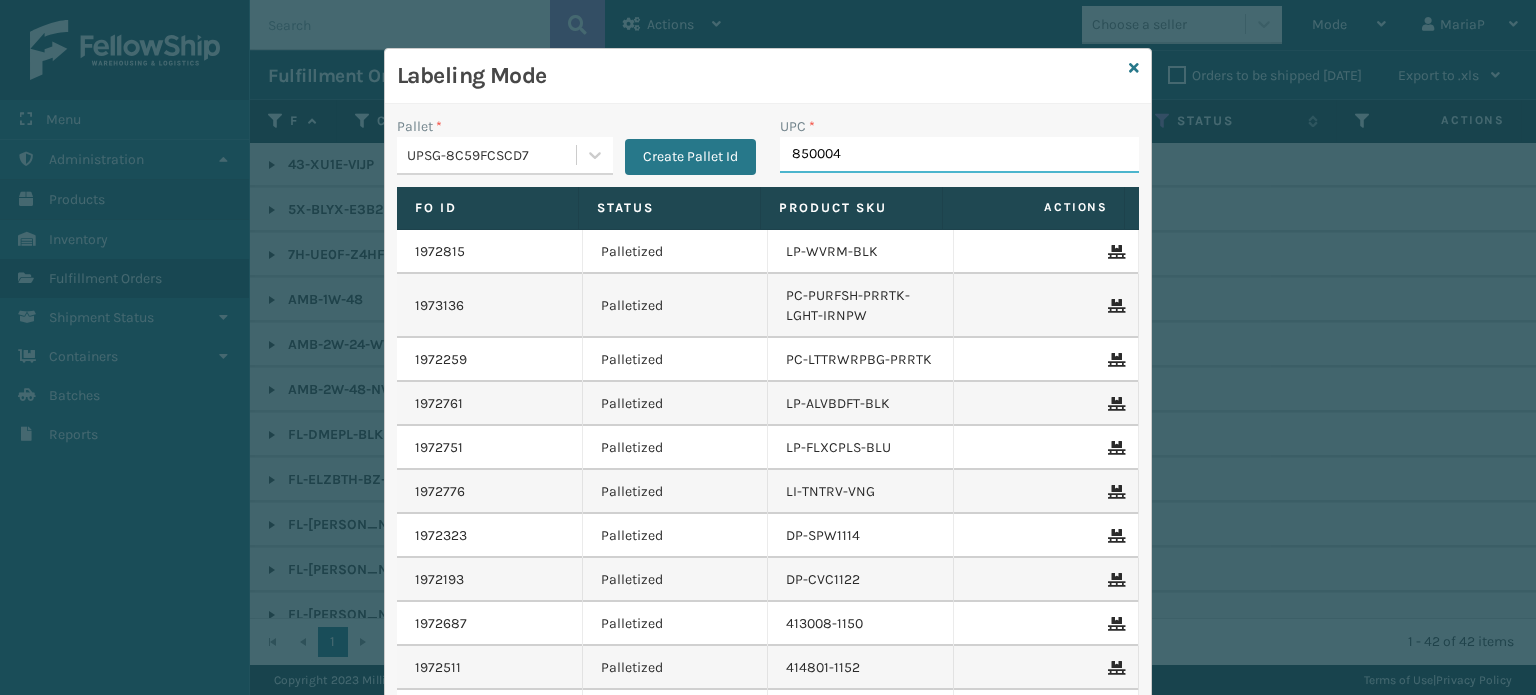 type on "8500044" 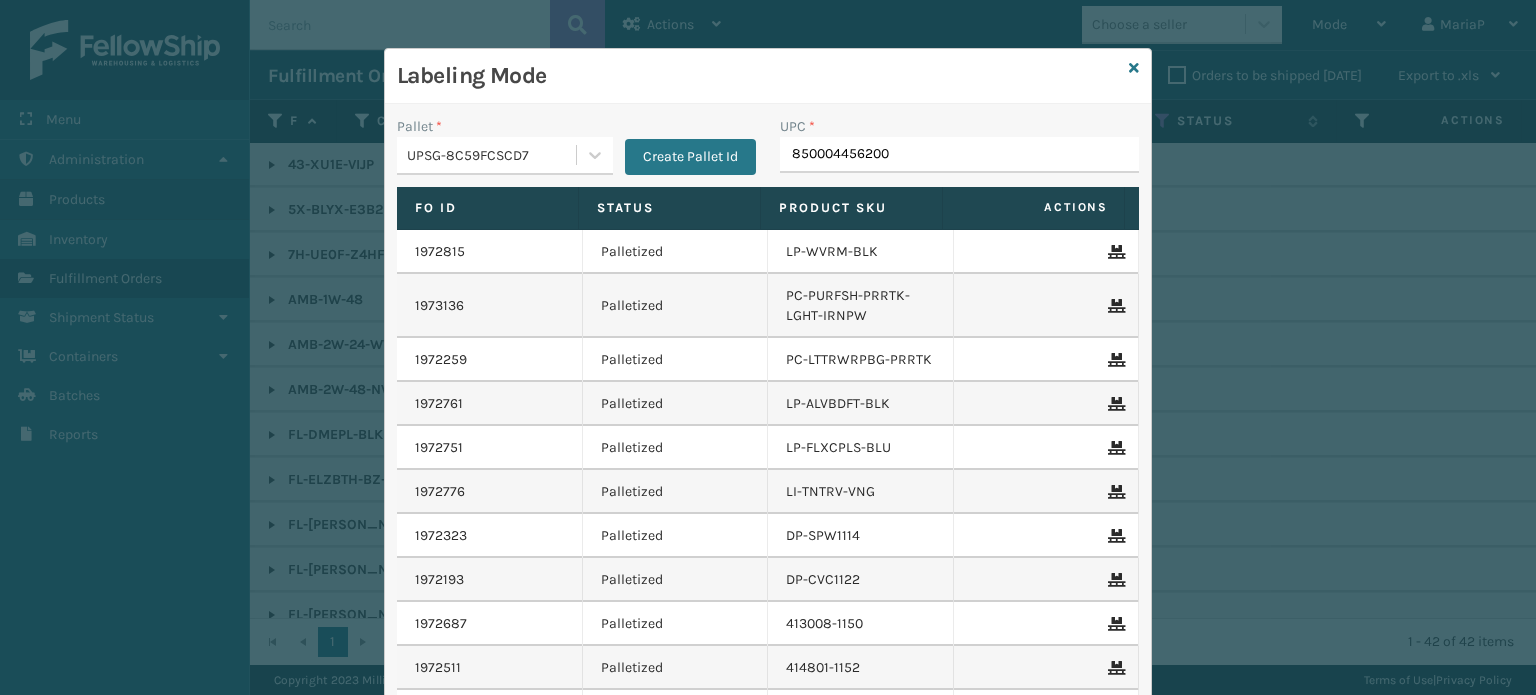 type on "850004456200" 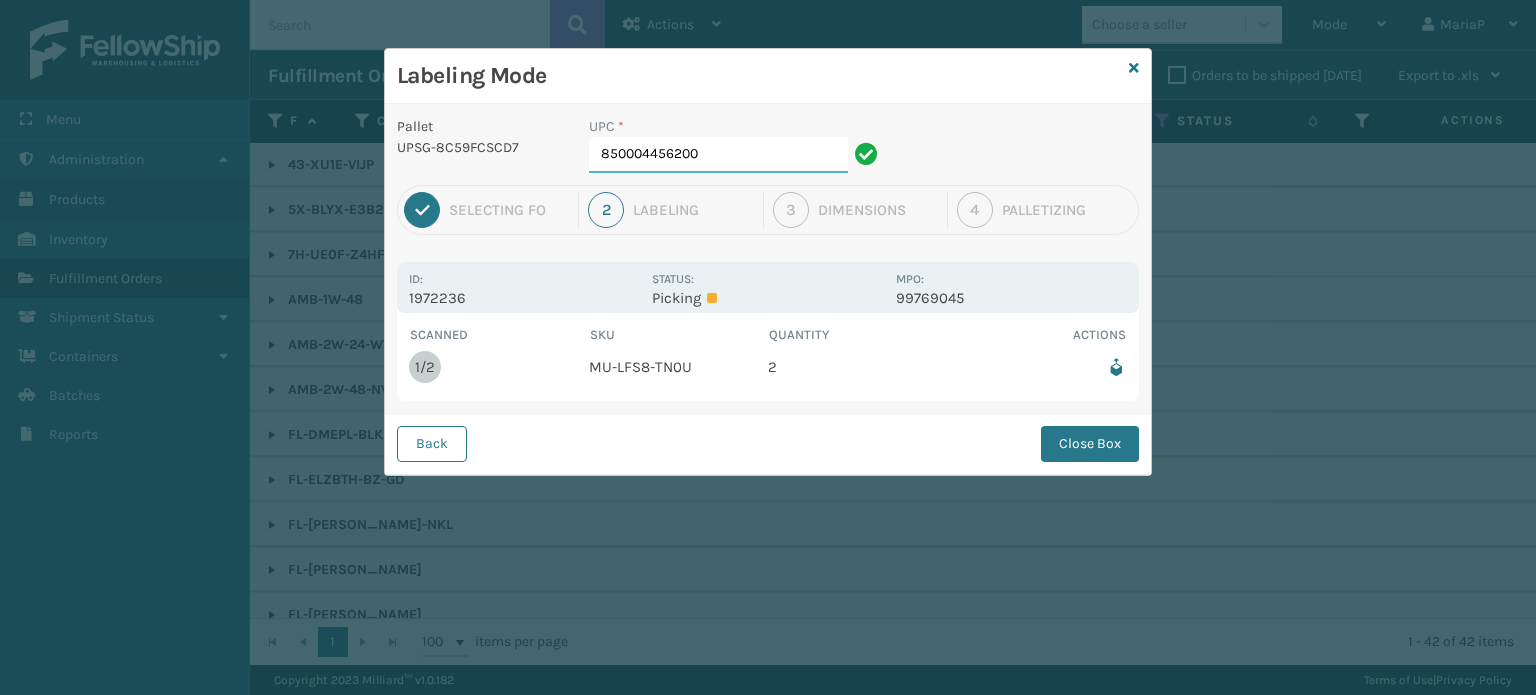 click on "850004456200" at bounding box center [718, 155] 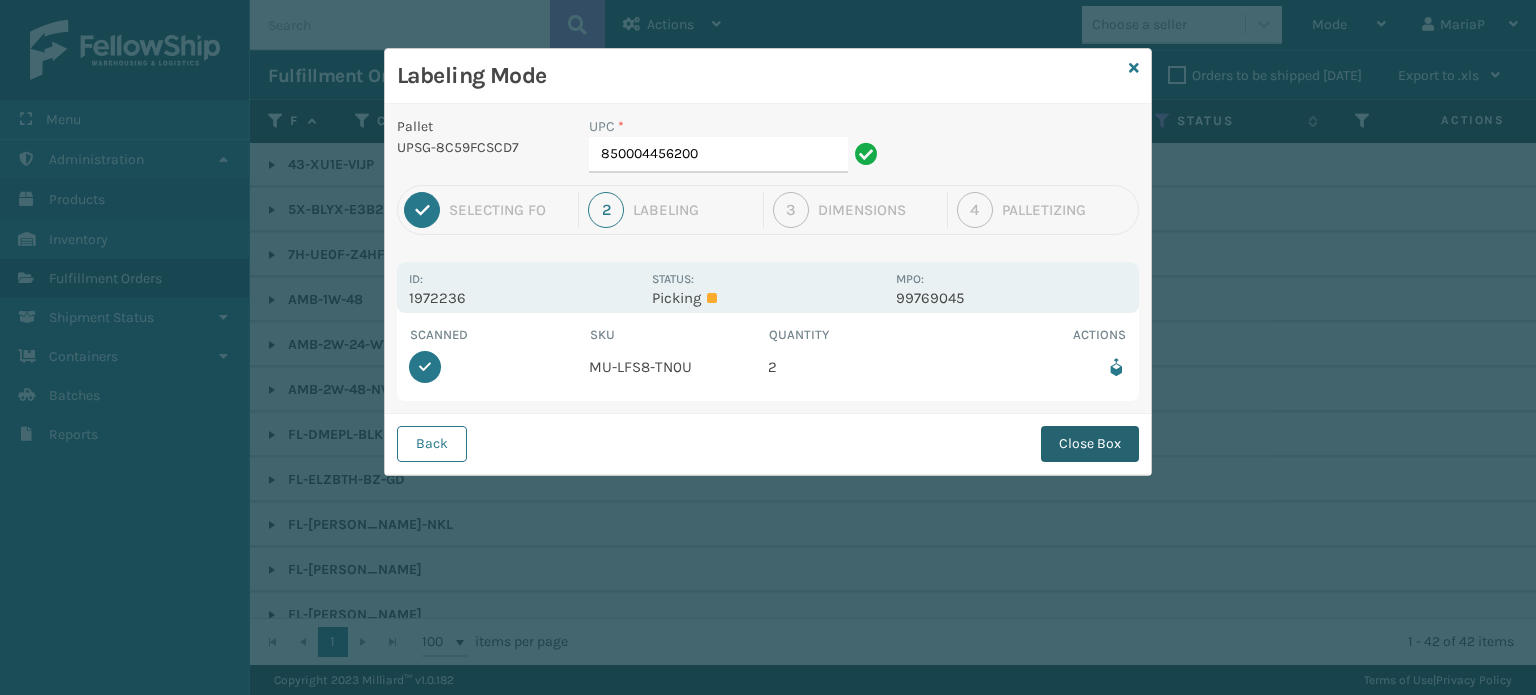 click on "Close Box" at bounding box center [1090, 444] 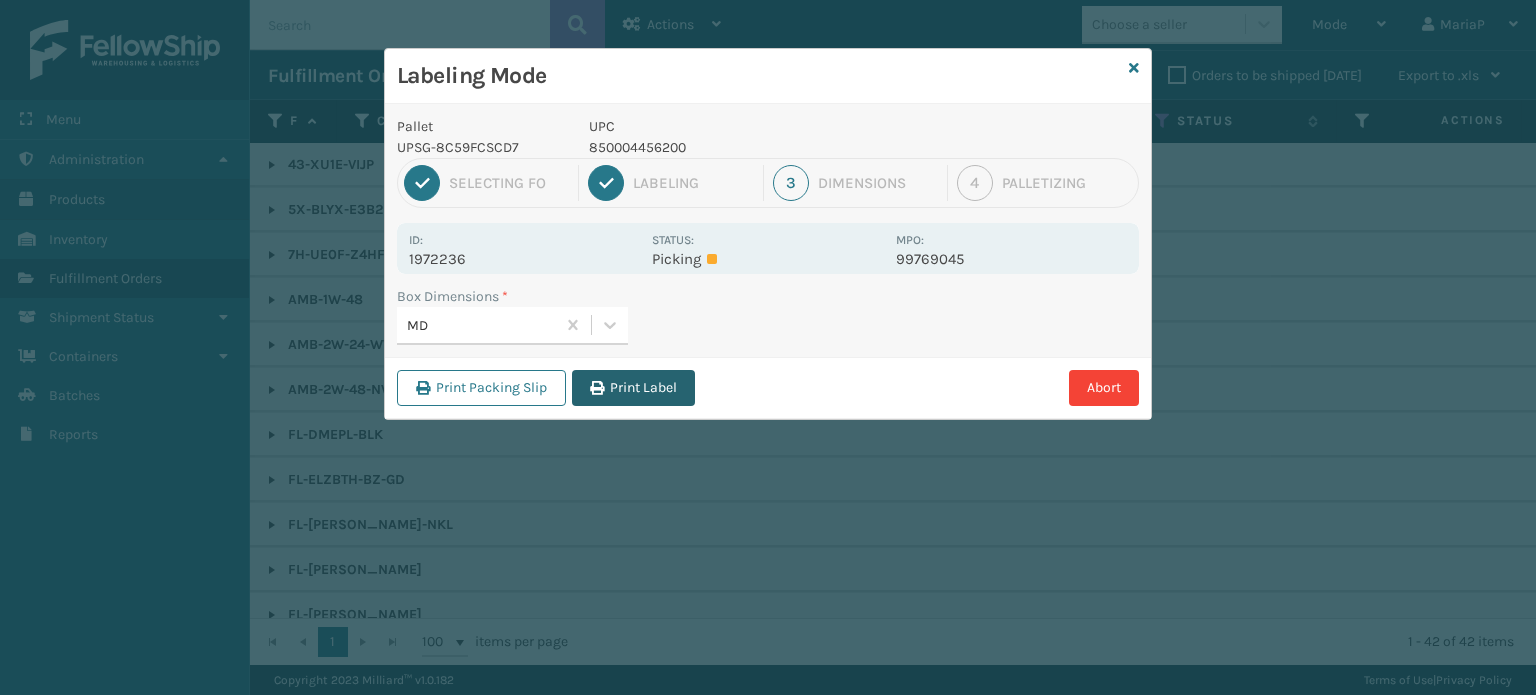 click on "Print Label" at bounding box center (633, 388) 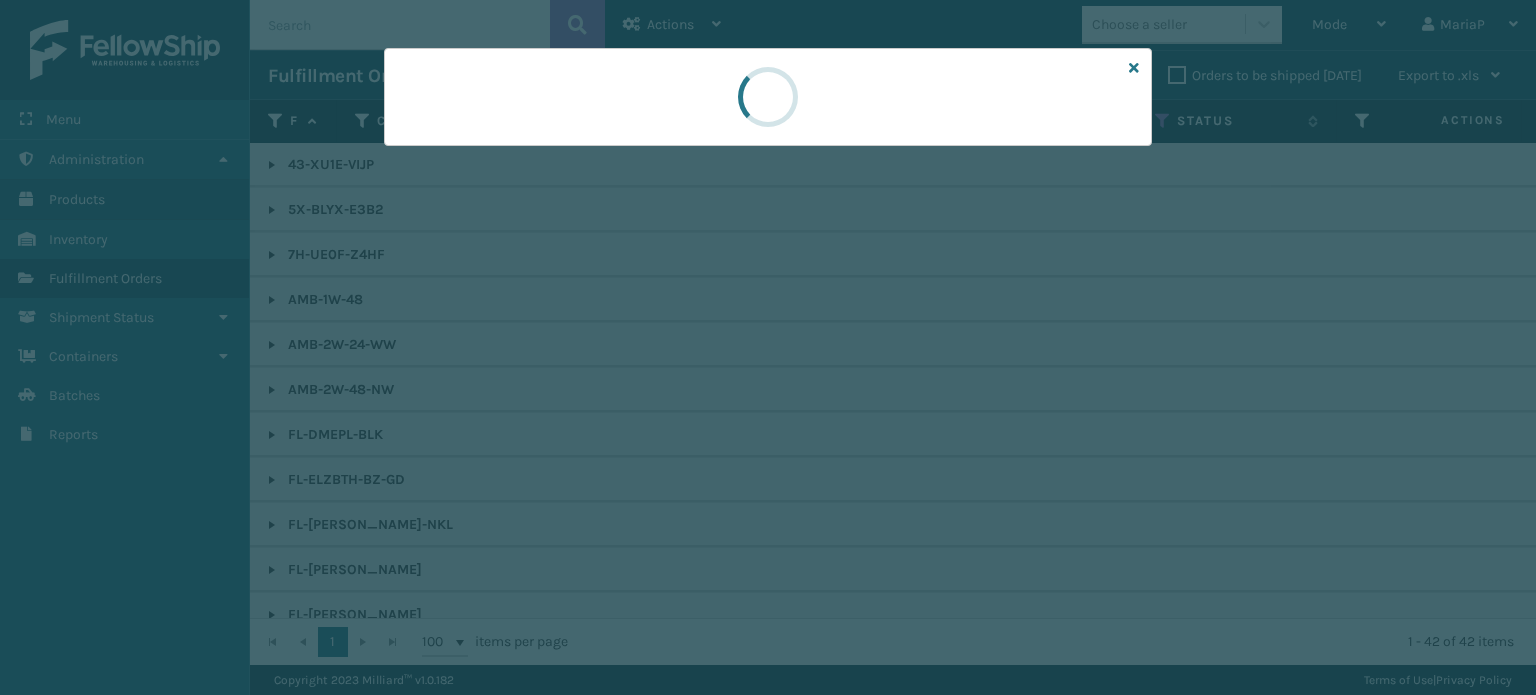 click at bounding box center [768, 347] 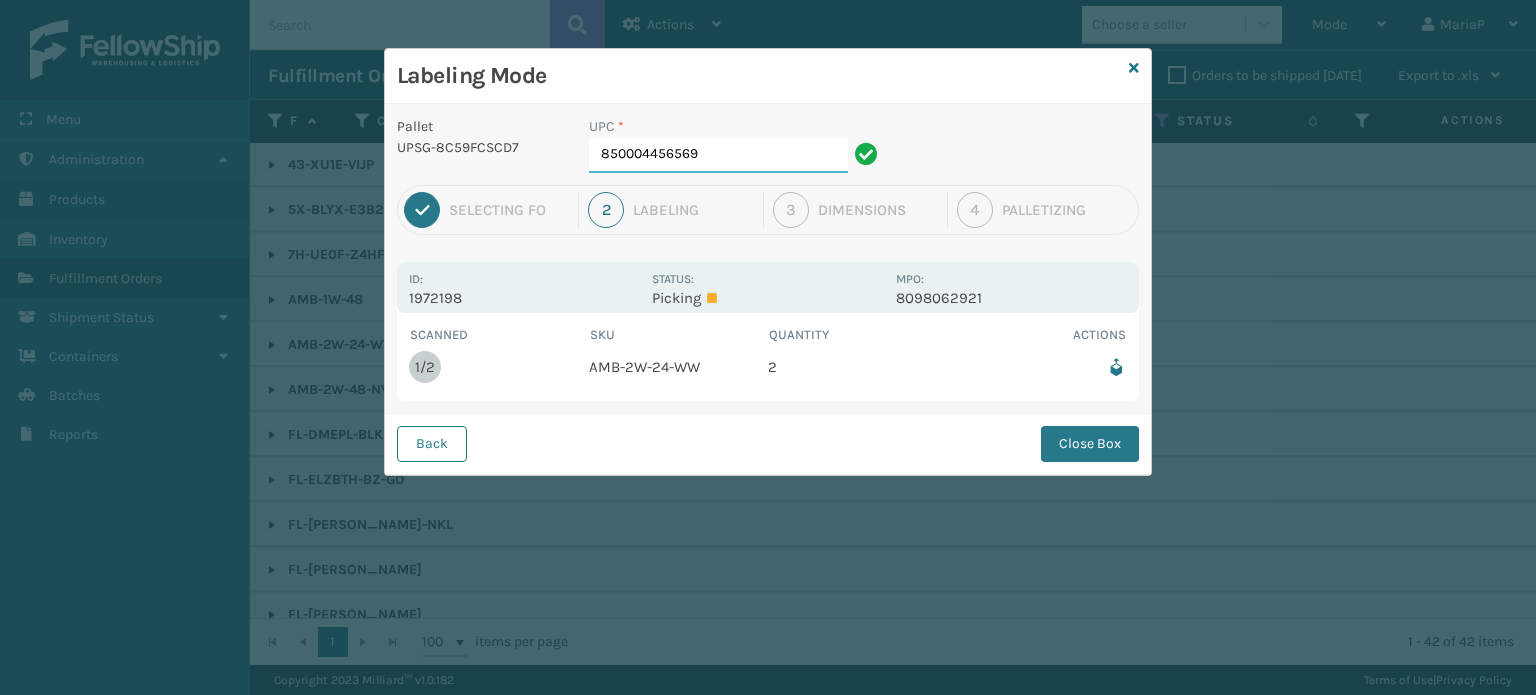 click on "850004456569" at bounding box center (718, 155) 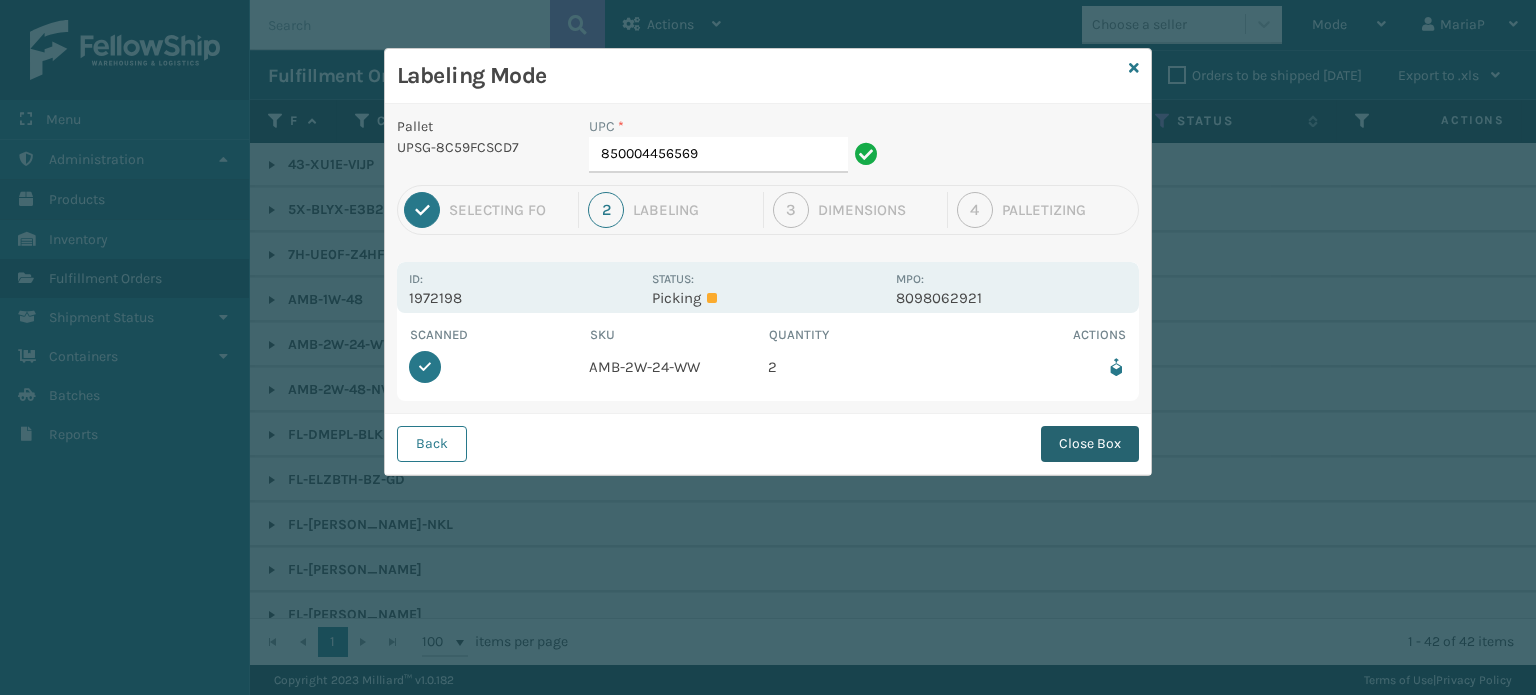 click on "Close Box" at bounding box center (1090, 444) 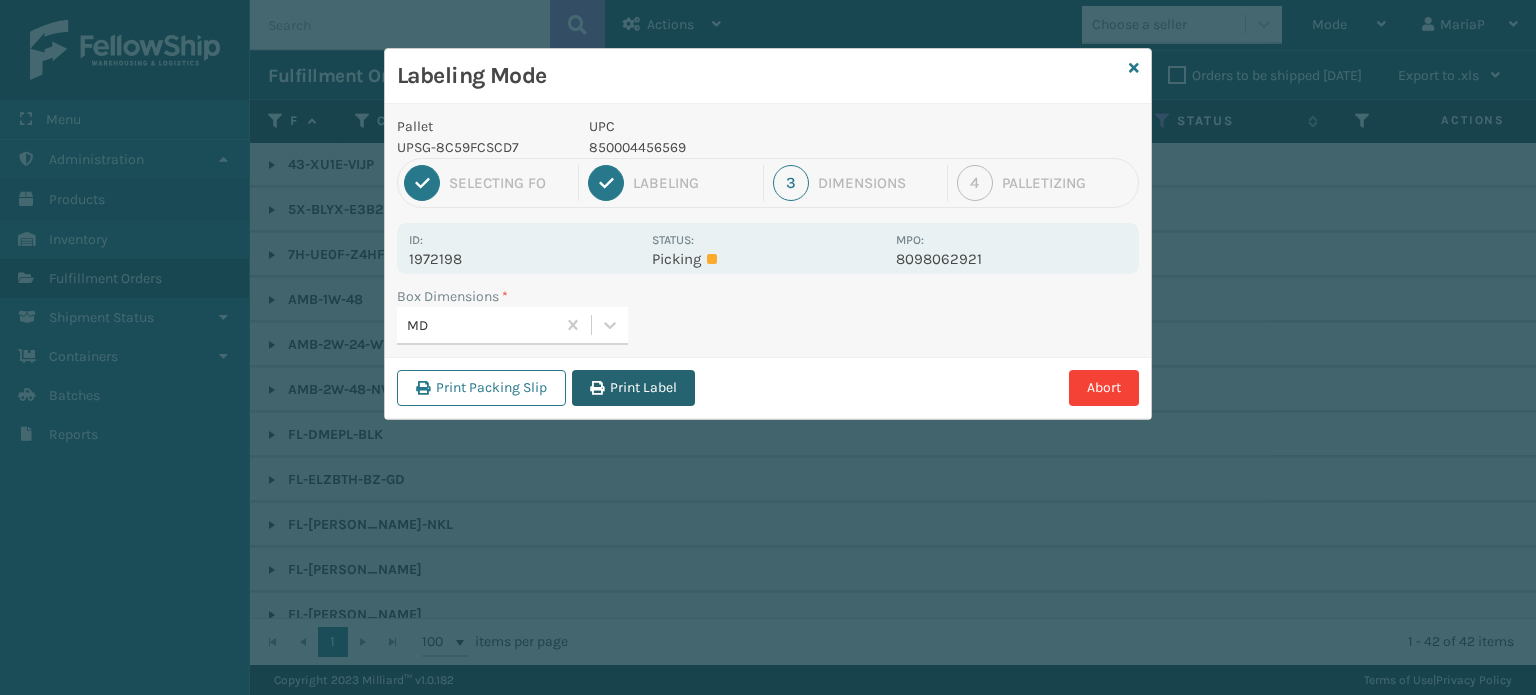 click at bounding box center [597, 388] 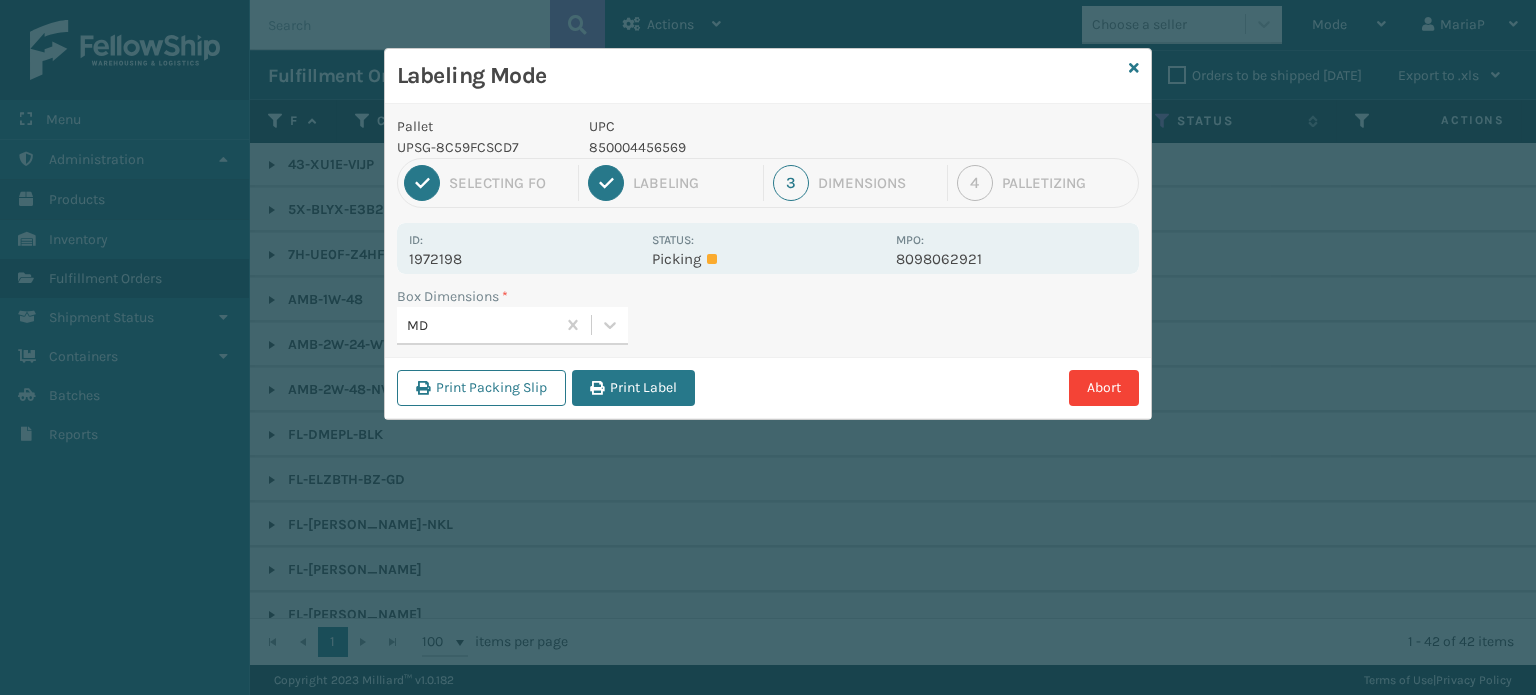 click on "Labeling Mode Pallet UPSG-8C59FCSCD7 UPC 850004456569 1 Selecting FO 2 Labeling 3 Dimensions 4 Palletizing Id: 1972198 Status: Picking MPO: 8098062921 Box Dimensions   * MD Print Packing Slip Print Label Abort" at bounding box center (768, 347) 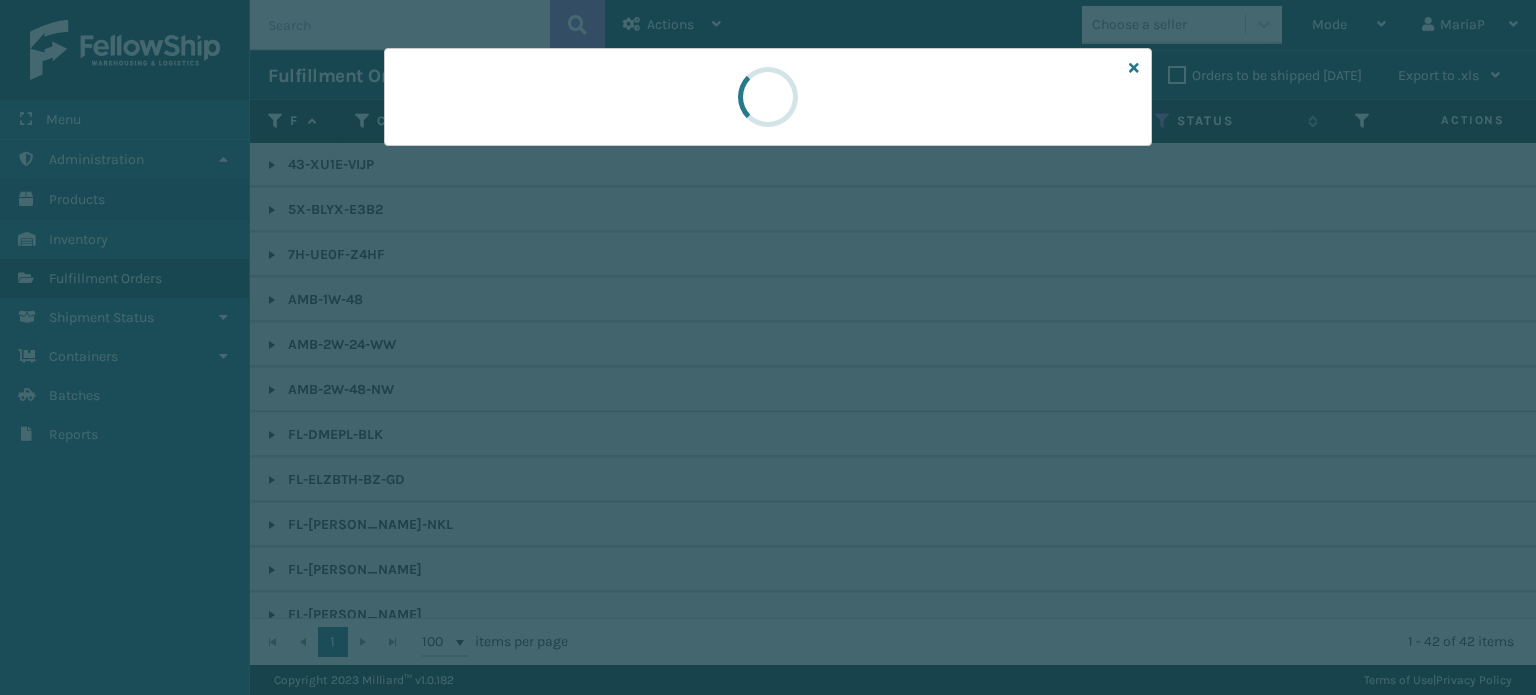 drag, startPoint x: 592, startPoint y: 381, endPoint x: 558, endPoint y: 379, distance: 34.058773 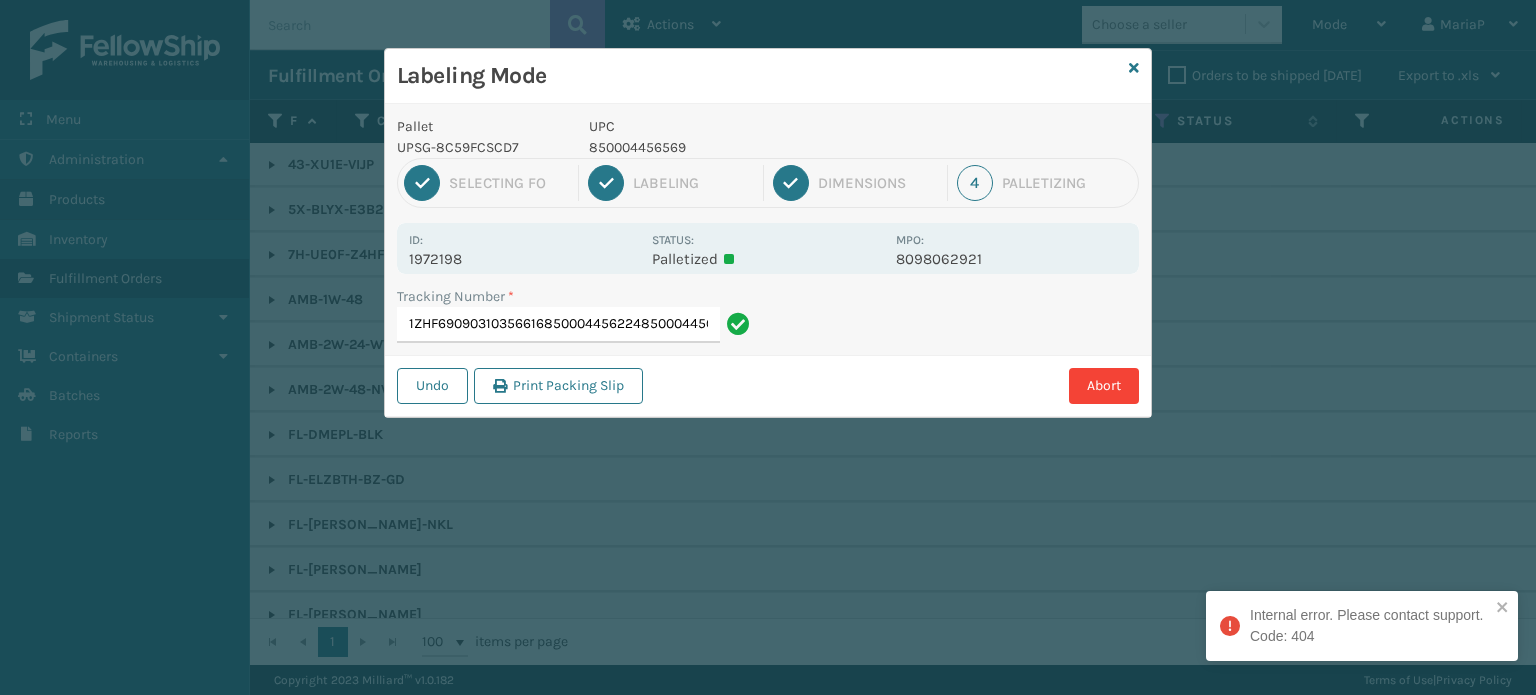 type on "1ZHF69090310356616850004456224850004456224" 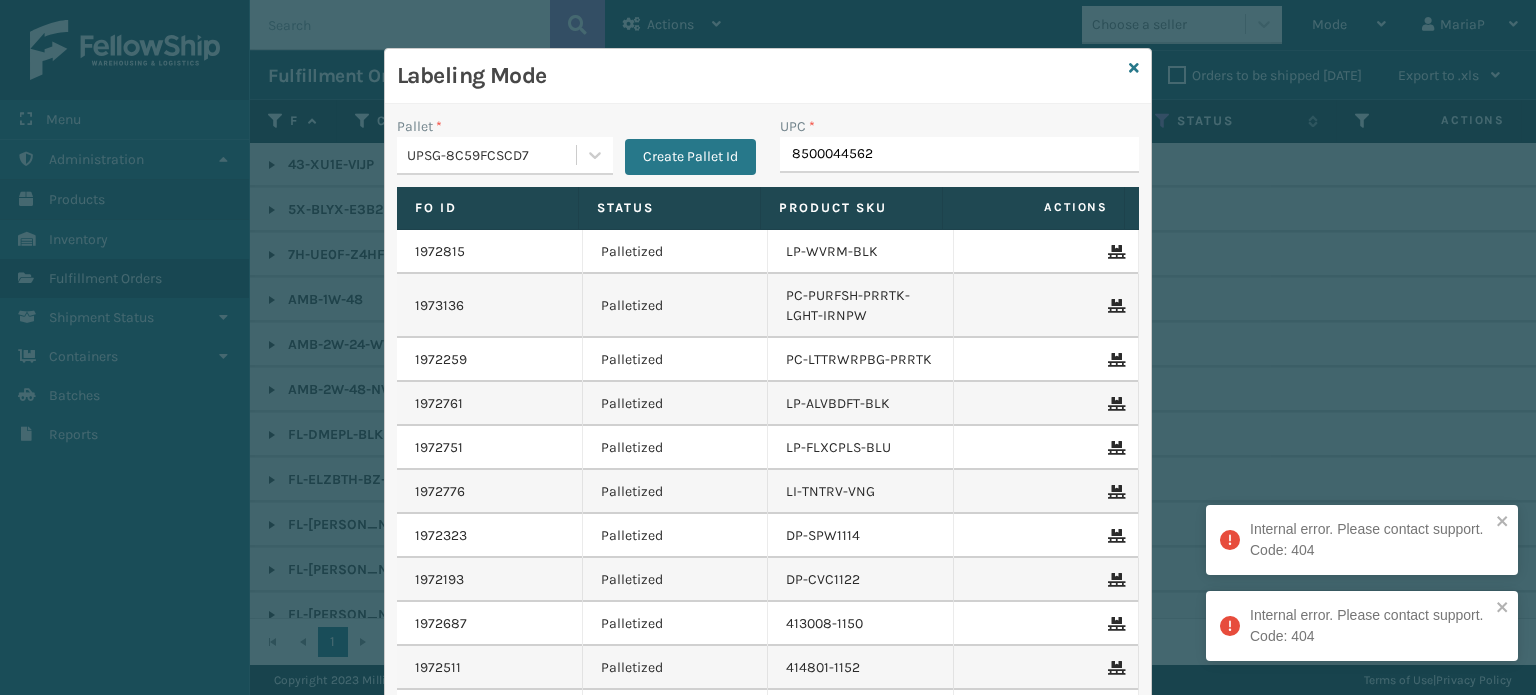 type on "85000445622" 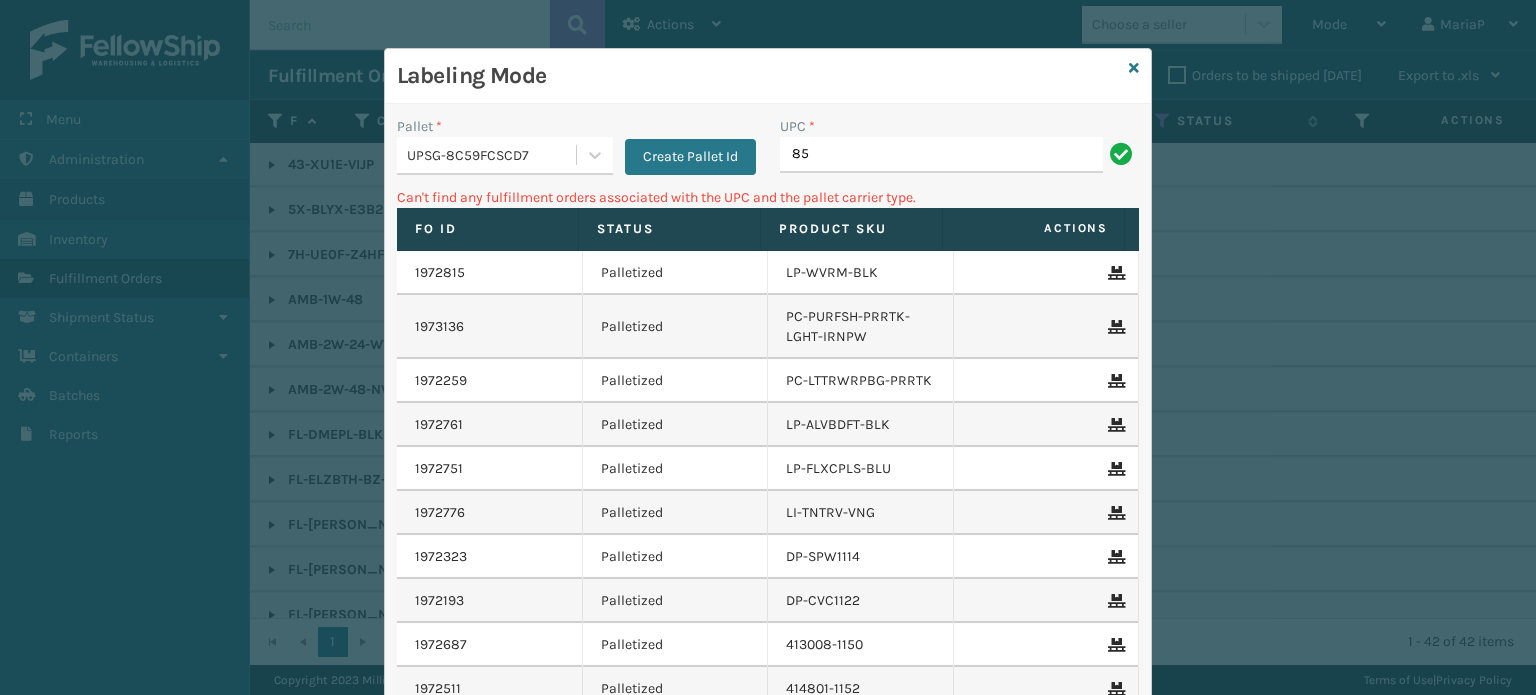 type on "8" 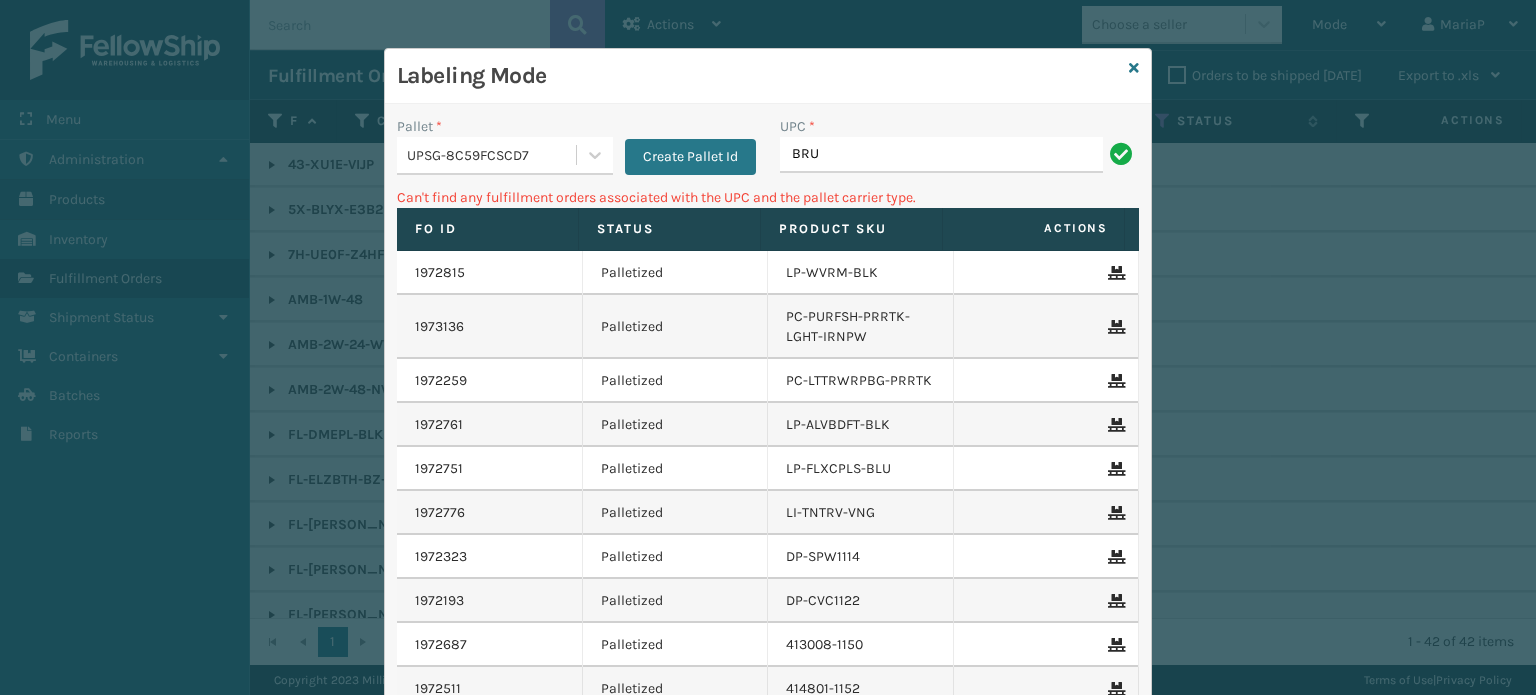 type on "[PERSON_NAME] Table Lamp" 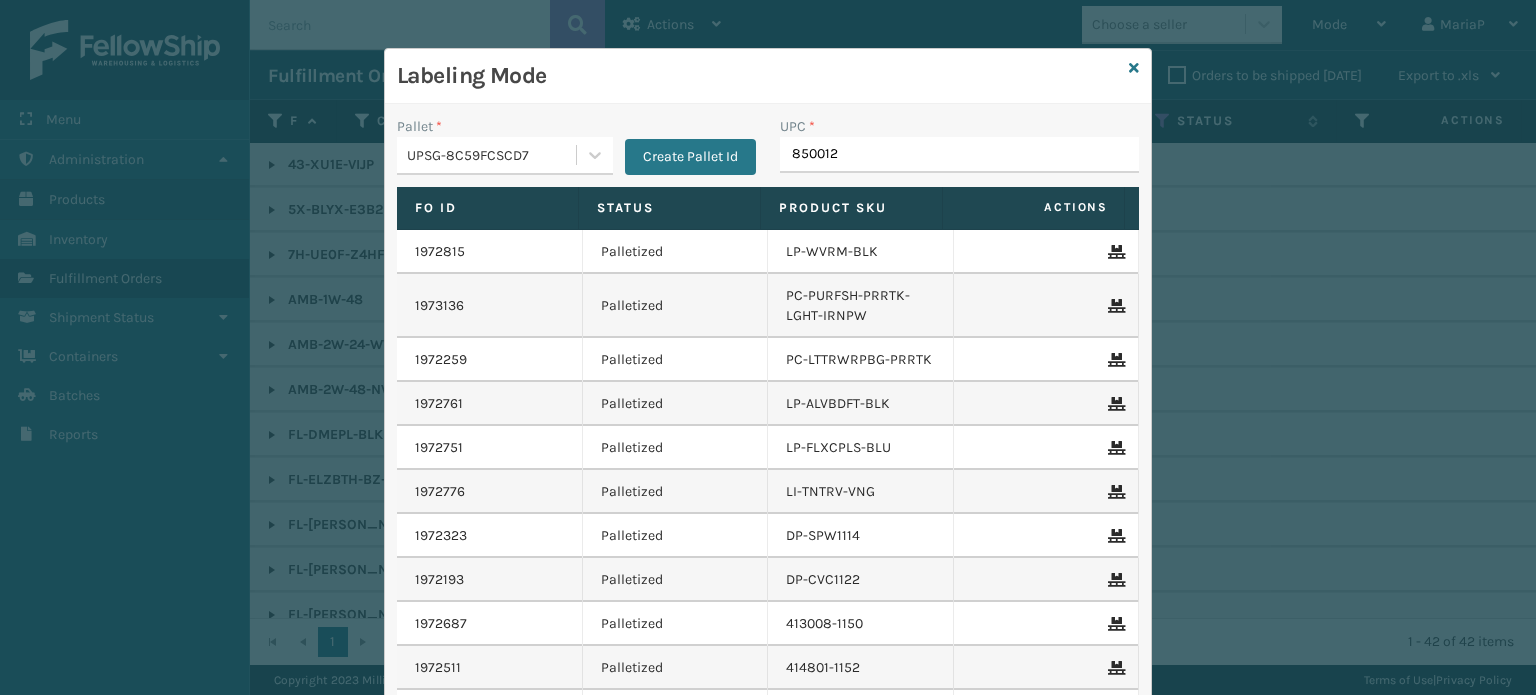 type on "8500124" 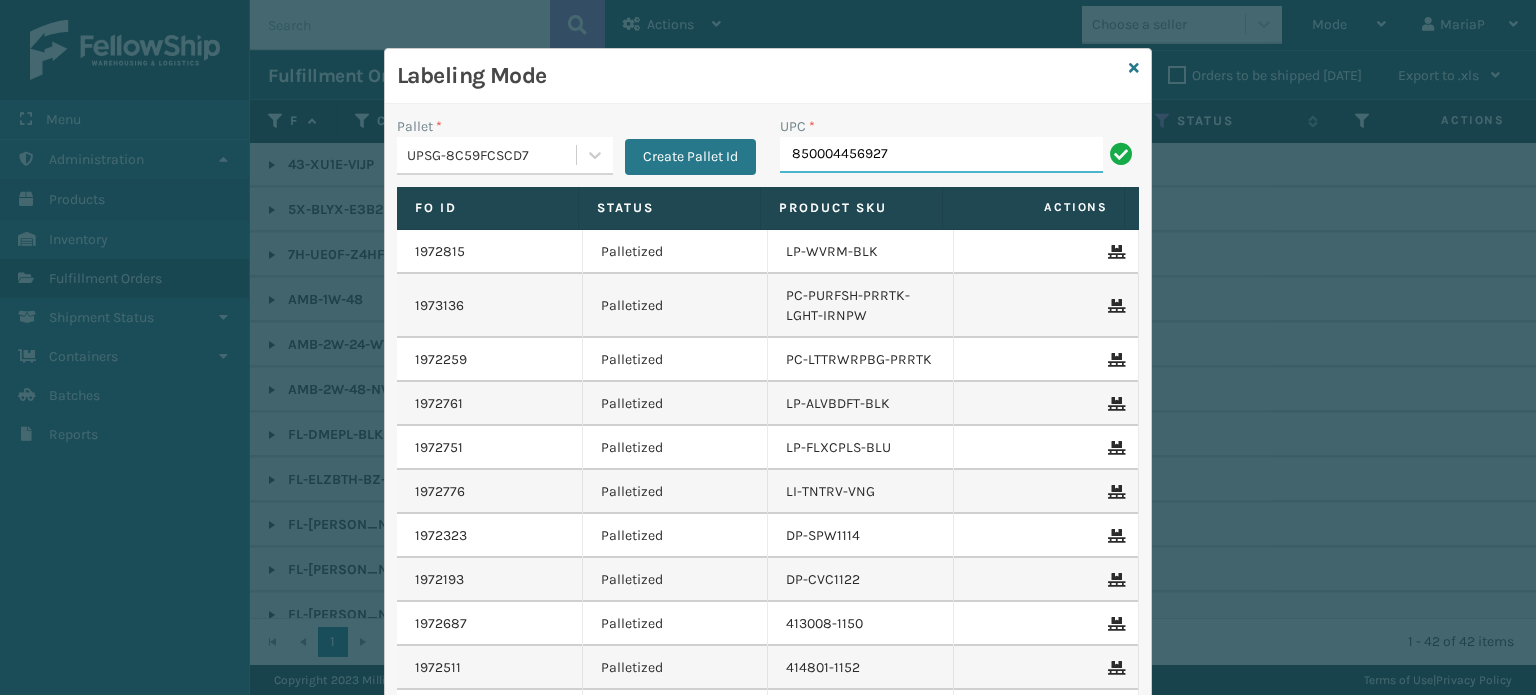 type on "850004456927" 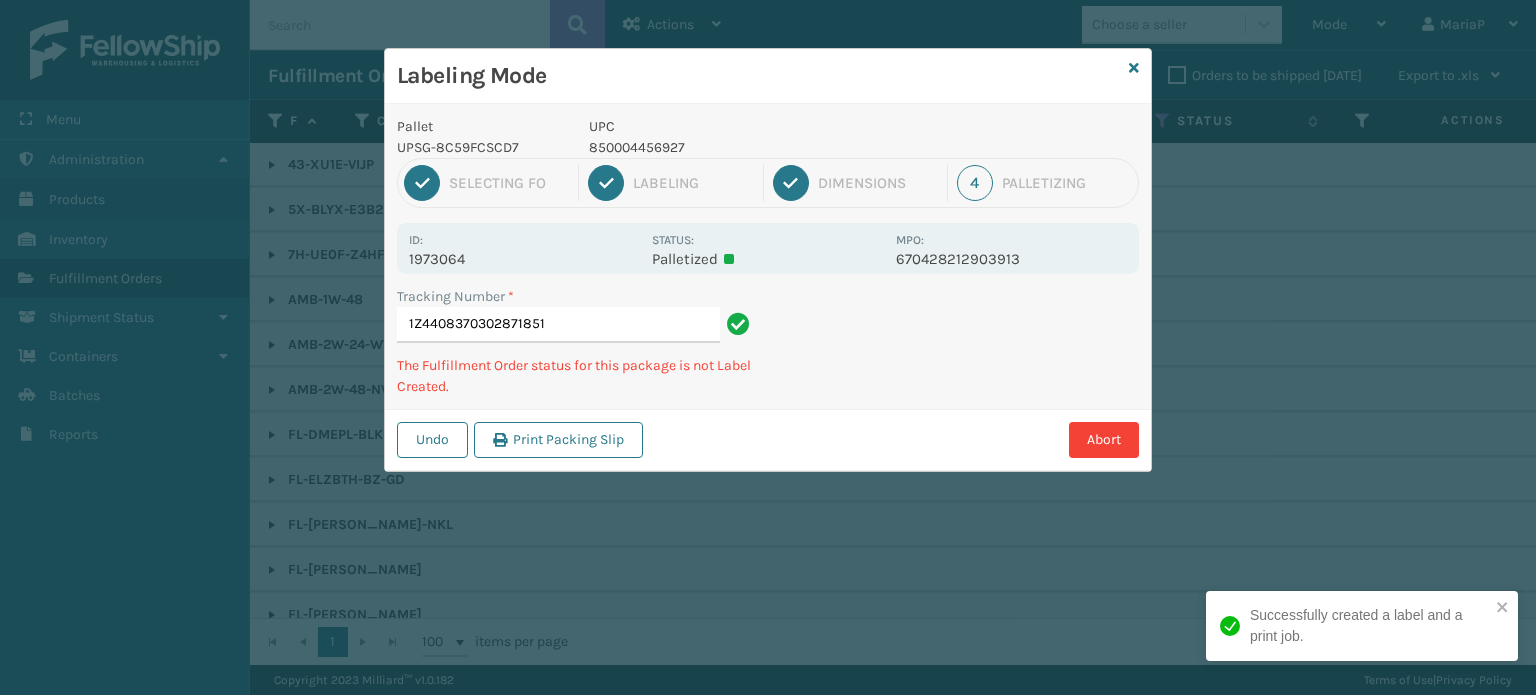 click on "850004456927" at bounding box center [736, 147] 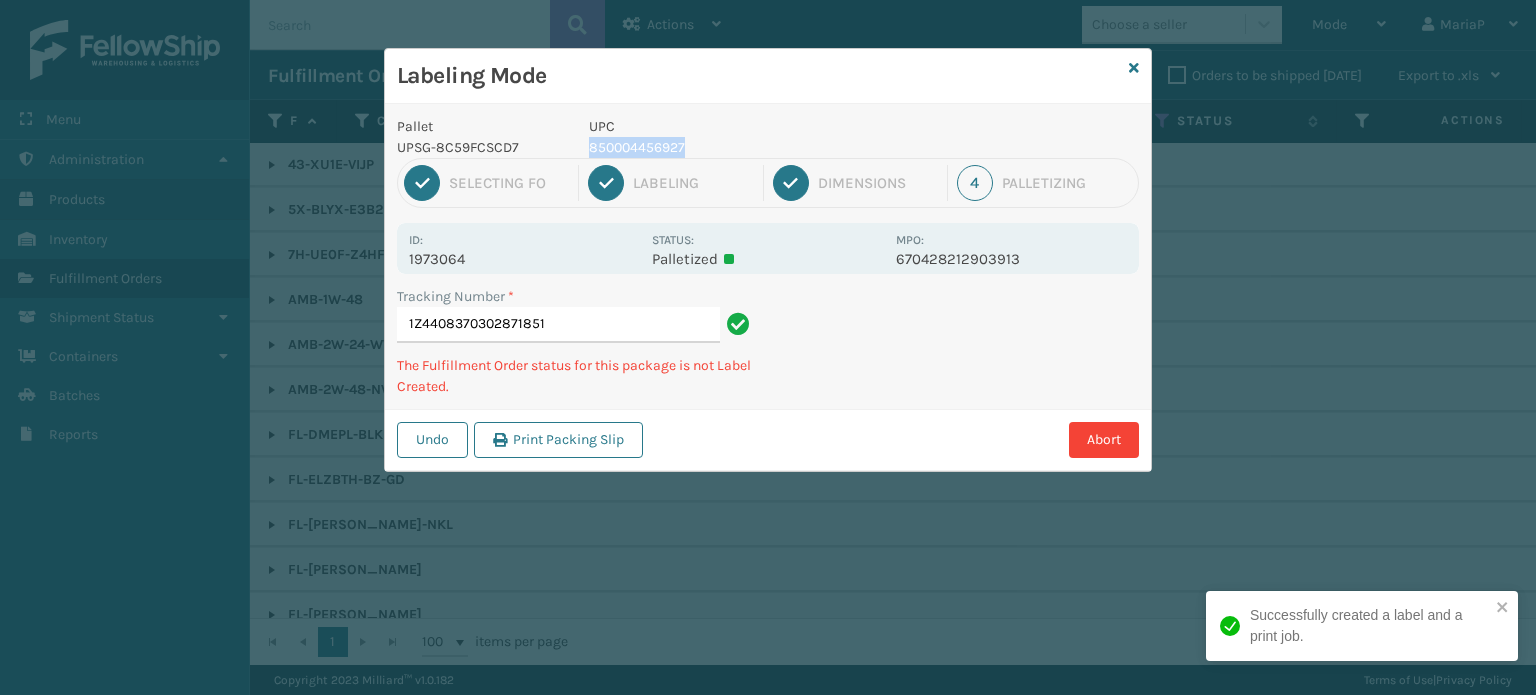 click on "850004456927" at bounding box center (736, 147) 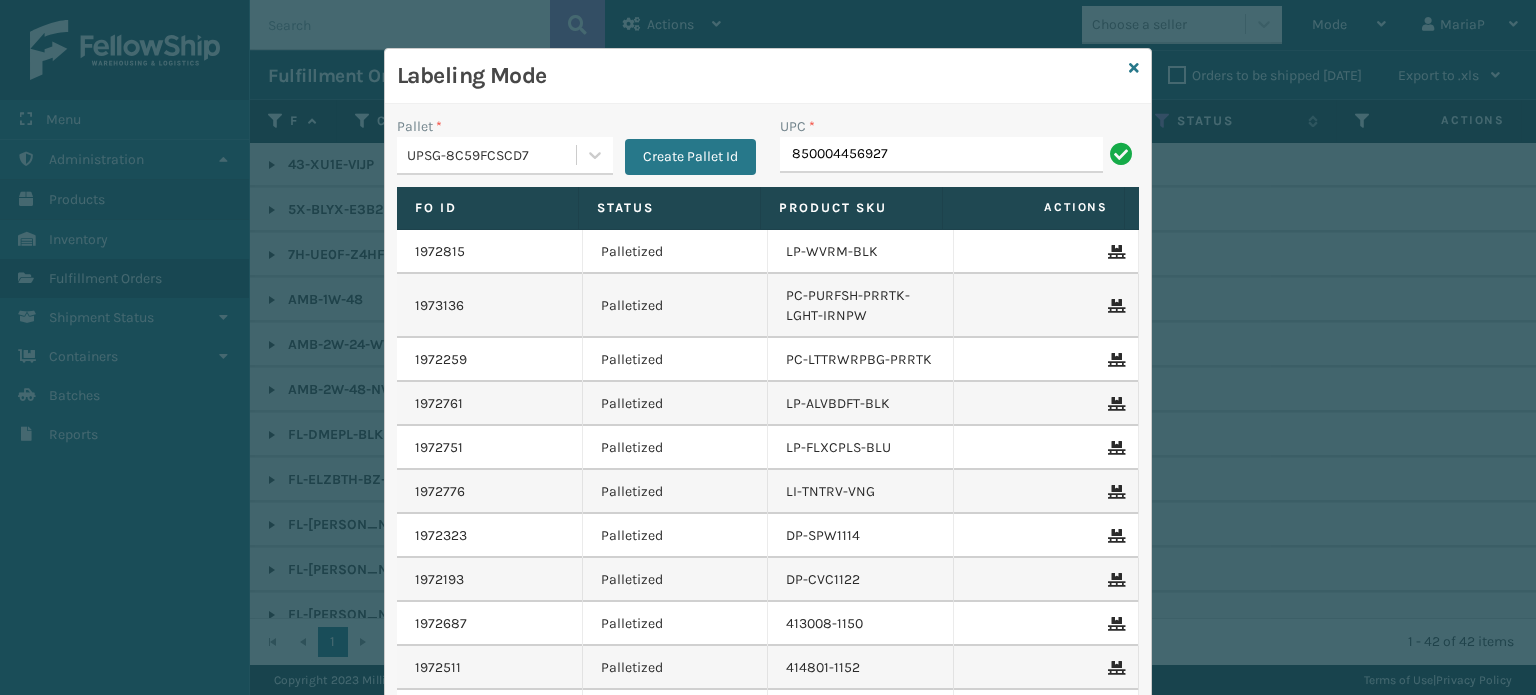 type on "850004456927" 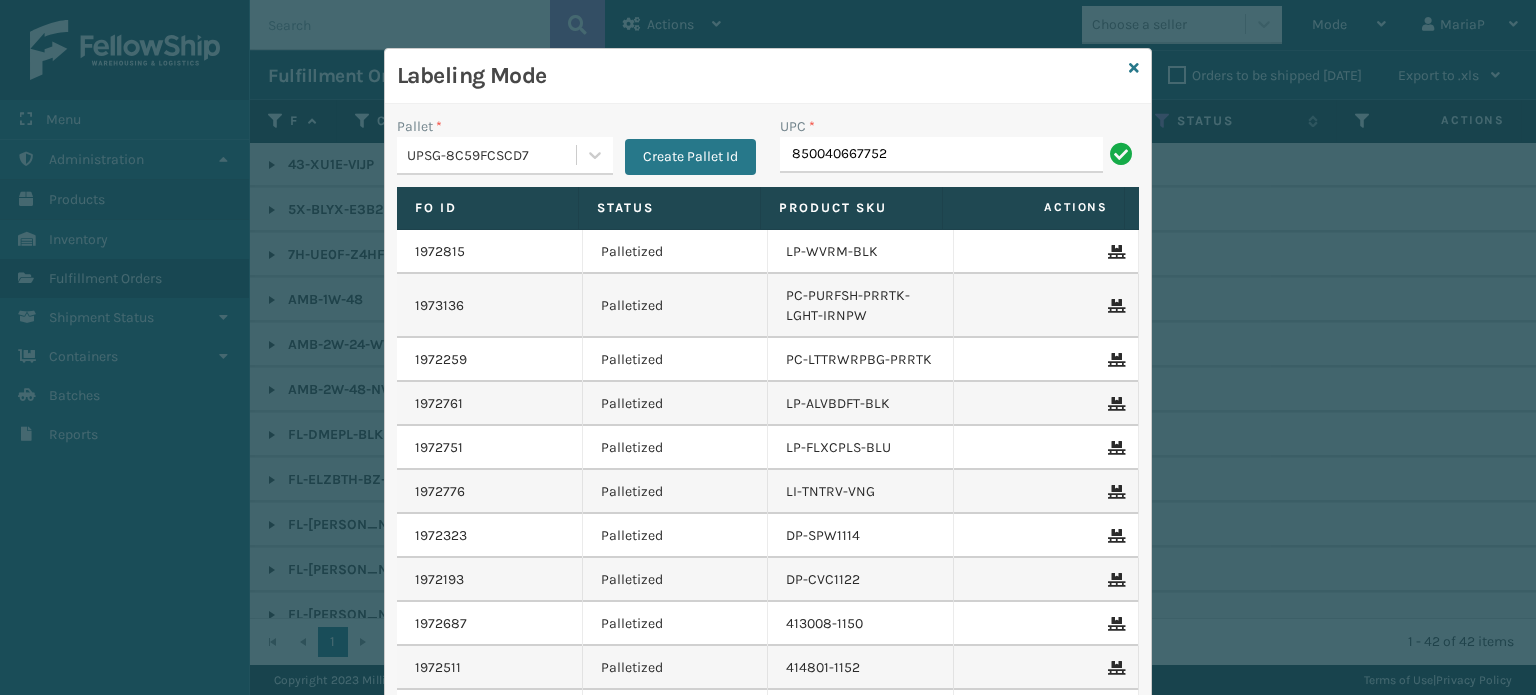 type on "850040667752" 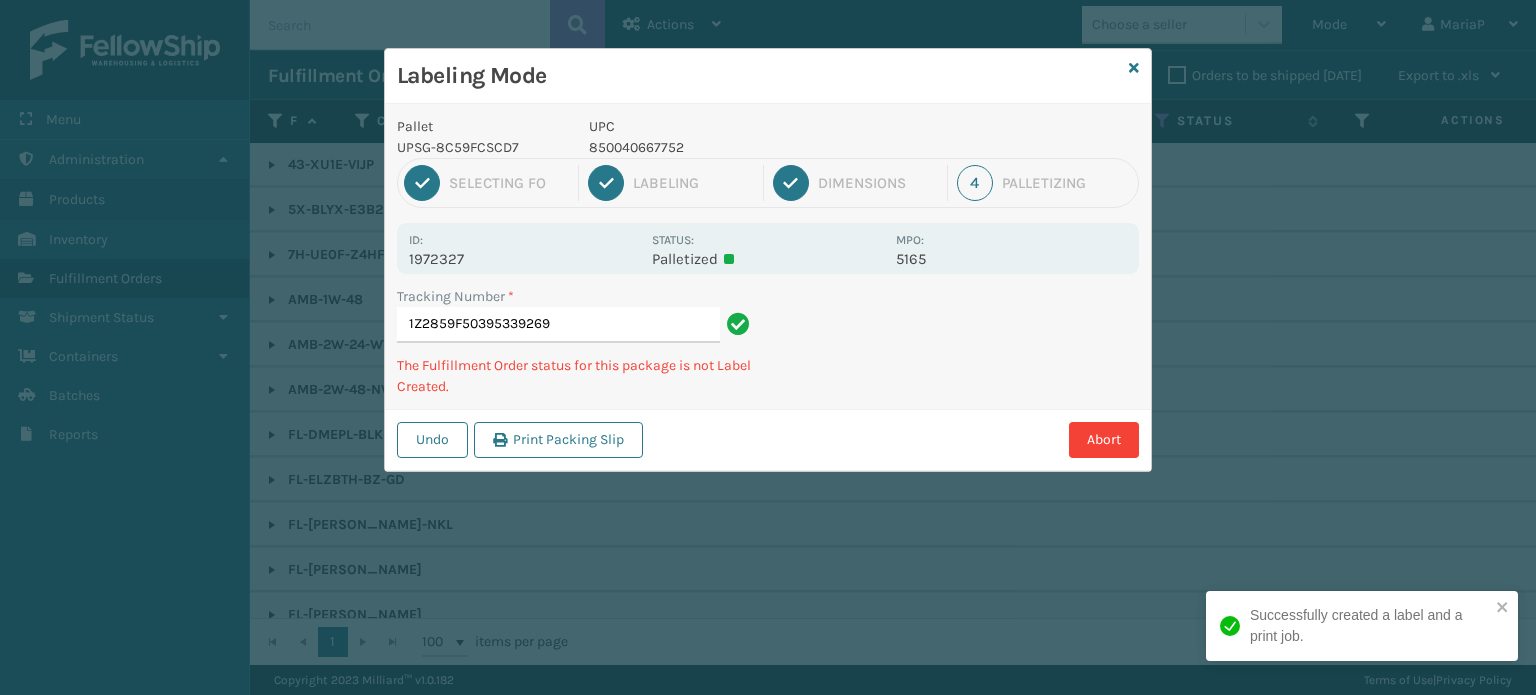 click on "850040667752" at bounding box center [736, 147] 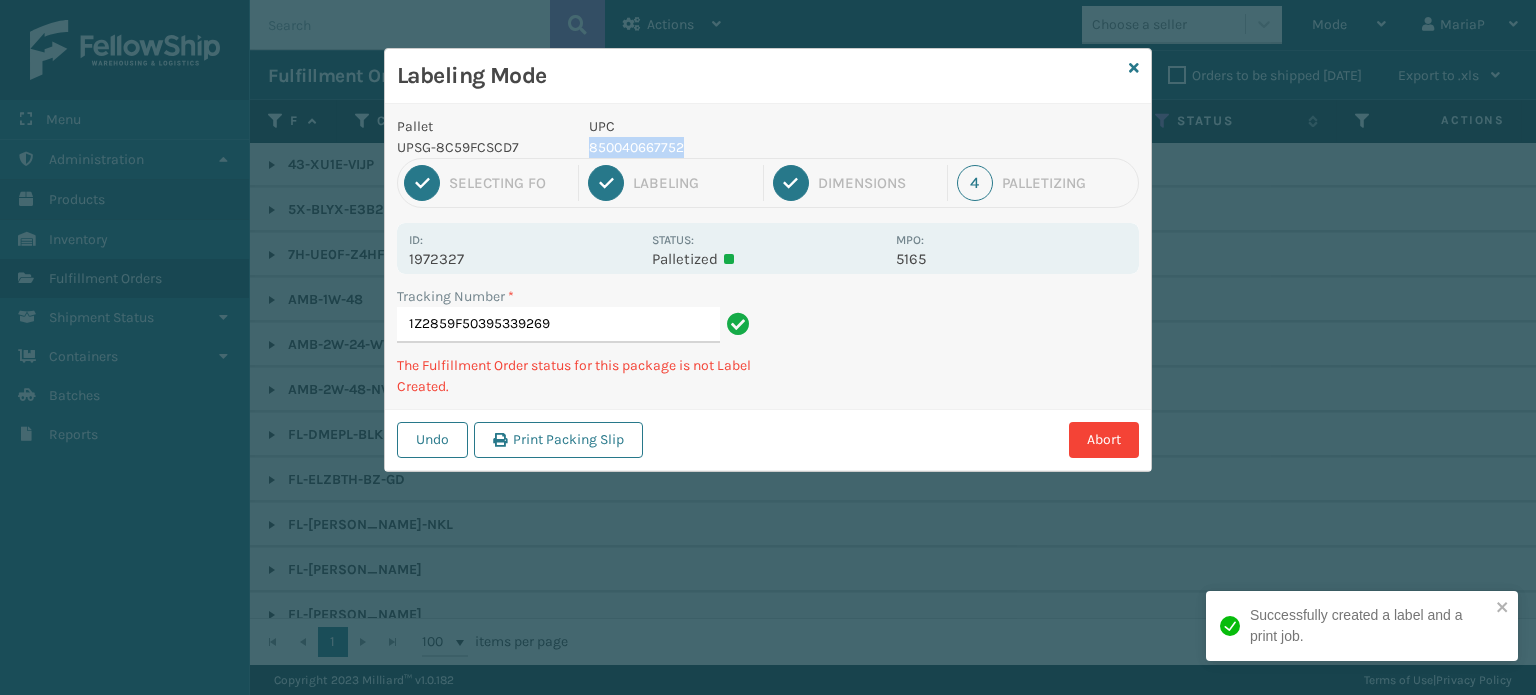 click on "850040667752" at bounding box center (736, 147) 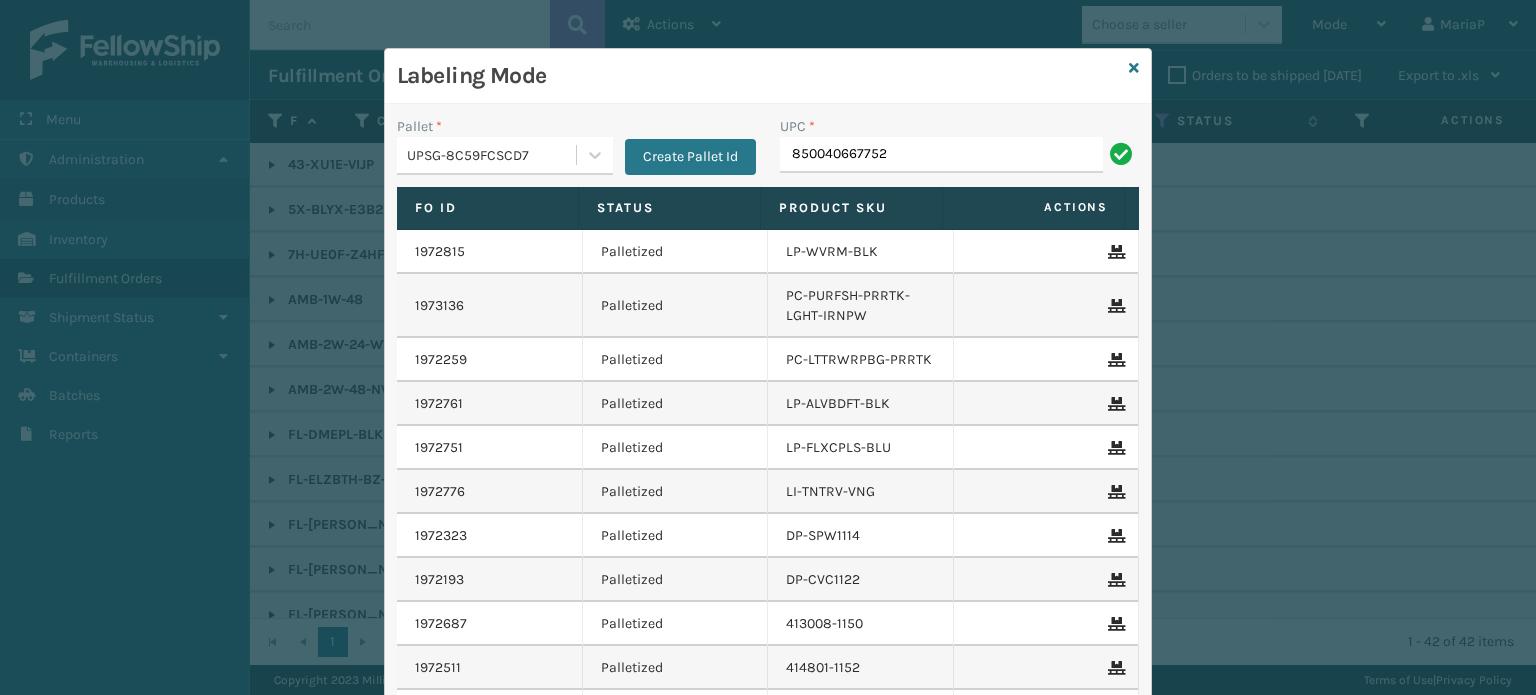 type on "850040667752" 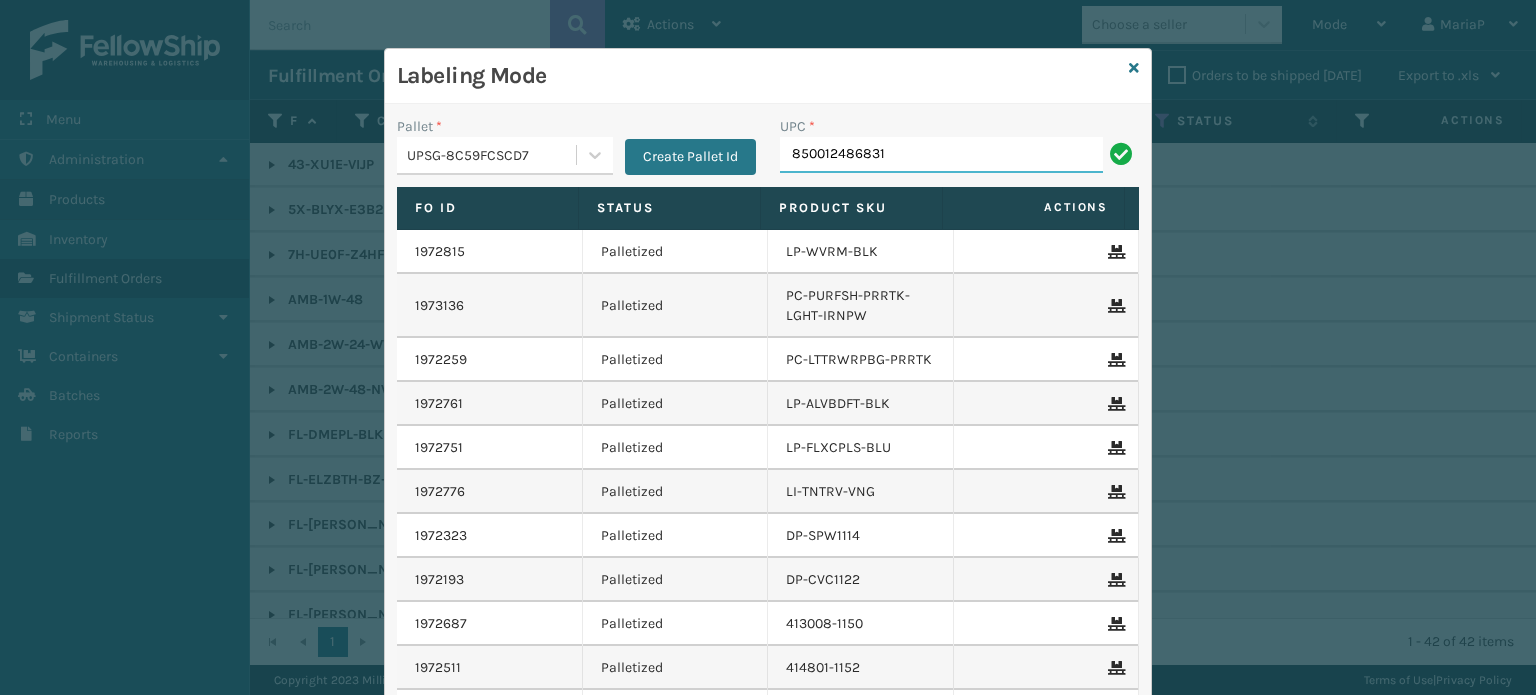 type on "850012486831" 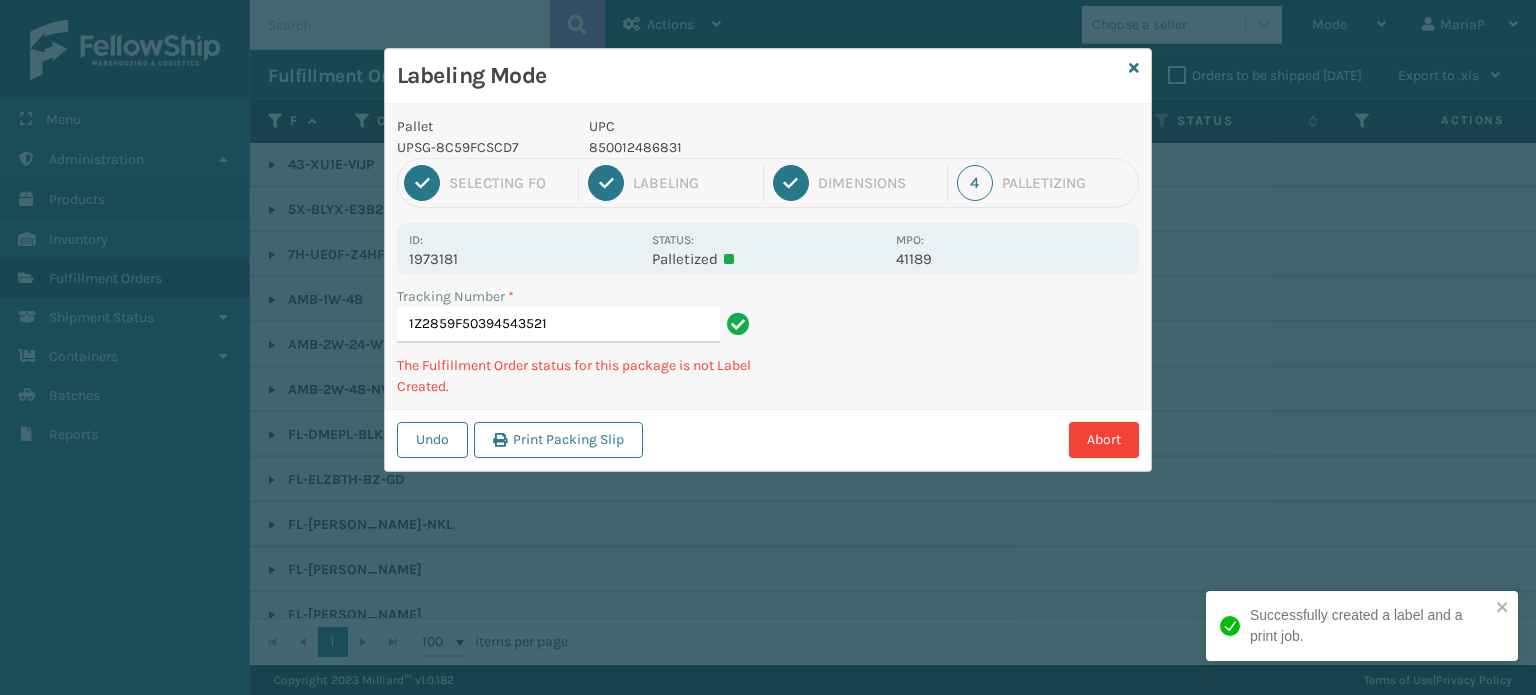 click on "850012486831" at bounding box center (736, 147) 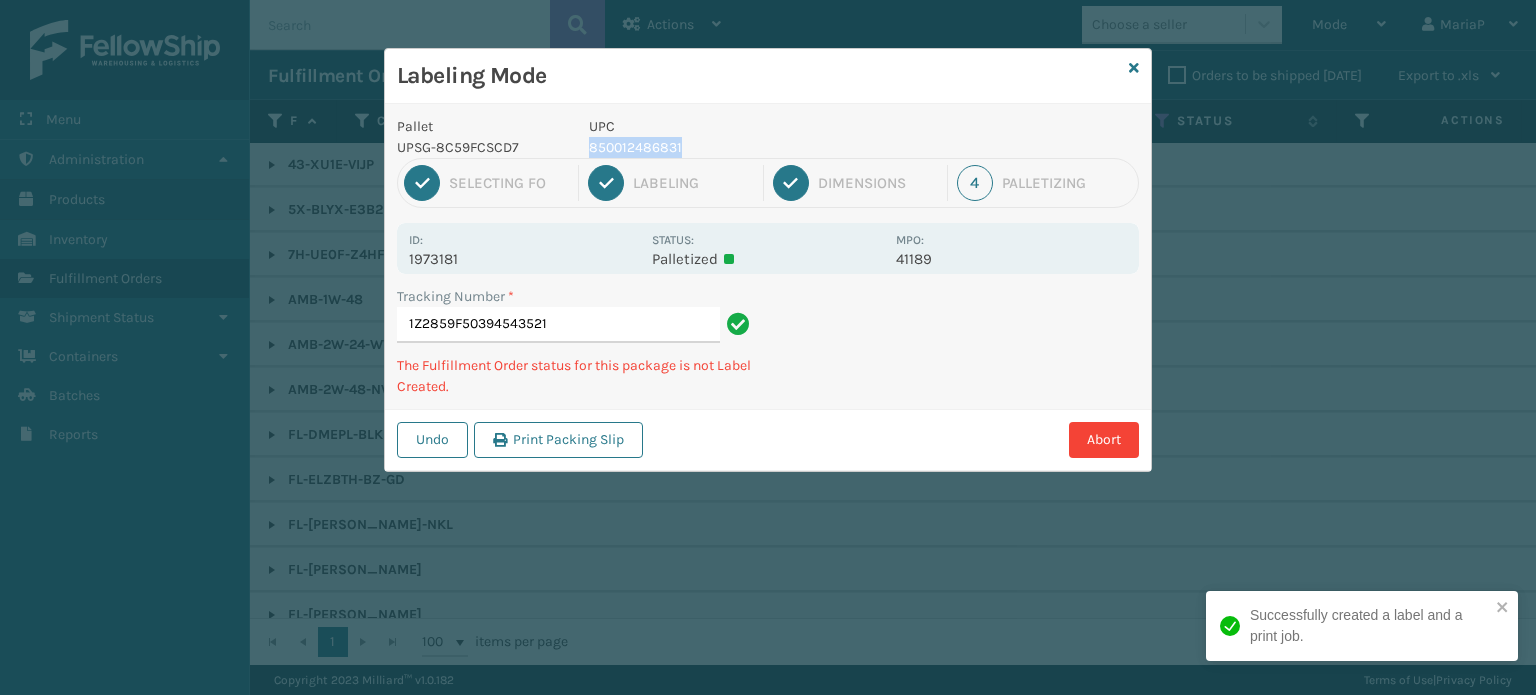 click on "850012486831" at bounding box center (736, 147) 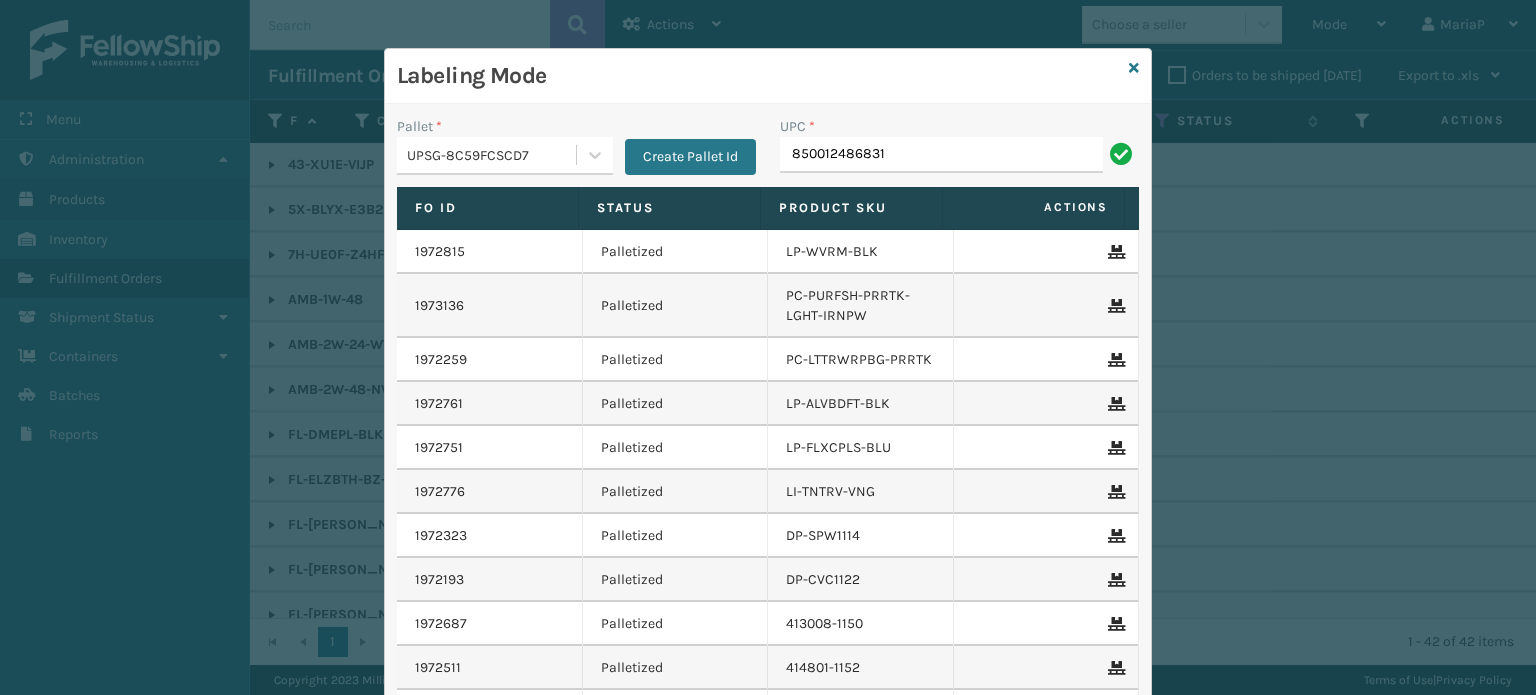 type on "850012486831" 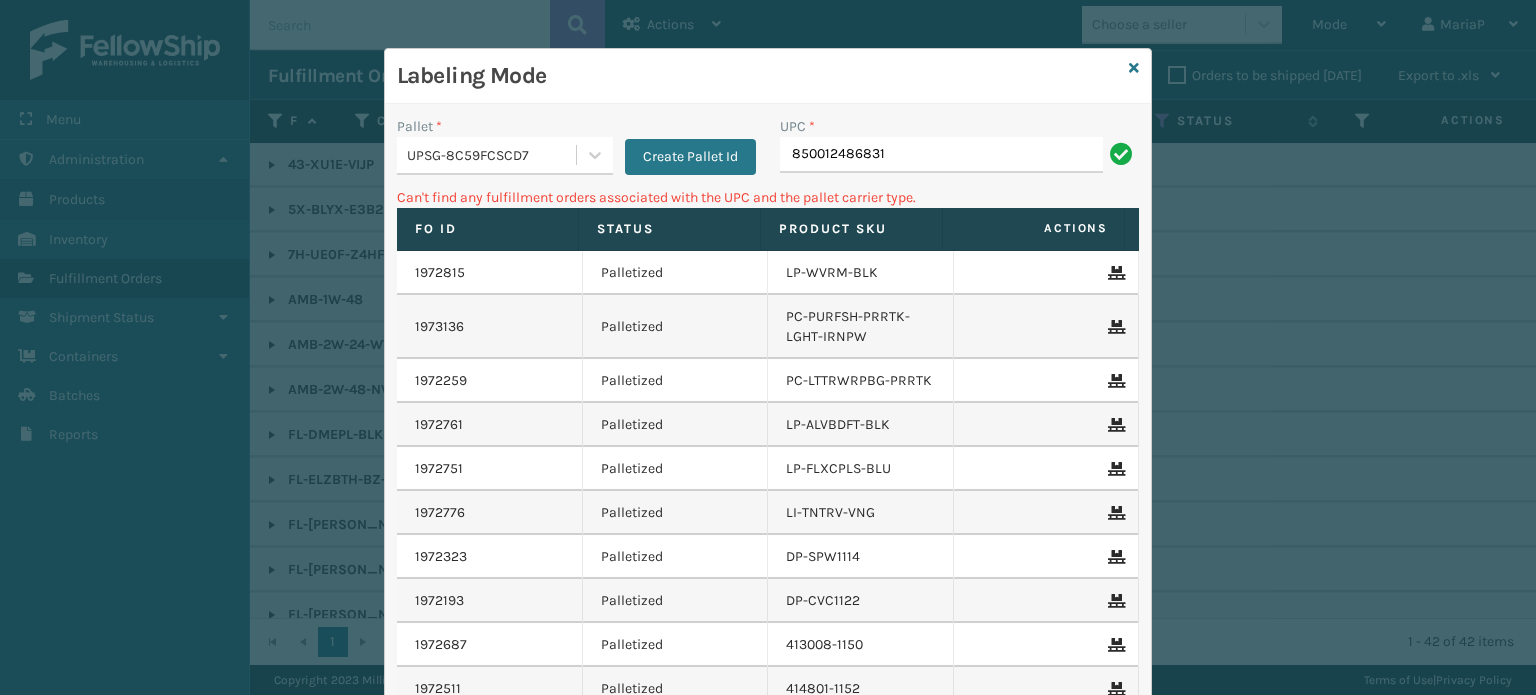 click on "UPSG-8C59FCSCD7" at bounding box center [492, 155] 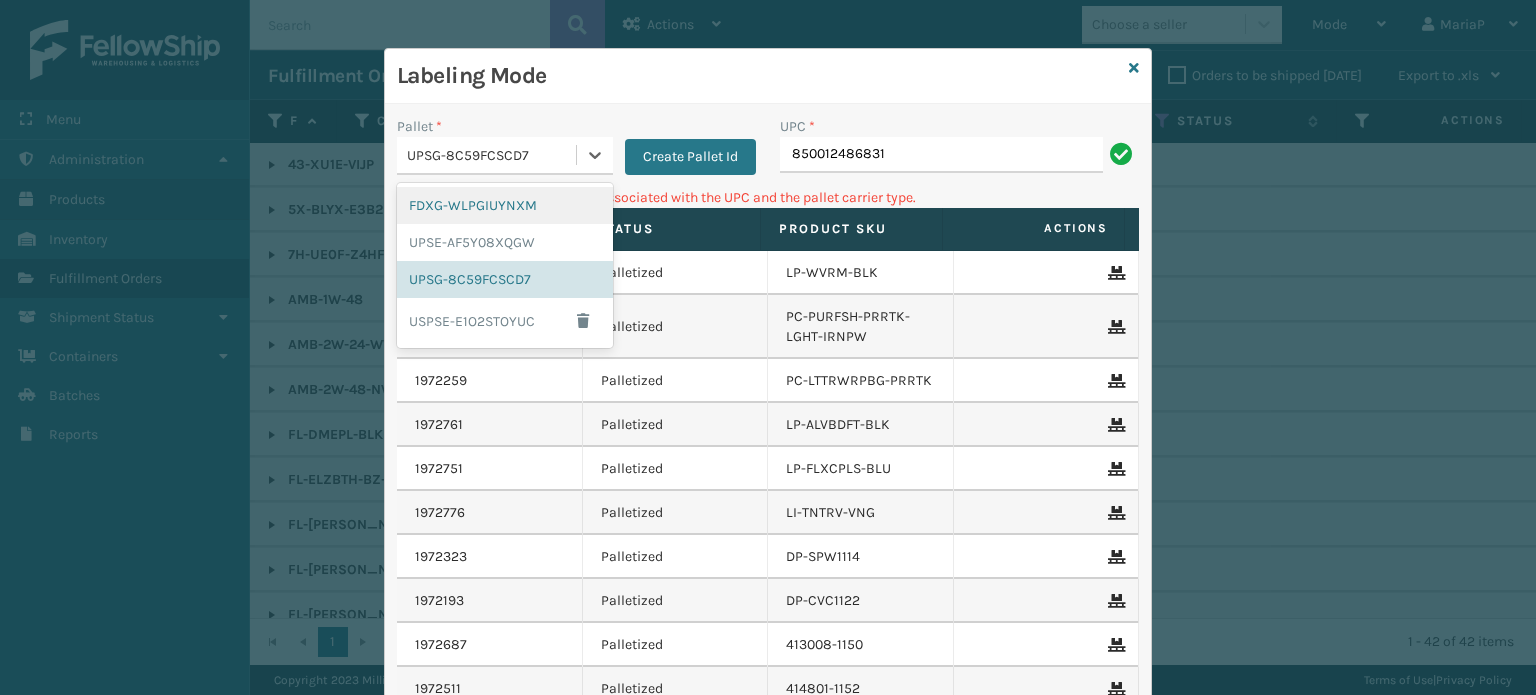 click on "FDXG-WLPGIUYNXM" at bounding box center (505, 205) 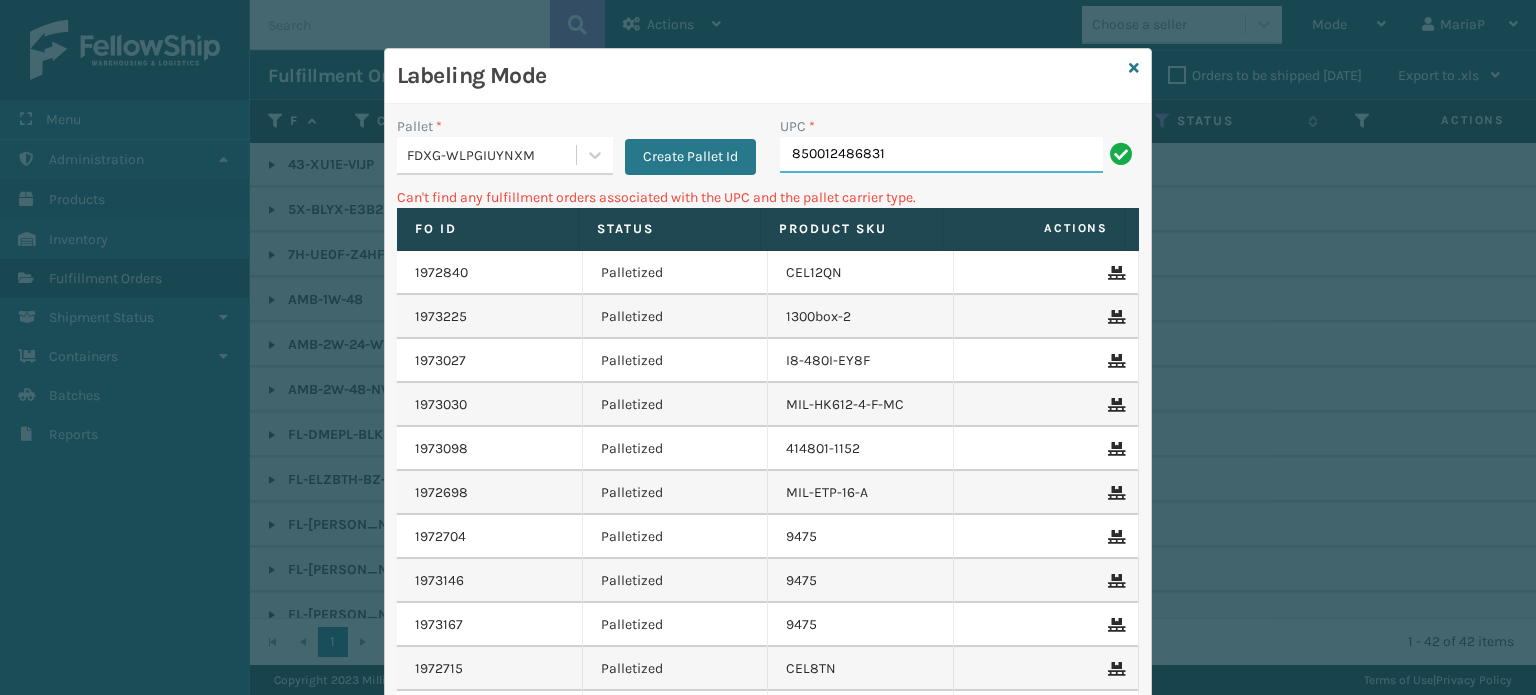 click on "850012486831" at bounding box center [941, 155] 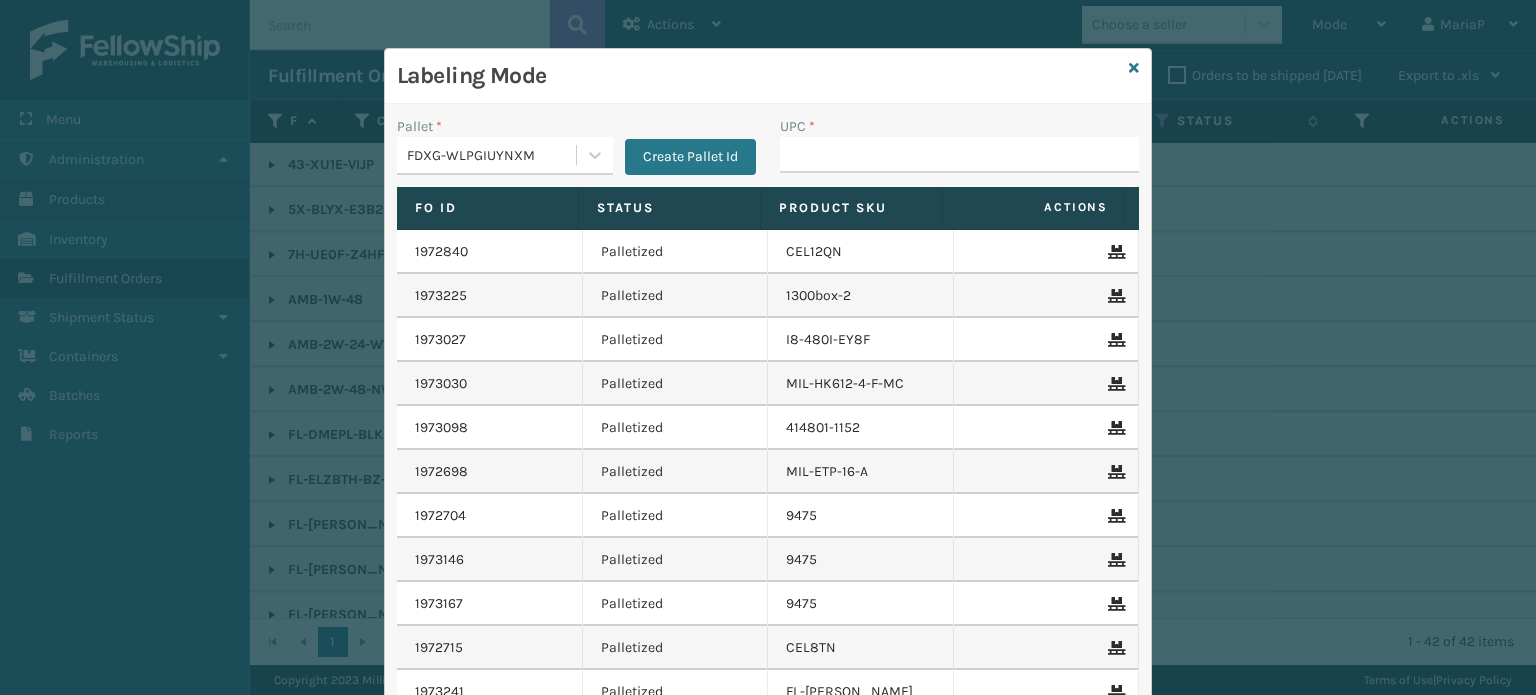 click on "FDXG-WLPGIUYNXM" at bounding box center (492, 155) 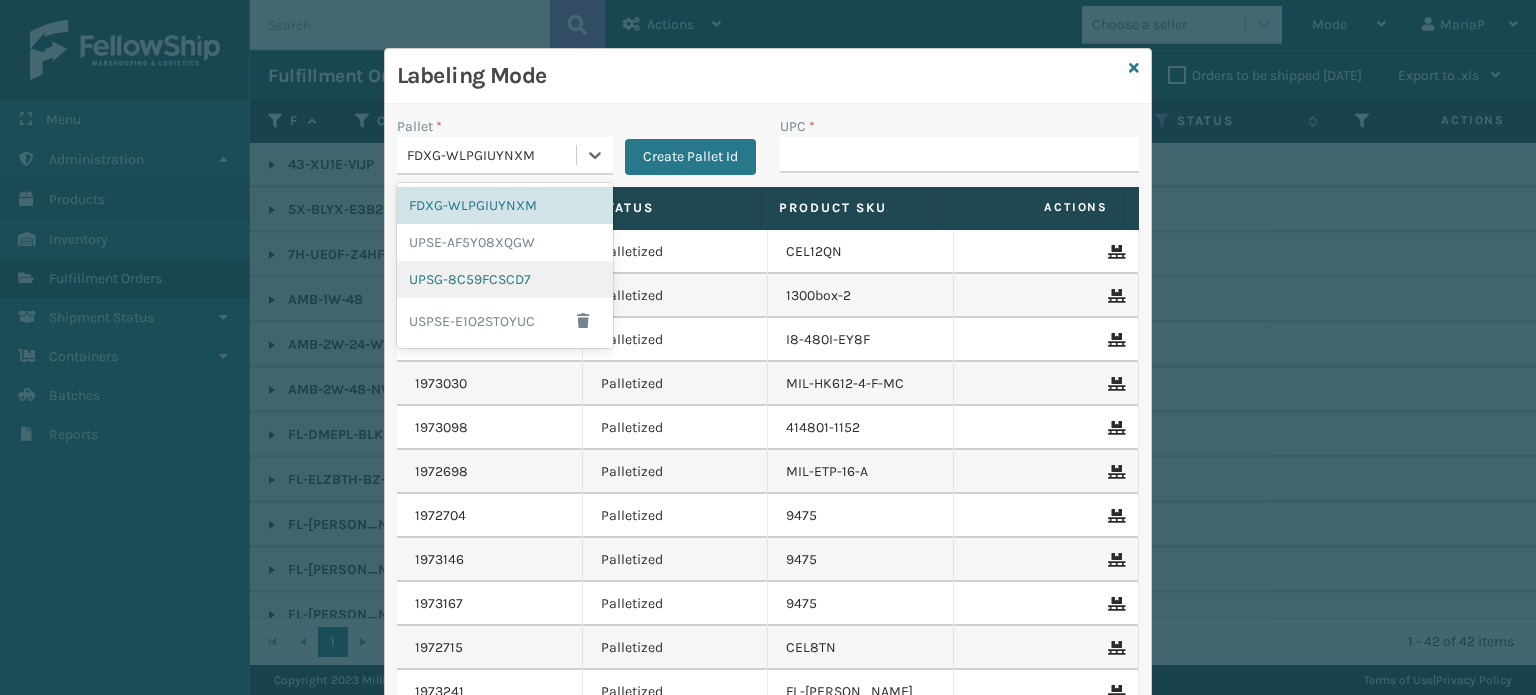 click on "UPSG-8C59FCSCD7" at bounding box center [505, 279] 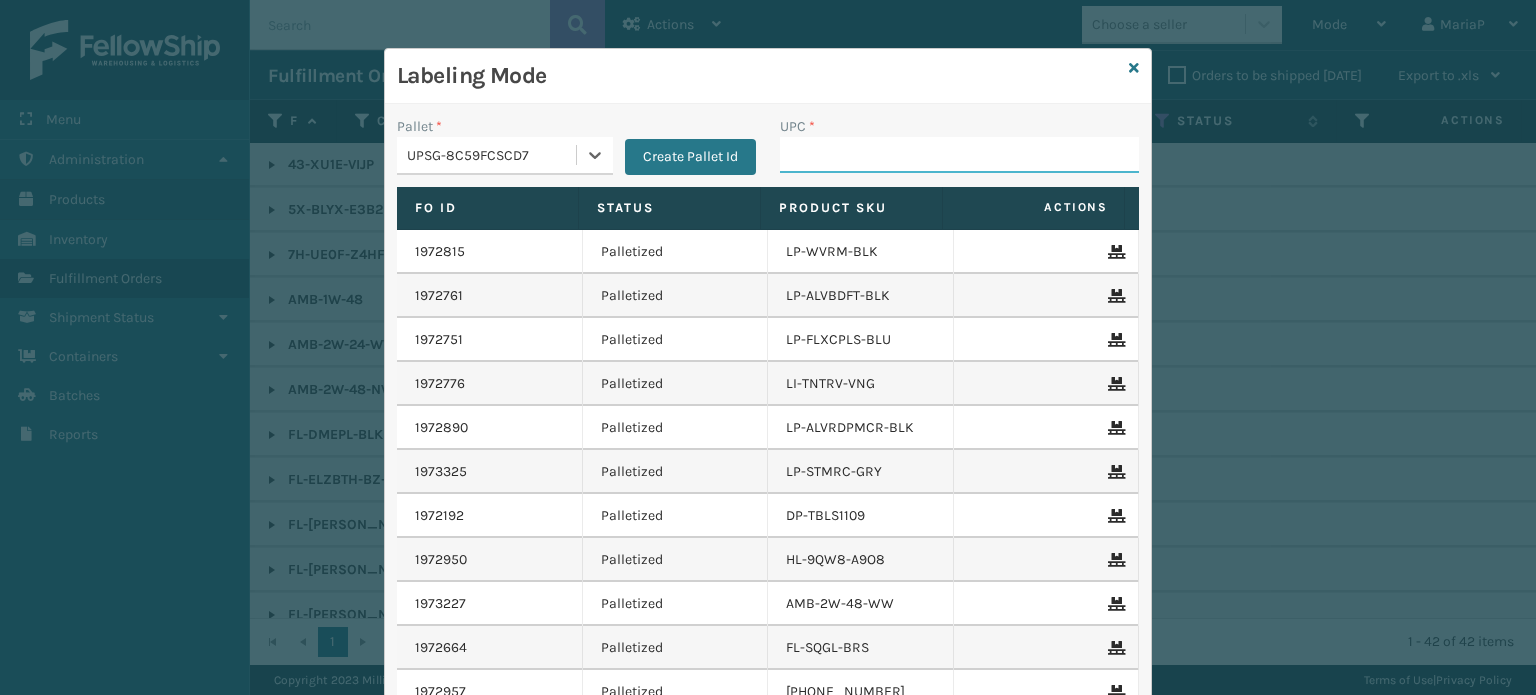 drag, startPoint x: 804, startPoint y: 163, endPoint x: 828, endPoint y: 153, distance: 26 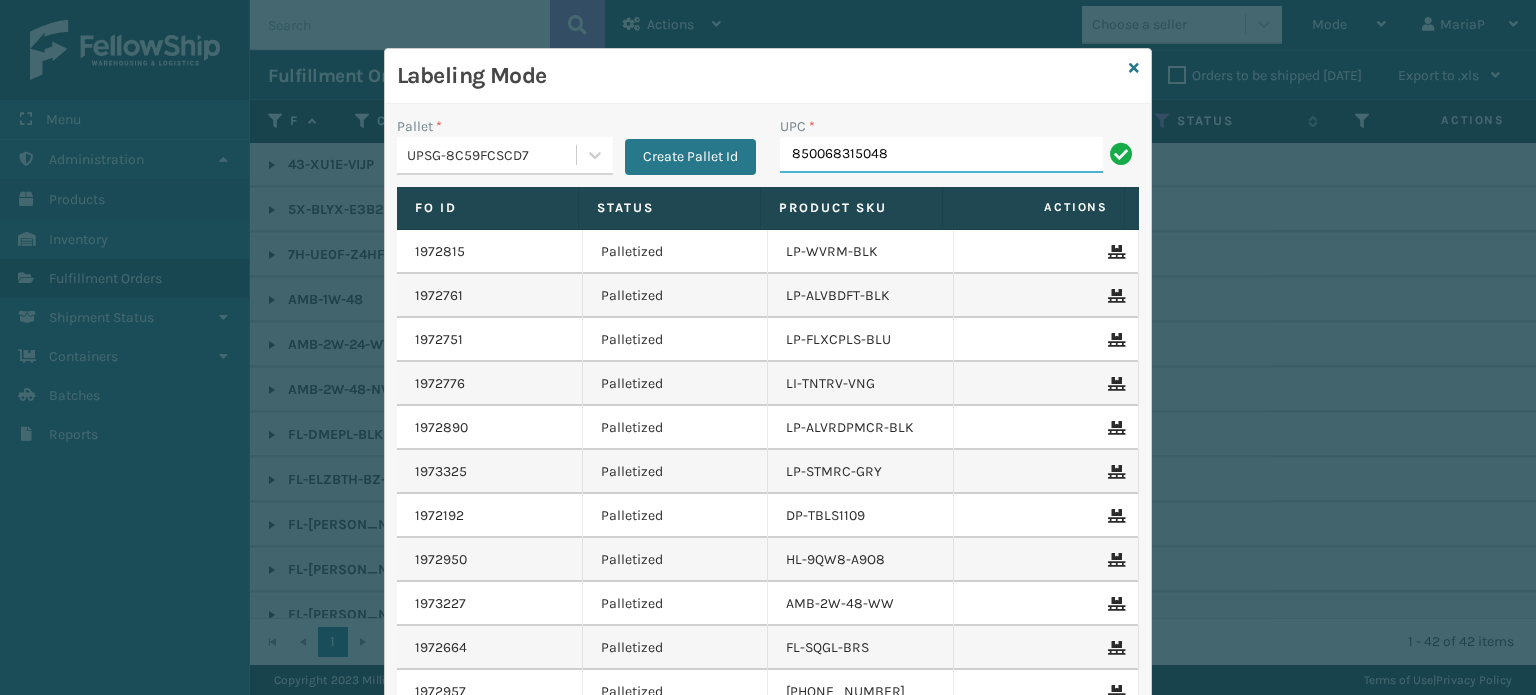 type on "850068315048" 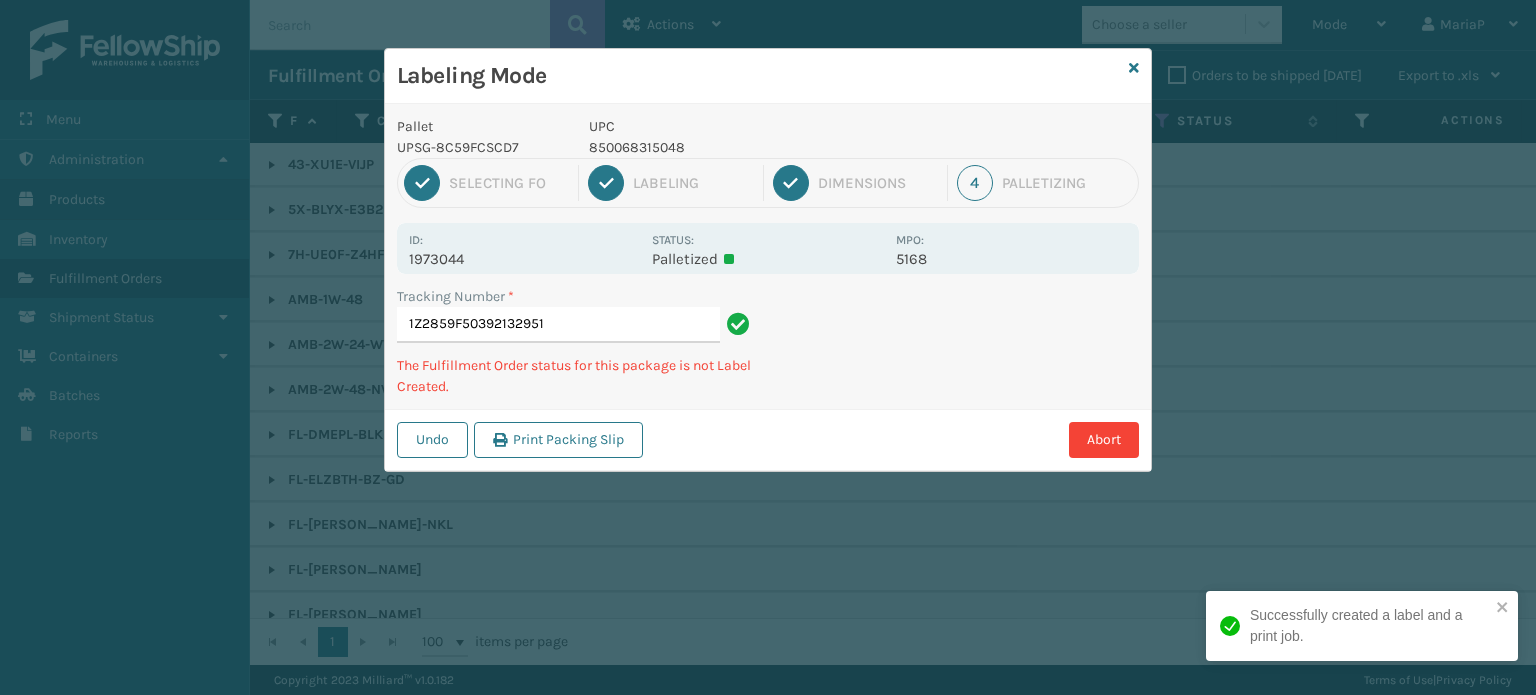 click on "850068315048" at bounding box center (736, 147) 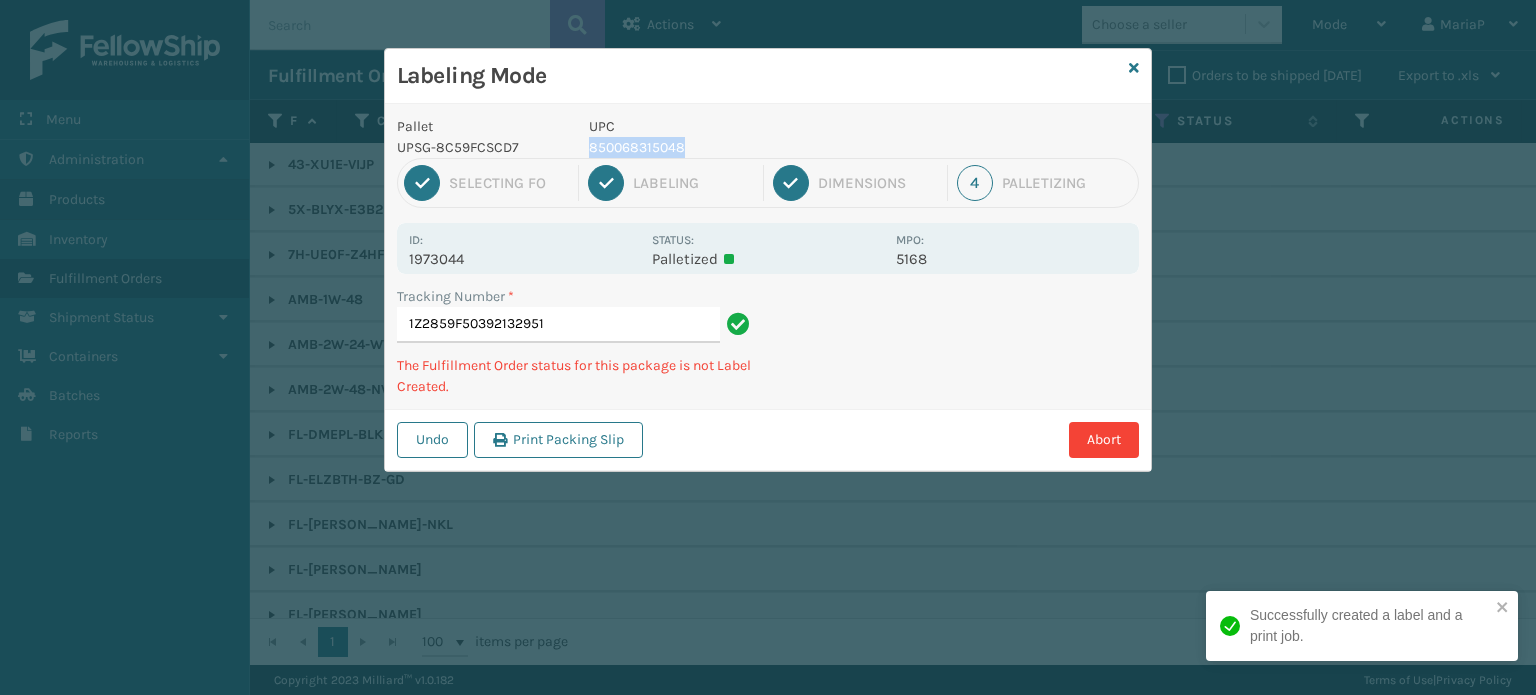 click on "850068315048" at bounding box center (736, 147) 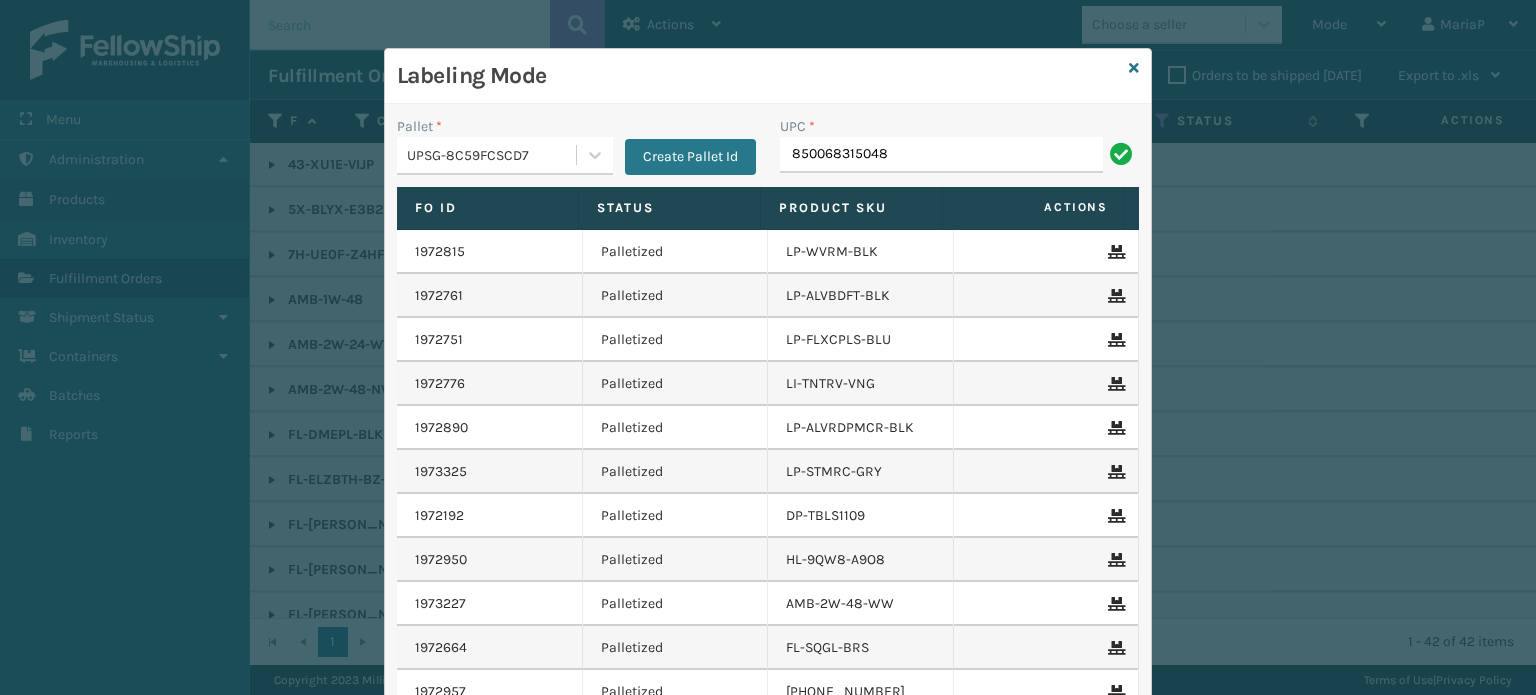 type on "850068315048" 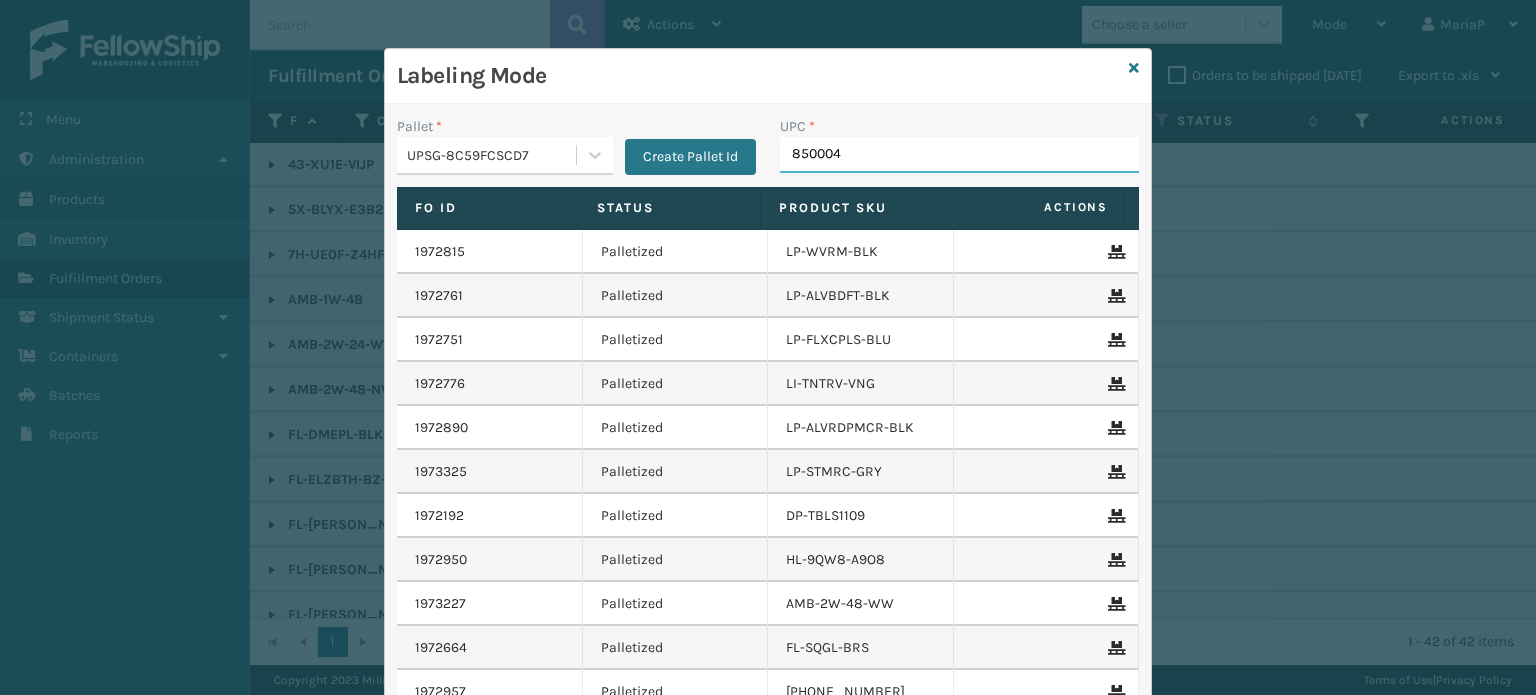 type on "8500044" 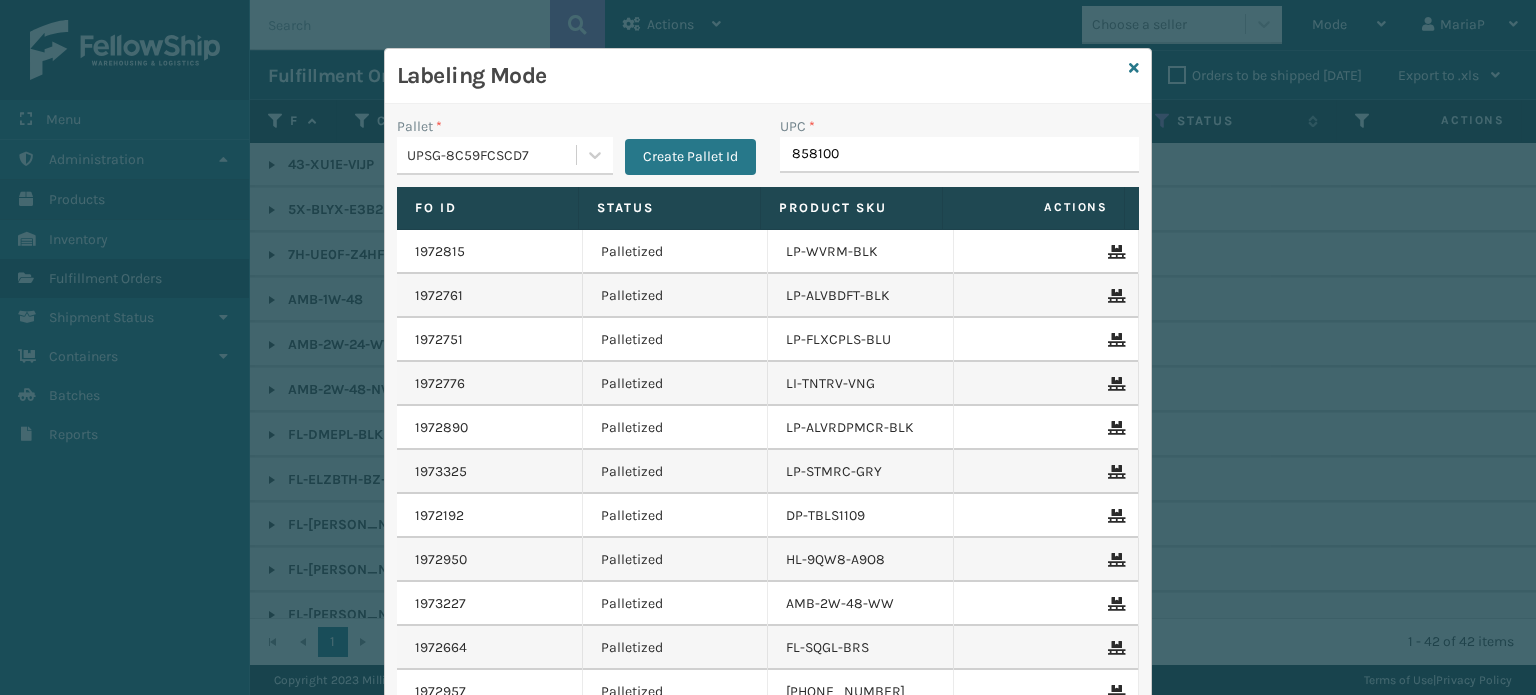 type on "8581000" 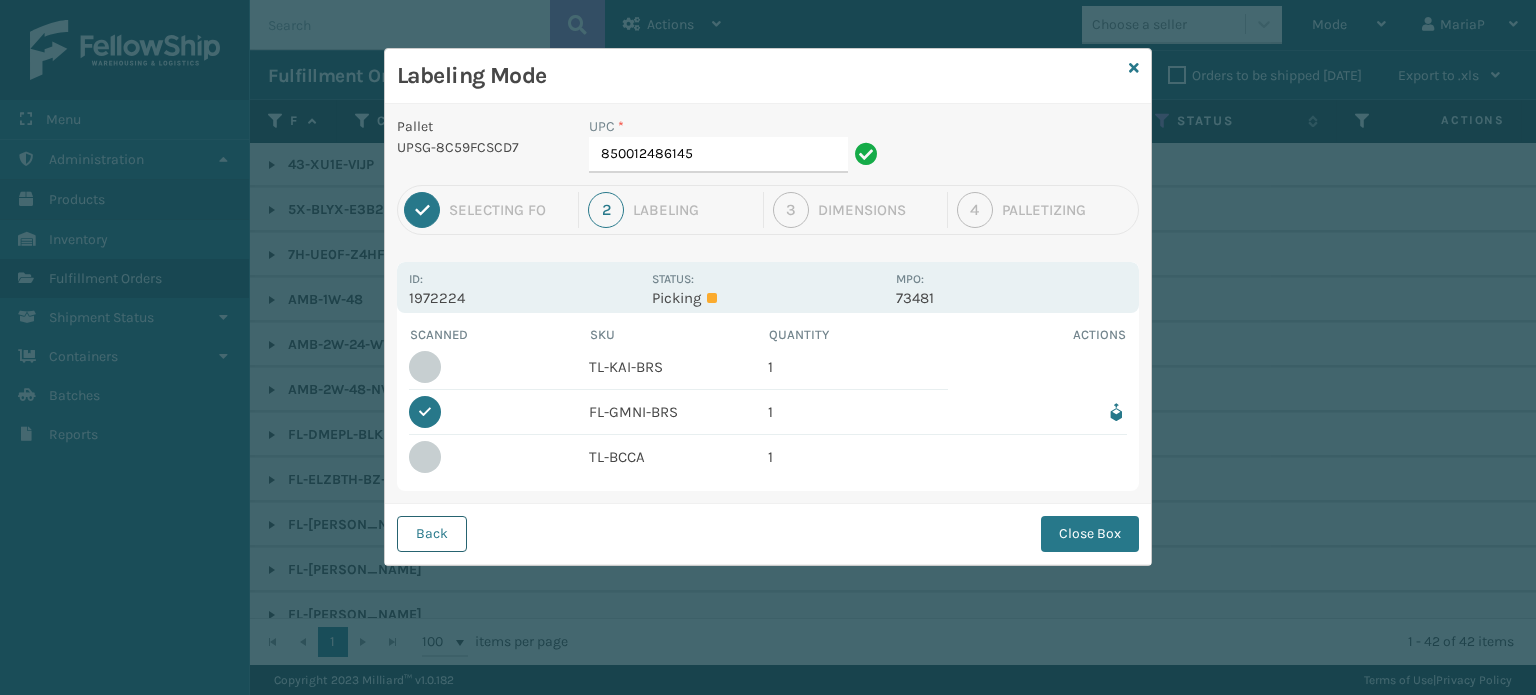 click on "Back" at bounding box center [432, 534] 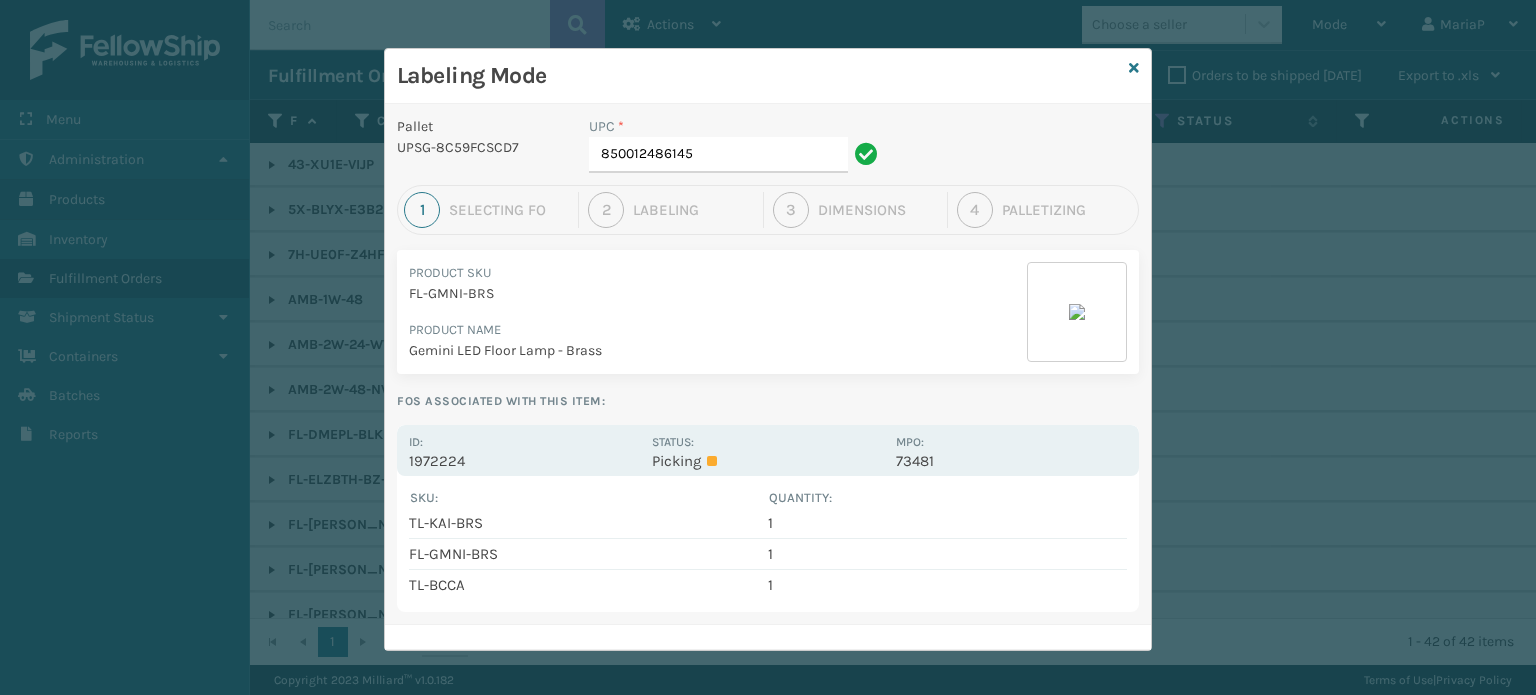 click on "Labeling Mode" at bounding box center (768, 76) 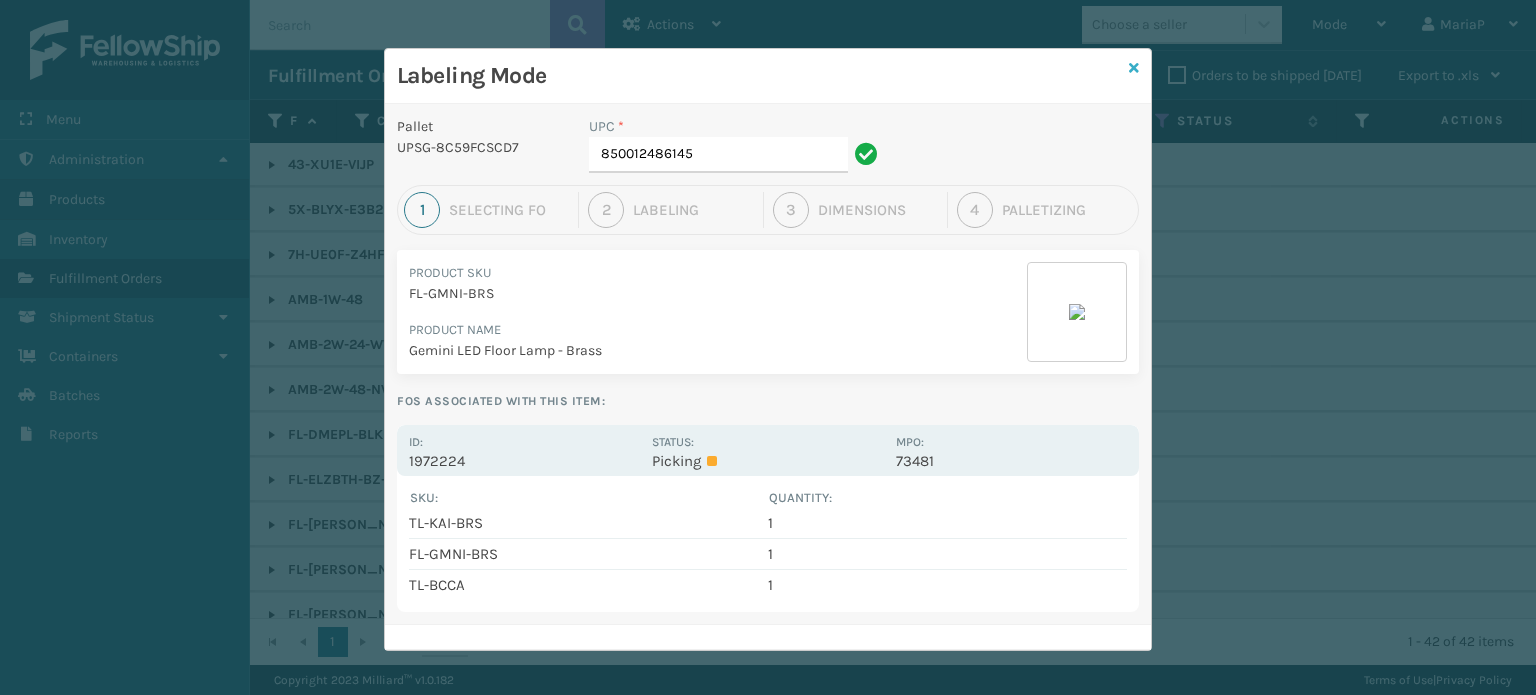 click at bounding box center [1134, 68] 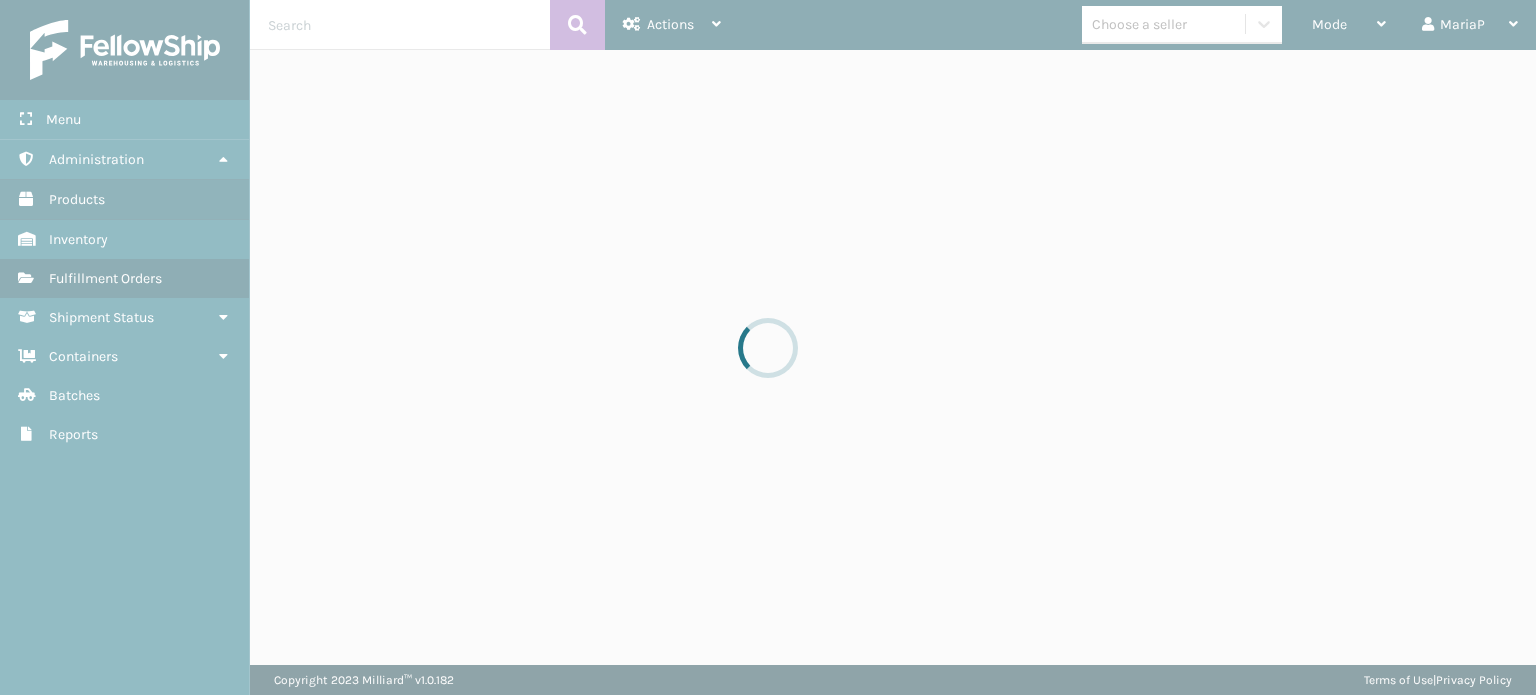 click at bounding box center (768, 347) 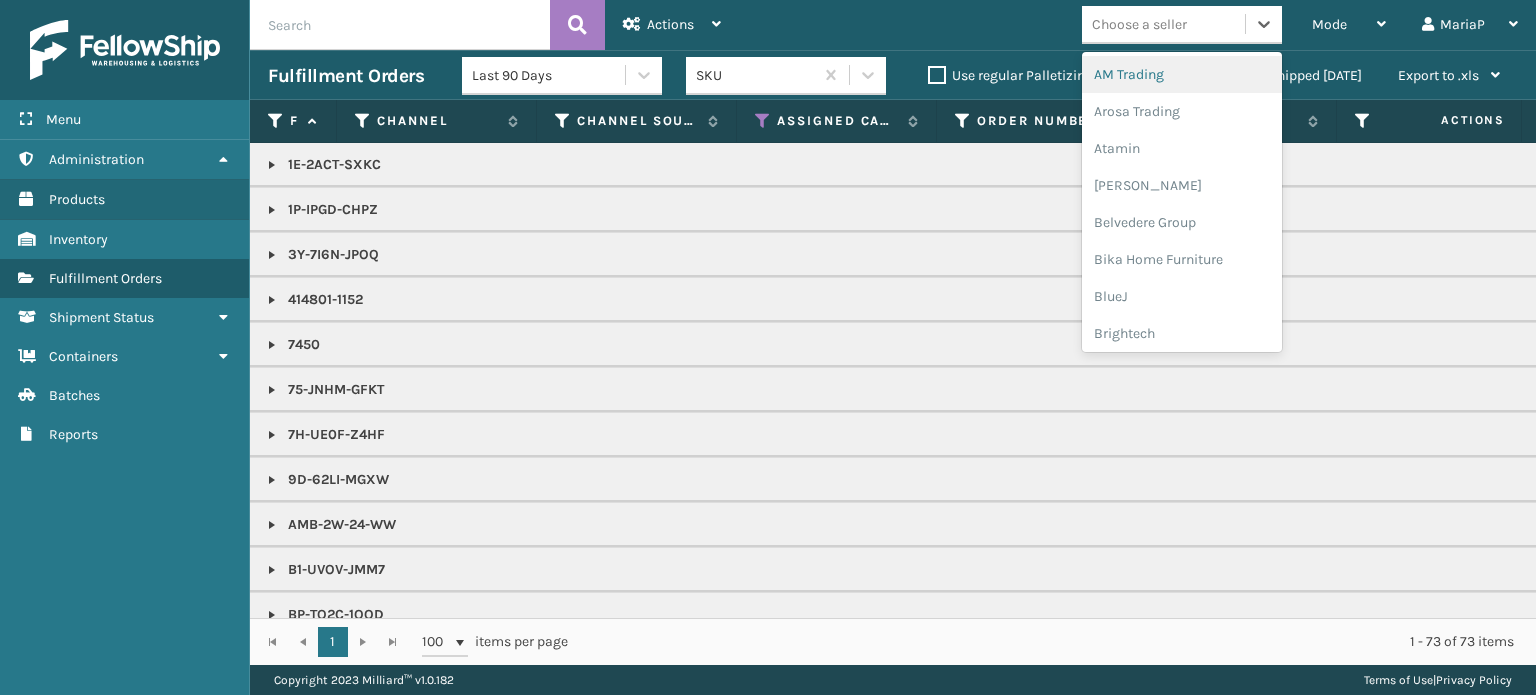 click on "Choose a seller" at bounding box center [1139, 24] 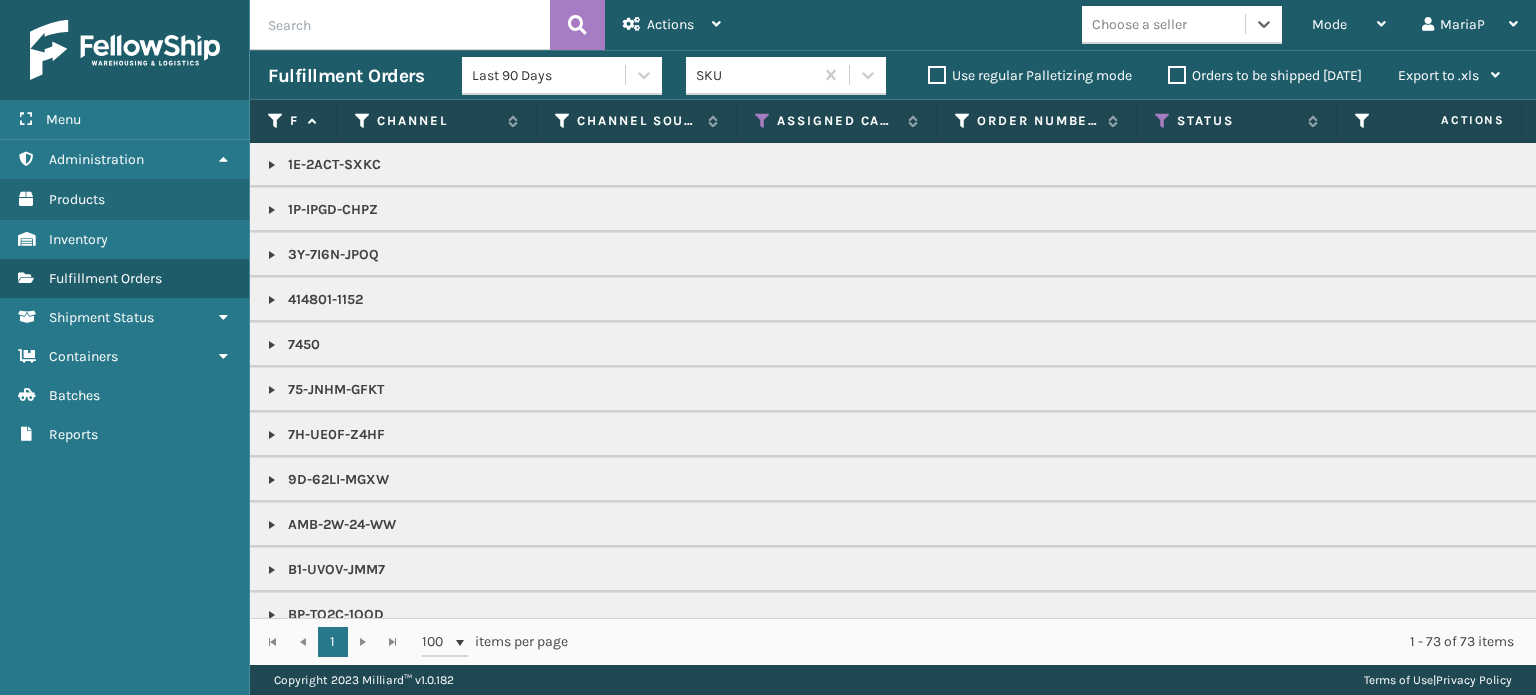 click on "Choose a seller" at bounding box center (1139, 24) 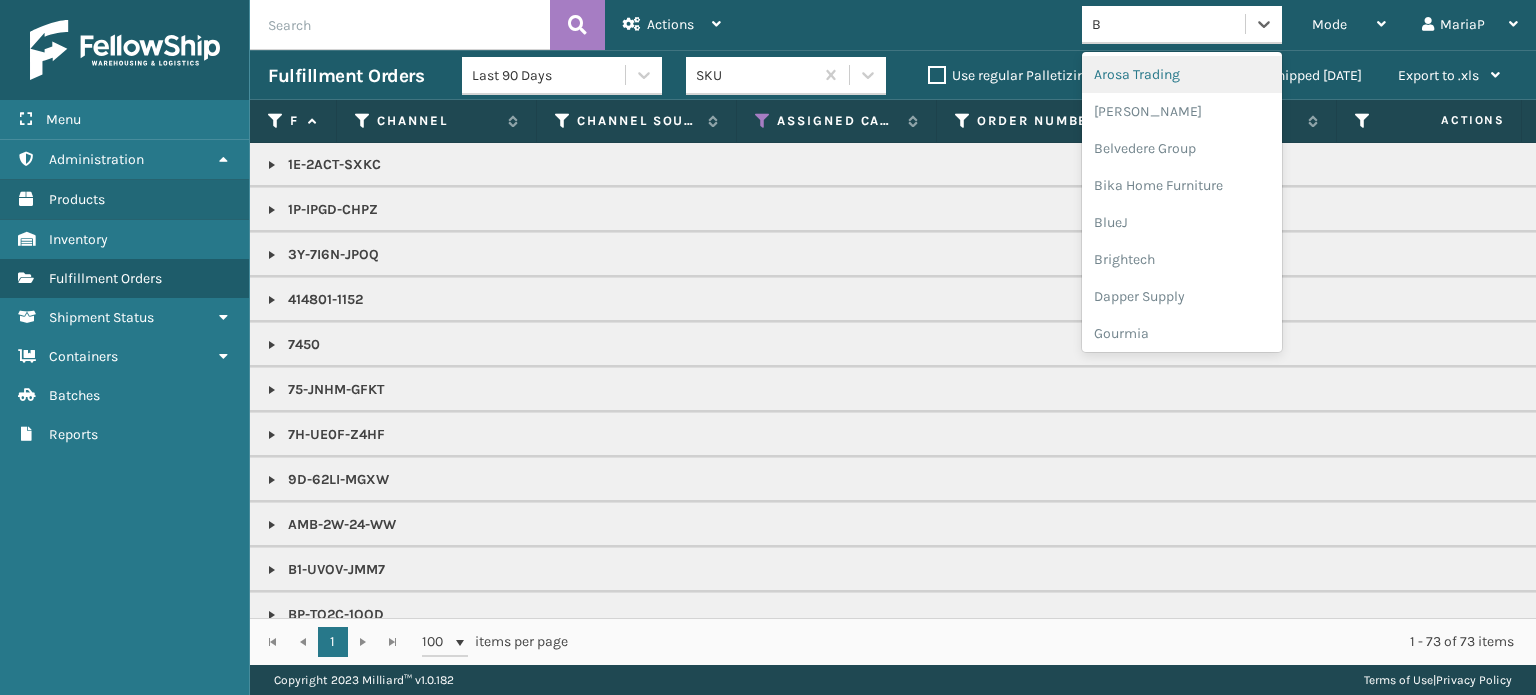 type on "BR" 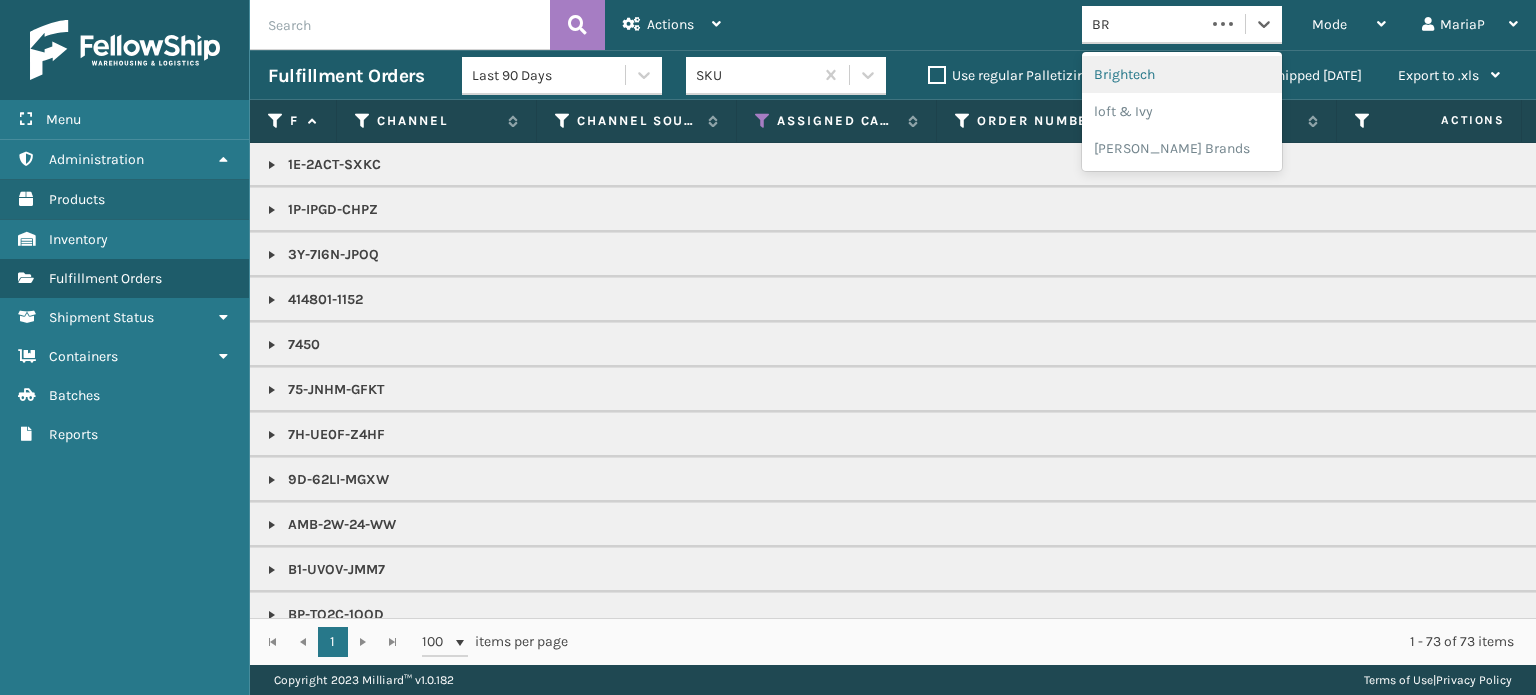 type 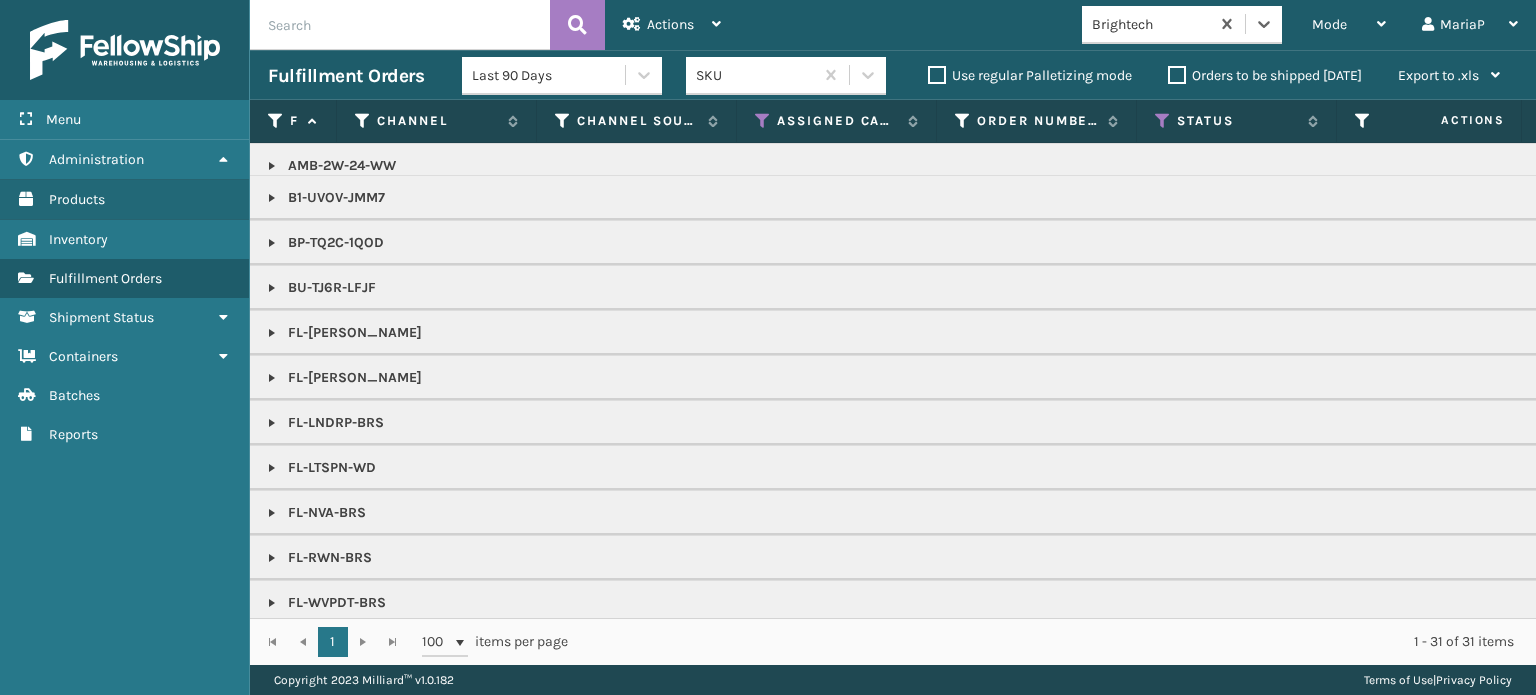 scroll, scrollTop: 0, scrollLeft: 0, axis: both 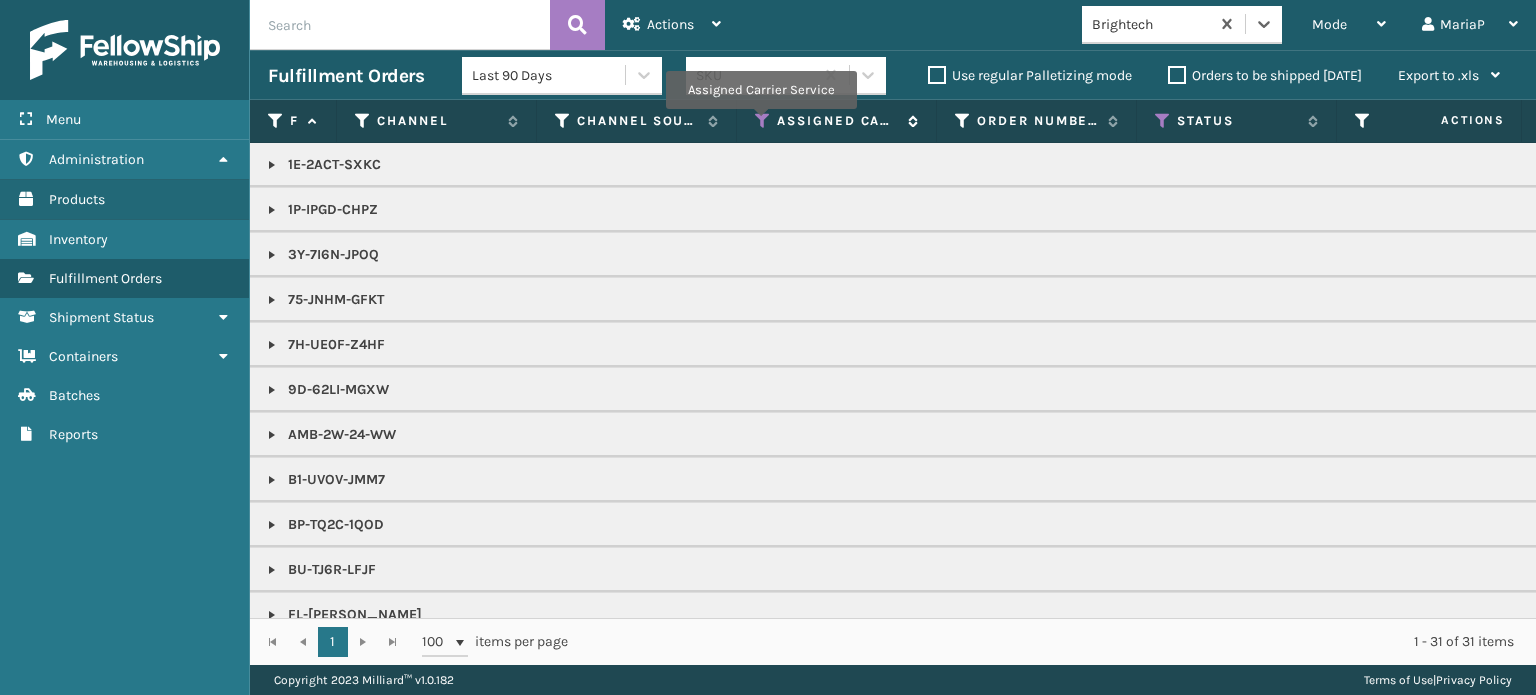 click at bounding box center (763, 121) 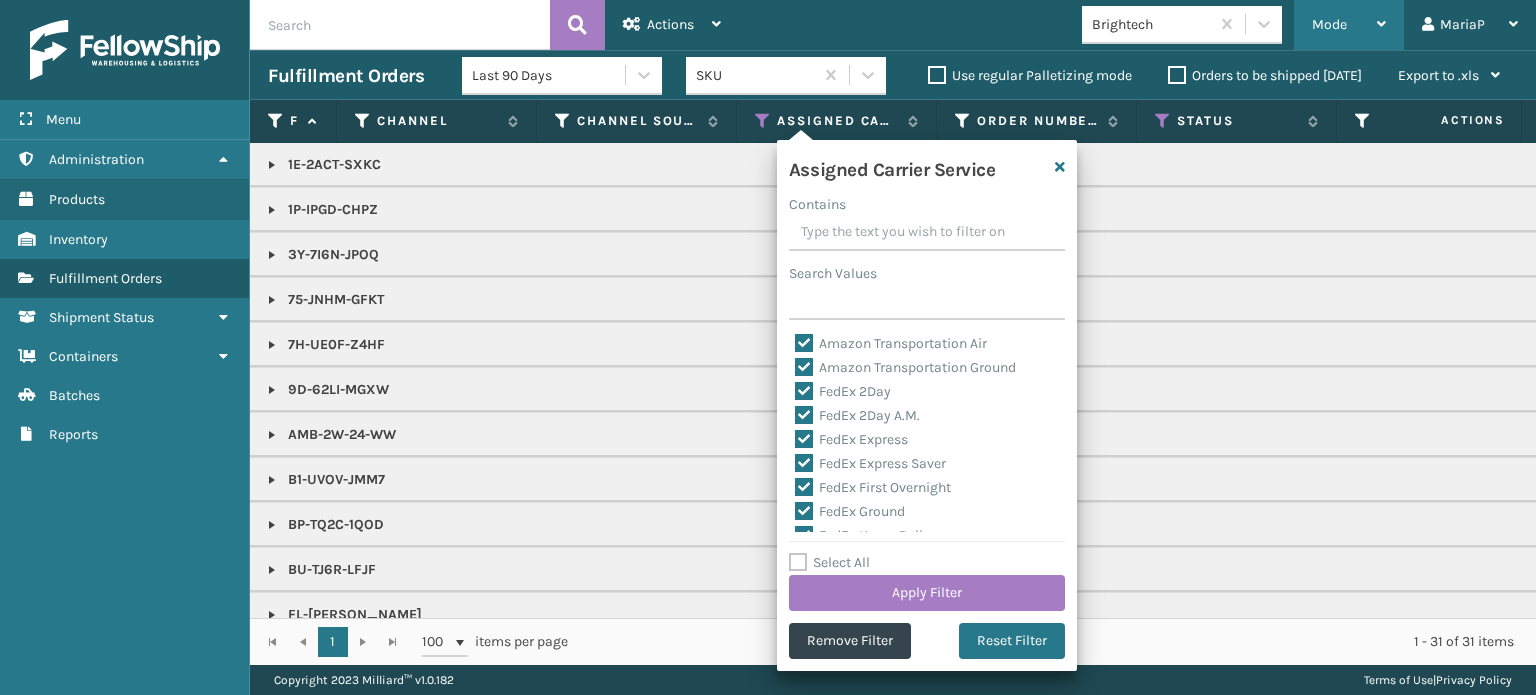 click on "Mode" at bounding box center (1349, 25) 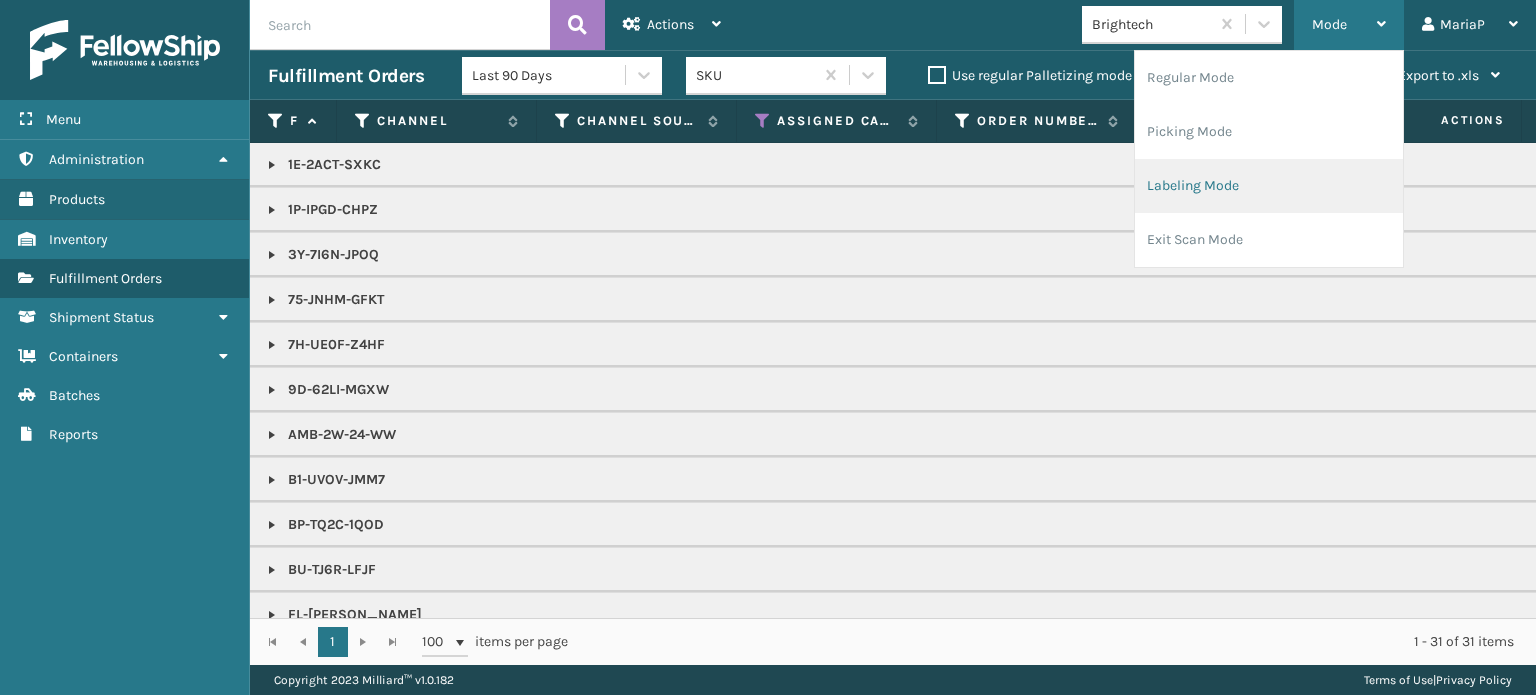 click on "Labeling Mode" at bounding box center [1269, 186] 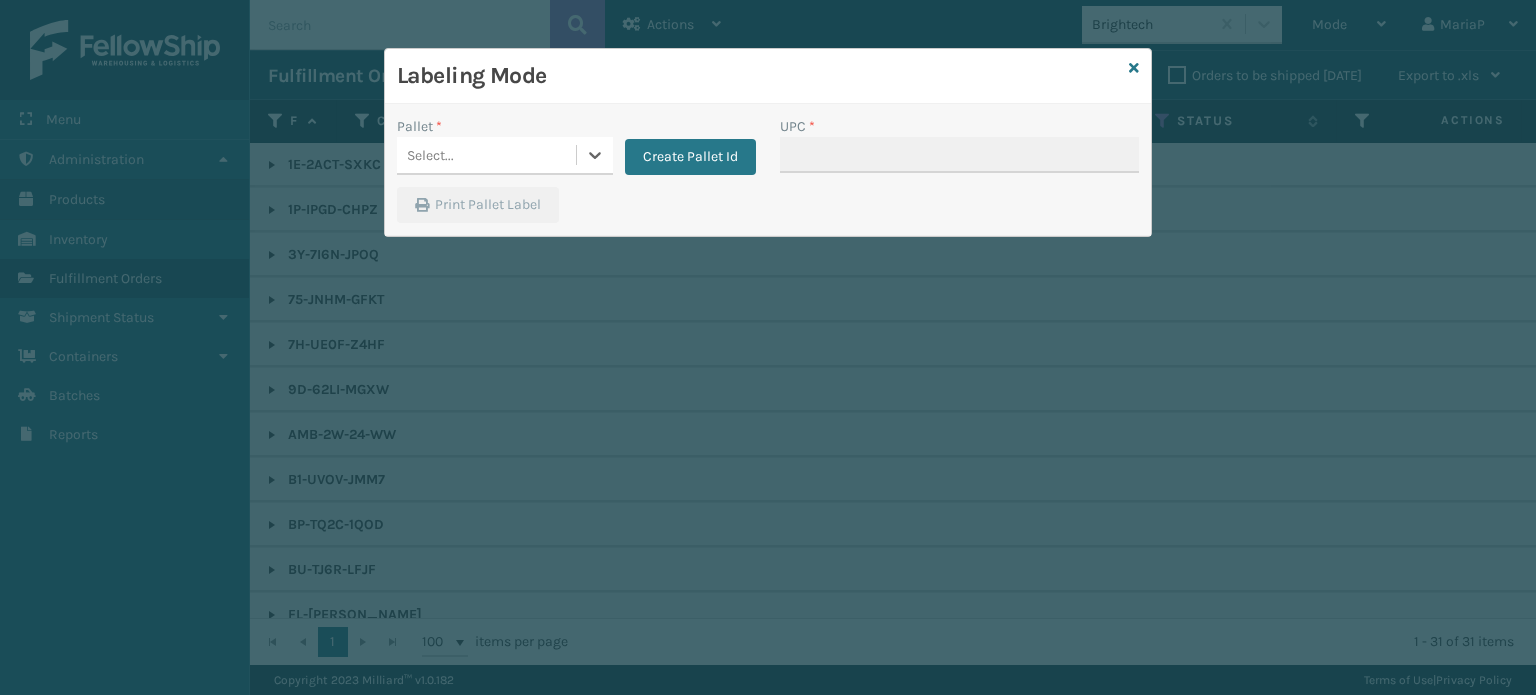 click on "Select..." at bounding box center (486, 155) 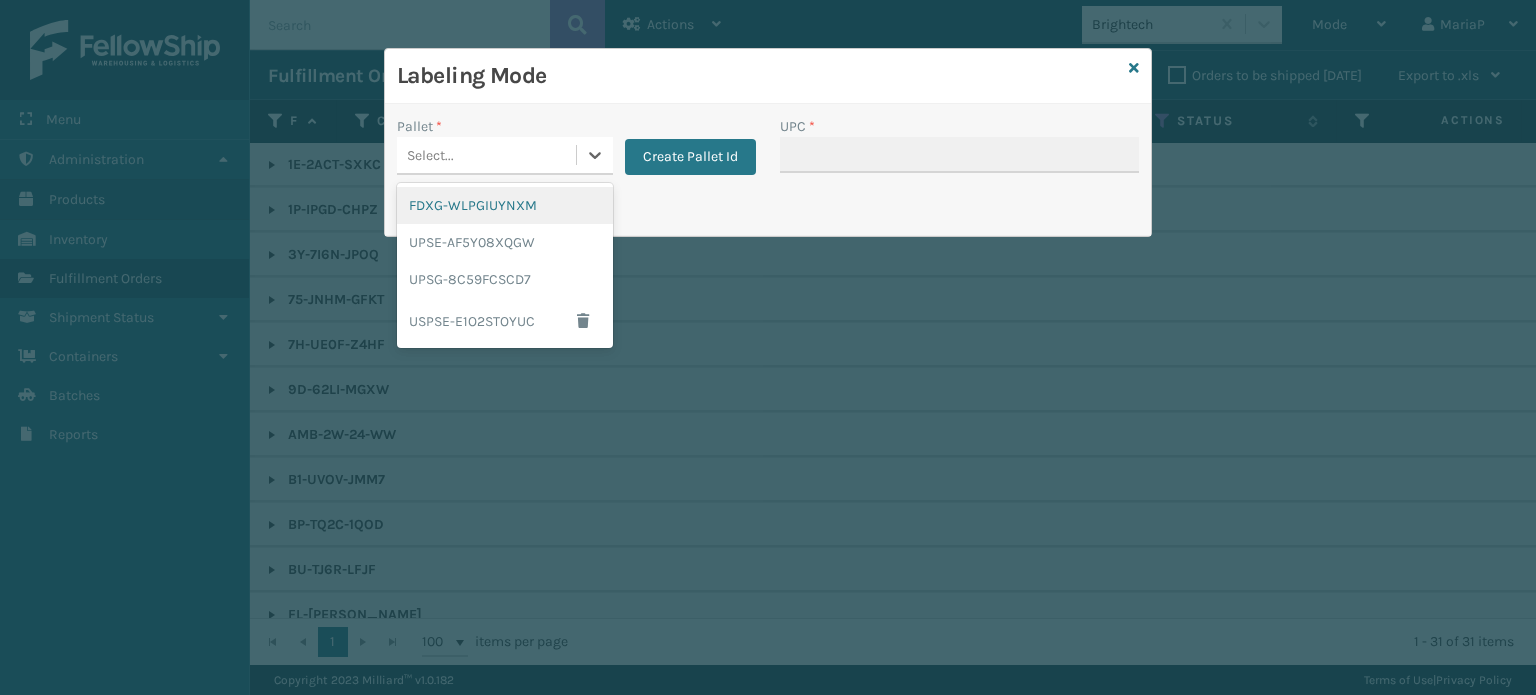 click on "FDXG-WLPGIUYNXM" at bounding box center [505, 205] 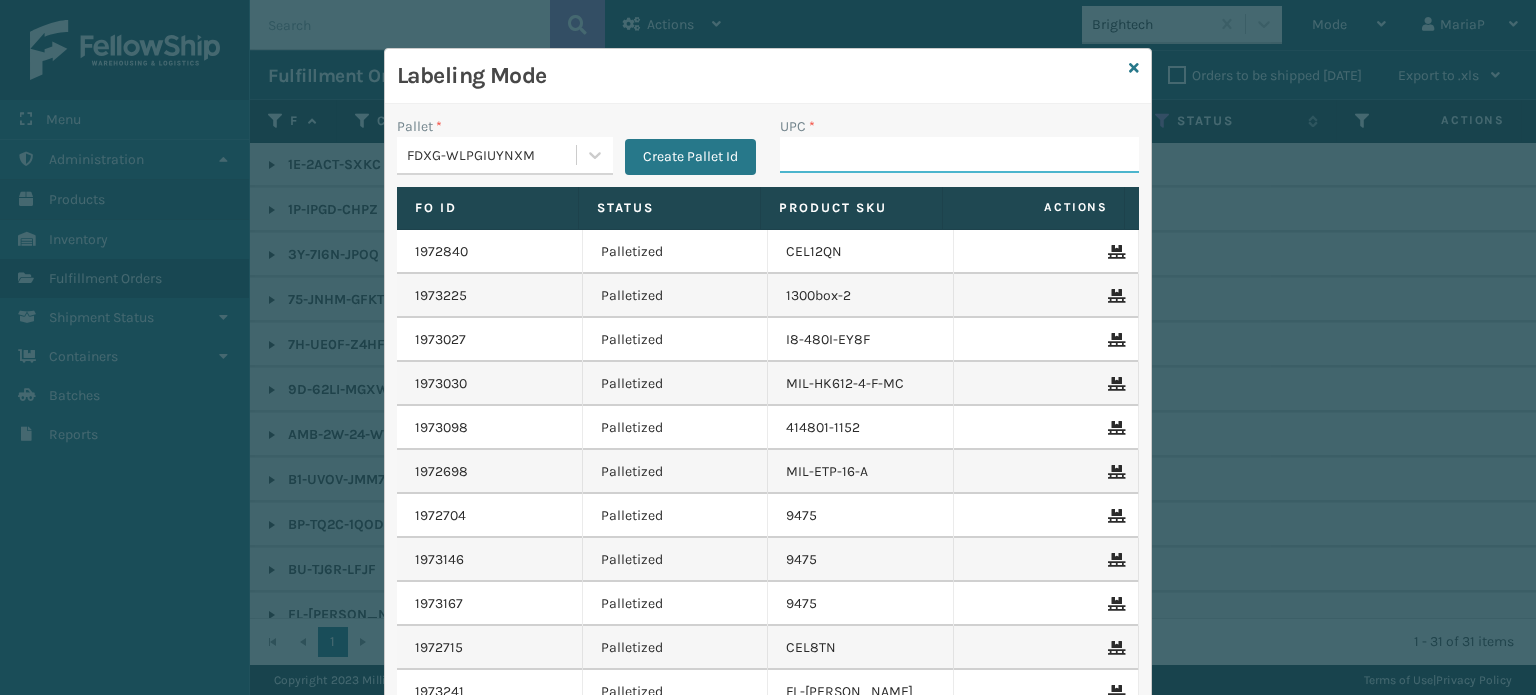 click on "UPC   *" at bounding box center [959, 155] 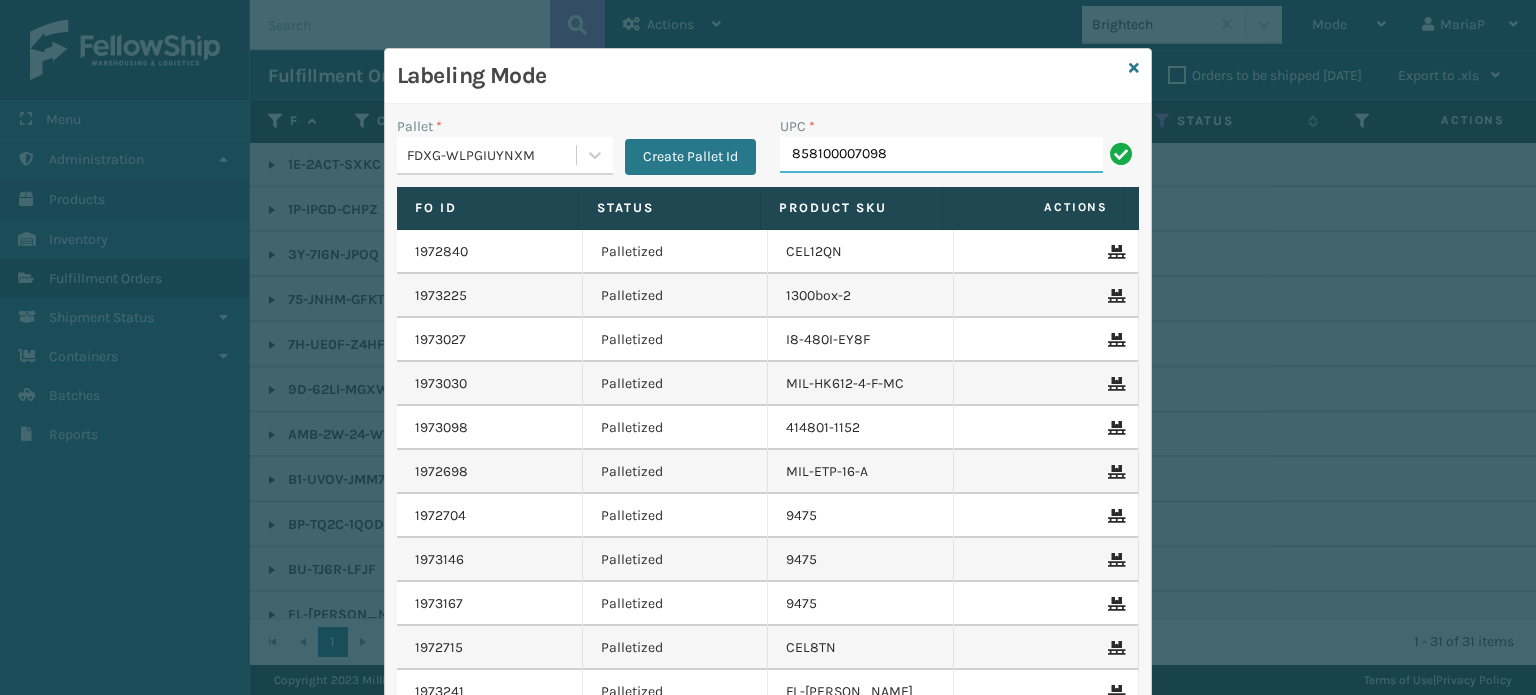 type on "858100007098" 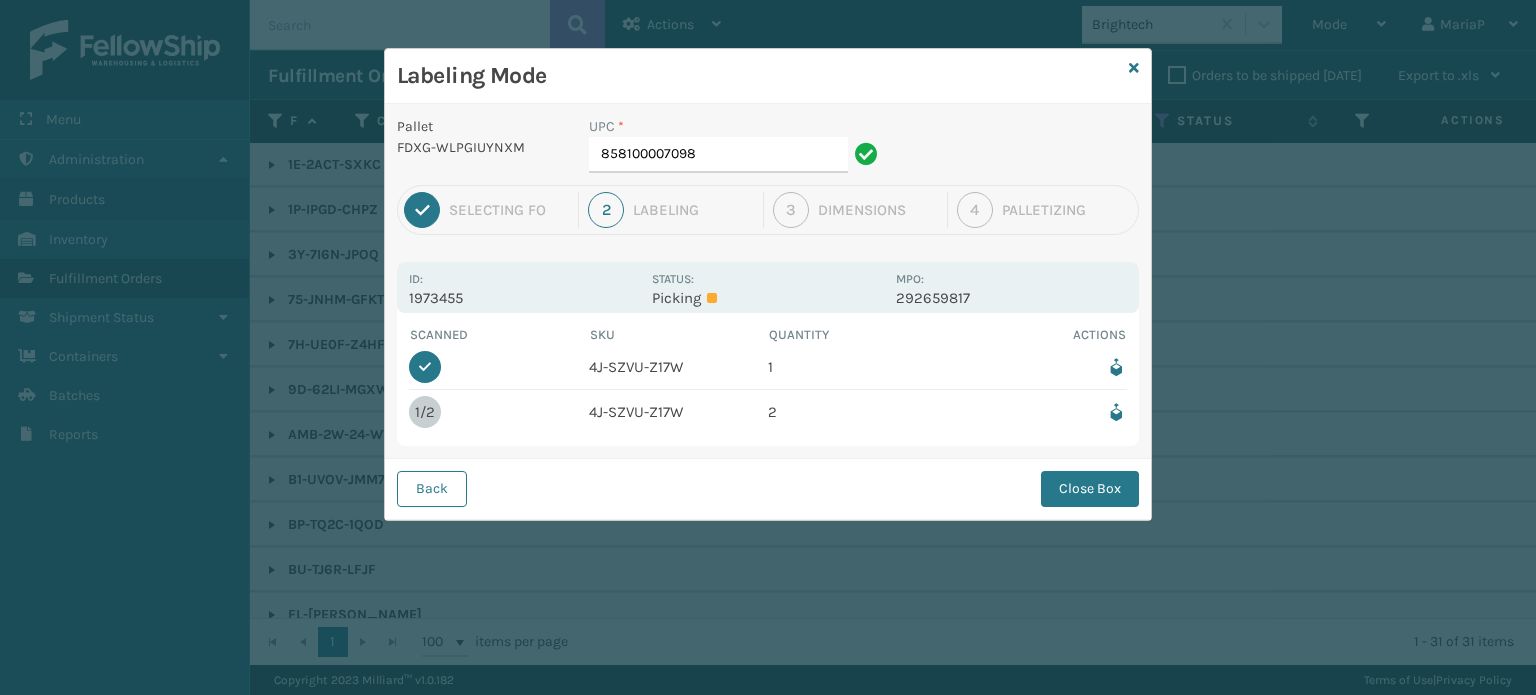 click at bounding box center [1038, 367] 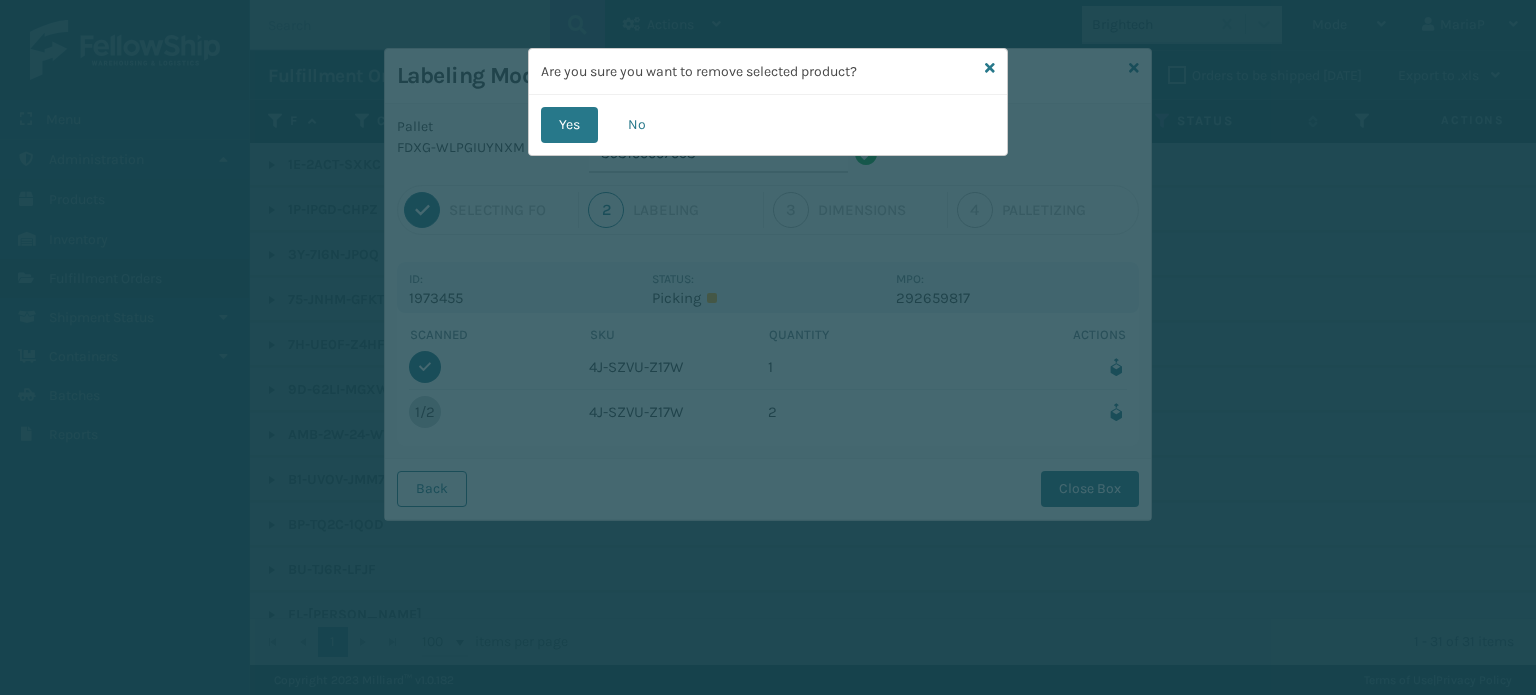click on "Are you sure you want to remove selected product? Yes No" at bounding box center [768, 347] 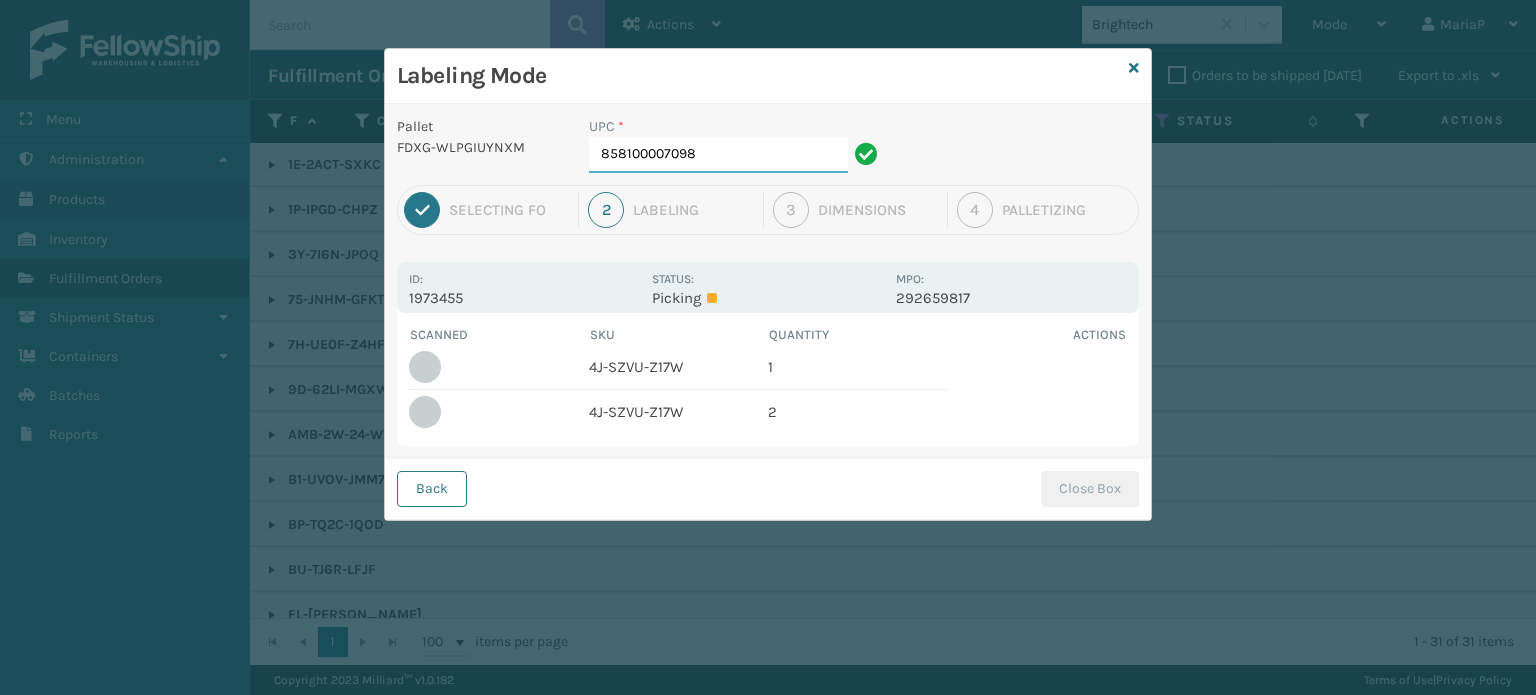 click on "858100007098" at bounding box center [718, 155] 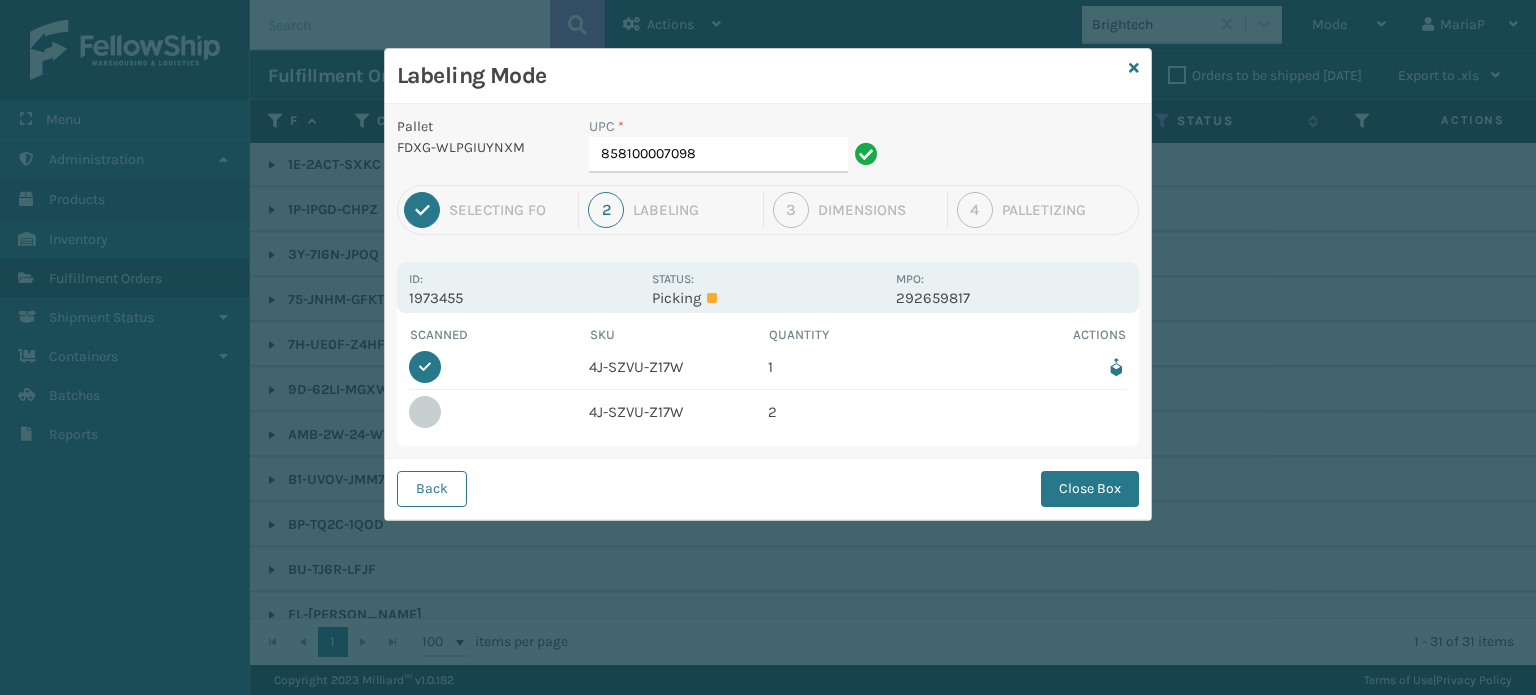 click at bounding box center (1116, 367) 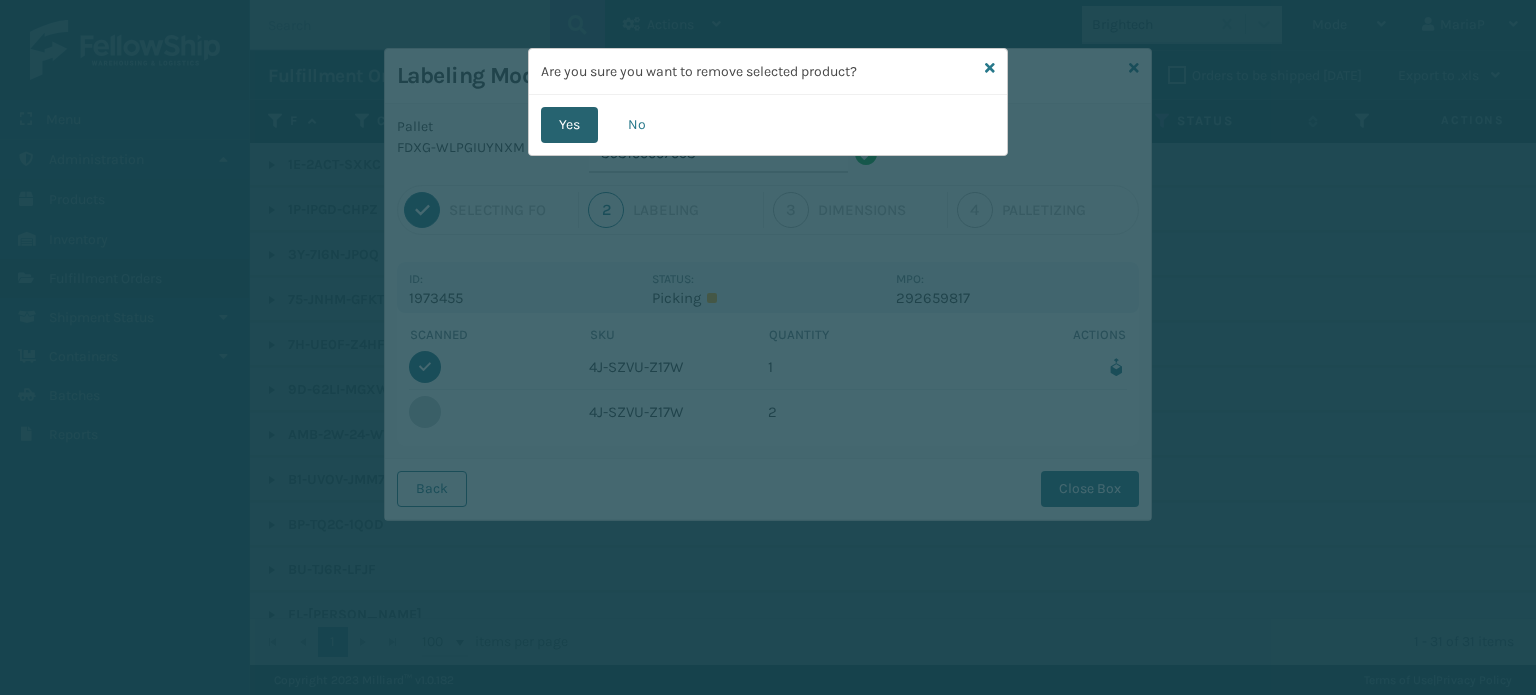 click on "Yes" at bounding box center (569, 125) 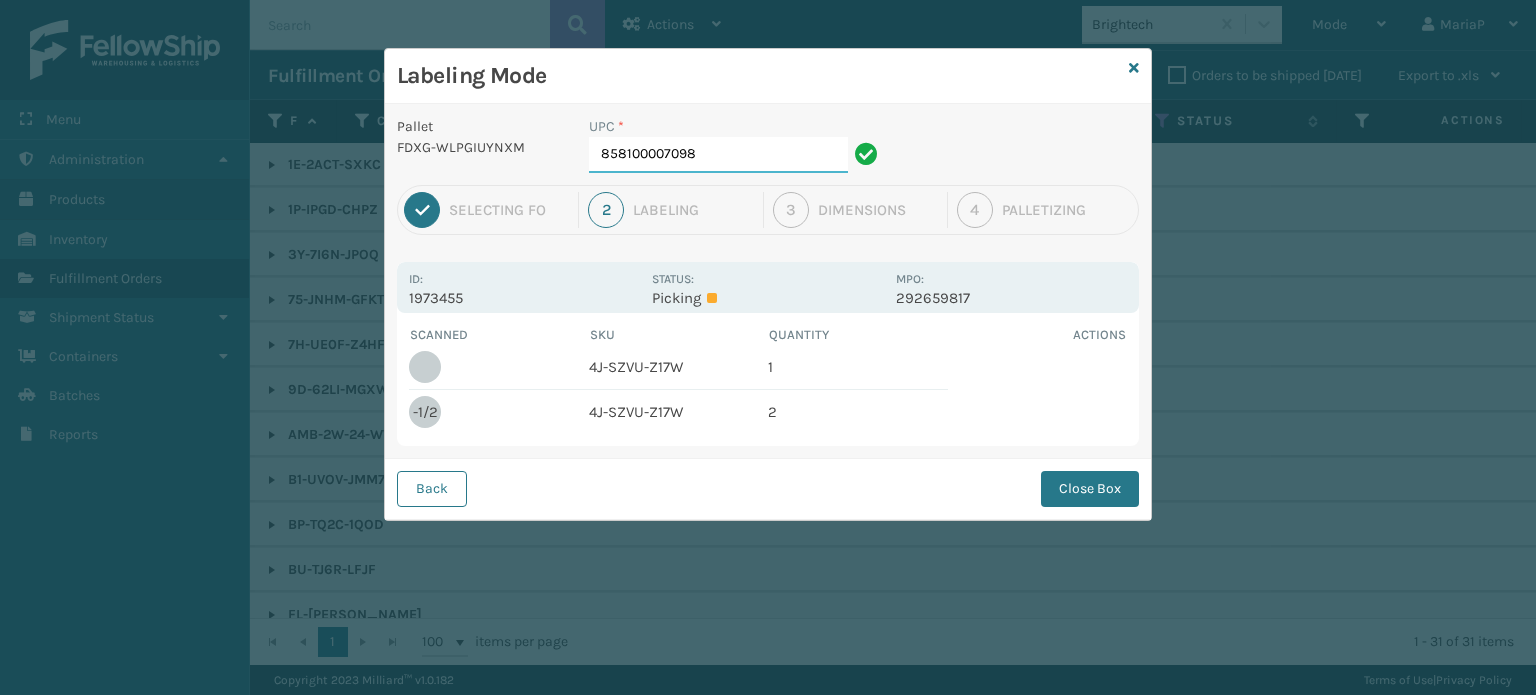 click on "858100007098" at bounding box center (718, 155) 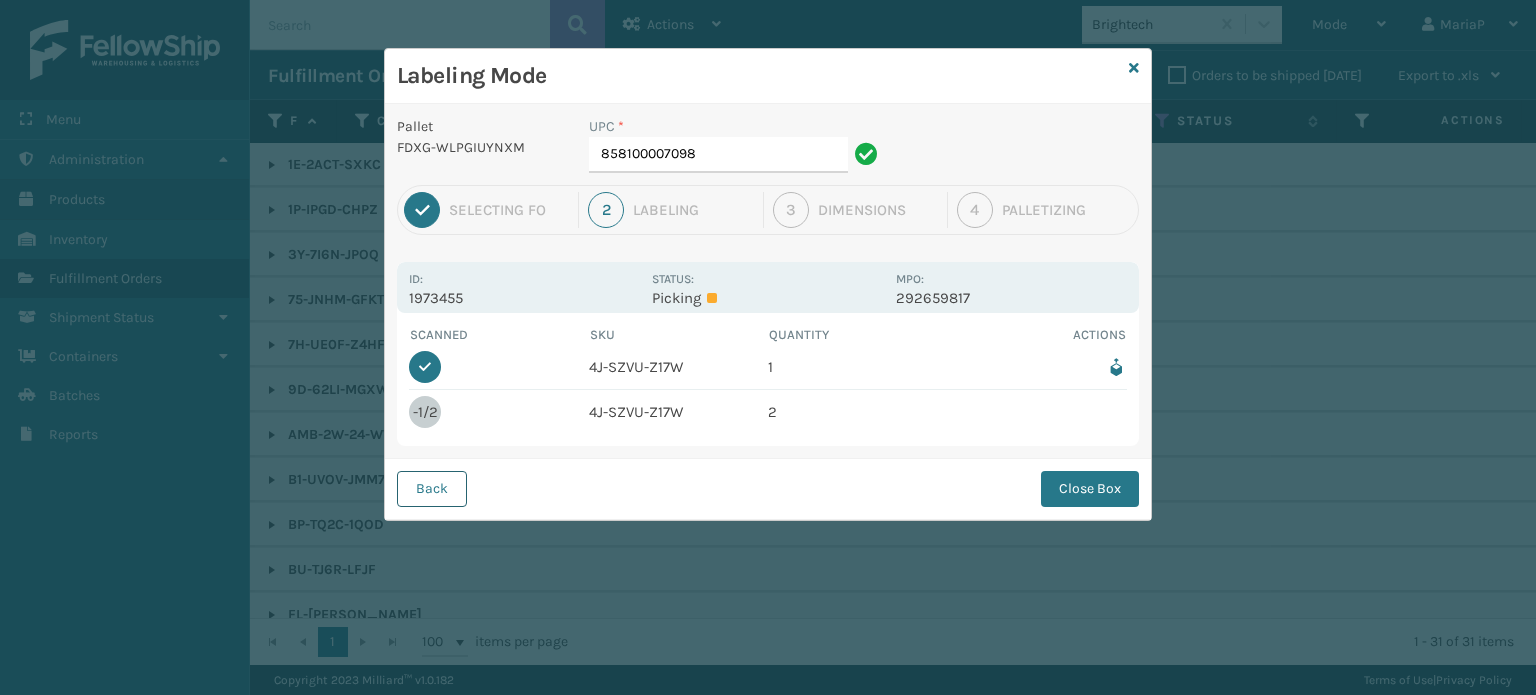 click on "Back" at bounding box center (432, 489) 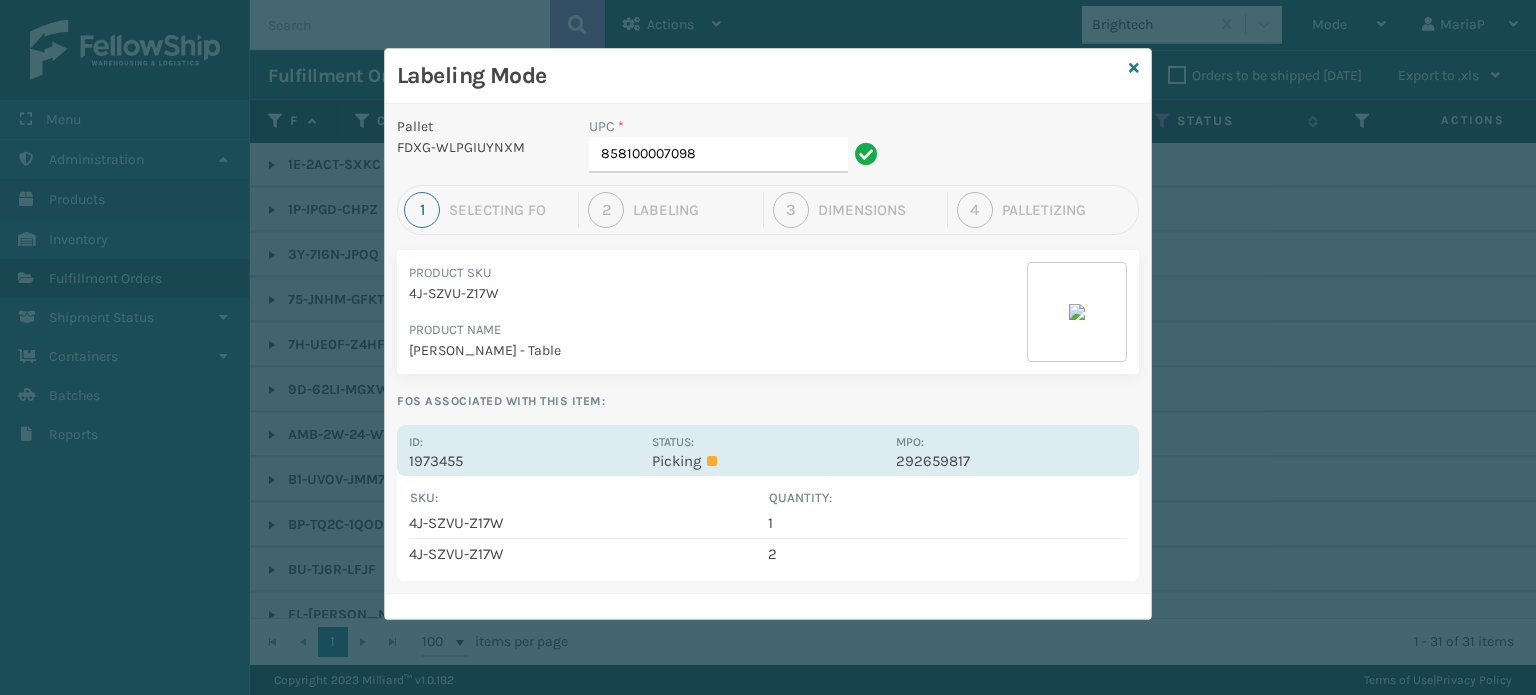 click on "1973455" at bounding box center (524, 461) 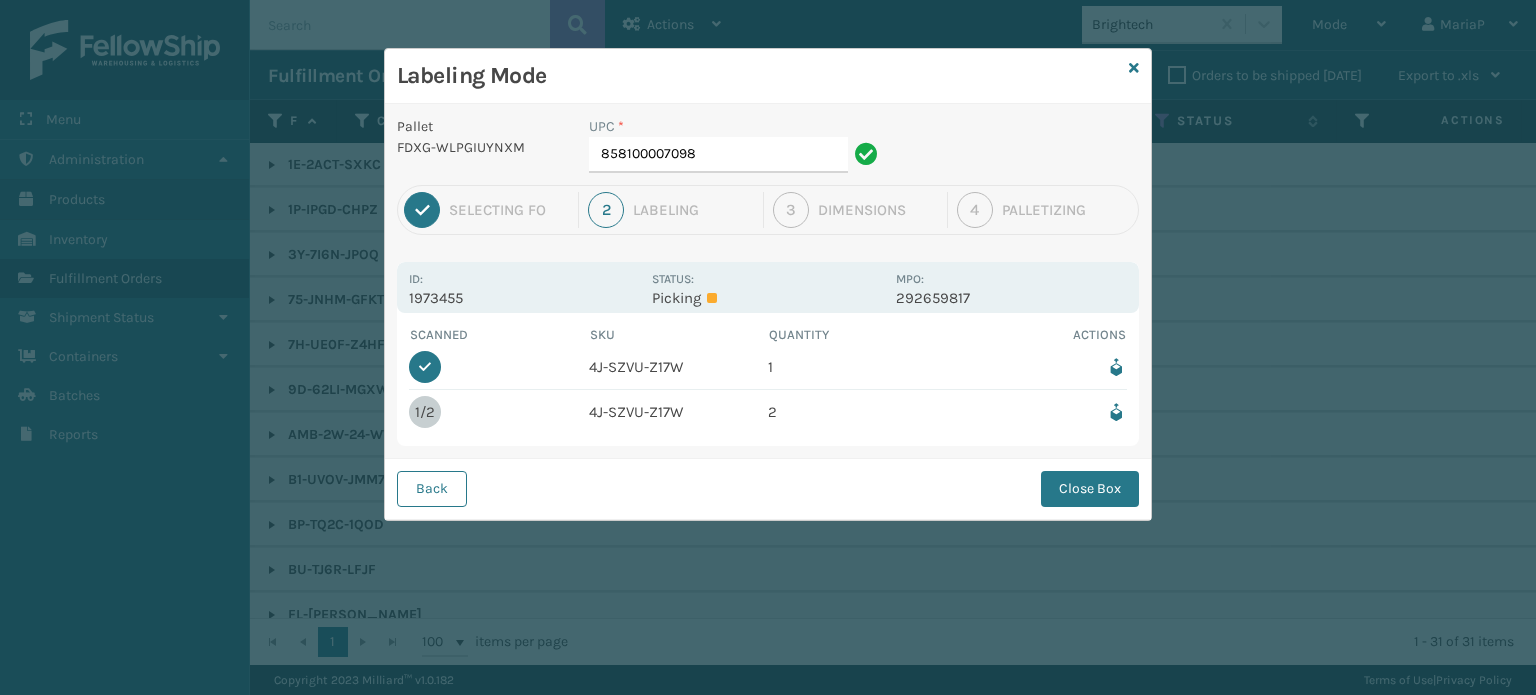 click at bounding box center [1116, 367] 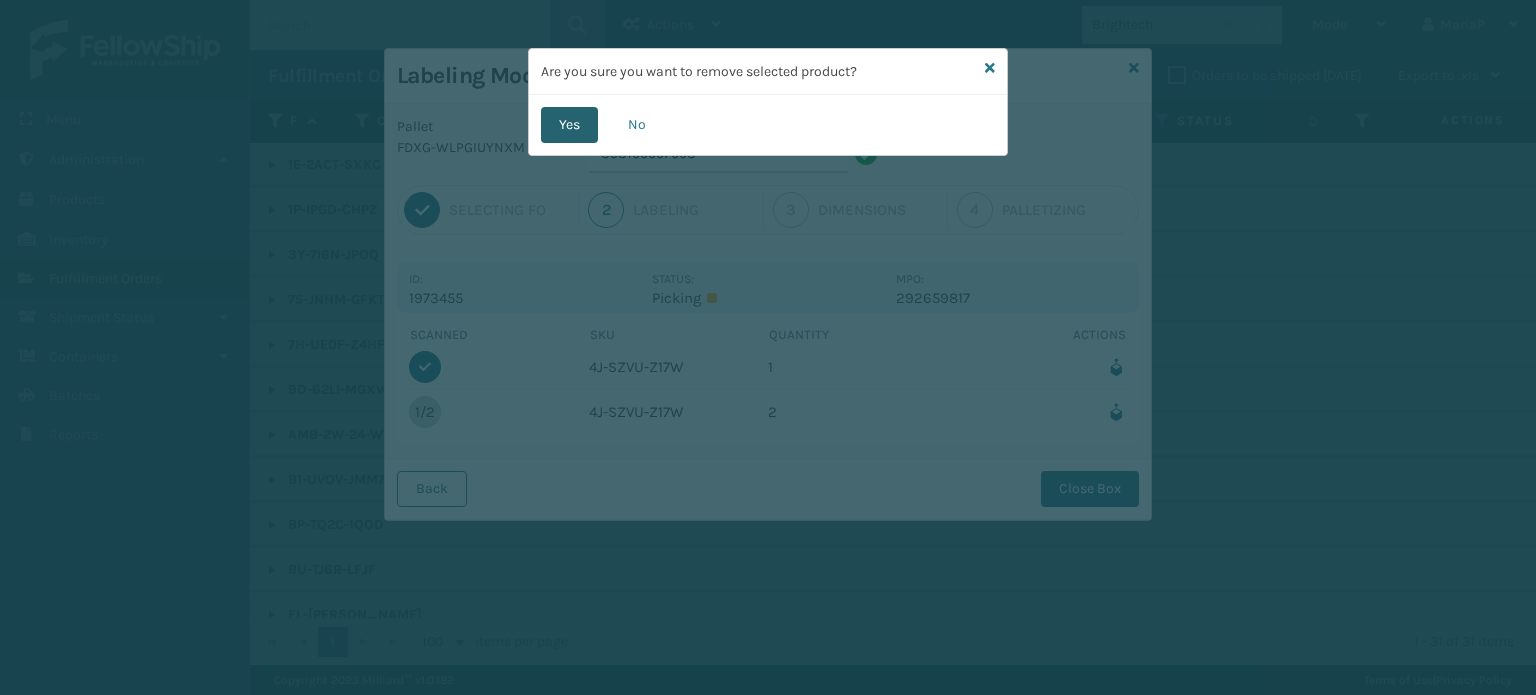click on "Yes" at bounding box center (569, 125) 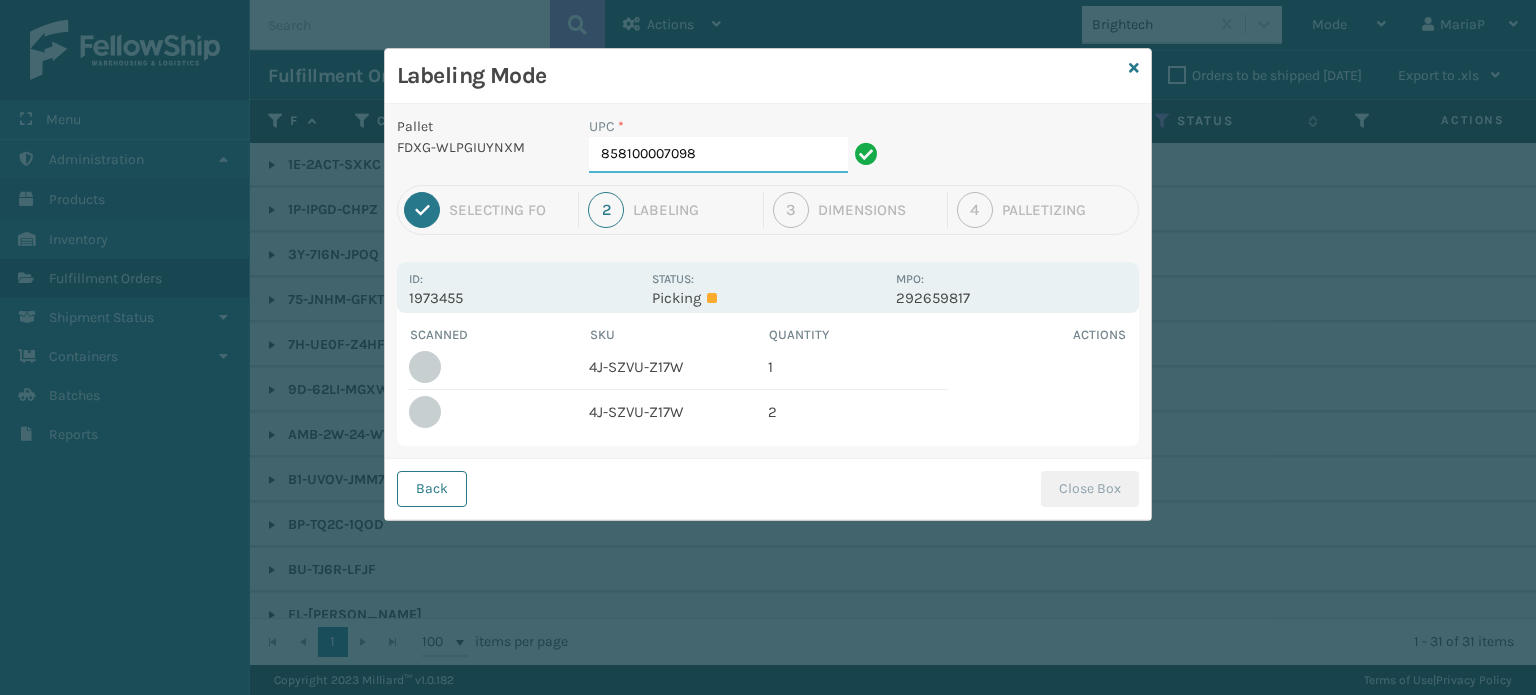 click on "858100007098" at bounding box center [718, 155] 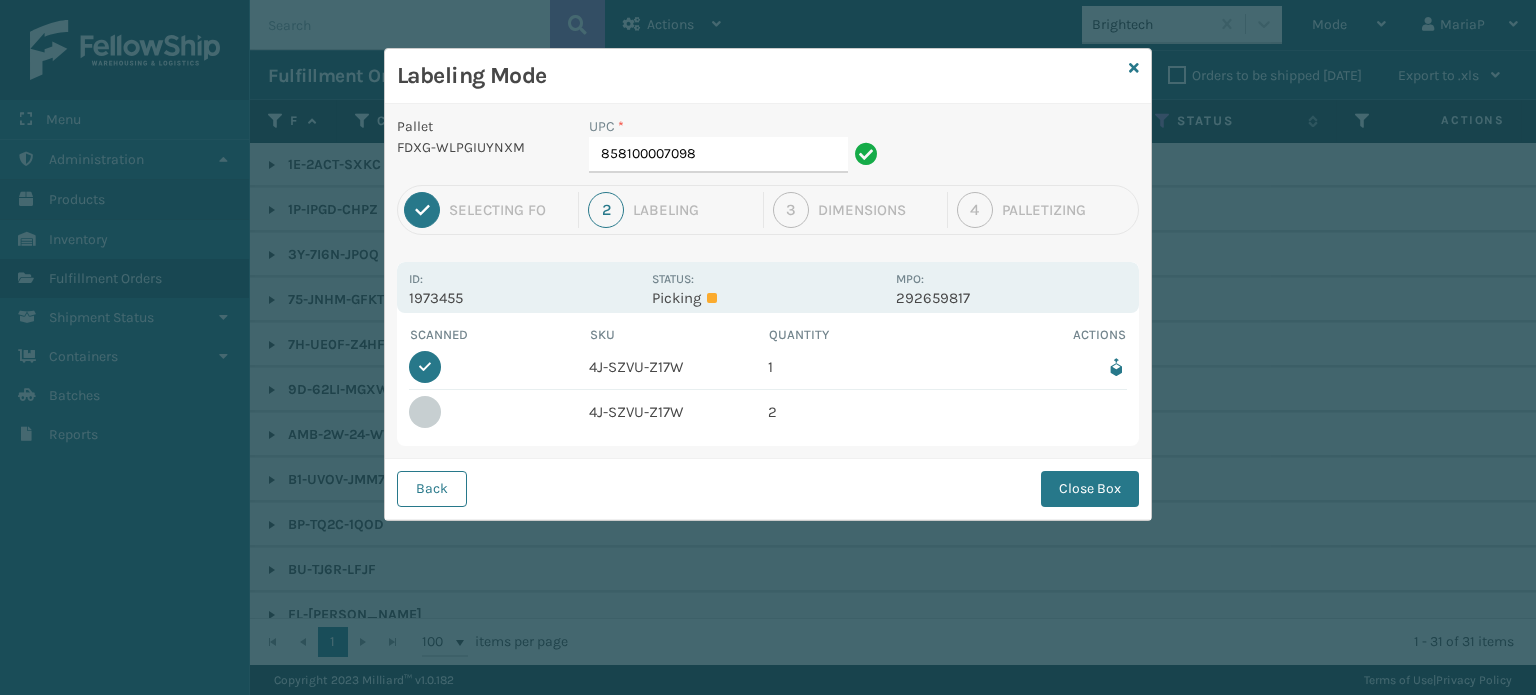 click at bounding box center (1116, 367) 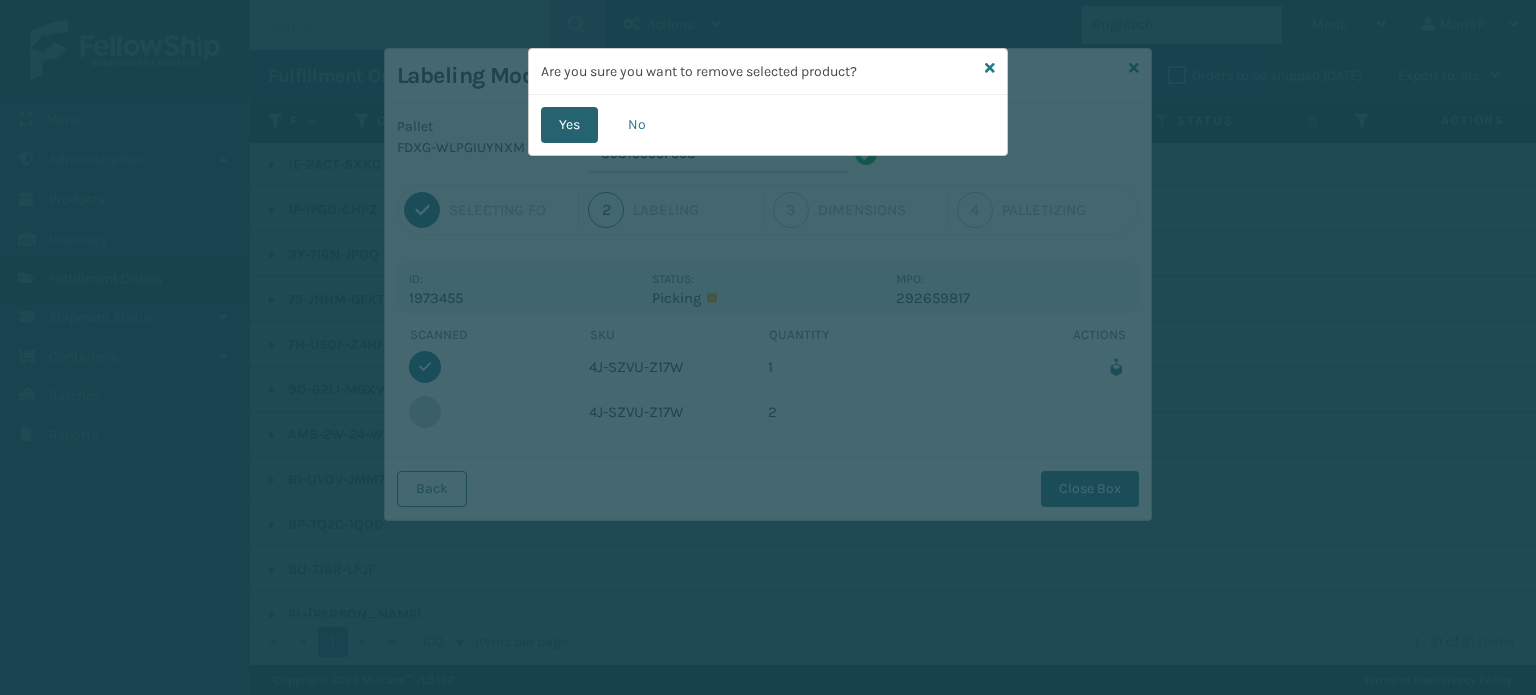 click on "Yes" at bounding box center (569, 125) 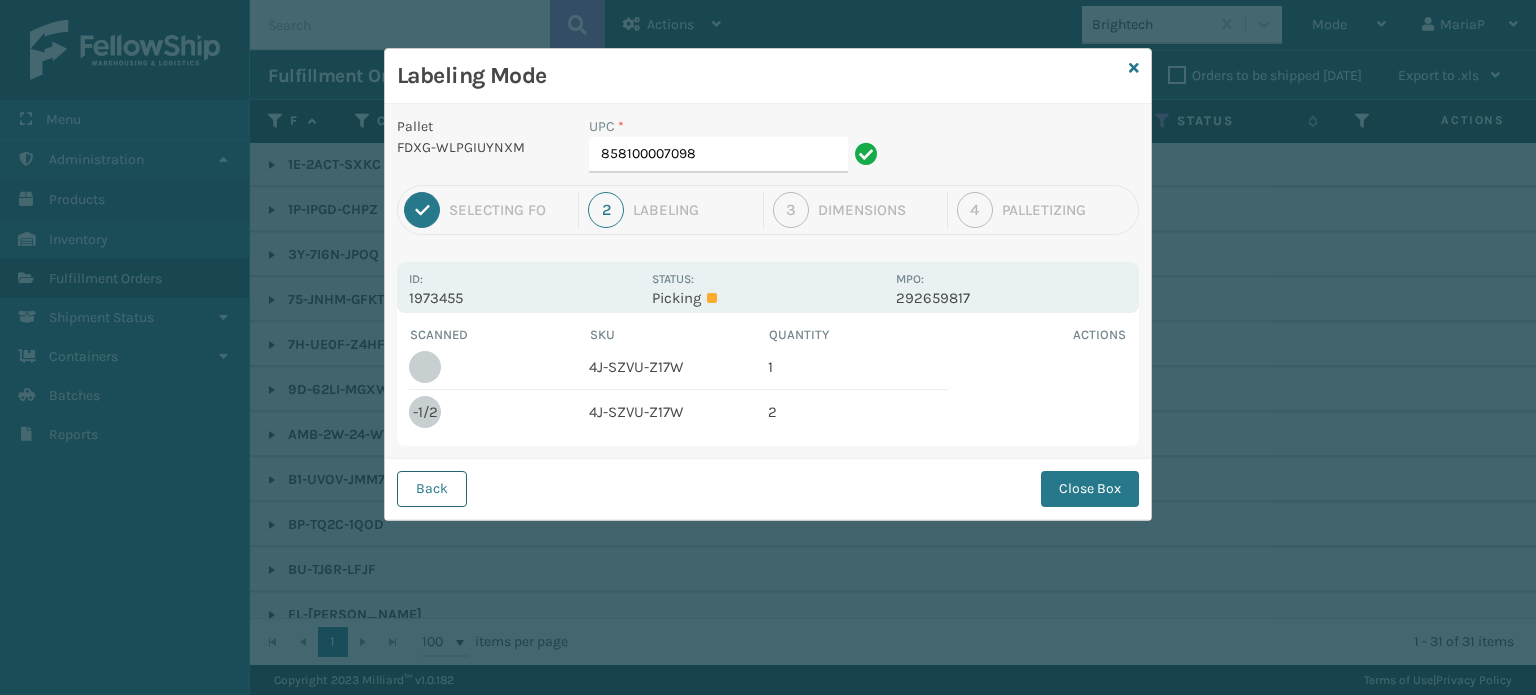 click on "Back" at bounding box center [432, 489] 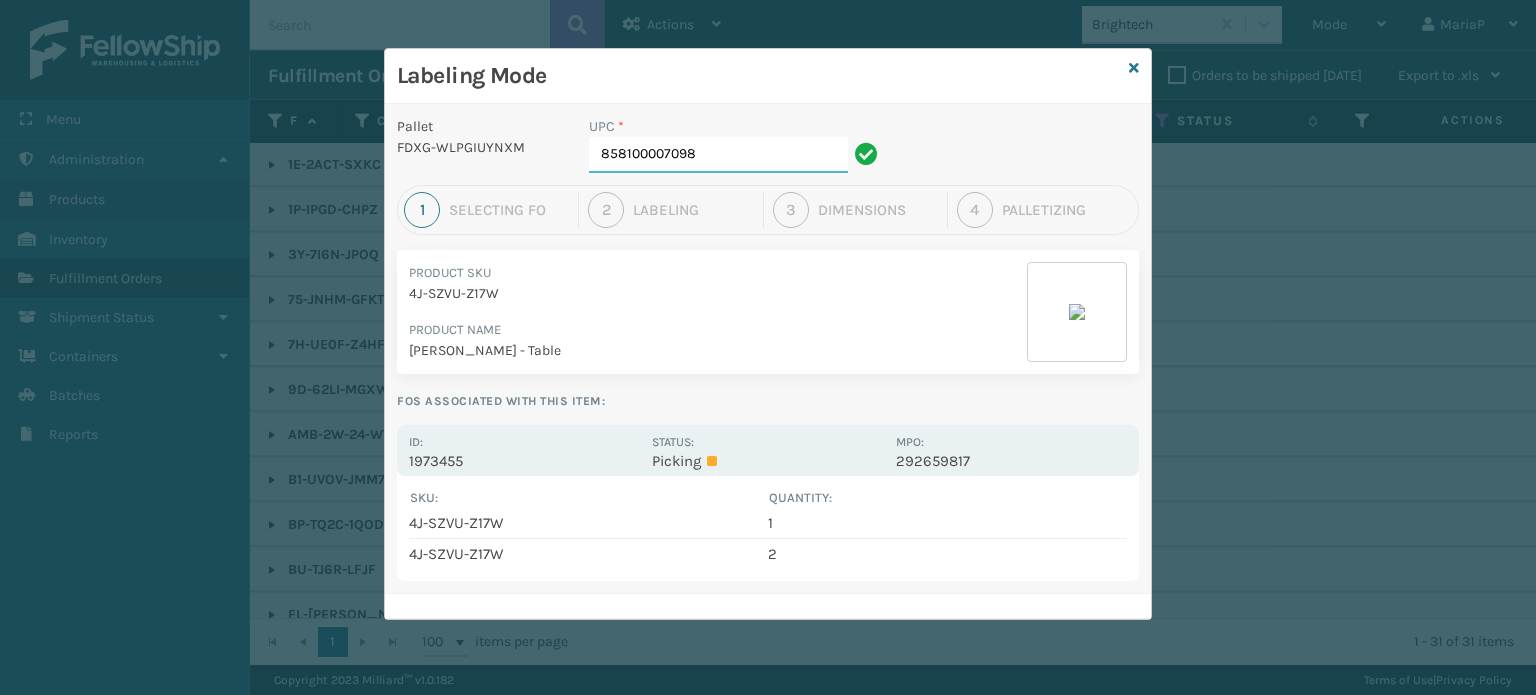 click on "858100007098" at bounding box center (718, 155) 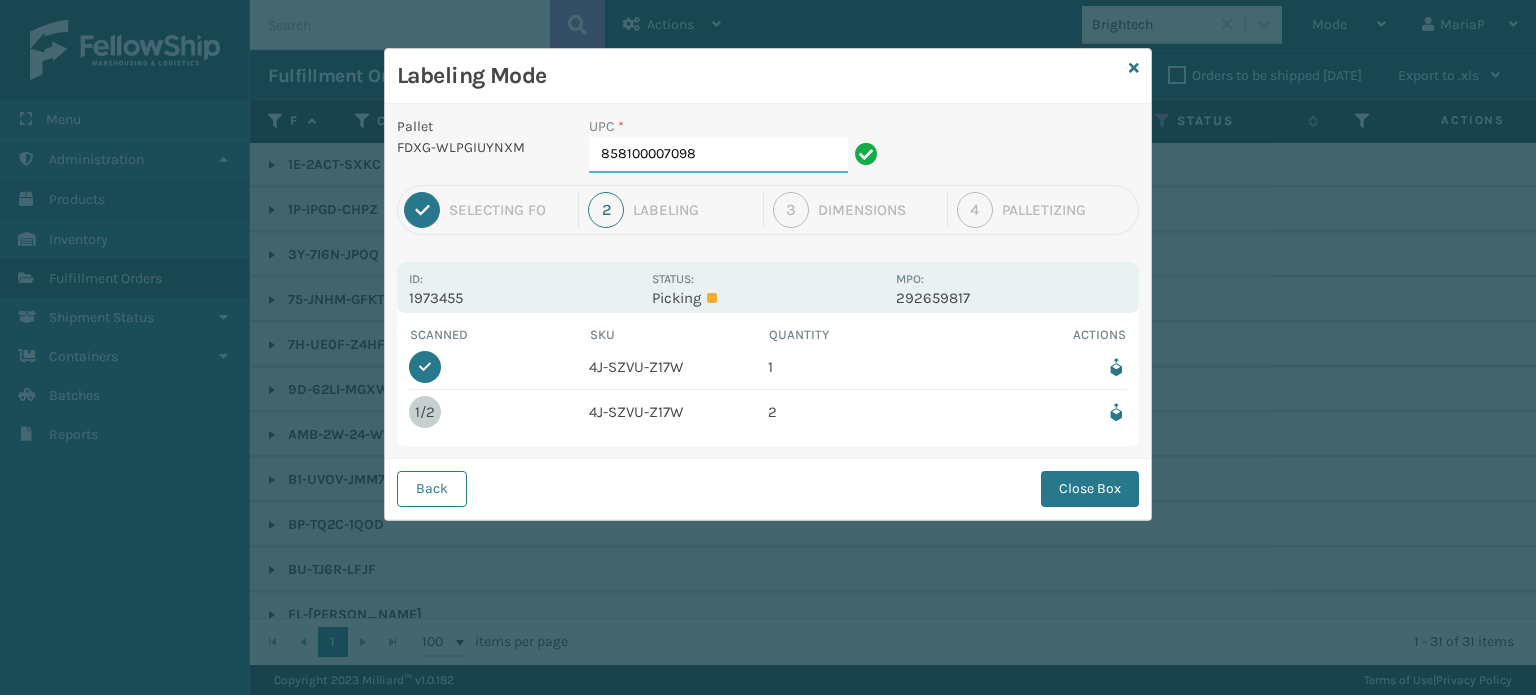 click on "858100007098" at bounding box center (718, 155) 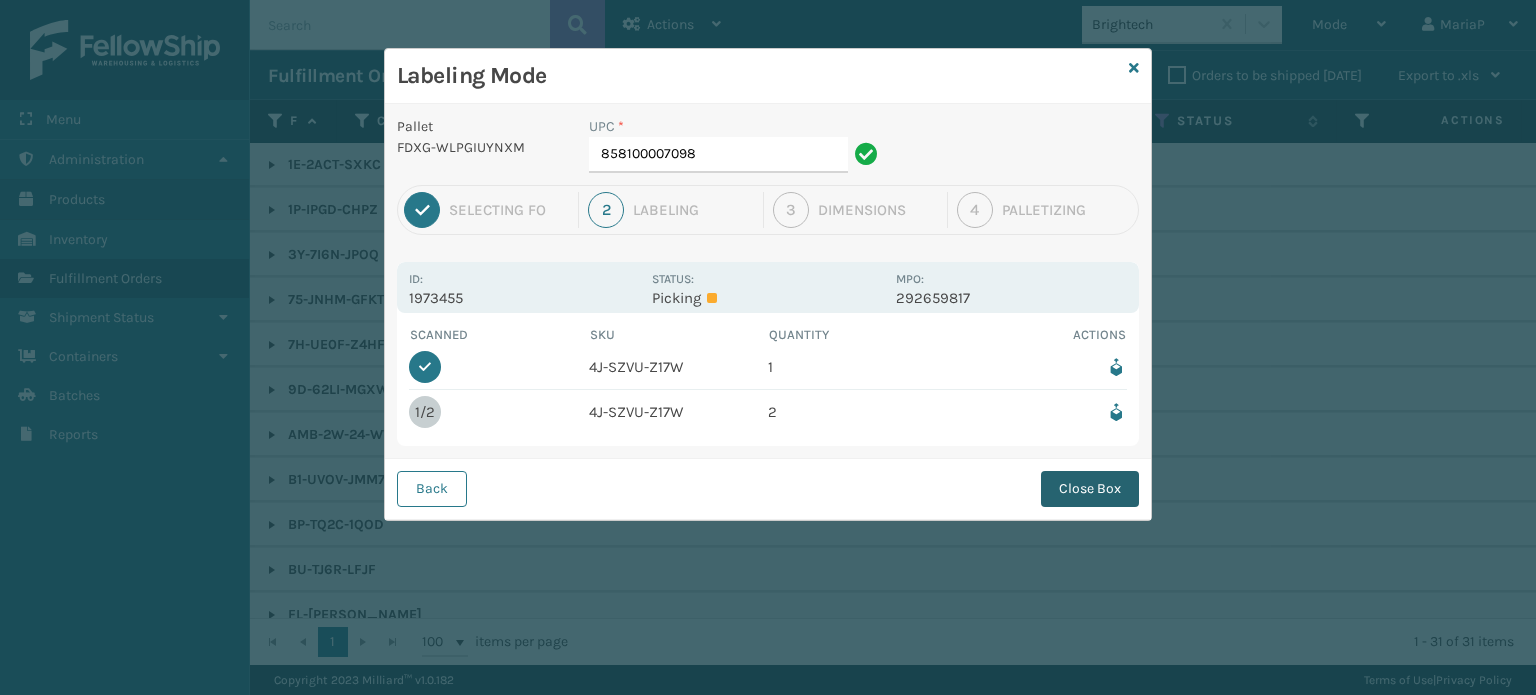 click on "Close Box" at bounding box center [1090, 489] 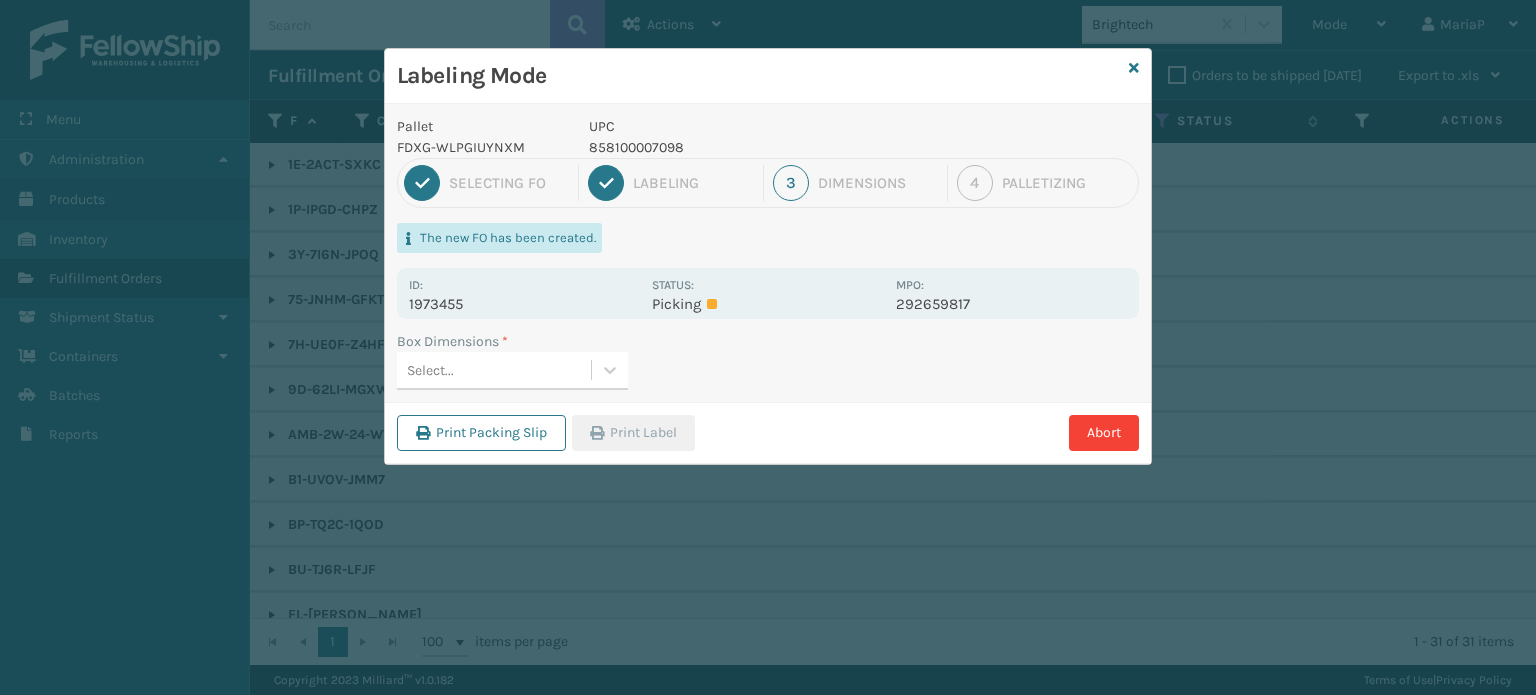 scroll, scrollTop: 0, scrollLeft: 0, axis: both 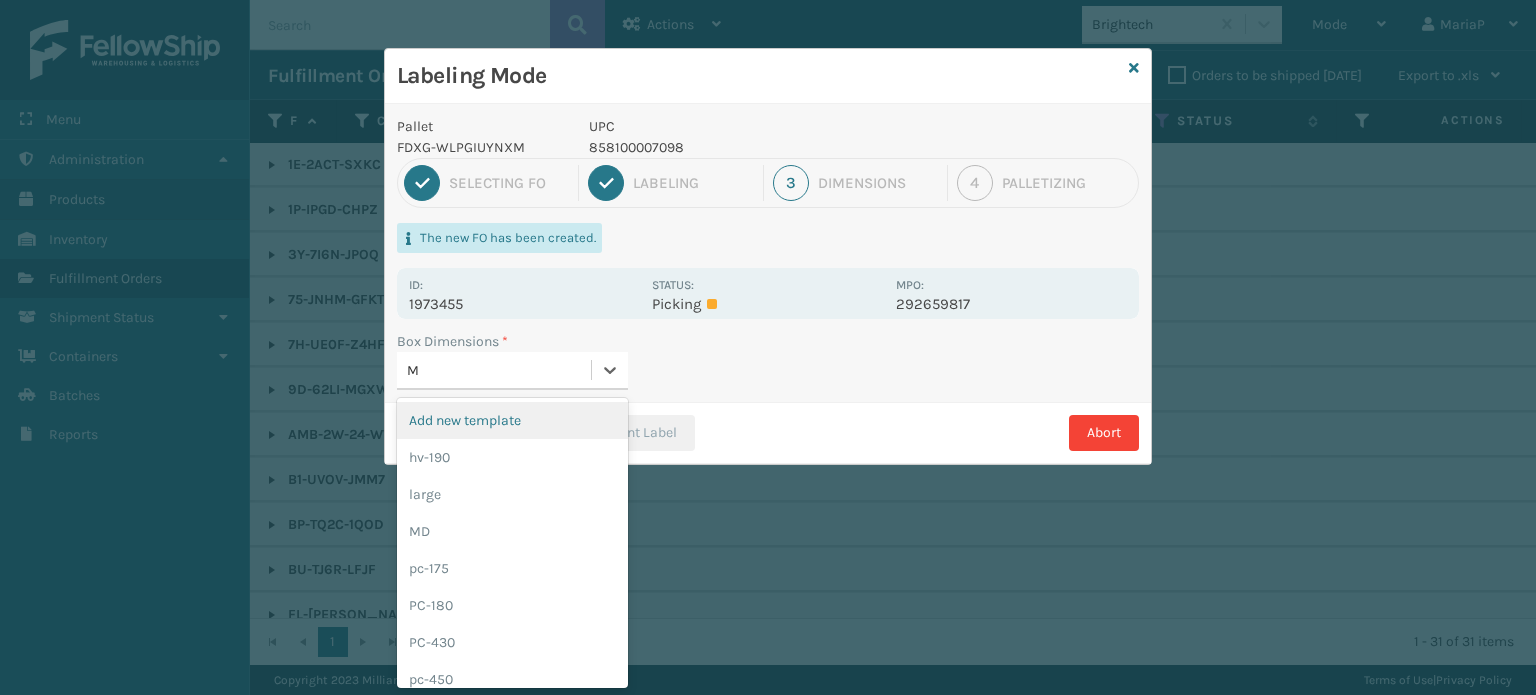 type on "MD" 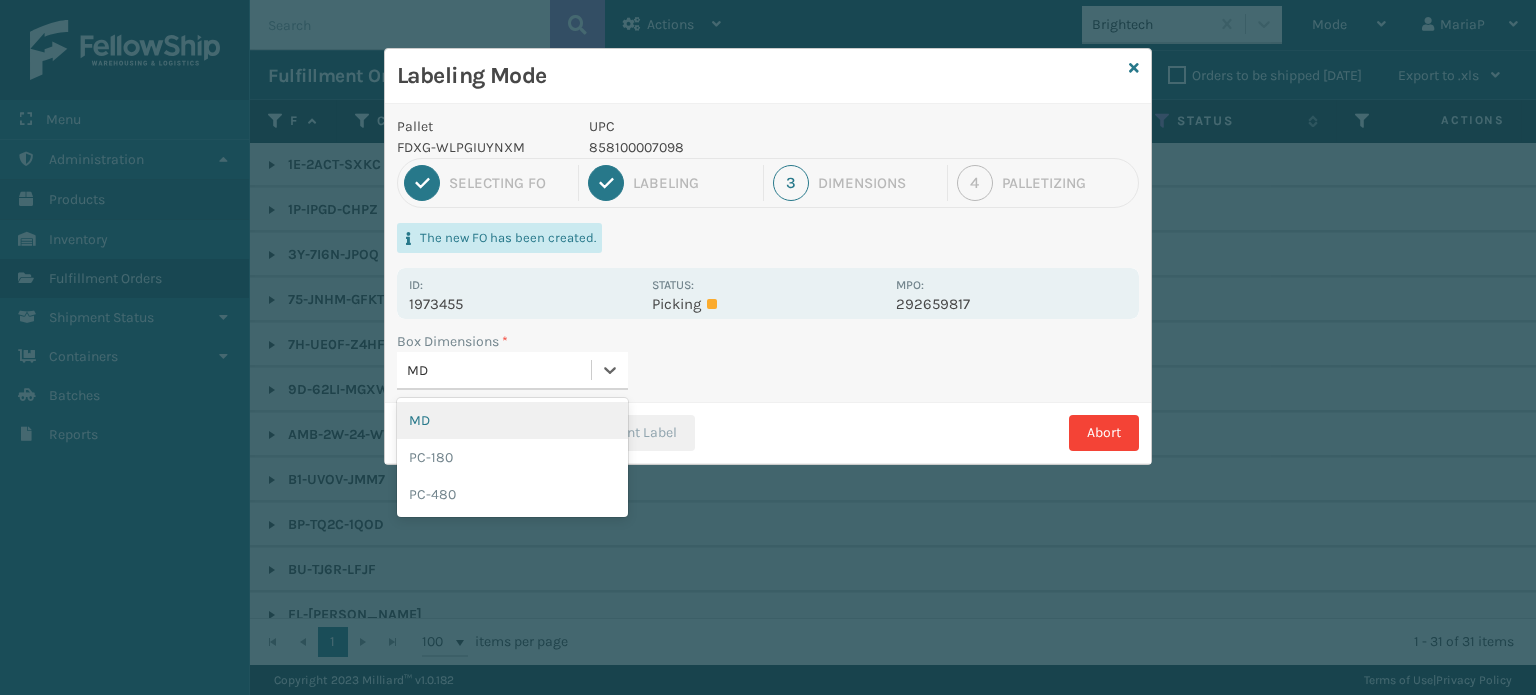 type 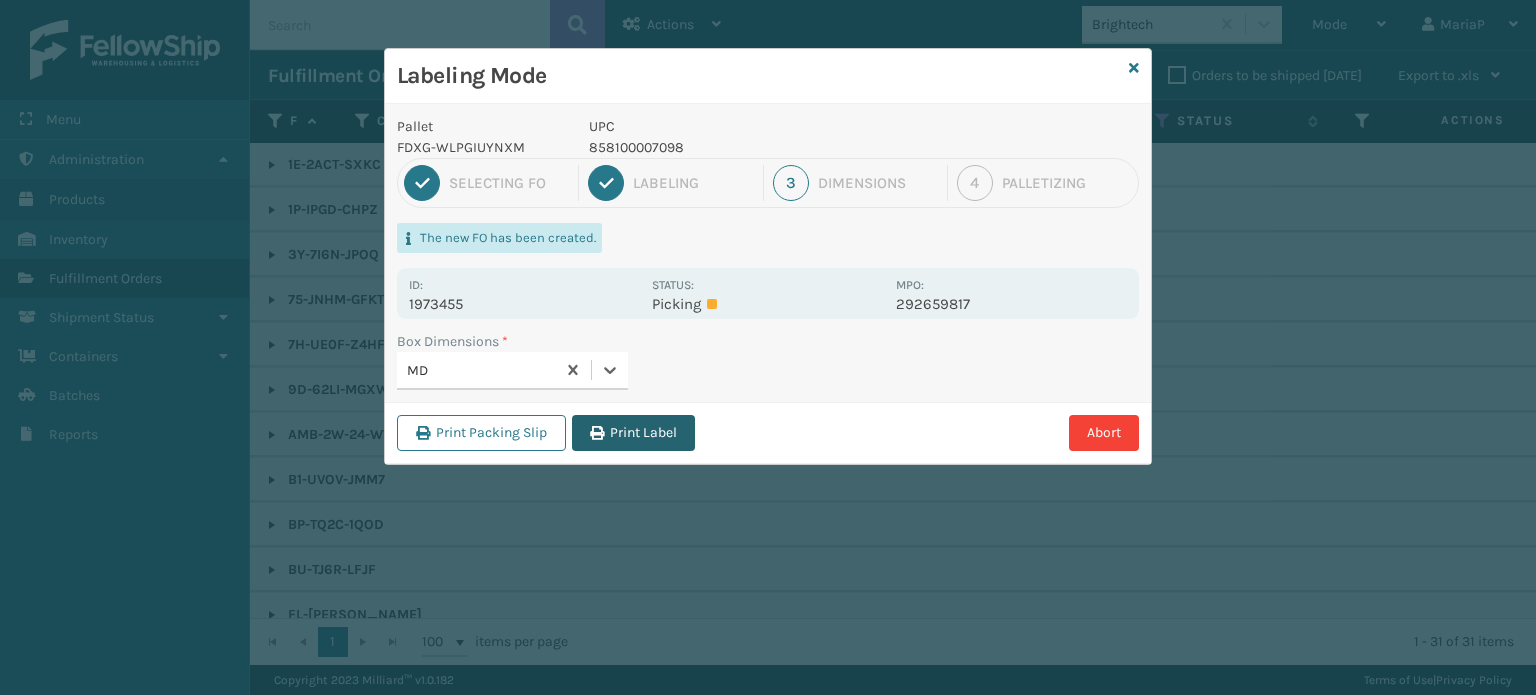 click on "Print Label" at bounding box center [633, 433] 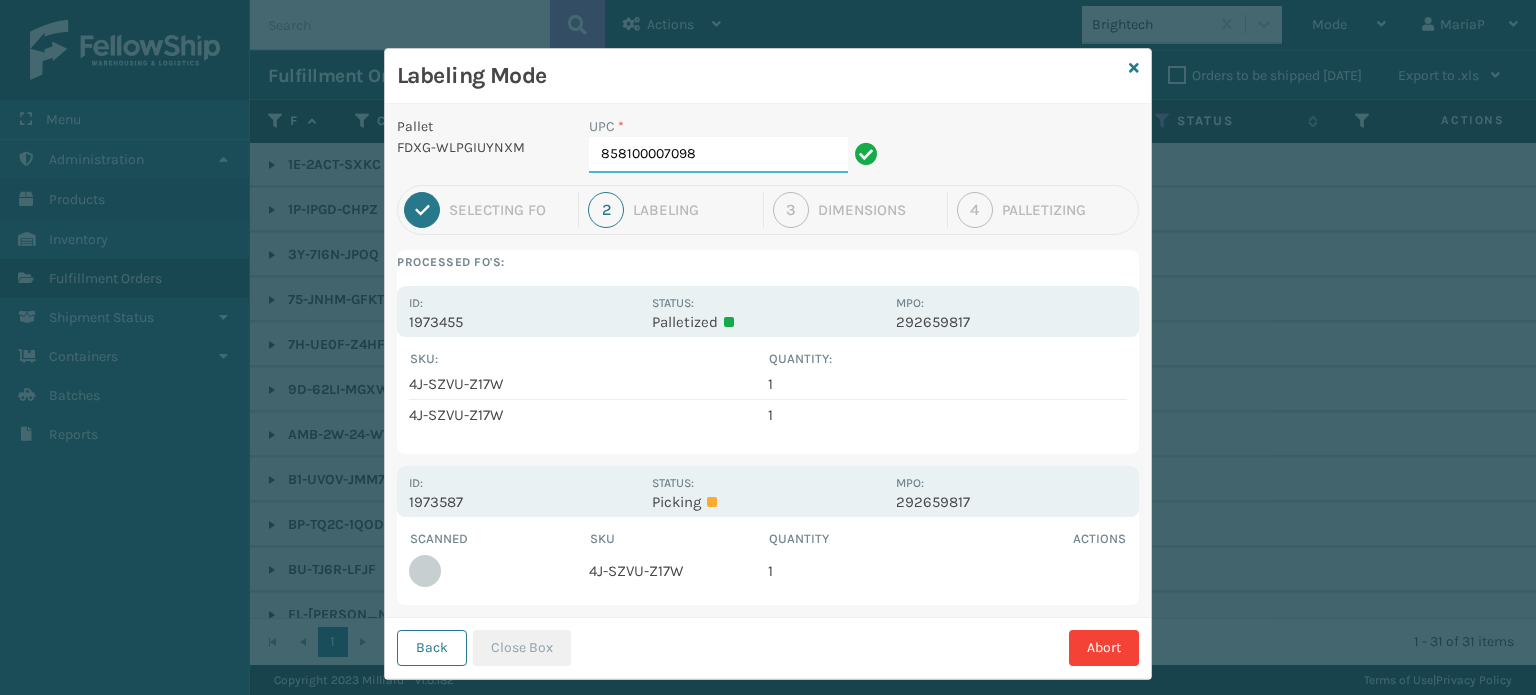 click on "858100007098" at bounding box center [718, 155] 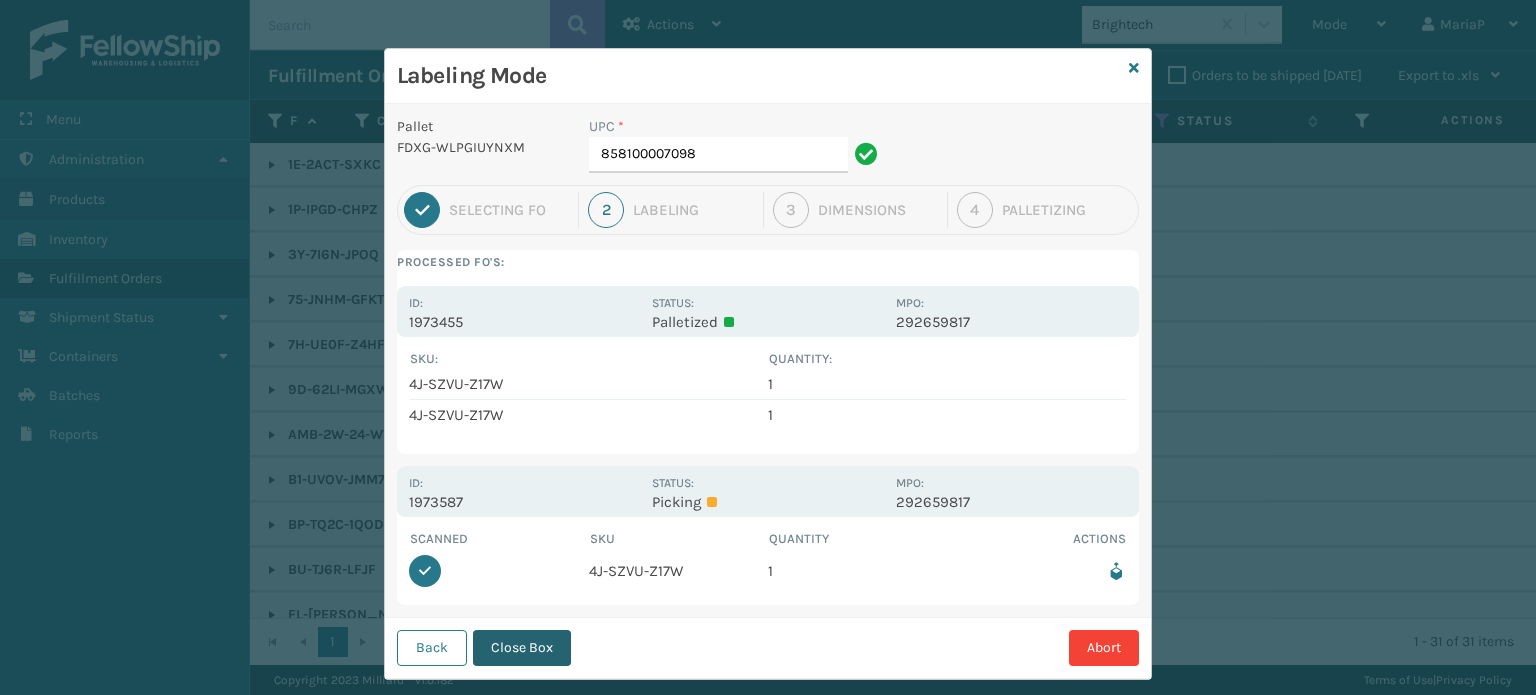click on "Close Box" at bounding box center (522, 648) 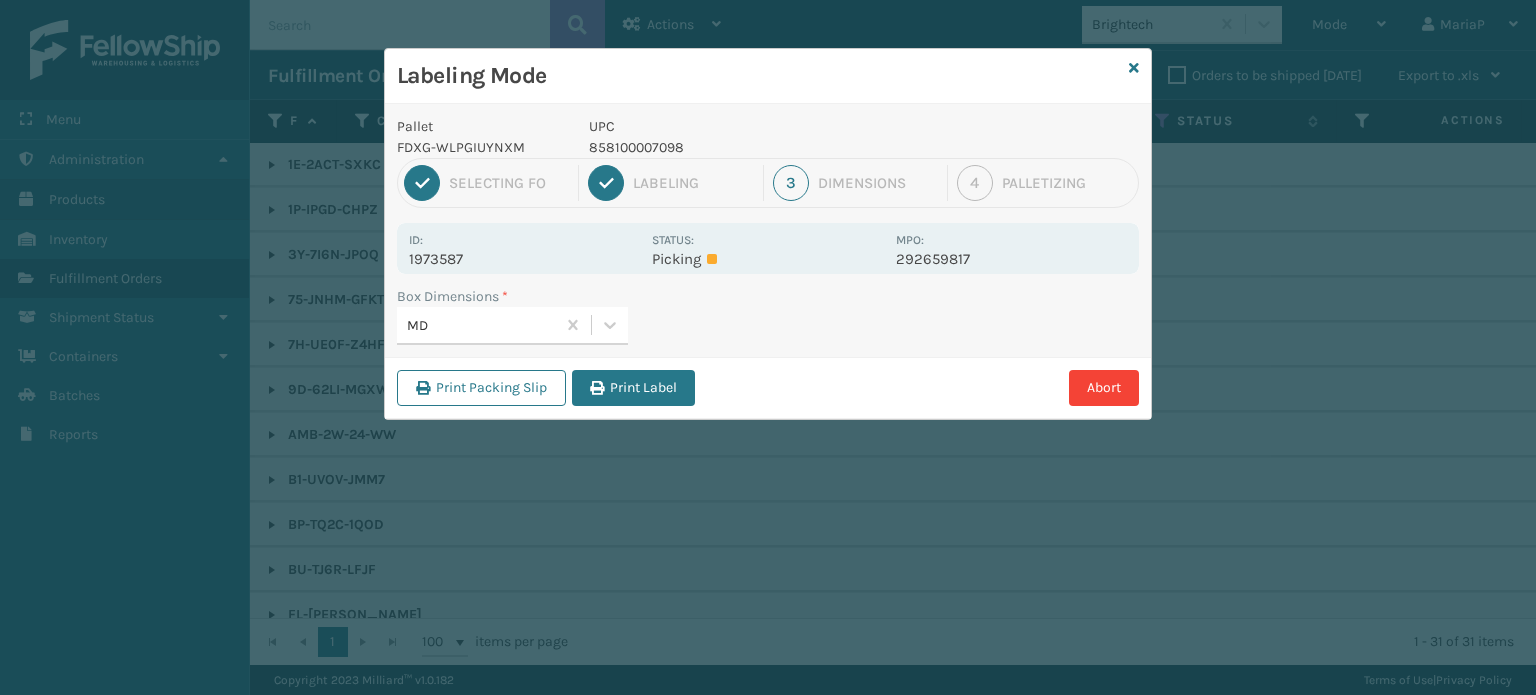 click on "Print Label" at bounding box center [633, 388] 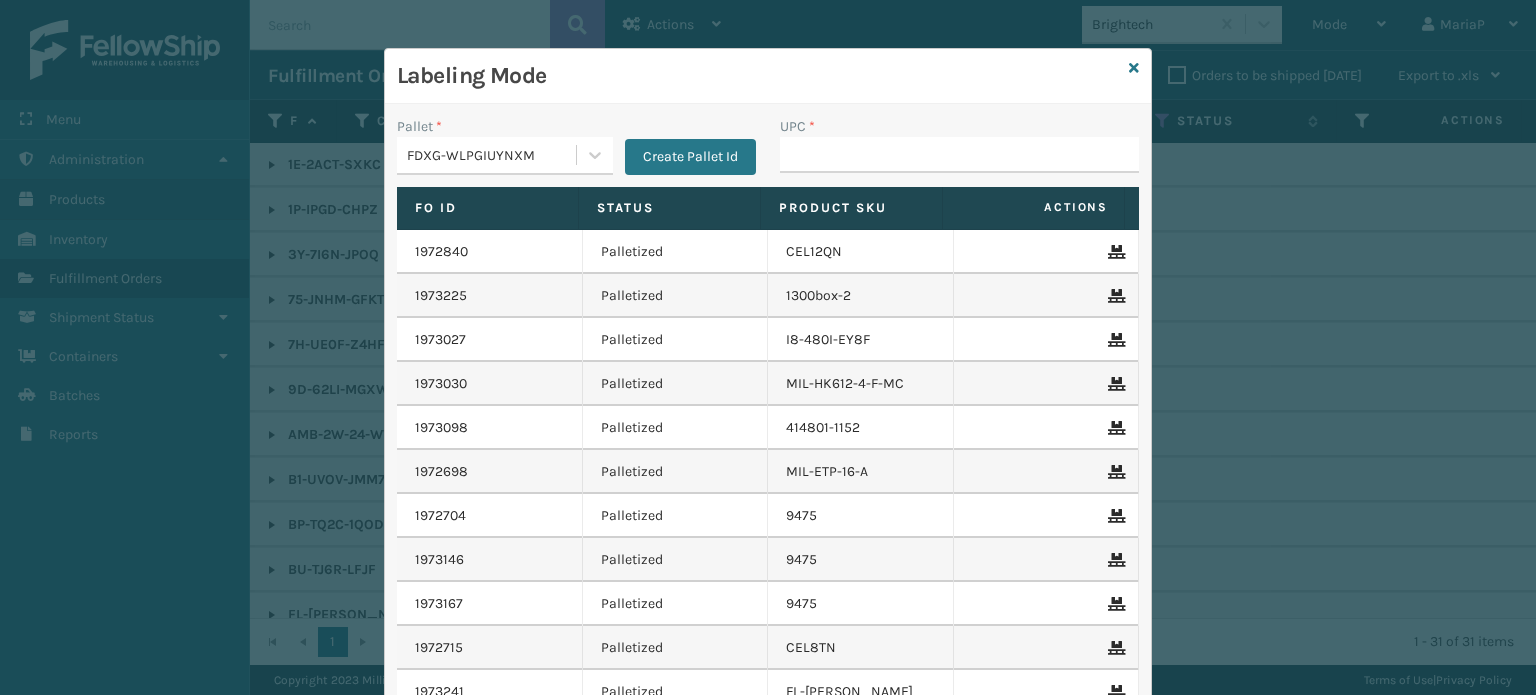 drag, startPoint x: 868, startPoint y: 204, endPoint x: 887, endPoint y: 189, distance: 24.207438 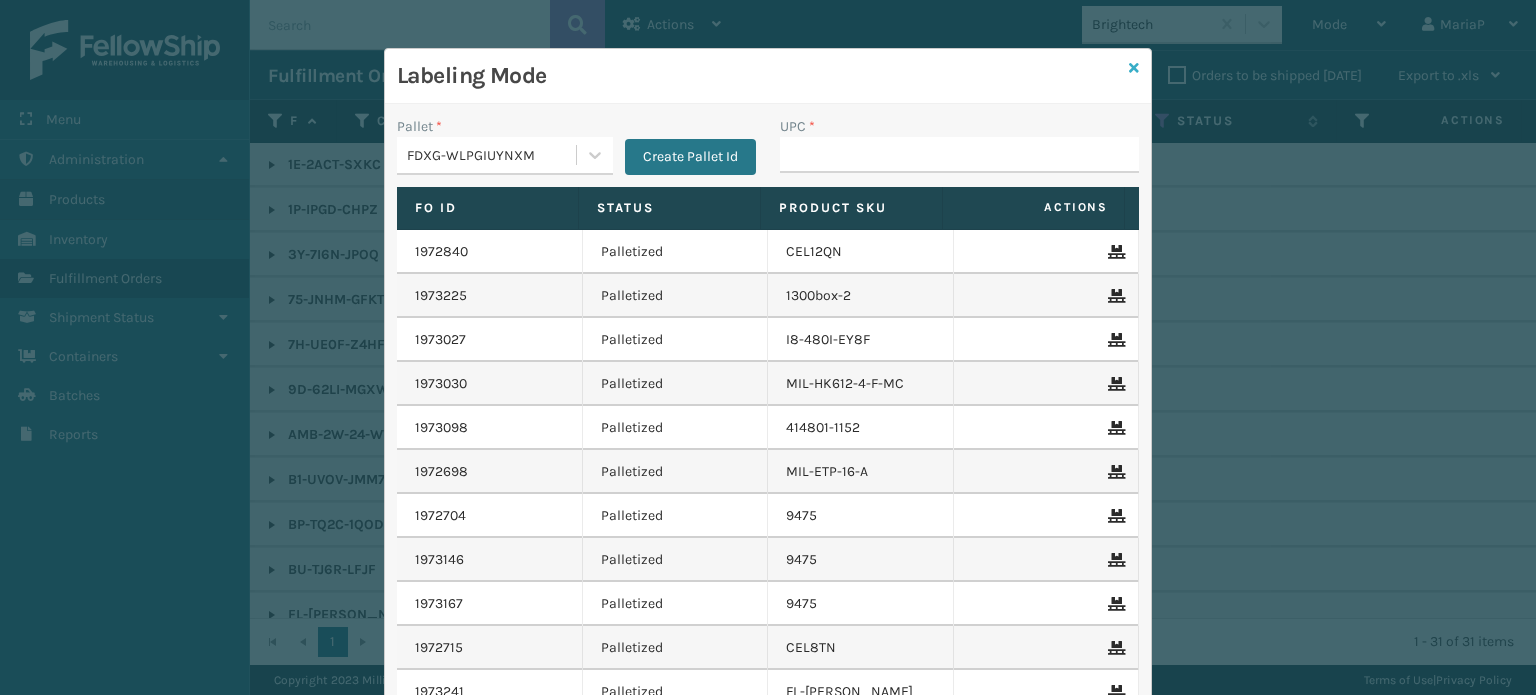 click at bounding box center (1134, 68) 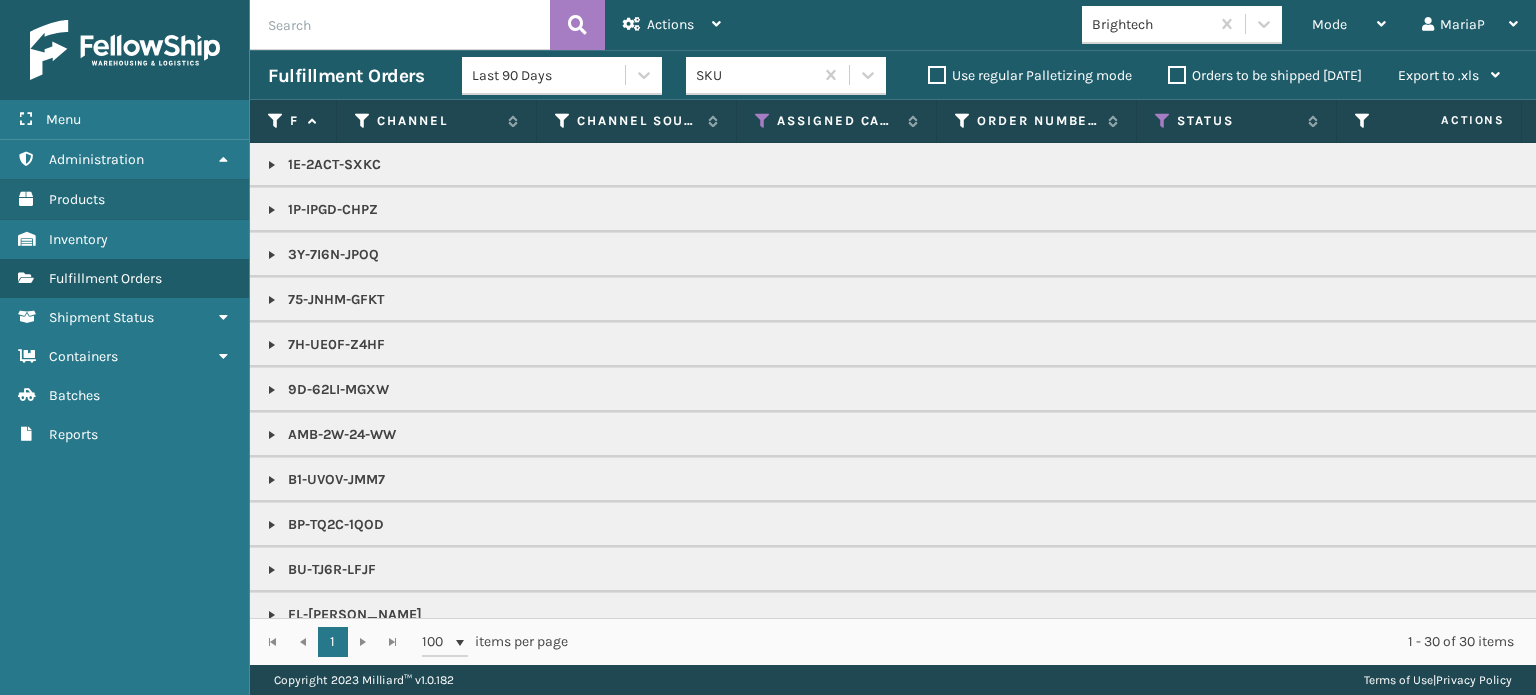 click at bounding box center [400, 25] 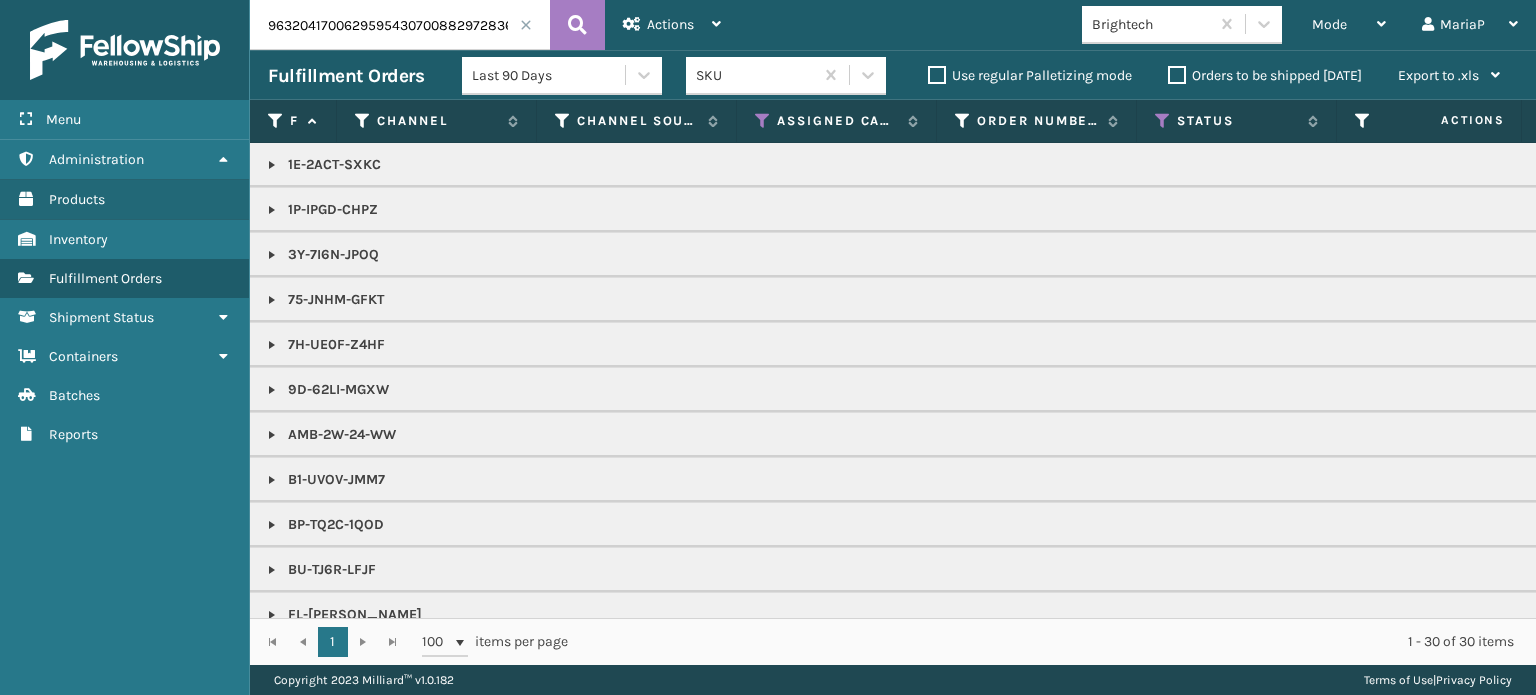 scroll, scrollTop: 0, scrollLeft: 28, axis: horizontal 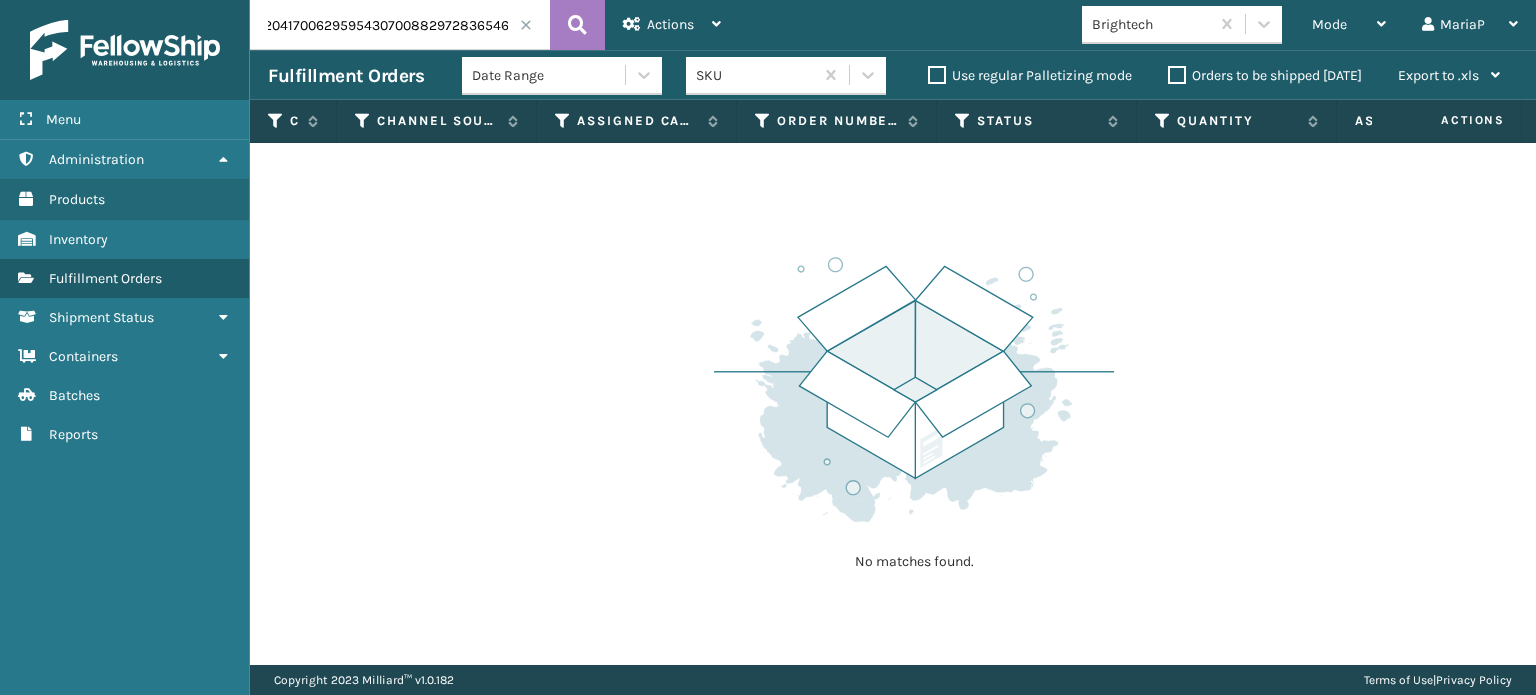 drag, startPoint x: 407, startPoint y: 25, endPoint x: 53, endPoint y: 63, distance: 356.0337 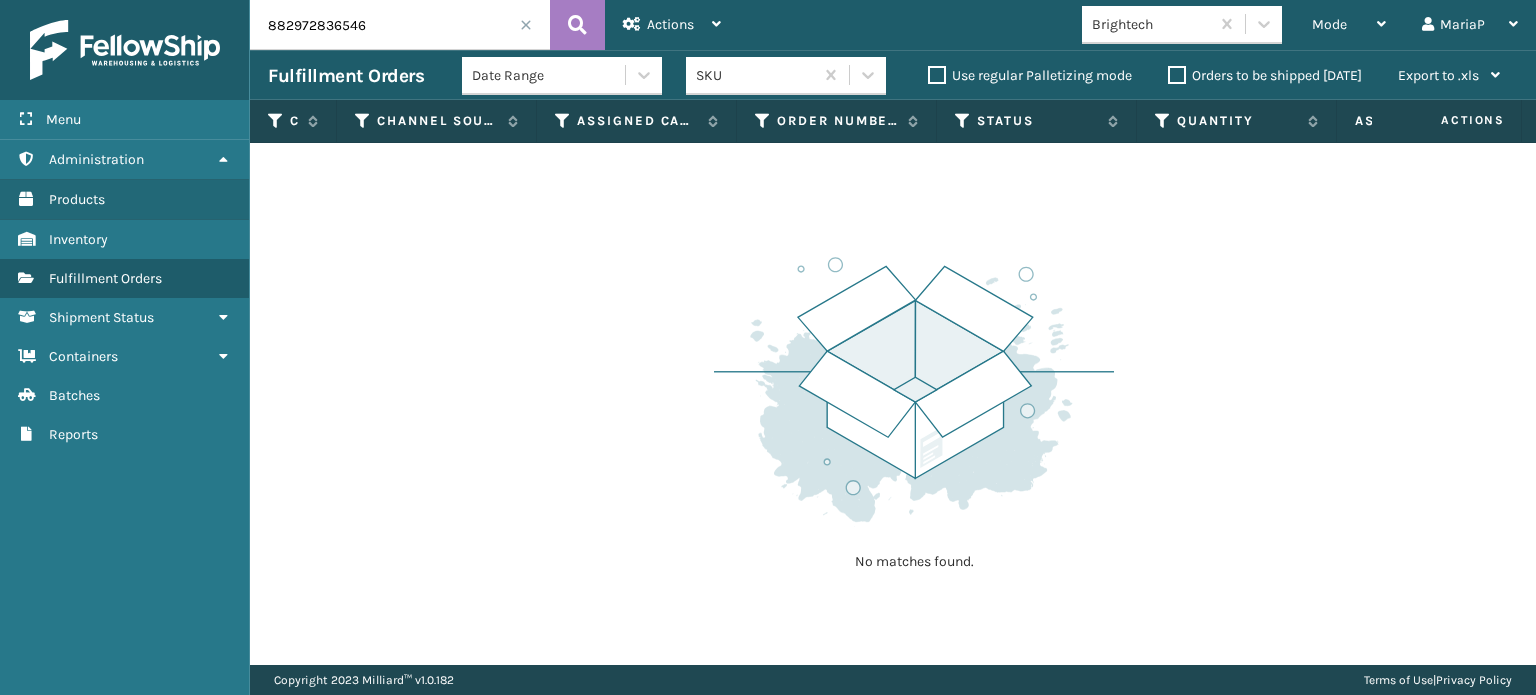 type on "882972836546" 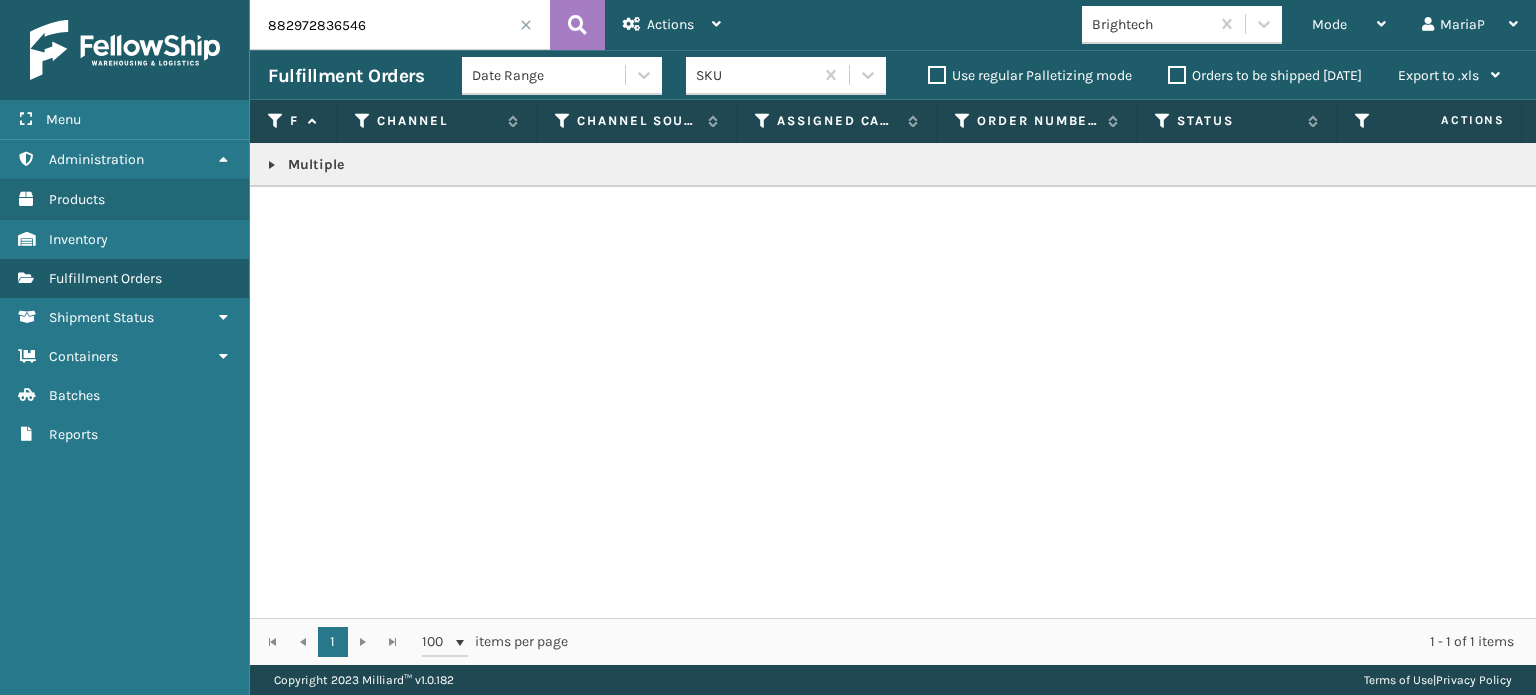 click at bounding box center (272, 165) 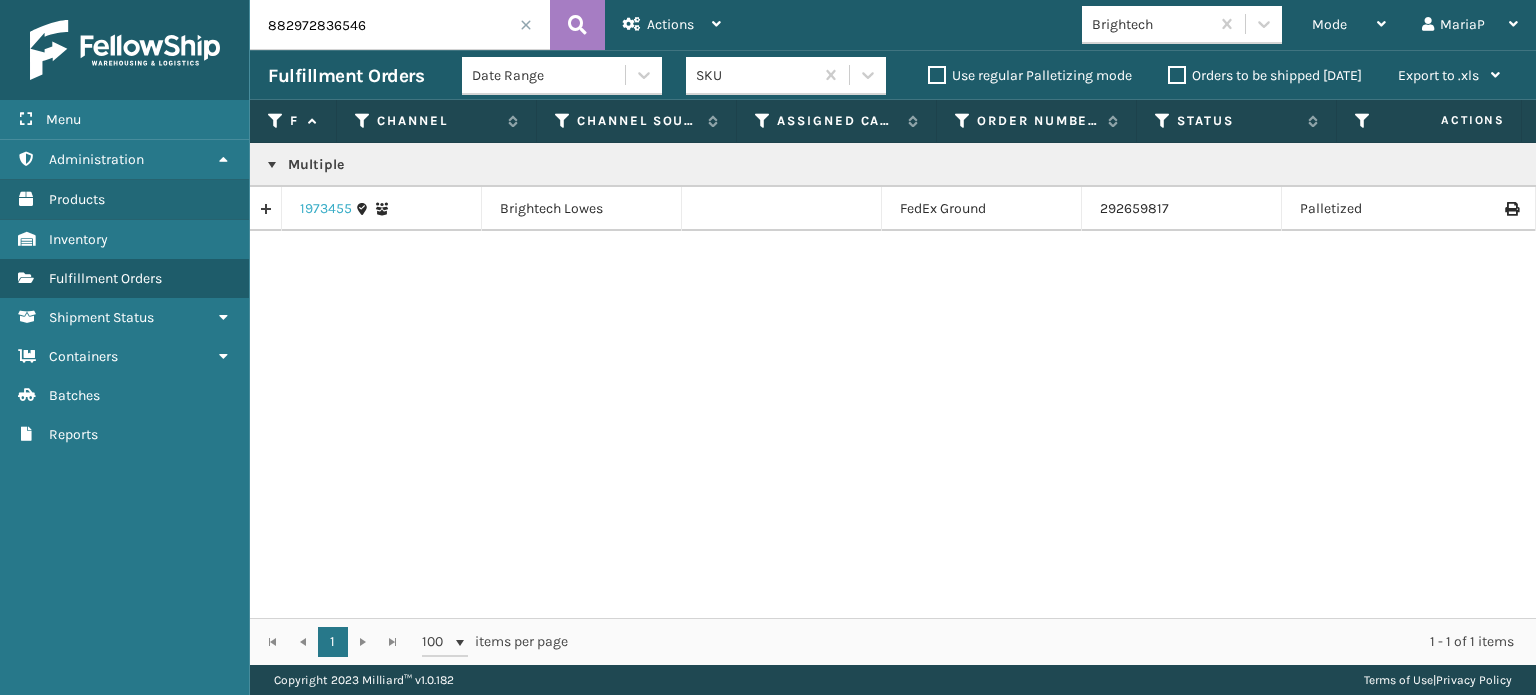 click on "1973455" at bounding box center [326, 209] 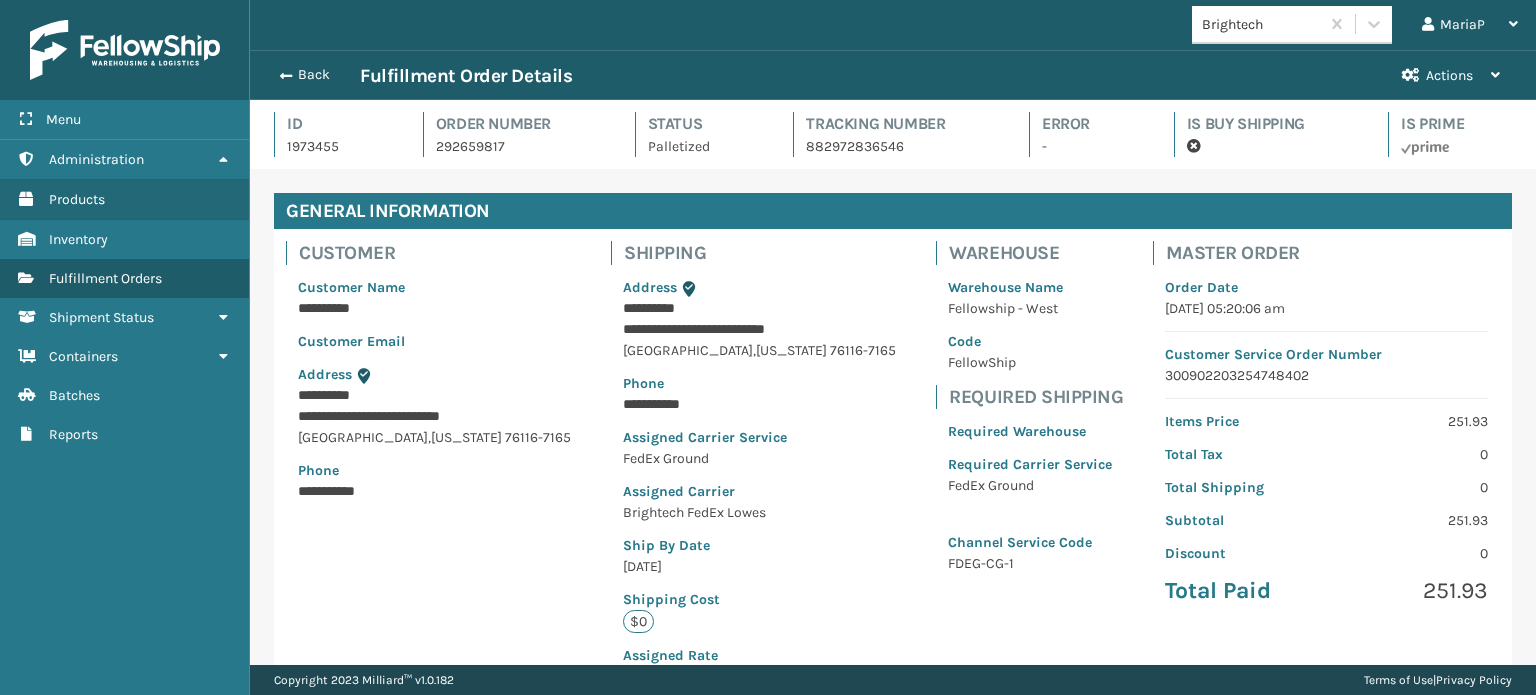 scroll, scrollTop: 99951, scrollLeft: 98713, axis: both 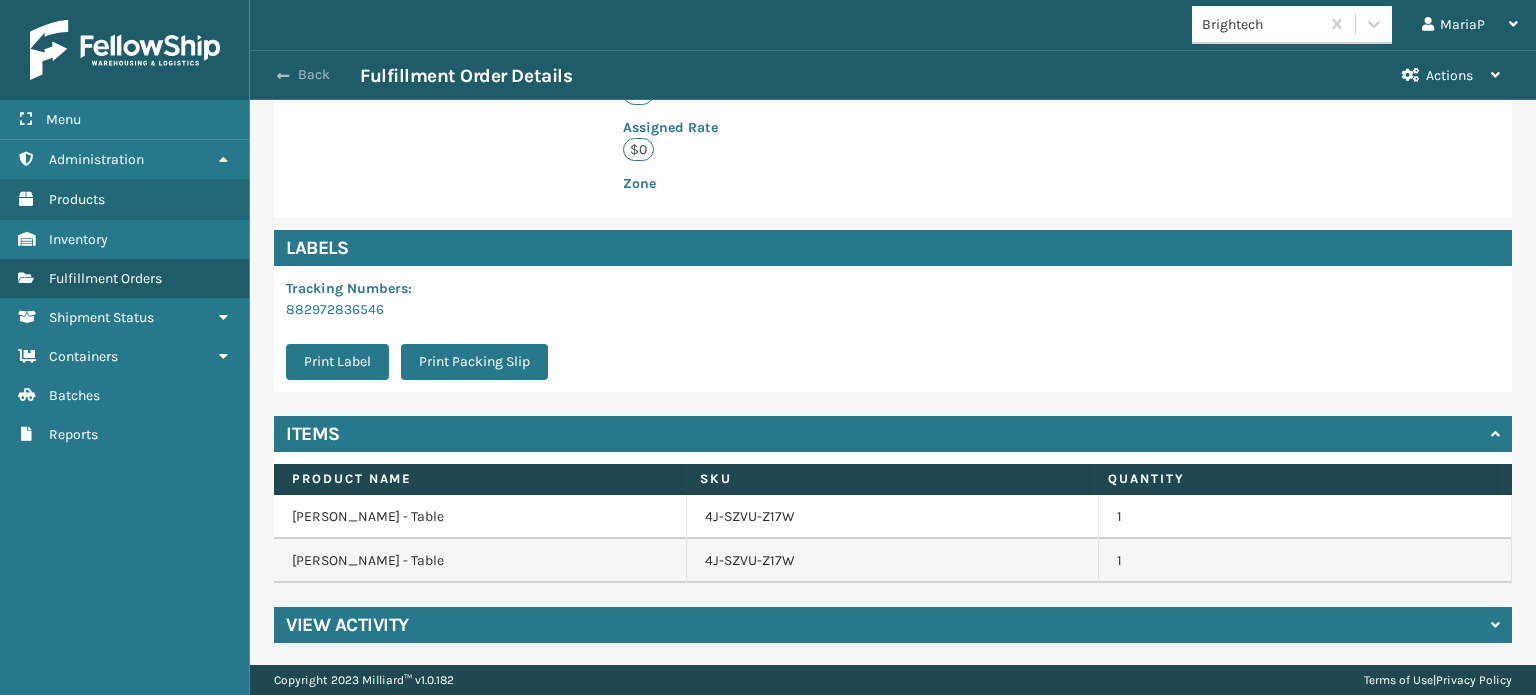 click on "Back" at bounding box center [314, 75] 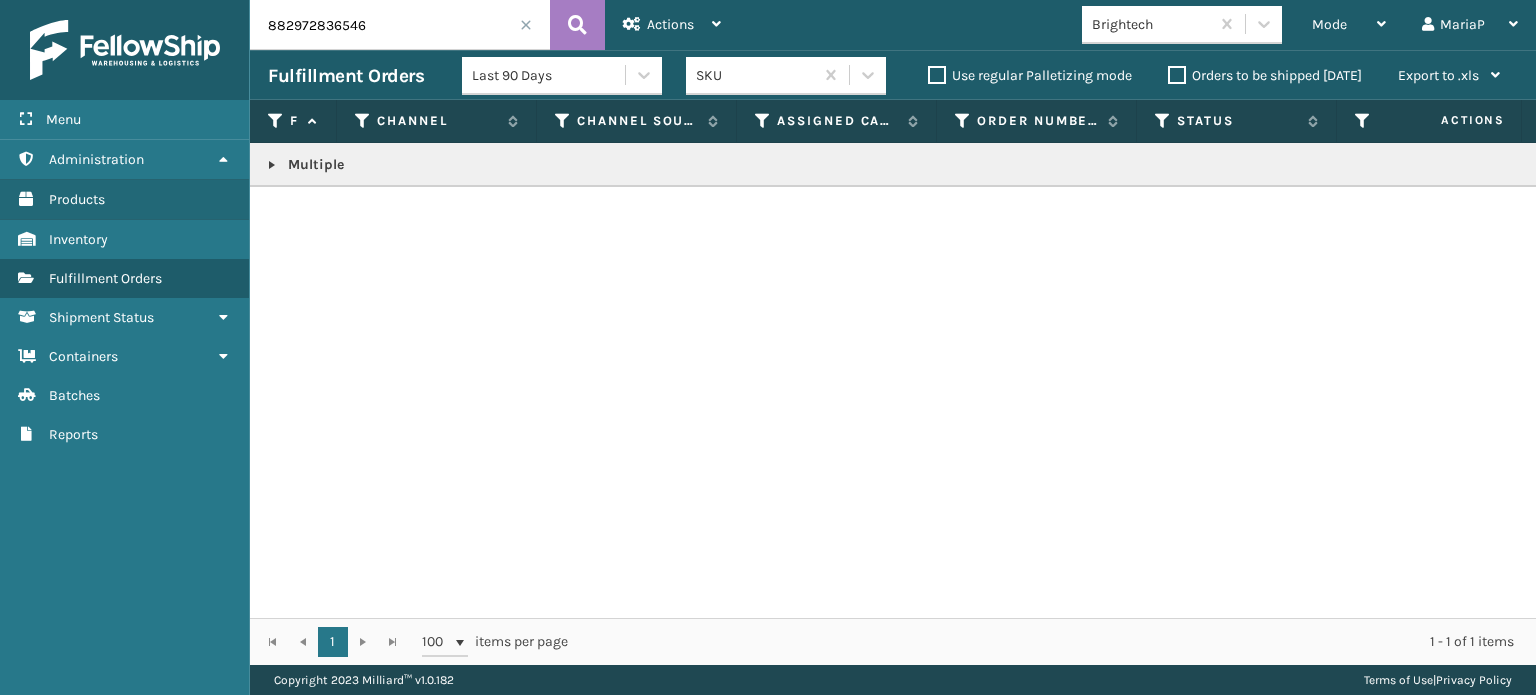 click at bounding box center [526, 25] 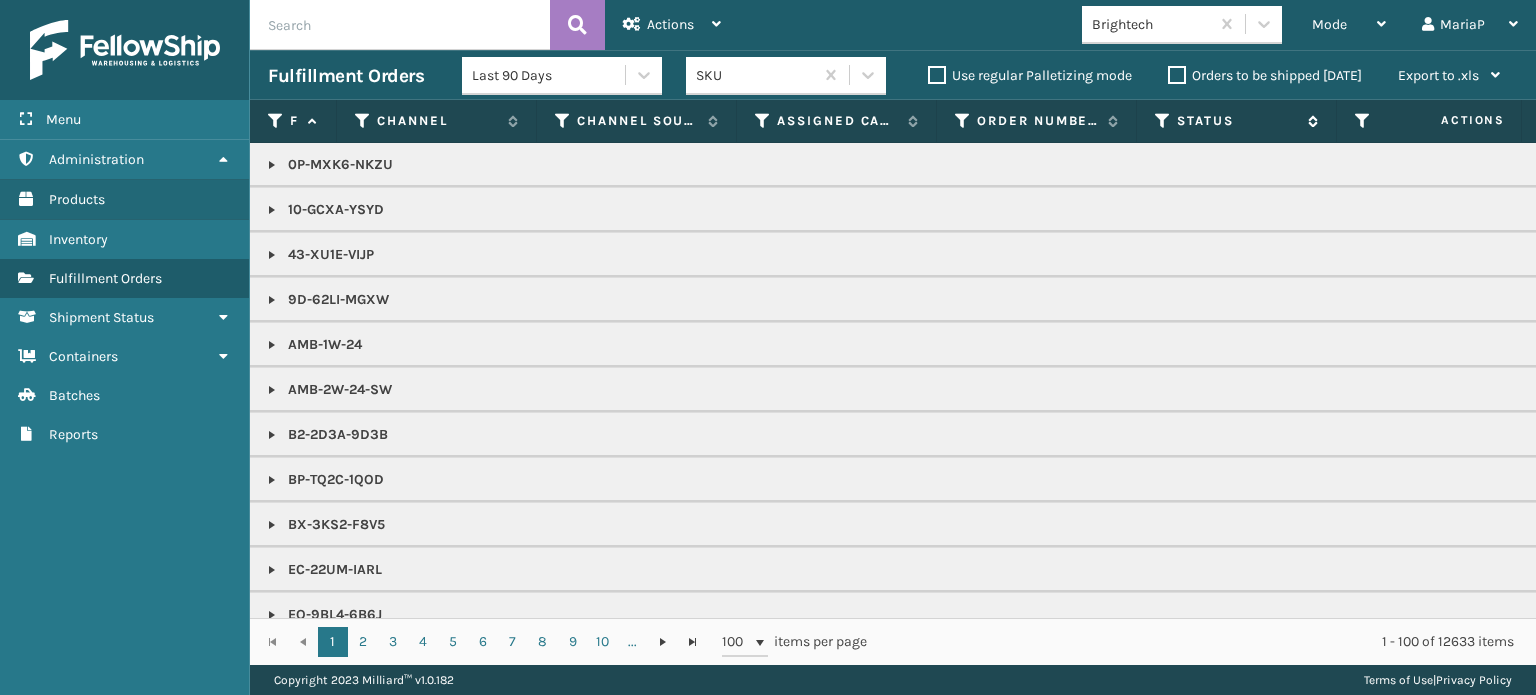 click at bounding box center [1163, 121] 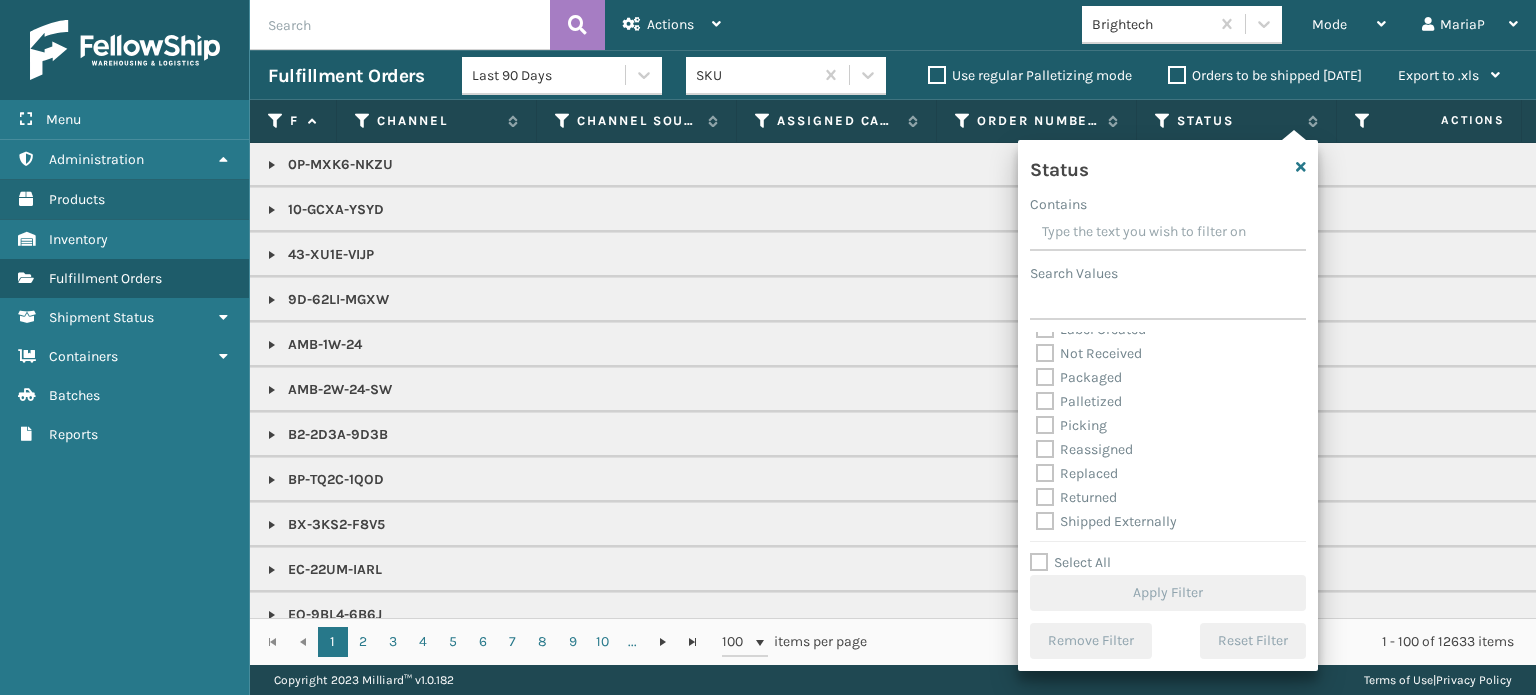 scroll, scrollTop: 112, scrollLeft: 0, axis: vertical 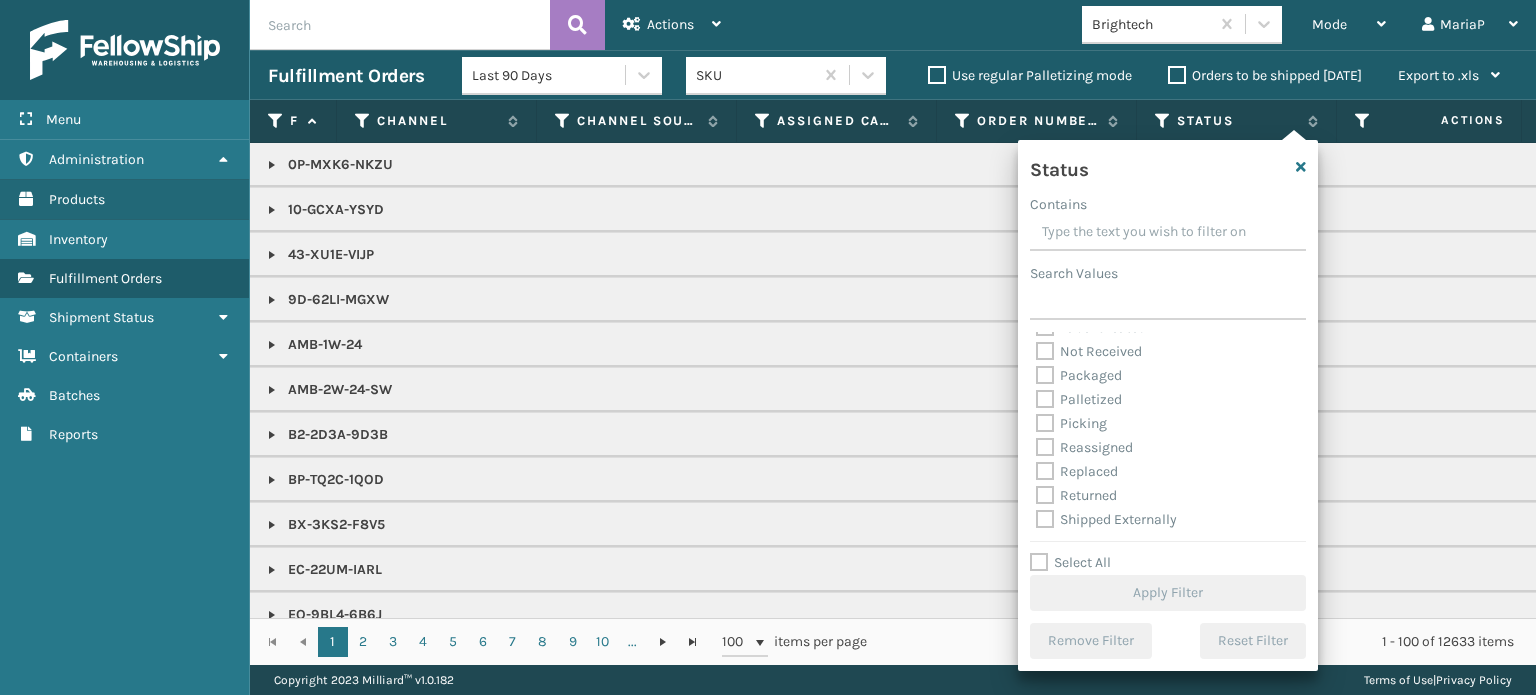click on "Picking" at bounding box center (1071, 423) 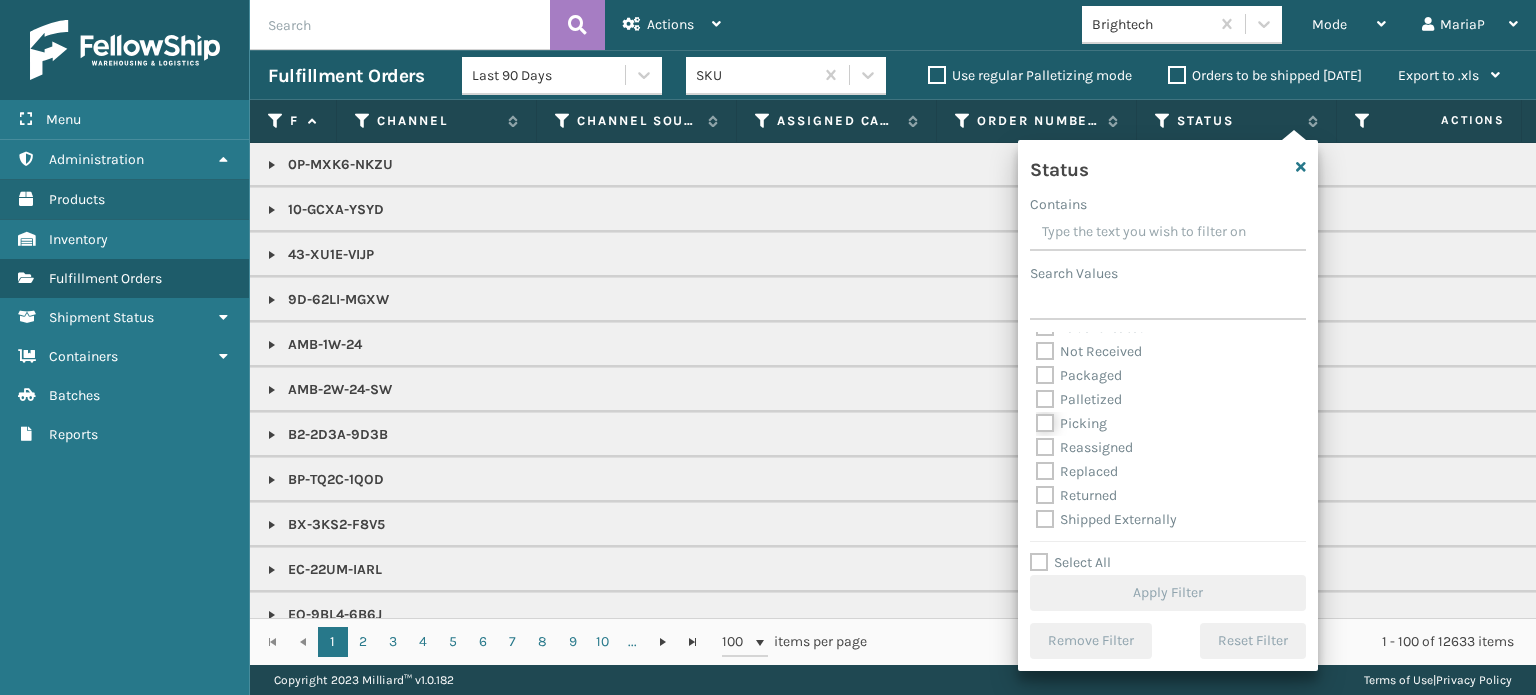checkbox on "true" 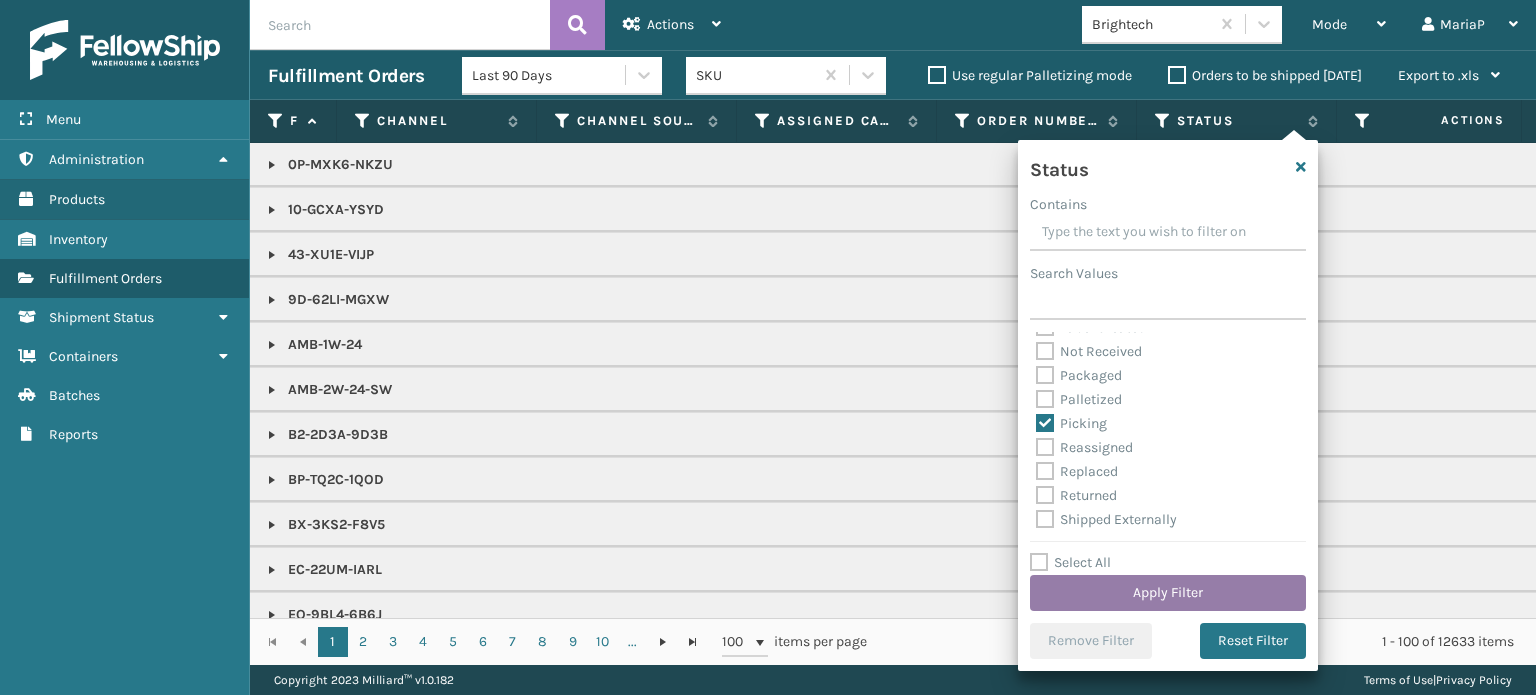 click on "Apply Filter" at bounding box center [1168, 593] 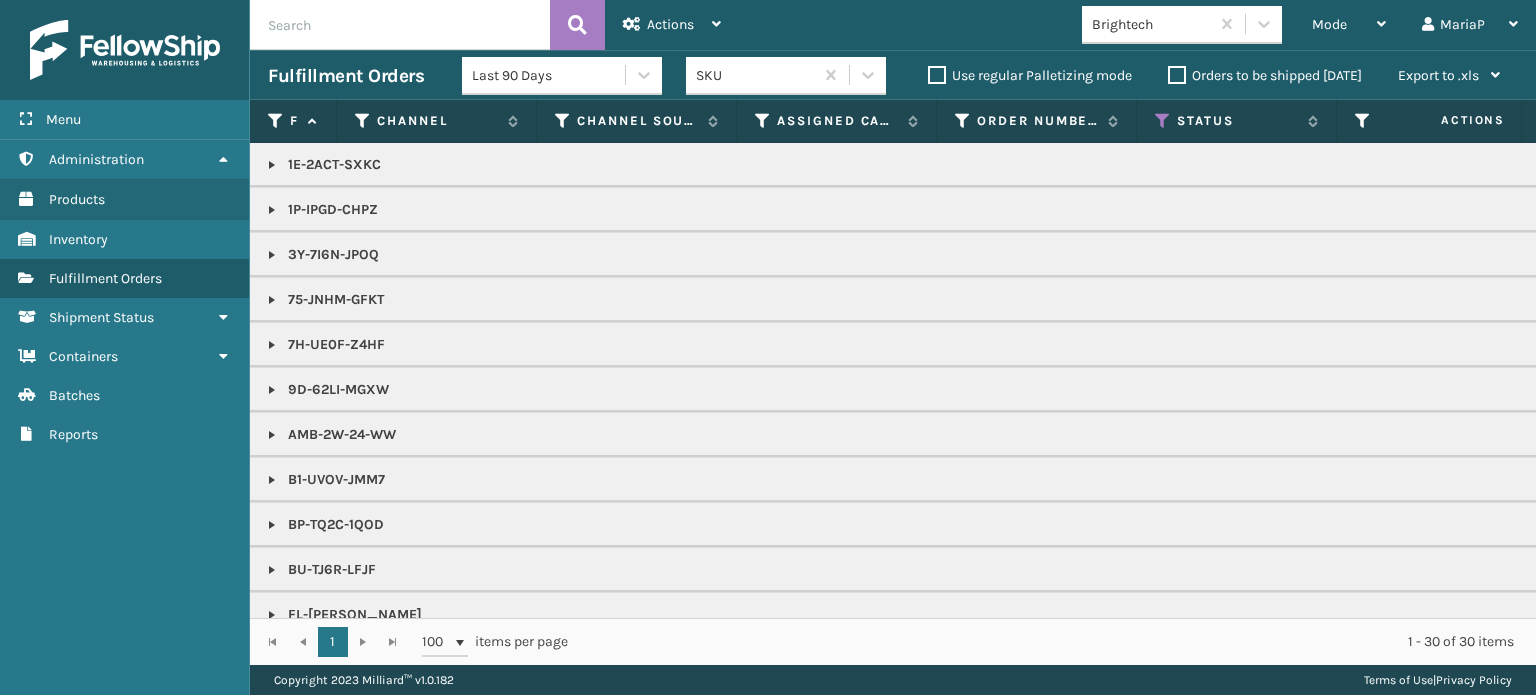 click on "Orders to be shipped [DATE]" at bounding box center (1265, 75) 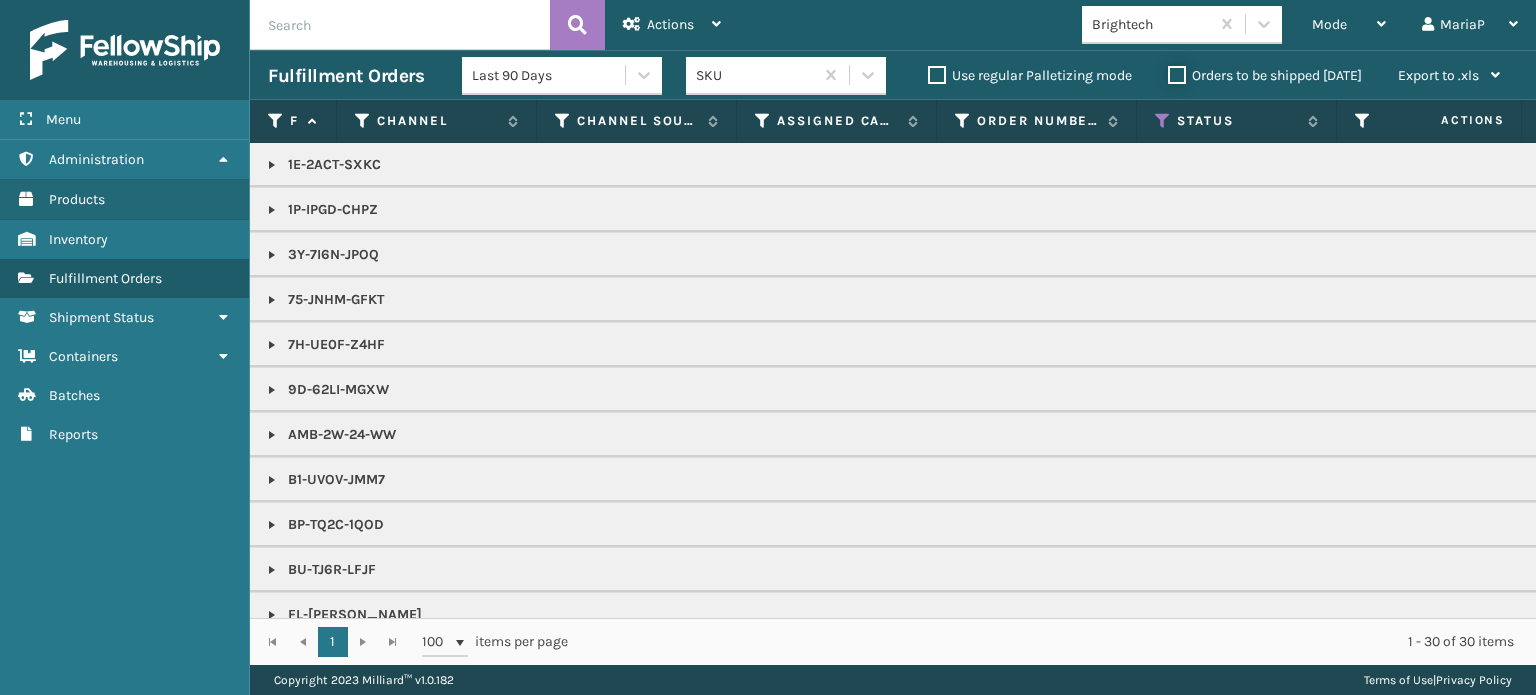 click on "Orders to be shipped [DATE]" at bounding box center [1168, 70] 